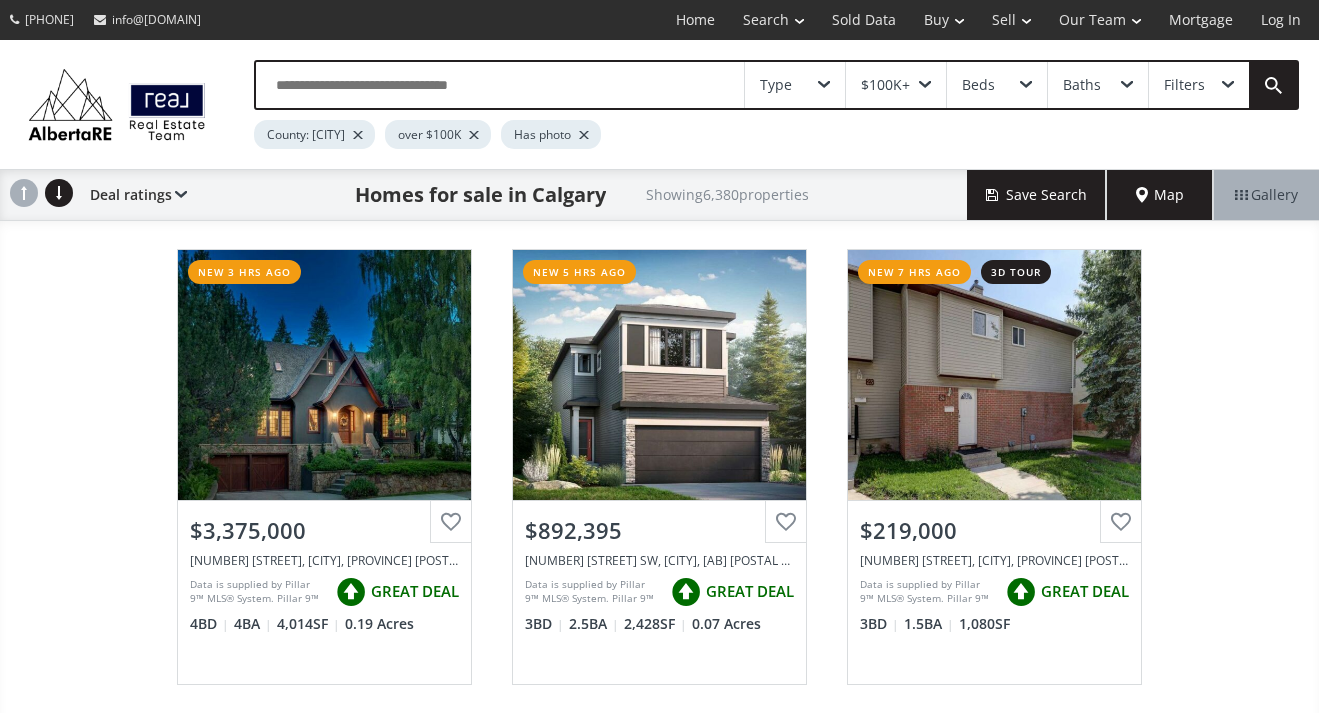 scroll, scrollTop: 0, scrollLeft: 0, axis: both 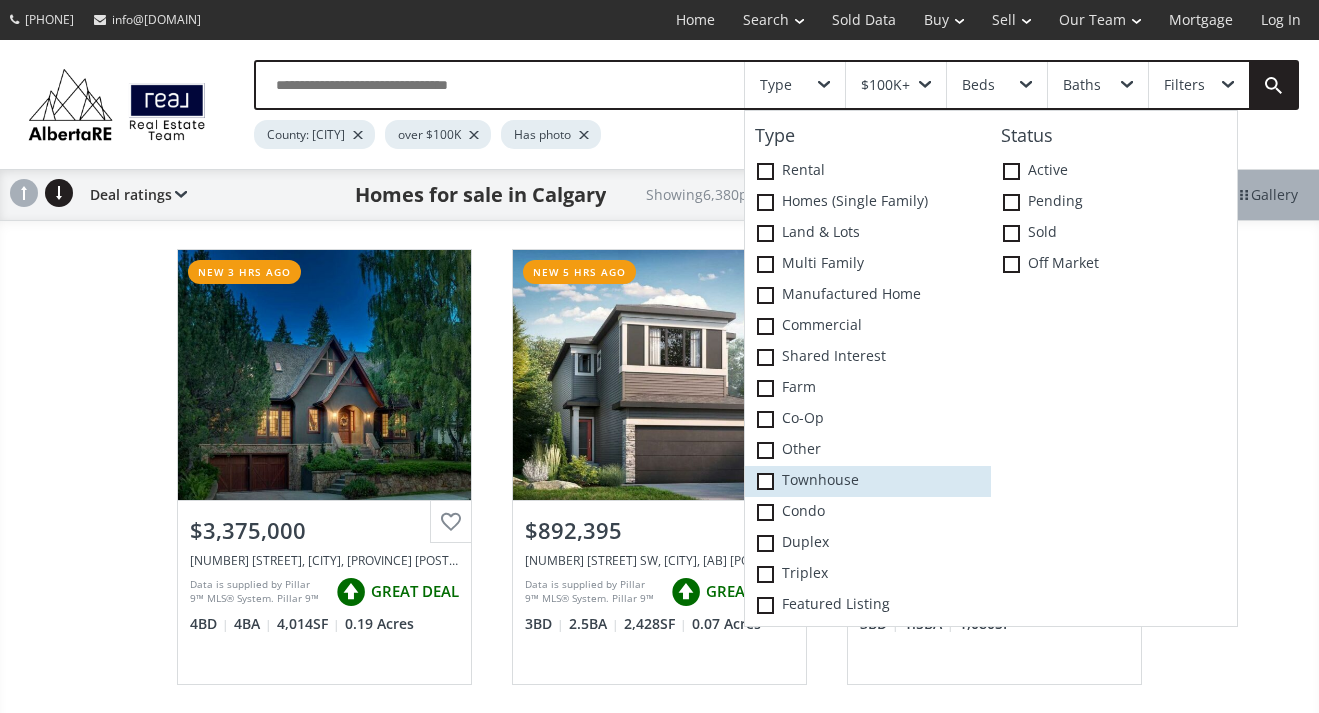click at bounding box center (765, 481) 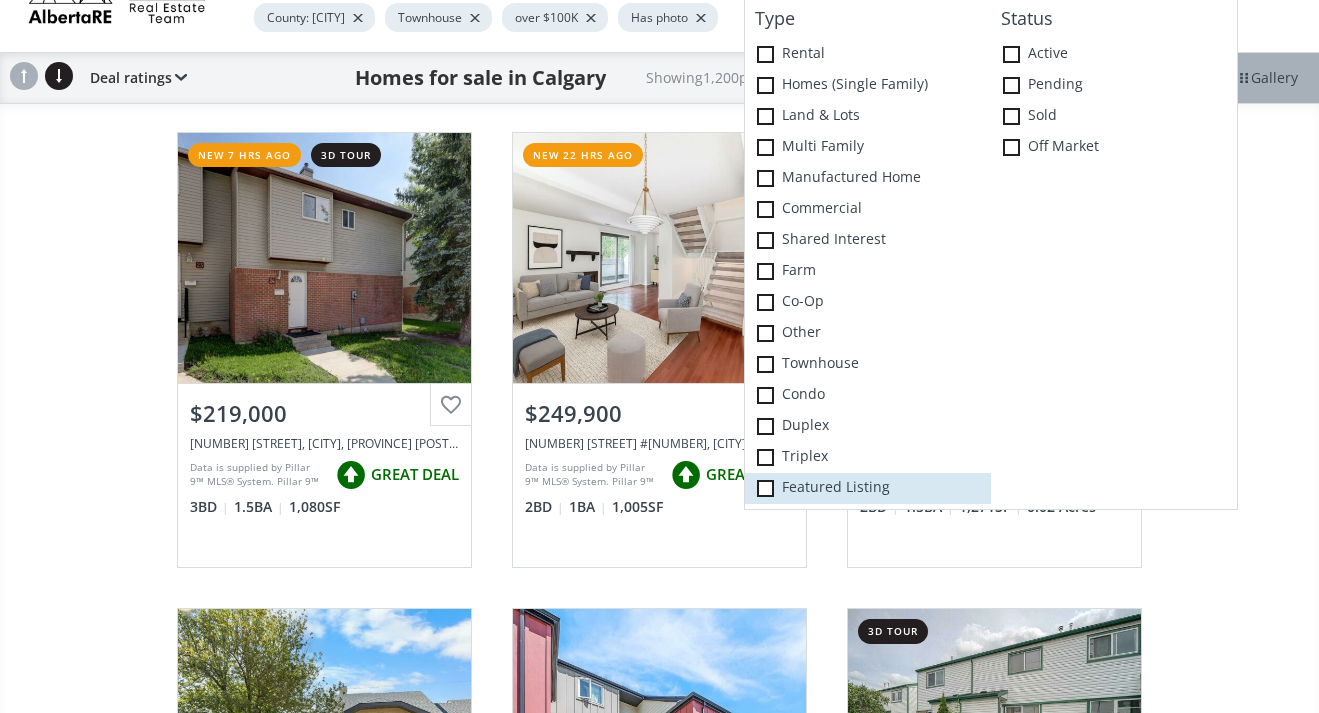 scroll, scrollTop: 113, scrollLeft: 0, axis: vertical 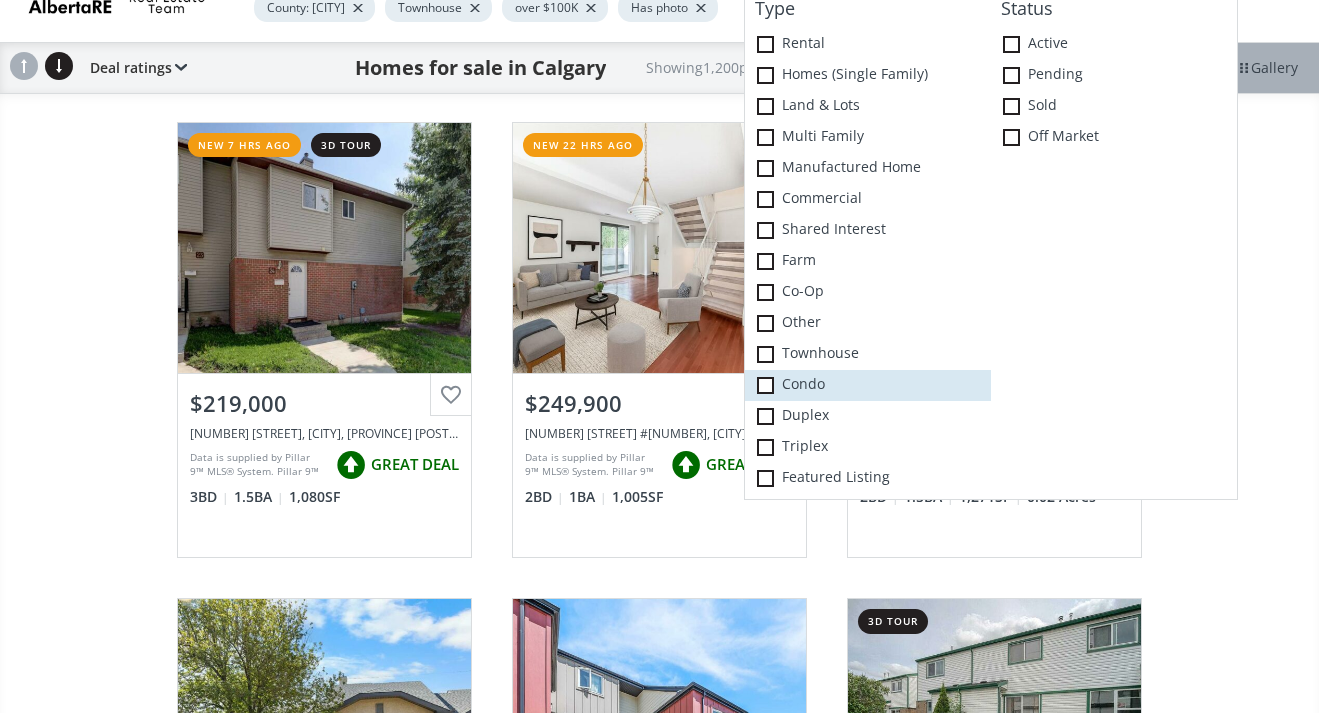 click on "Condo" at bounding box center [868, 385] 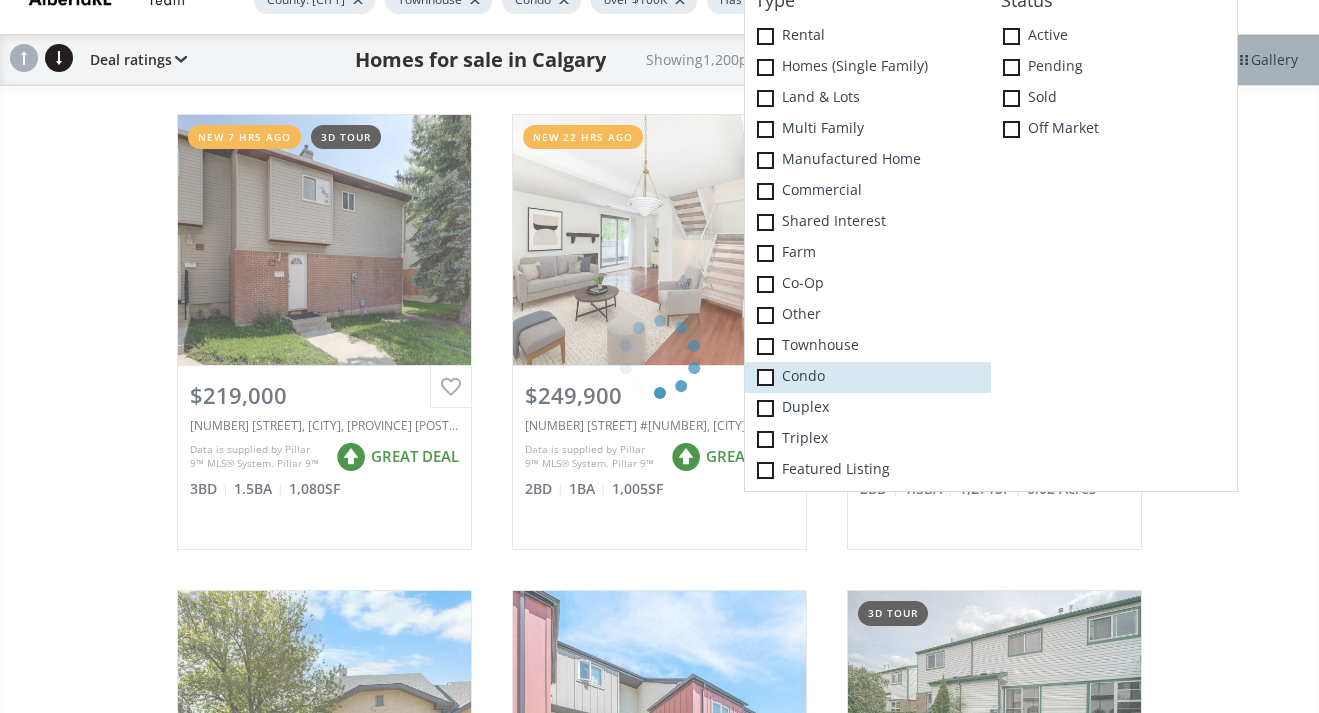scroll, scrollTop: 141, scrollLeft: 0, axis: vertical 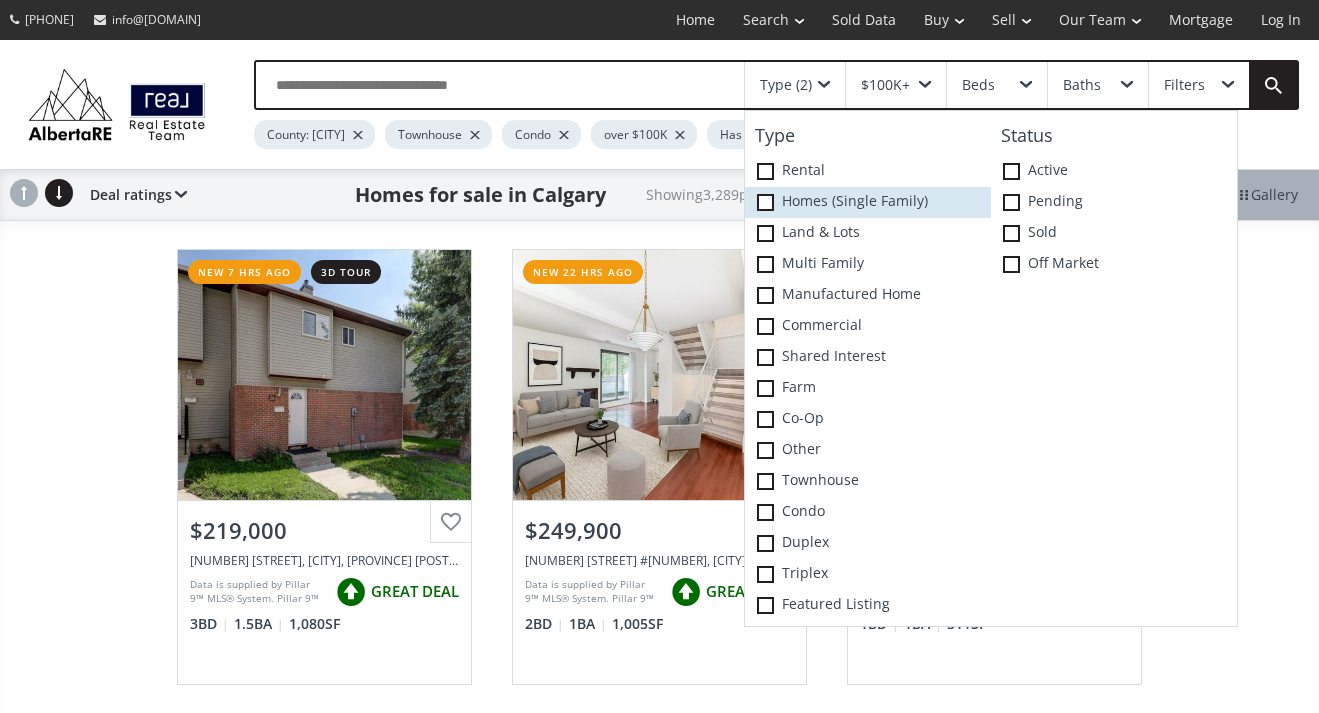 click on "Homes (Single Family)" at bounding box center [868, 202] 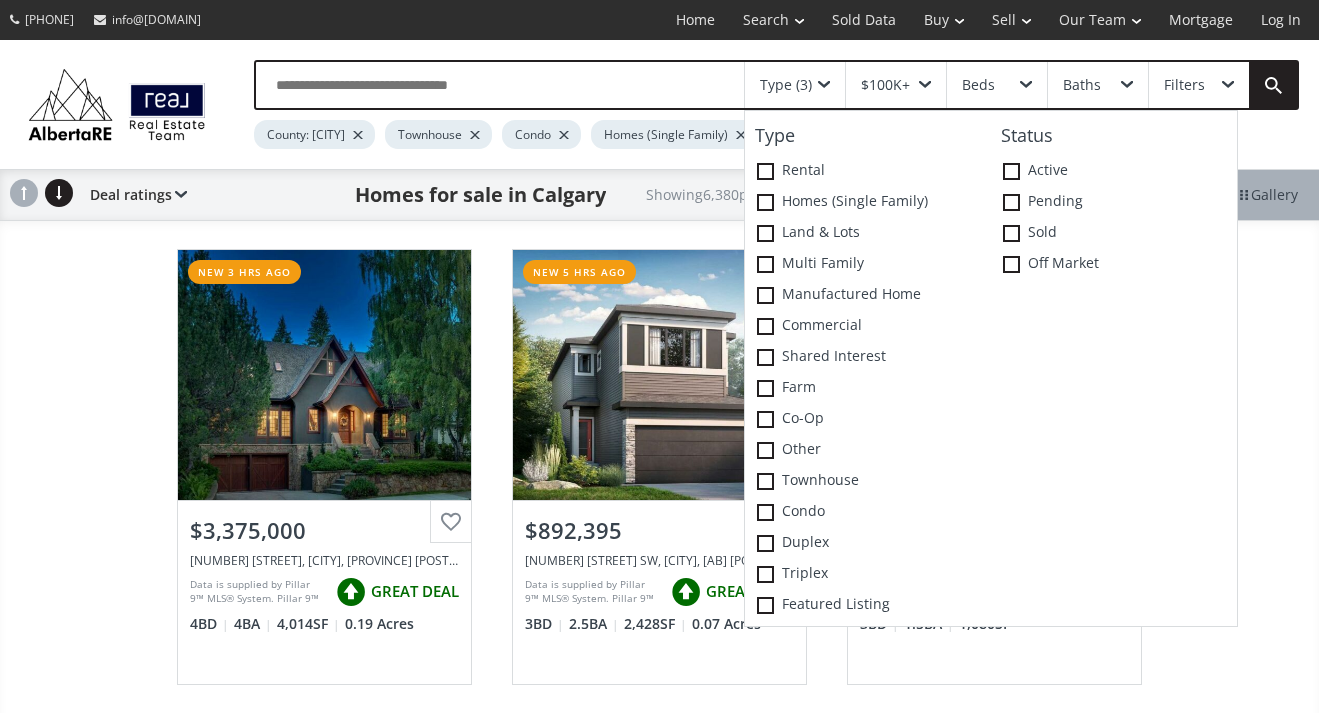 click at bounding box center [1228, 85] 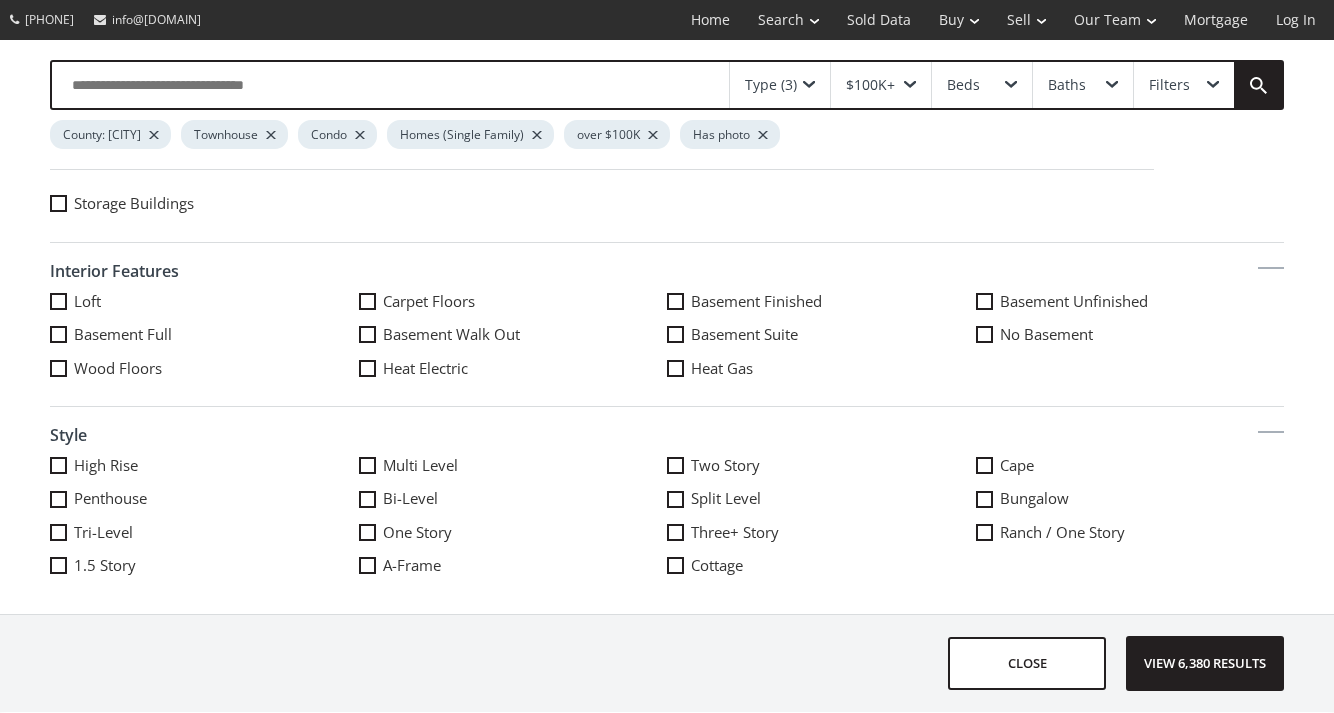 scroll, scrollTop: 1110, scrollLeft: 0, axis: vertical 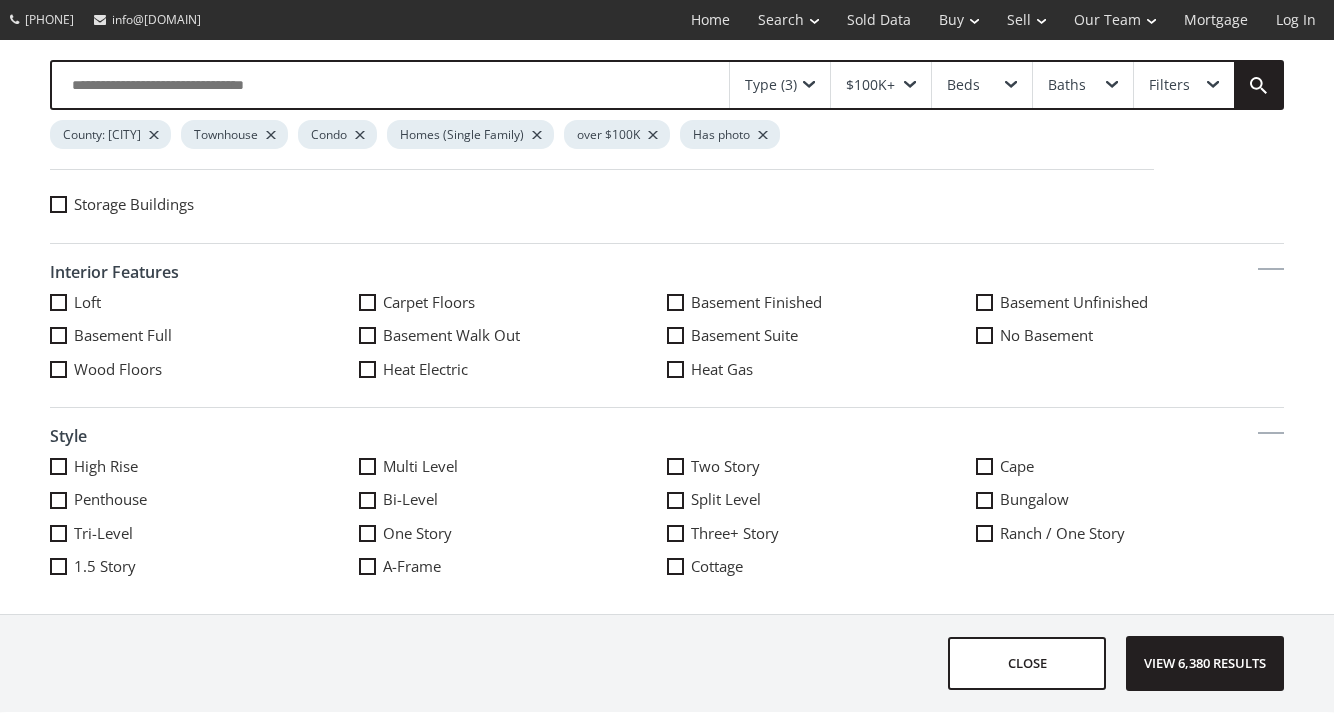 click at bounding box center (984, 500) 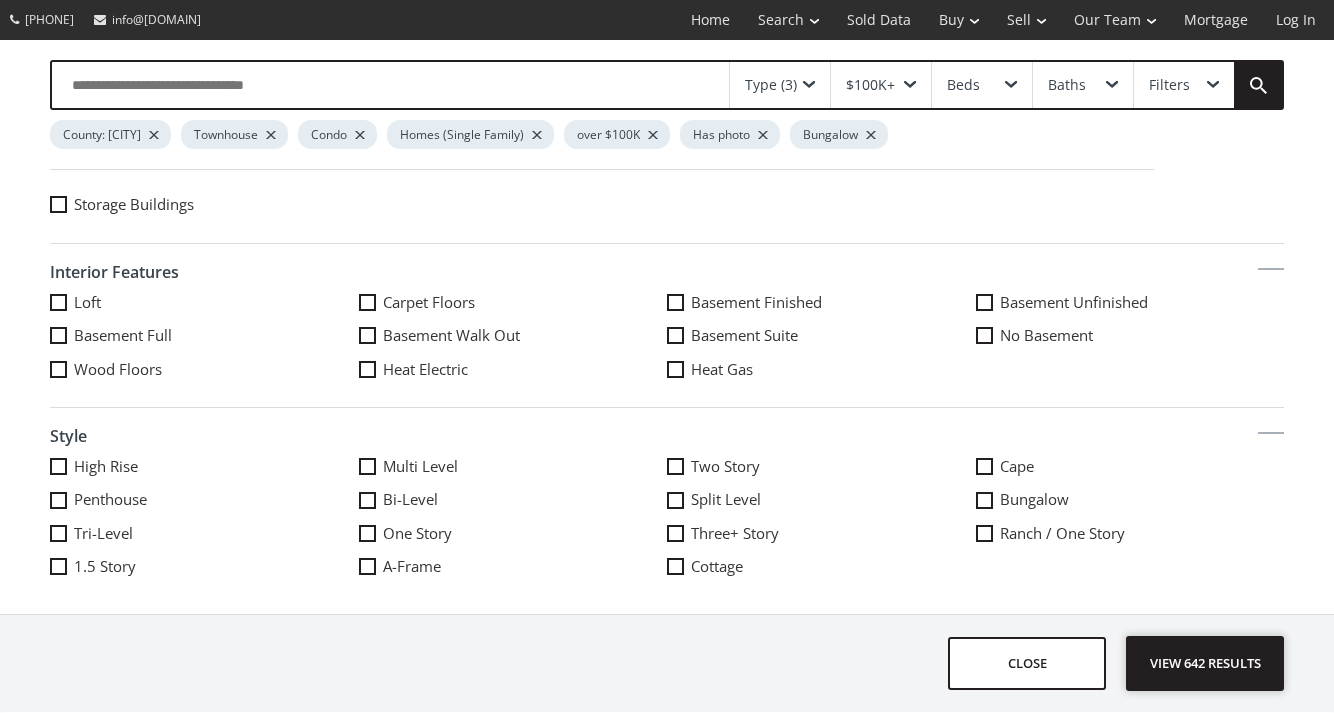 click on "View 642 results" at bounding box center (1205, 663) 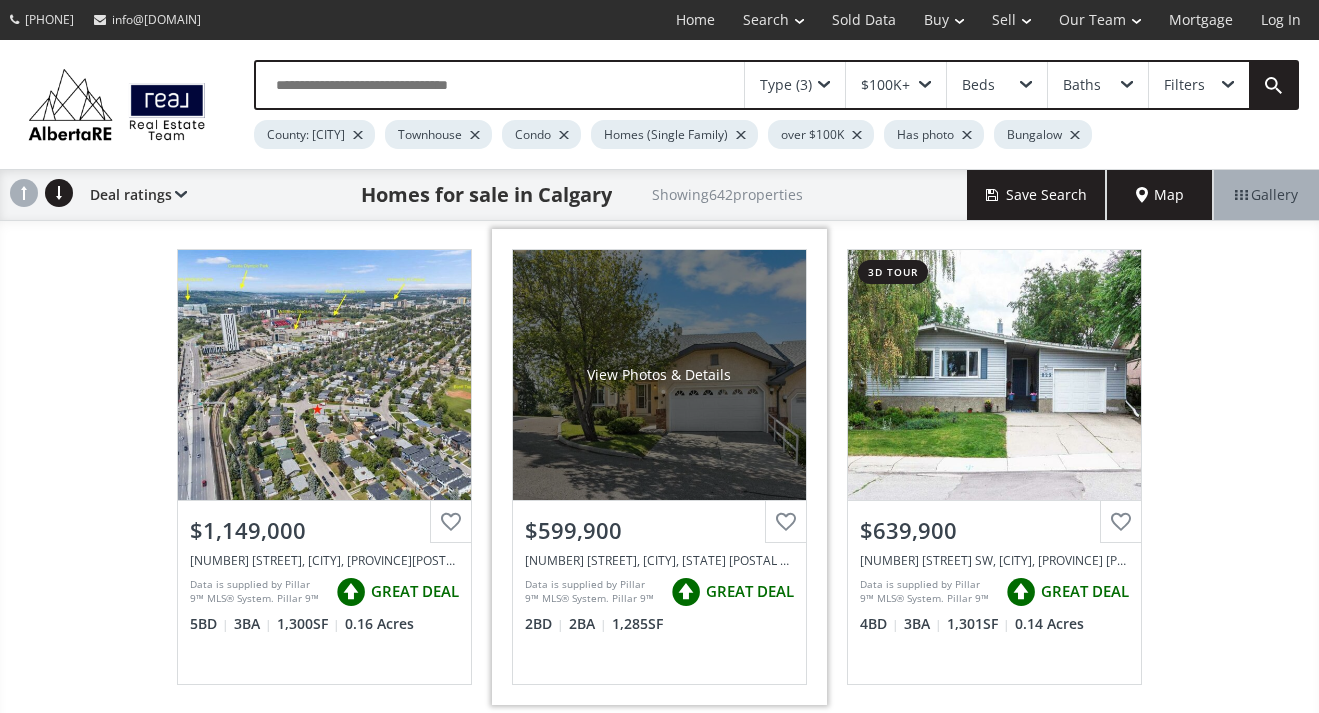 click on "View Photos & Details" at bounding box center [659, 375] 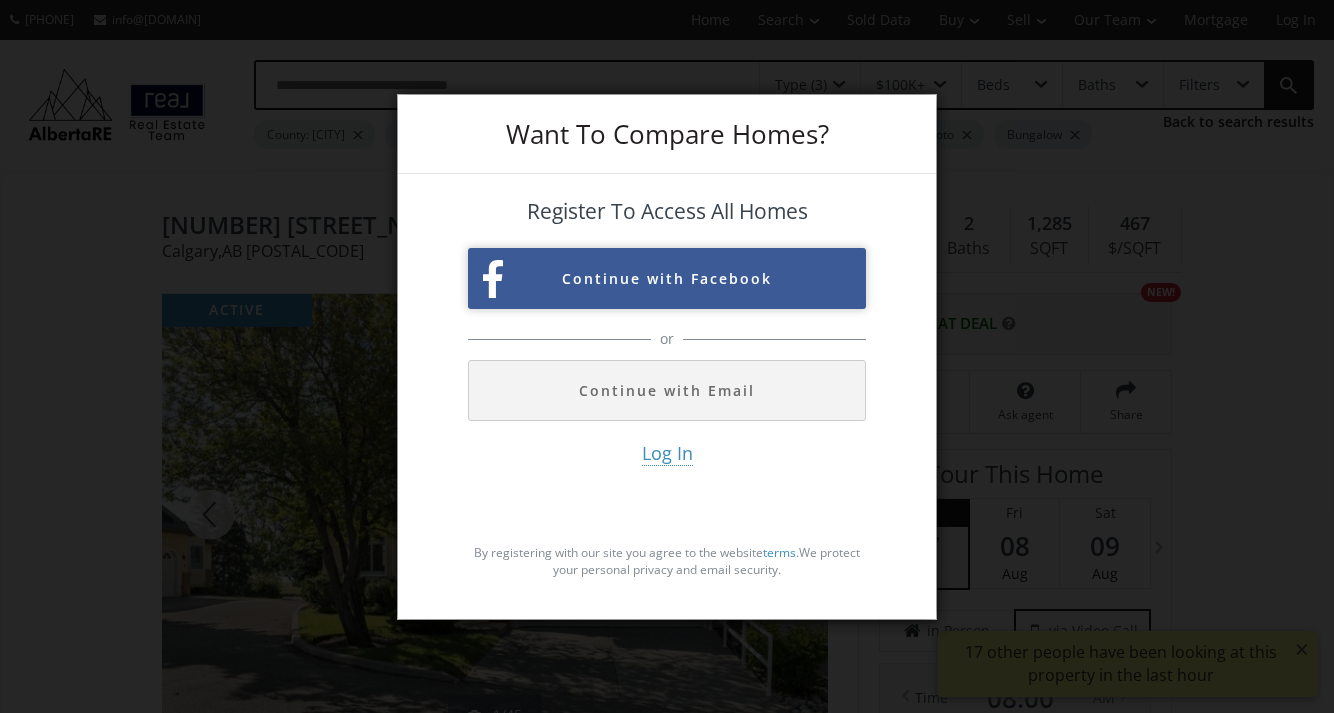 click on "Continue with Facebook" at bounding box center [667, 278] 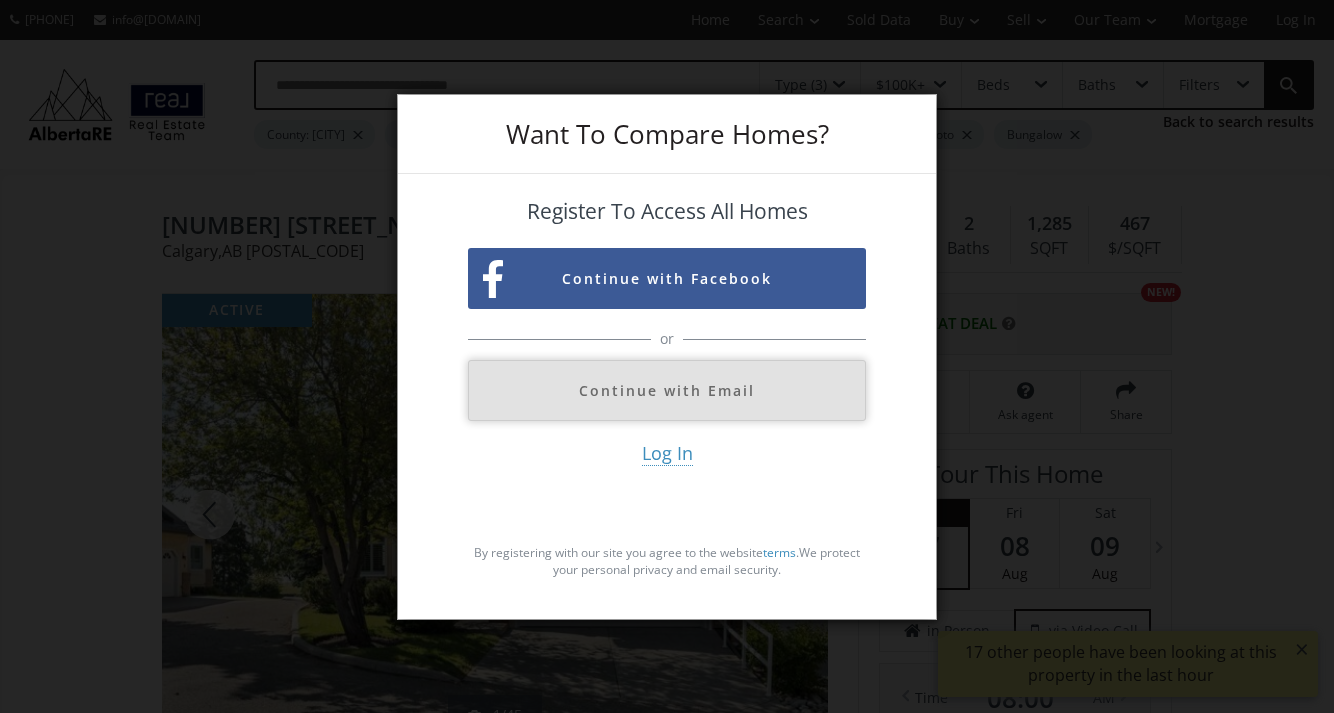click on "Continue with Email" at bounding box center (667, 390) 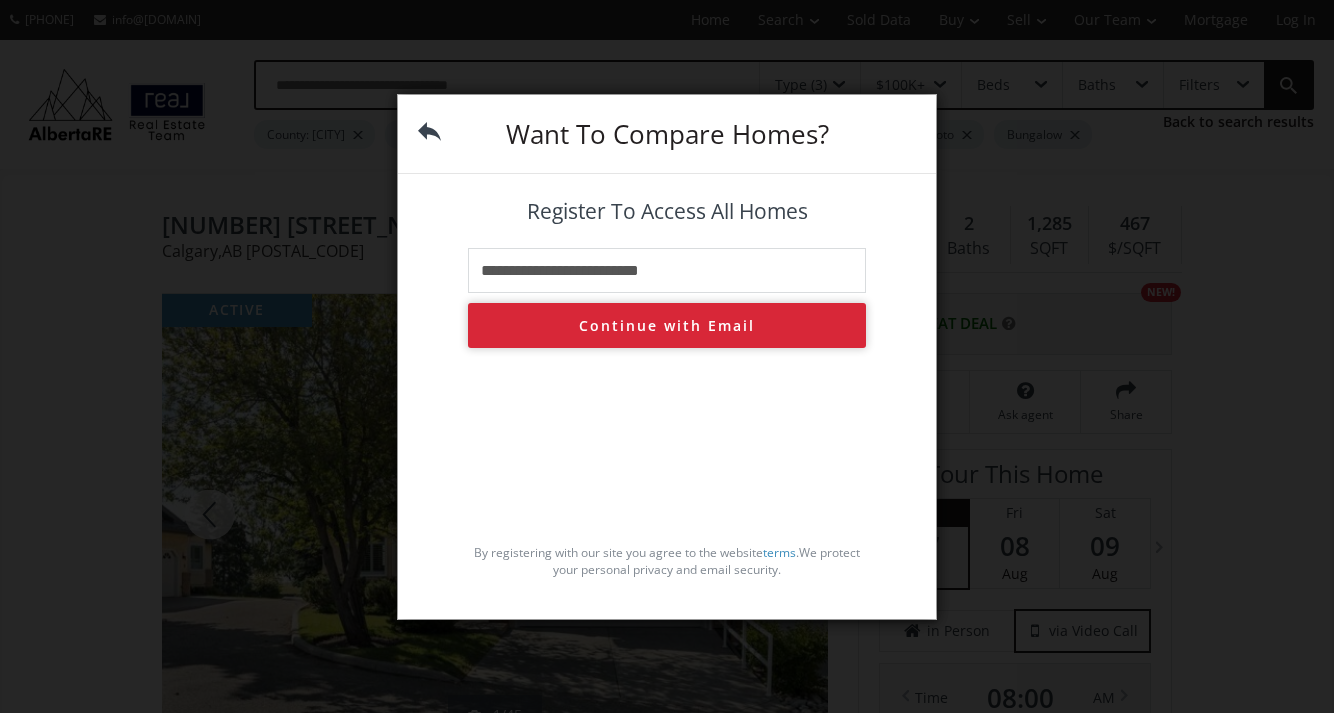 type on "**********" 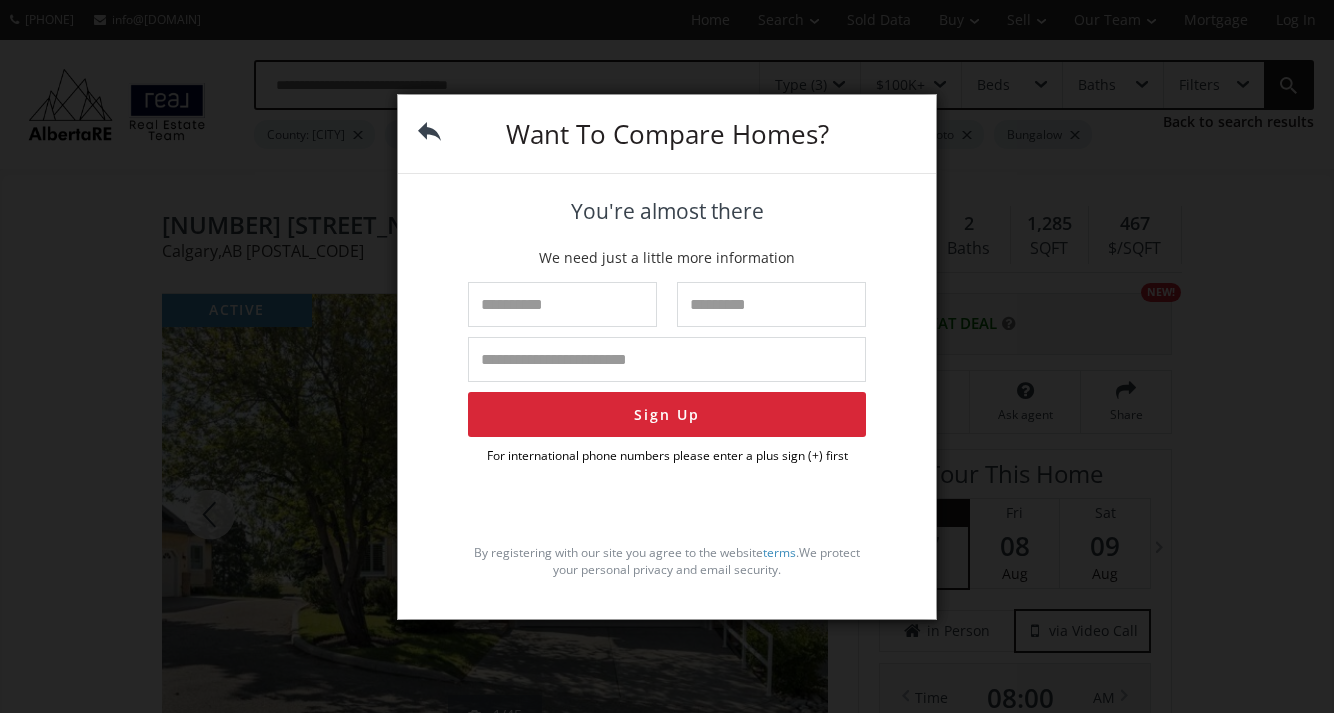 click at bounding box center [429, 131] 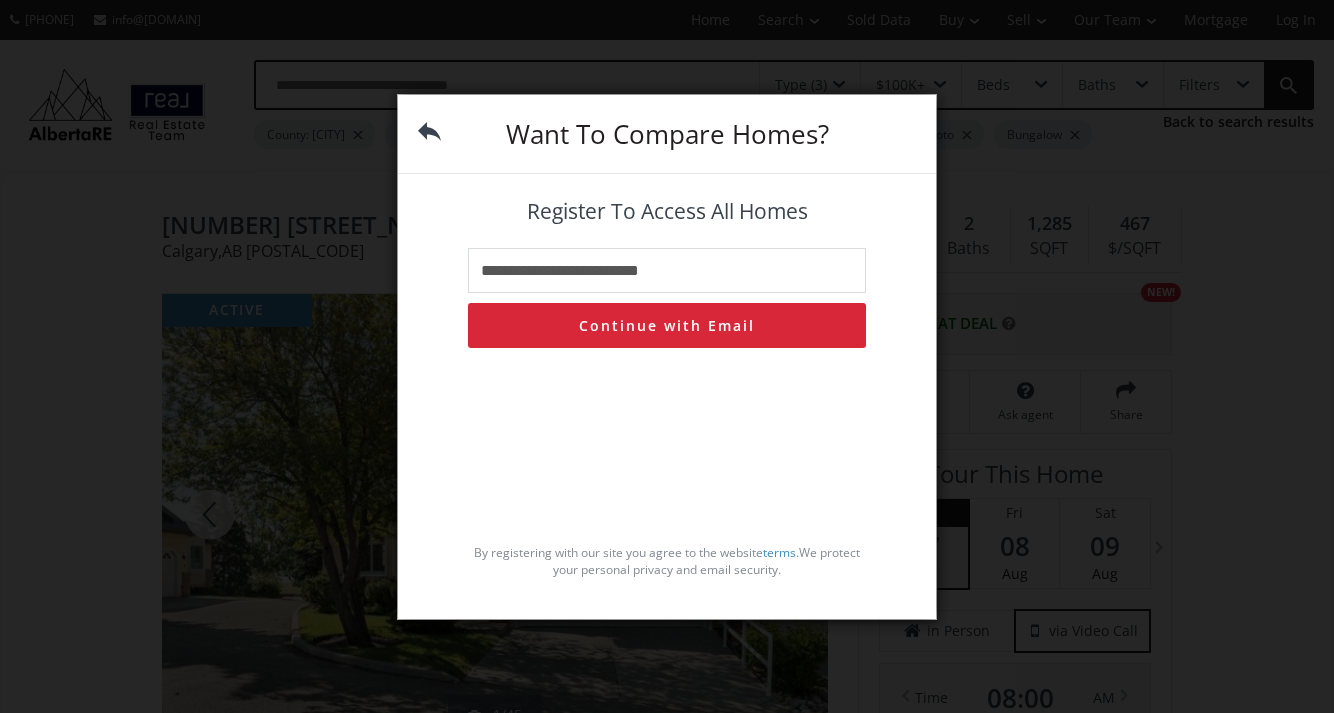 click at bounding box center (429, 131) 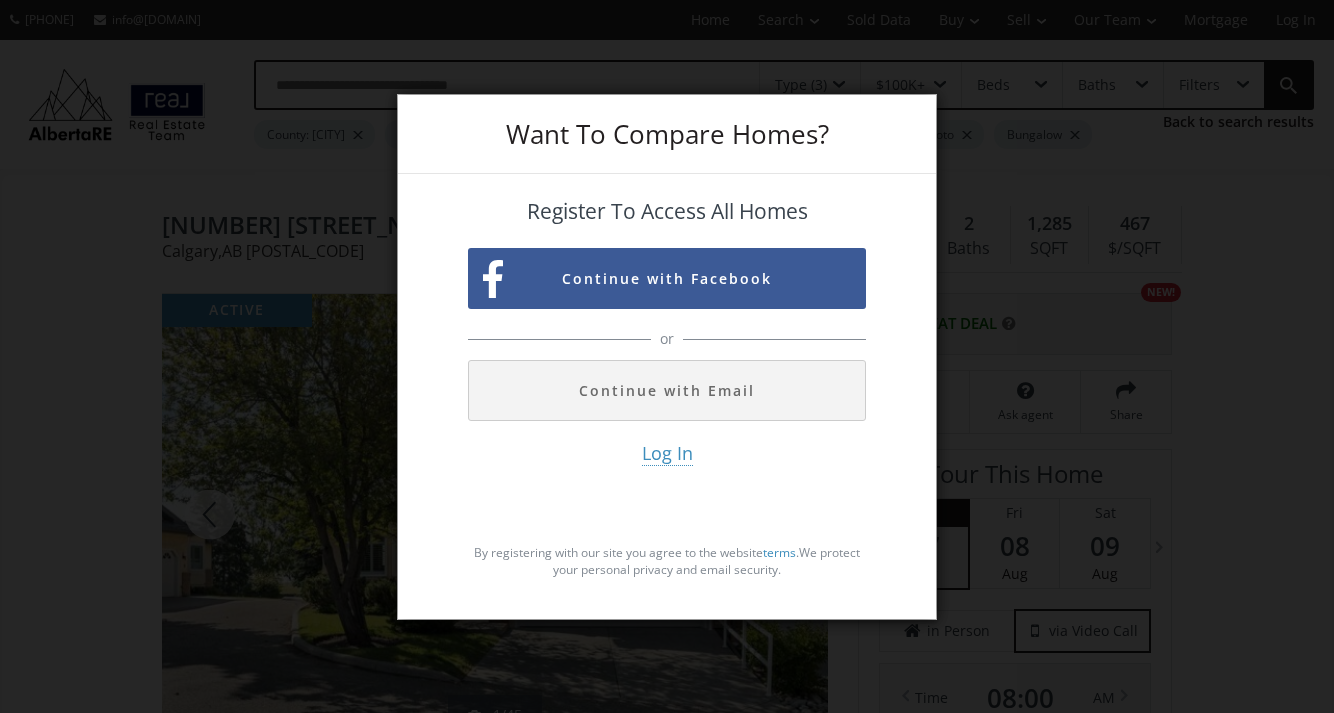 click on "Want To Compare Homes?" at bounding box center (667, 134) 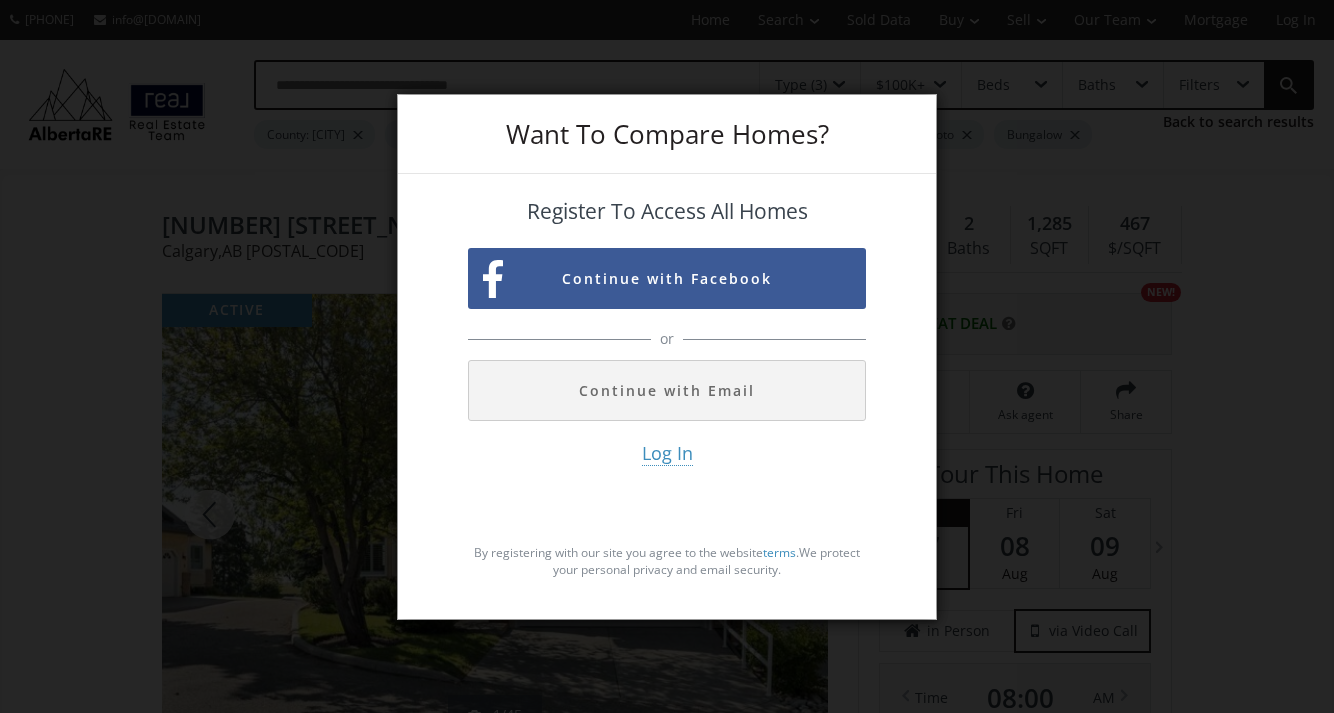 click on "Want To Compare Homes? Register To Access All Homes Continue with Facebook or Continue with Email Log In By registering with our site you agree to the website terms . We protect your personal privacy and email security." at bounding box center (667, 356) 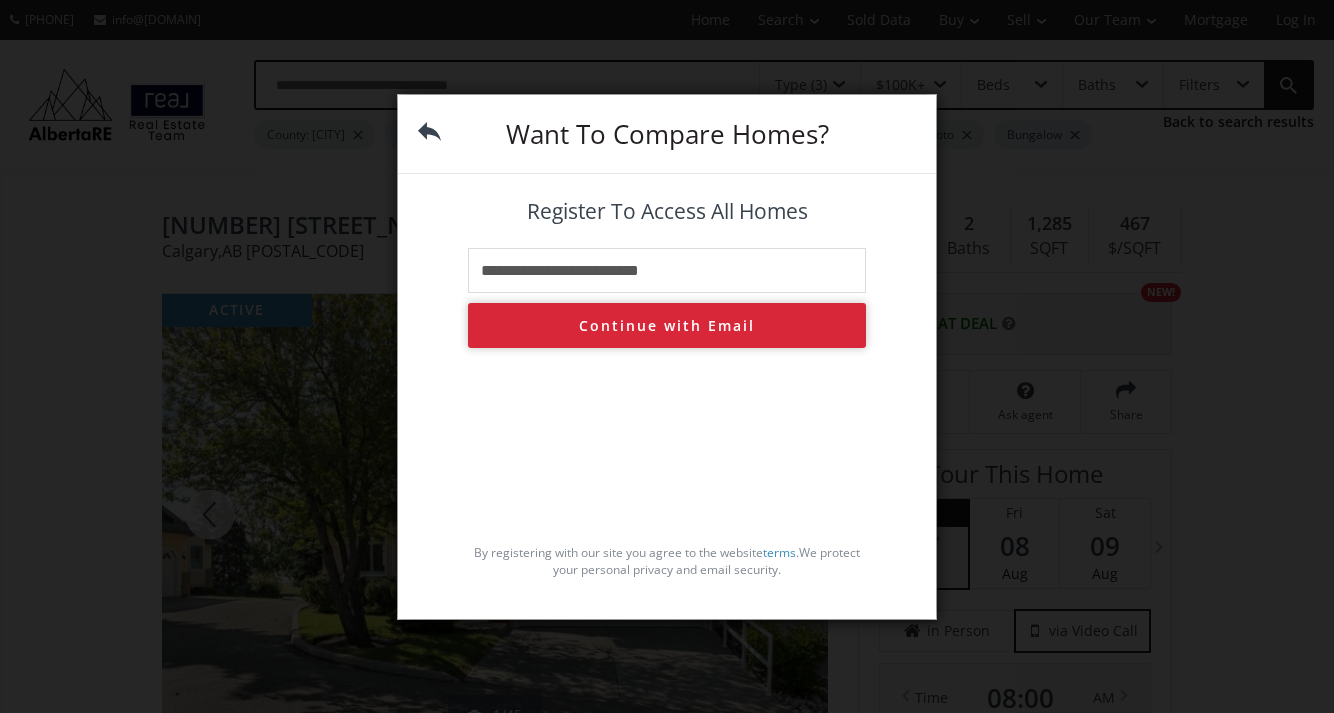 click on "Continue with Email" at bounding box center [667, 325] 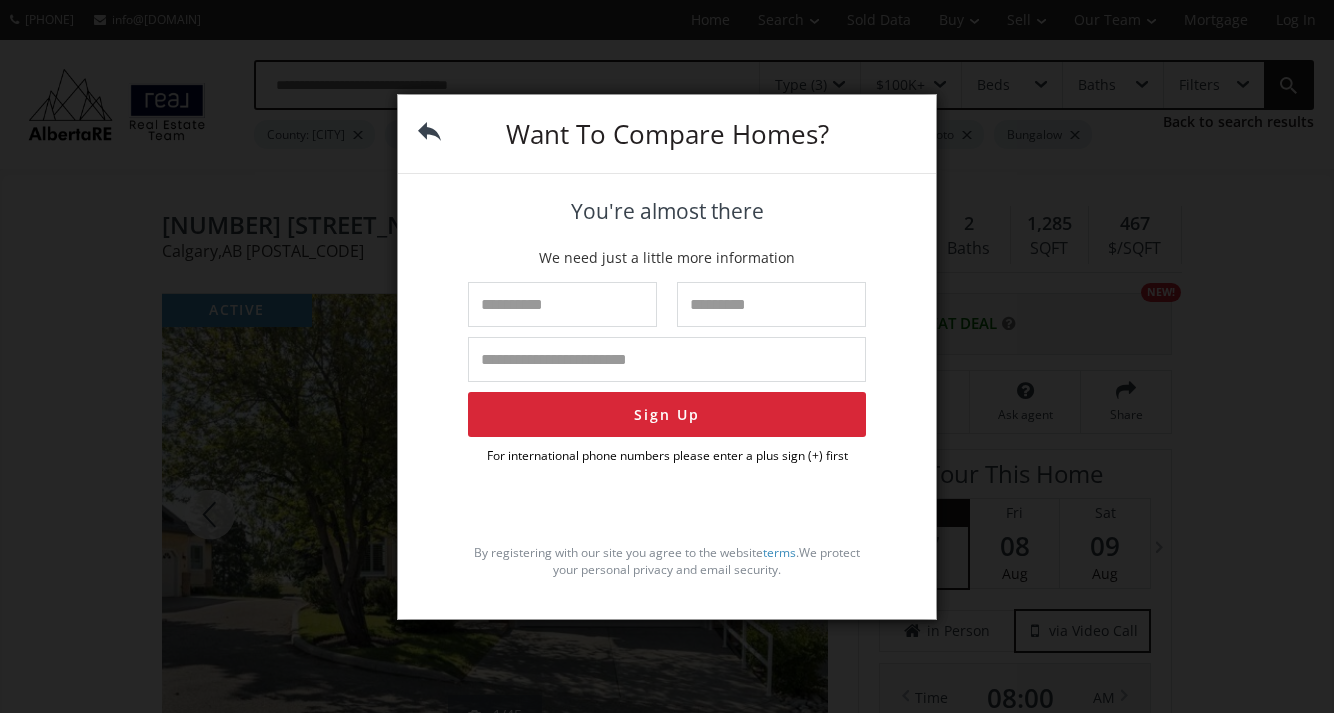 click at bounding box center (562, 304) 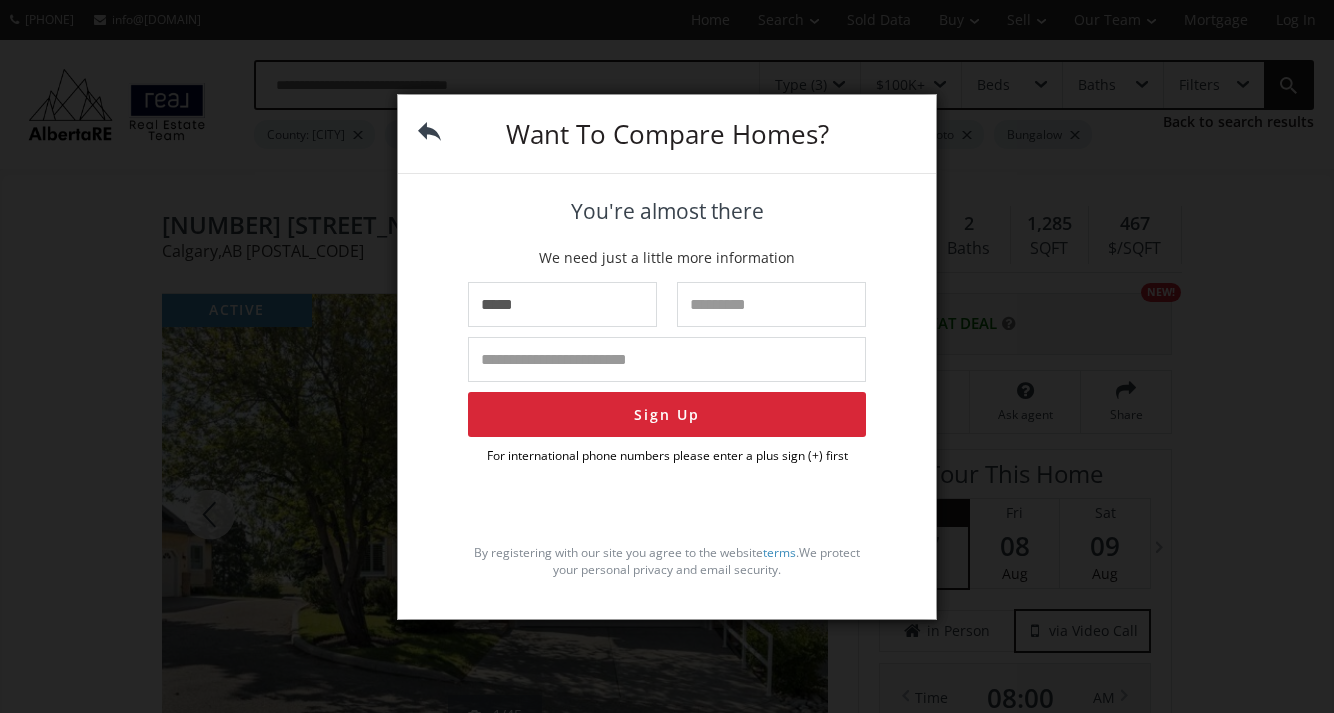 type on "*****" 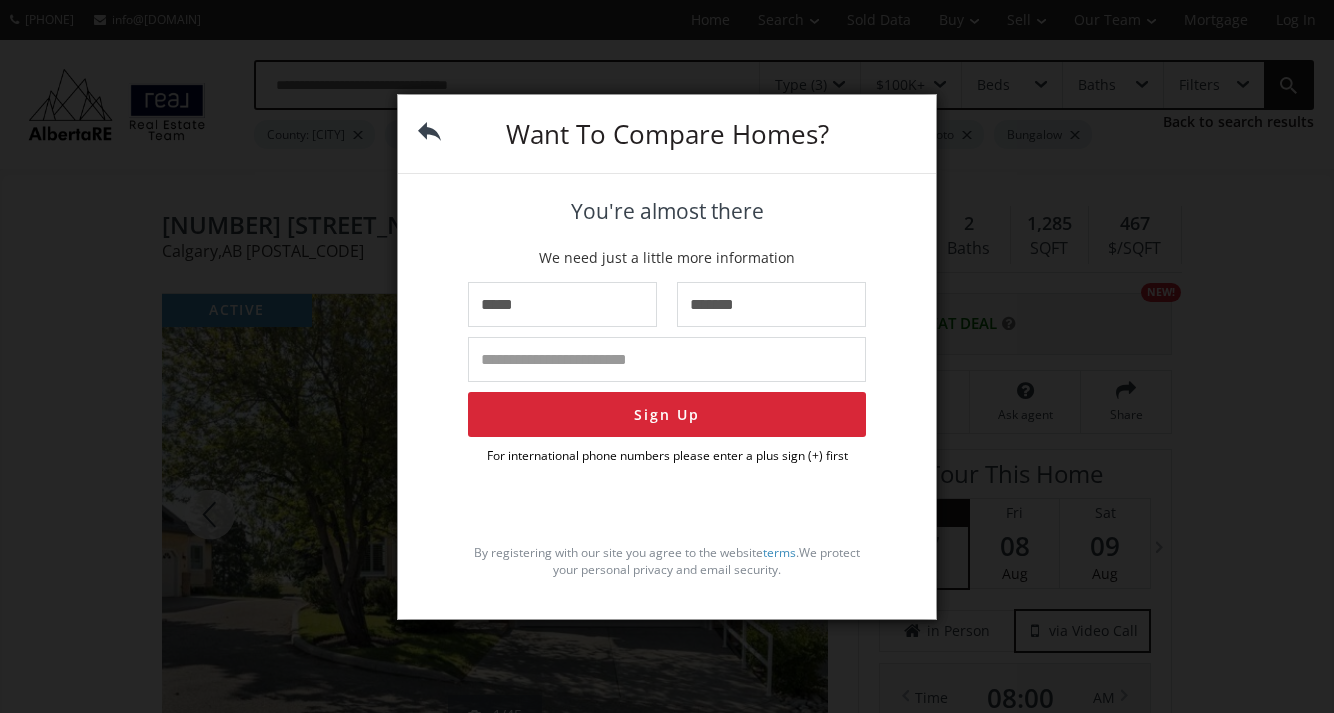 type on "*******" 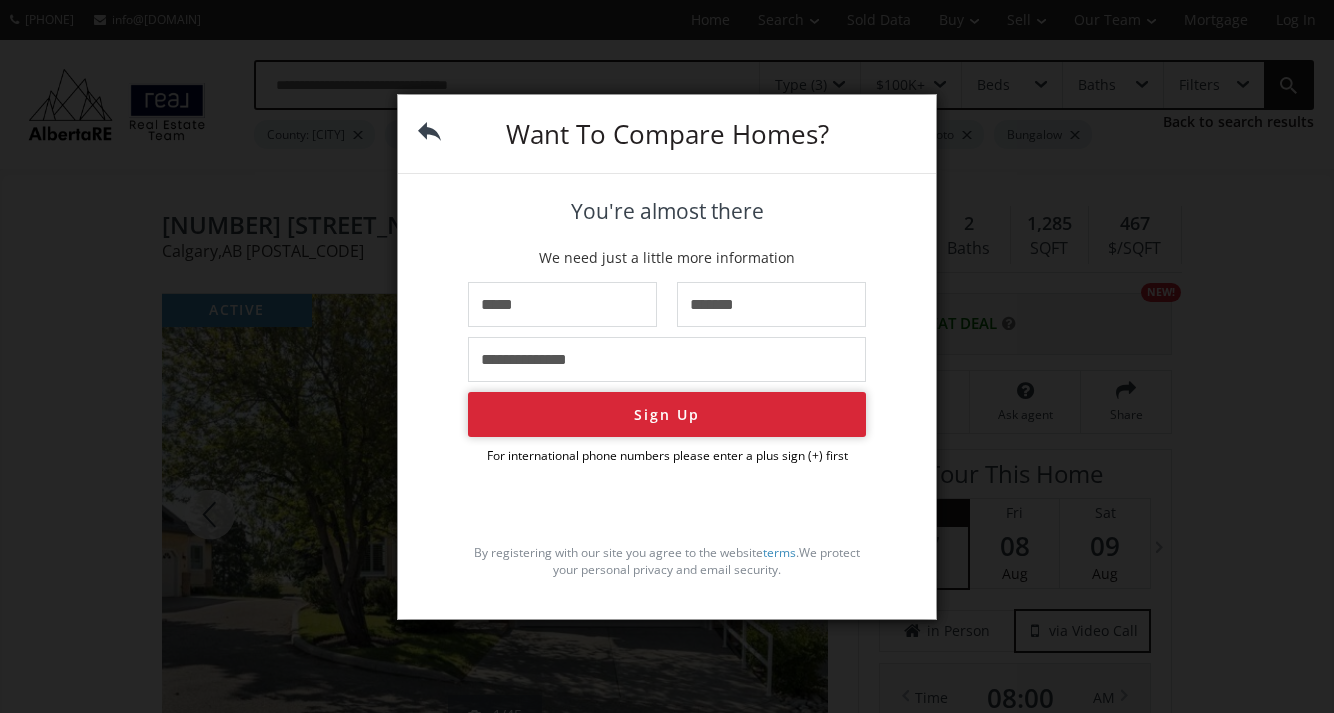 type on "**********" 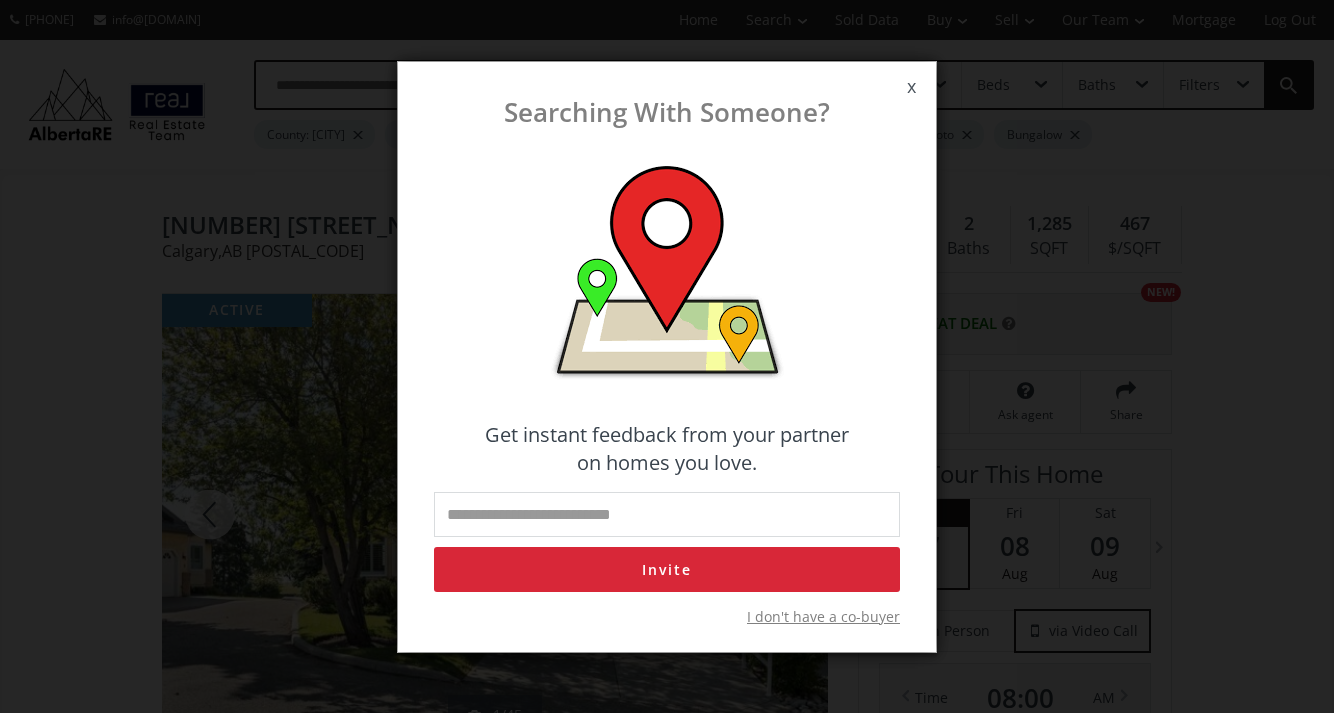 click on "x" at bounding box center (911, 87) 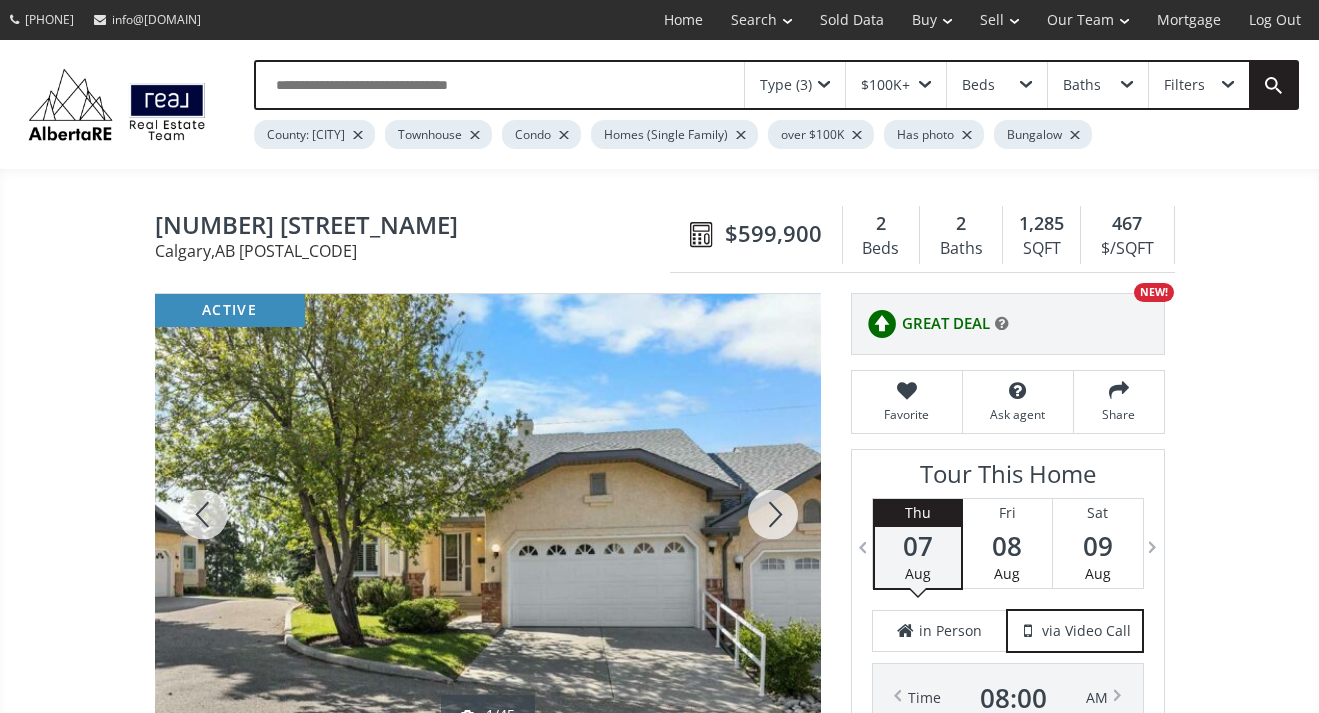 scroll, scrollTop: 0, scrollLeft: 0, axis: both 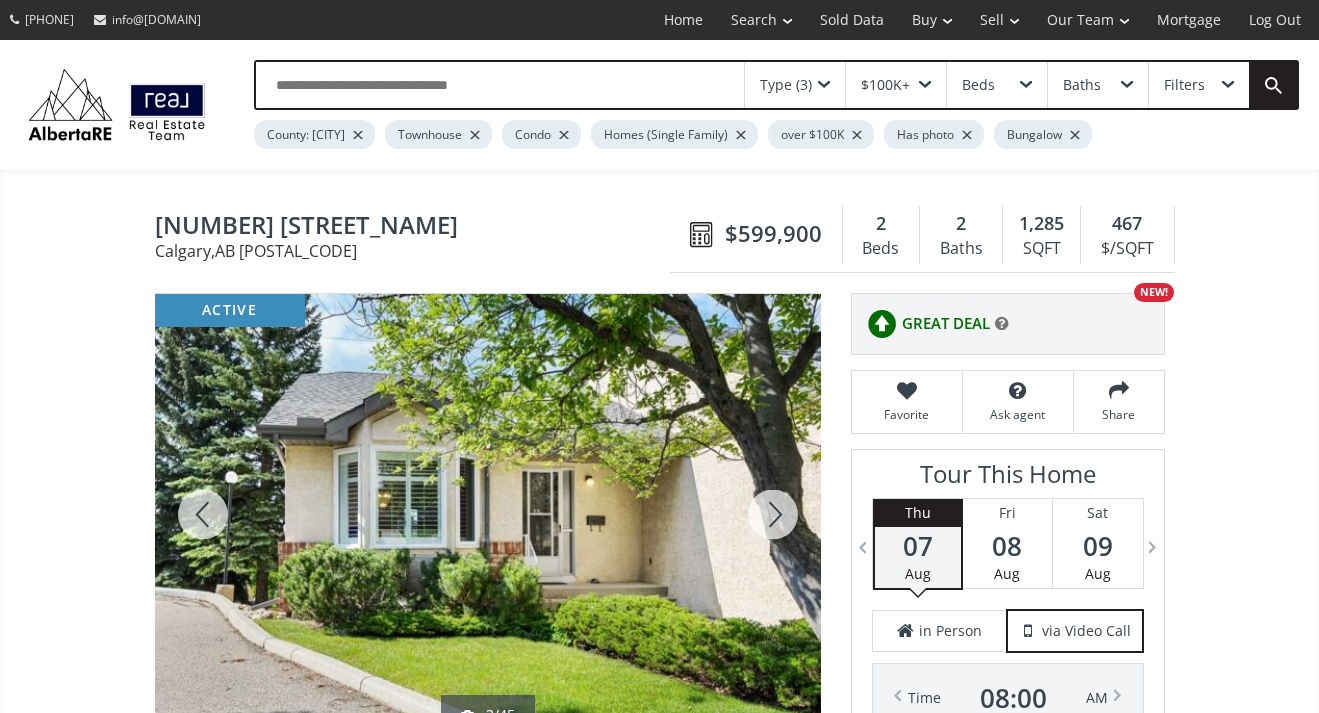 click at bounding box center (773, 514) 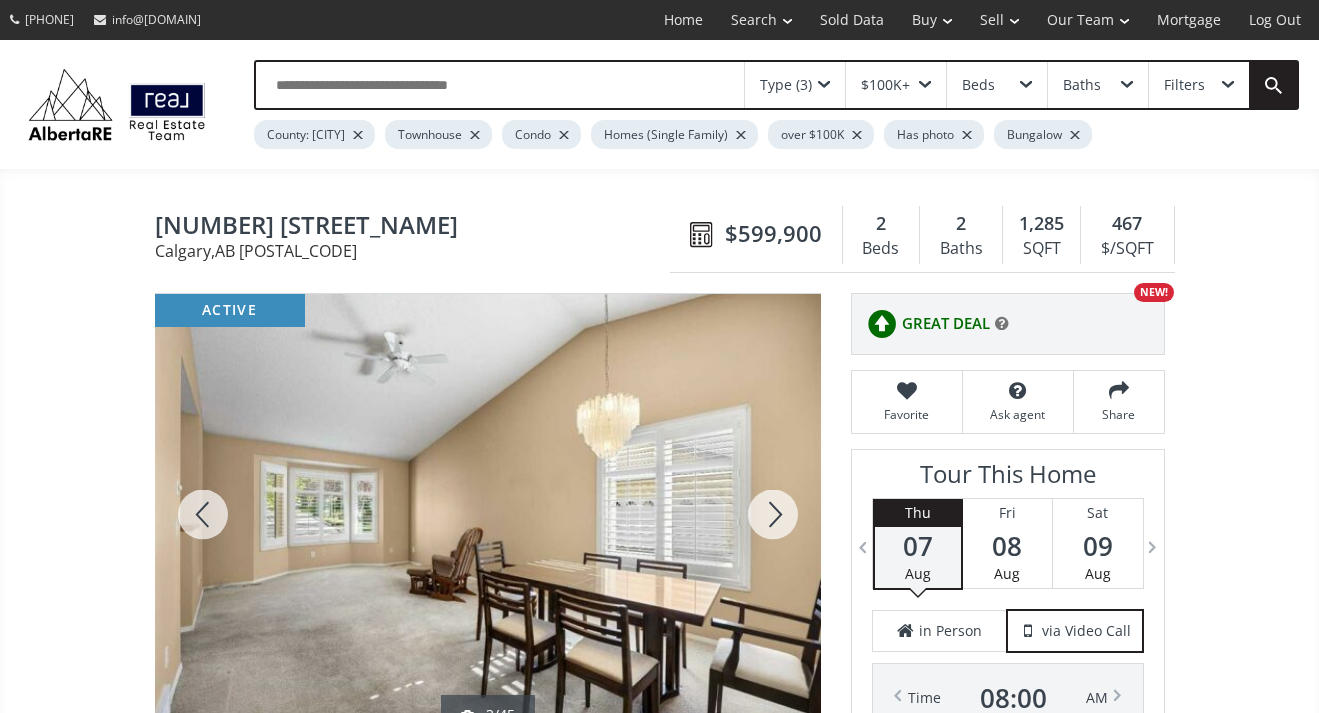 click at bounding box center [773, 514] 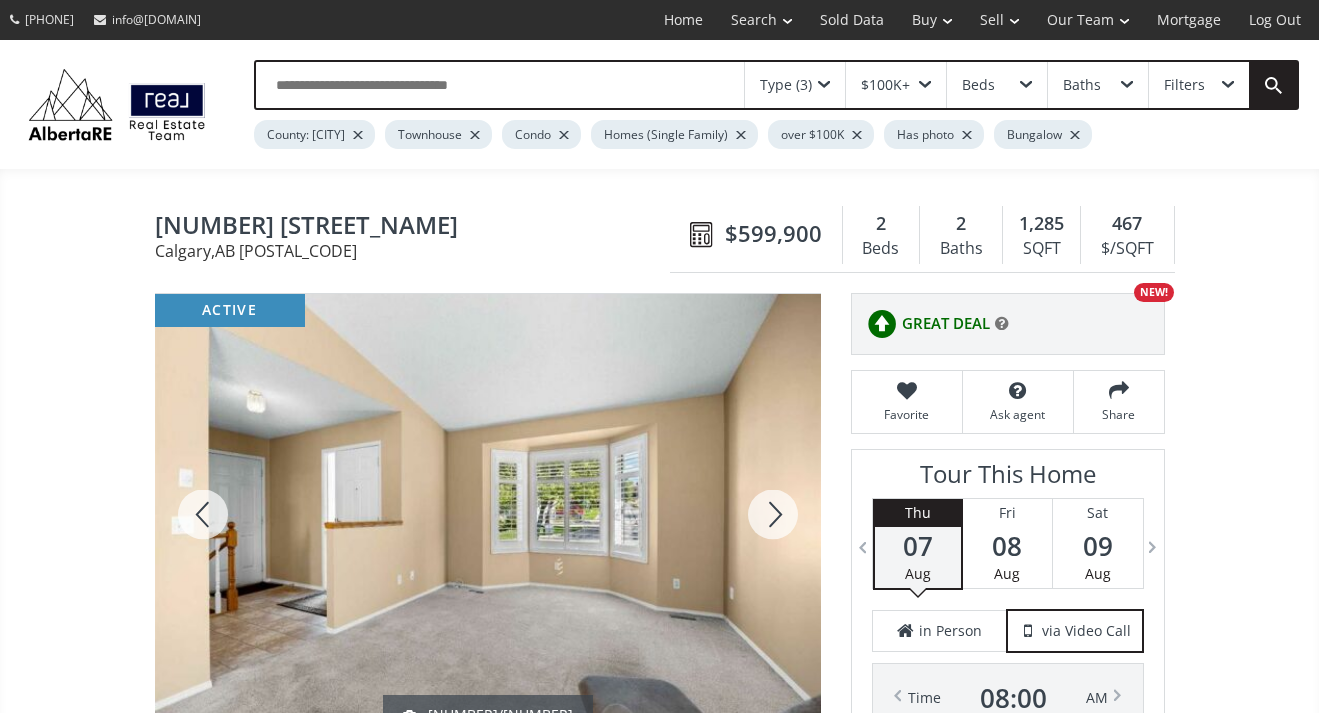 click at bounding box center [773, 514] 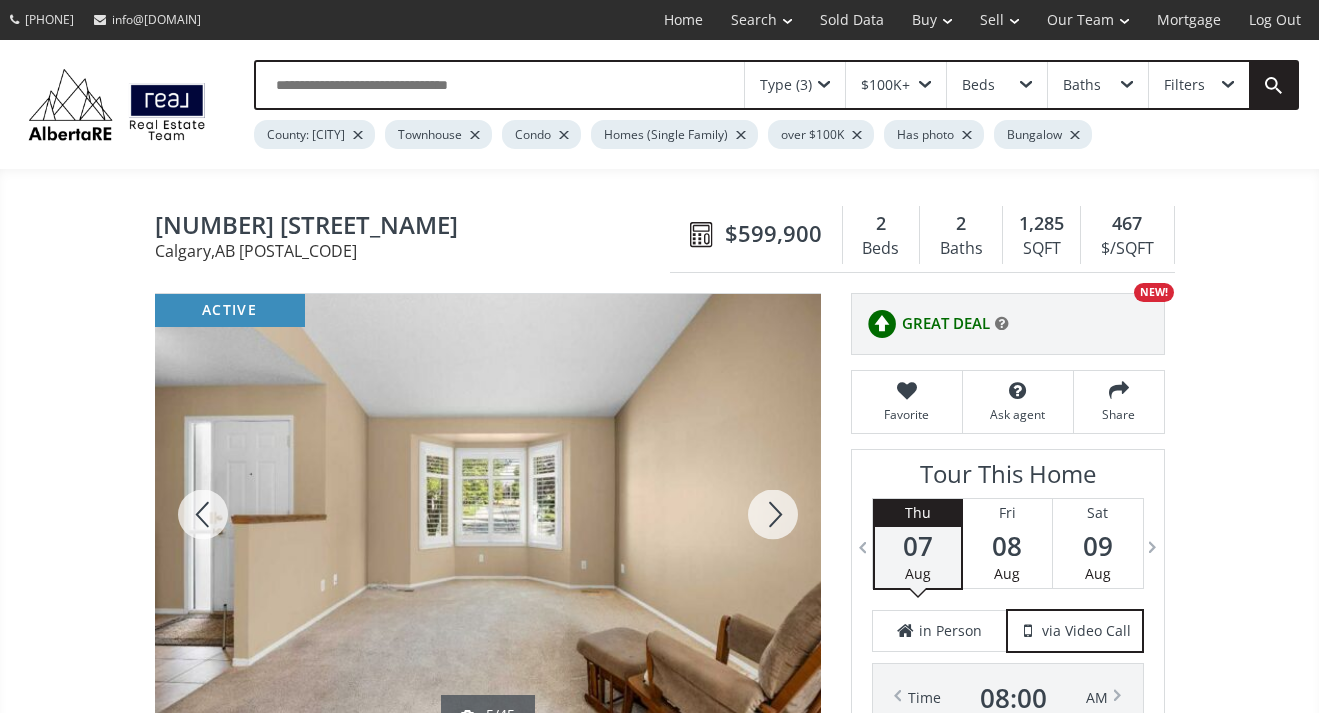 click at bounding box center (773, 514) 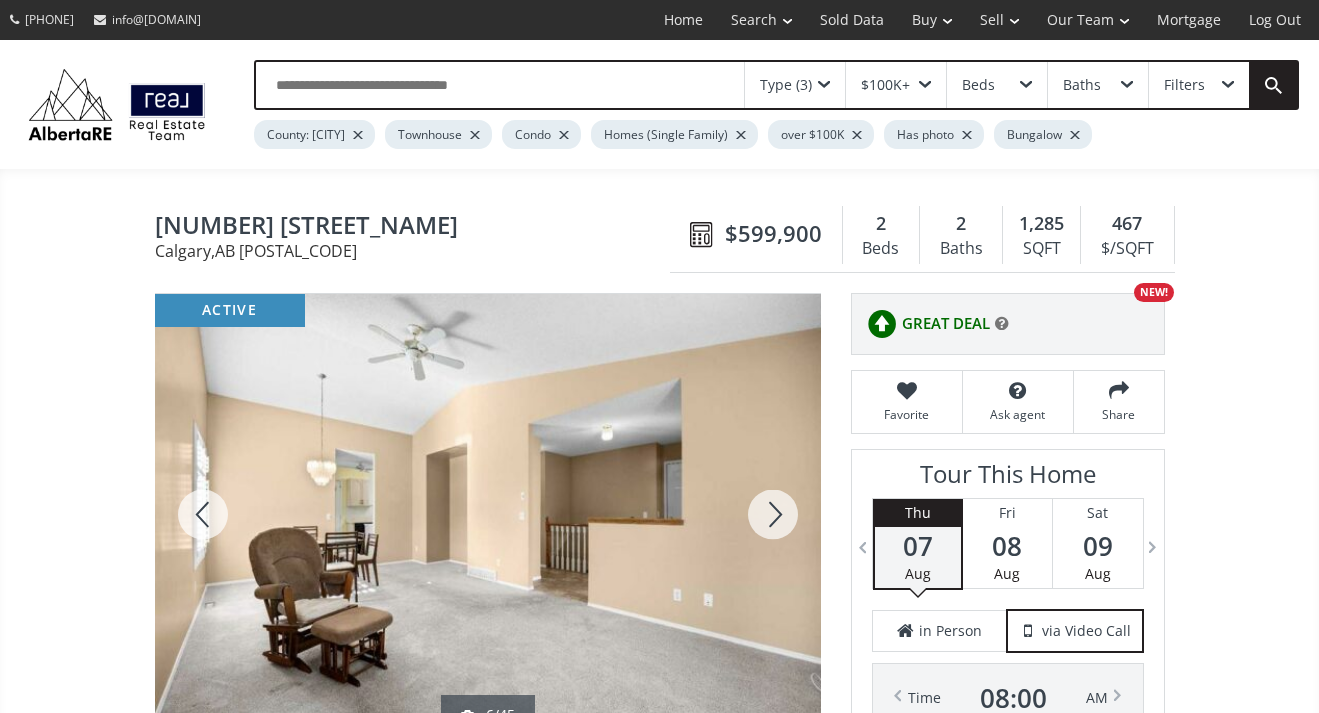 click at bounding box center (773, 514) 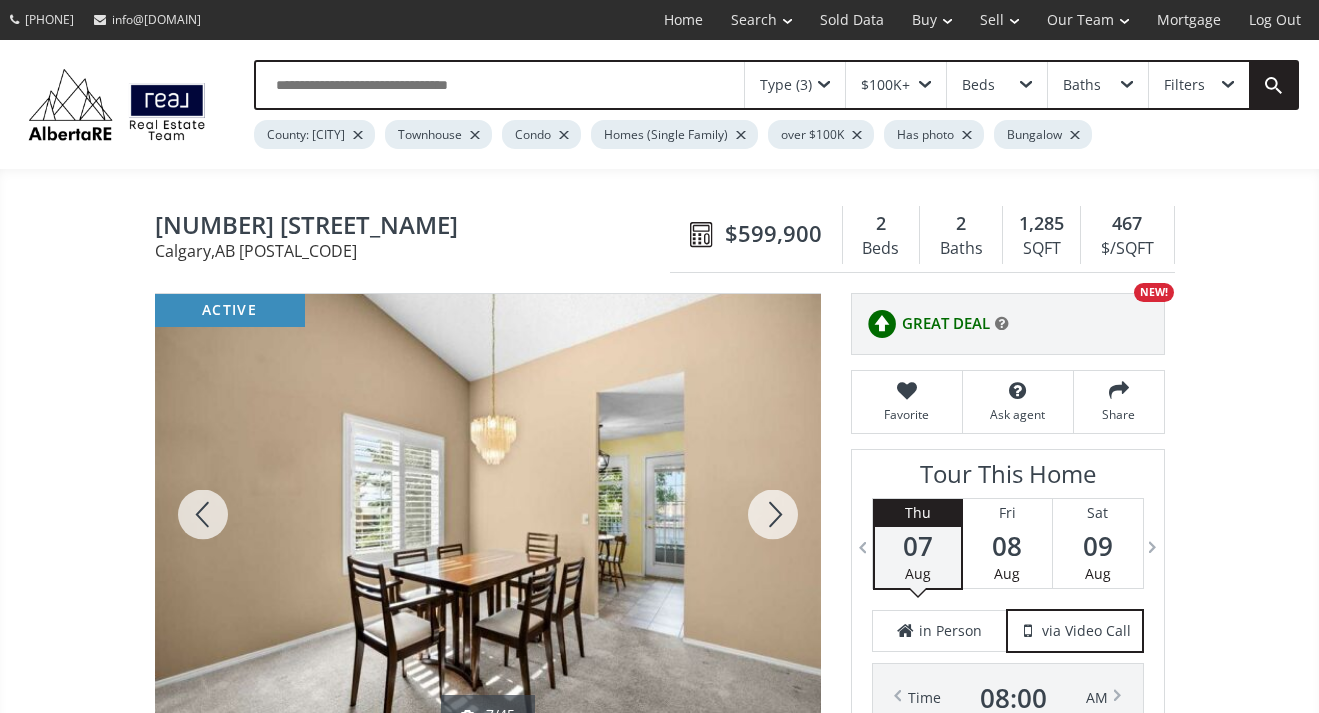 click at bounding box center (773, 514) 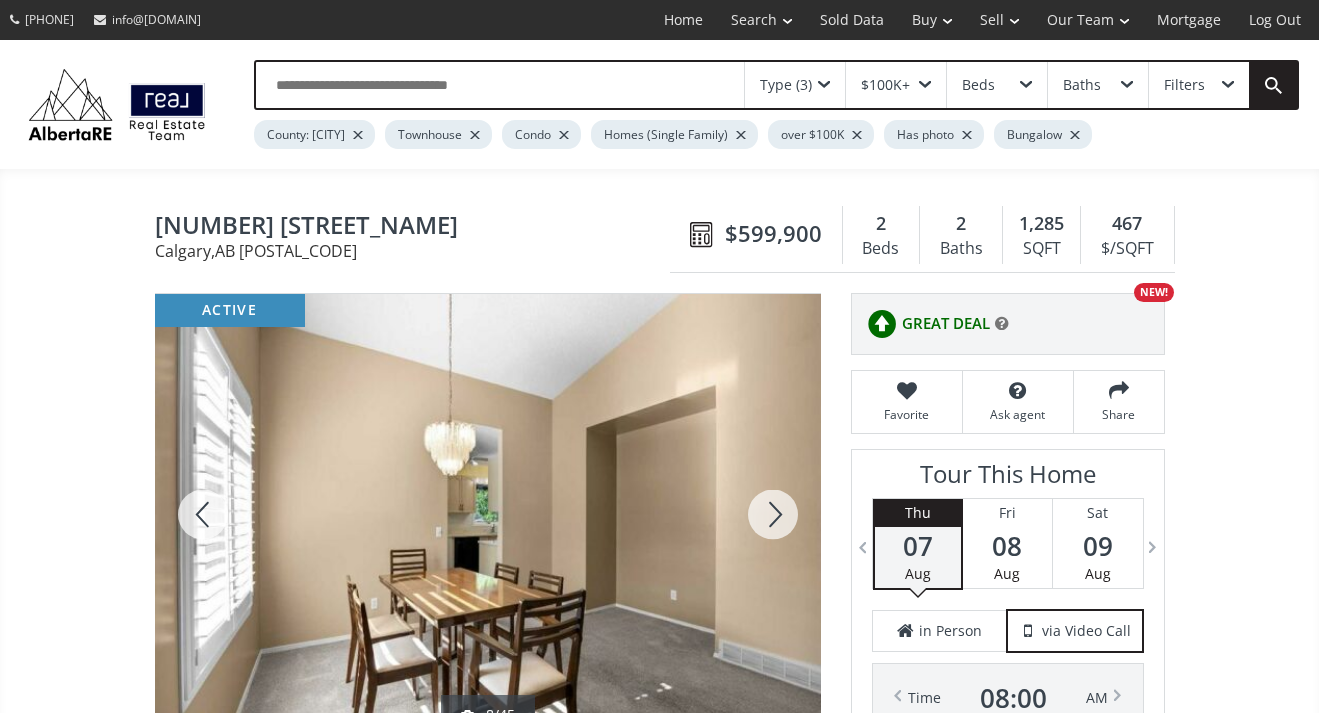 click at bounding box center [773, 514] 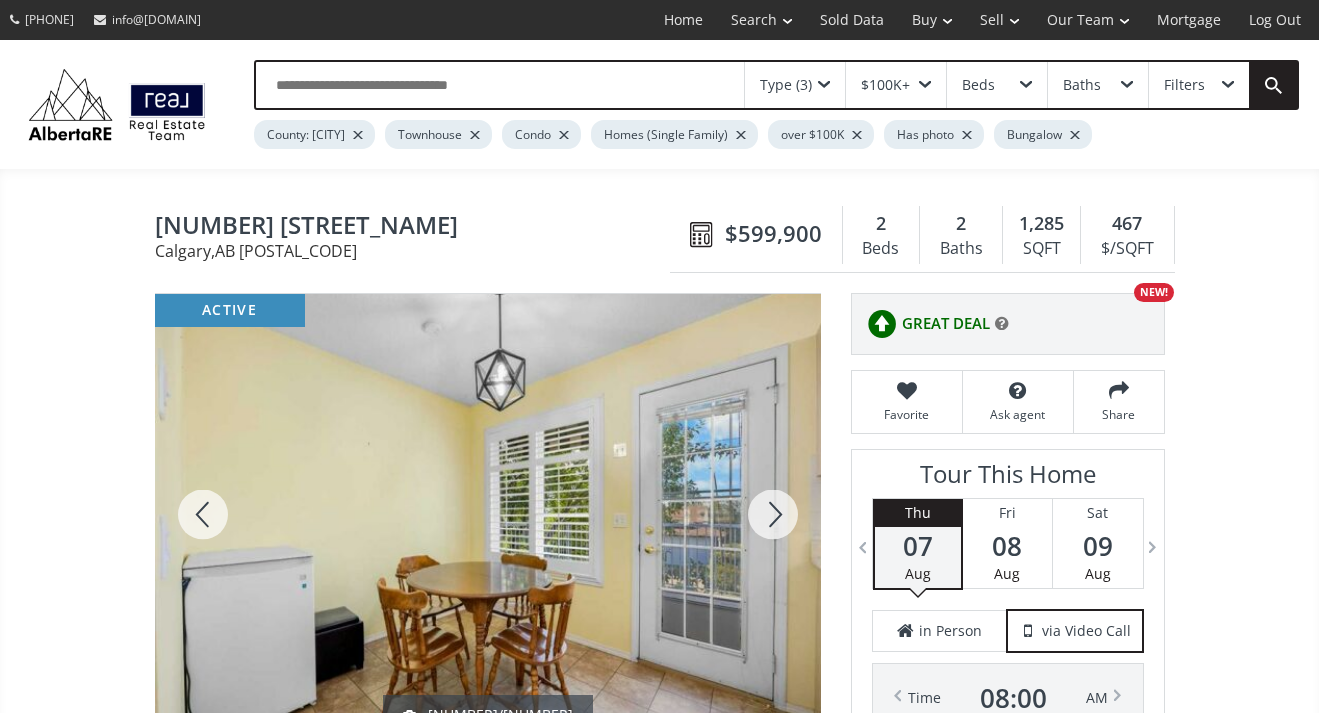 click at bounding box center (773, 514) 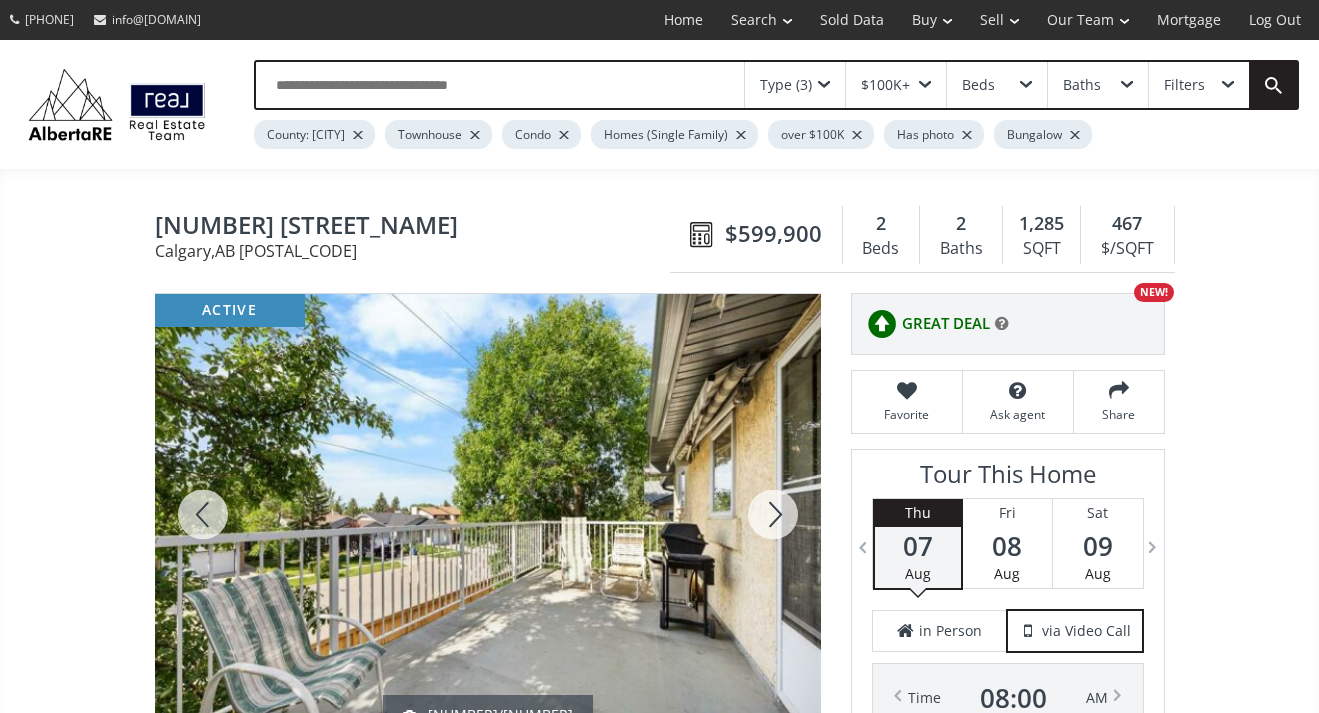 click at bounding box center [773, 514] 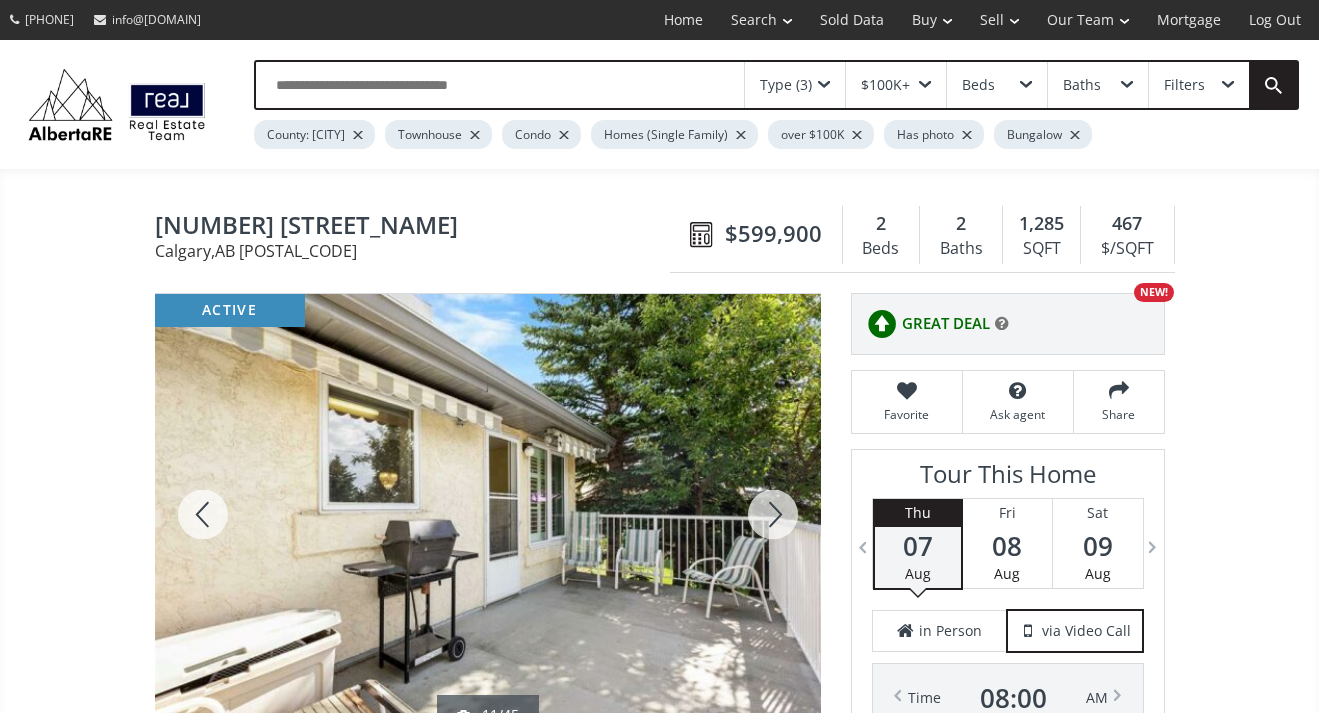 click at bounding box center (773, 514) 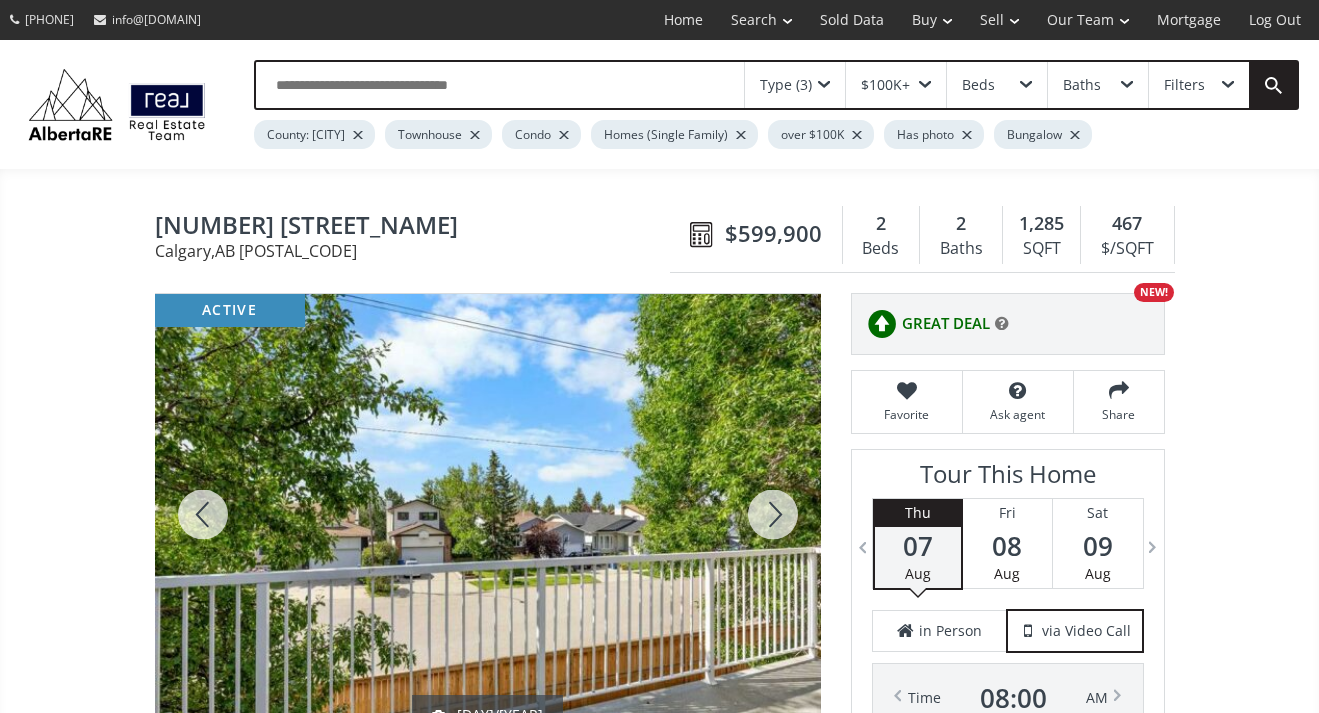 click at bounding box center (773, 514) 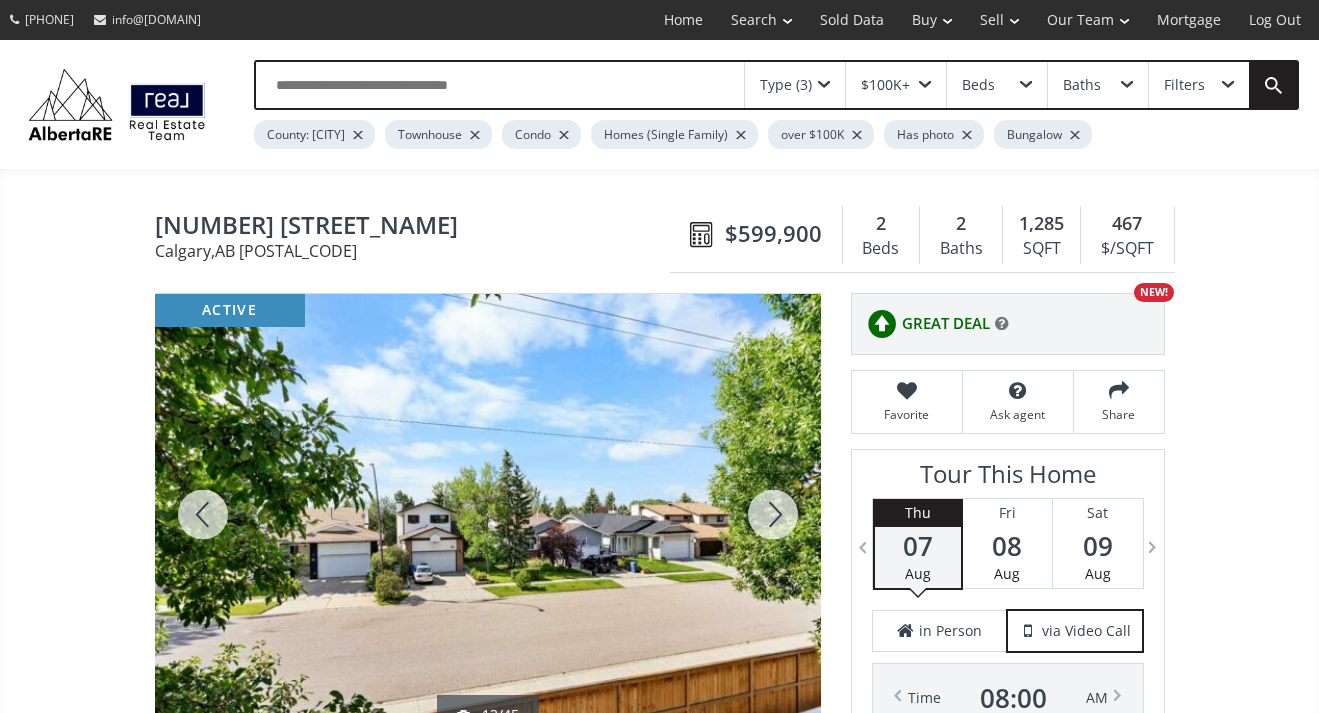 click at bounding box center (773, 514) 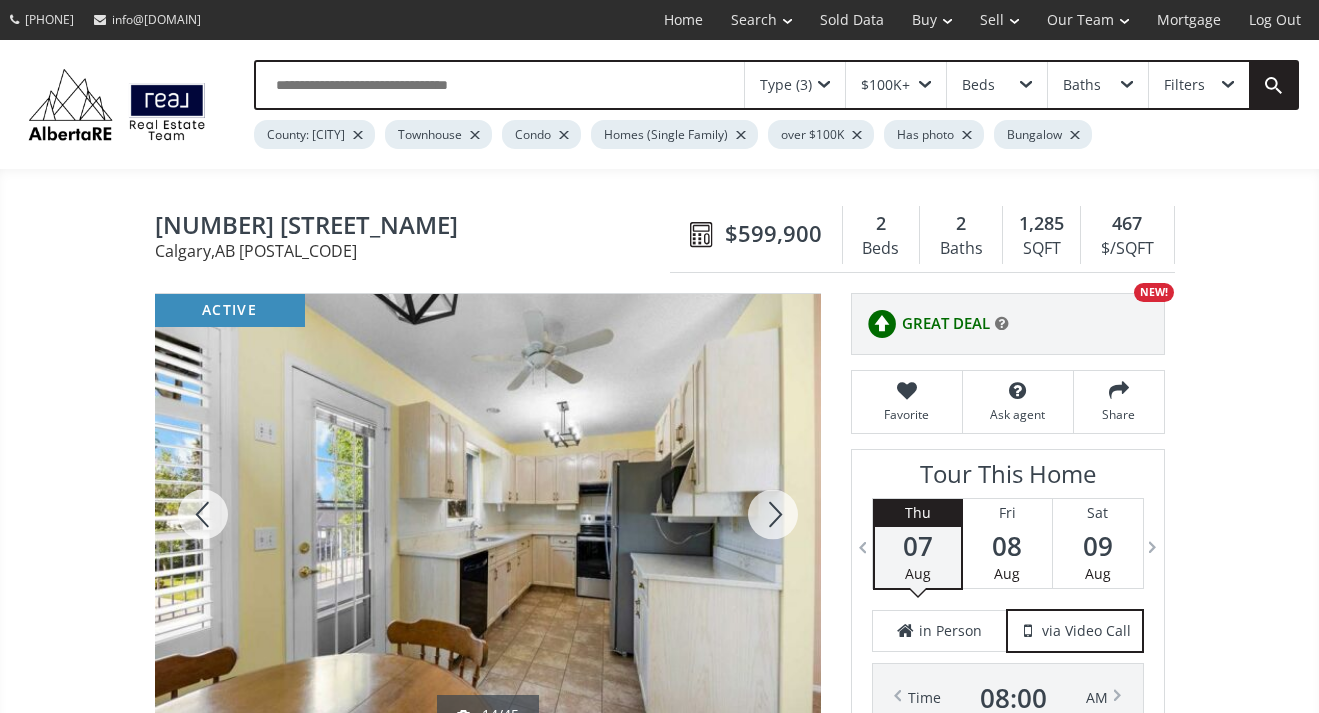 click at bounding box center (773, 514) 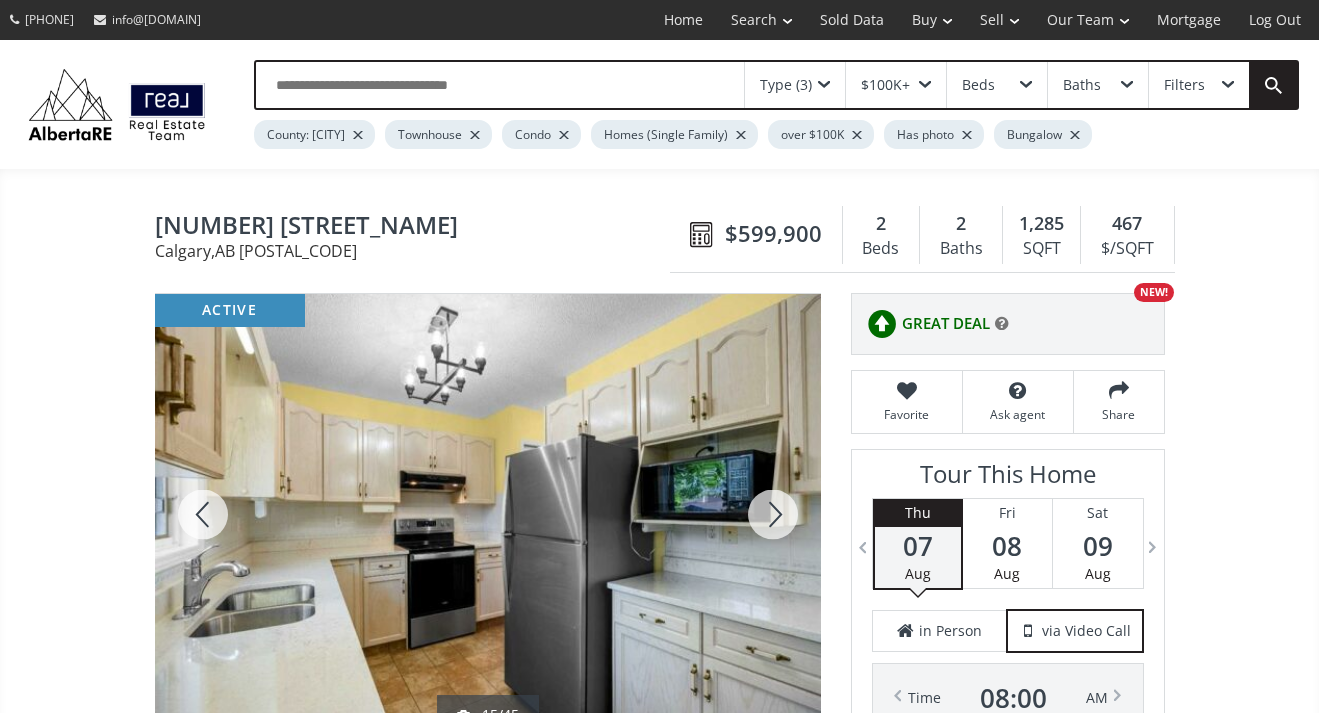 click at bounding box center [773, 514] 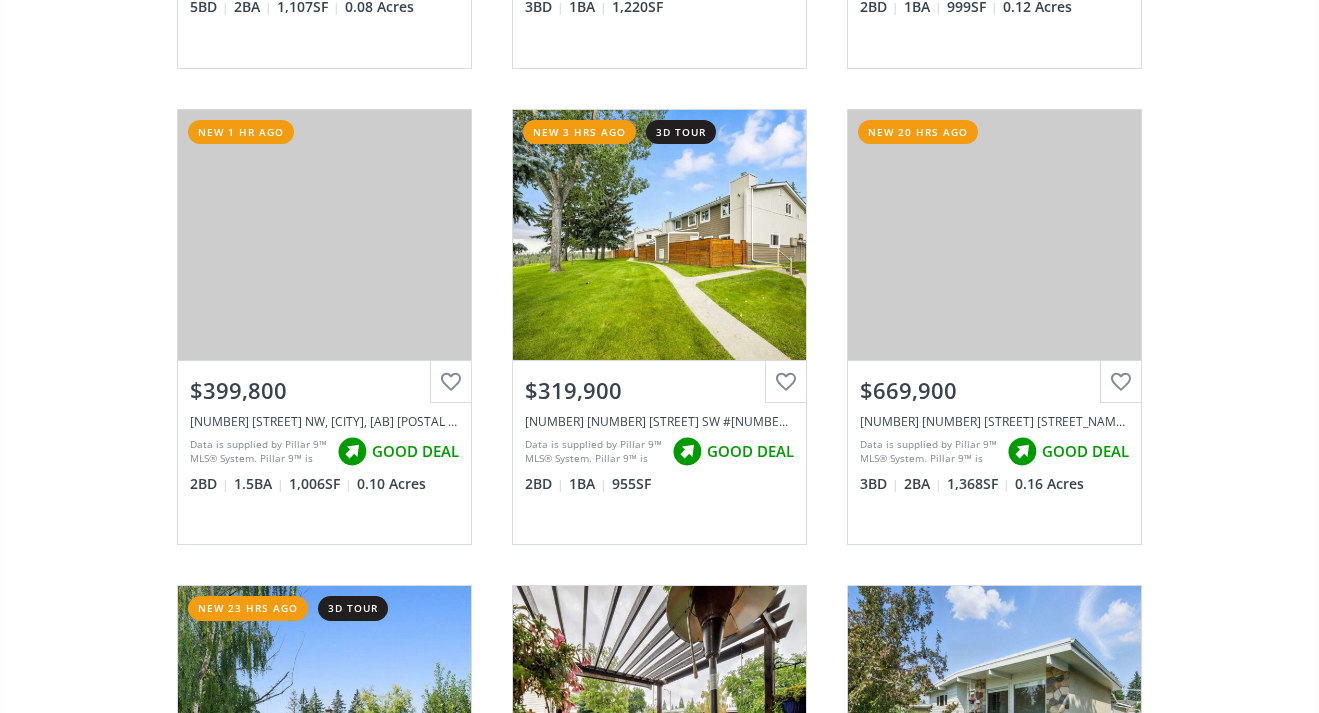 scroll, scrollTop: 1570, scrollLeft: 0, axis: vertical 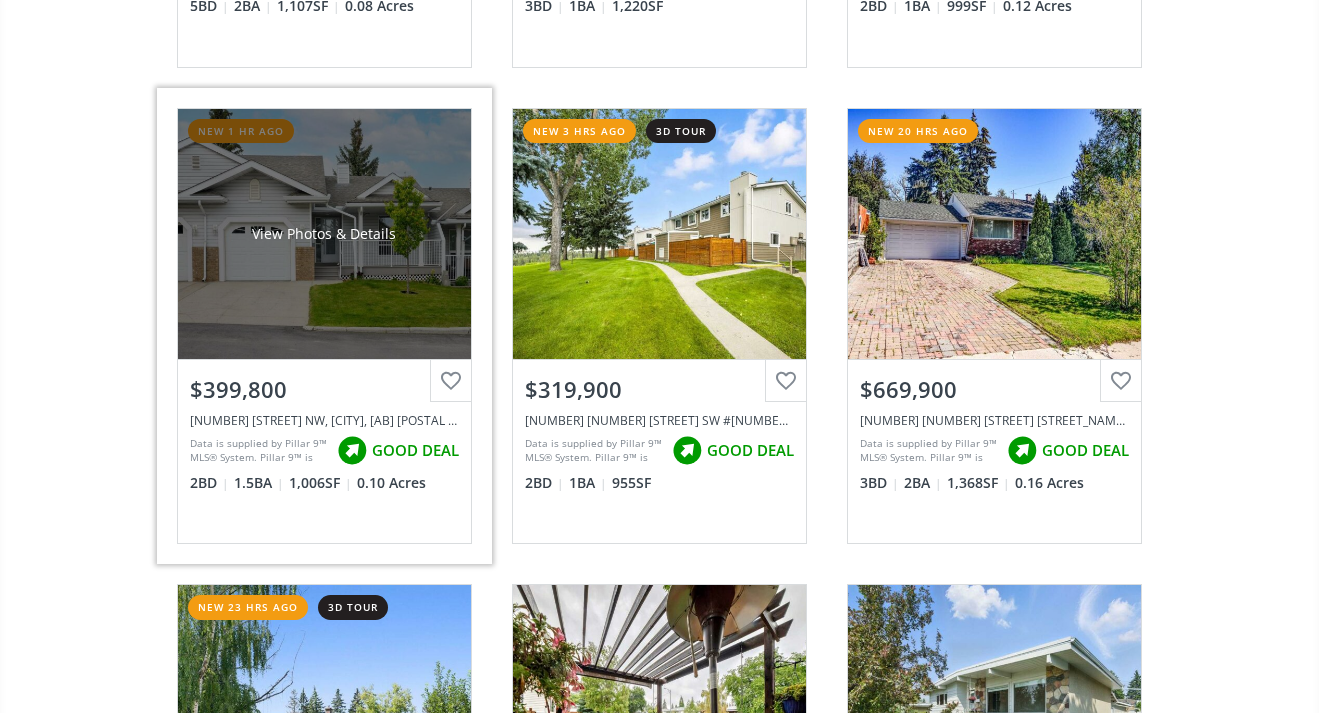 click on "View Photos & Details" at bounding box center [324, 234] 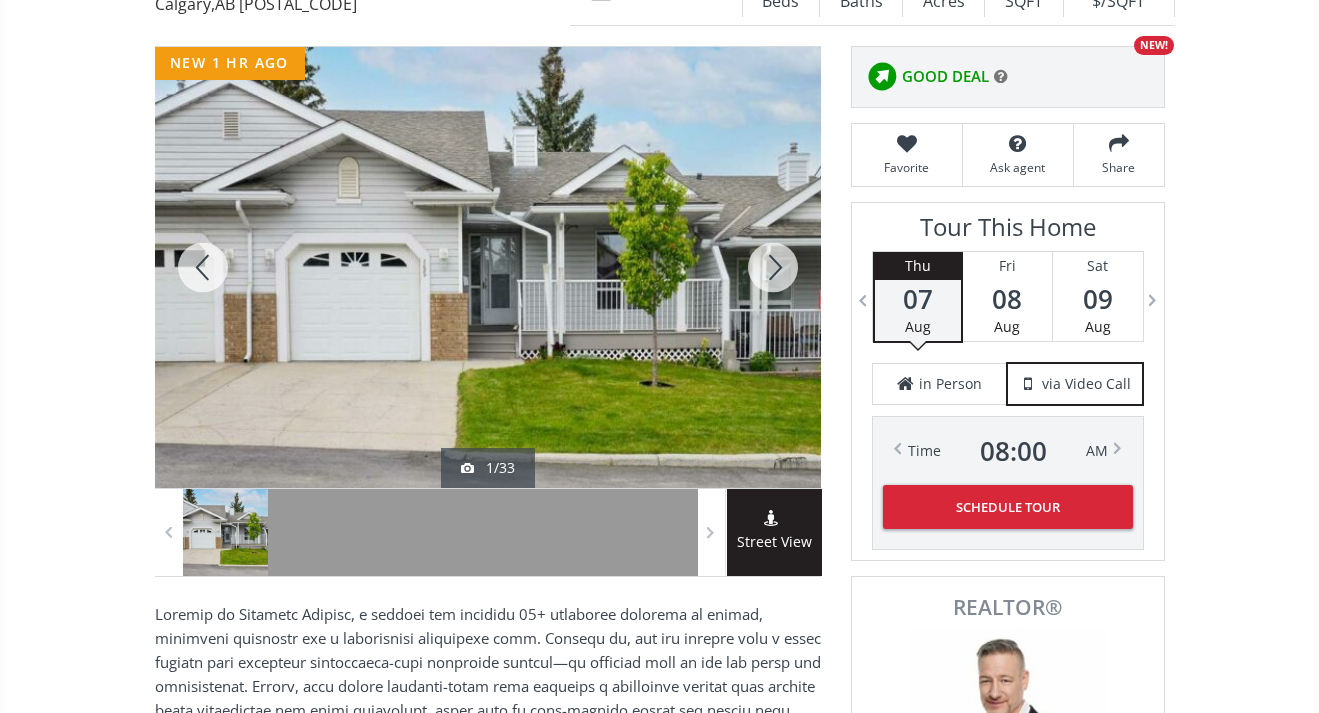 scroll, scrollTop: 301, scrollLeft: 0, axis: vertical 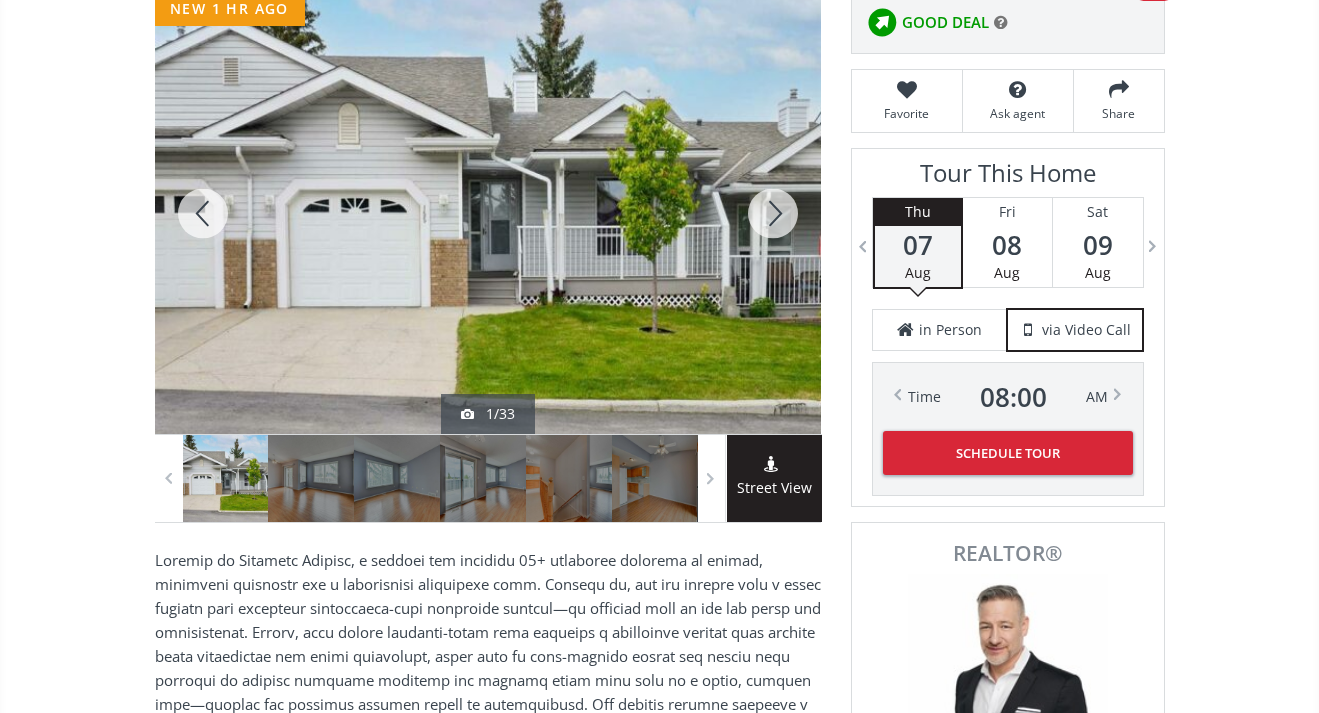 click at bounding box center (773, 213) 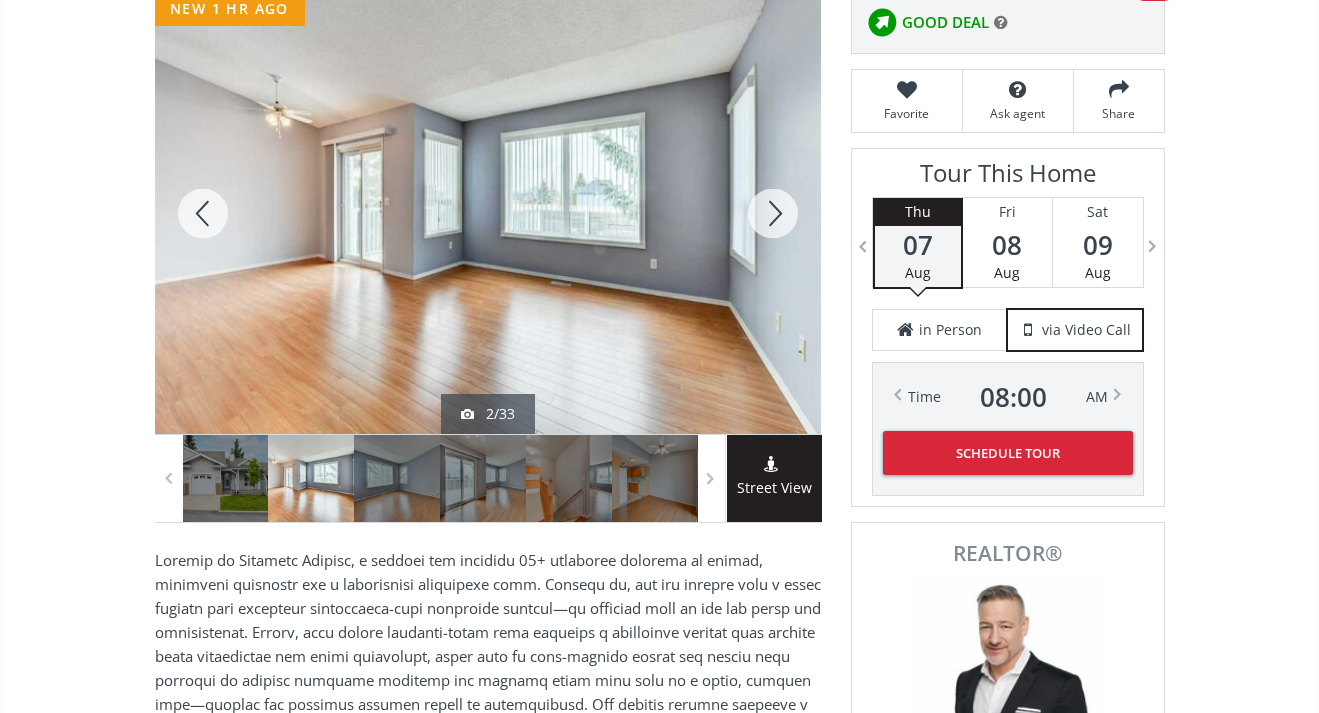 click at bounding box center [773, 213] 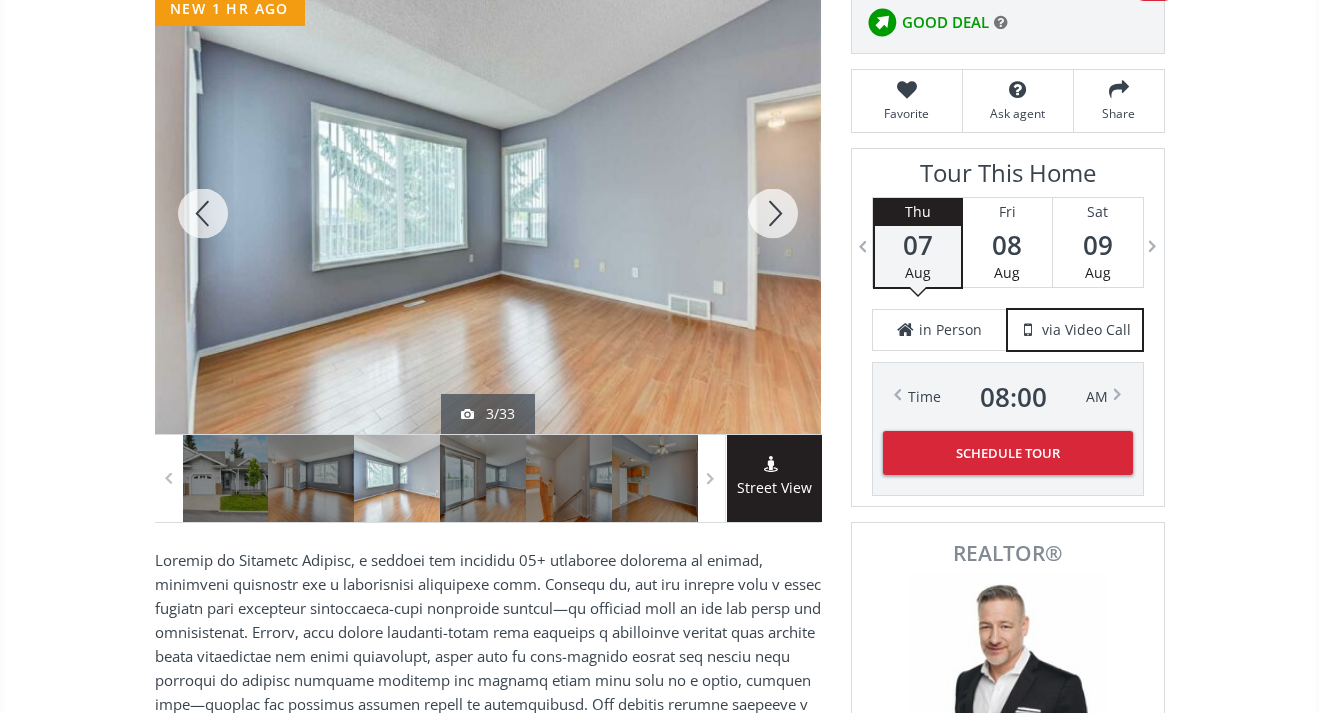 click at bounding box center [773, 213] 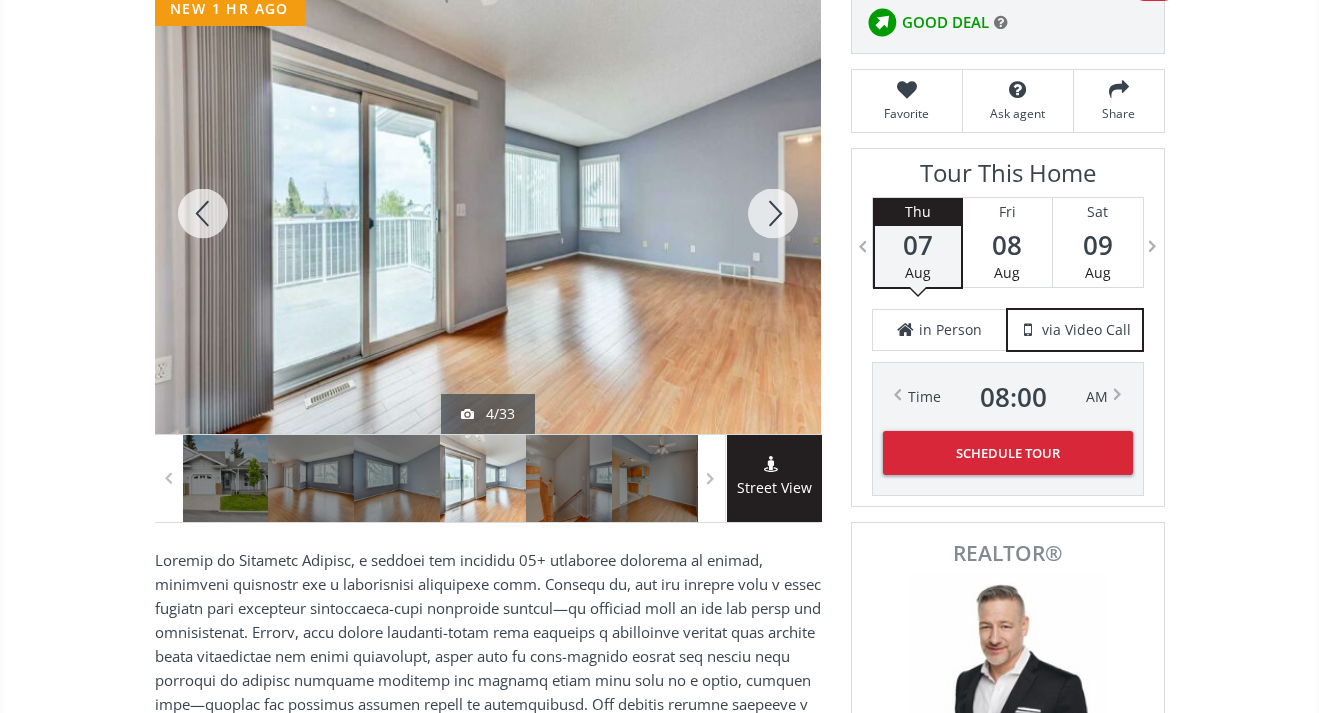 click at bounding box center [773, 213] 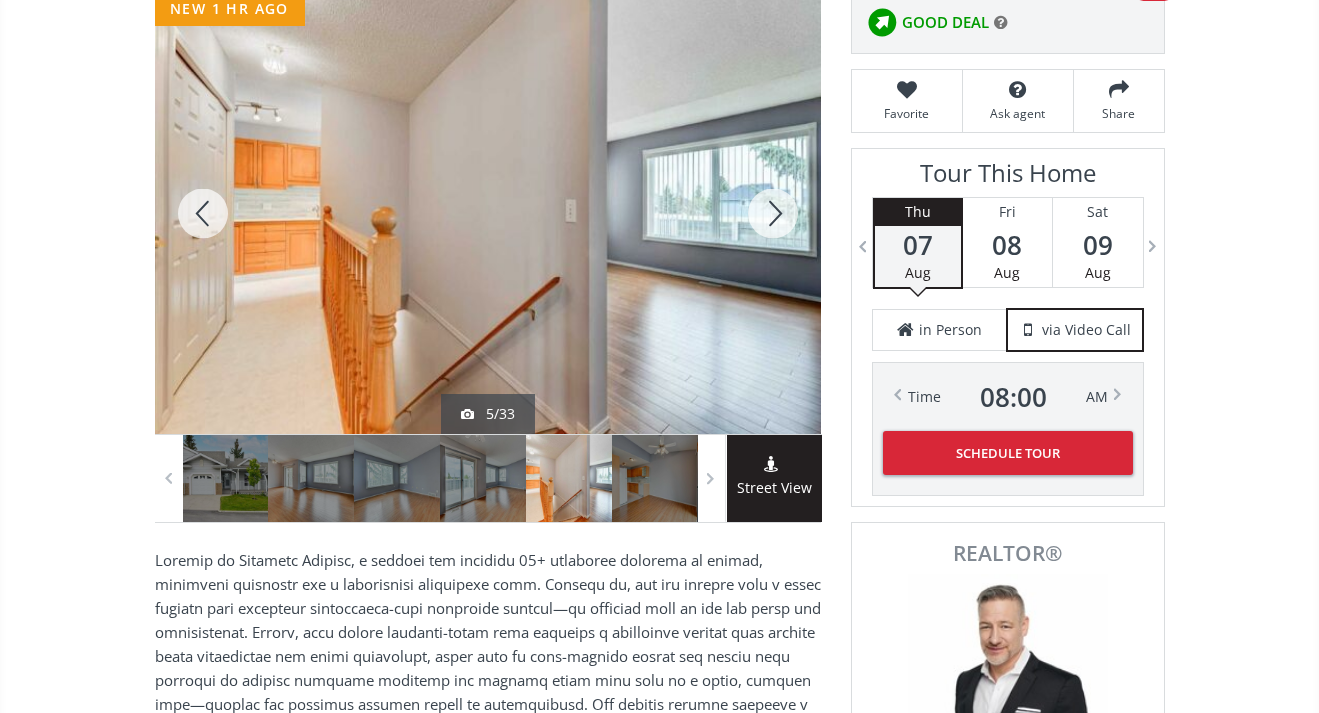 click at bounding box center [773, 213] 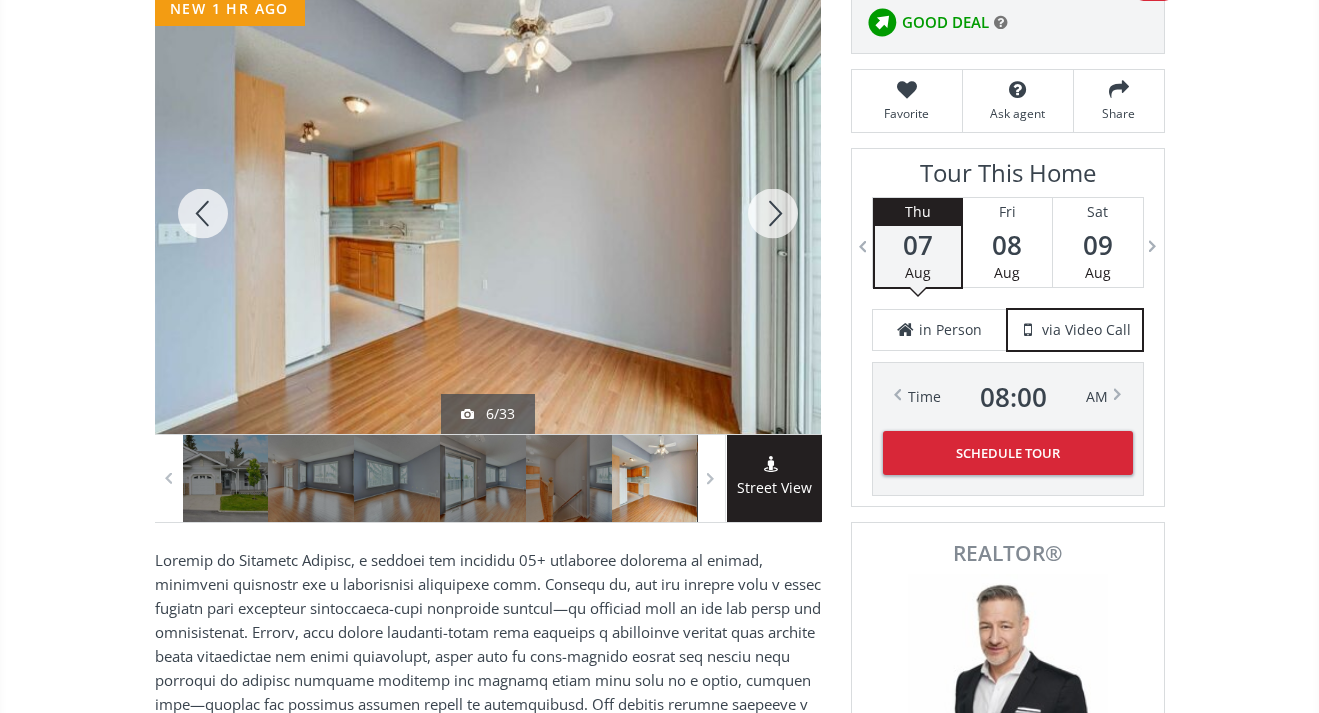click at bounding box center [773, 213] 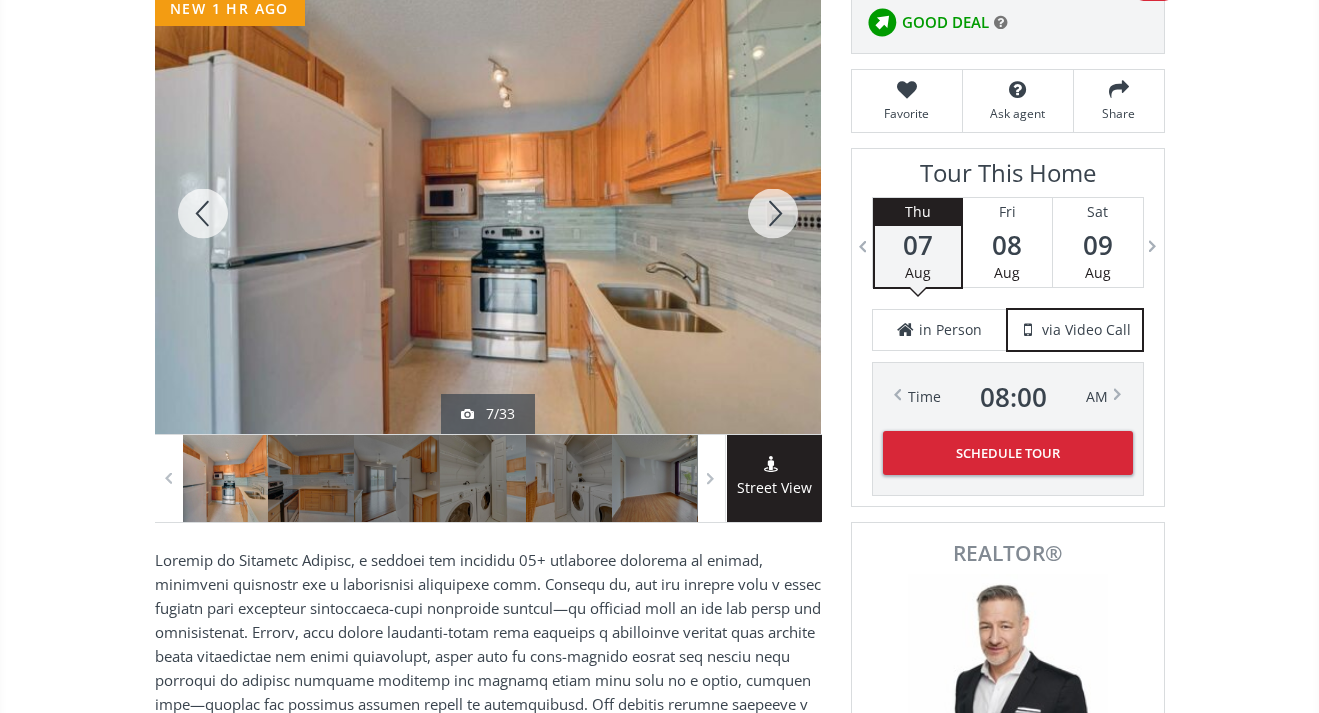 click at bounding box center [773, 213] 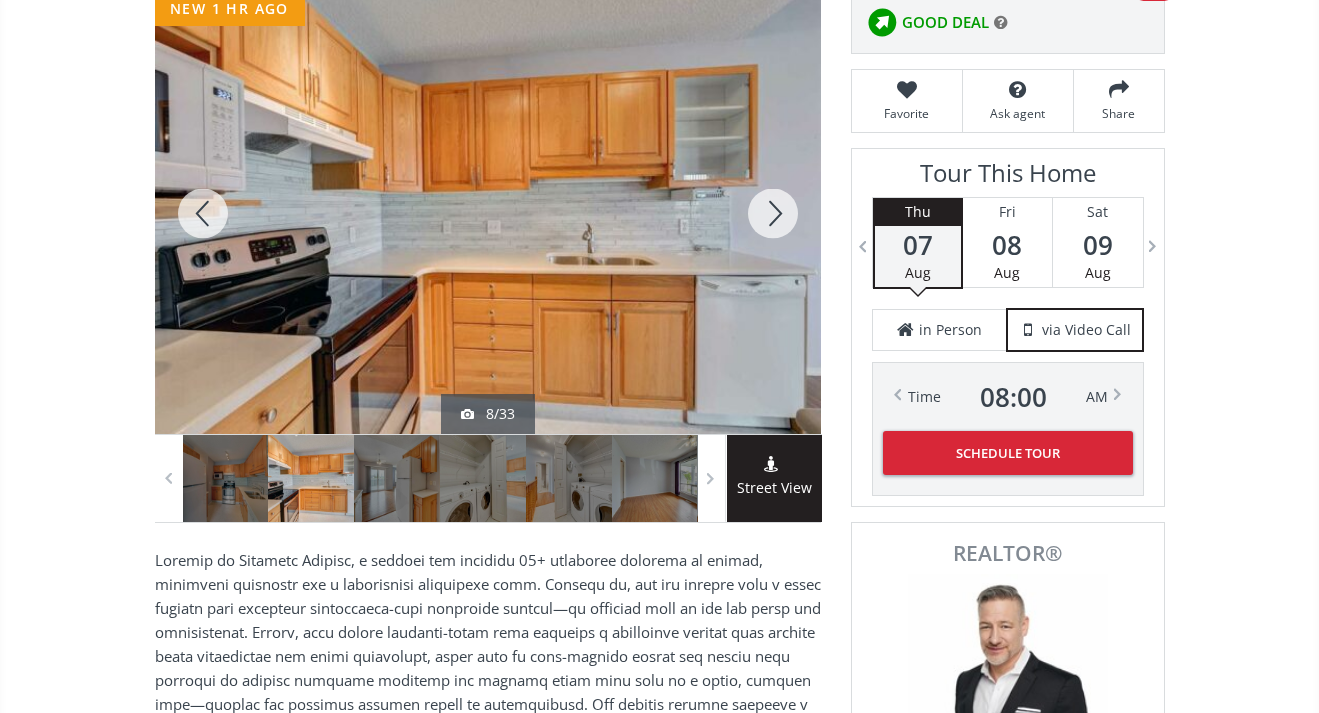 click at bounding box center [773, 213] 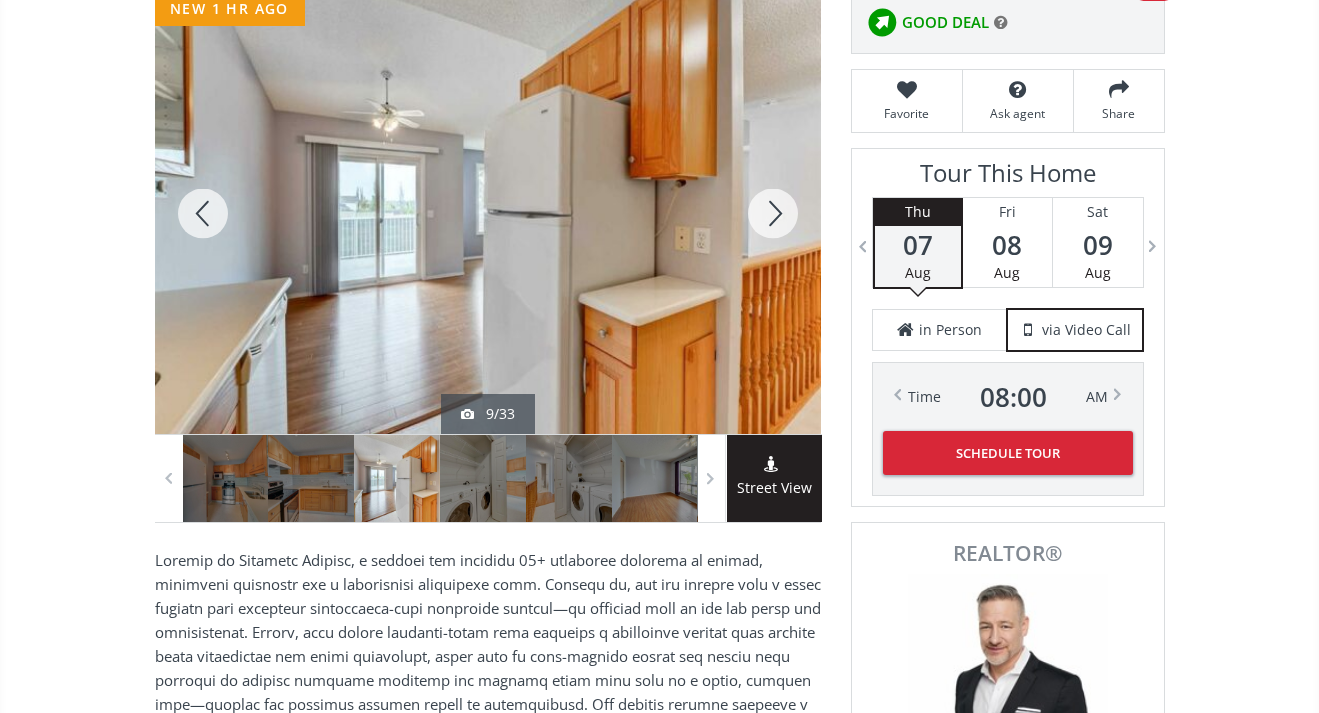 click at bounding box center [773, 213] 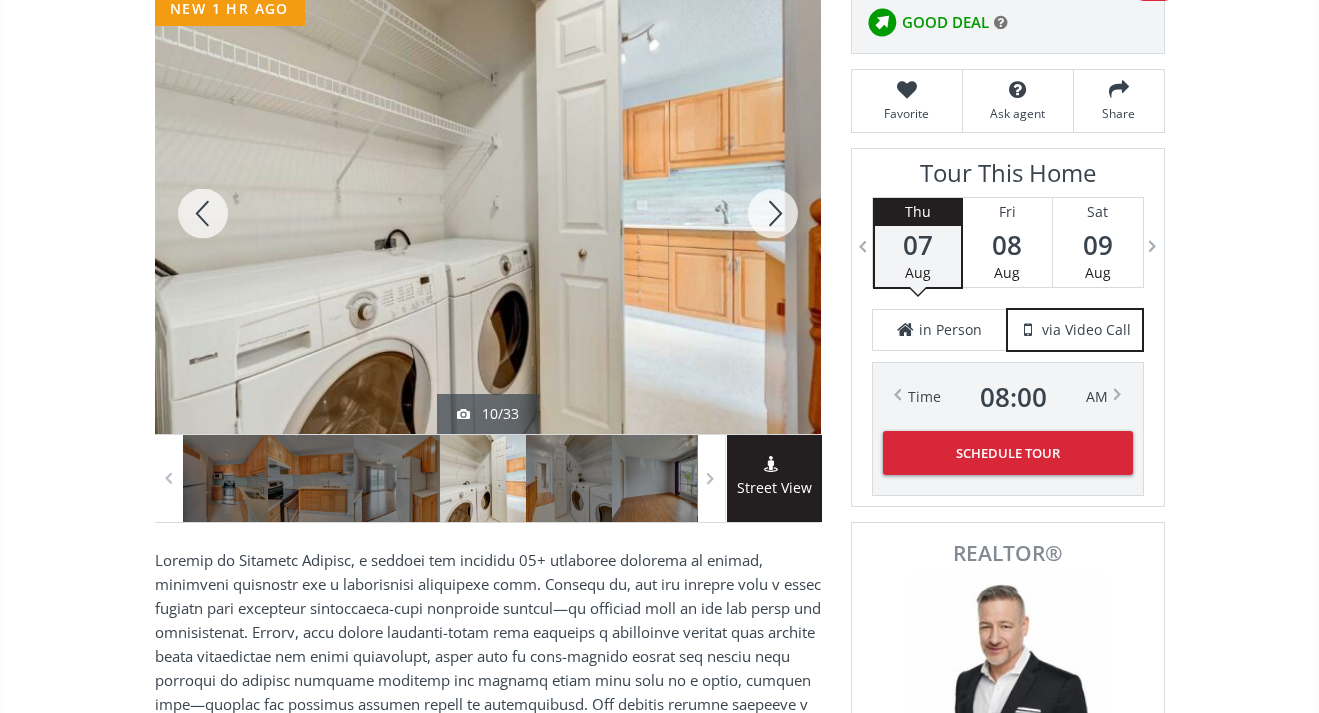 click at bounding box center (773, 213) 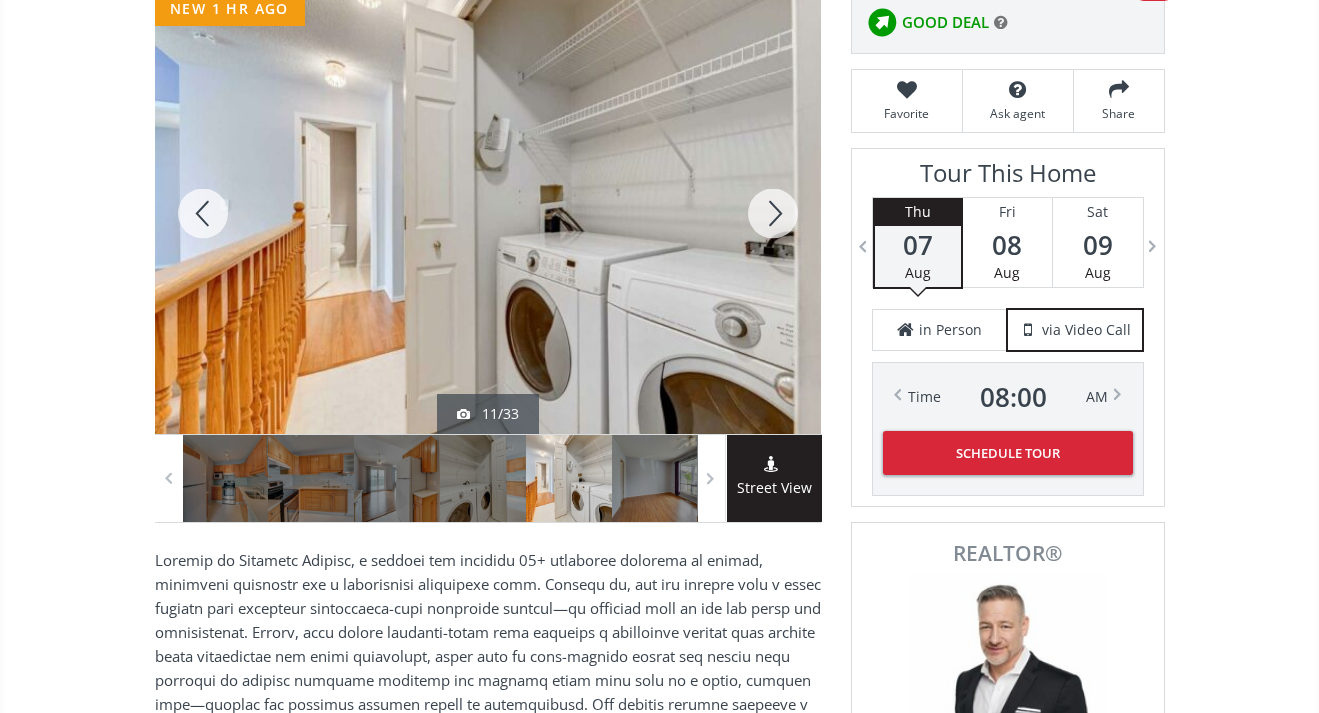 click at bounding box center [773, 213] 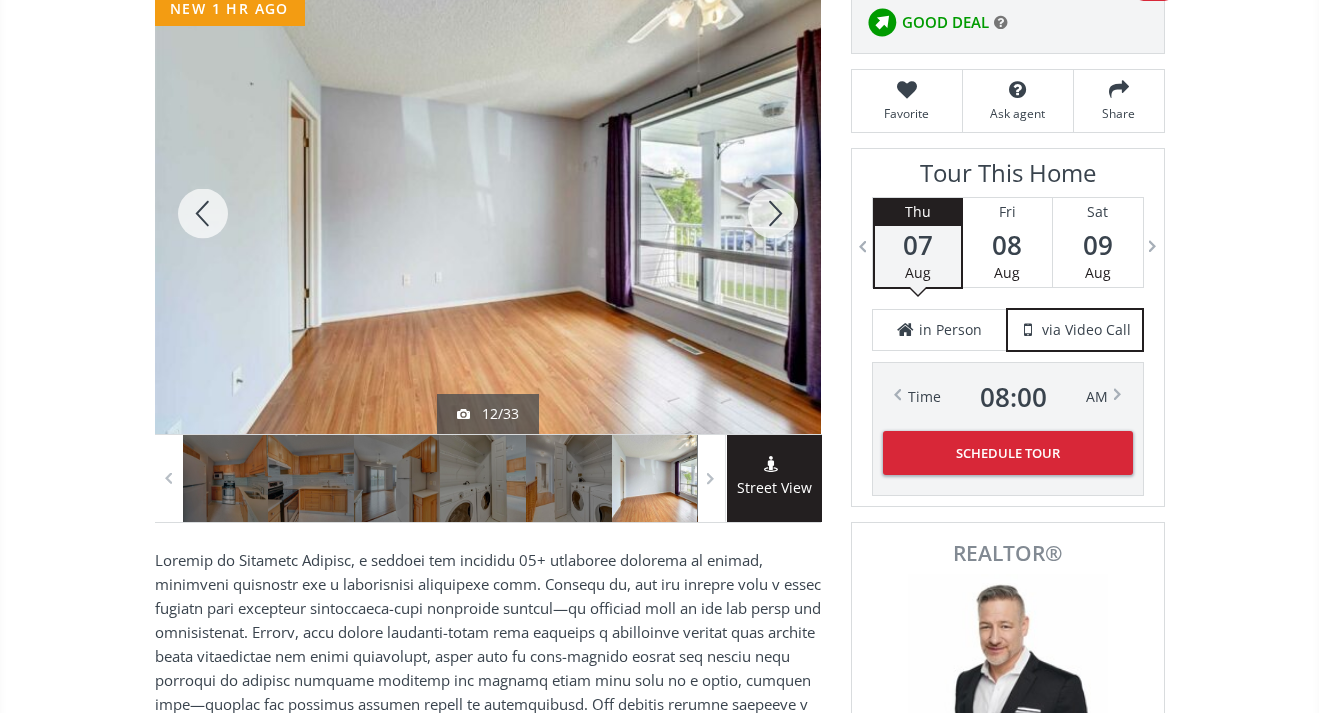 click at bounding box center (773, 213) 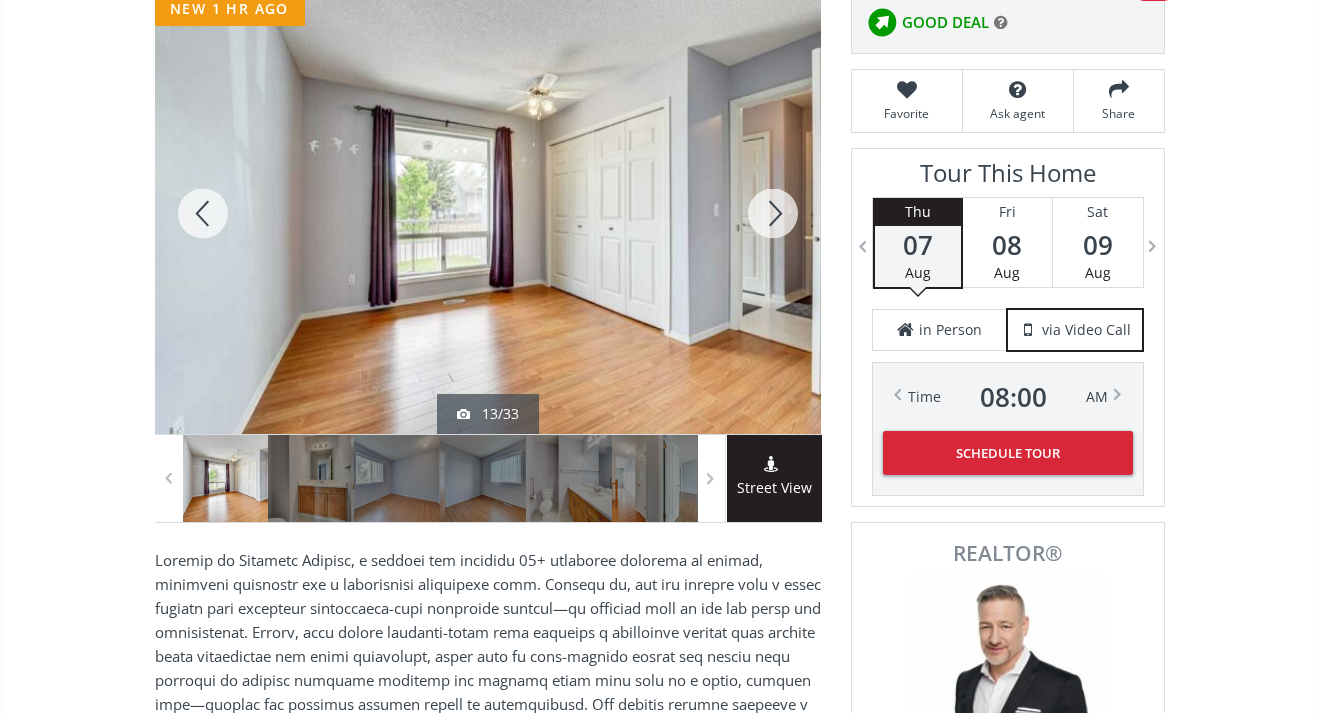 click at bounding box center [773, 213] 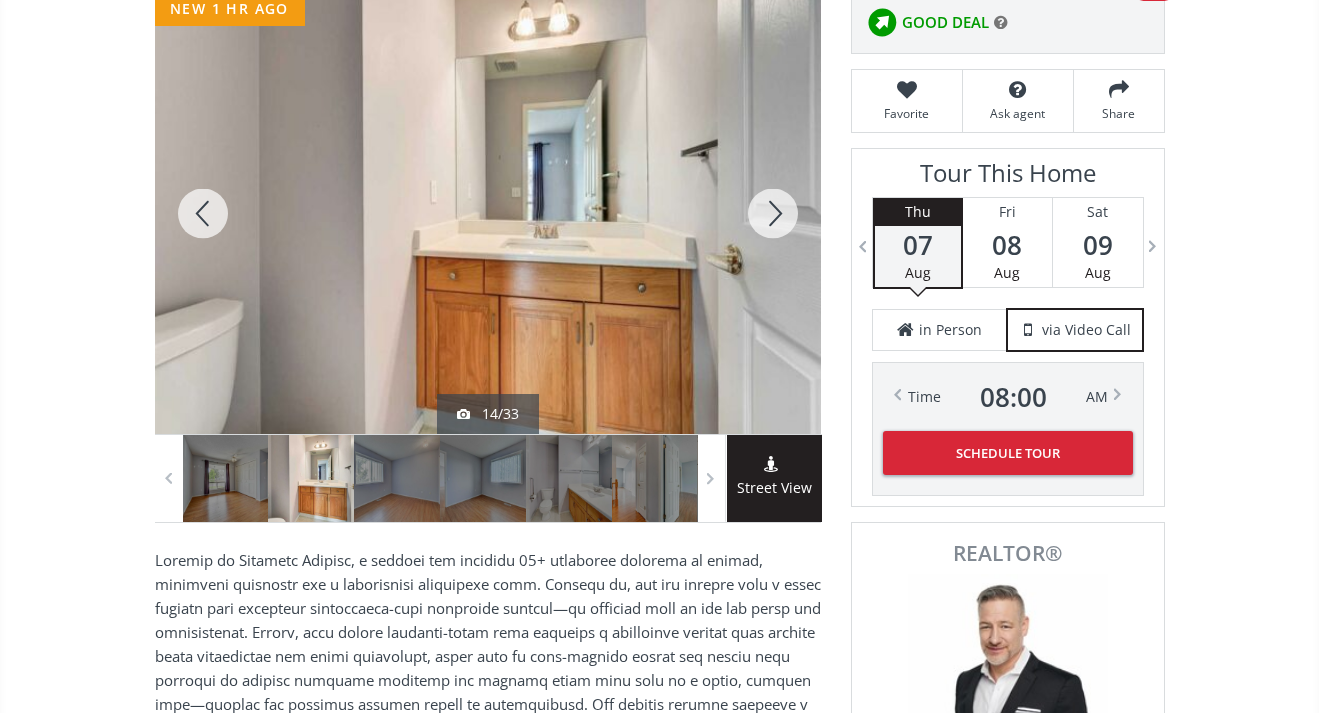 click at bounding box center (773, 213) 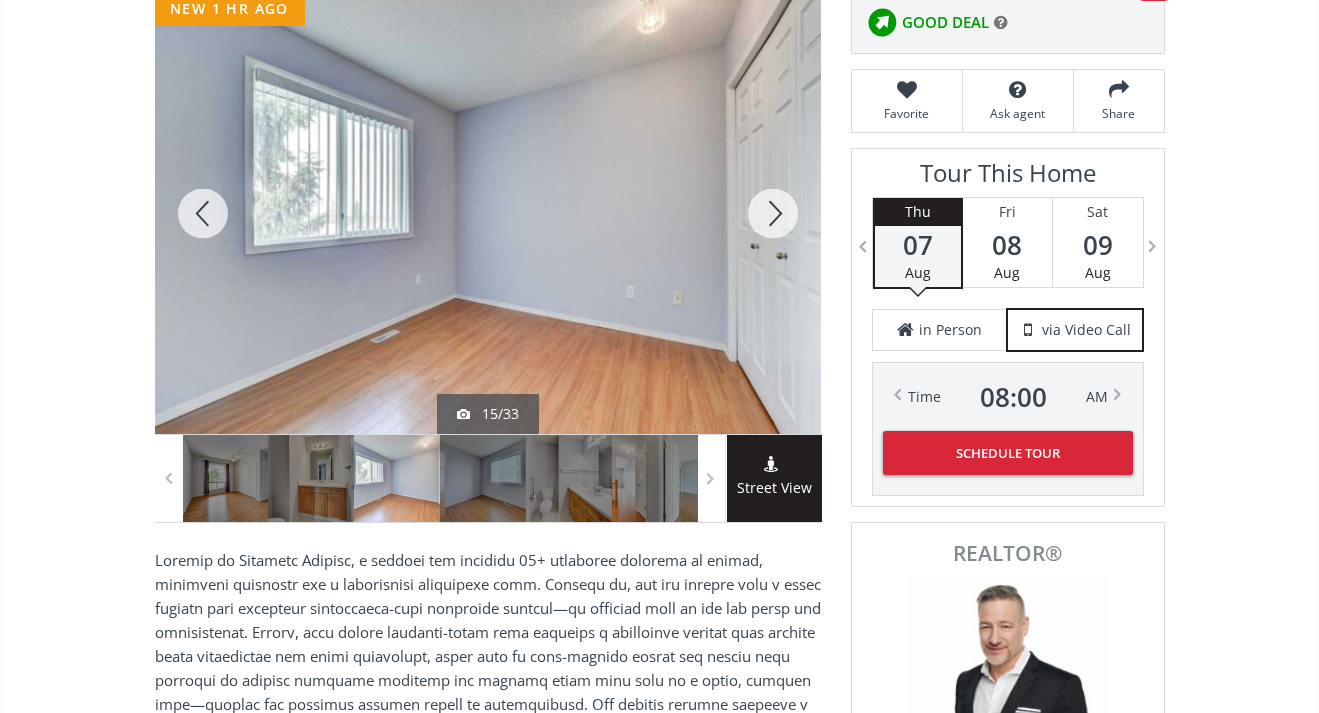 click at bounding box center (773, 213) 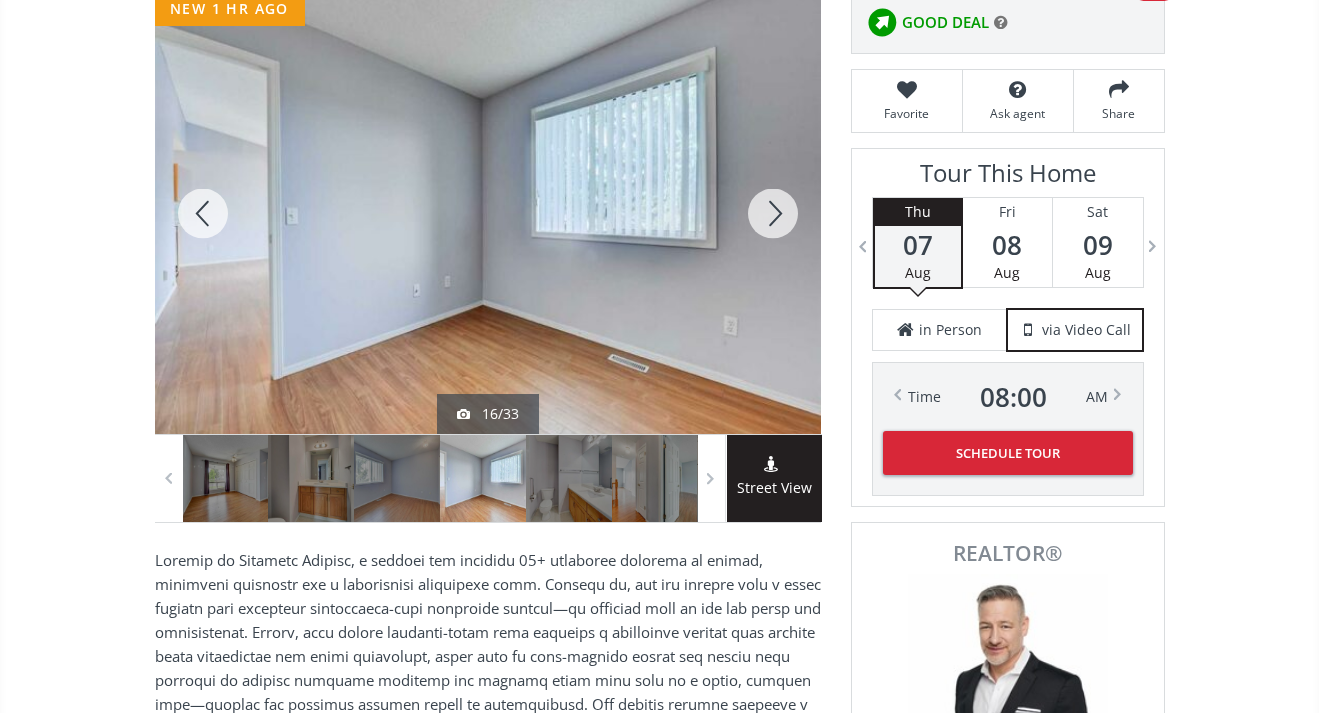 click at bounding box center [773, 213] 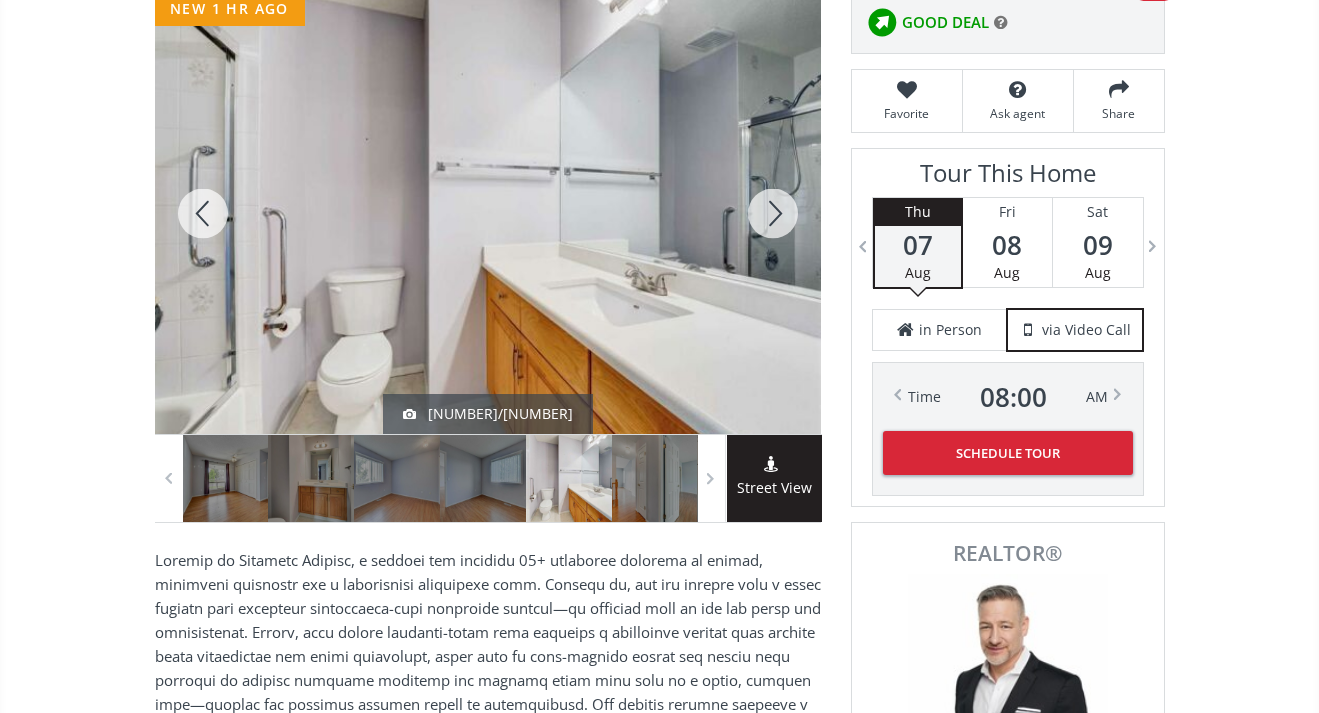 click at bounding box center [773, 213] 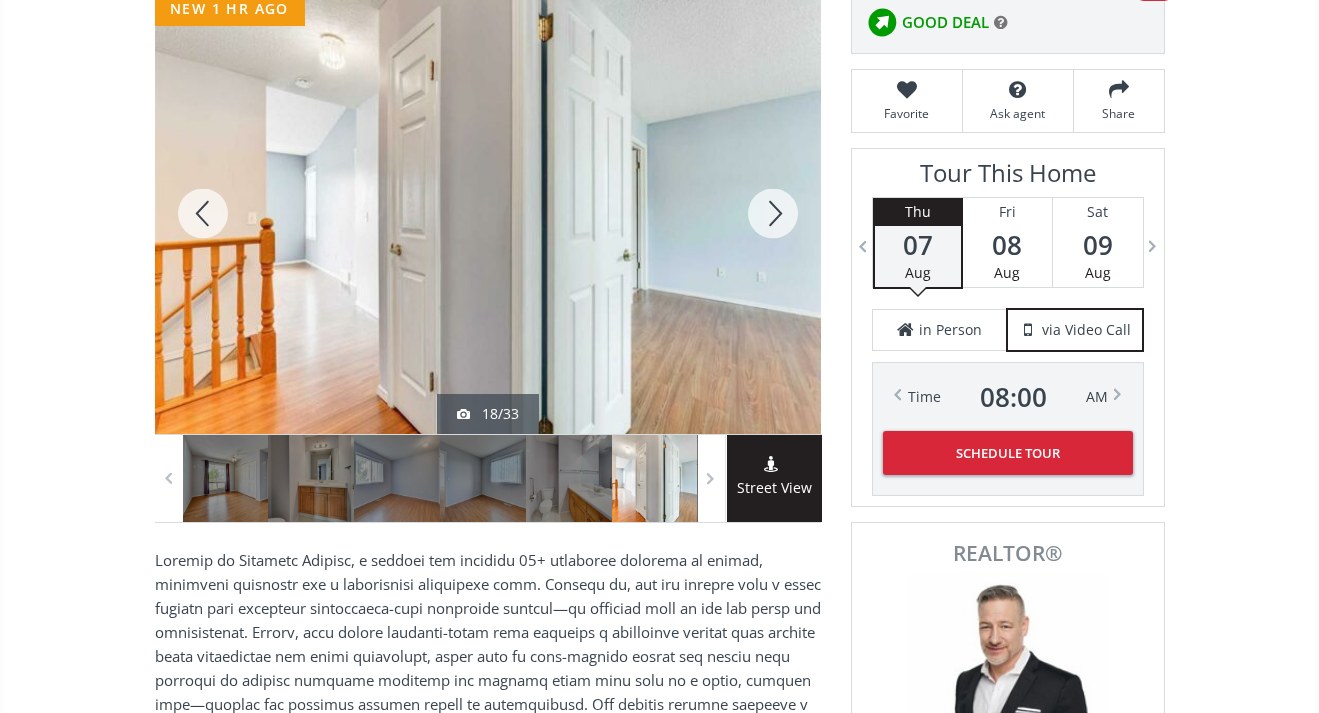 click at bounding box center [773, 213] 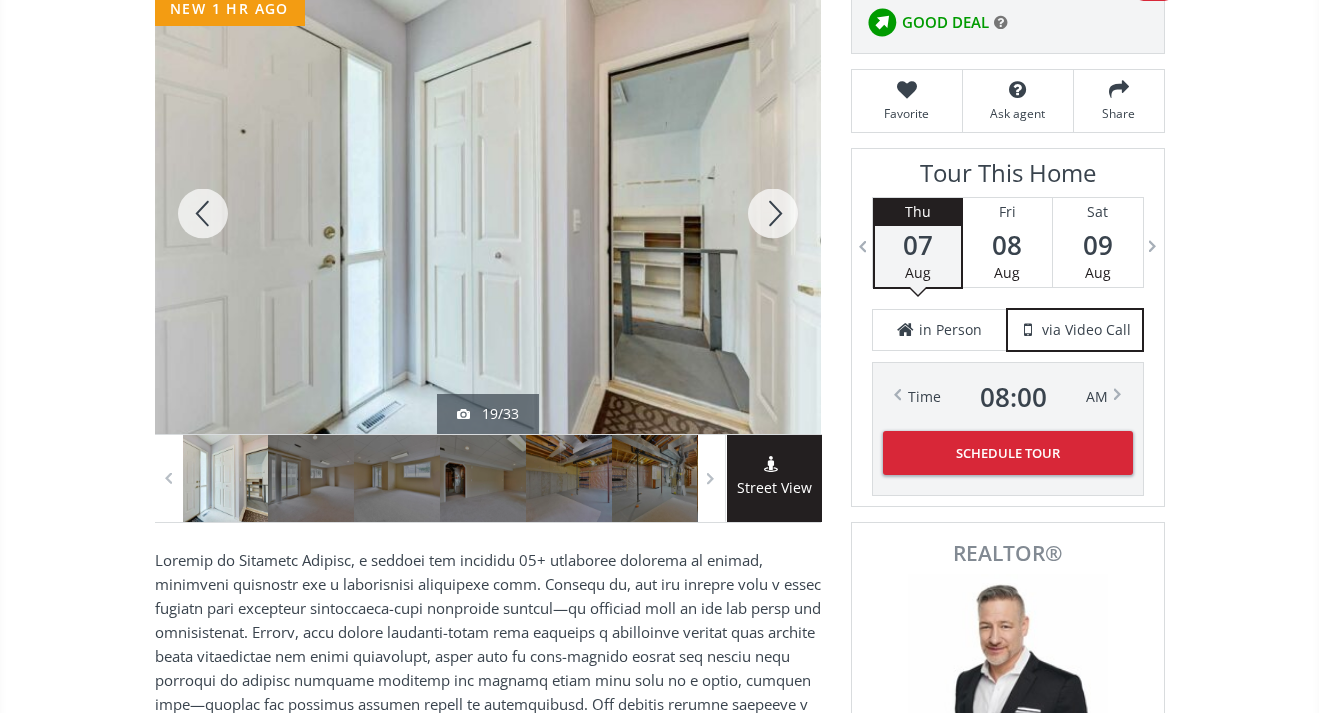 click at bounding box center (773, 213) 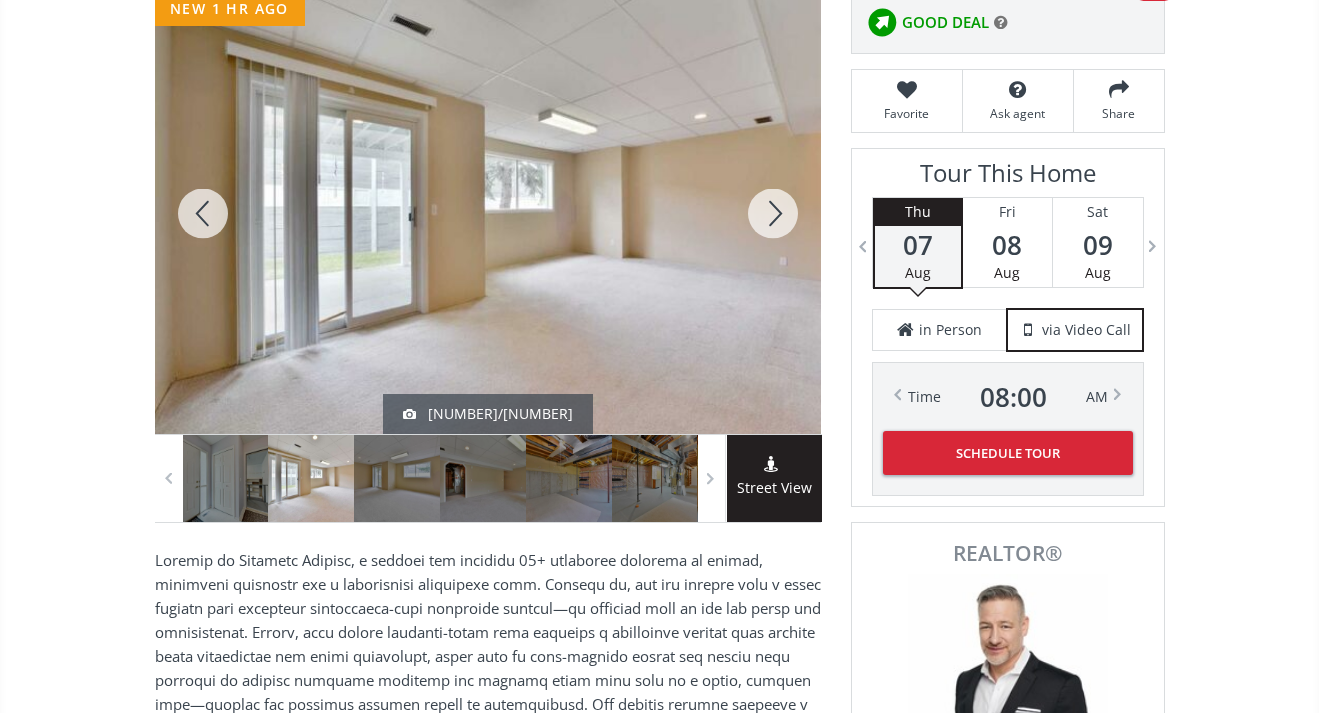 click at bounding box center [773, 213] 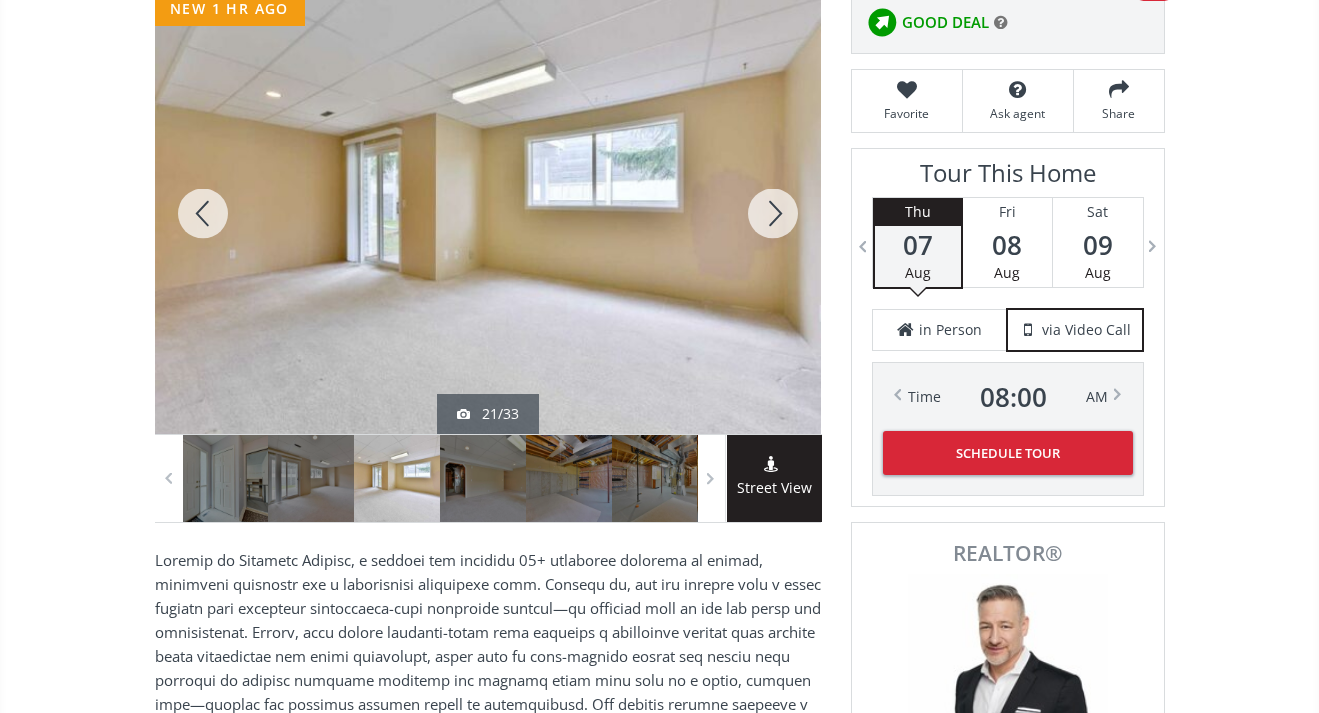 click at bounding box center [773, 213] 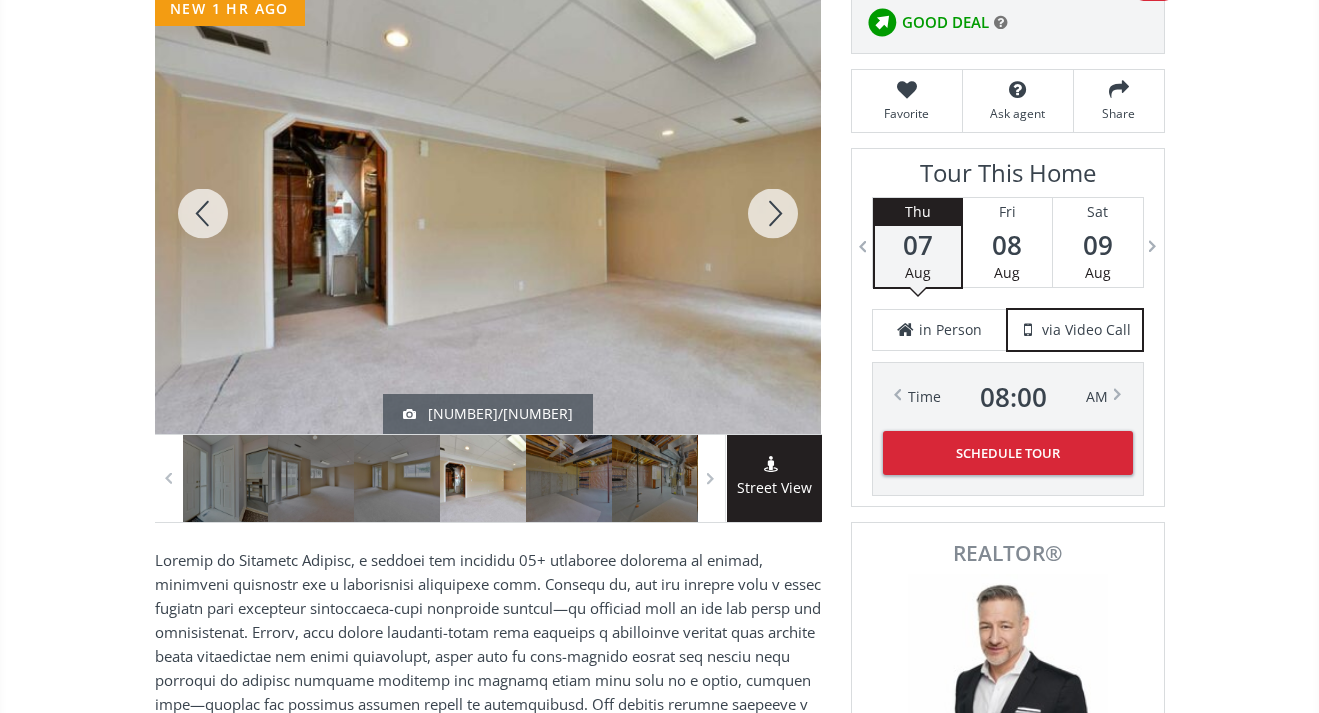 click at bounding box center (773, 213) 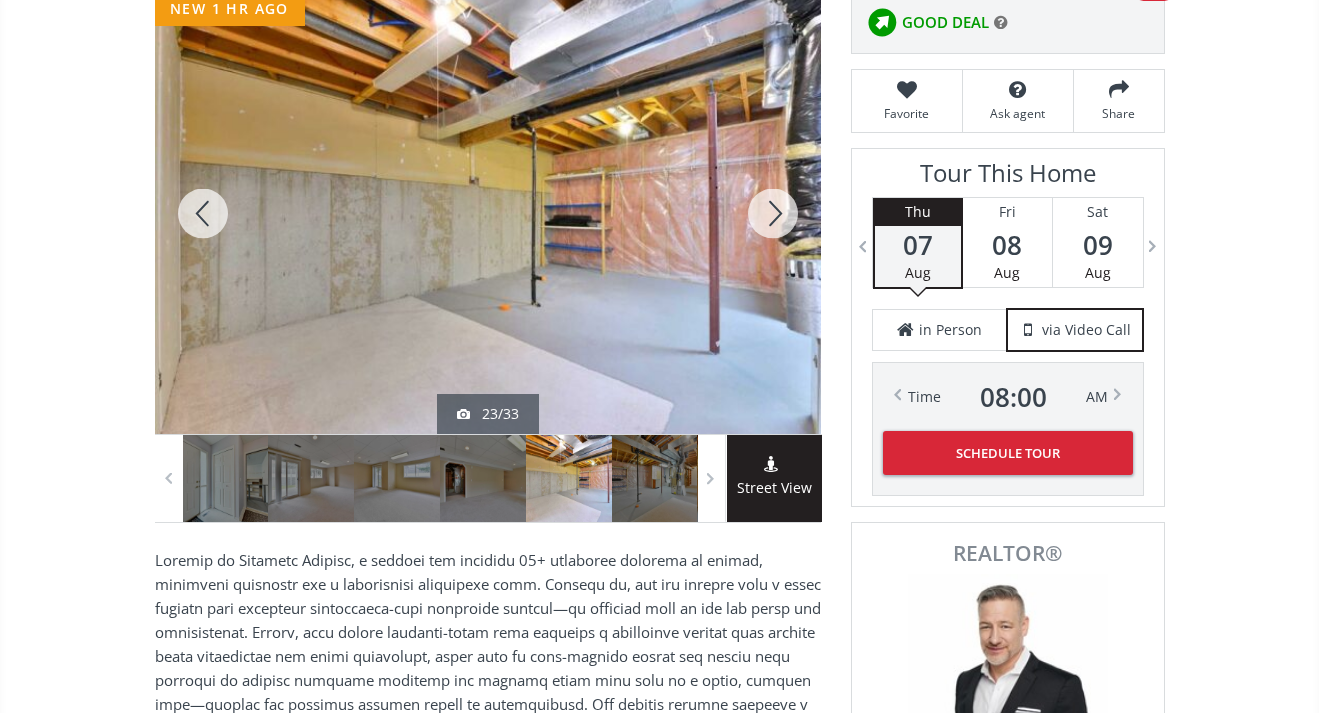 click at bounding box center [773, 213] 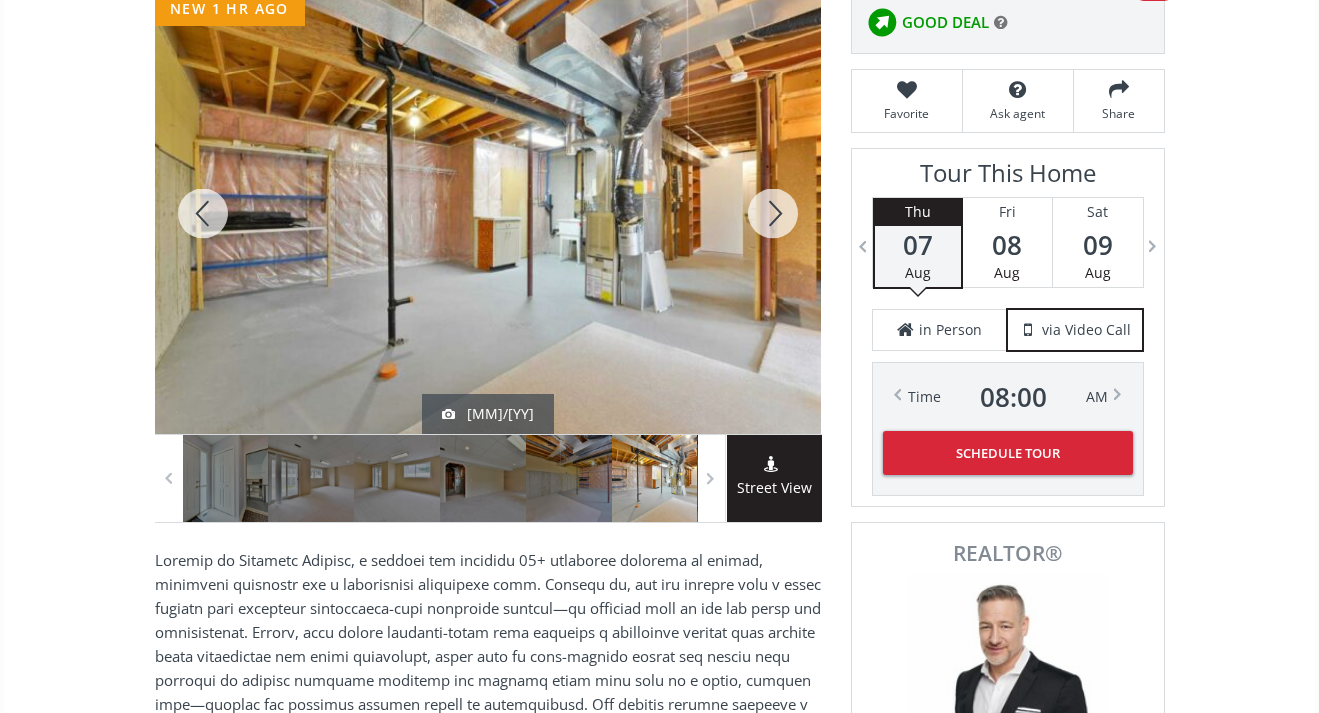 click at bounding box center [773, 213] 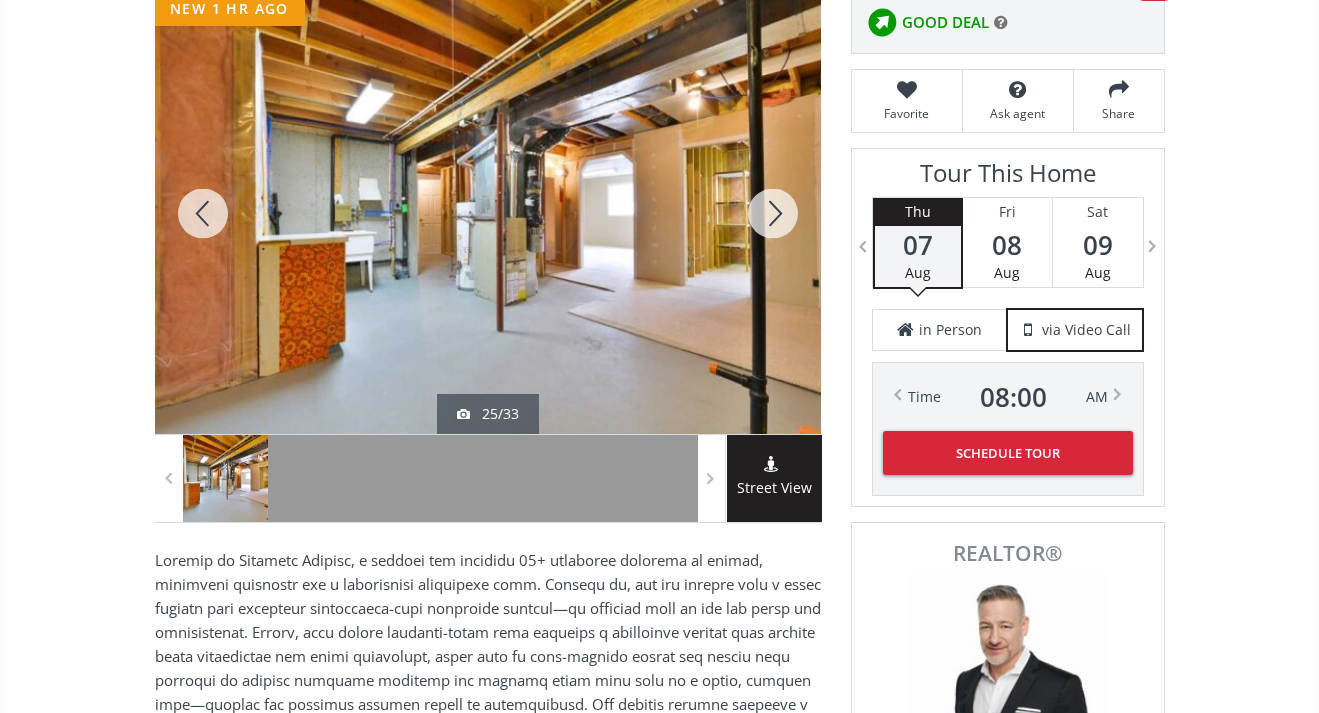 click at bounding box center (773, 213) 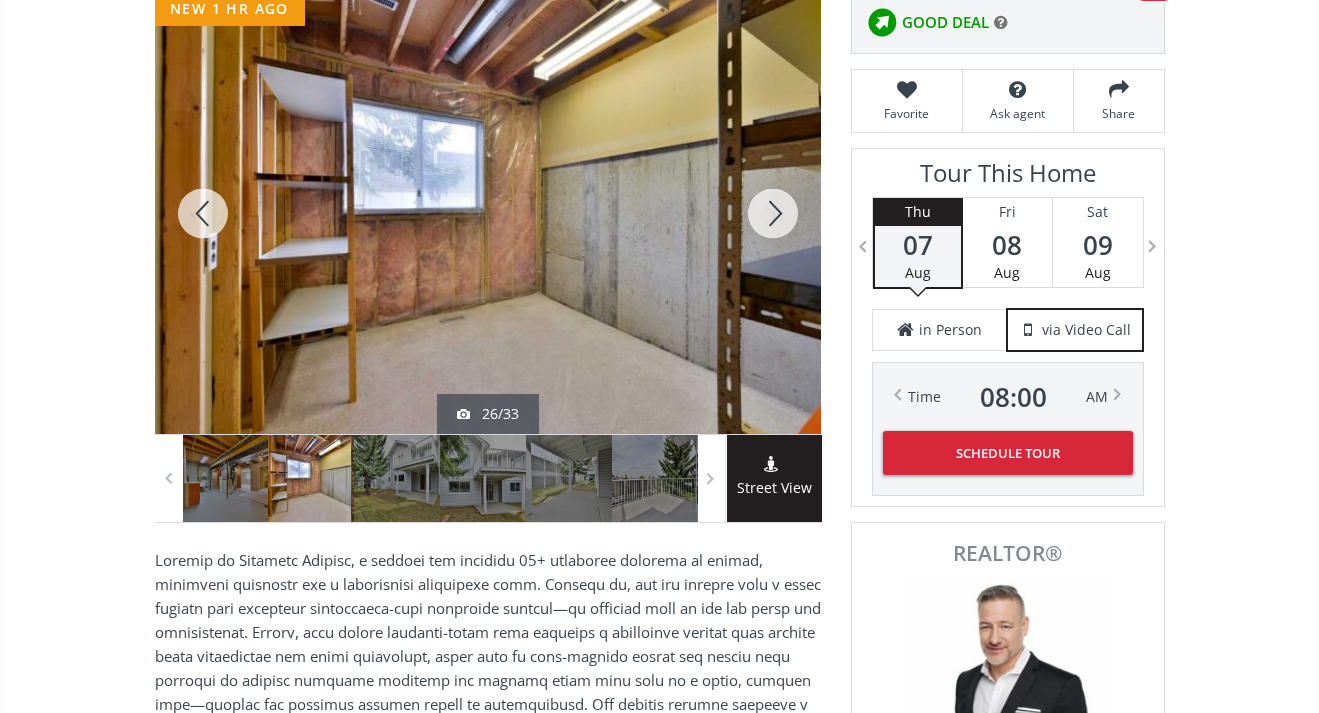 click at bounding box center (773, 213) 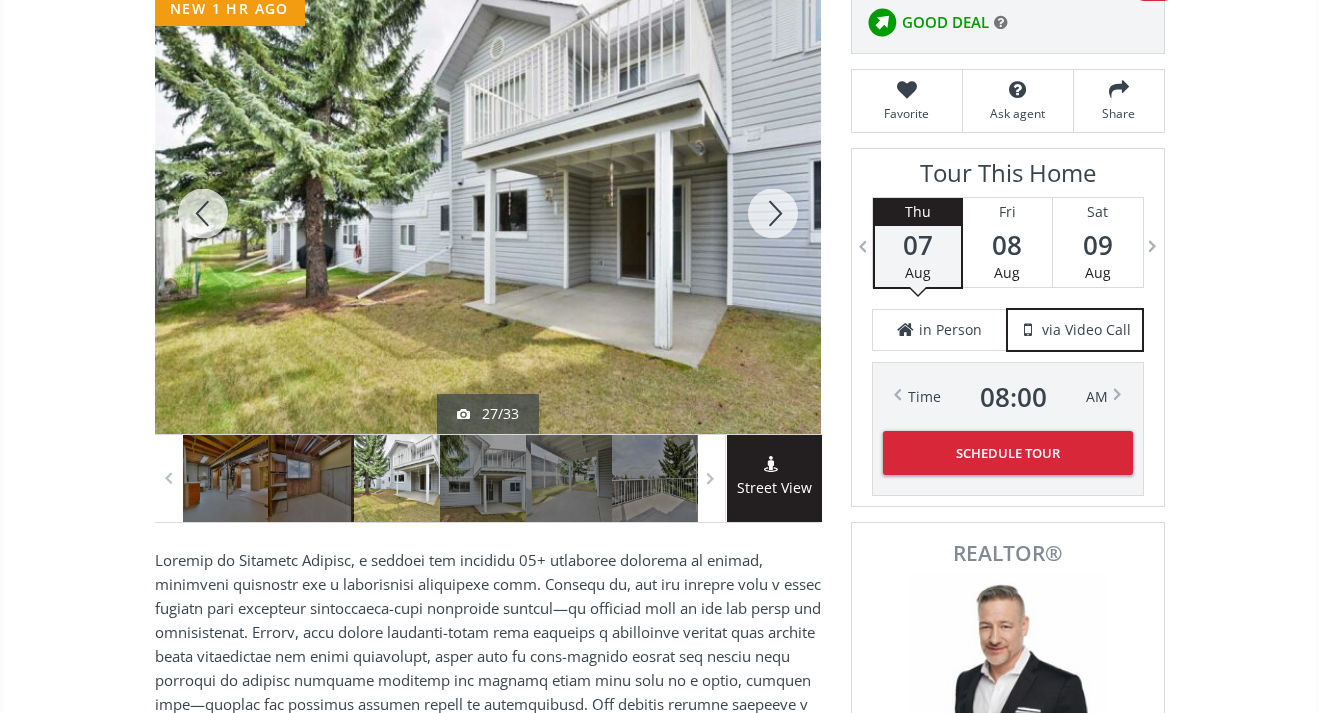 click at bounding box center [773, 213] 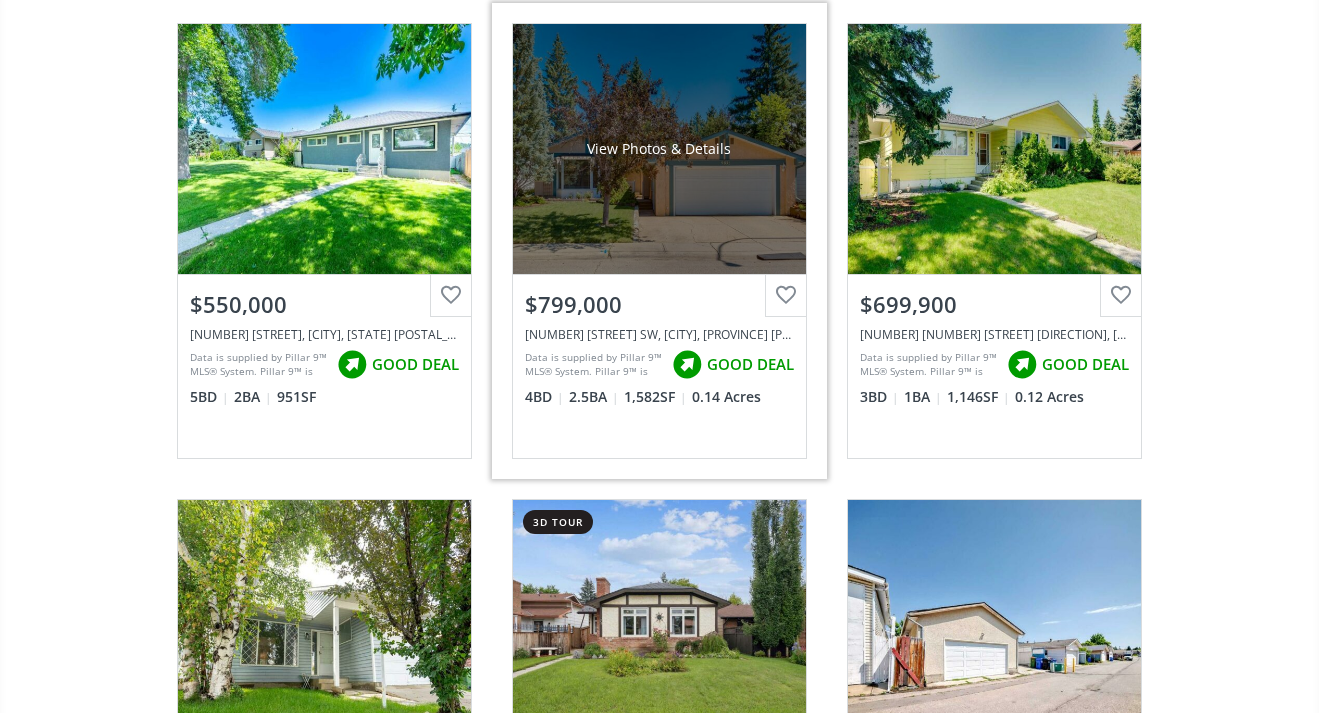 scroll, scrollTop: 3566, scrollLeft: 0, axis: vertical 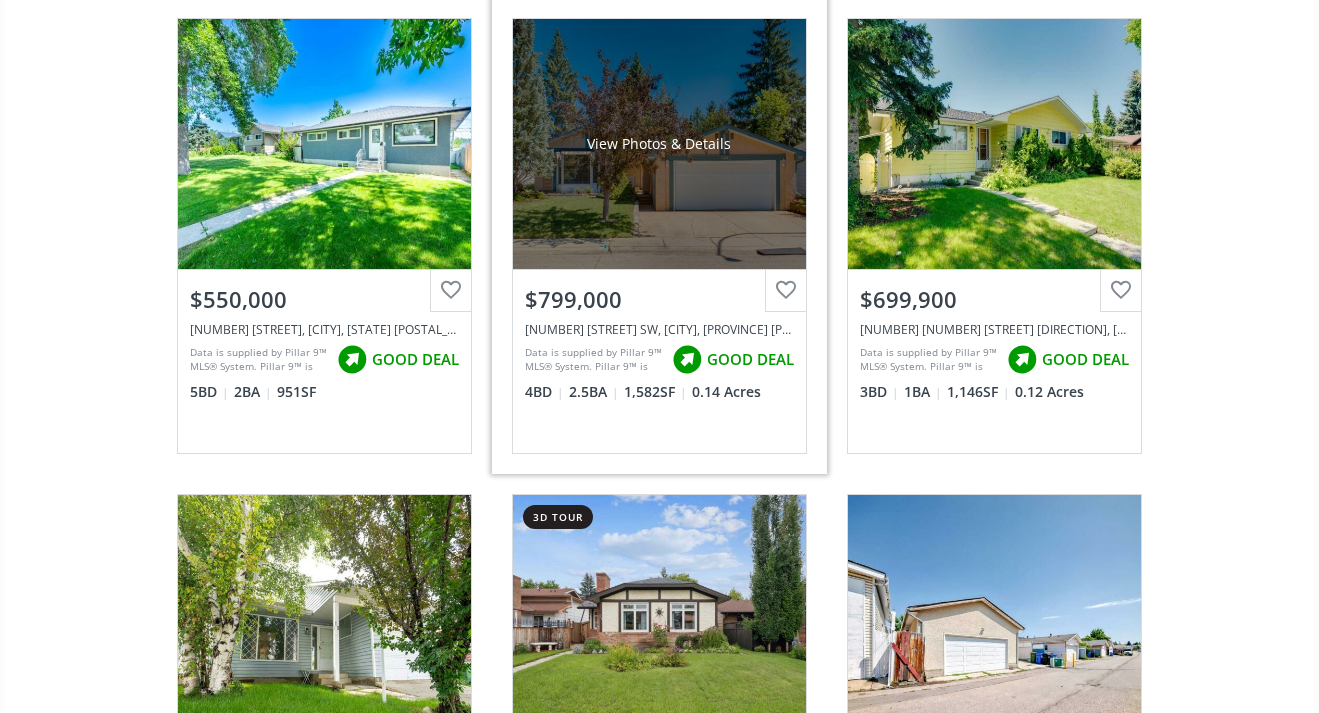 click on "View Photos & Details" at bounding box center (659, 144) 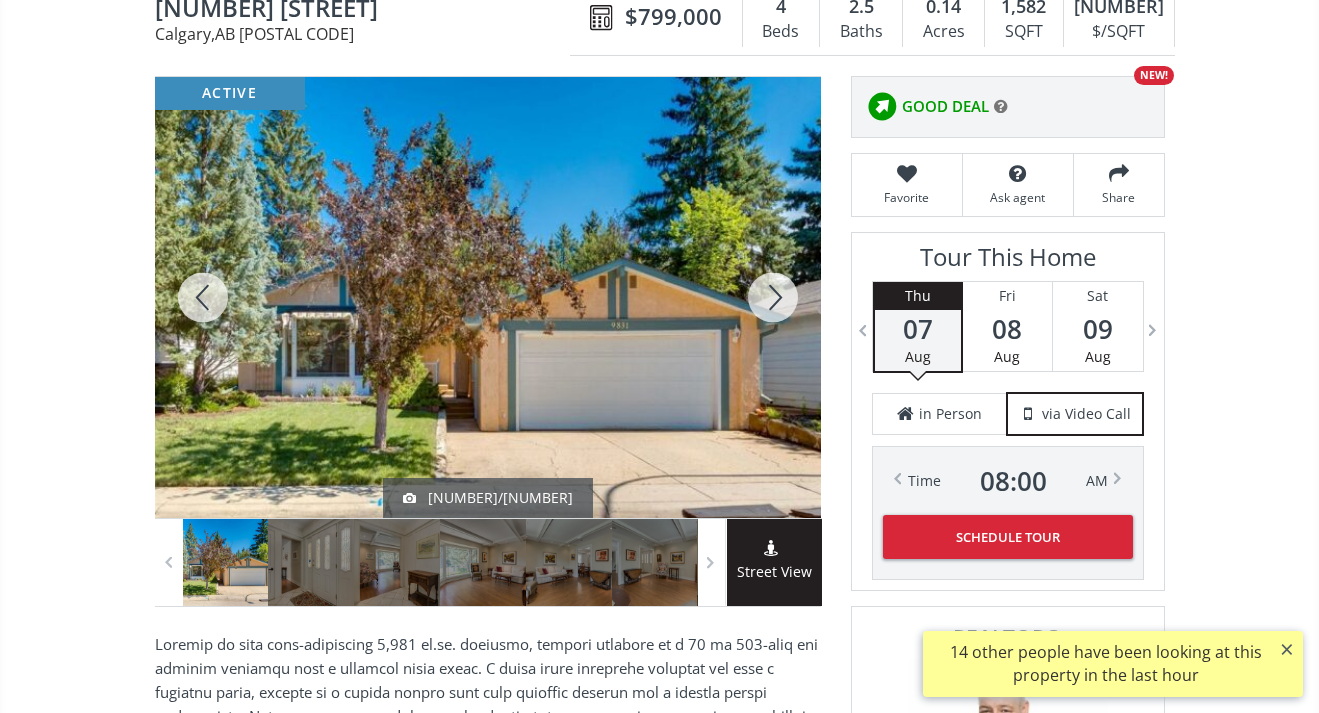 scroll, scrollTop: 224, scrollLeft: 0, axis: vertical 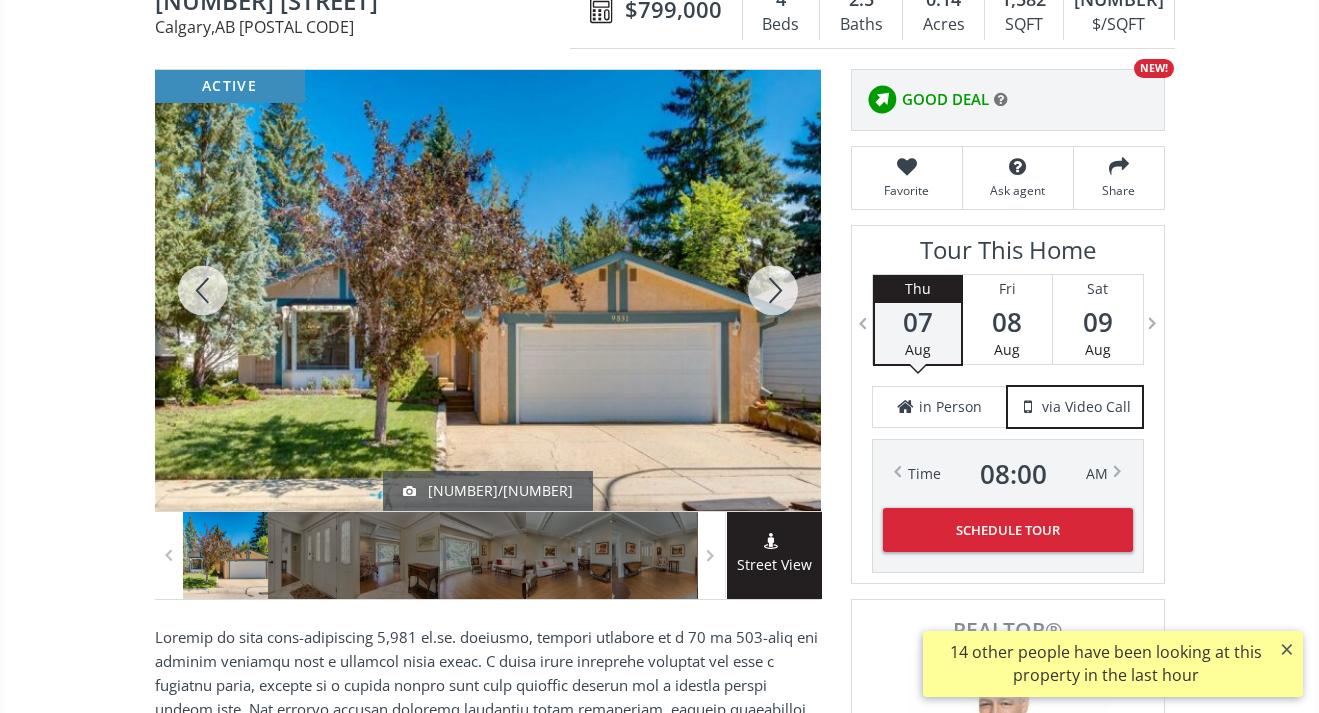 click at bounding box center (773, 290) 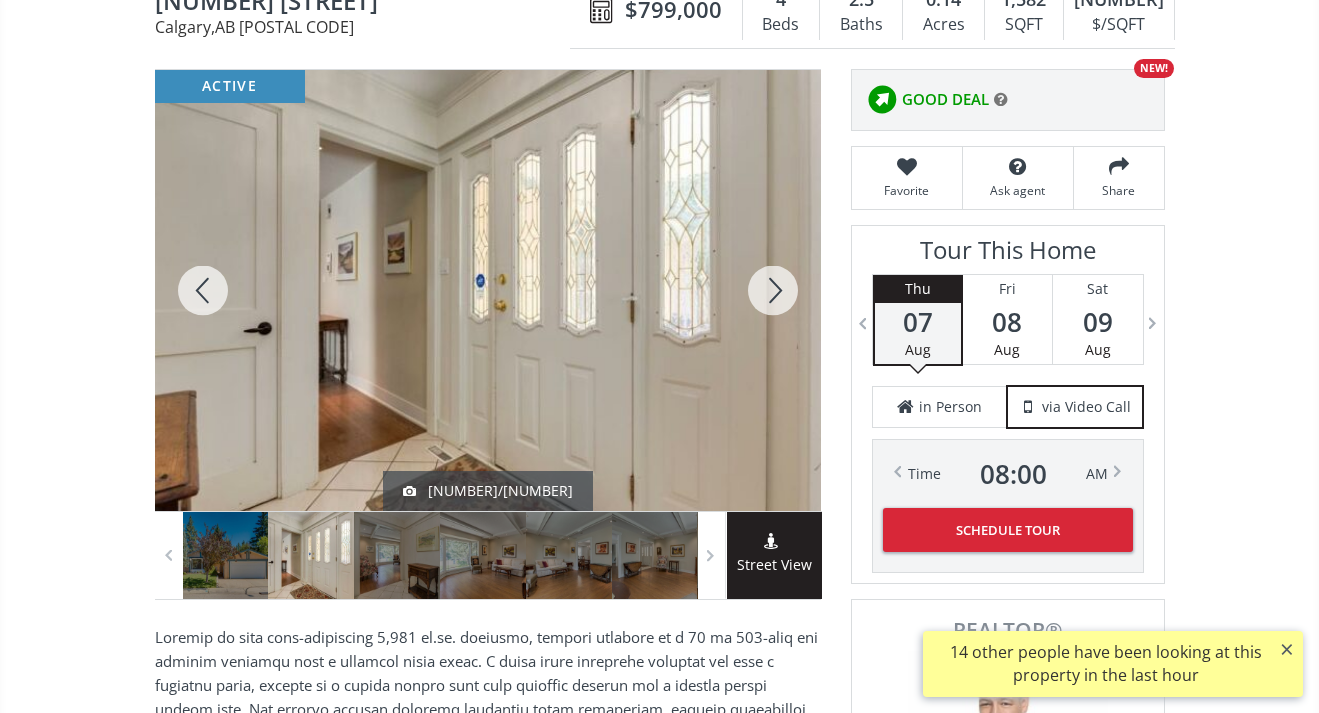 click at bounding box center (773, 290) 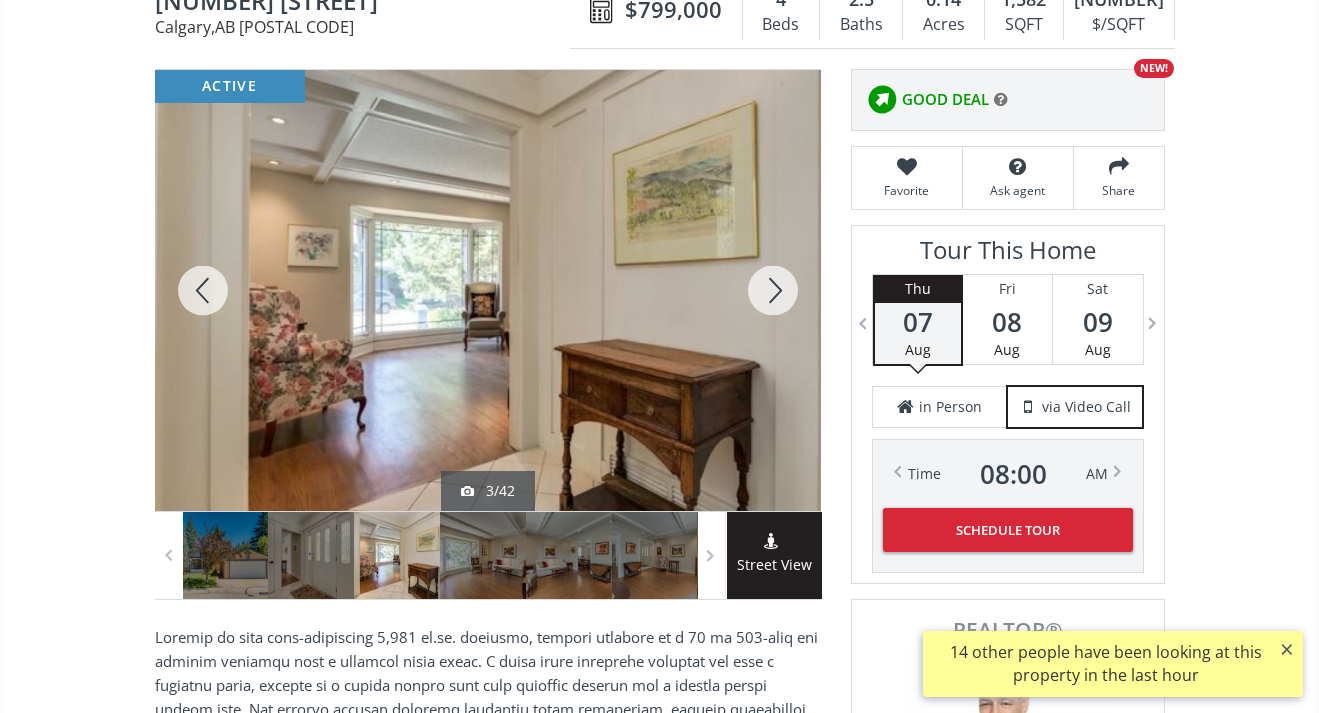 click at bounding box center [773, 290] 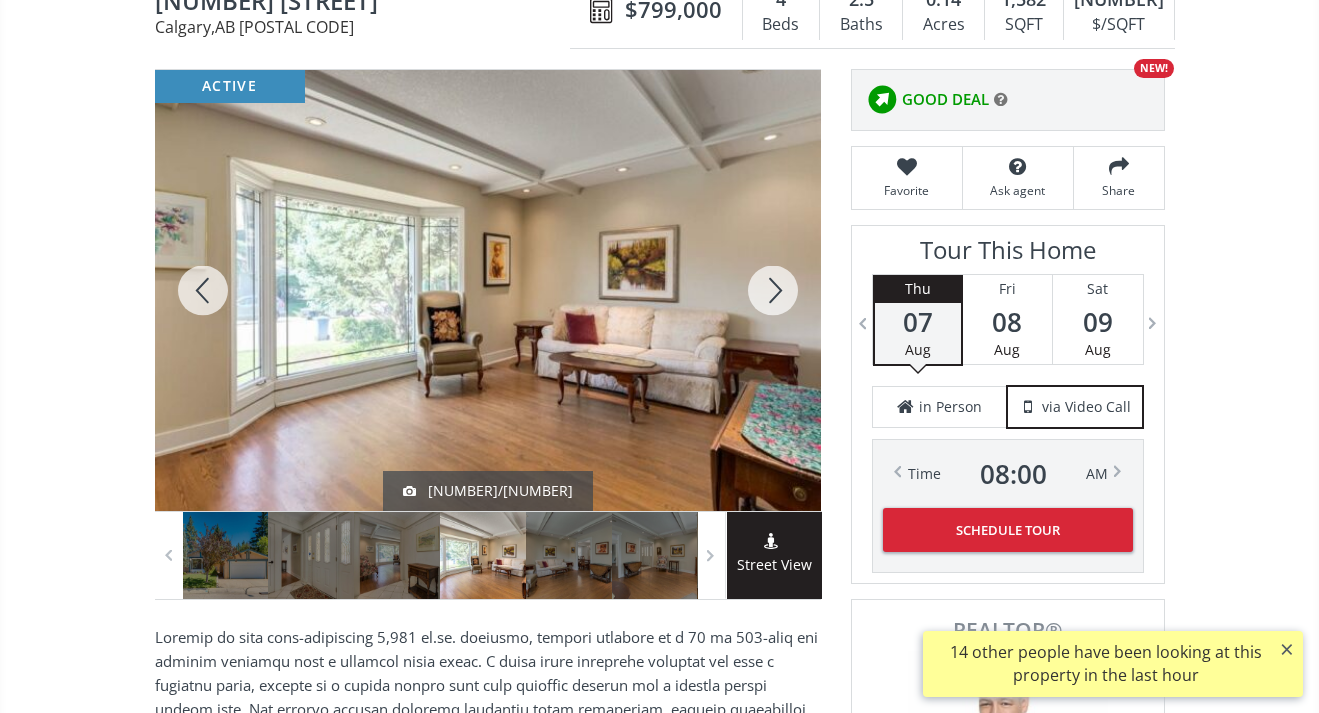 click at bounding box center (773, 290) 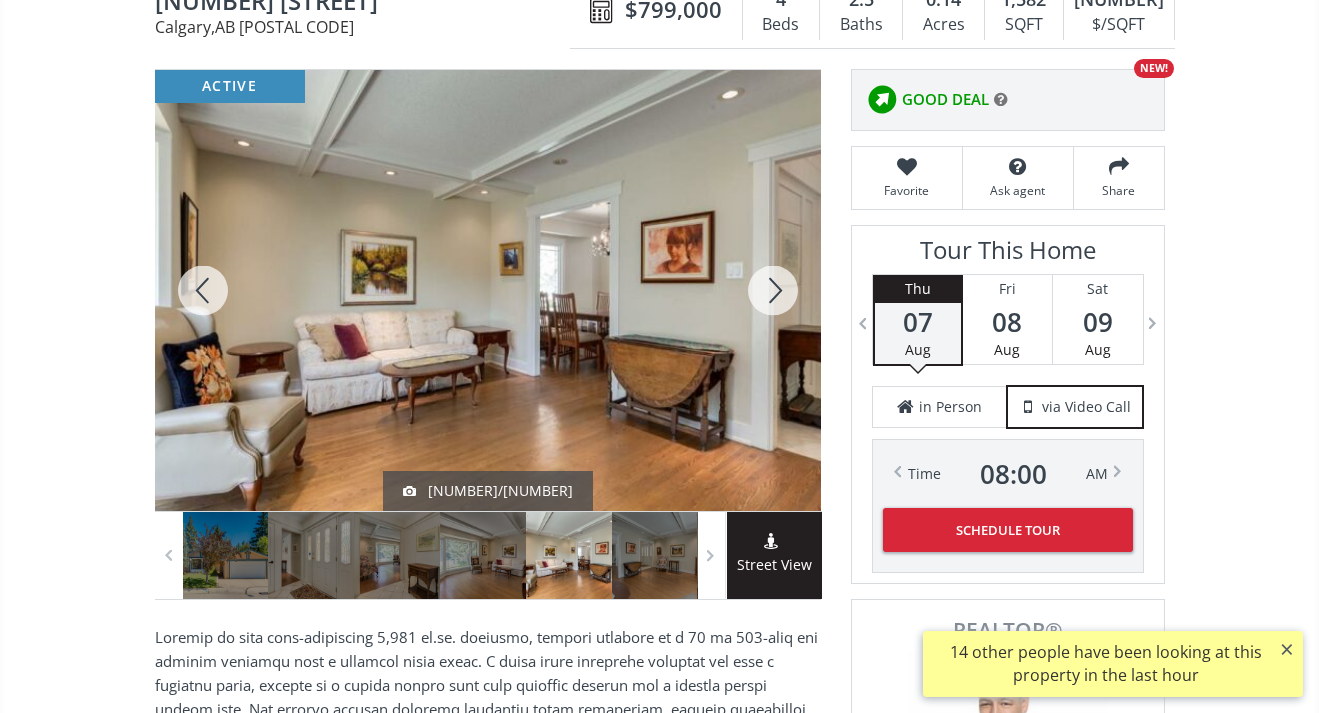 click at bounding box center [773, 290] 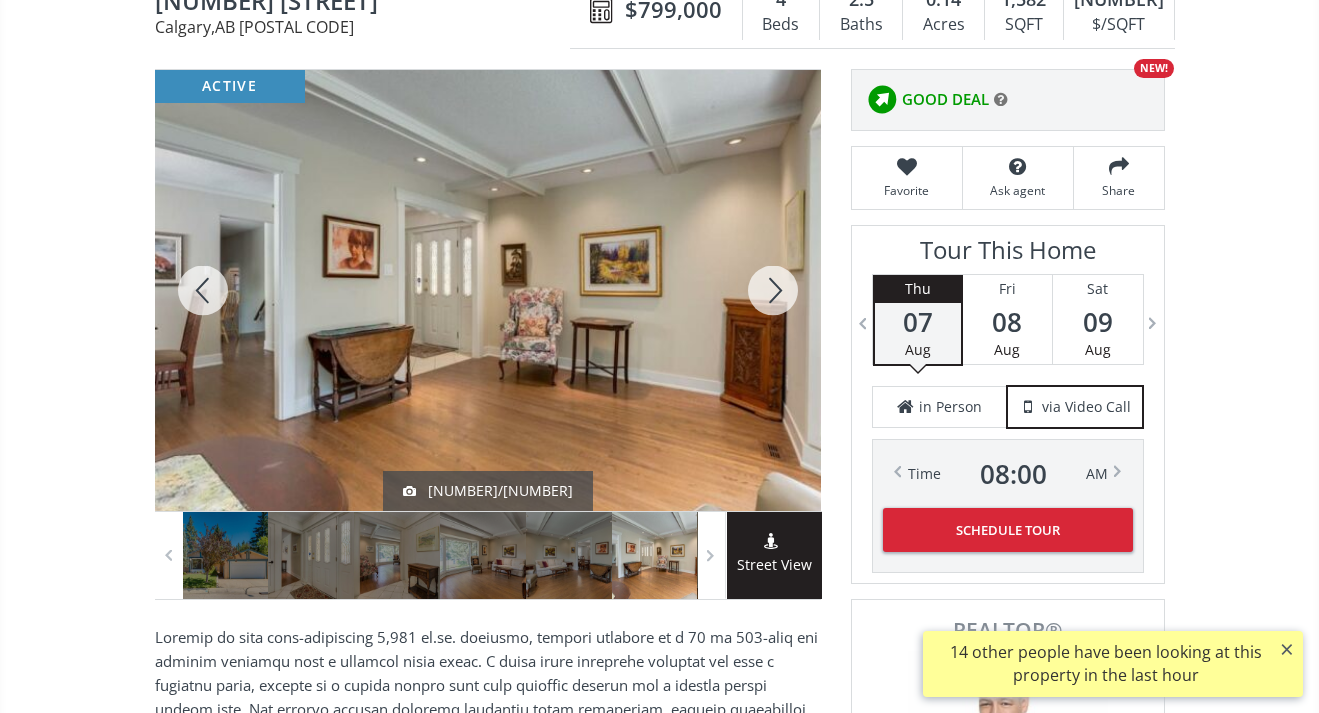 click at bounding box center [773, 290] 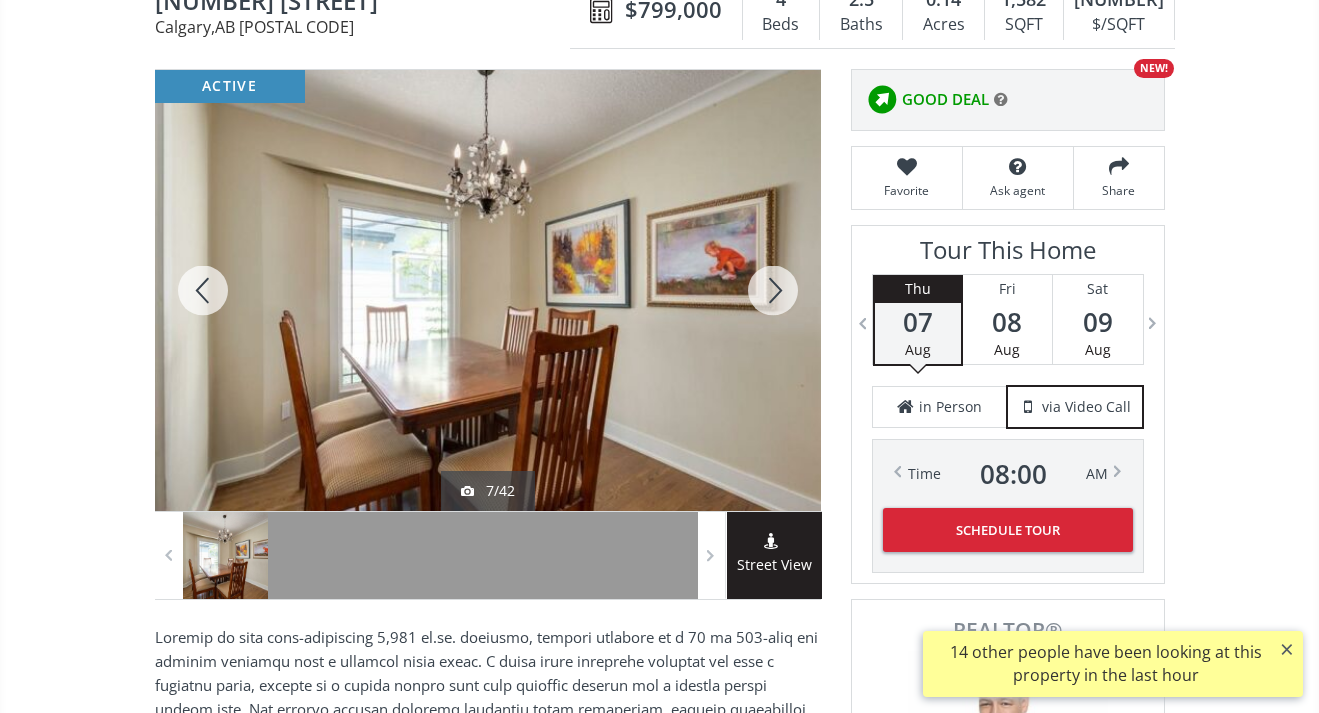 click at bounding box center (773, 290) 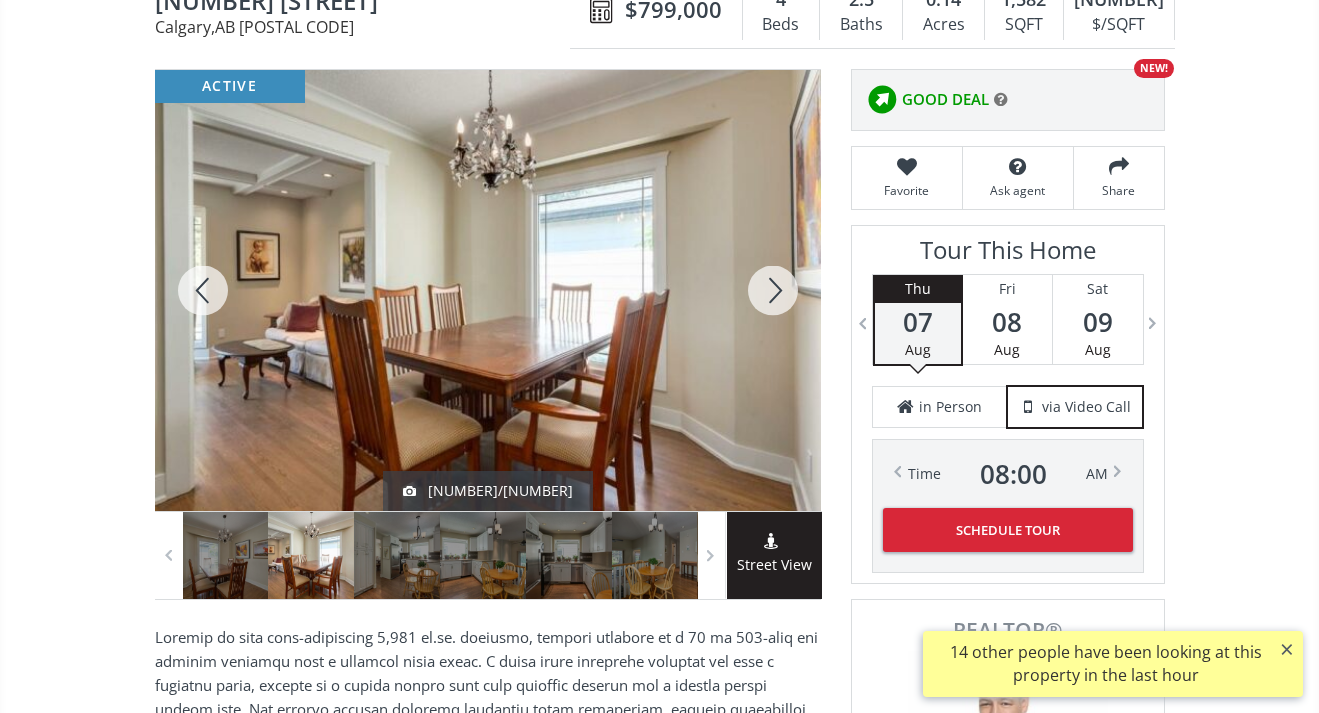 click at bounding box center (773, 290) 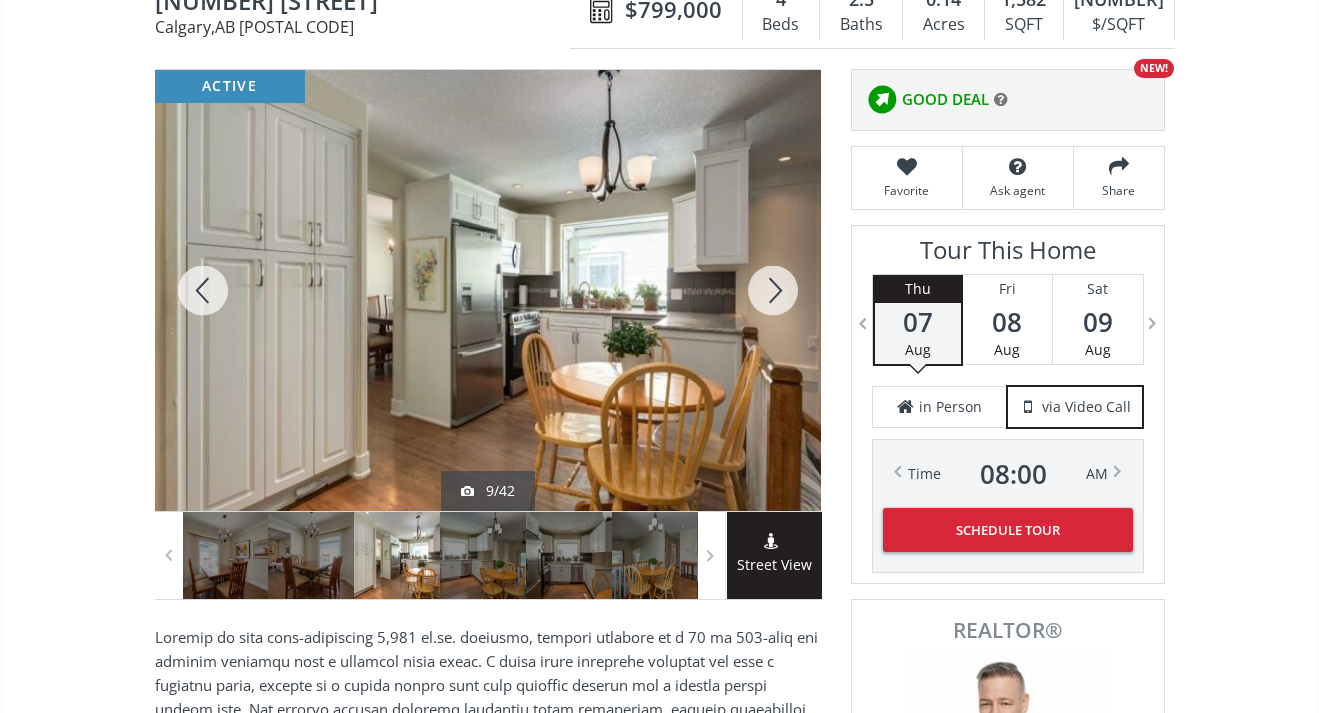 click at bounding box center [773, 290] 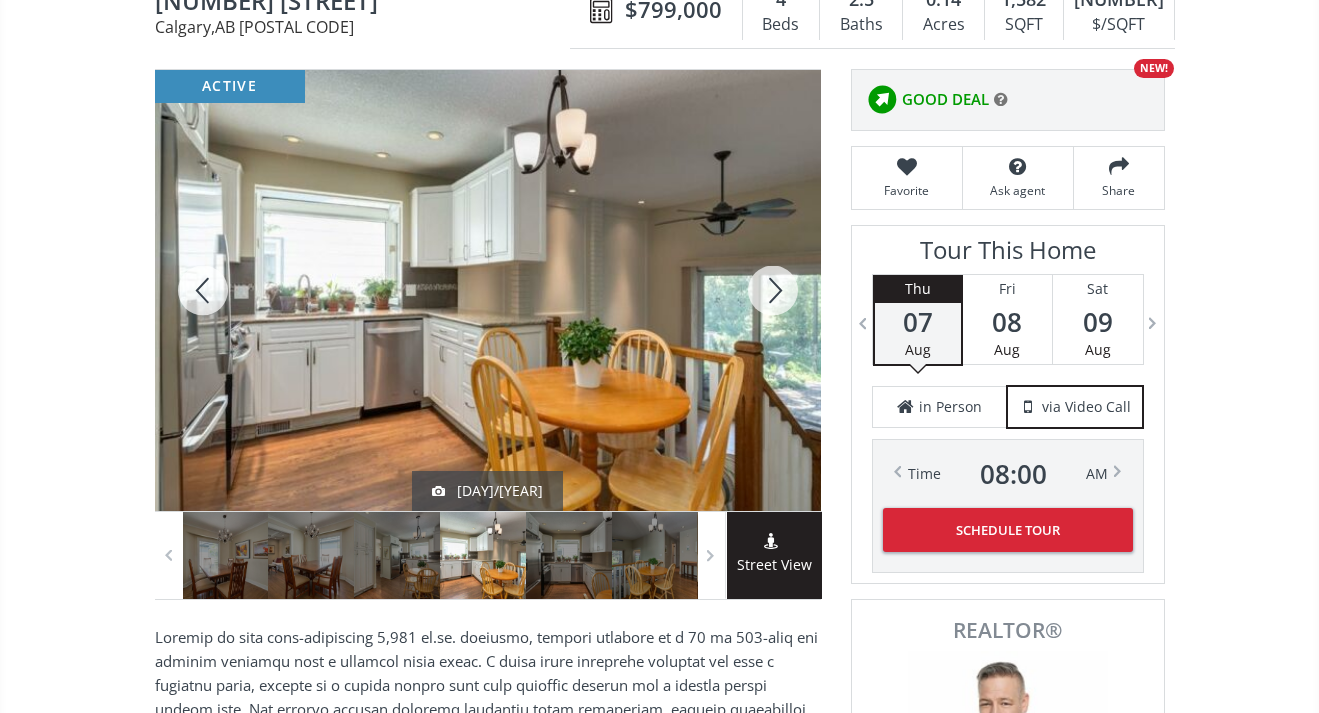 click at bounding box center (773, 290) 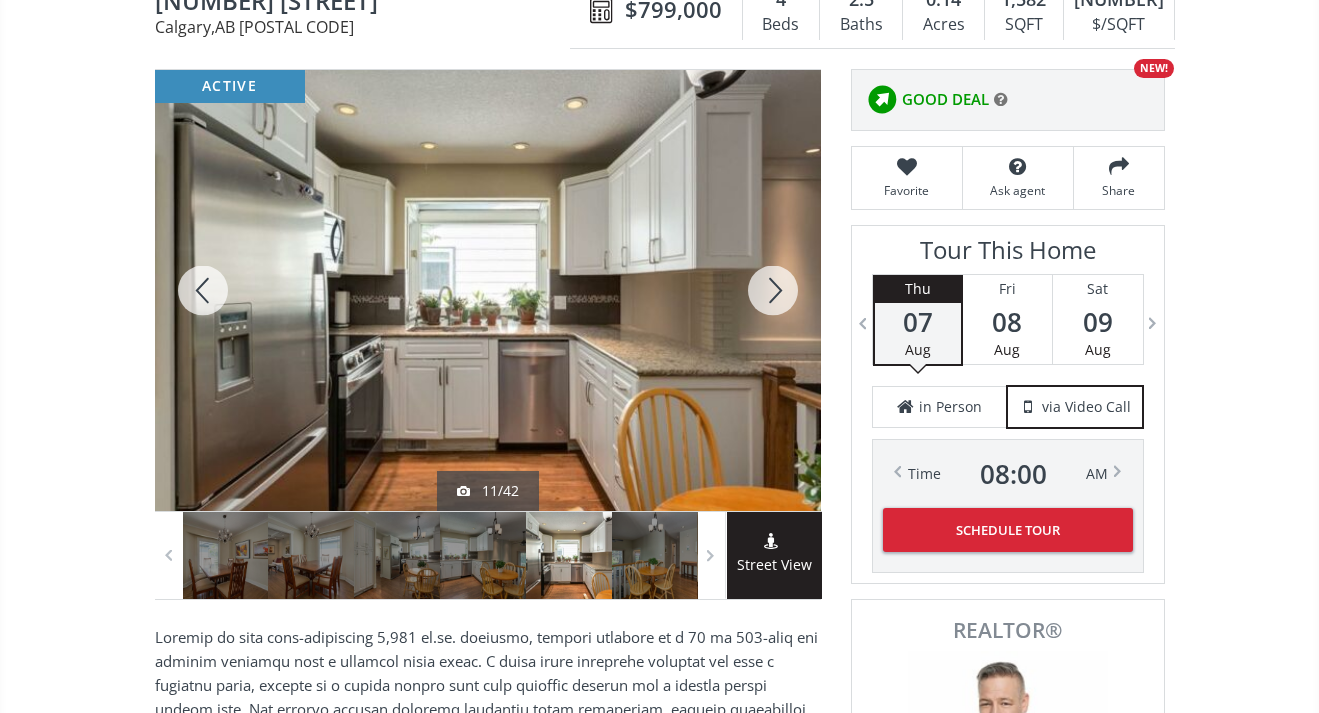 click at bounding box center [773, 290] 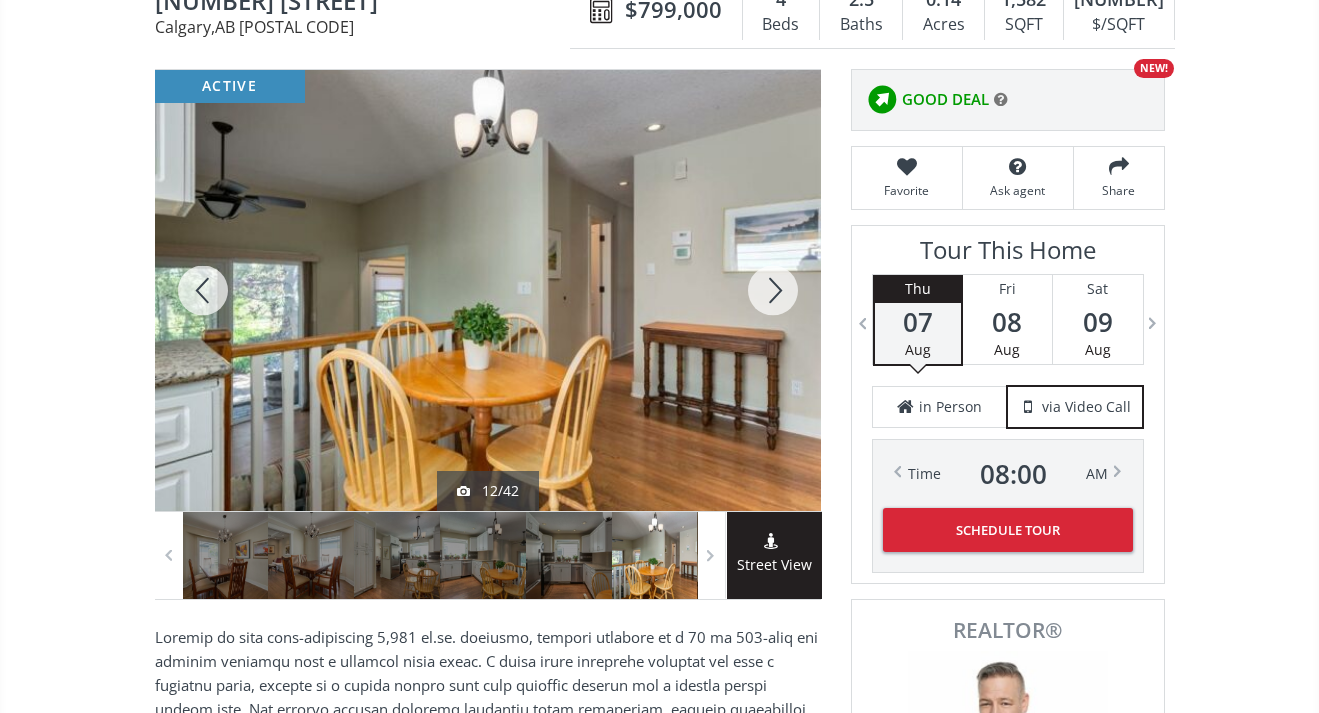 click at bounding box center (773, 290) 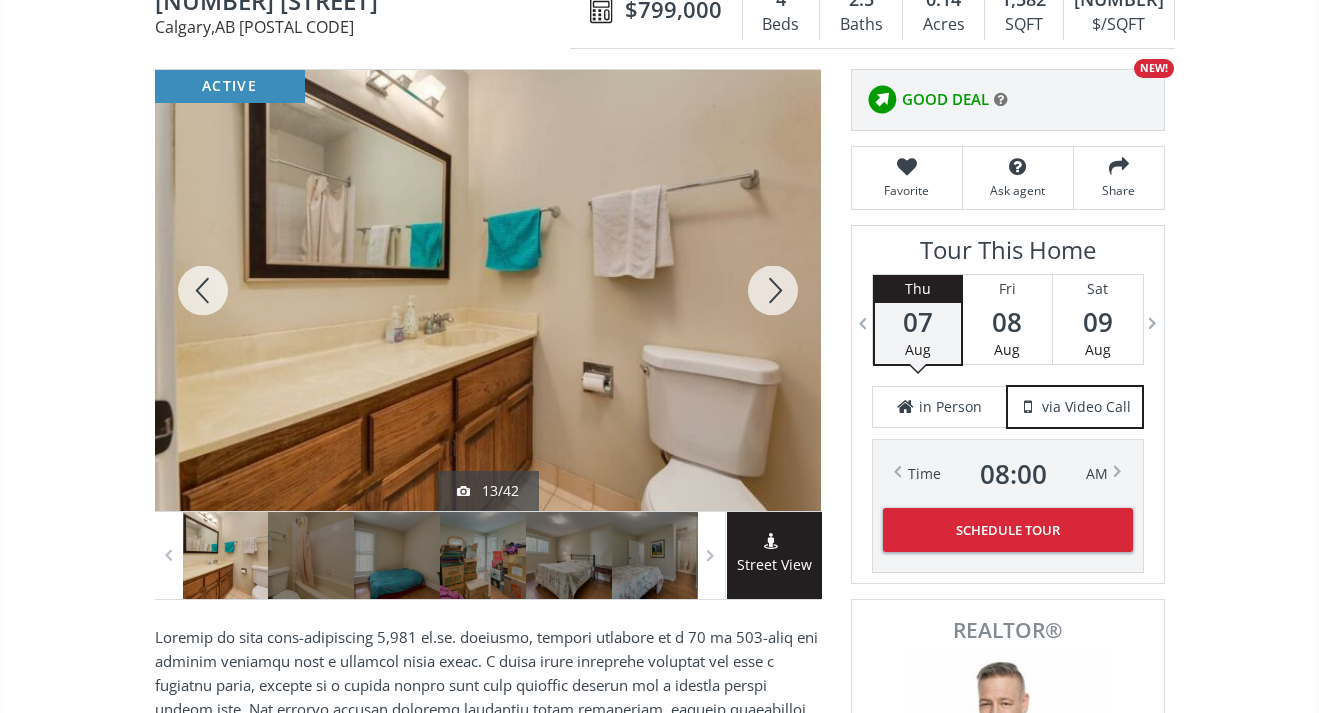 click at bounding box center (773, 290) 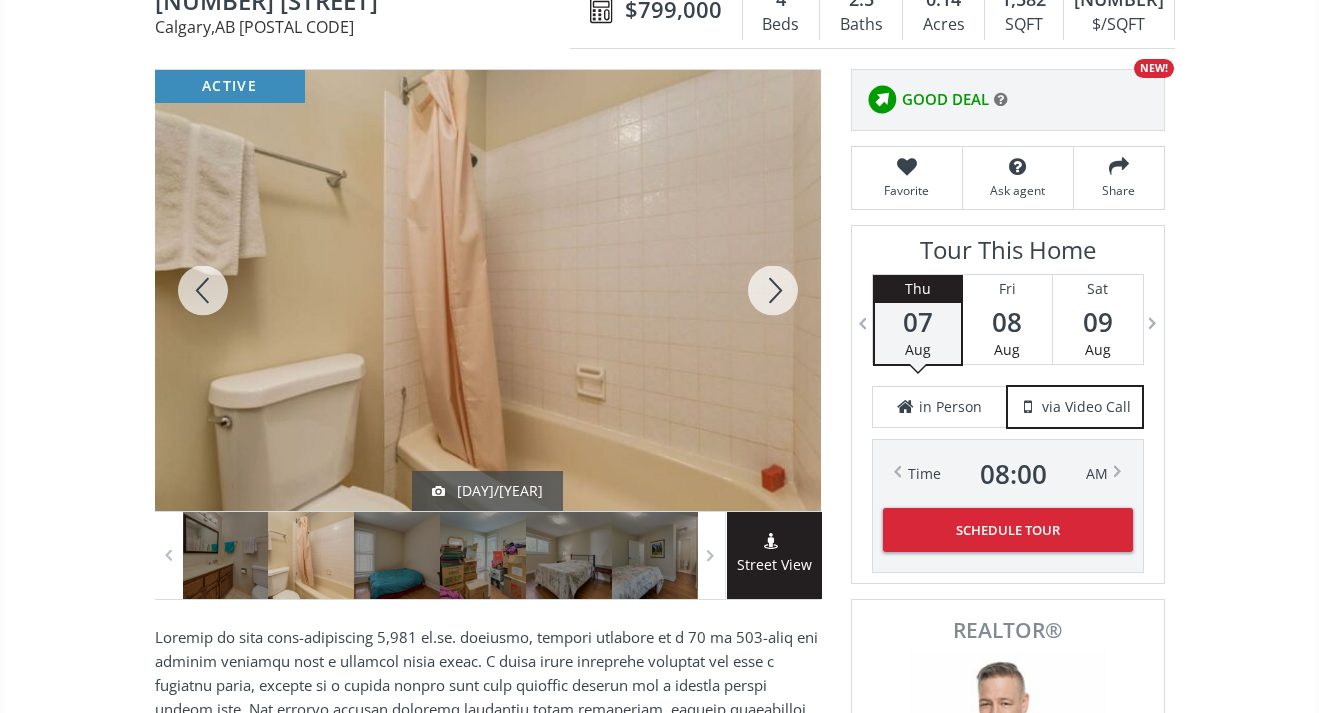click at bounding box center (773, 290) 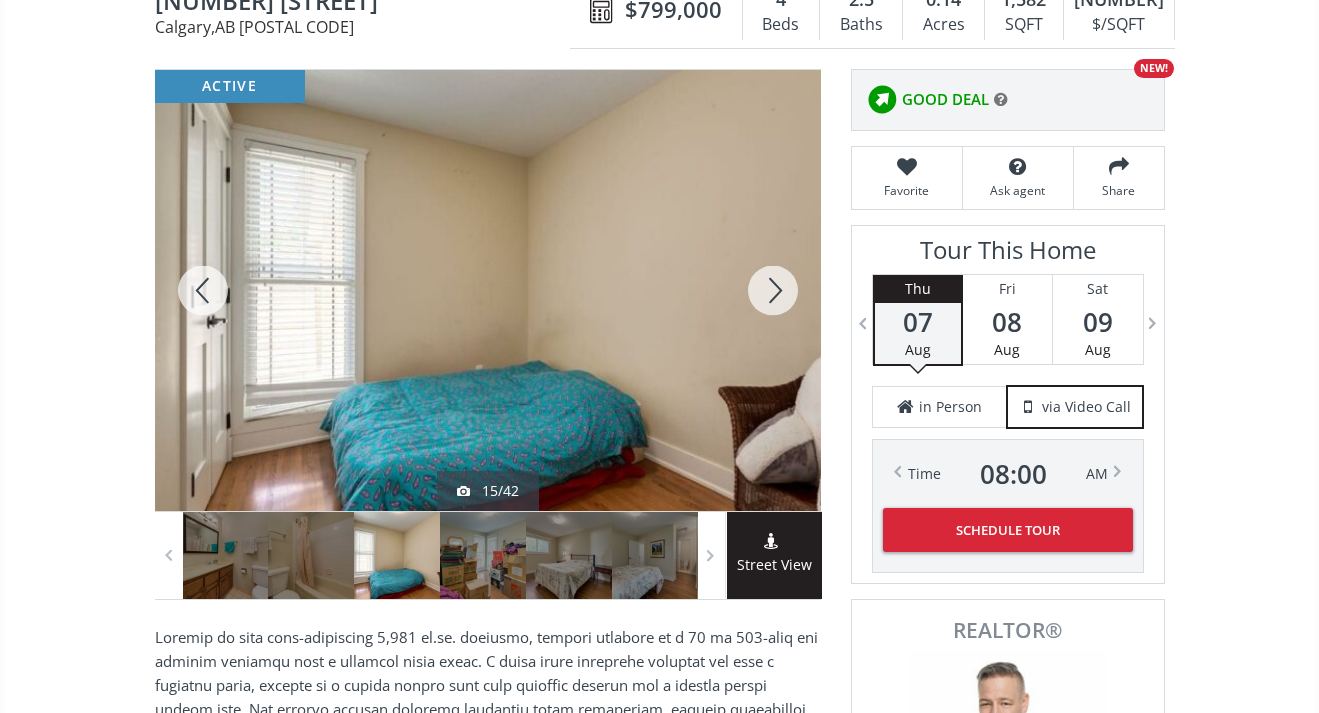 click at bounding box center [773, 290] 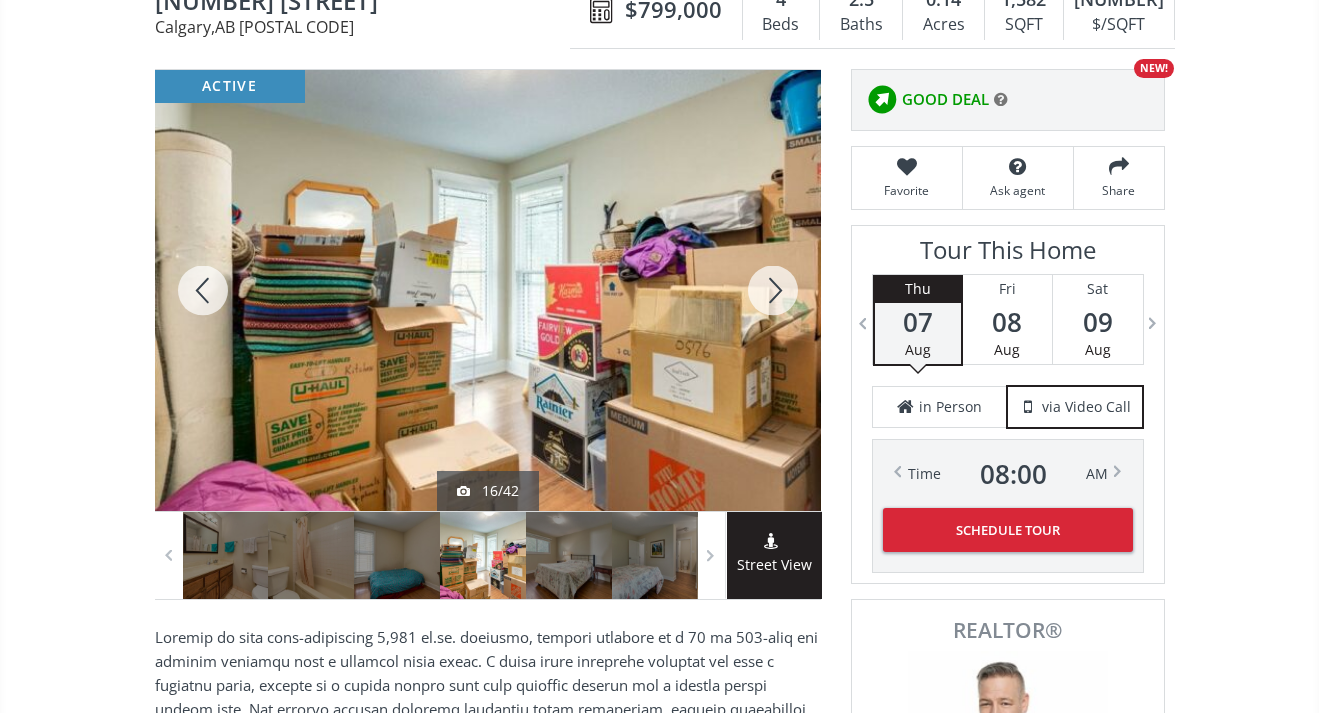 click at bounding box center [773, 290] 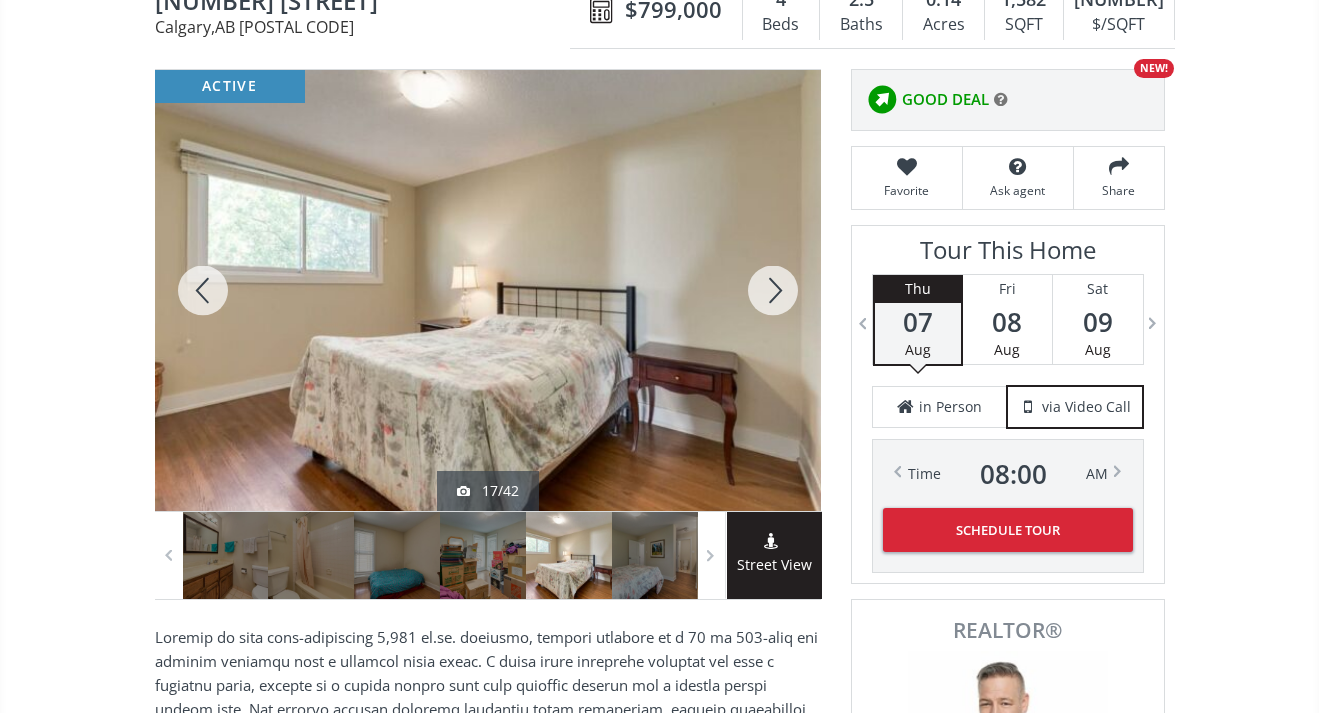 click at bounding box center [773, 290] 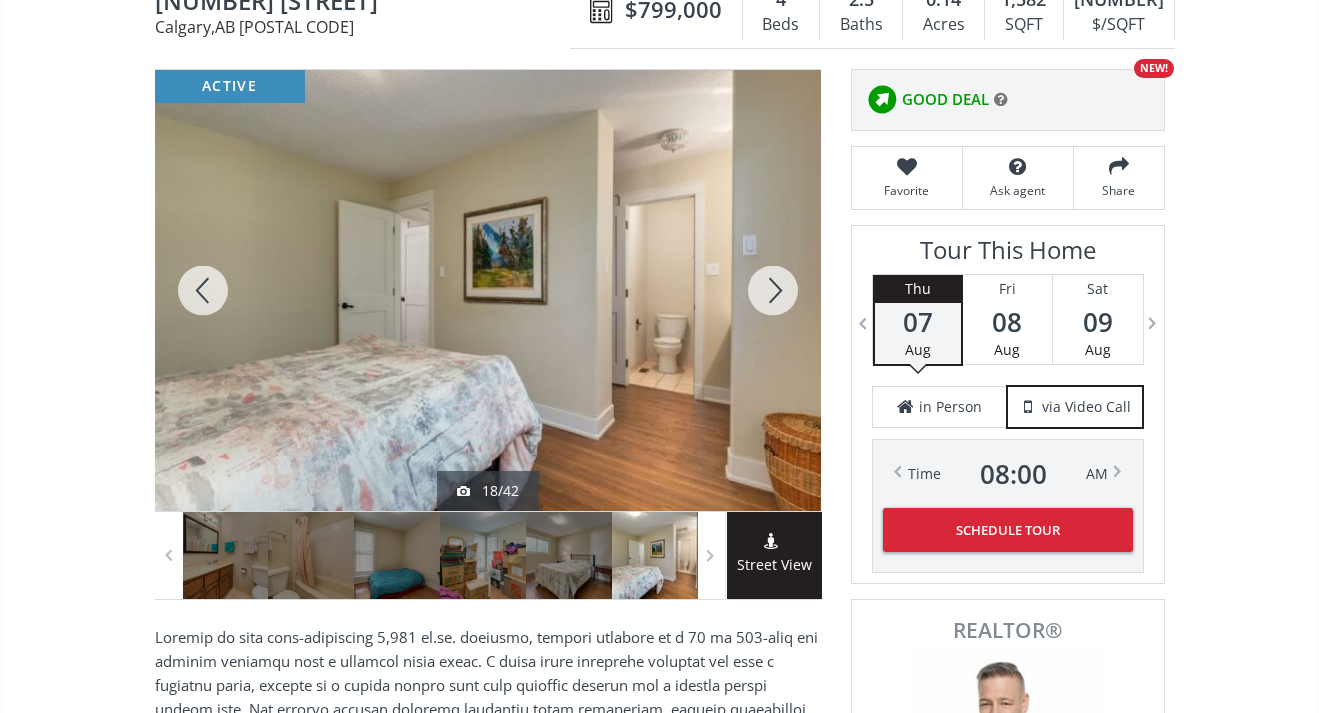 click at bounding box center [773, 290] 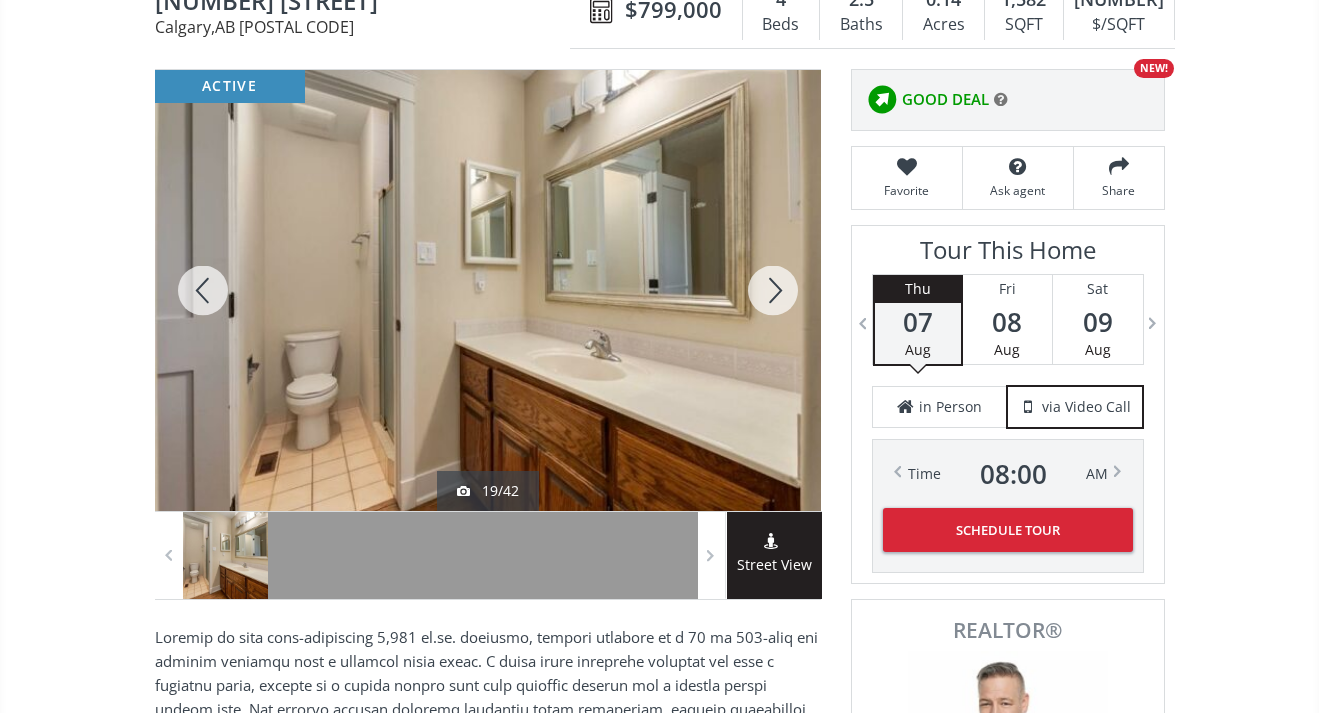 click at bounding box center (773, 290) 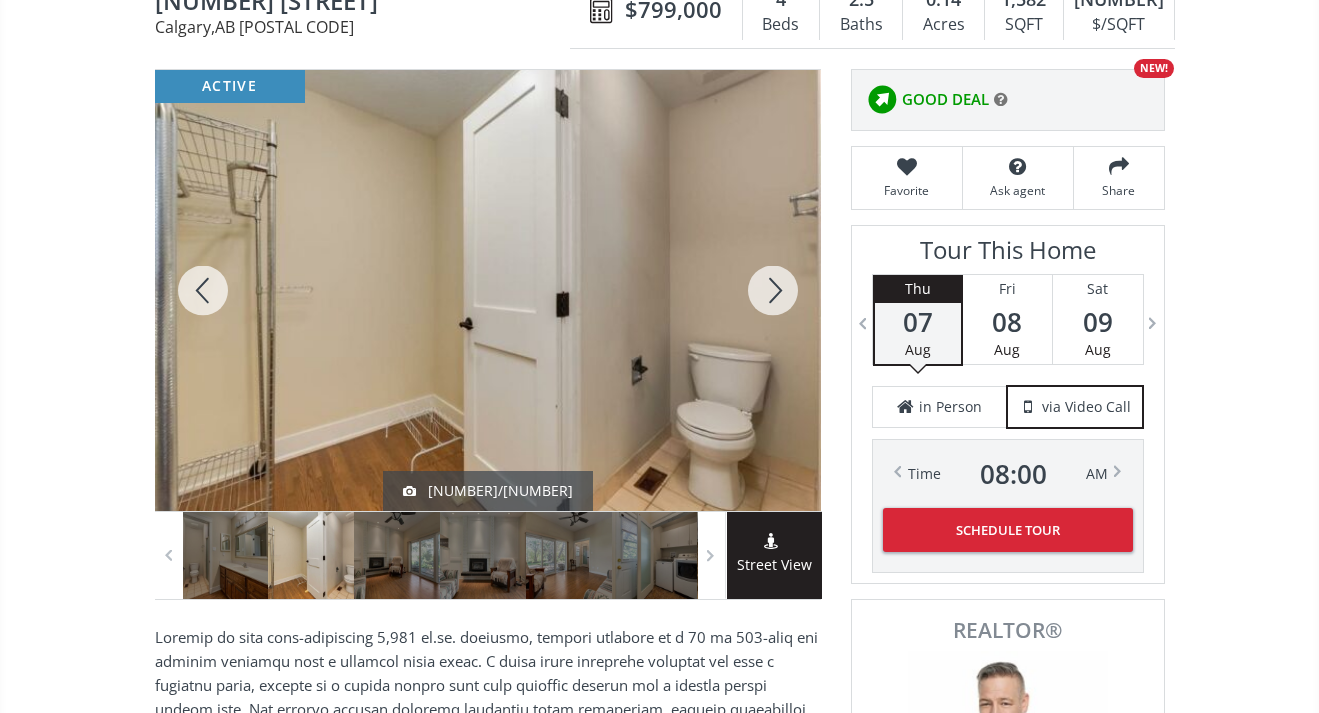 click at bounding box center (773, 290) 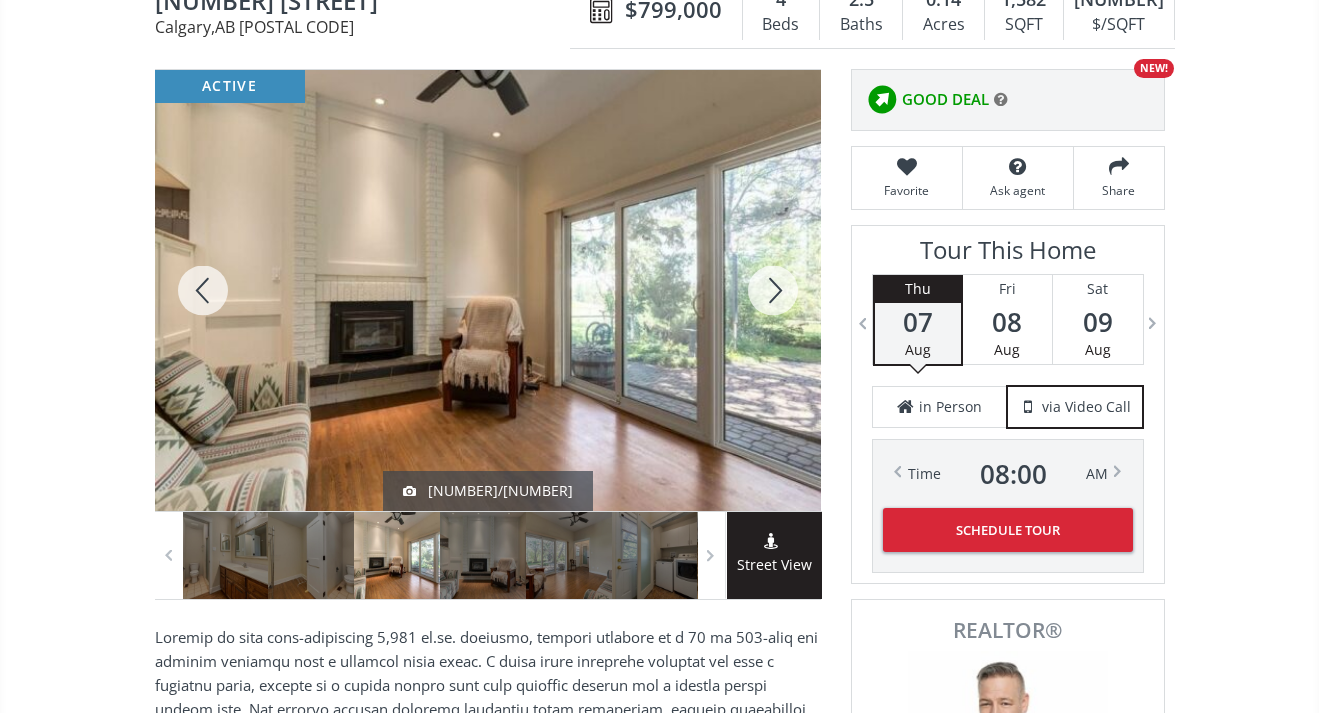 click at bounding box center (773, 290) 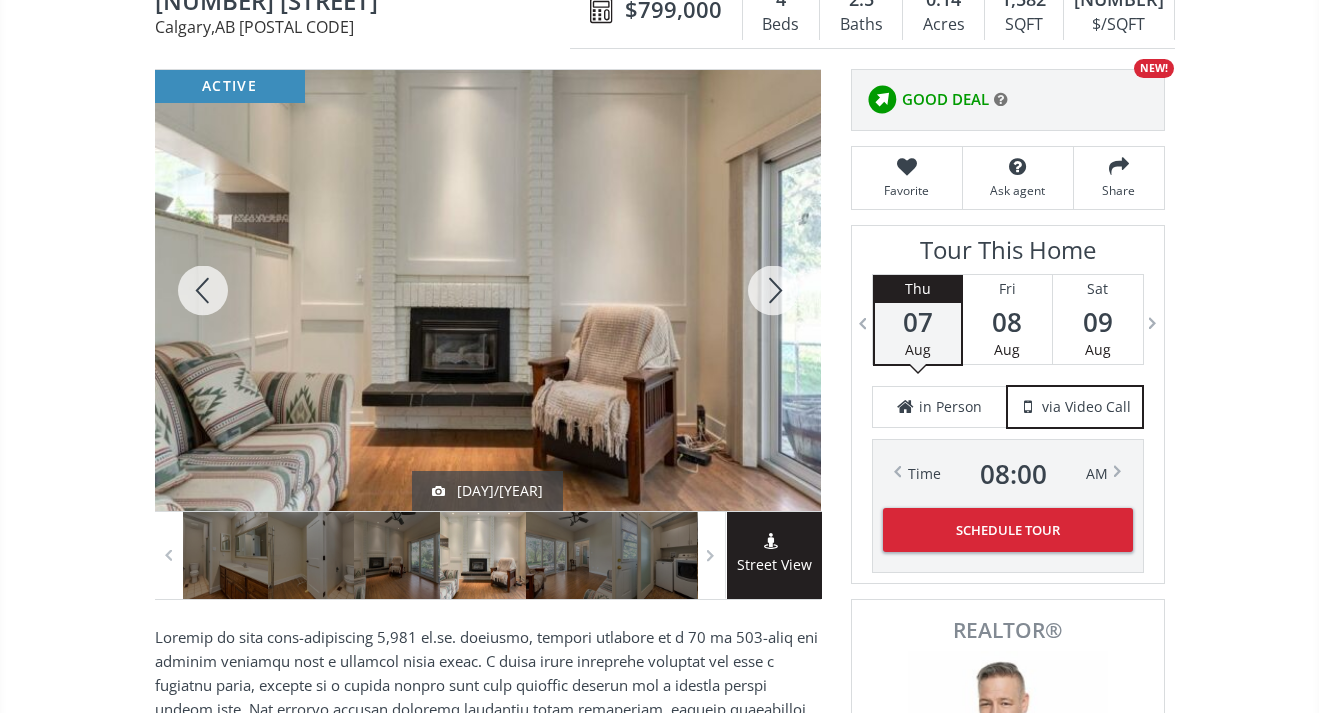 click at bounding box center [773, 290] 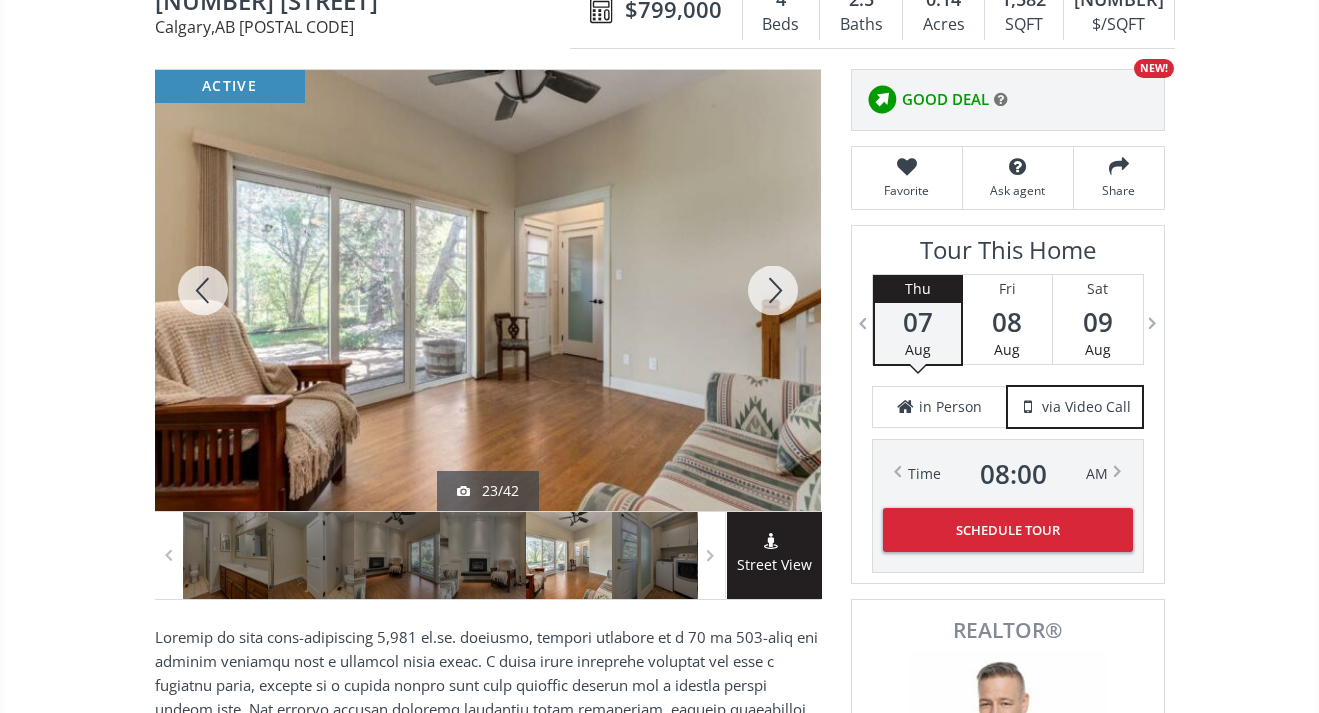 click at bounding box center (773, 290) 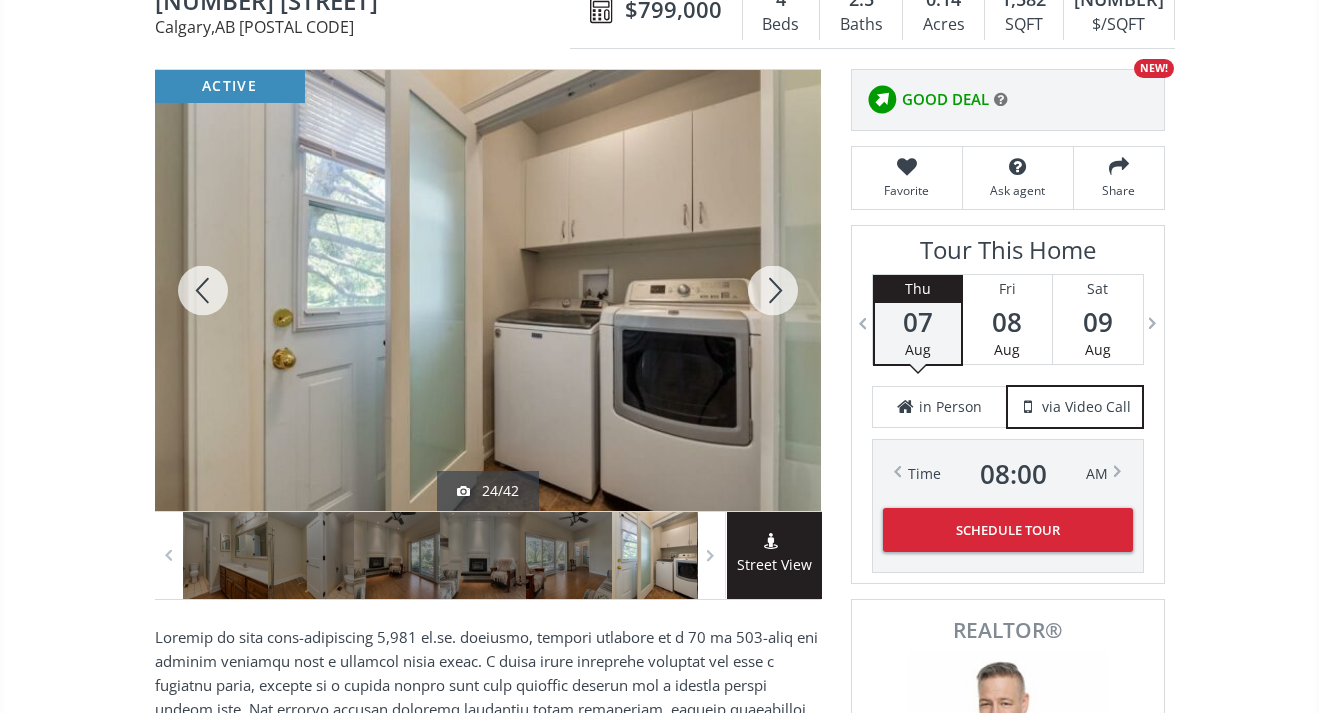 click at bounding box center [773, 290] 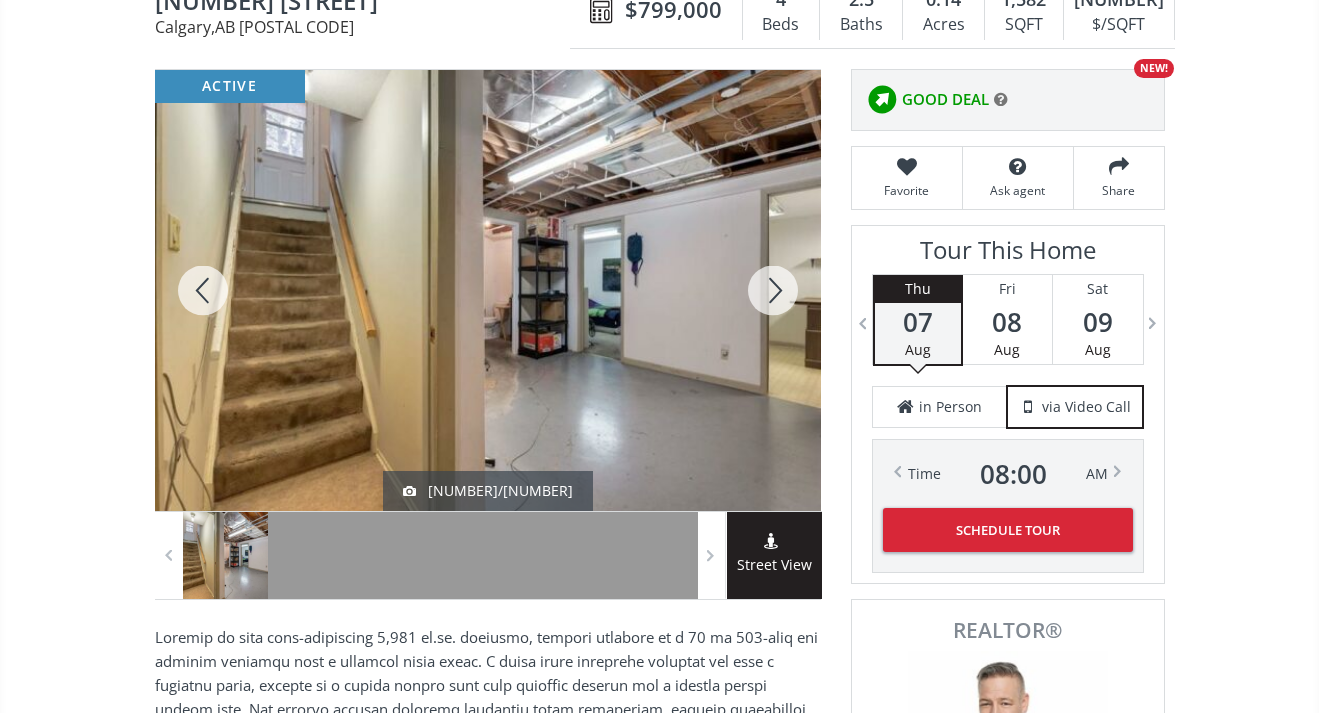 click at bounding box center [773, 290] 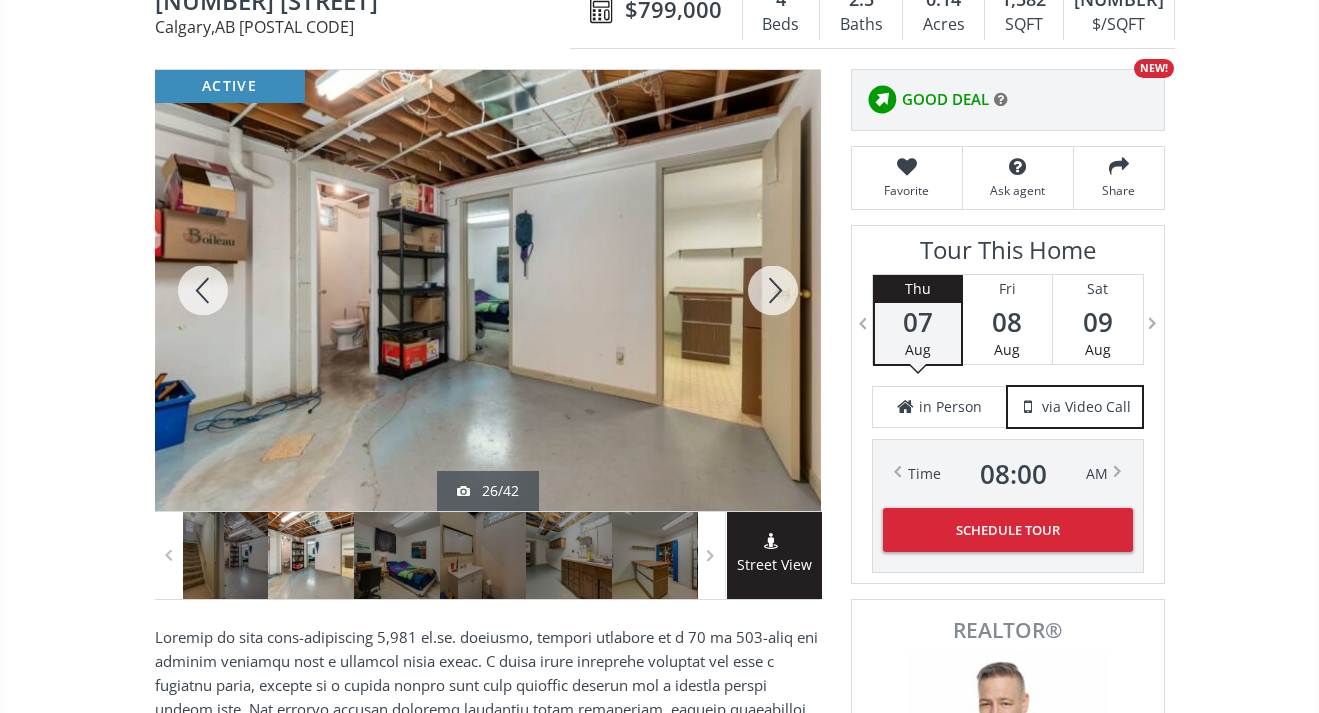 click at bounding box center (773, 290) 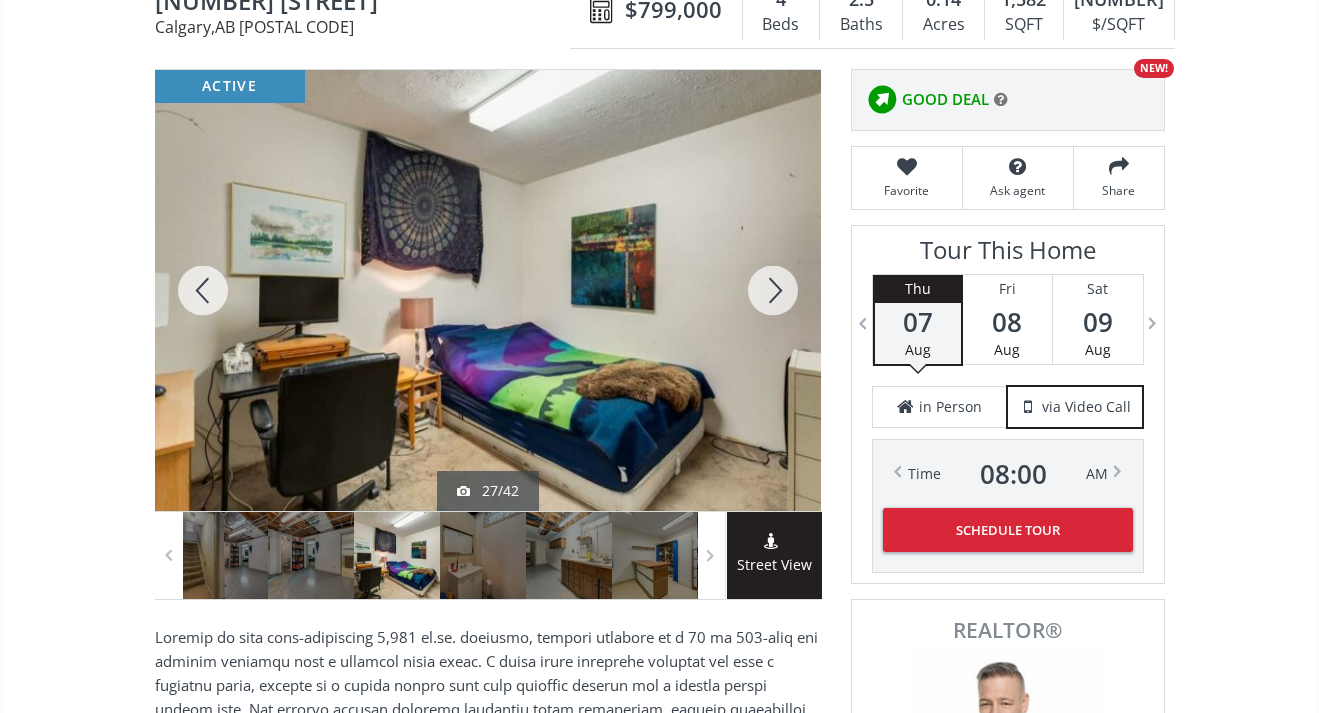 click at bounding box center [773, 290] 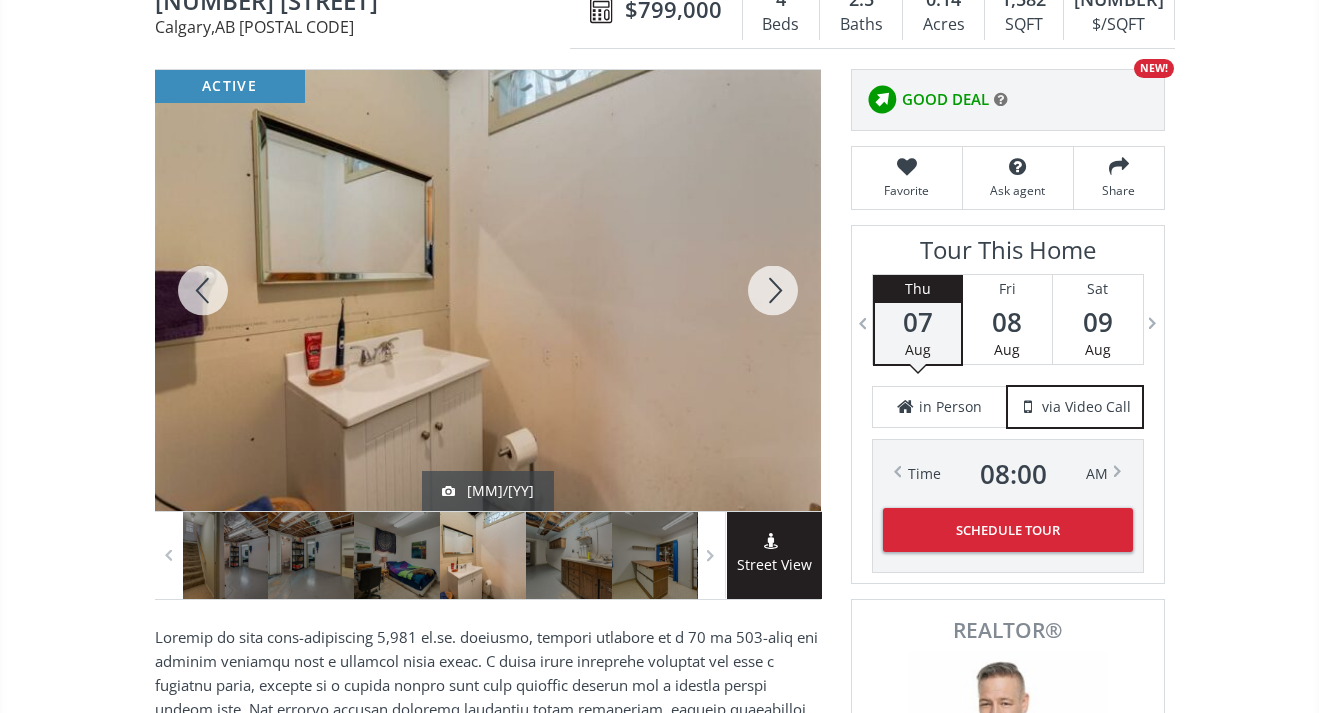 click at bounding box center (773, 290) 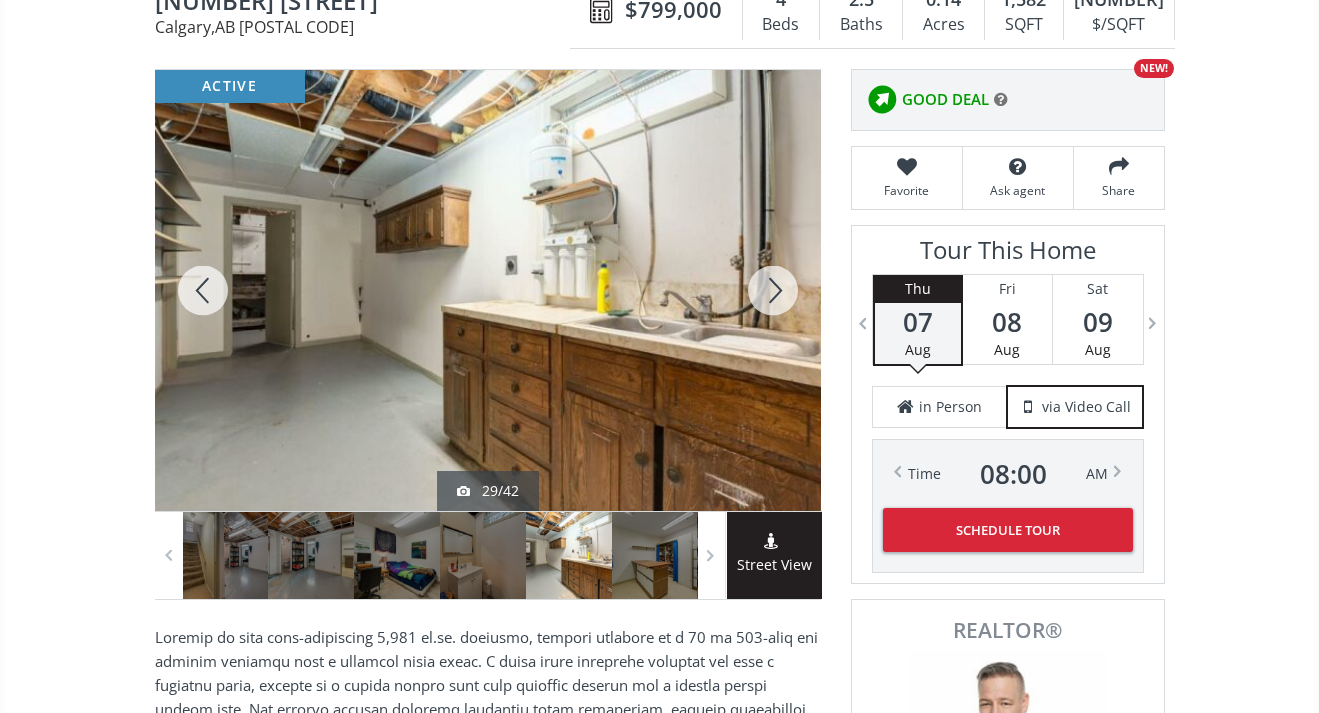 click at bounding box center (773, 290) 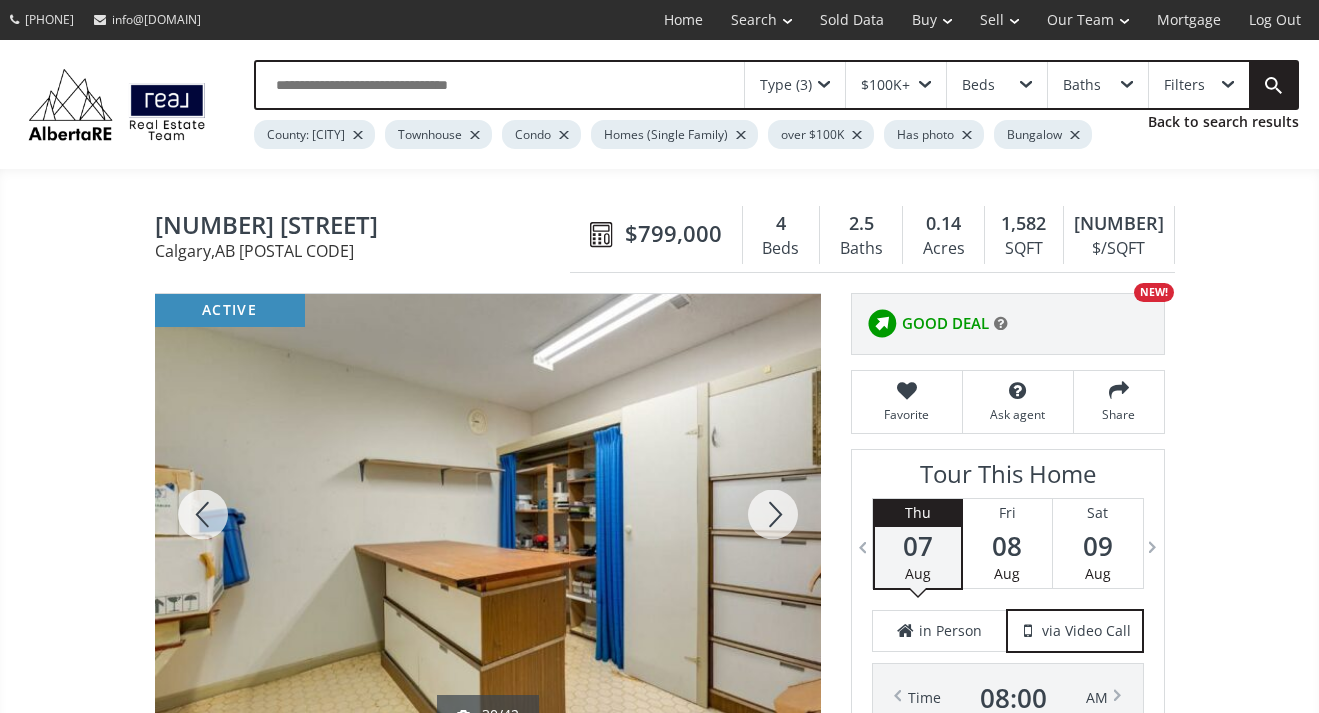 scroll, scrollTop: 0, scrollLeft: 0, axis: both 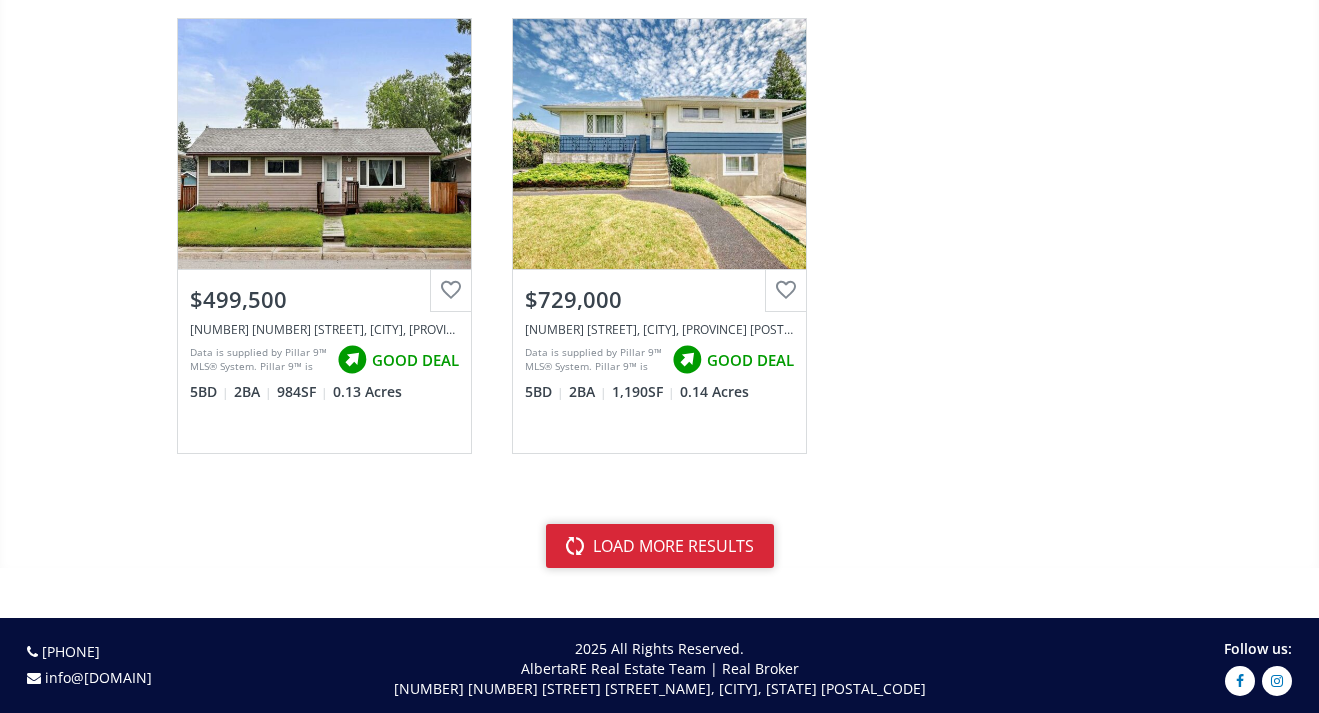 click on "load more results" at bounding box center [660, 546] 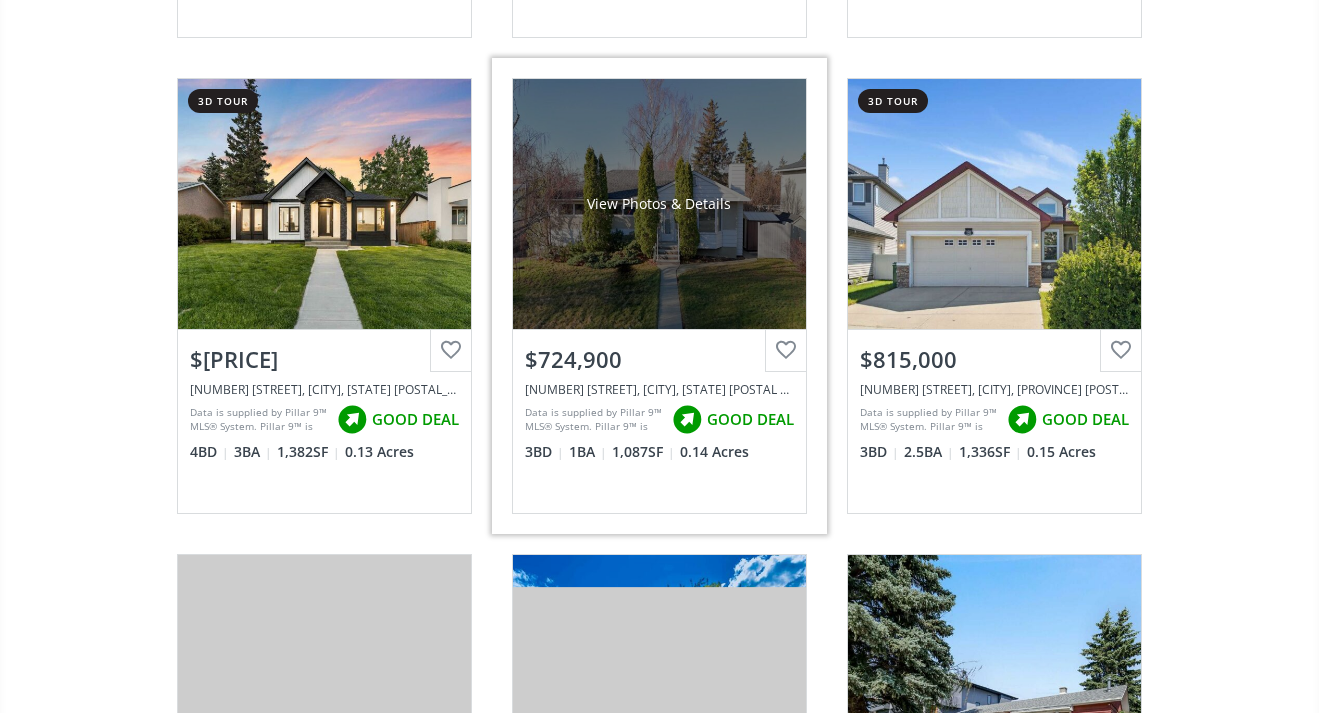 scroll, scrollTop: 11605, scrollLeft: 0, axis: vertical 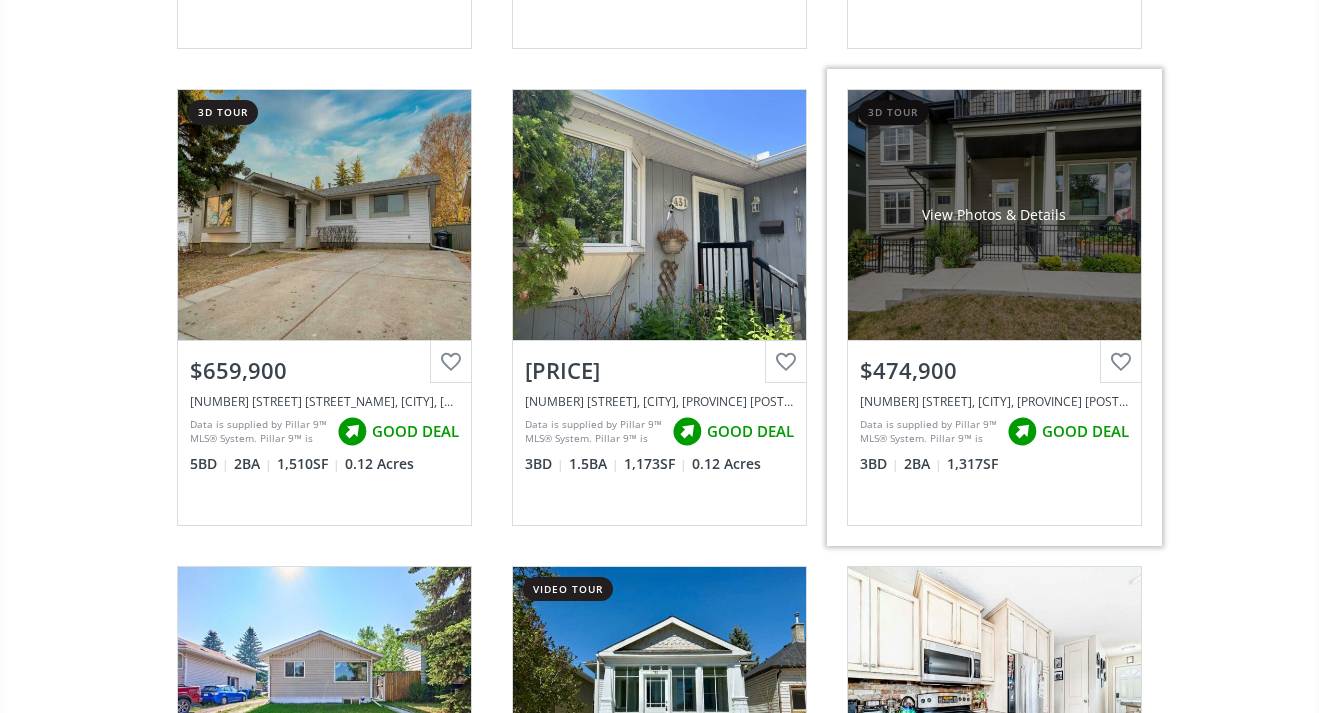 click on "View Photos & Details" at bounding box center [994, 215] 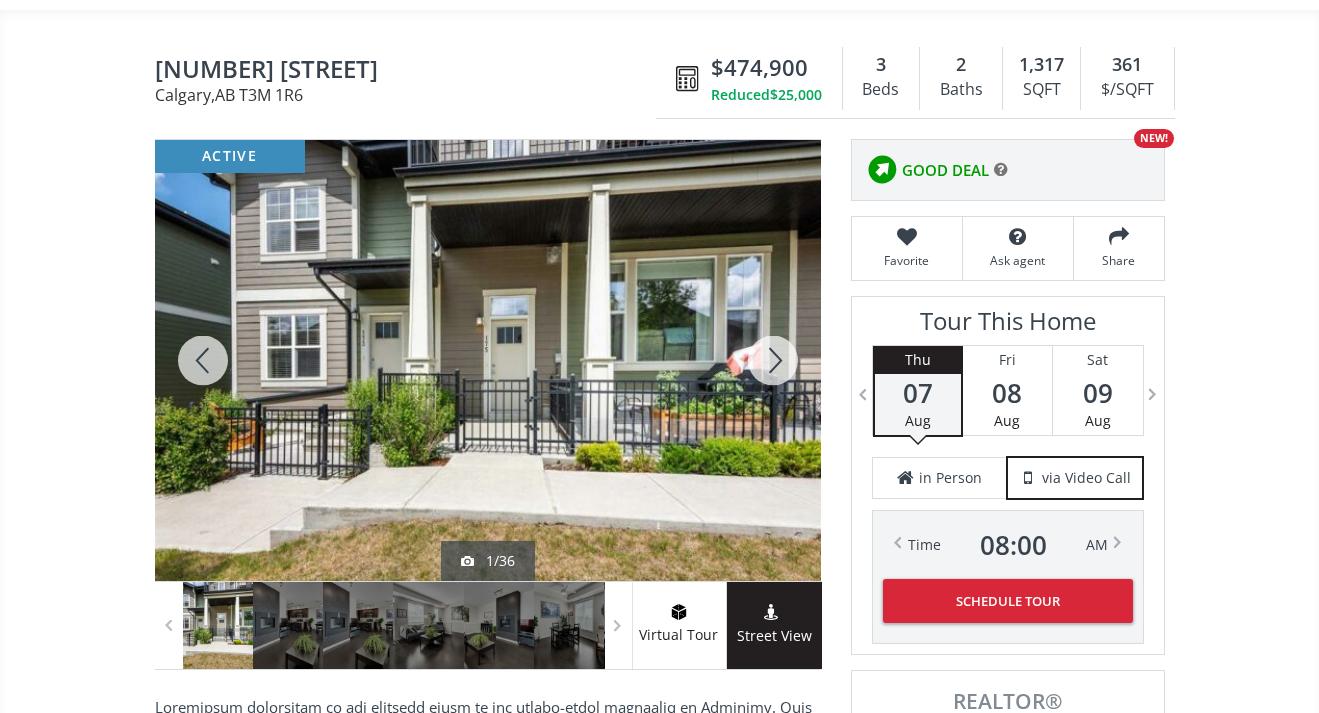 scroll, scrollTop: 160, scrollLeft: 0, axis: vertical 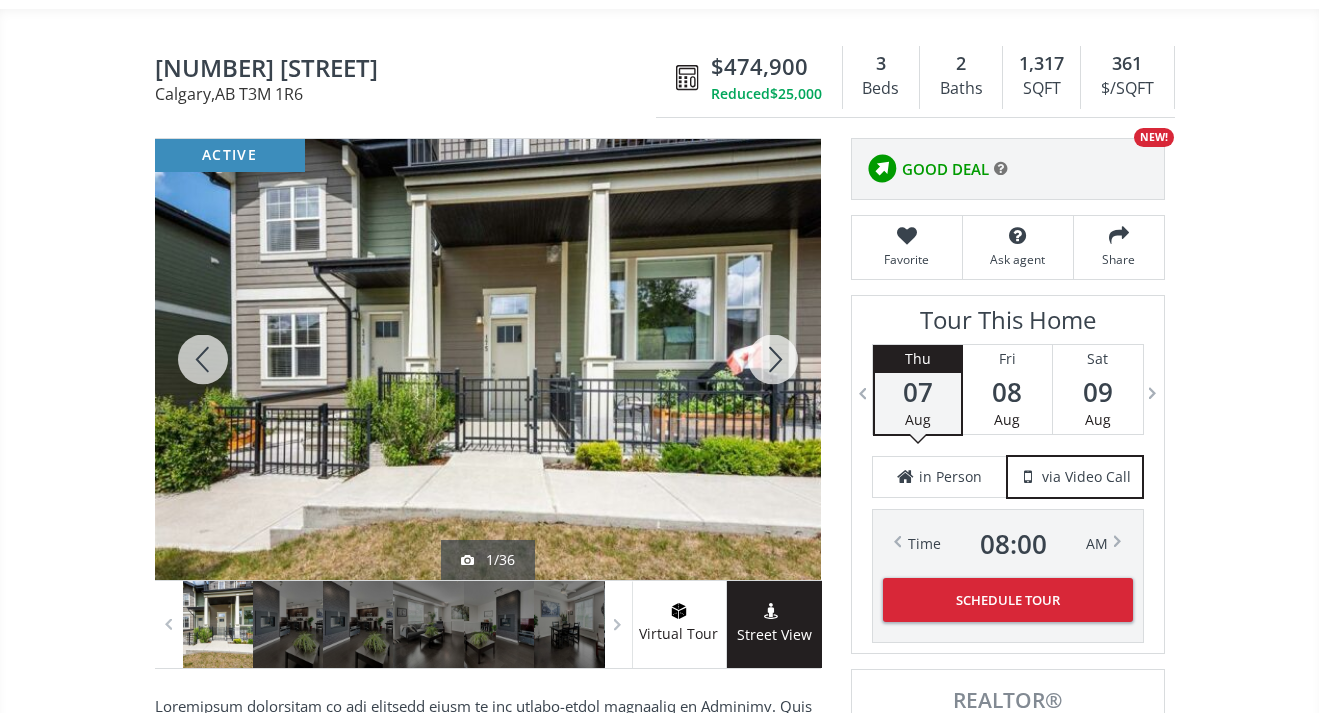 click at bounding box center (773, 359) 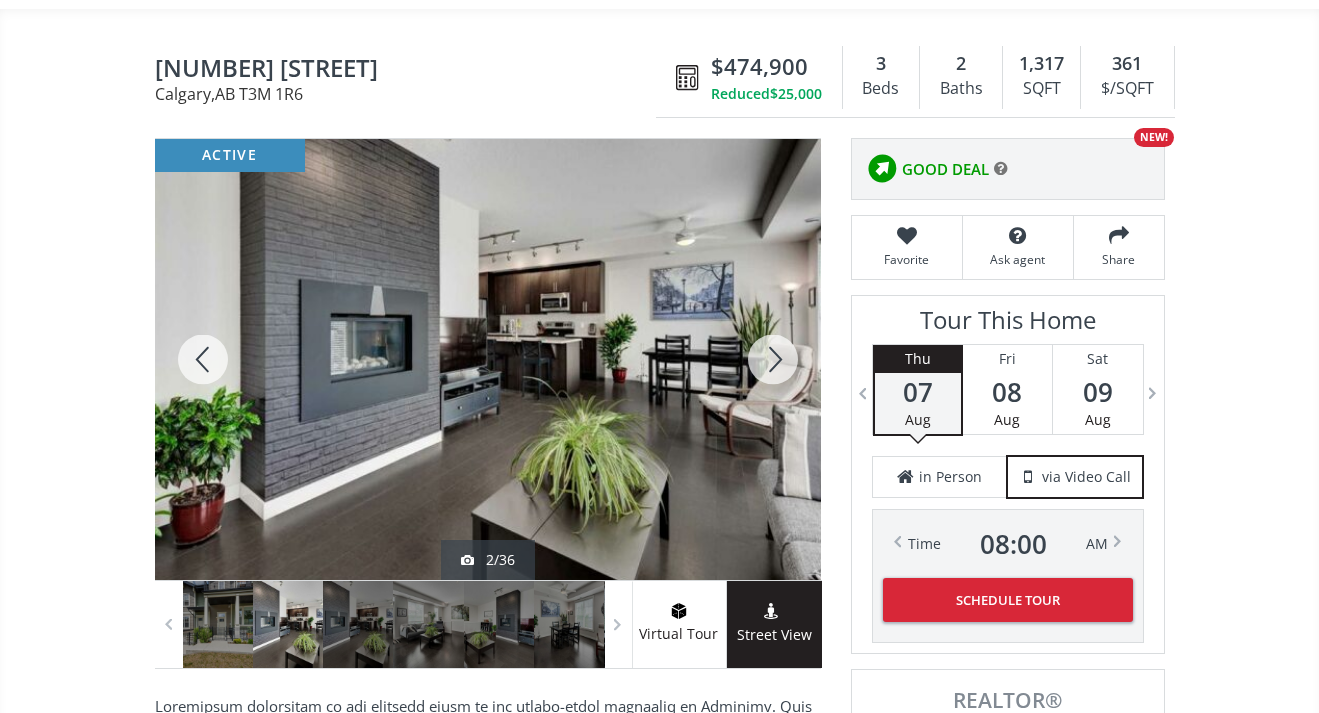 click at bounding box center (773, 359) 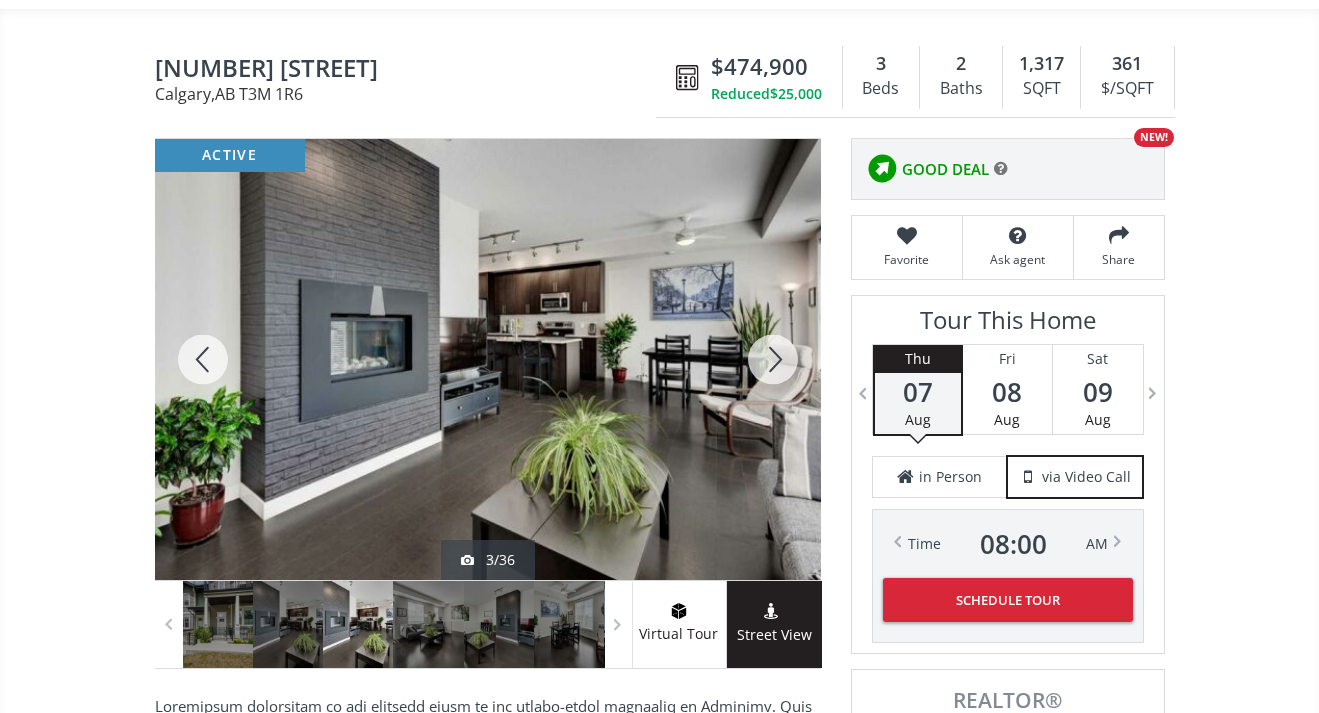 click at bounding box center (773, 359) 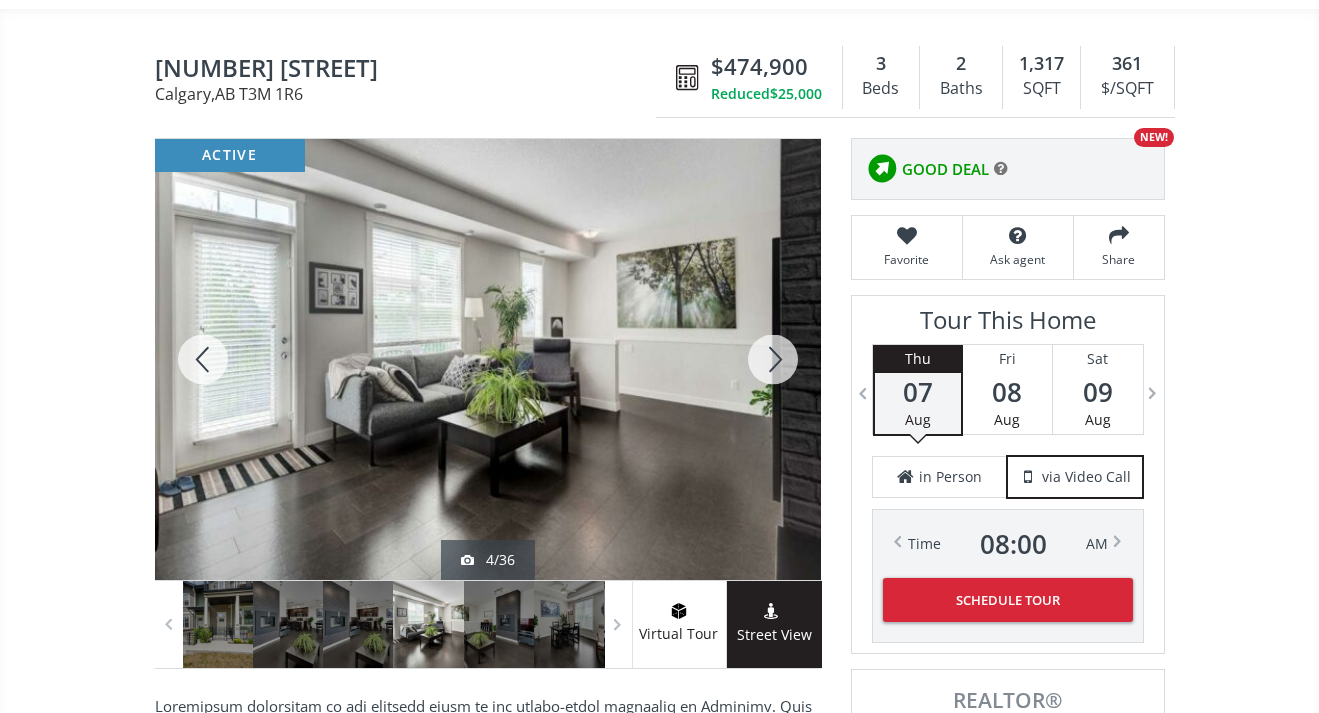click at bounding box center [773, 359] 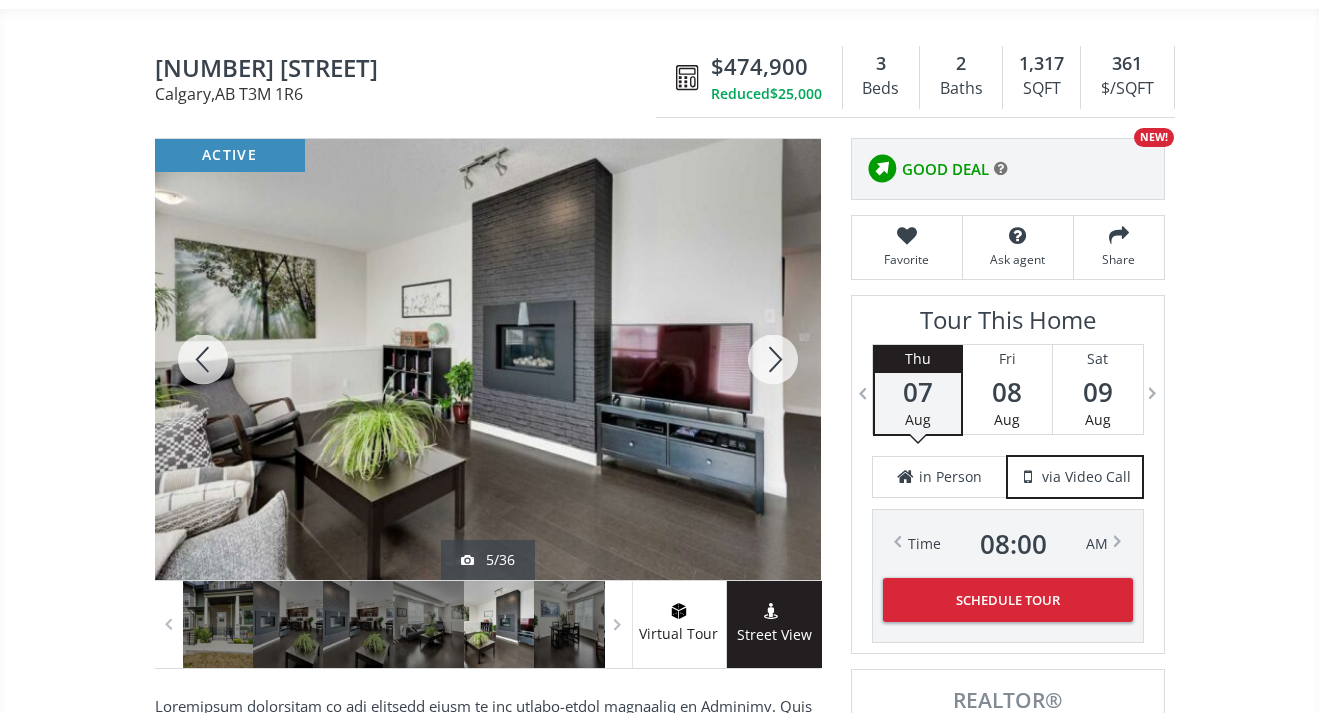 click at bounding box center (773, 359) 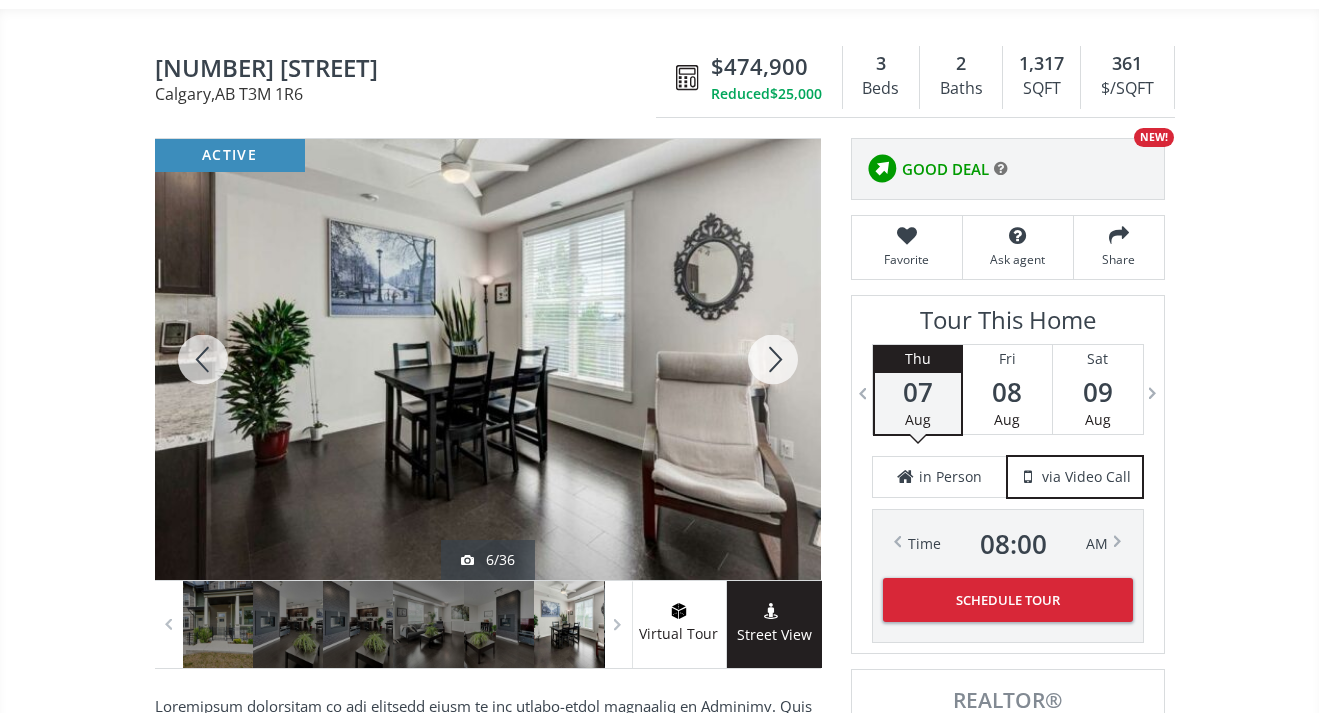 click at bounding box center [773, 359] 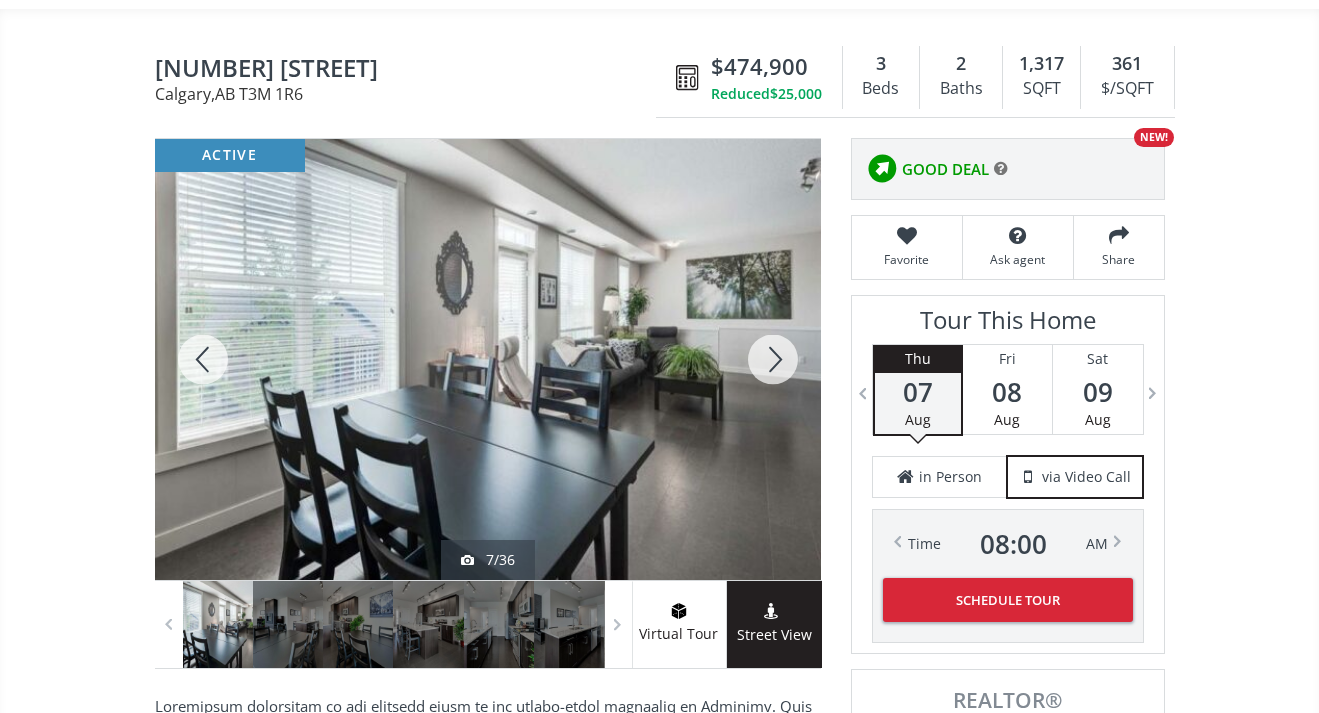 click at bounding box center (773, 359) 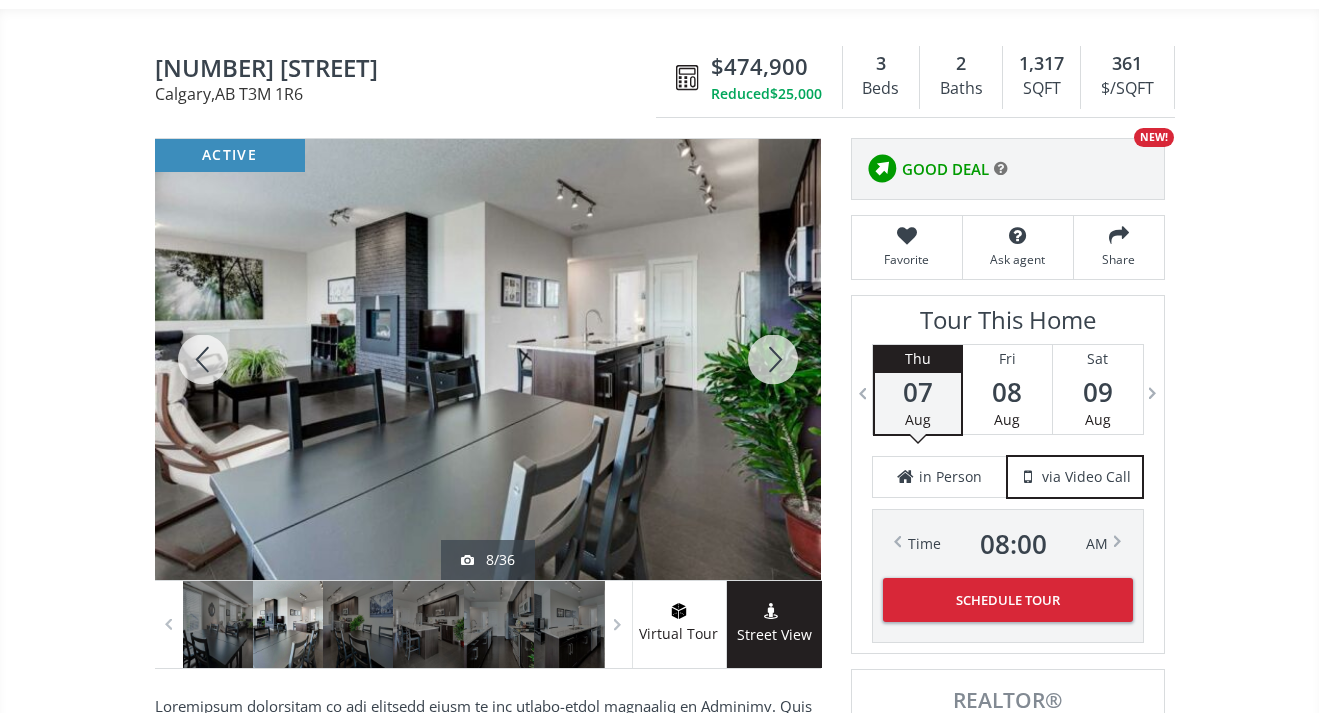 click at bounding box center [773, 359] 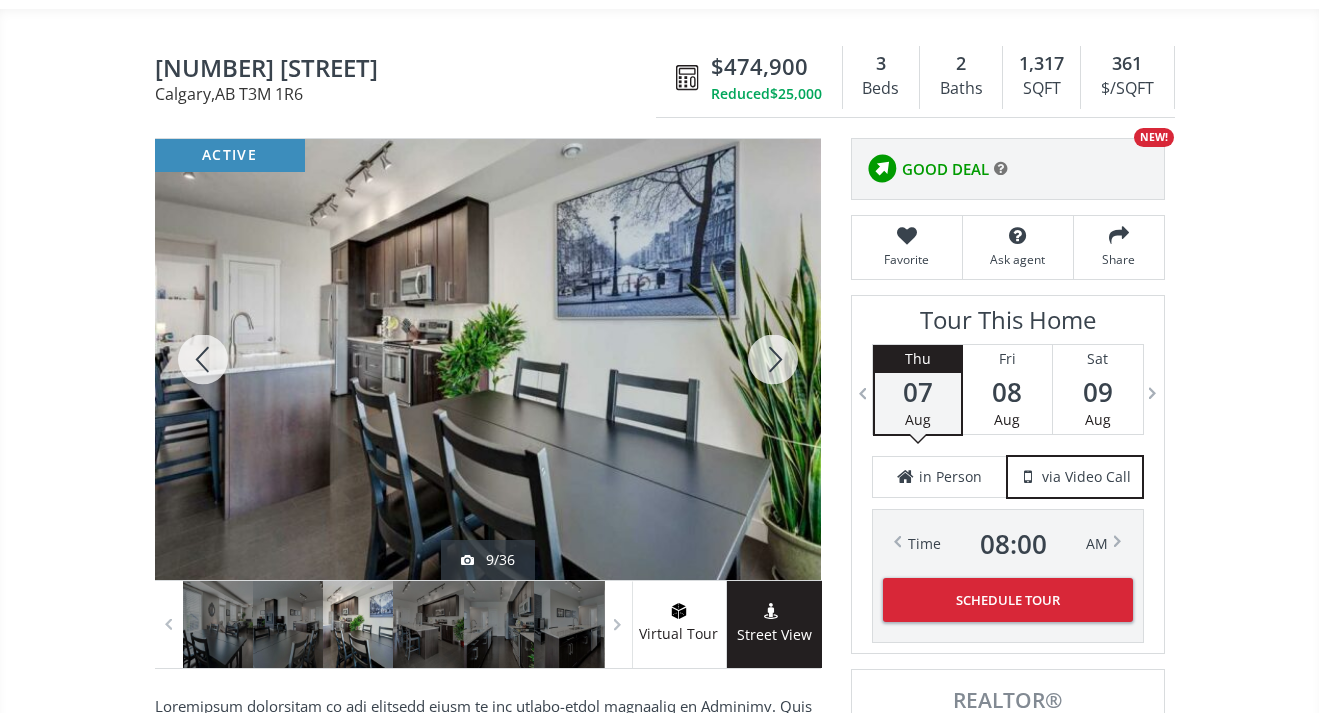 click at bounding box center [773, 359] 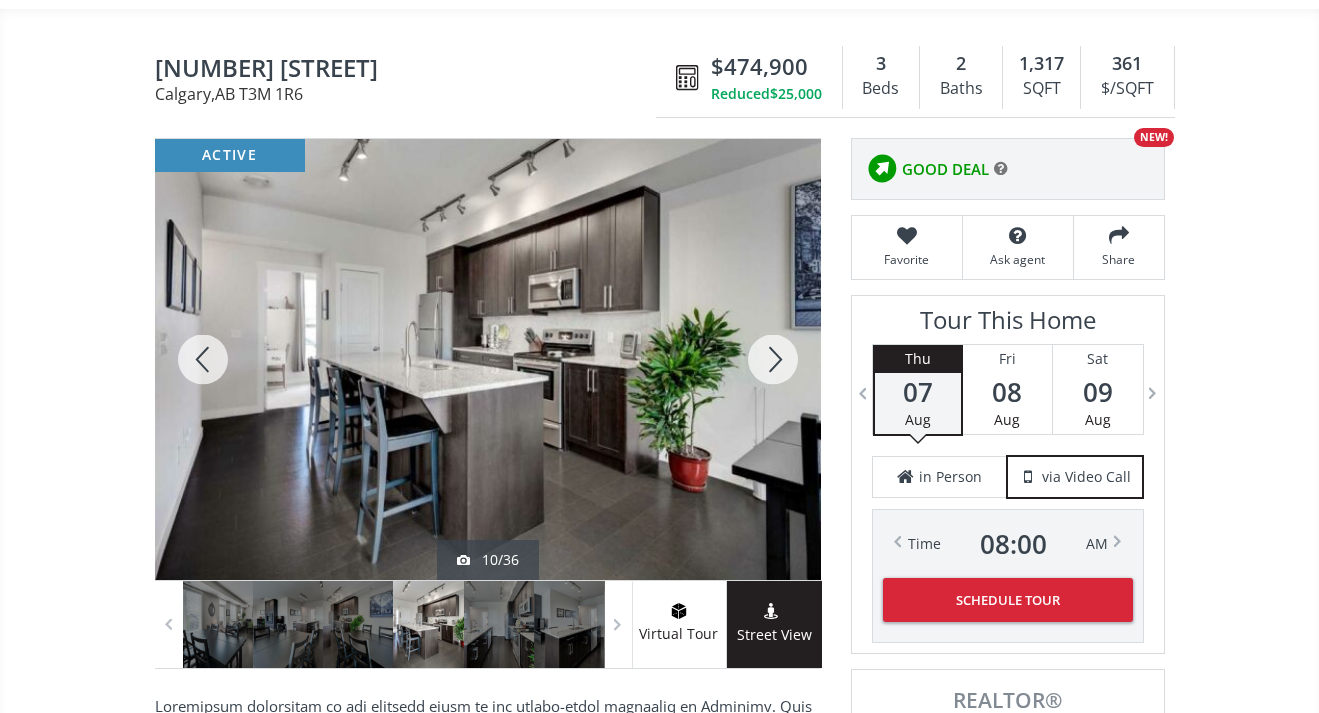 click at bounding box center [773, 359] 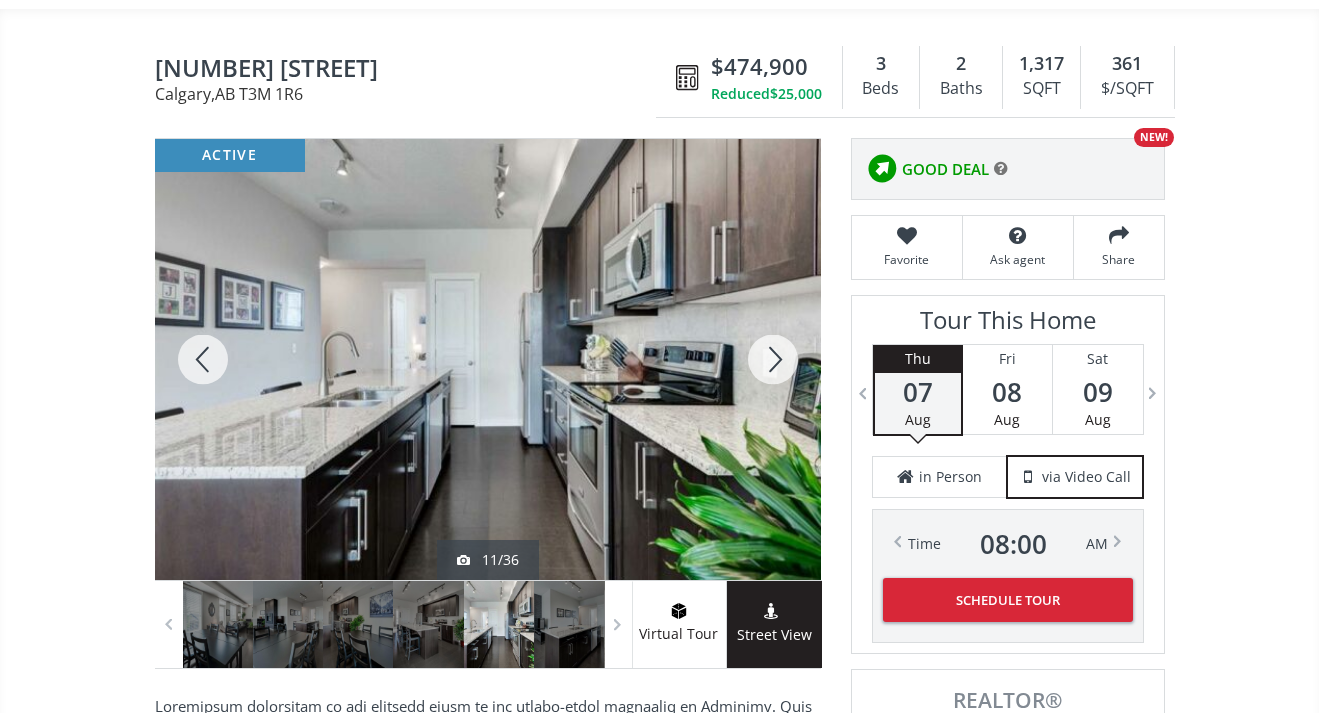 click at bounding box center [773, 359] 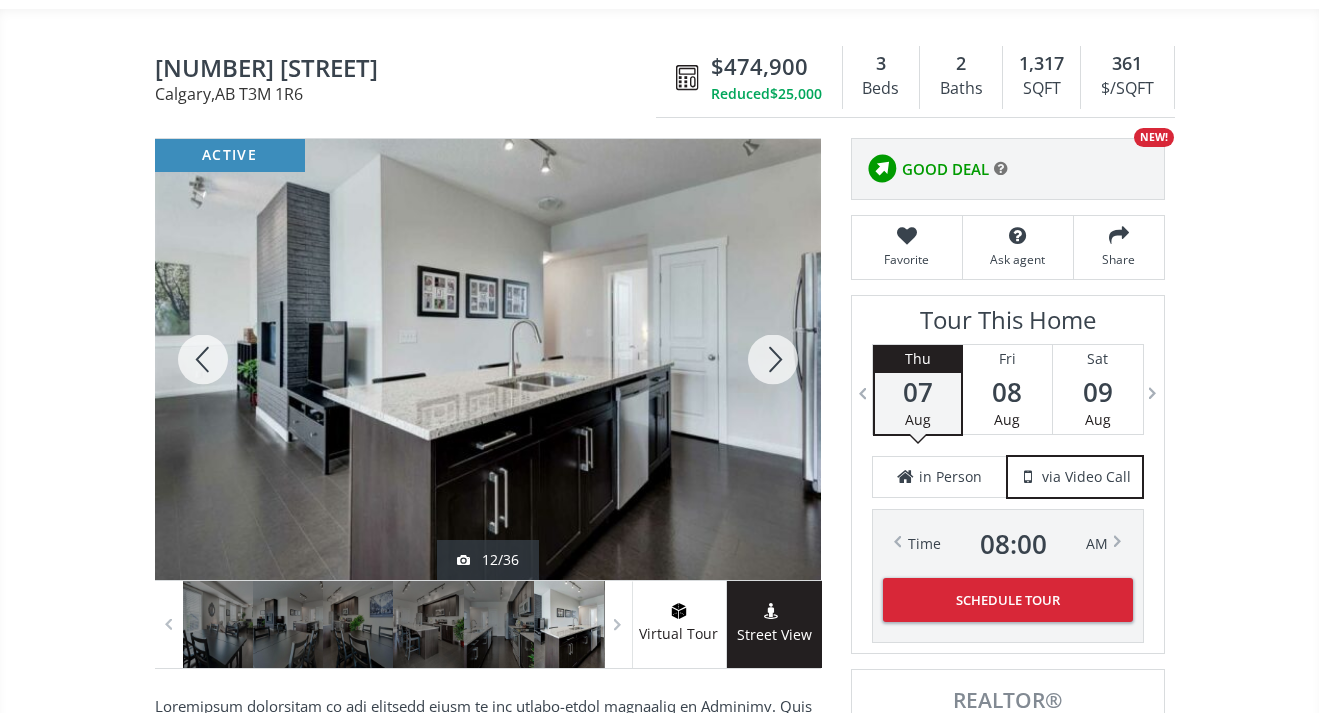 click at bounding box center [773, 359] 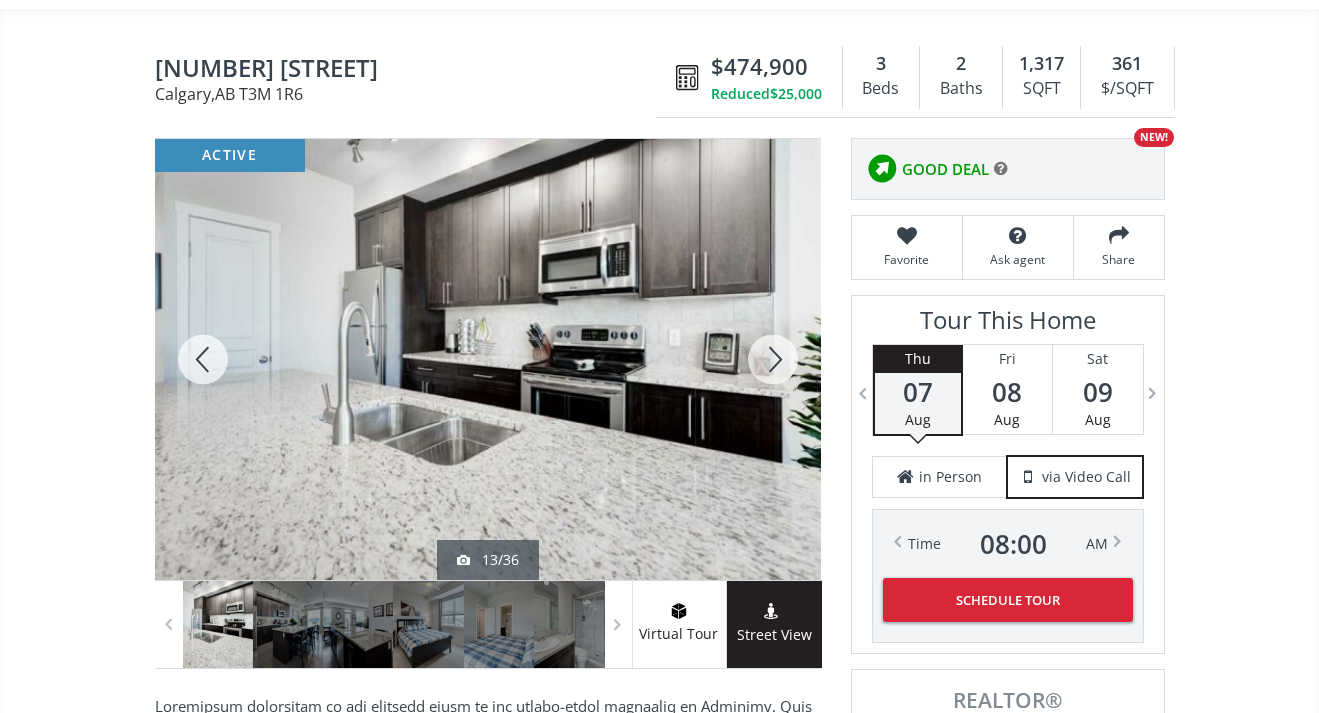 click at bounding box center [773, 359] 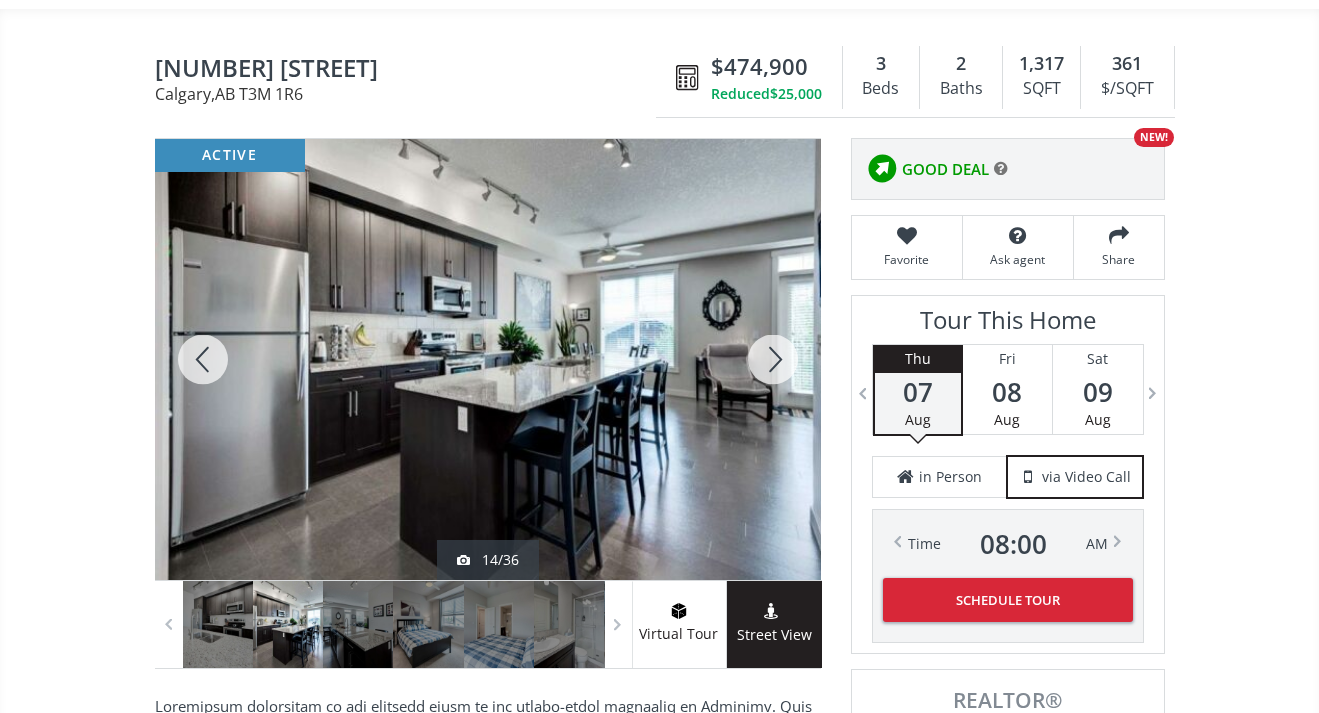click at bounding box center (773, 359) 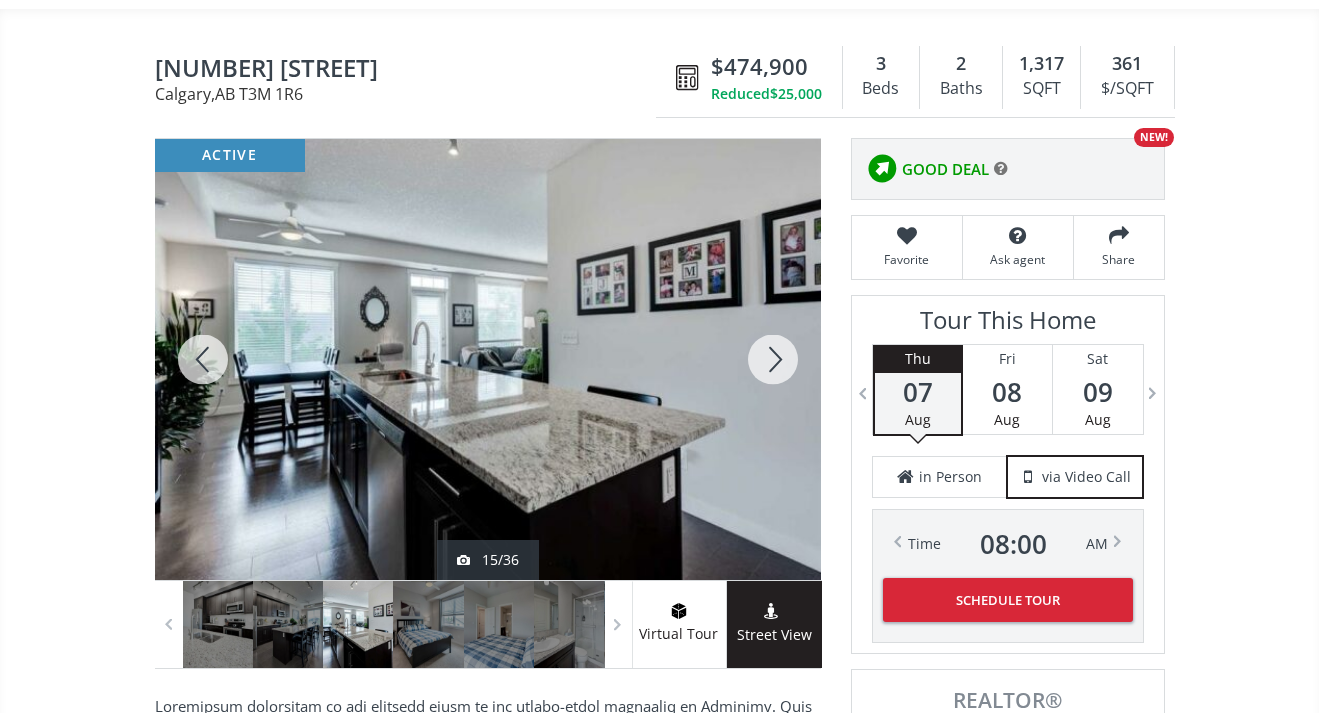 click at bounding box center [773, 359] 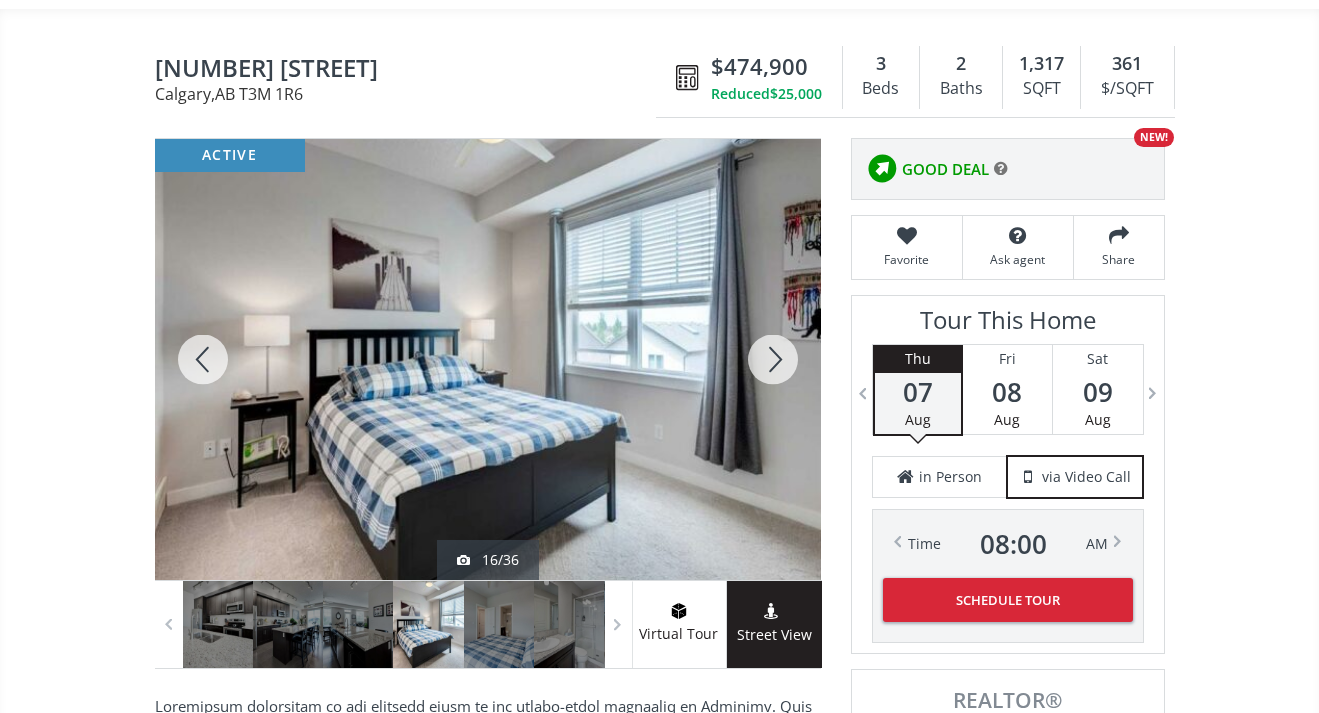click at bounding box center (773, 359) 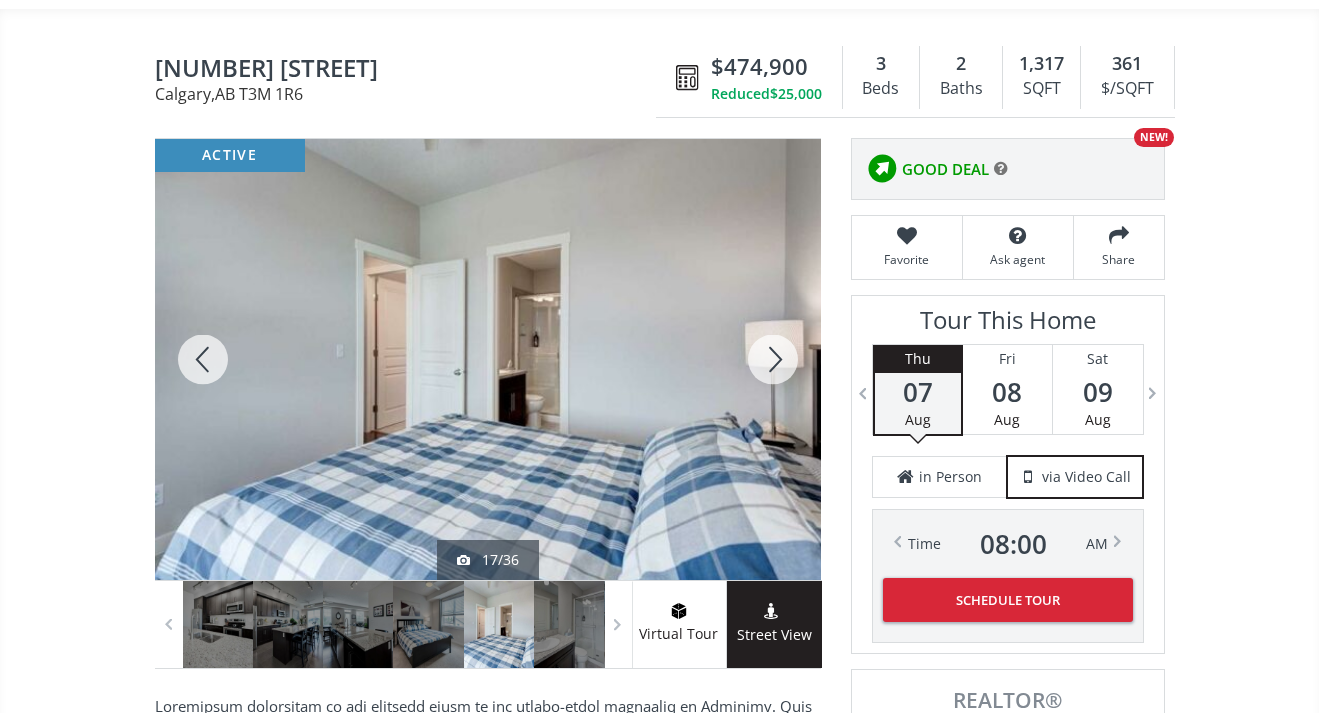 click at bounding box center (773, 359) 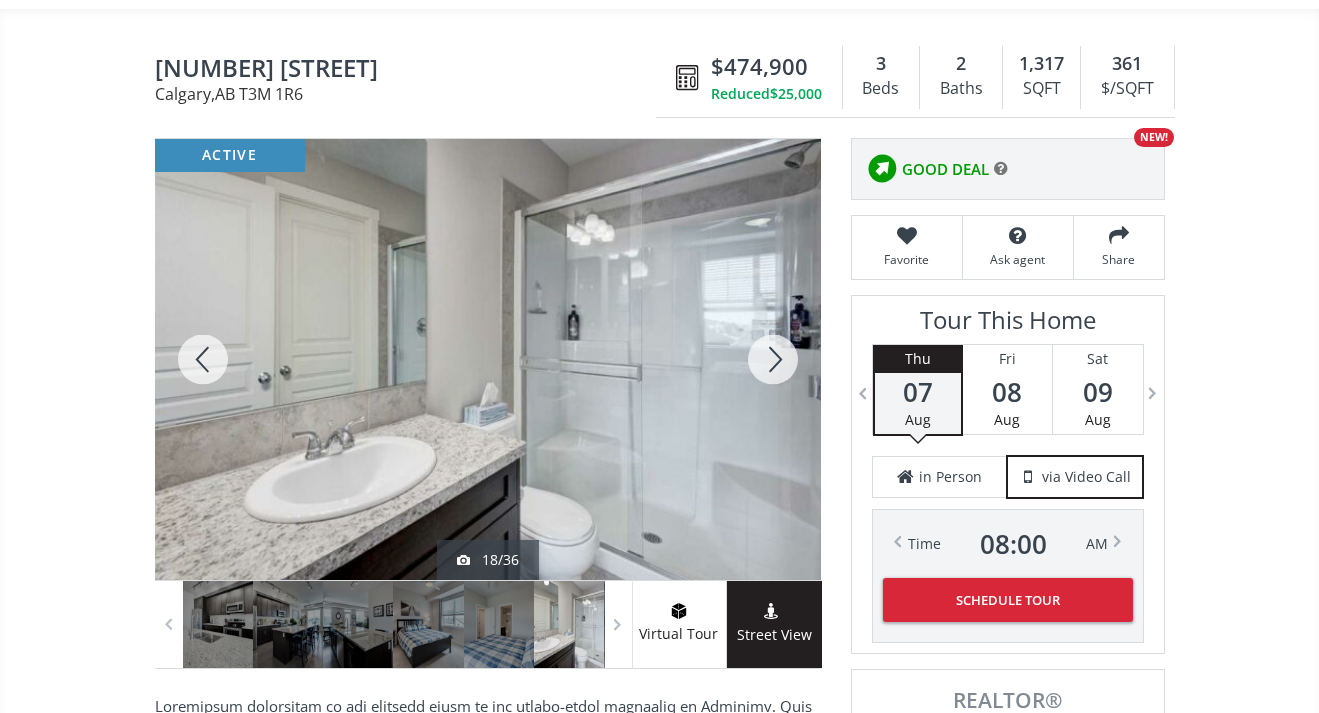 click at bounding box center [773, 359] 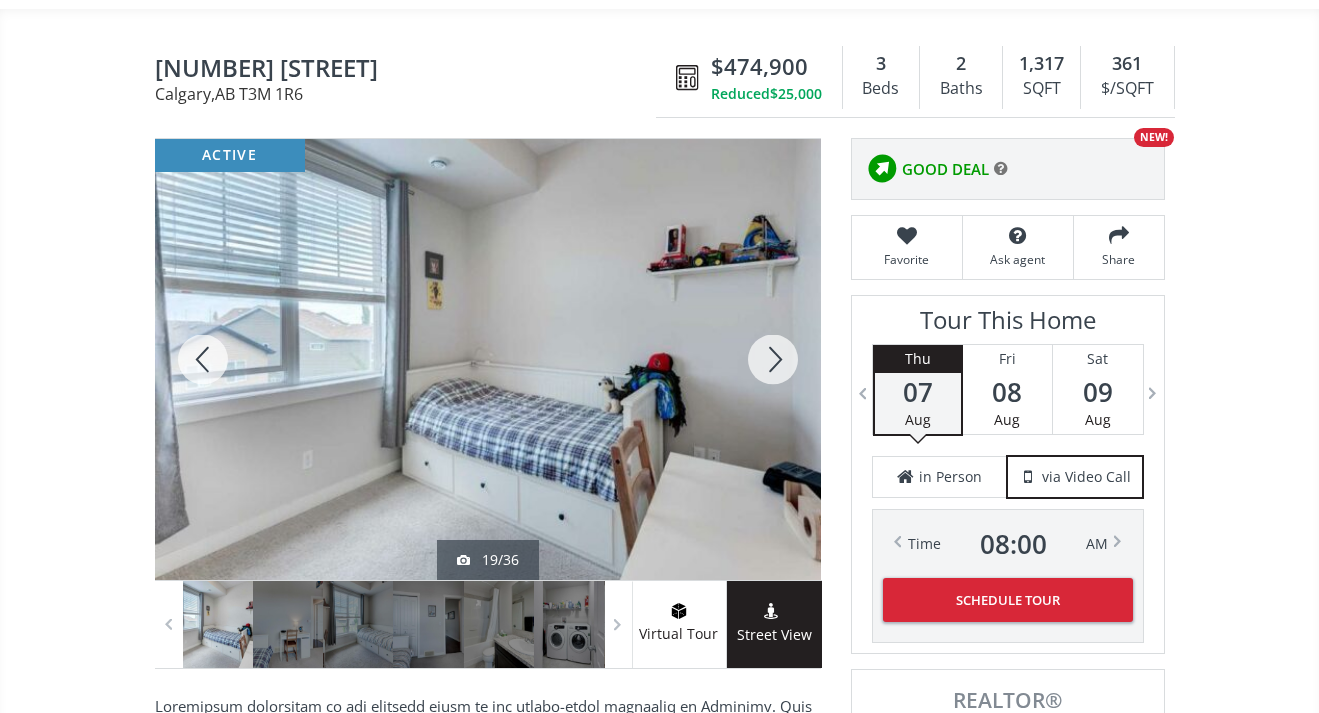 click at bounding box center (773, 359) 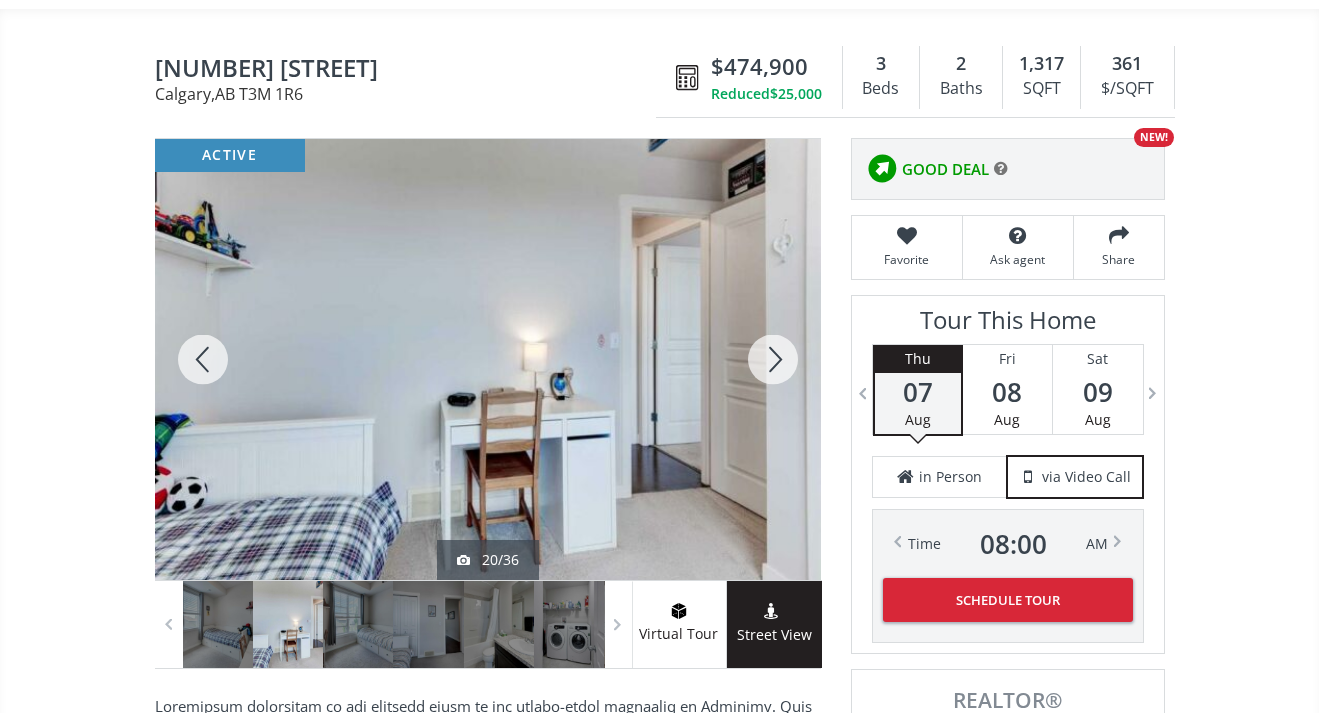 click at bounding box center (773, 359) 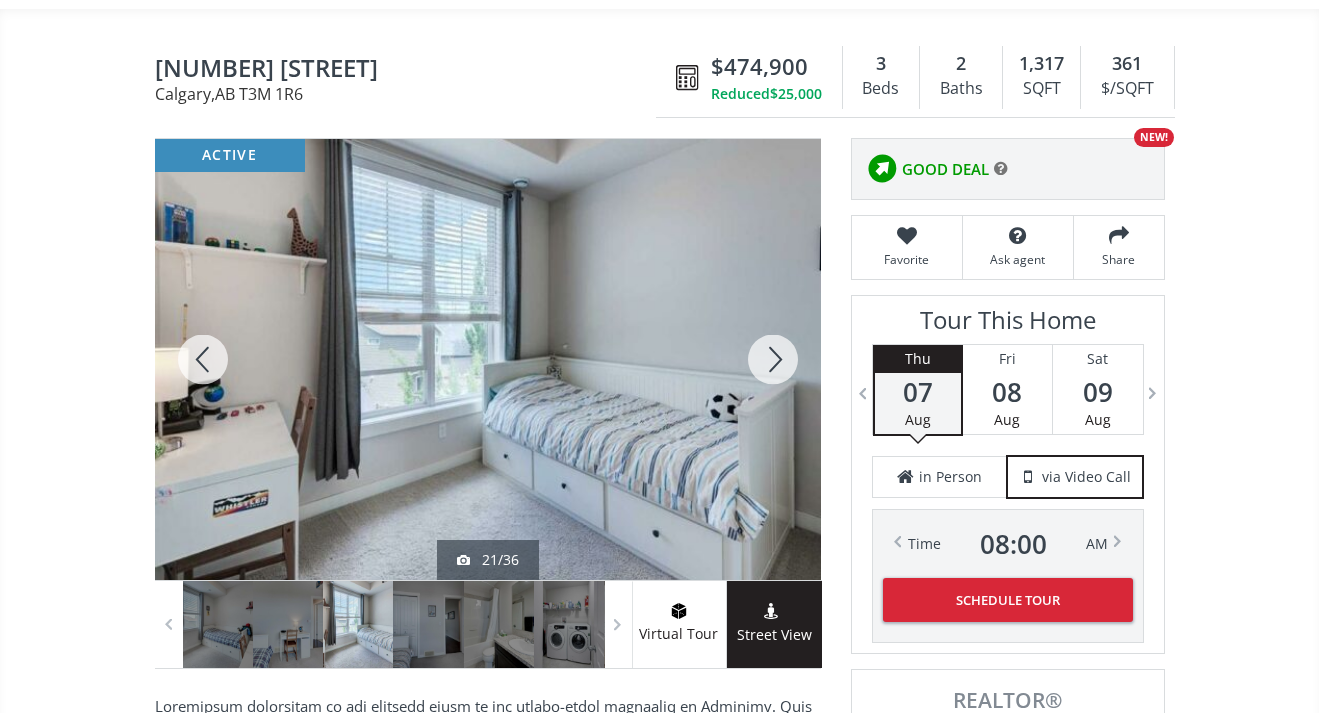 click at bounding box center [773, 359] 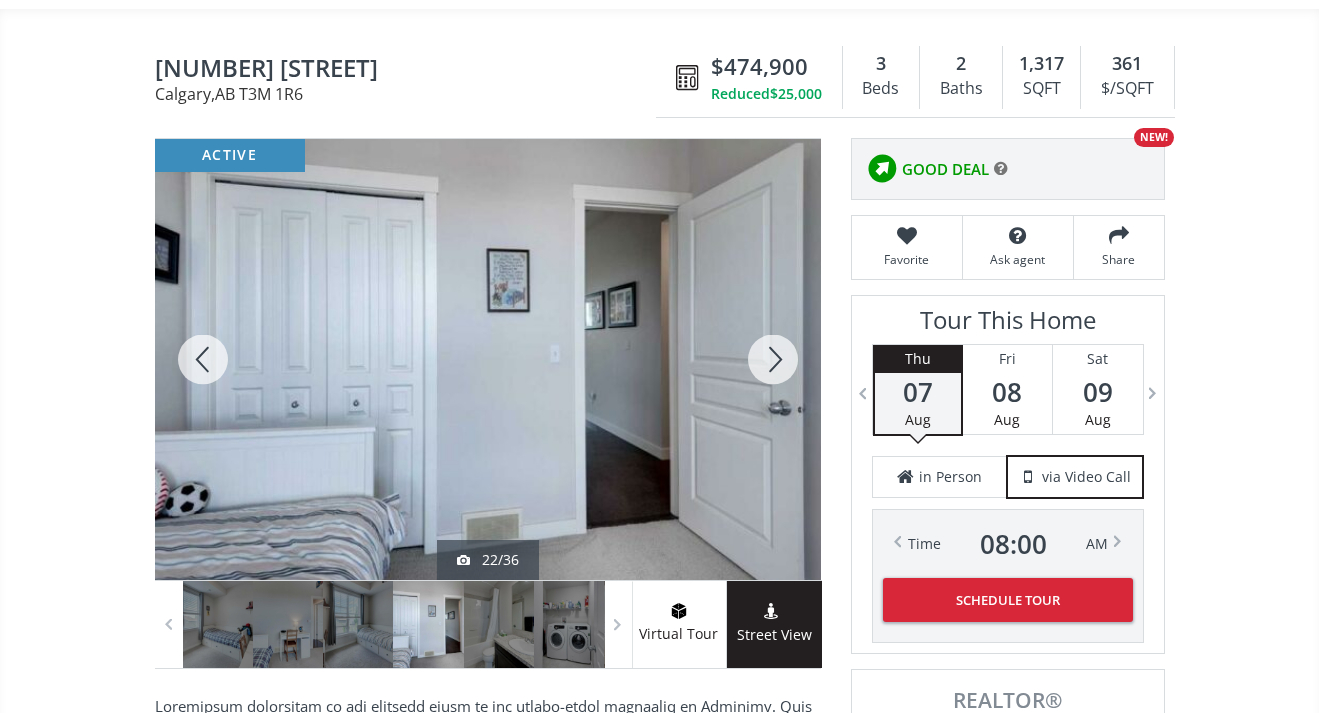 click at bounding box center [773, 359] 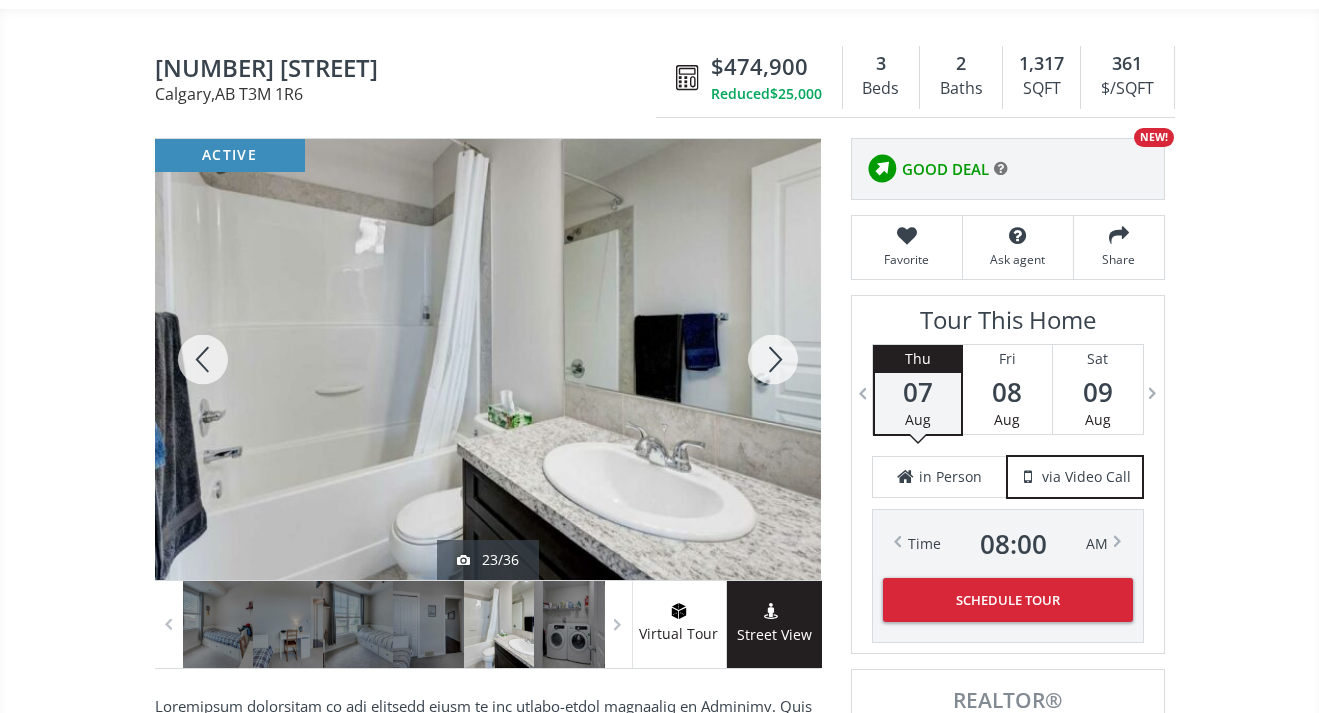 click at bounding box center [773, 359] 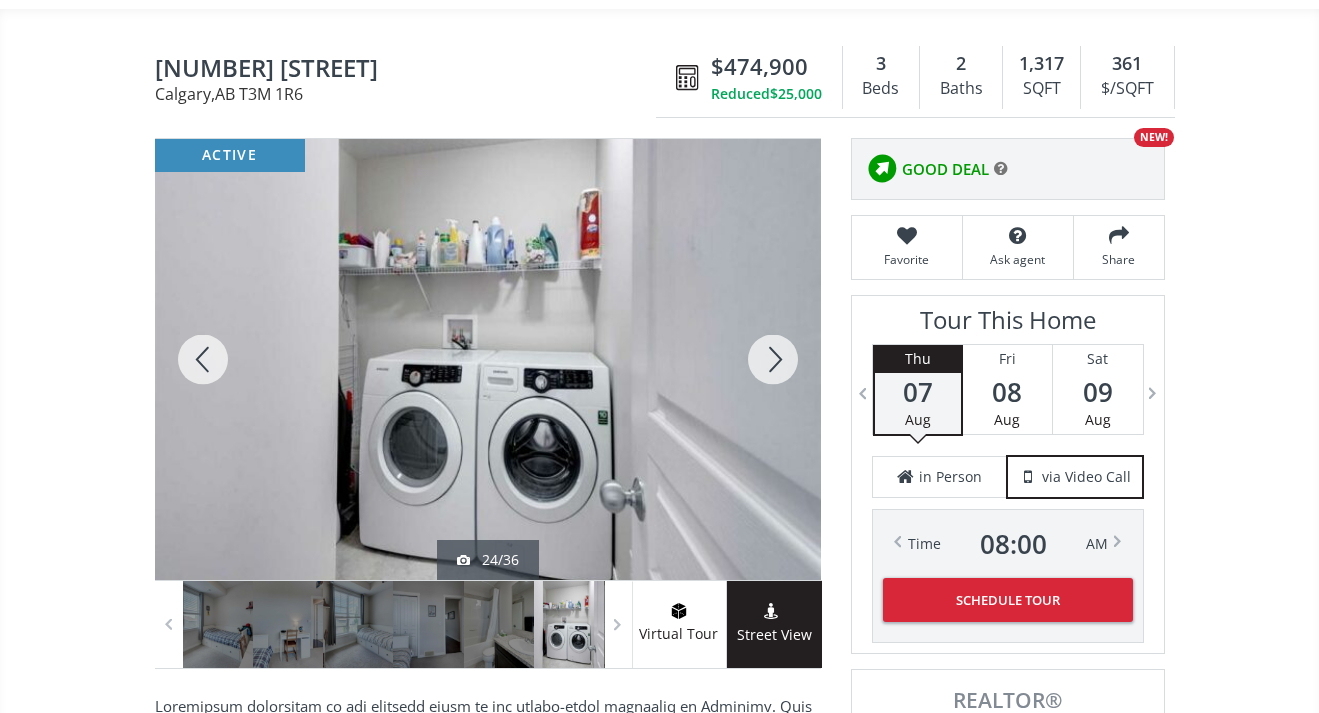 click at bounding box center (773, 359) 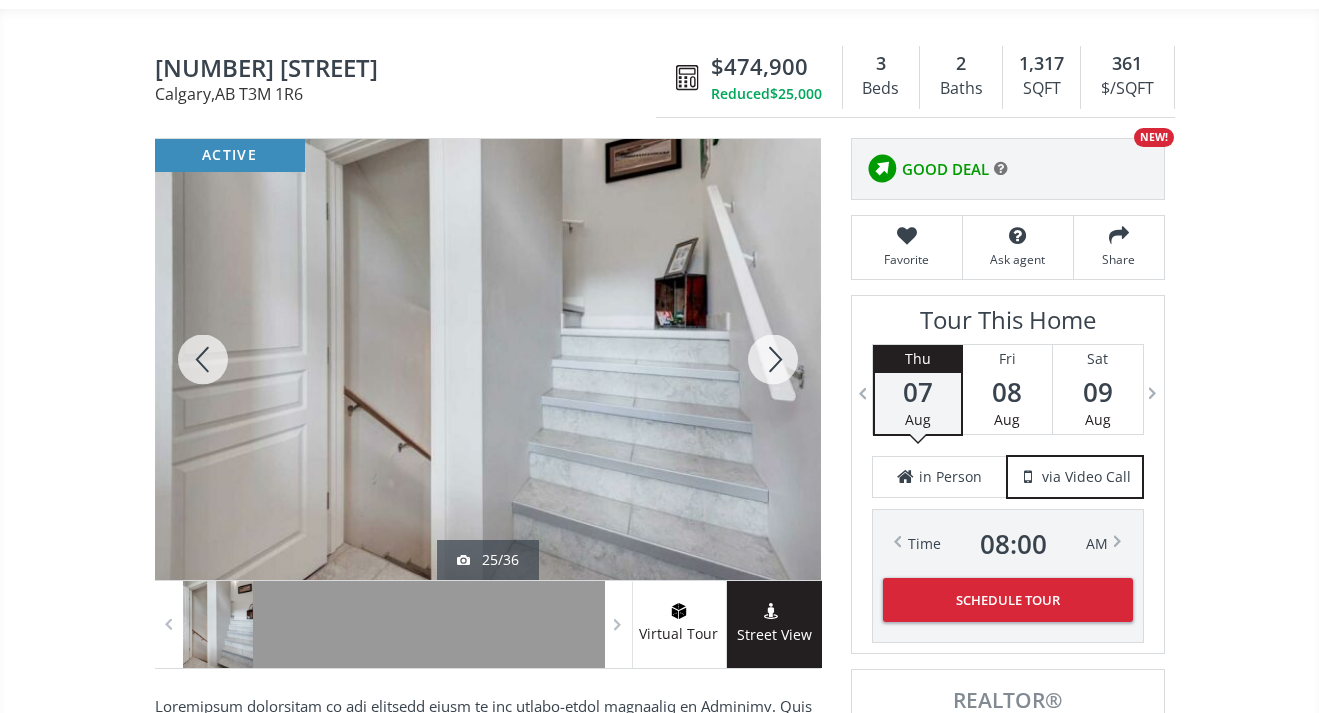 click at bounding box center [773, 359] 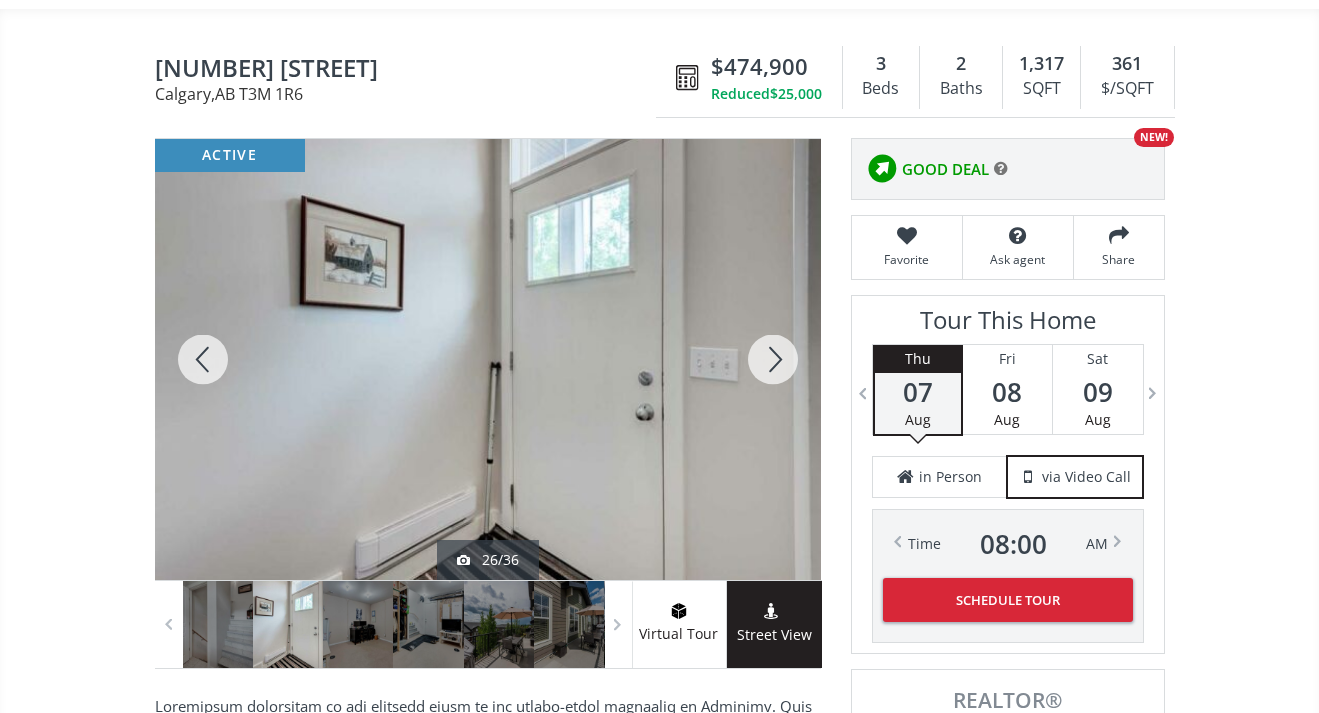 click at bounding box center [773, 359] 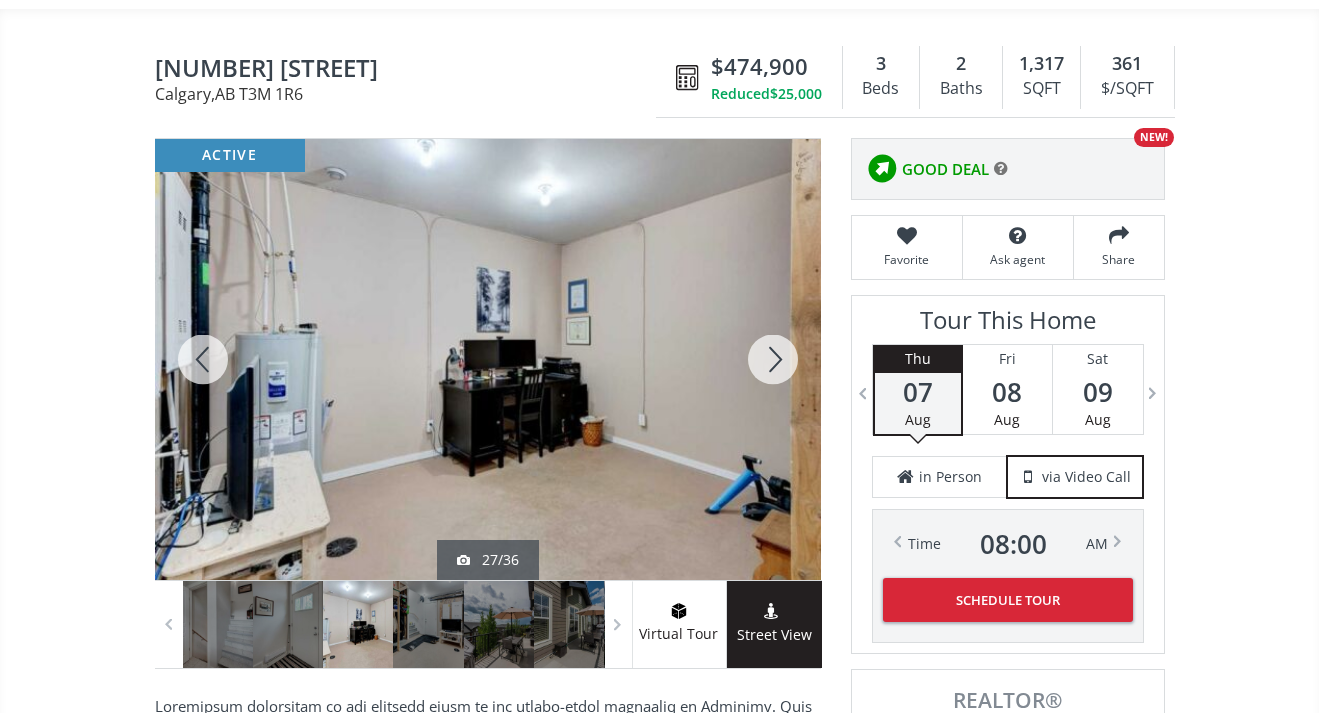 click at bounding box center (773, 359) 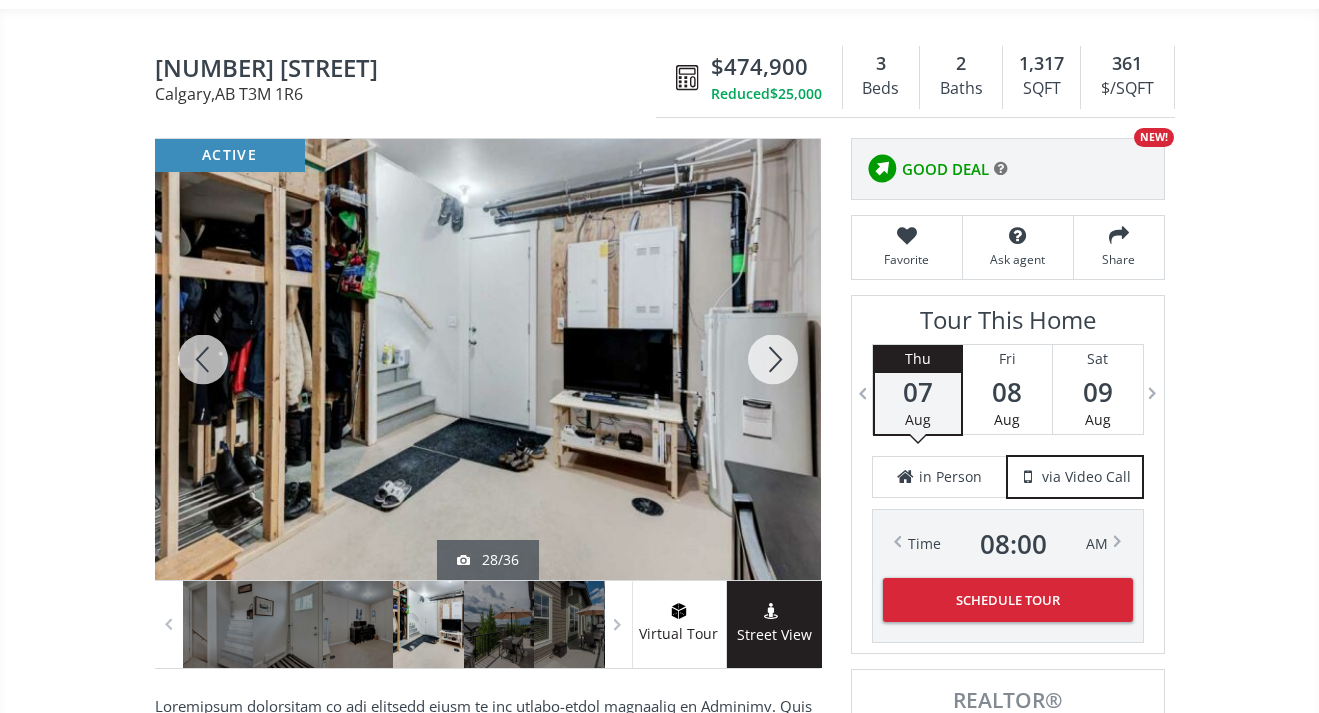 click at bounding box center [773, 359] 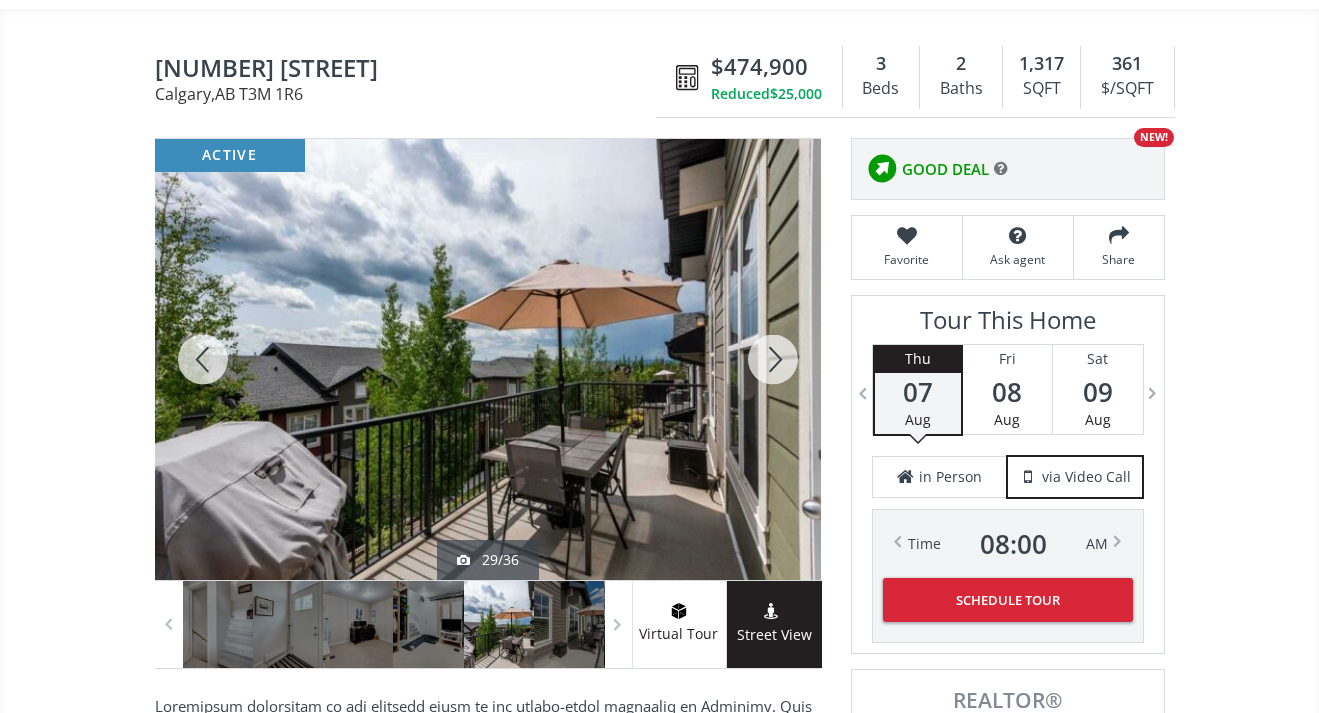 click at bounding box center (773, 359) 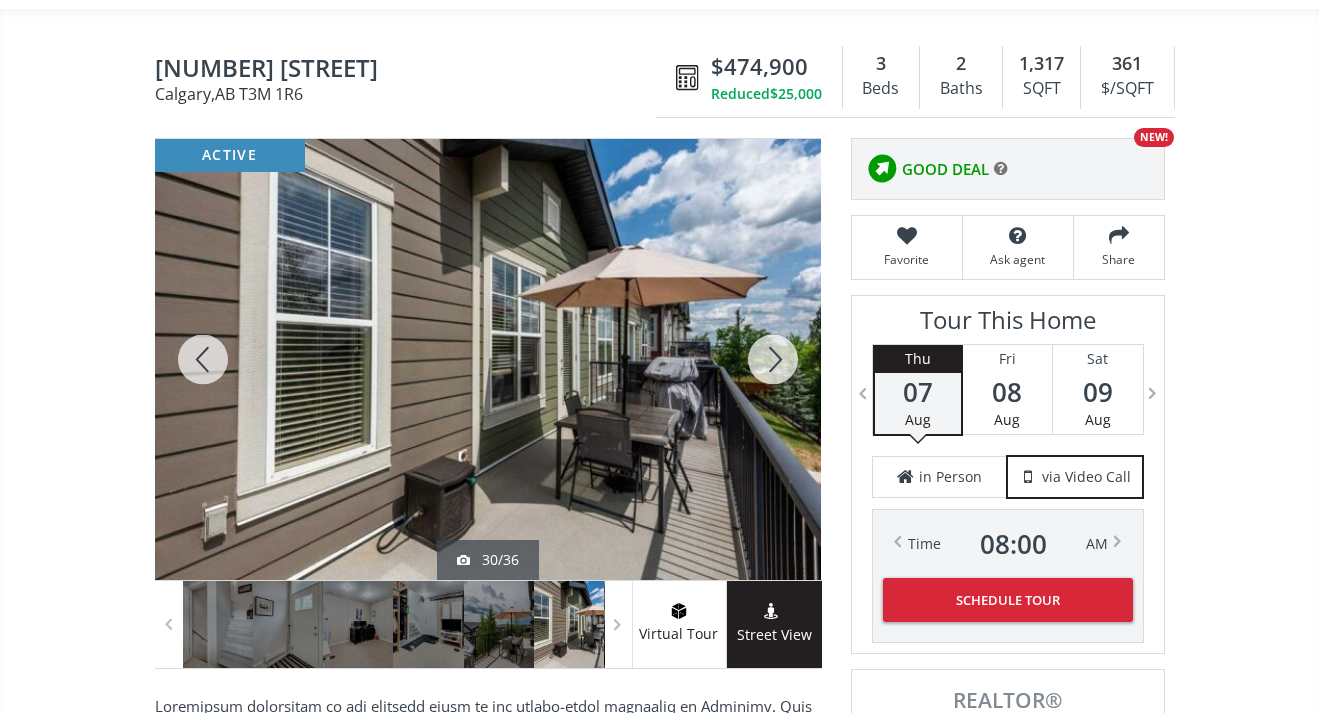 click at bounding box center [773, 359] 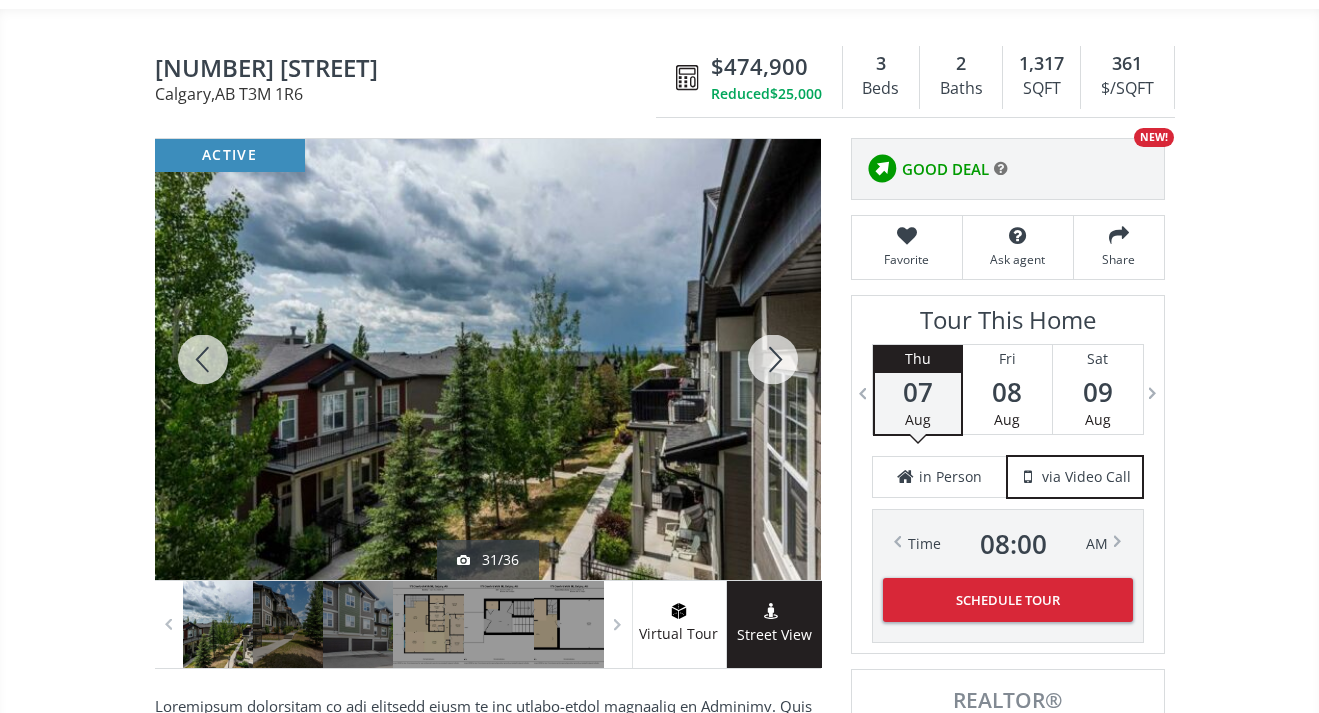 click at bounding box center [773, 359] 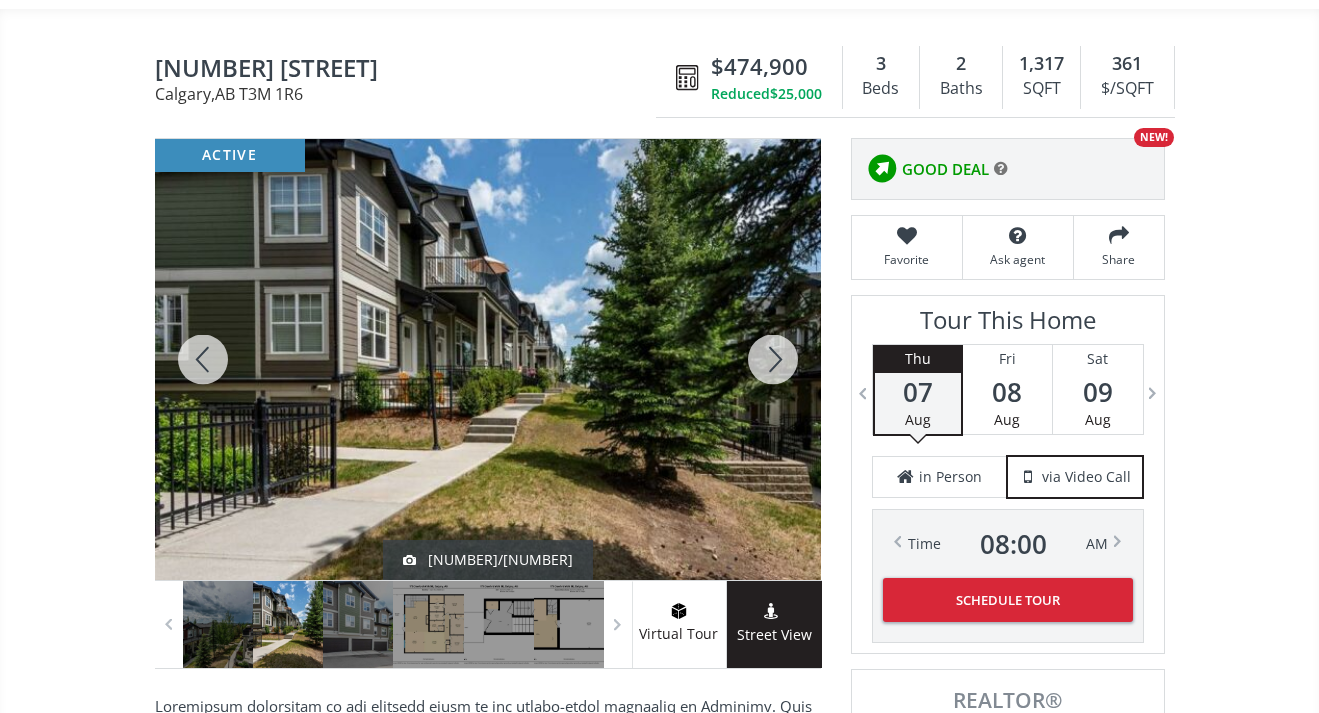 click at bounding box center (773, 359) 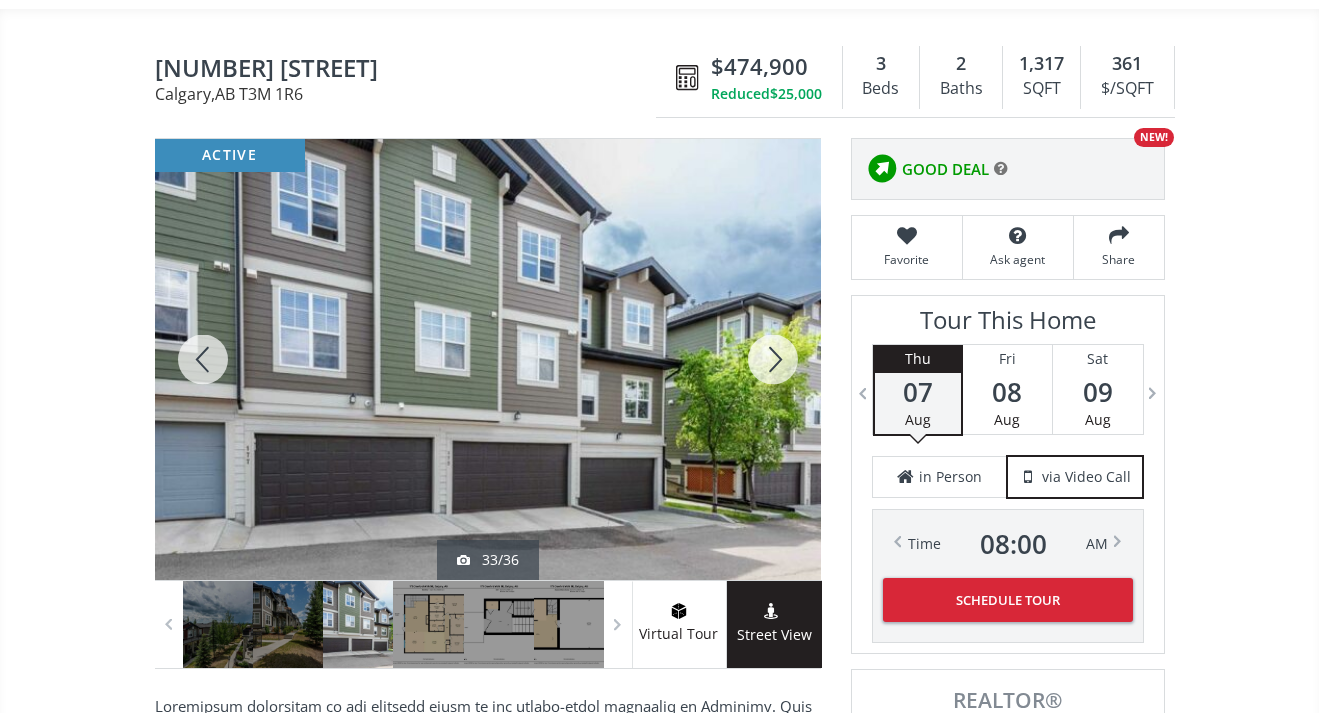 click at bounding box center [773, 359] 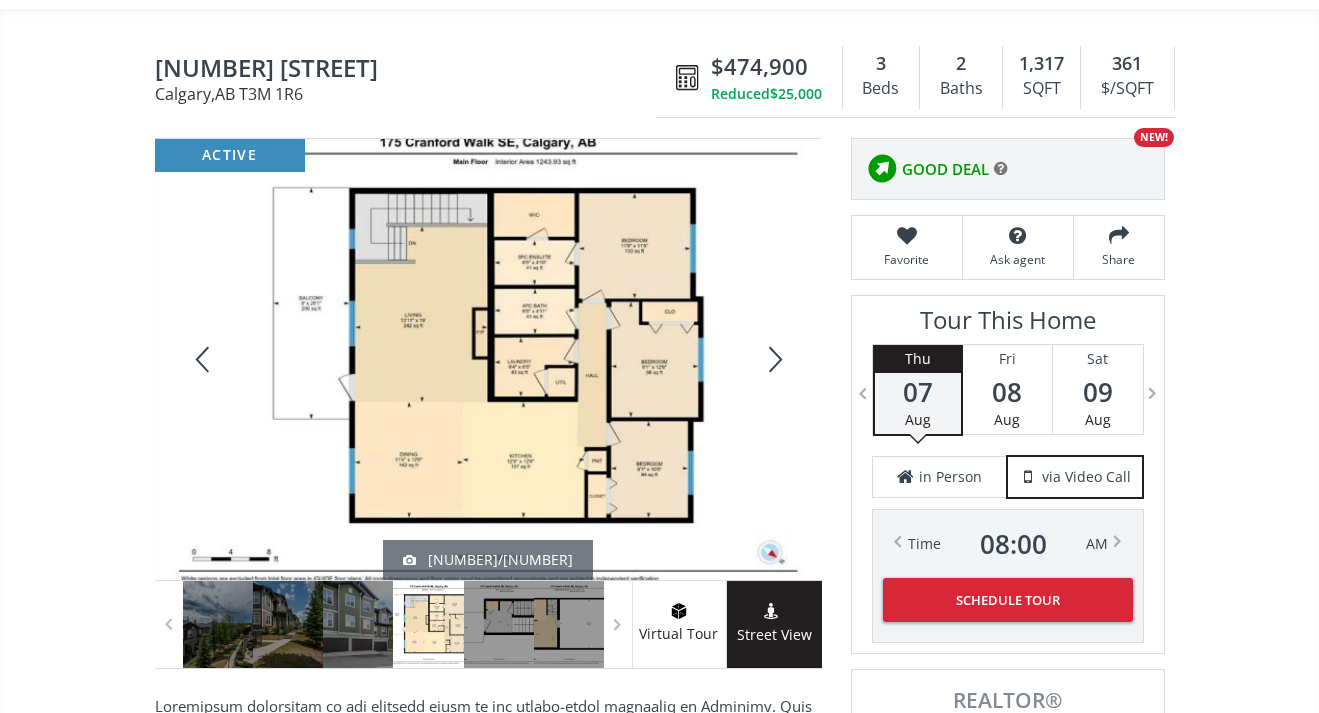 click at bounding box center (488, 359) 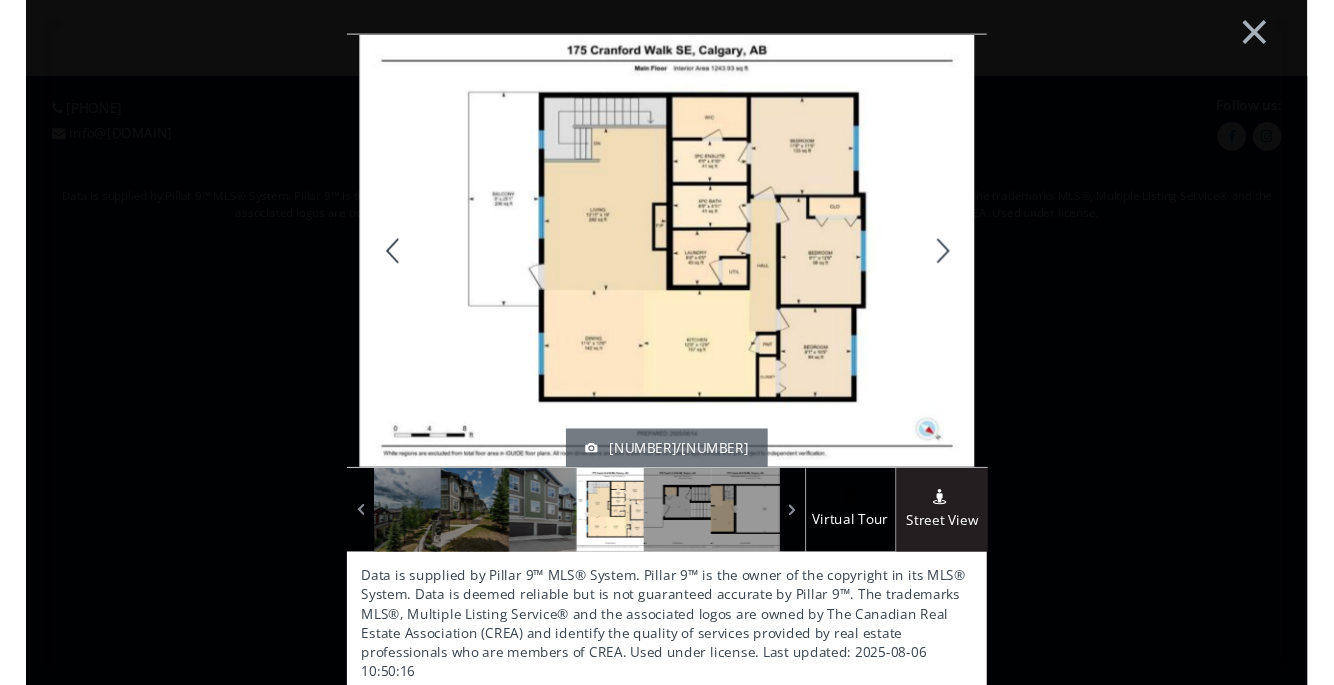 scroll, scrollTop: 0, scrollLeft: 0, axis: both 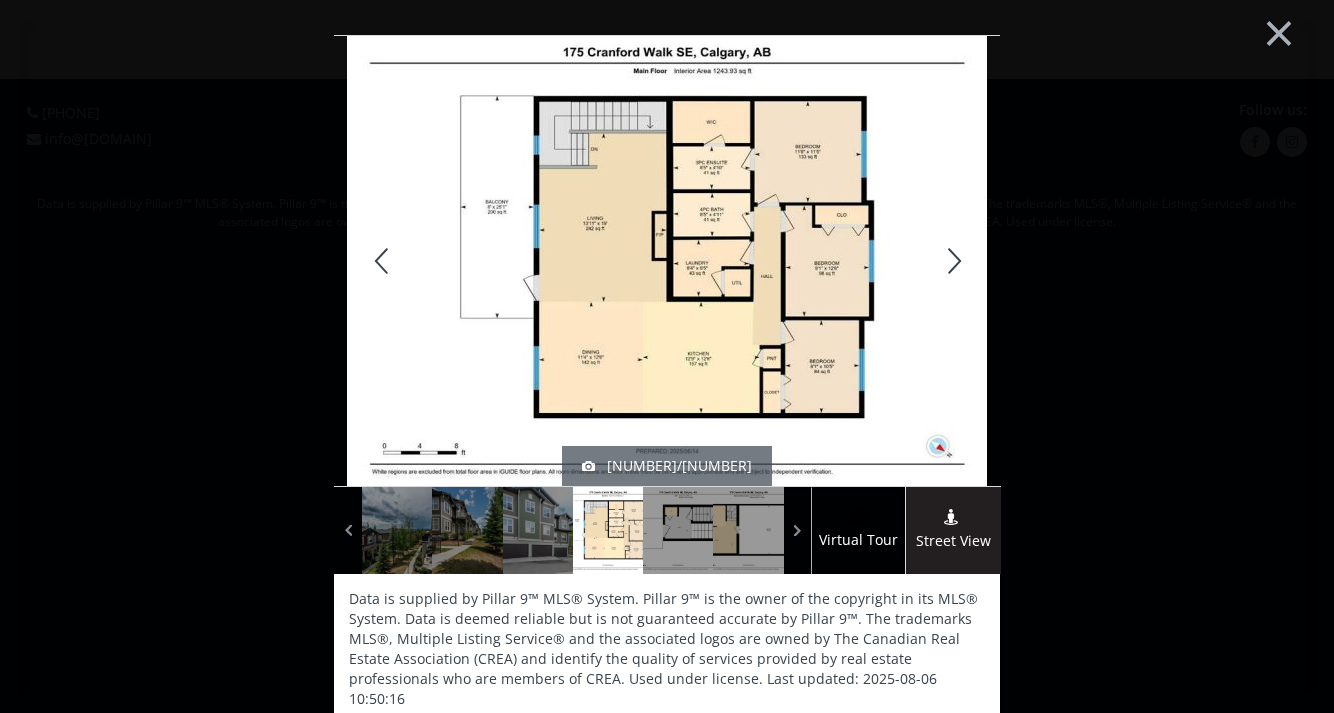 click at bounding box center [952, 261] 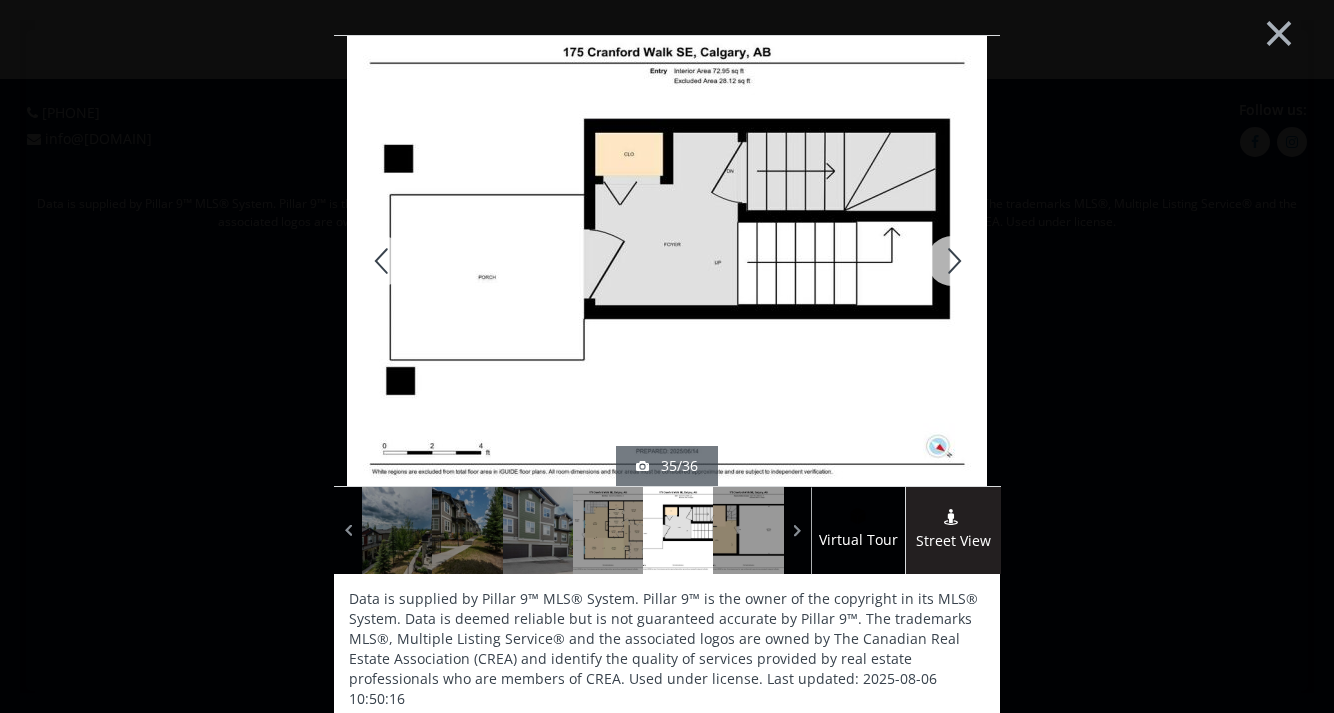 click at bounding box center [952, 261] 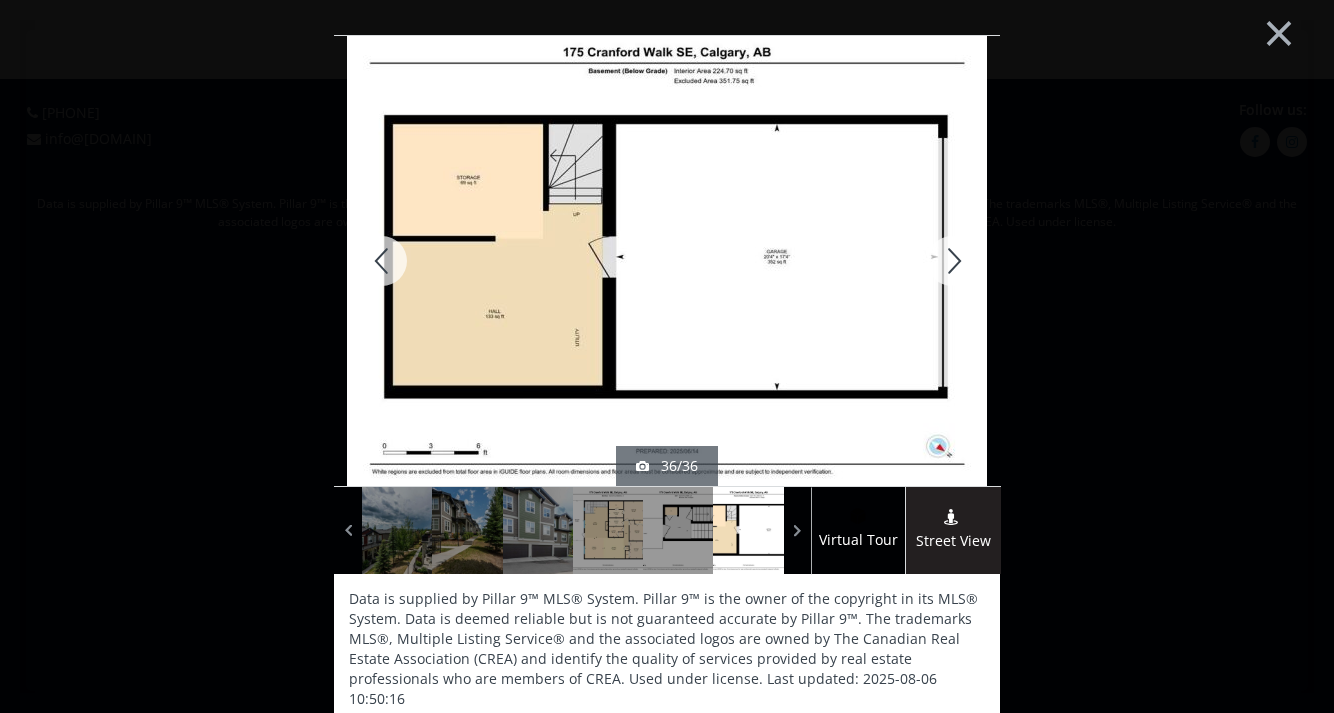 click at bounding box center (952, 261) 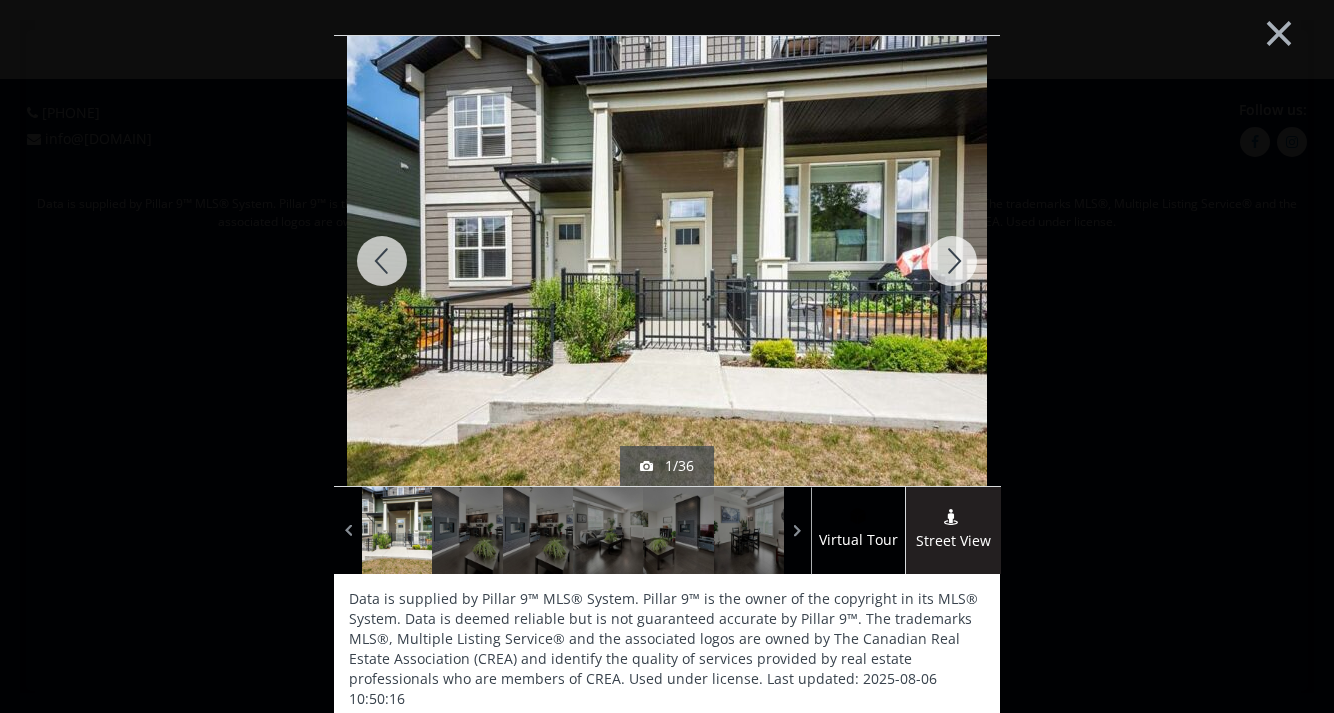 click at bounding box center [952, 261] 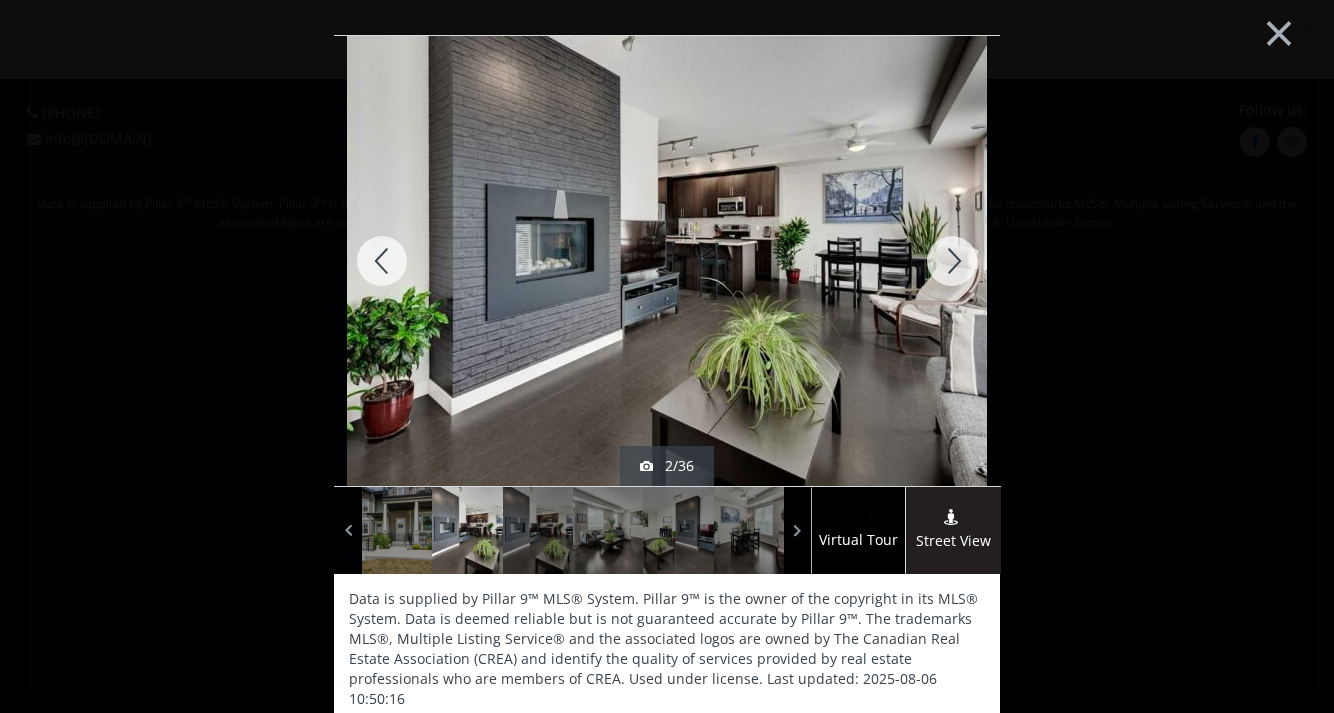 click at bounding box center (952, 261) 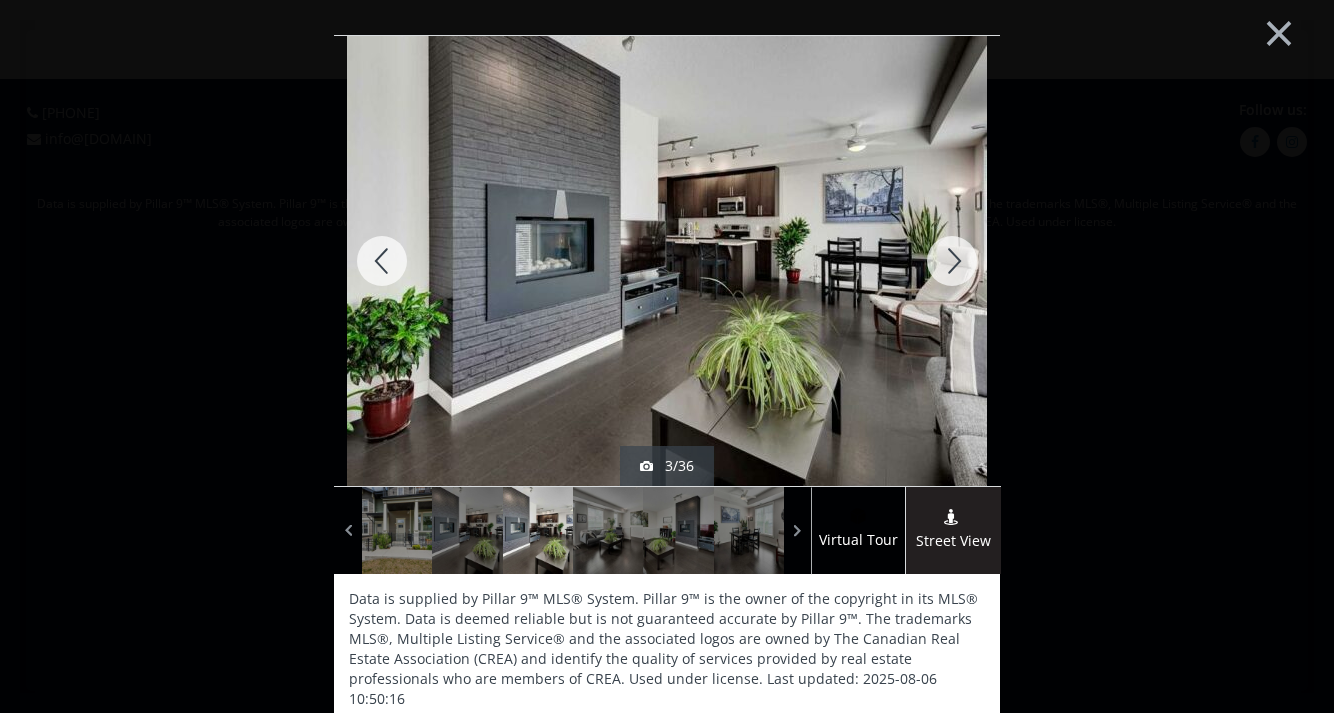 click at bounding box center (952, 261) 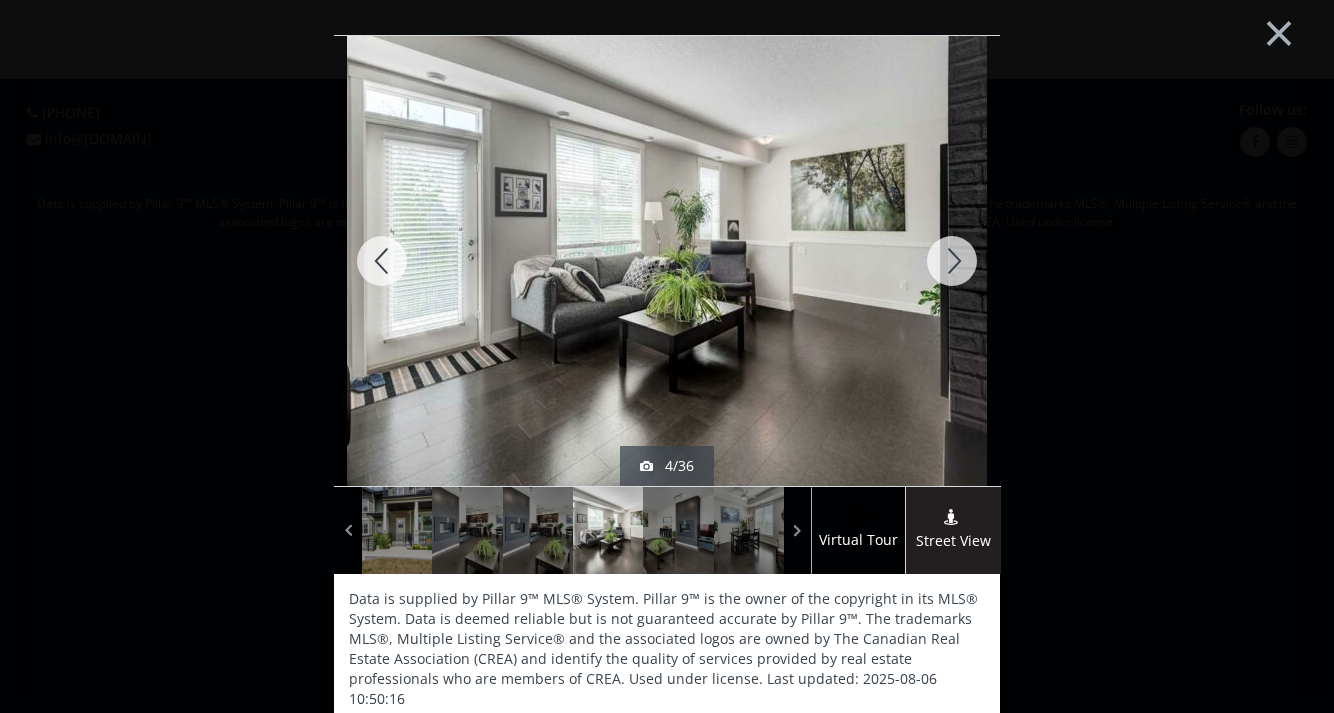 click at bounding box center [952, 261] 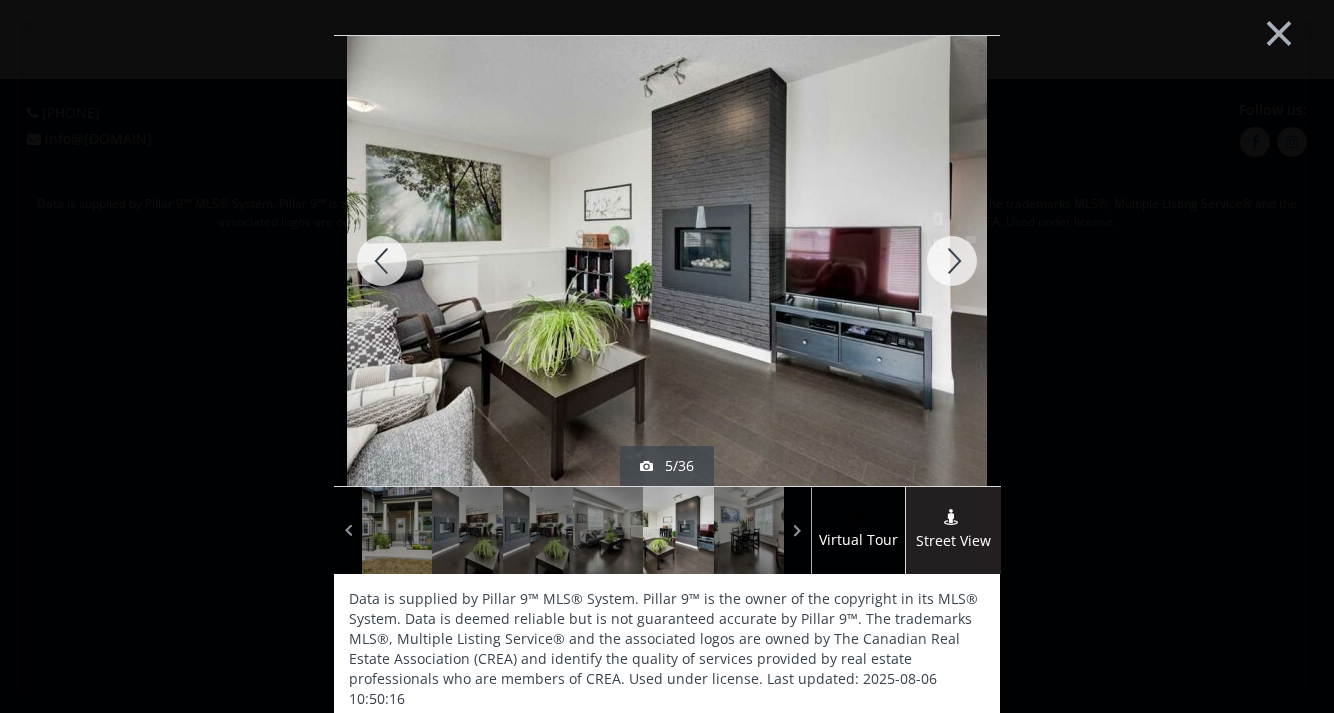 click at bounding box center [952, 261] 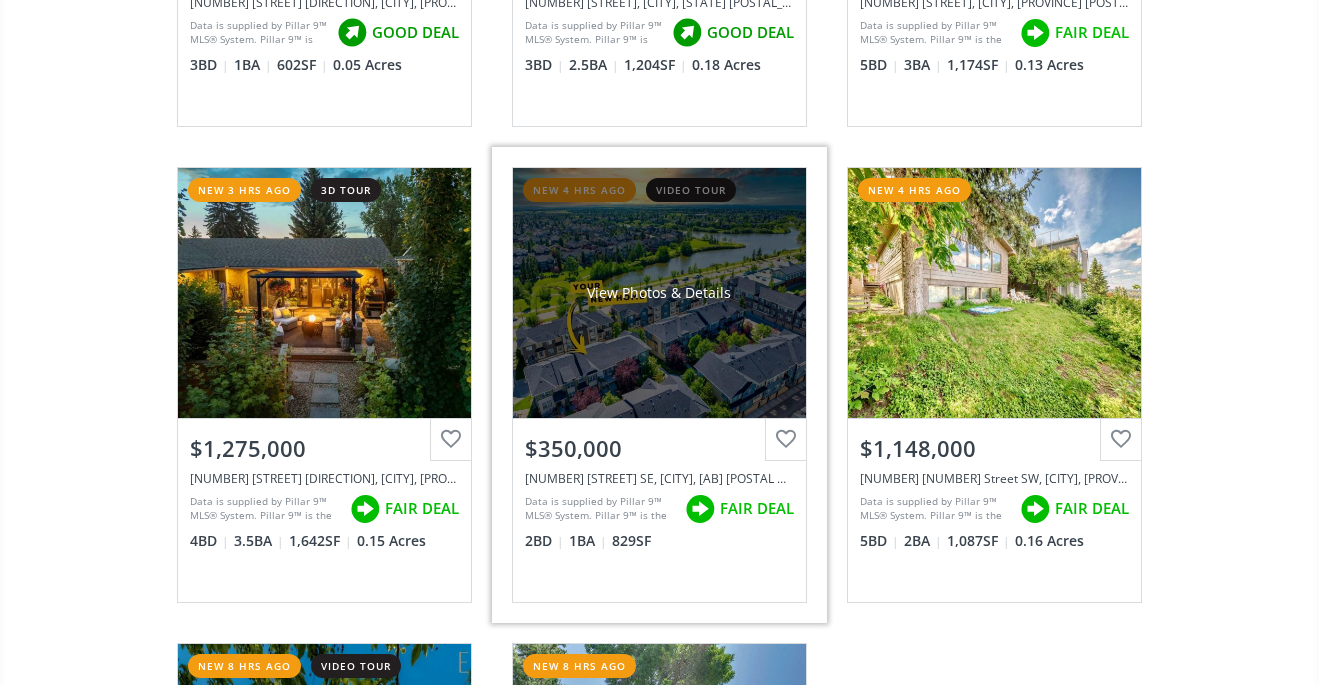 scroll, scrollTop: 16717, scrollLeft: 0, axis: vertical 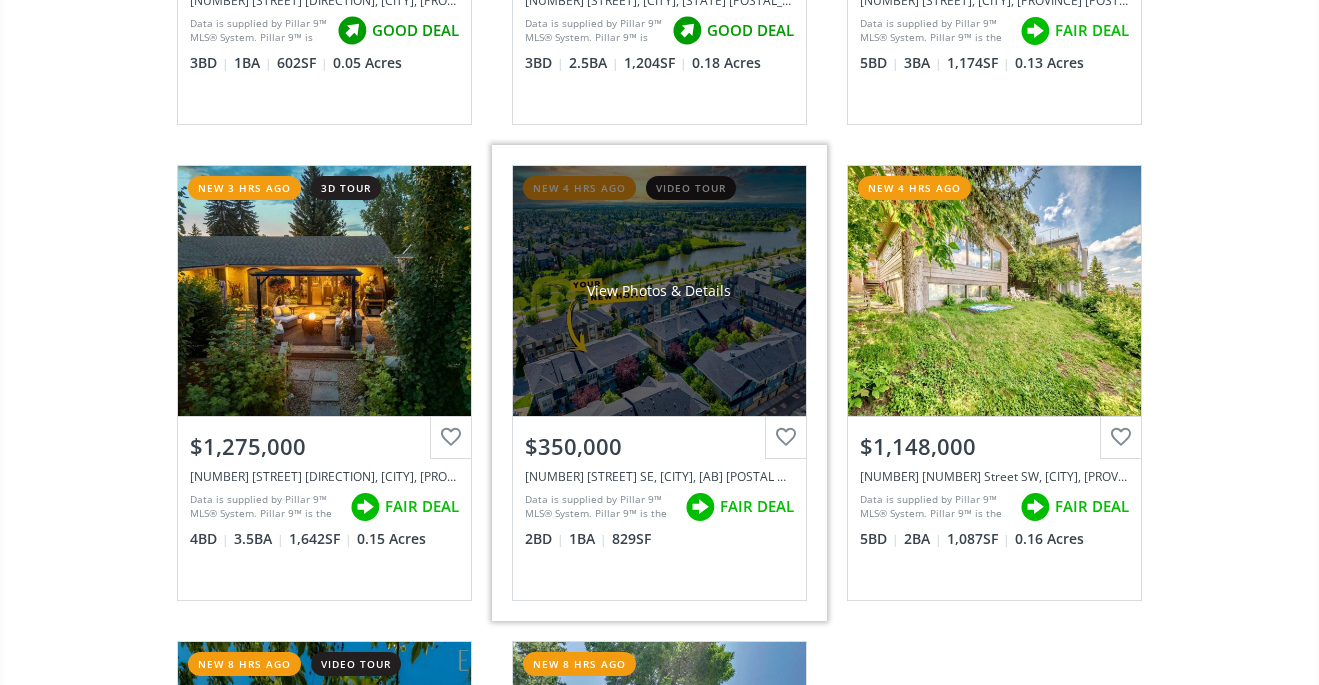click on "View Photos & Details" at bounding box center (659, 291) 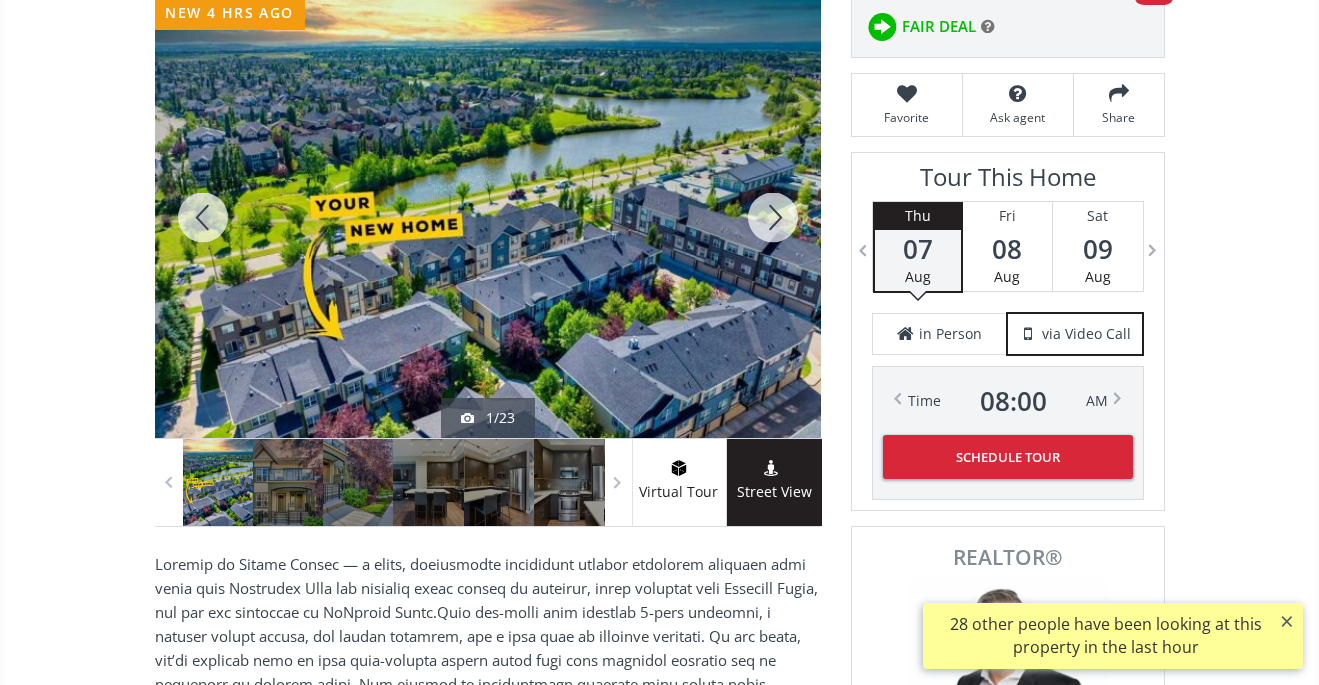 scroll, scrollTop: 269, scrollLeft: 0, axis: vertical 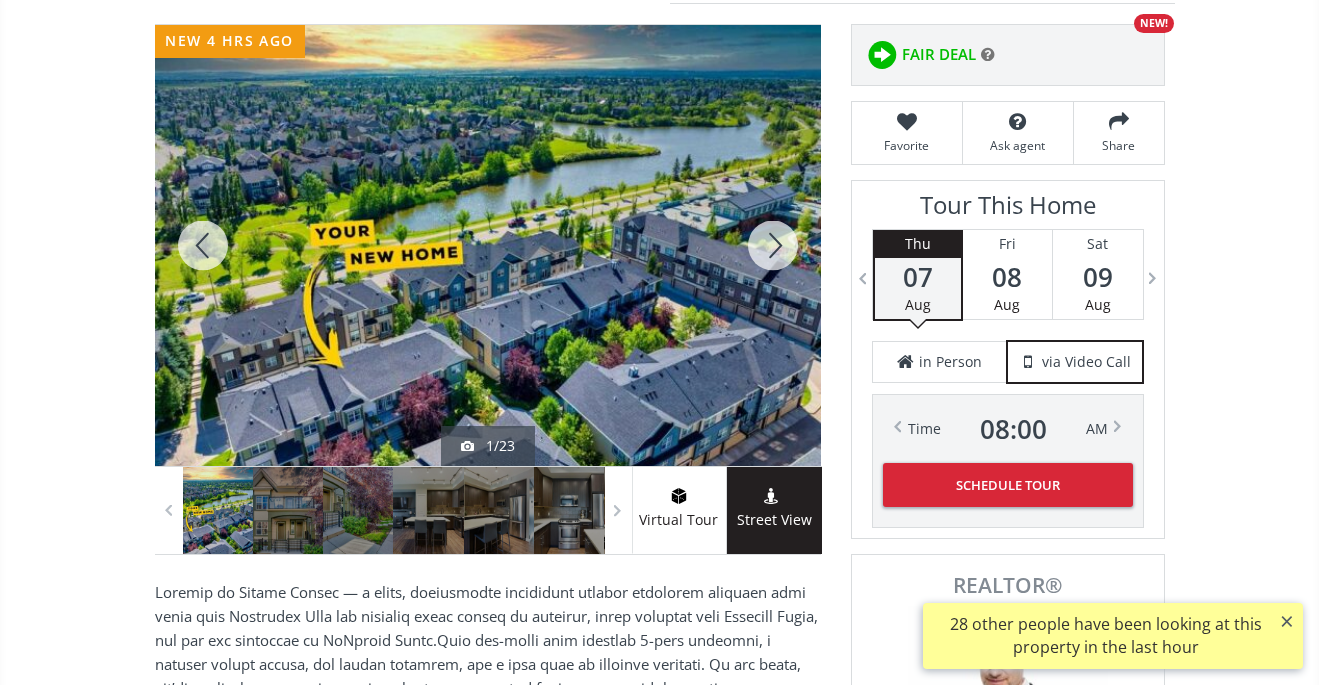 click at bounding box center [773, 245] 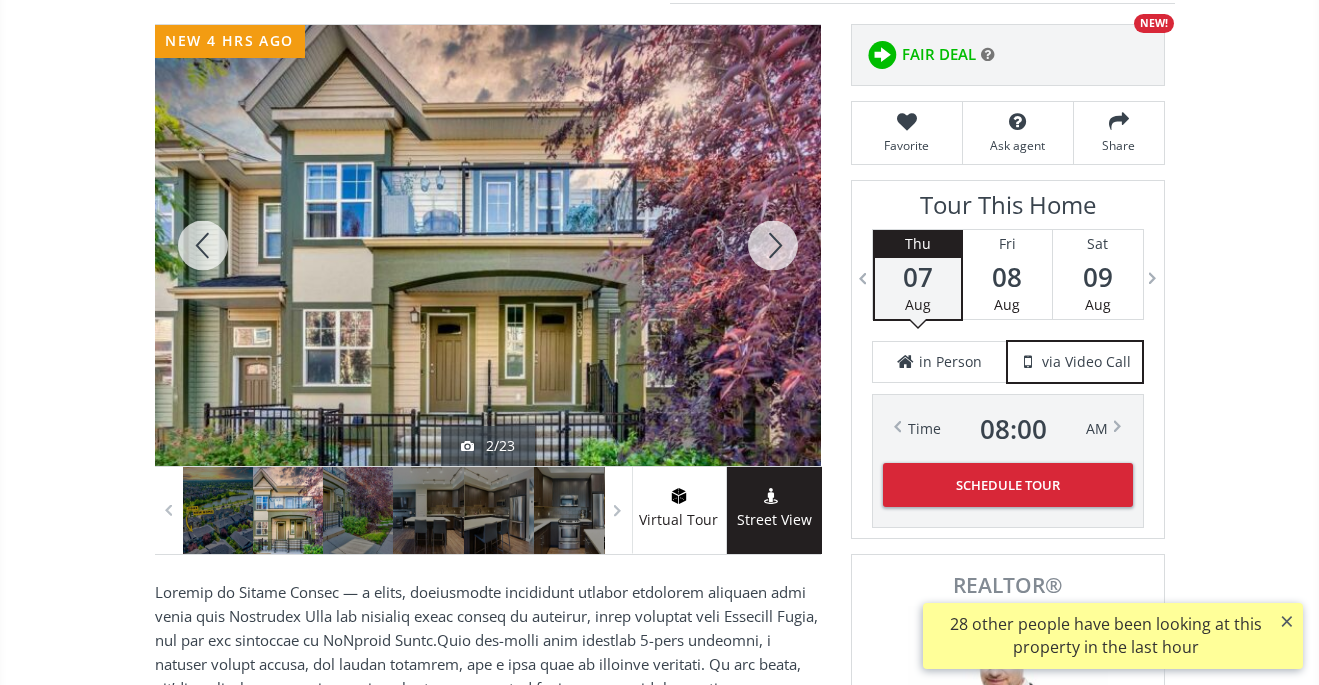 click at bounding box center [773, 245] 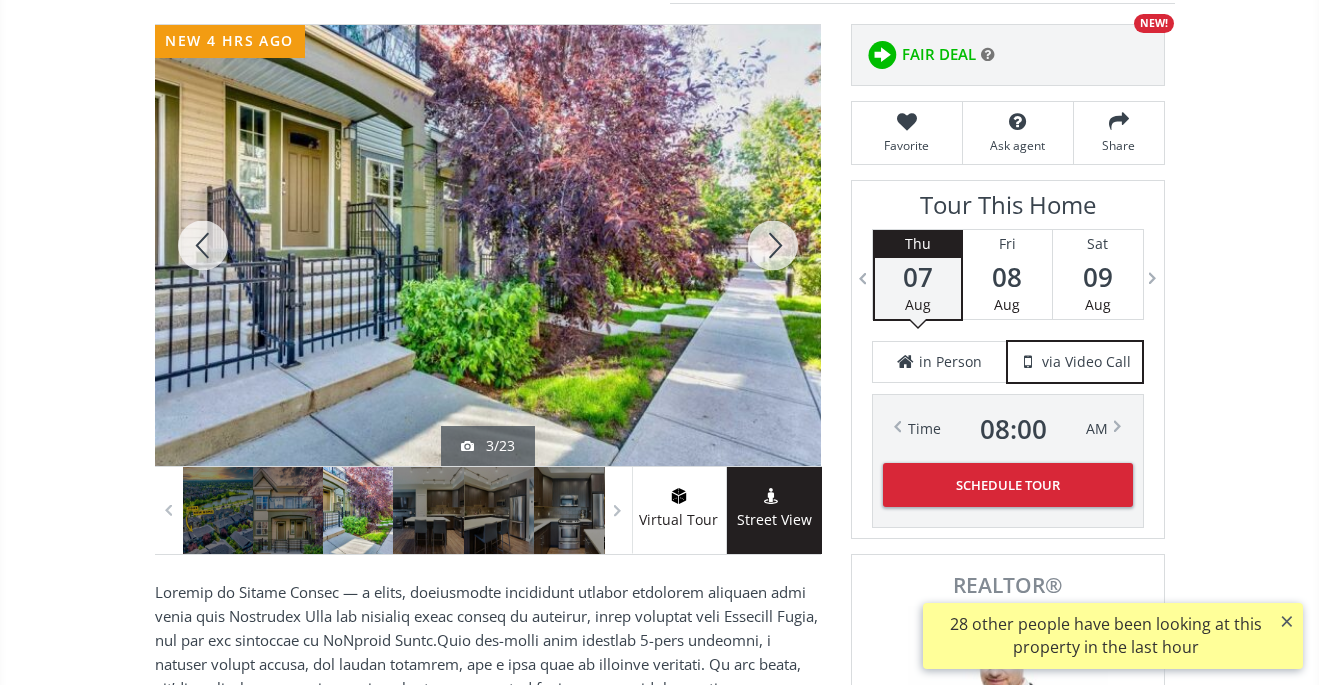 click at bounding box center (773, 245) 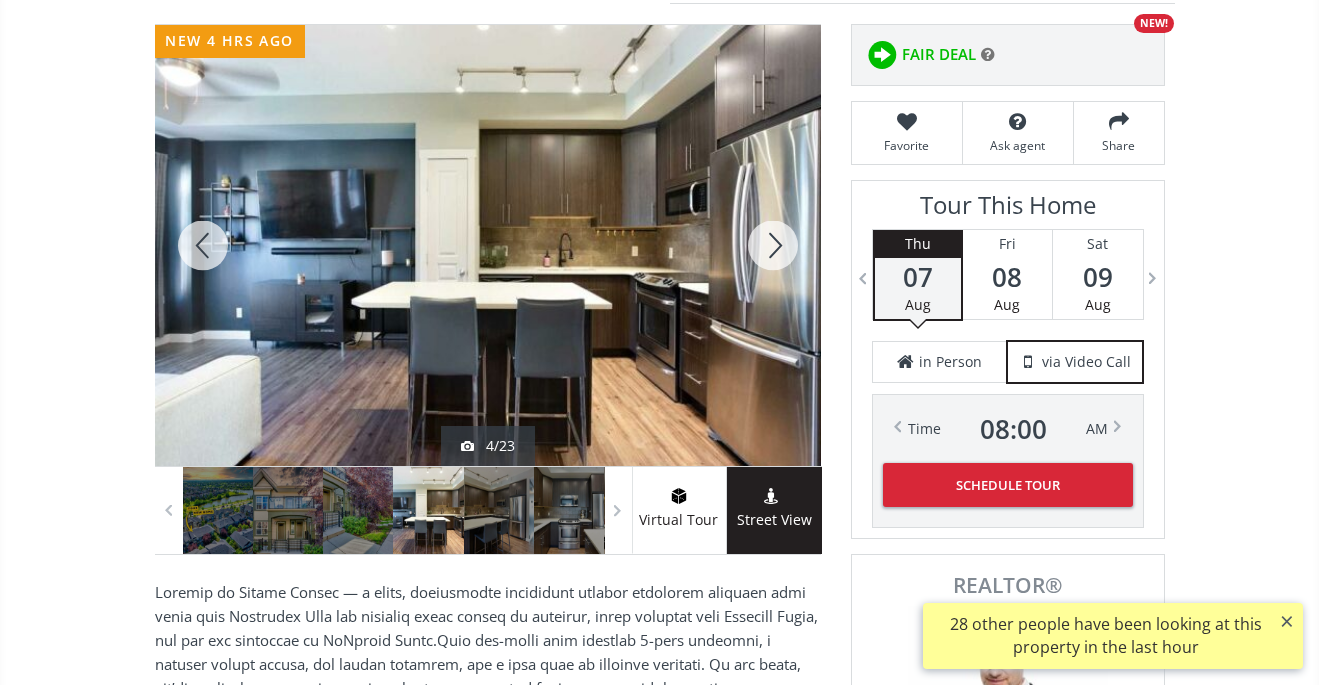 click at bounding box center [773, 245] 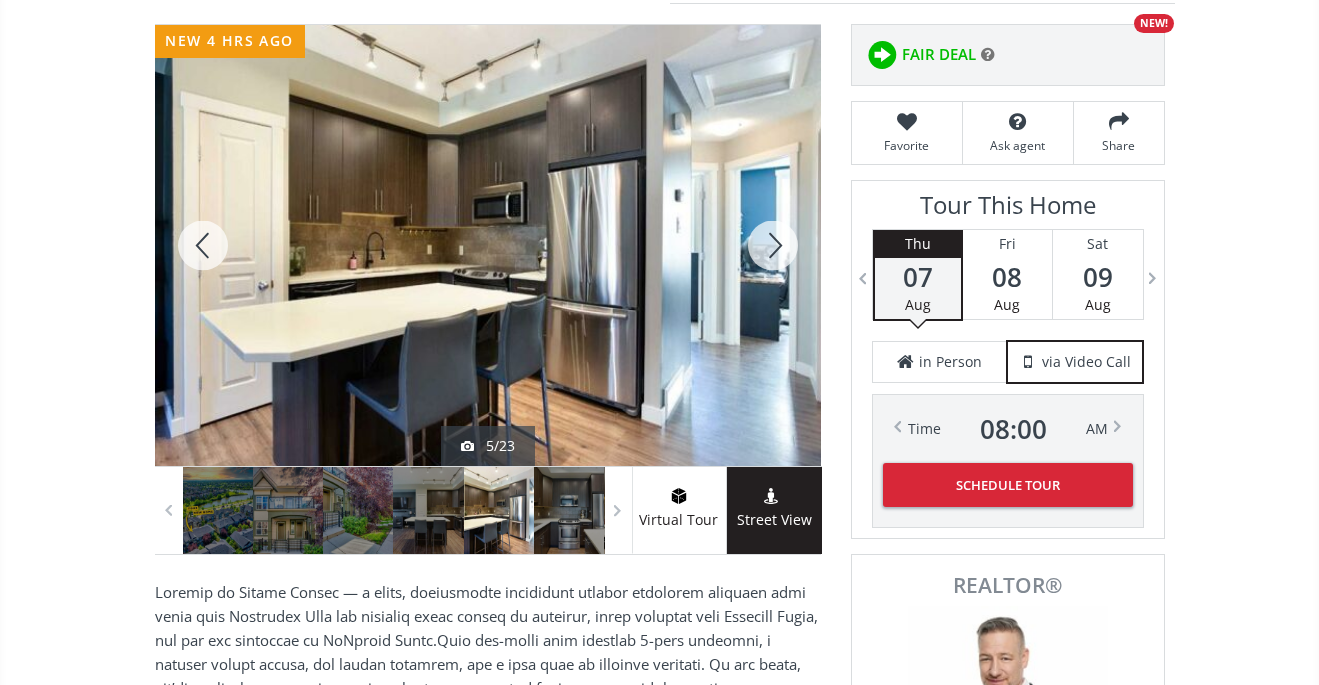 click at bounding box center (773, 245) 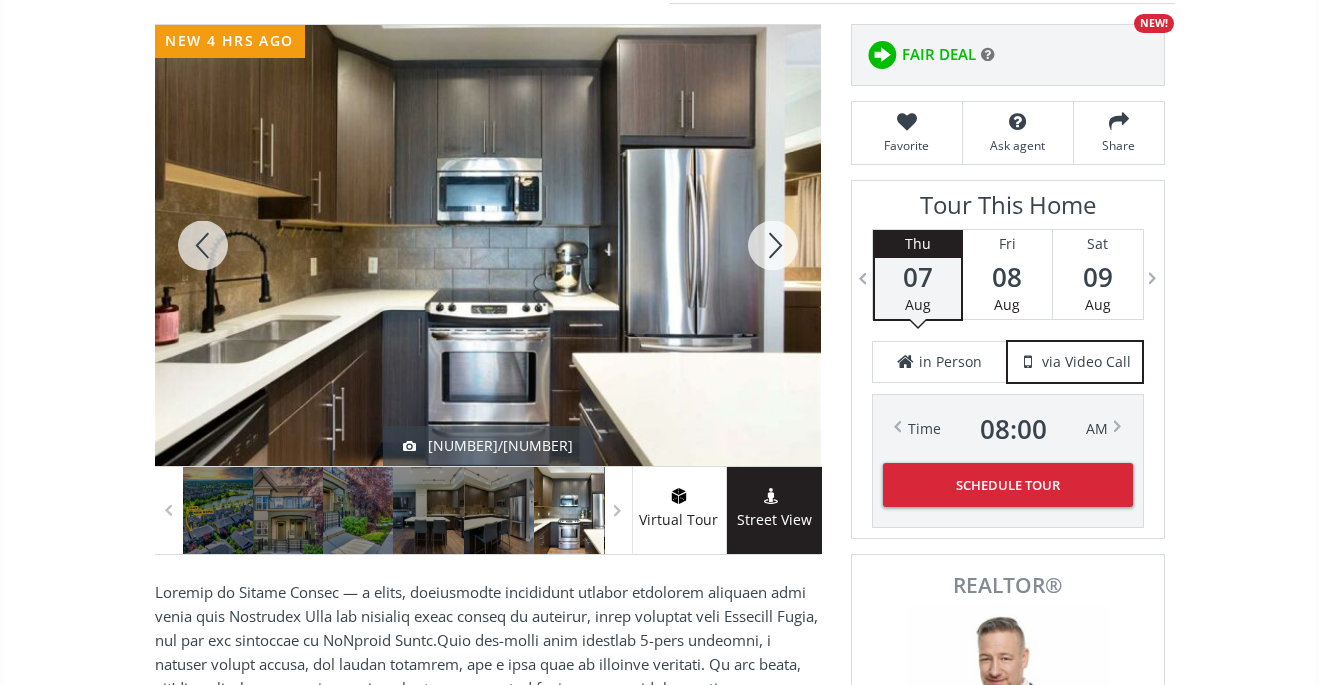 click at bounding box center [773, 245] 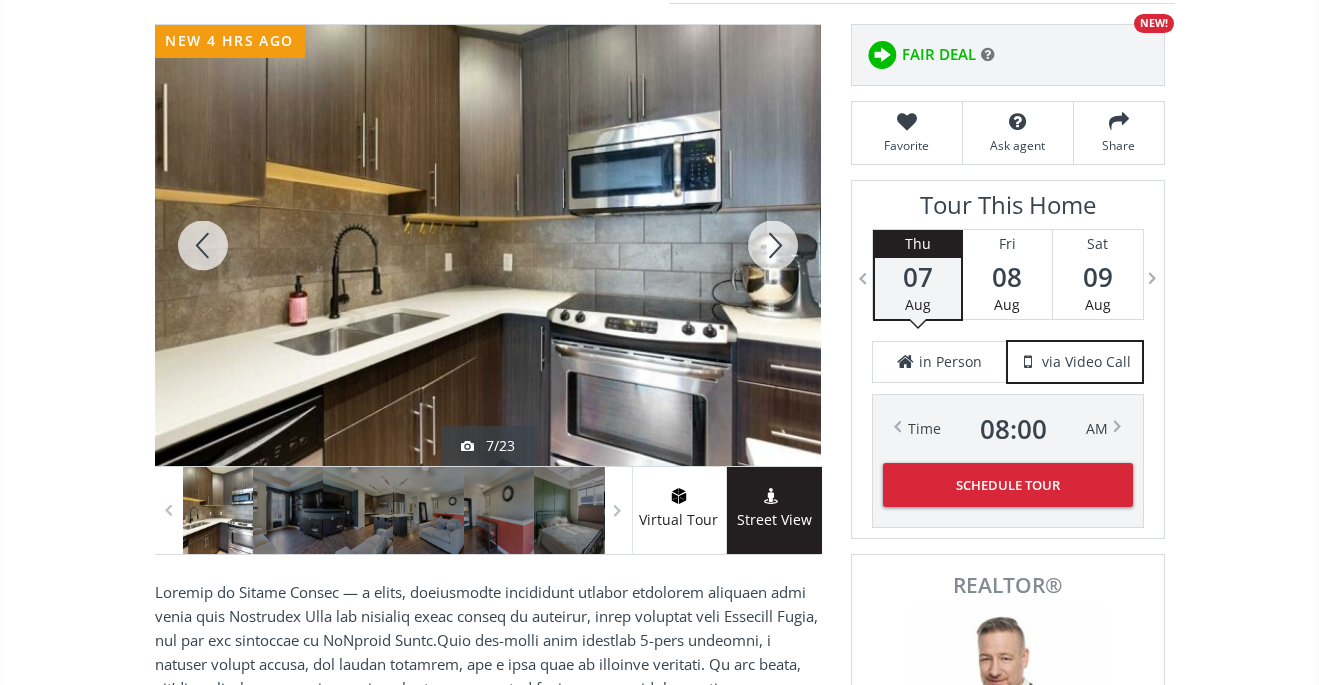 click at bounding box center (773, 245) 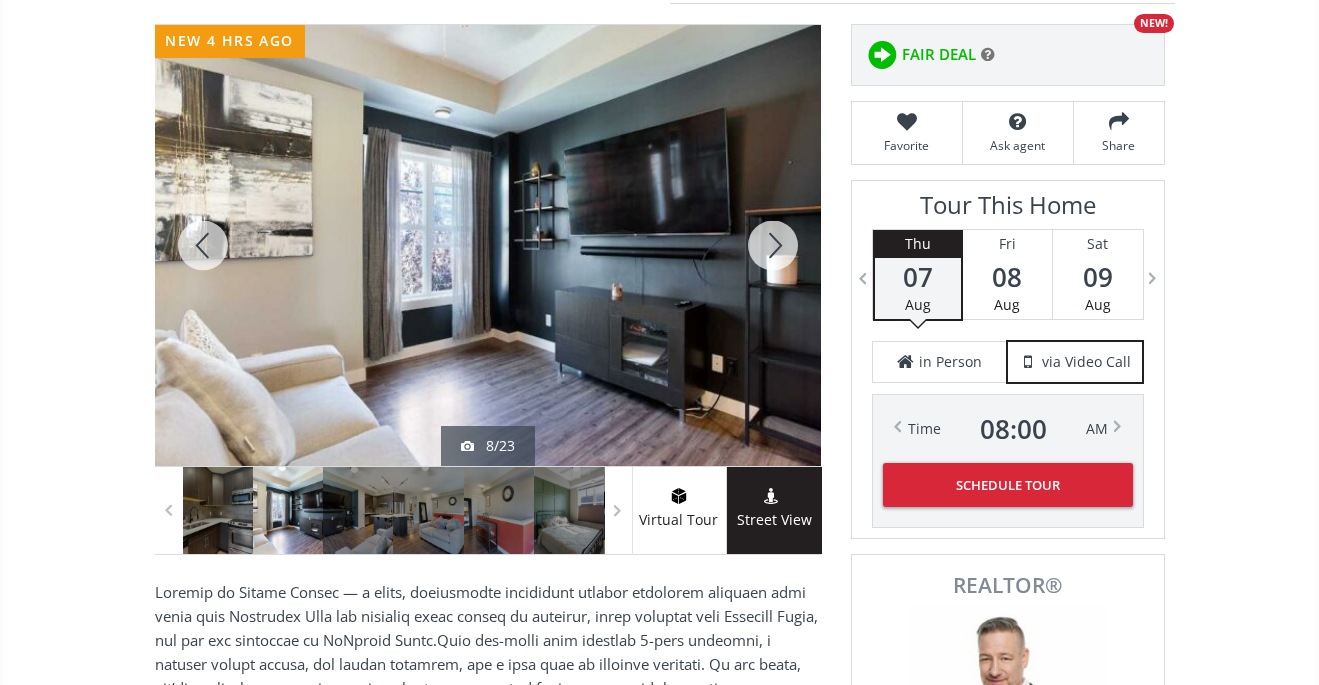 click at bounding box center [773, 245] 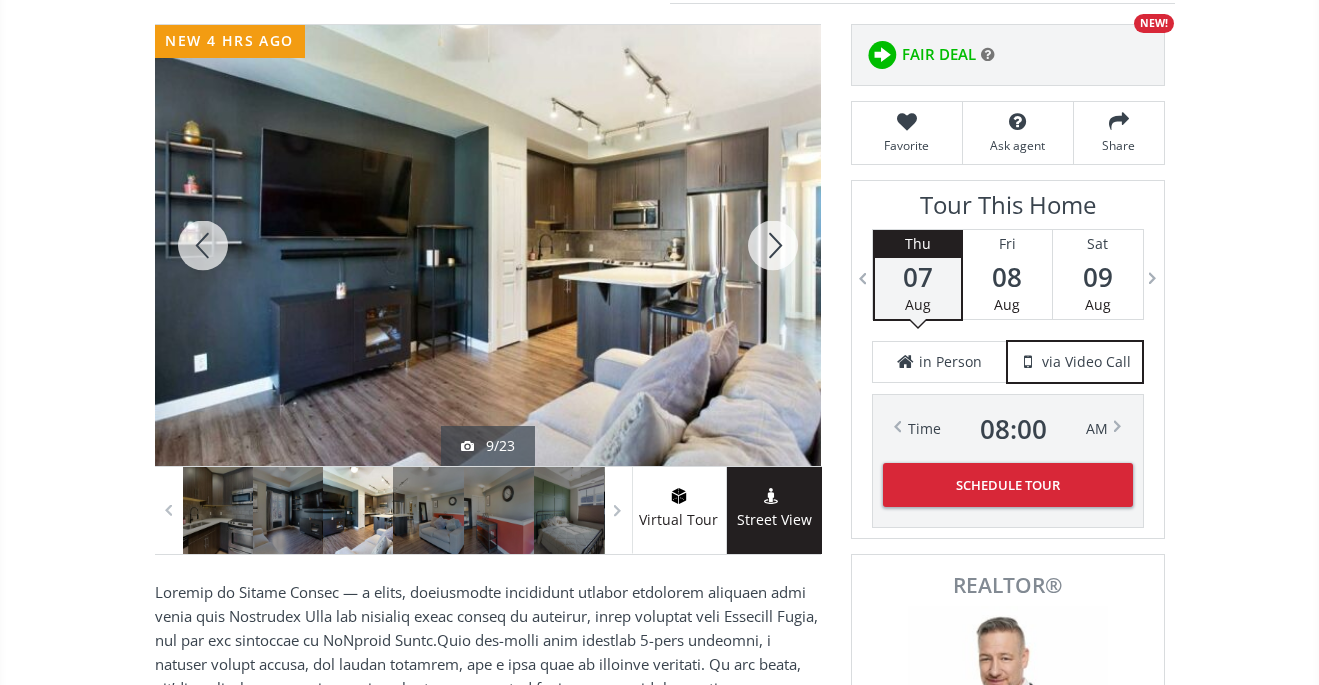 click at bounding box center [773, 245] 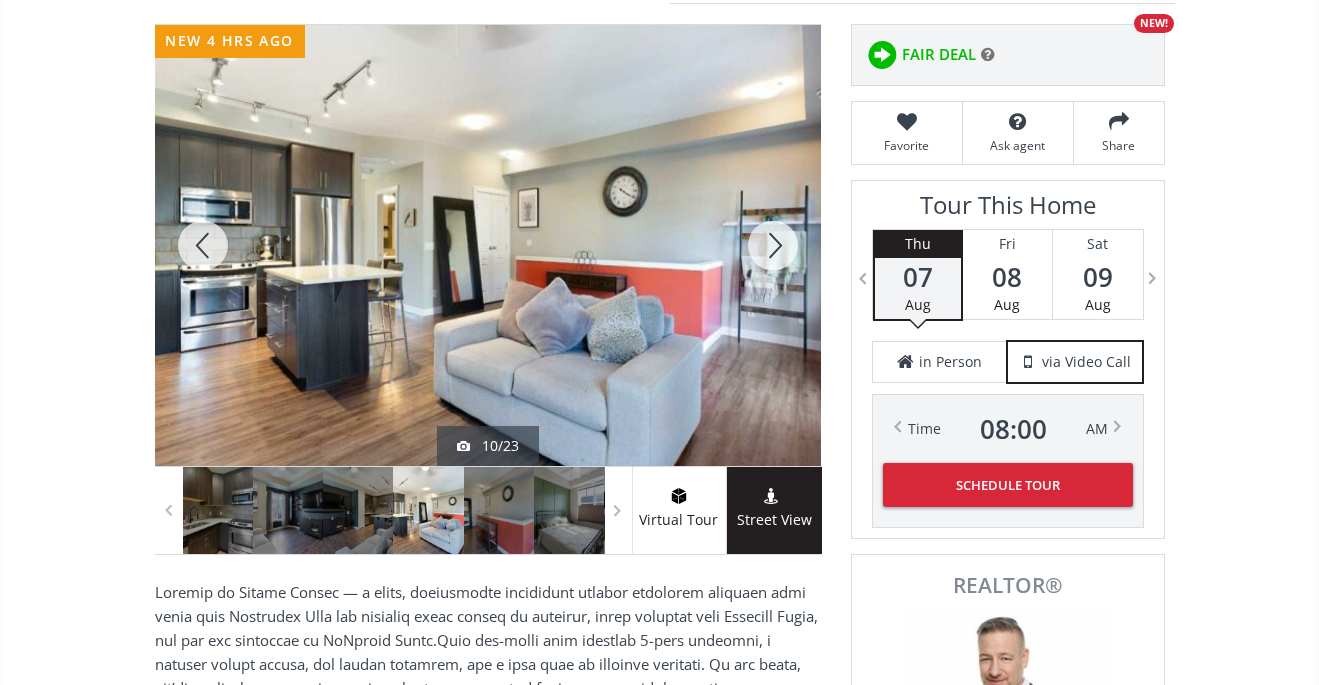 click at bounding box center (773, 245) 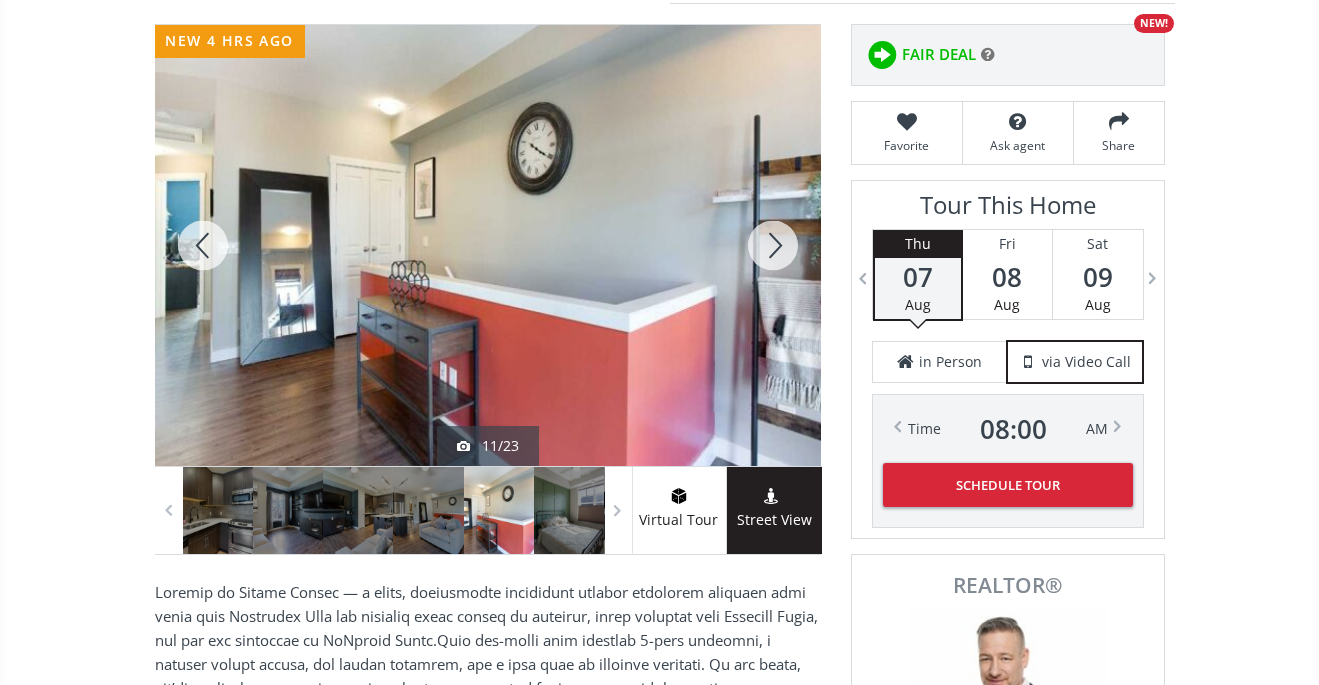 click at bounding box center [773, 245] 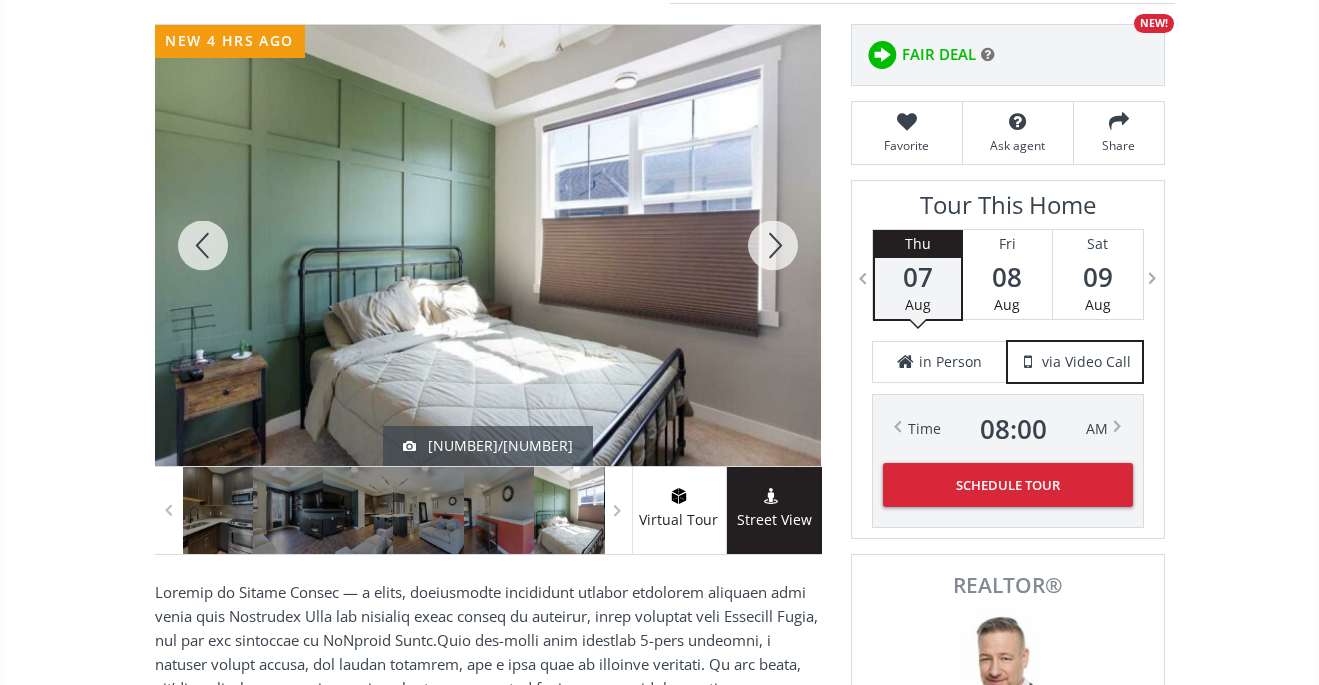 click at bounding box center [773, 245] 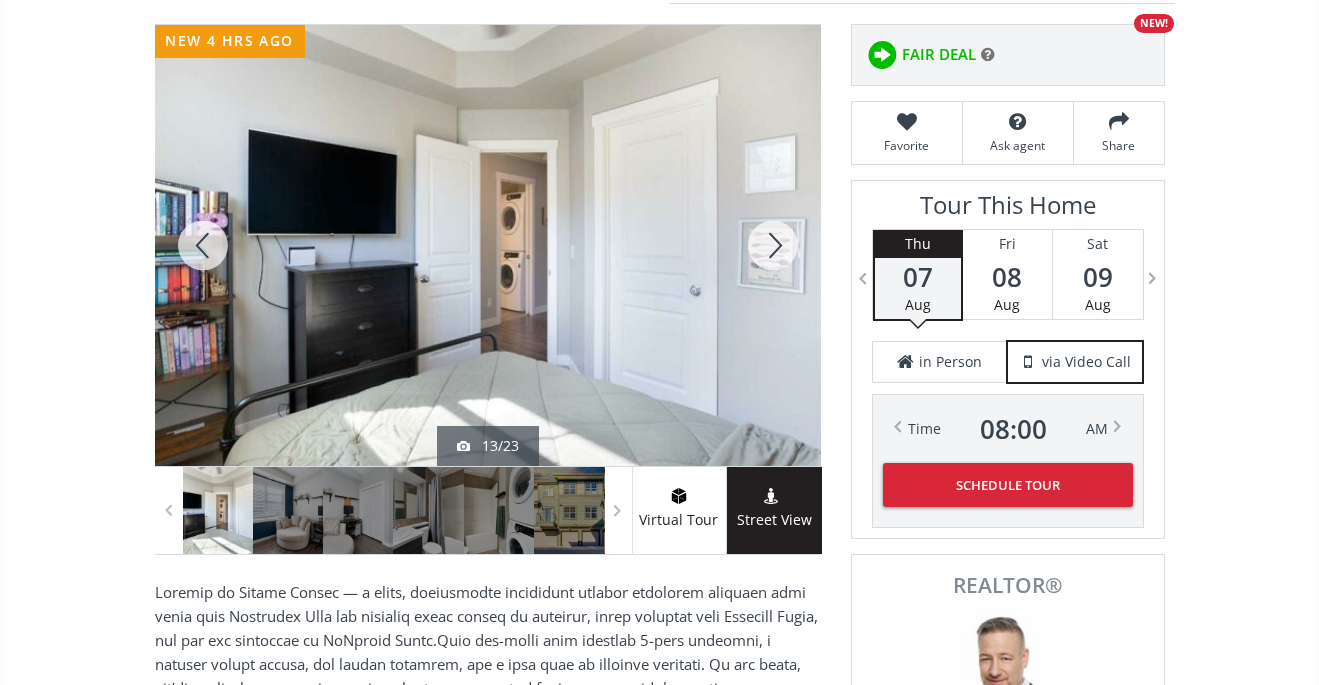click at bounding box center [773, 245] 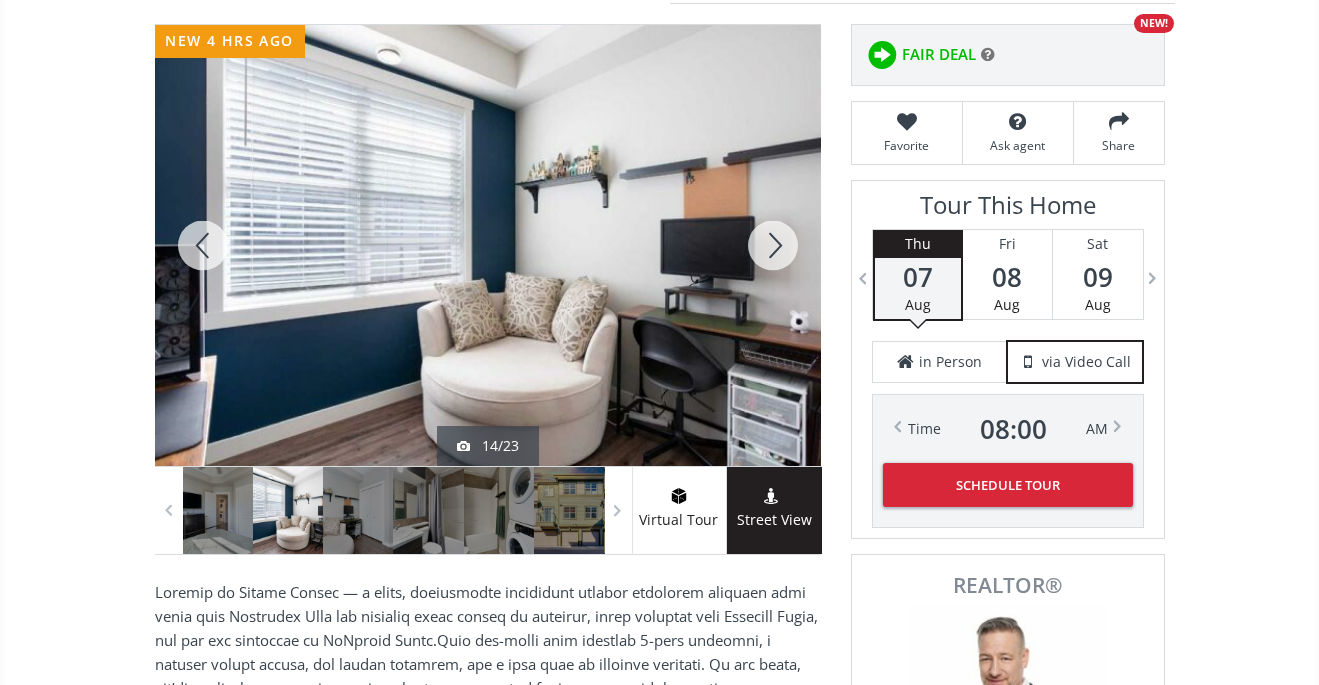 click at bounding box center (773, 245) 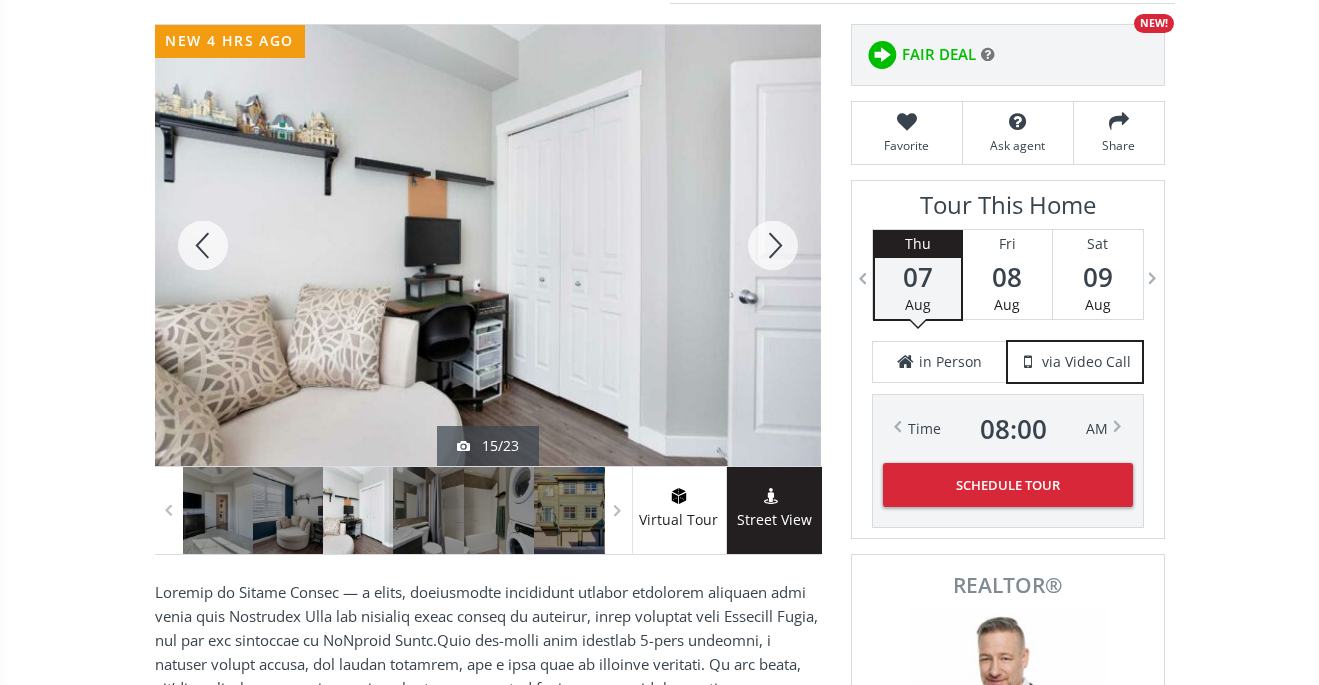 click at bounding box center [773, 245] 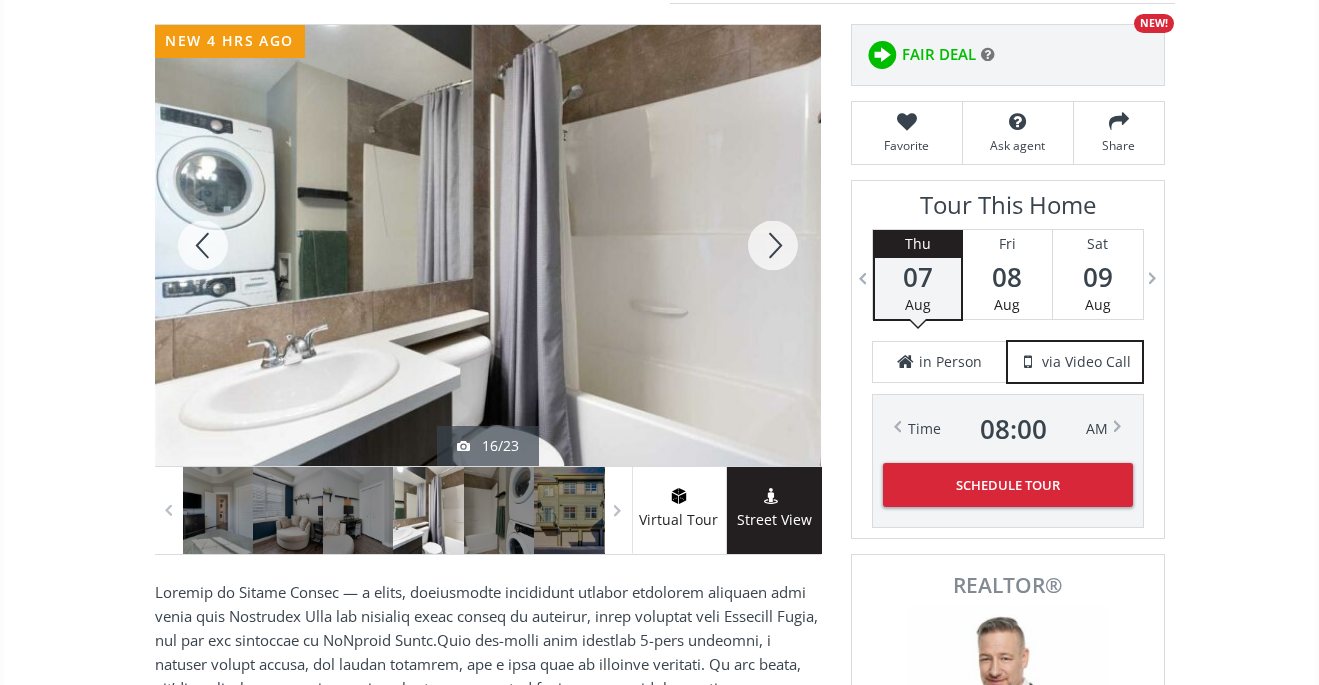 click at bounding box center (773, 245) 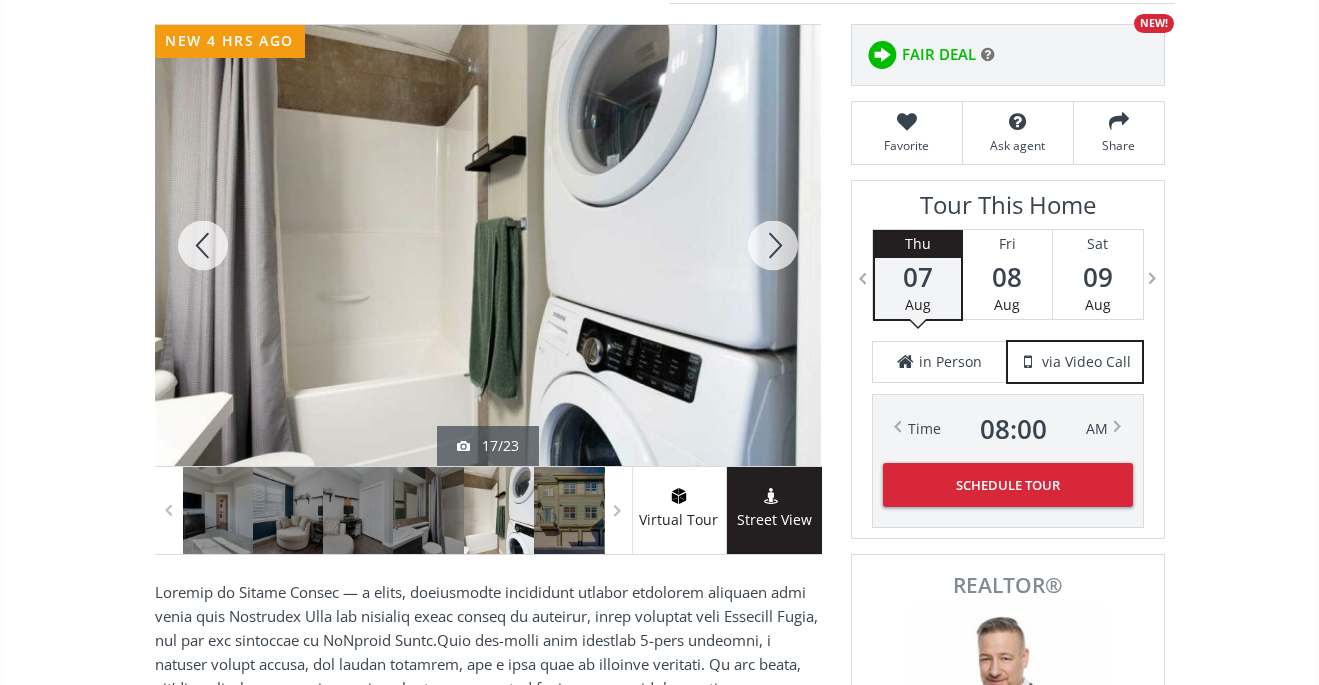 click at bounding box center (773, 245) 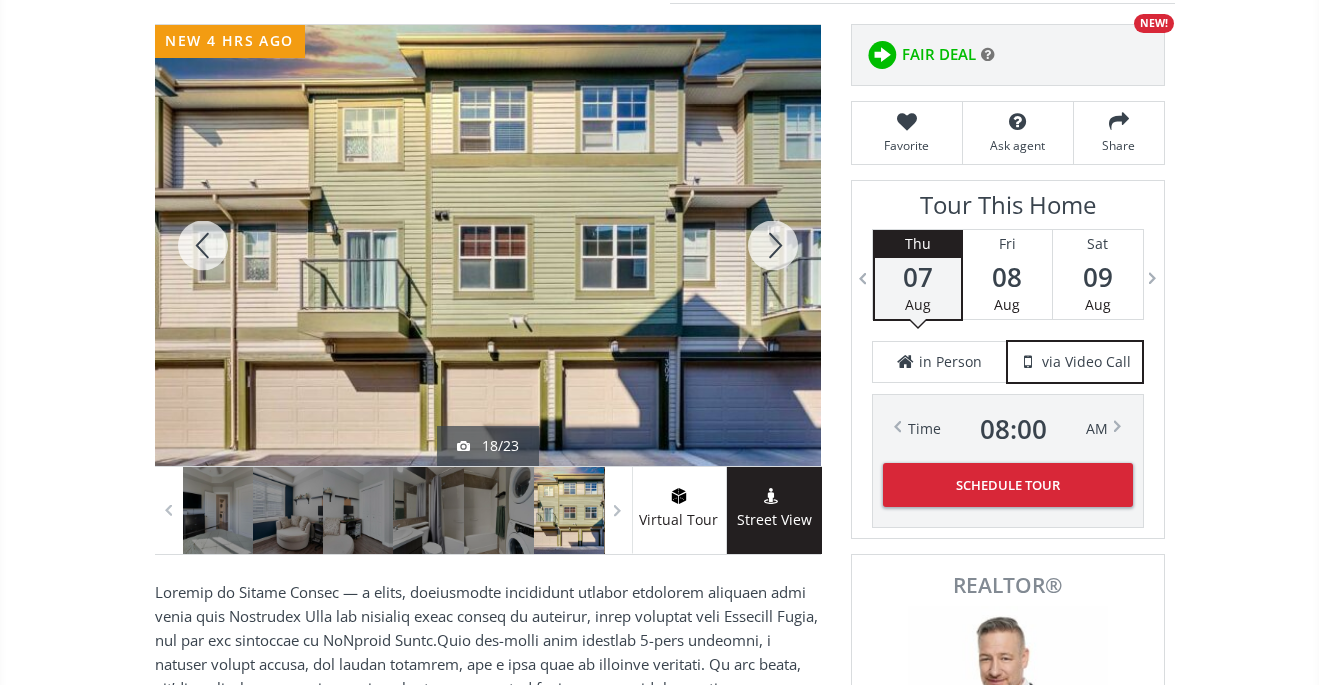 click at bounding box center (773, 245) 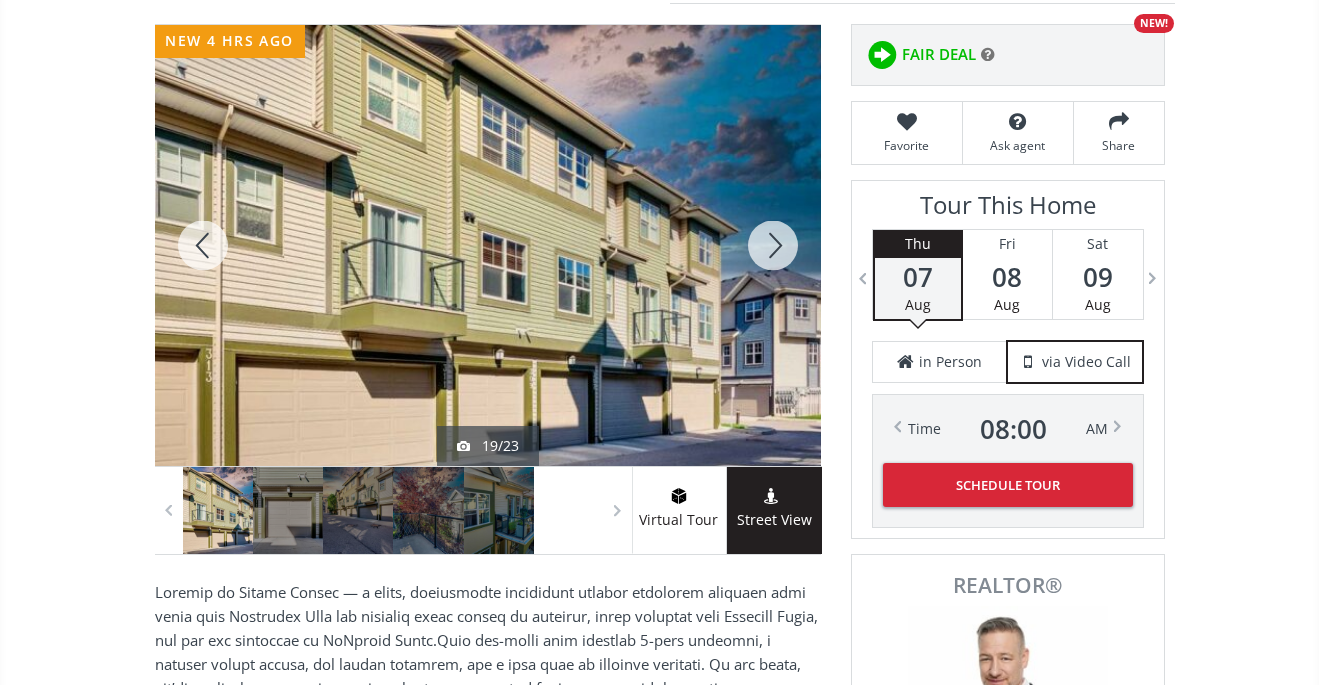 click at bounding box center [773, 245] 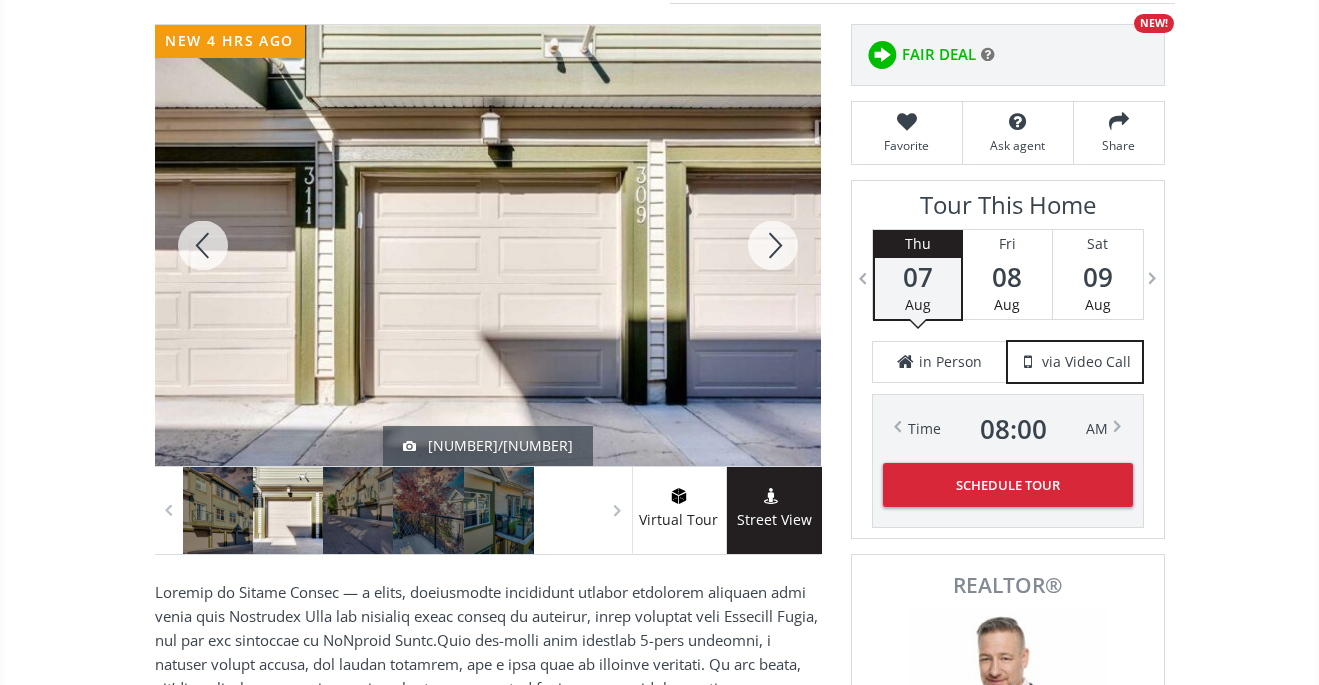 click at bounding box center [773, 245] 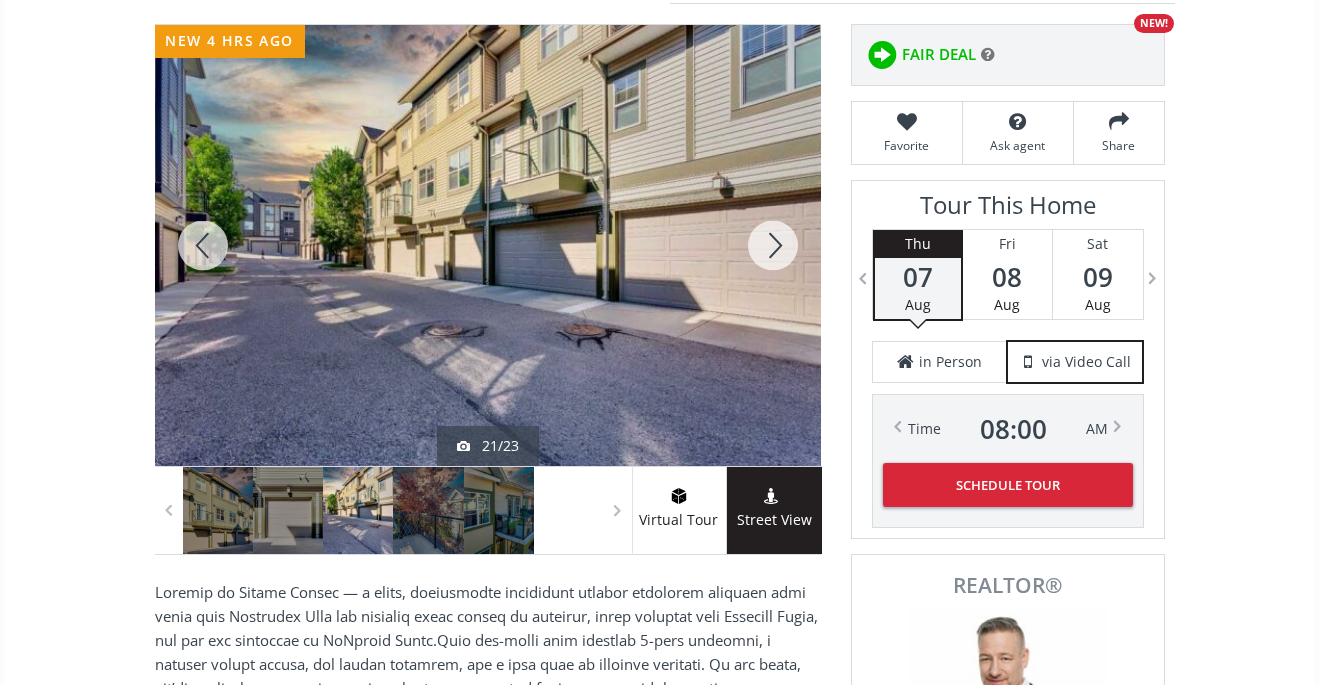 click at bounding box center (773, 245) 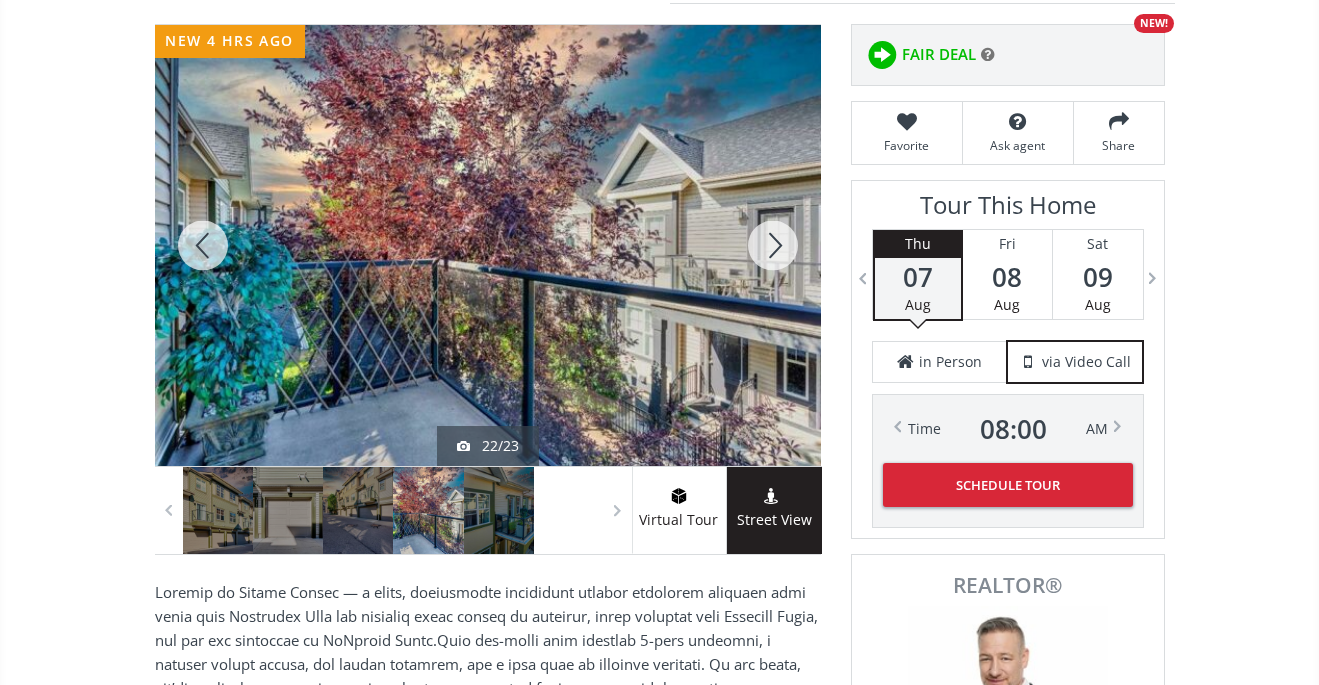 click at bounding box center (773, 245) 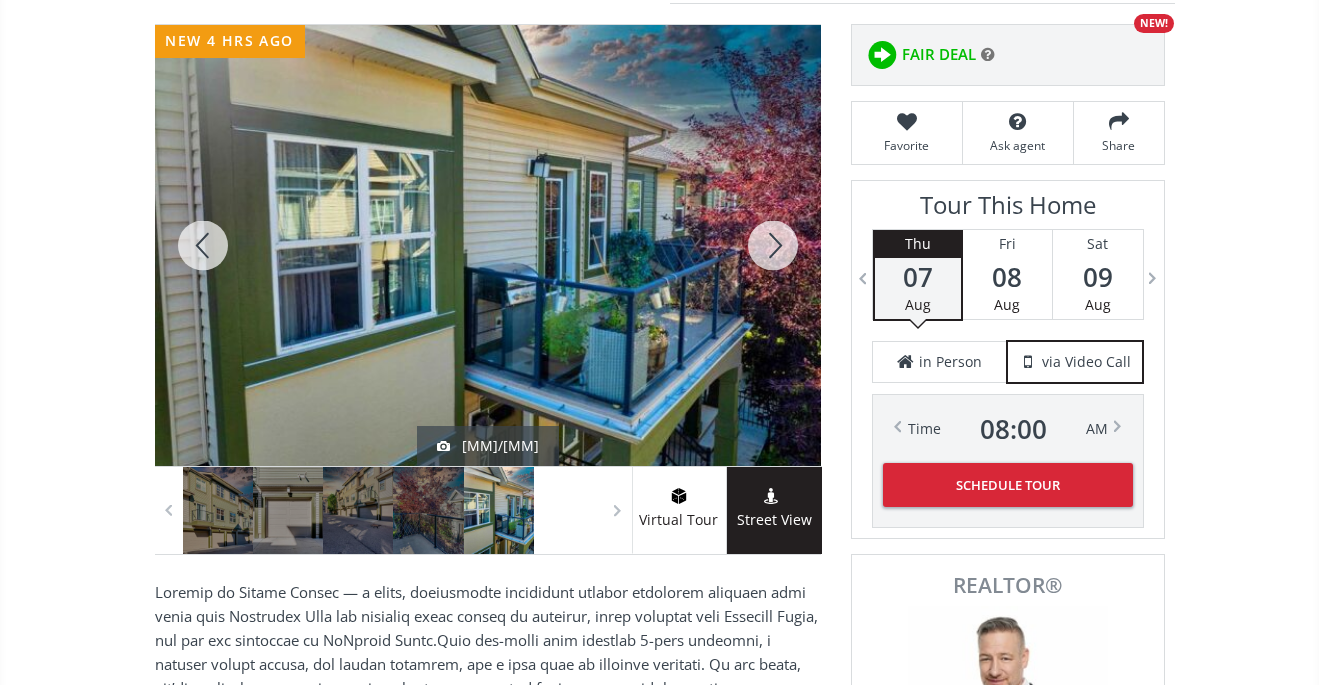 click at bounding box center (773, 245) 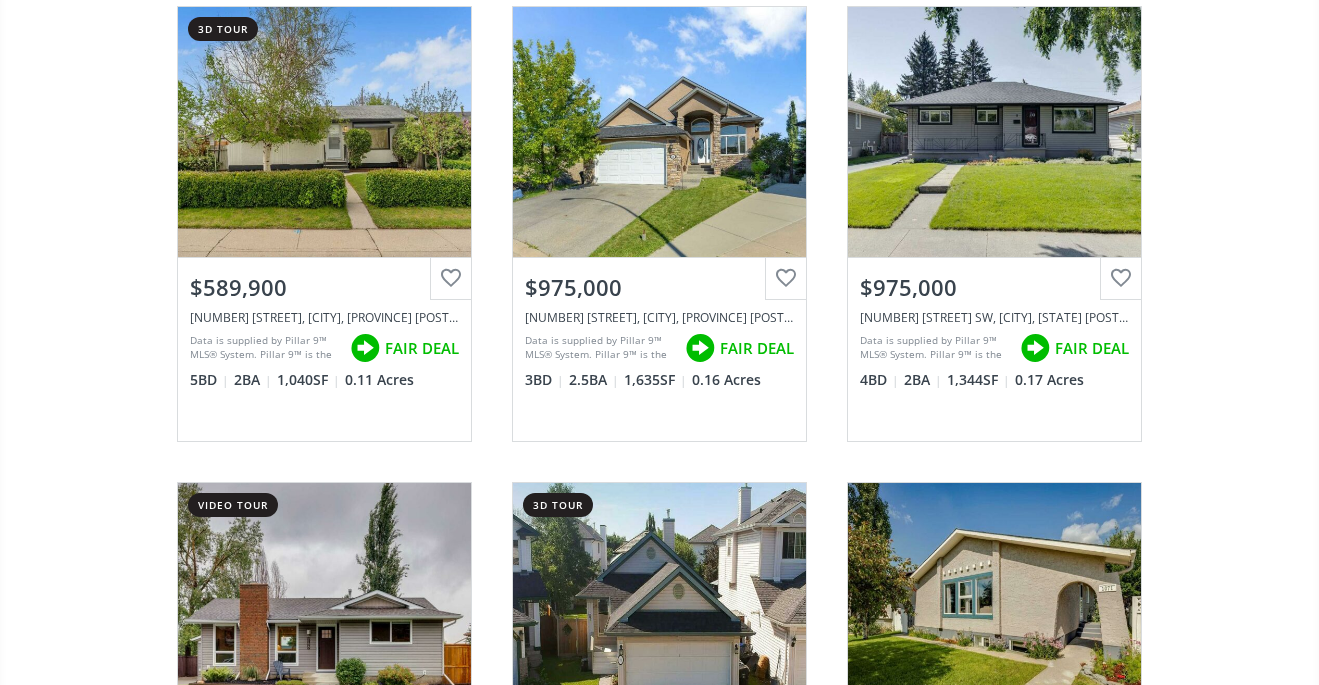 scroll, scrollTop: 18337, scrollLeft: 0, axis: vertical 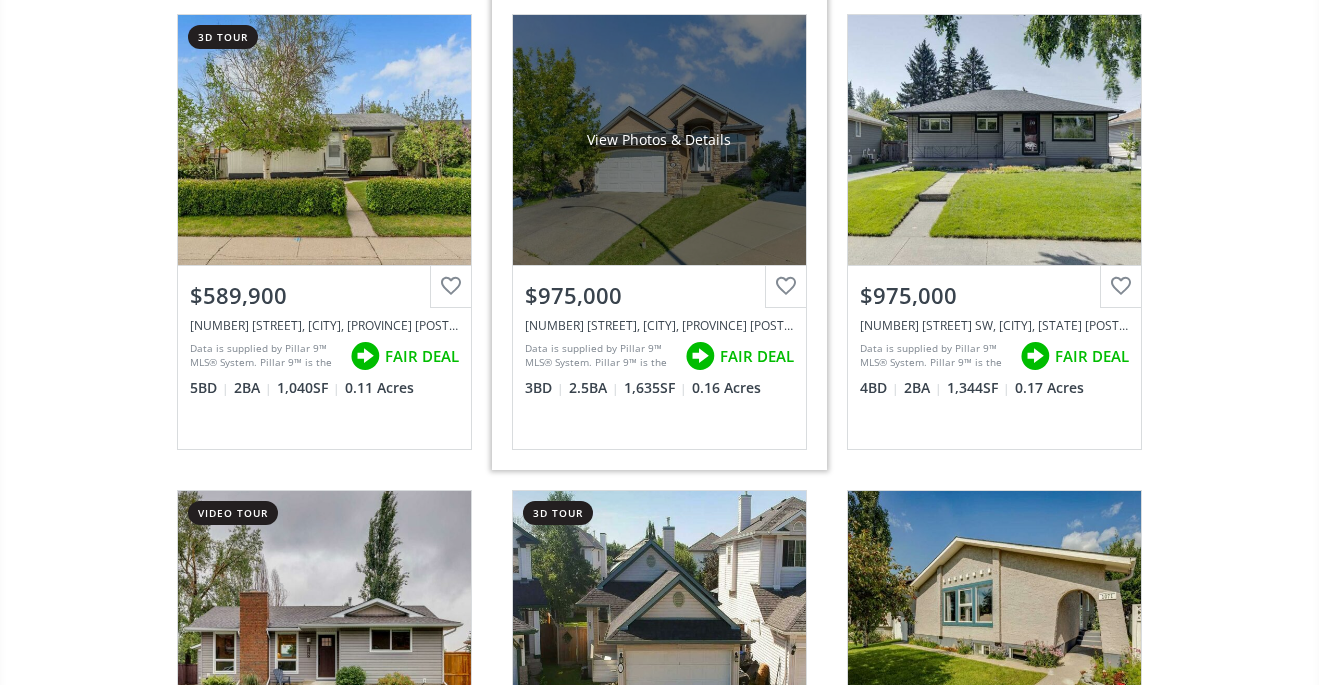 click on "View Photos & Details" at bounding box center [659, 140] 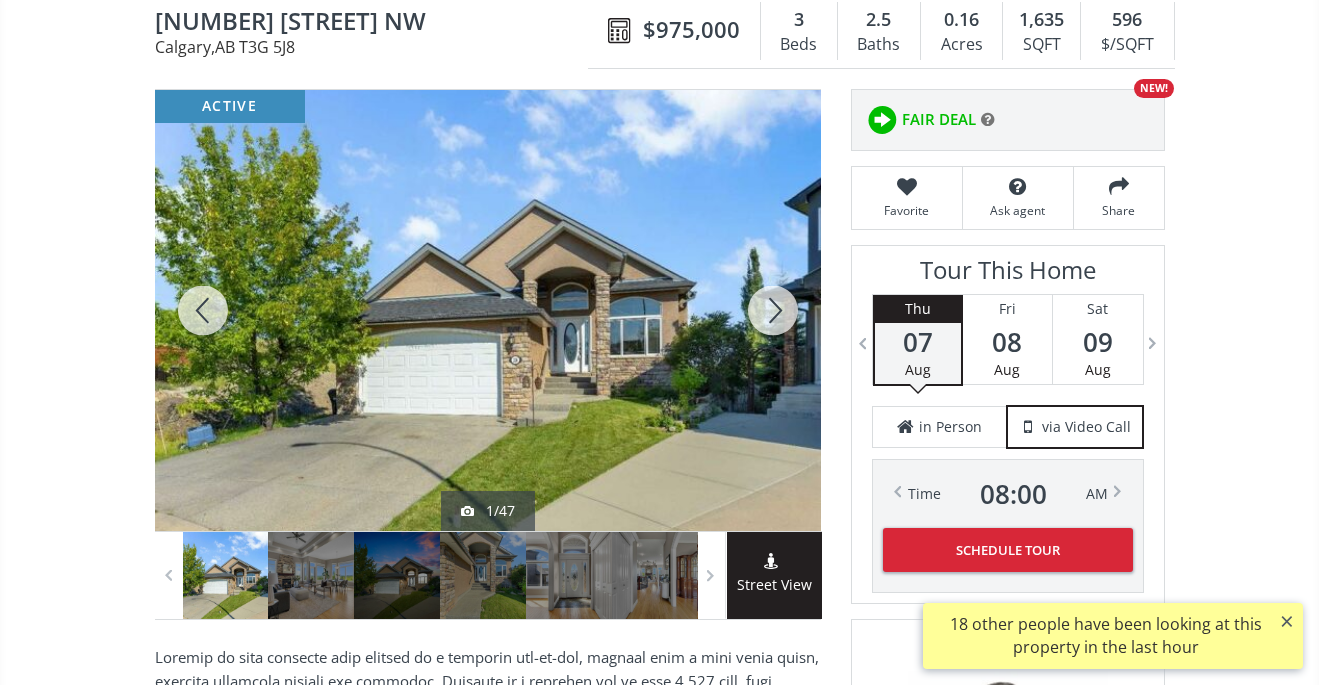 scroll, scrollTop: 227, scrollLeft: 0, axis: vertical 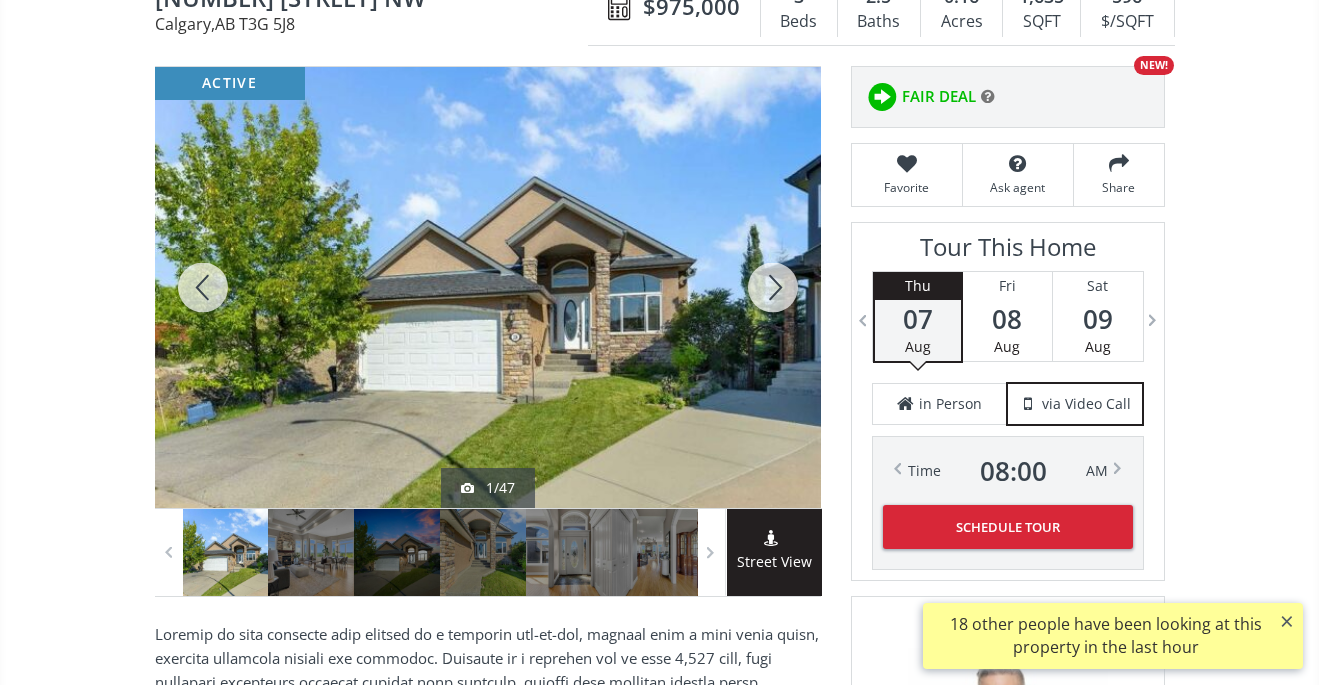 click at bounding box center (773, 287) 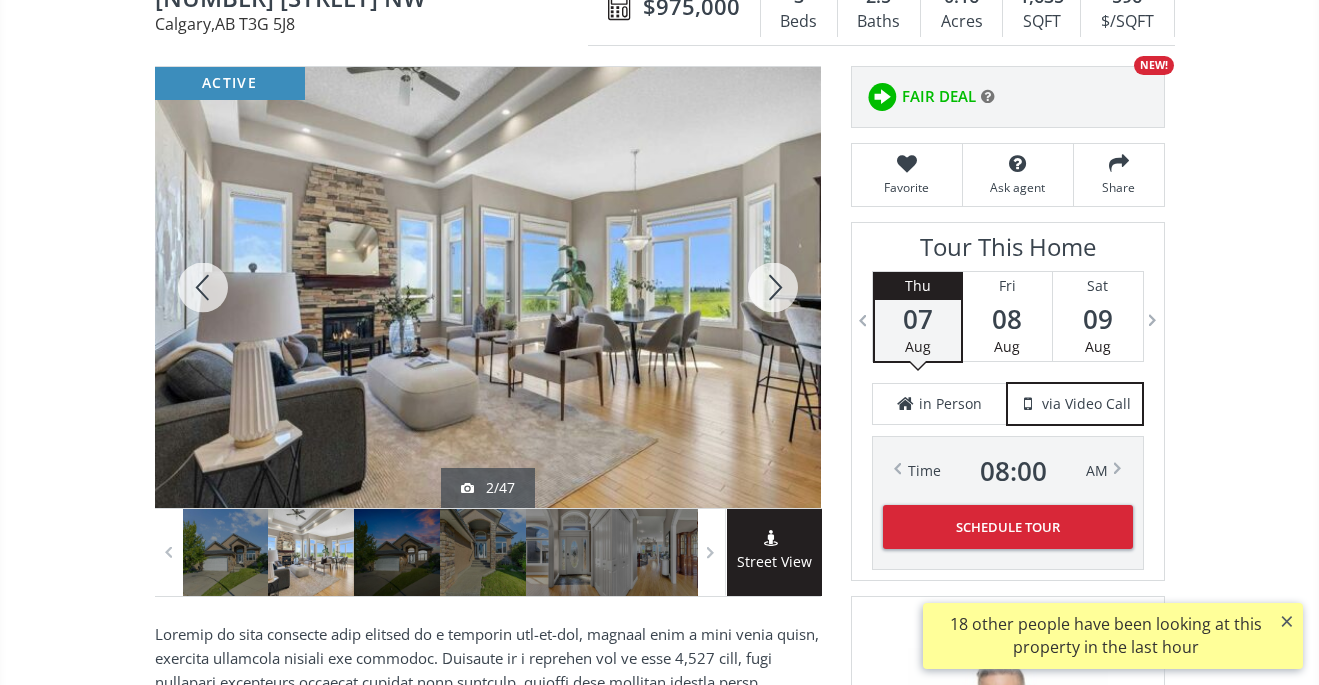 click at bounding box center [773, 287] 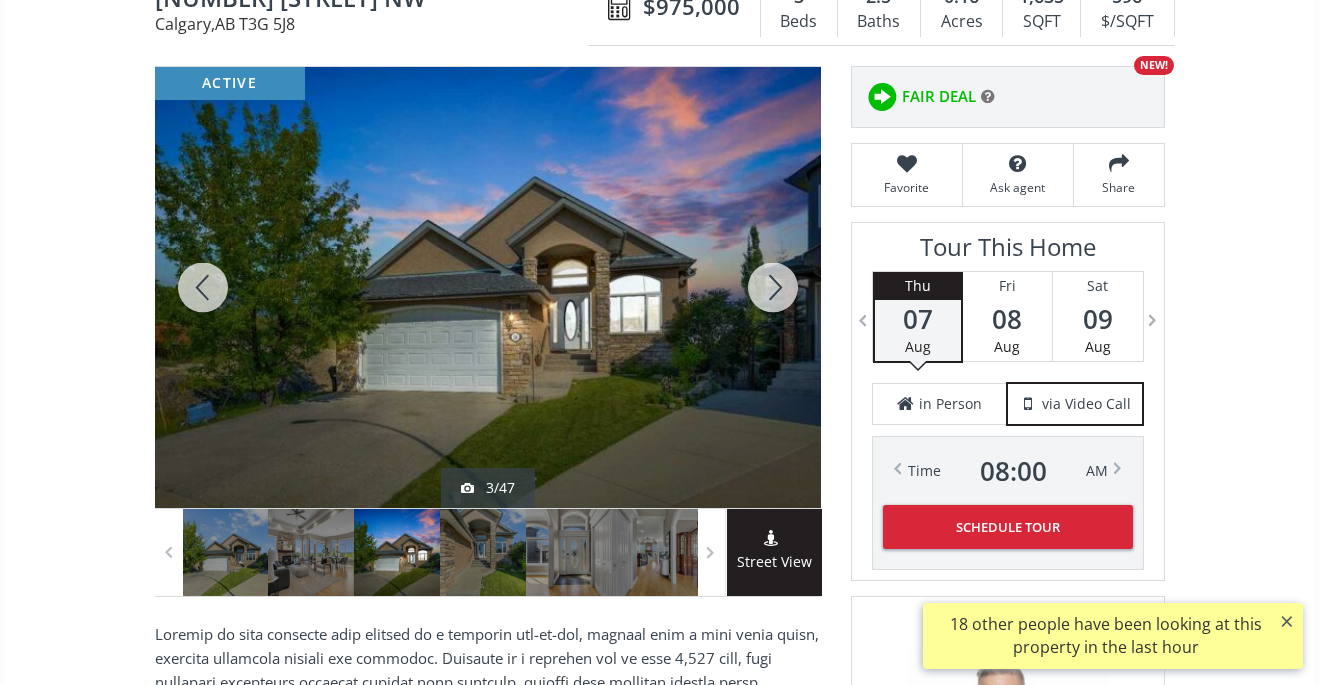 click at bounding box center [773, 287] 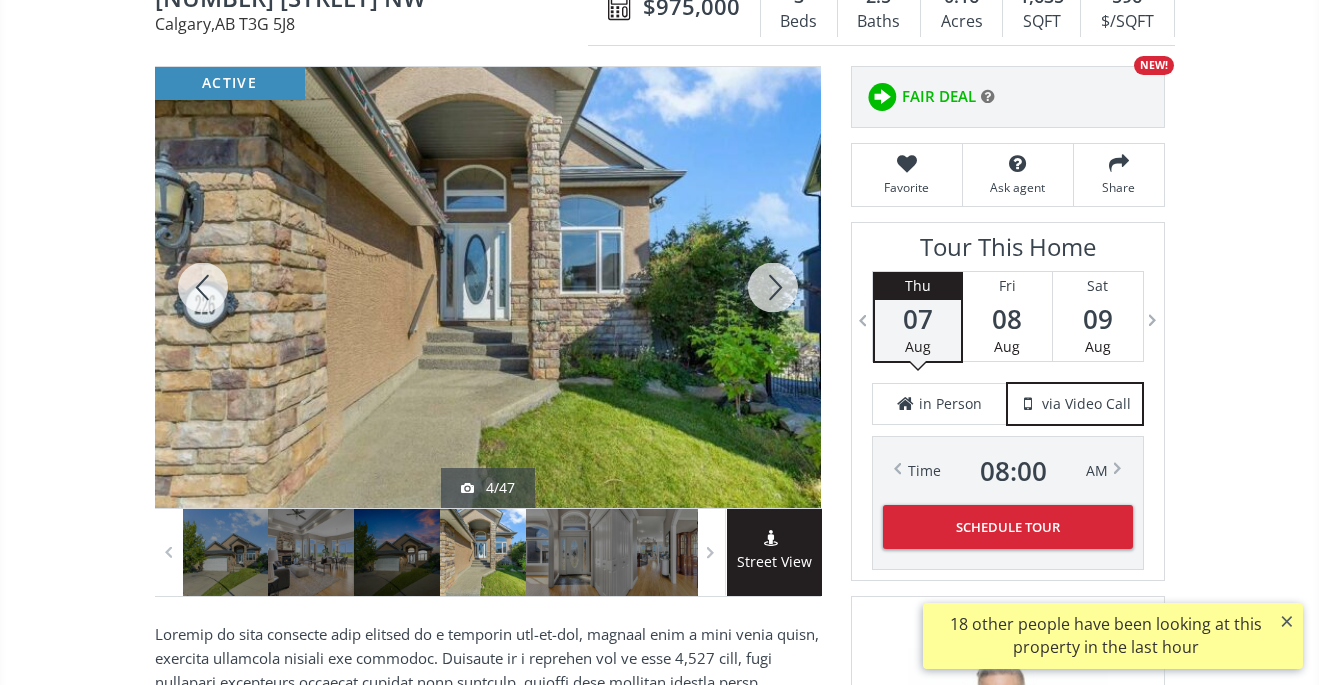 click at bounding box center (773, 287) 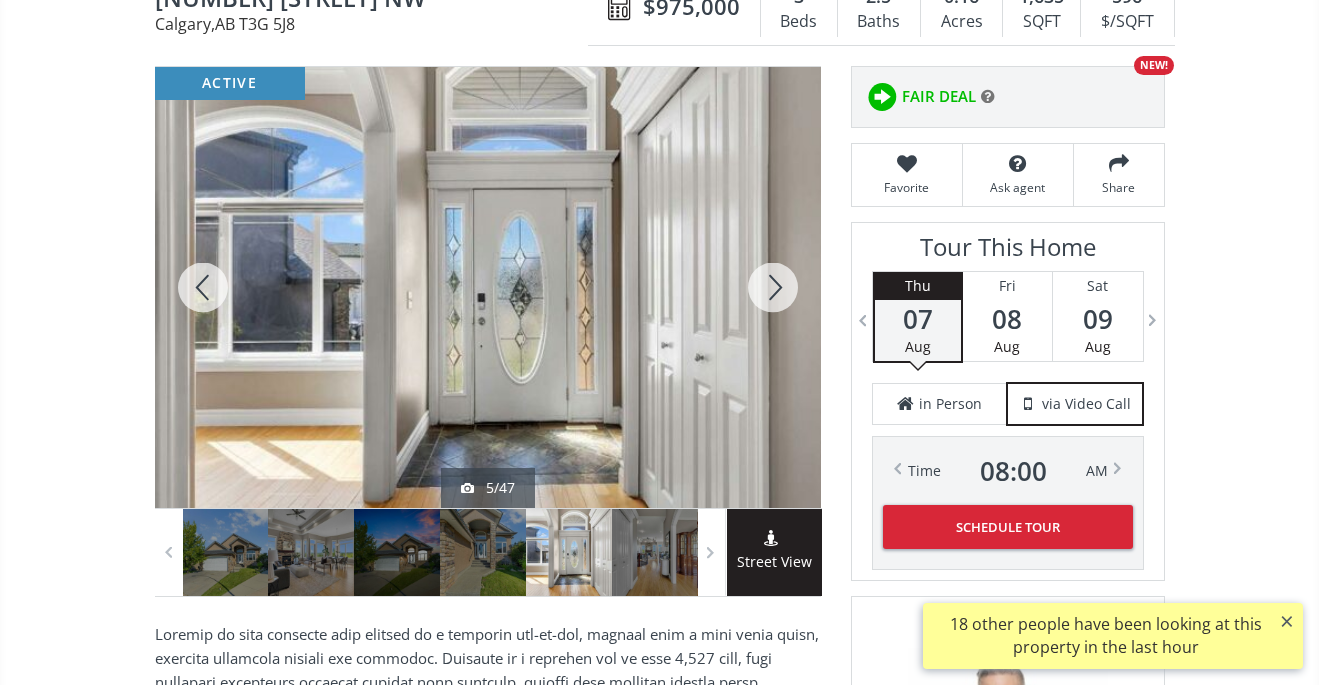 click at bounding box center [203, 287] 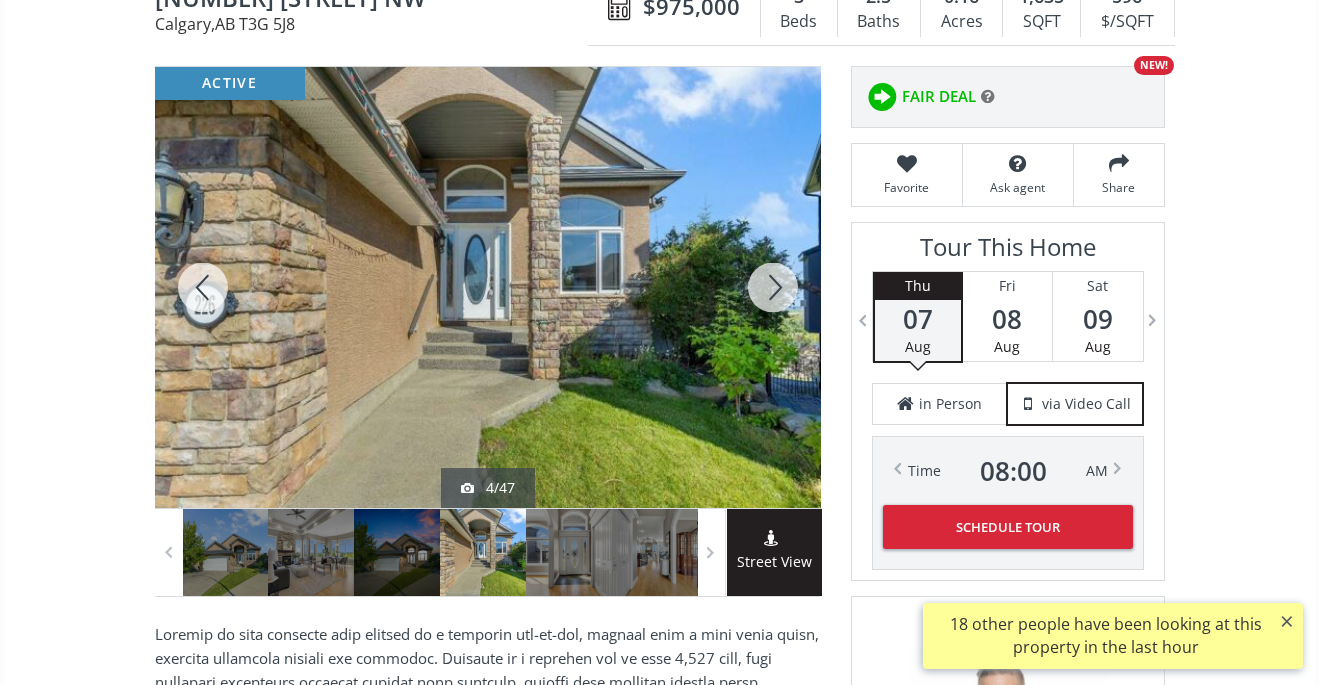 click at bounding box center [773, 287] 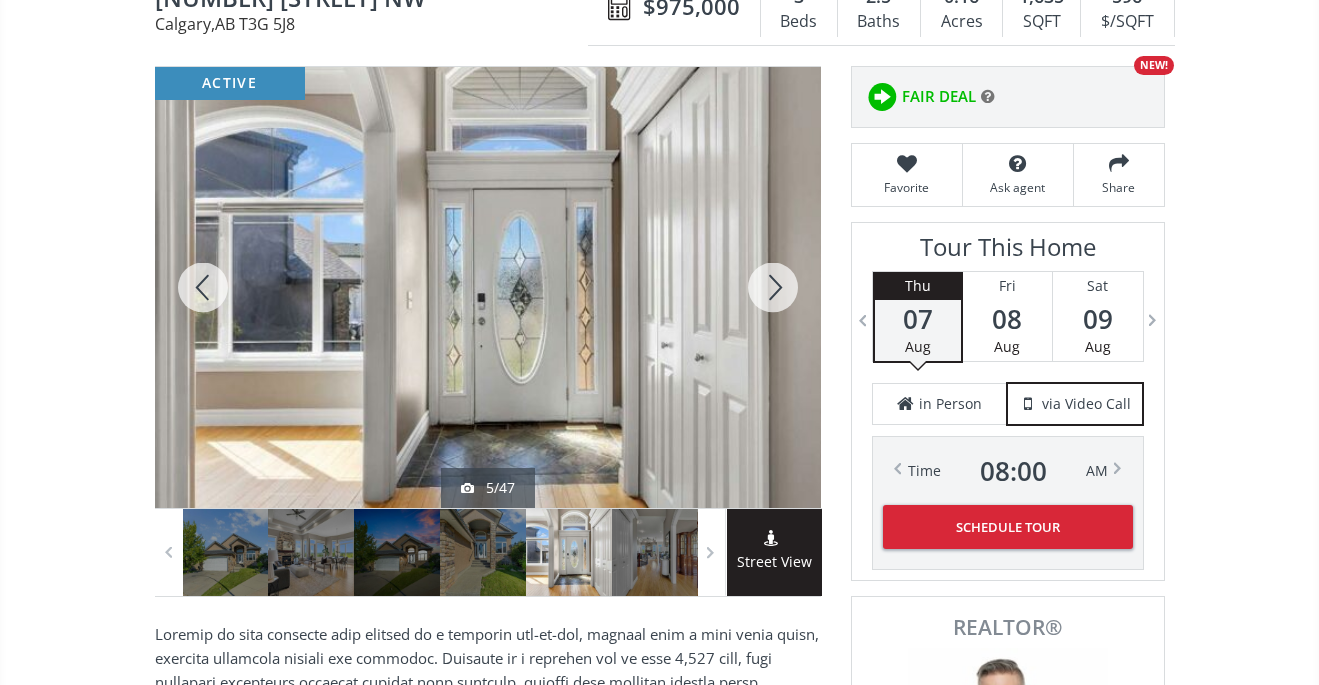 click at bounding box center [773, 287] 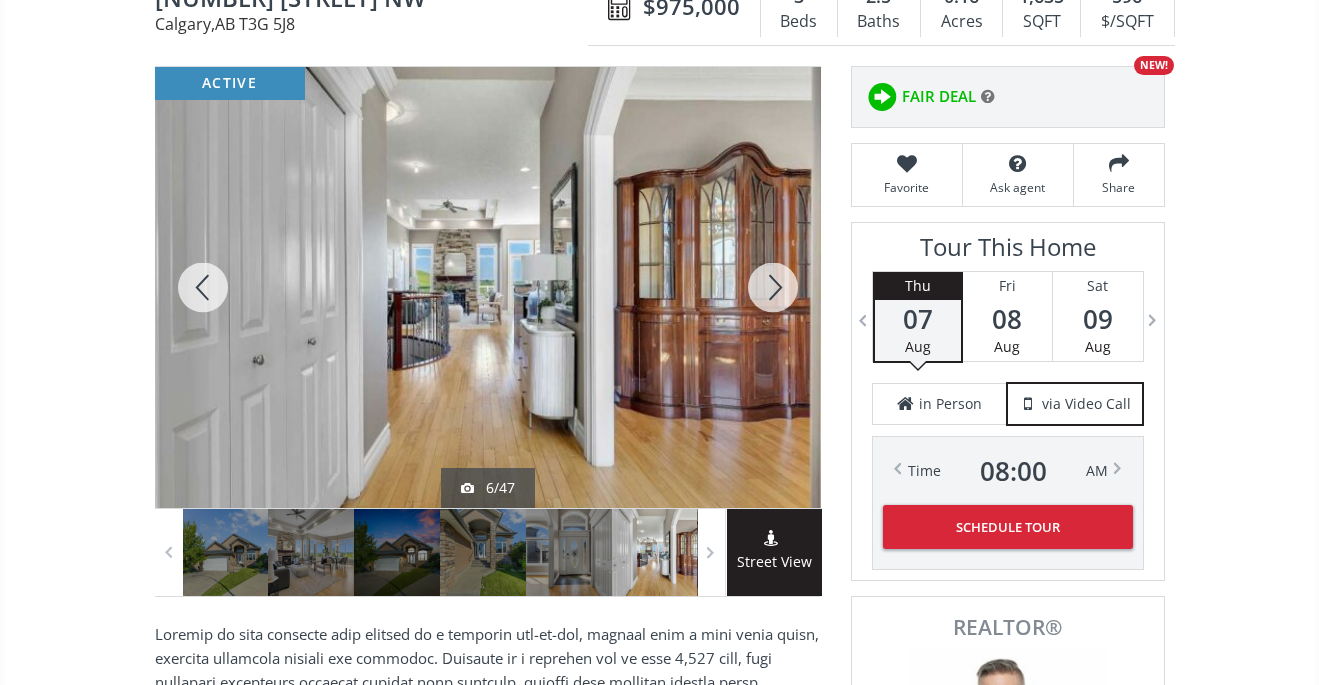 click at bounding box center [773, 287] 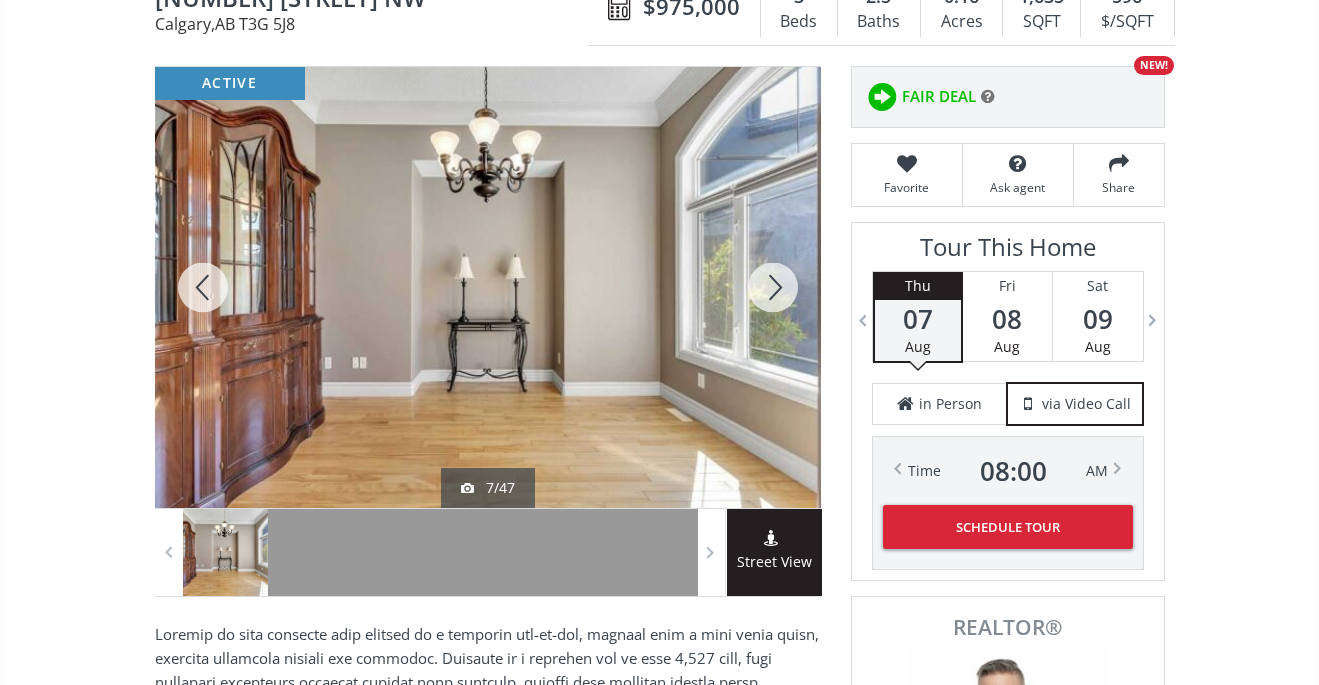 click at bounding box center (773, 287) 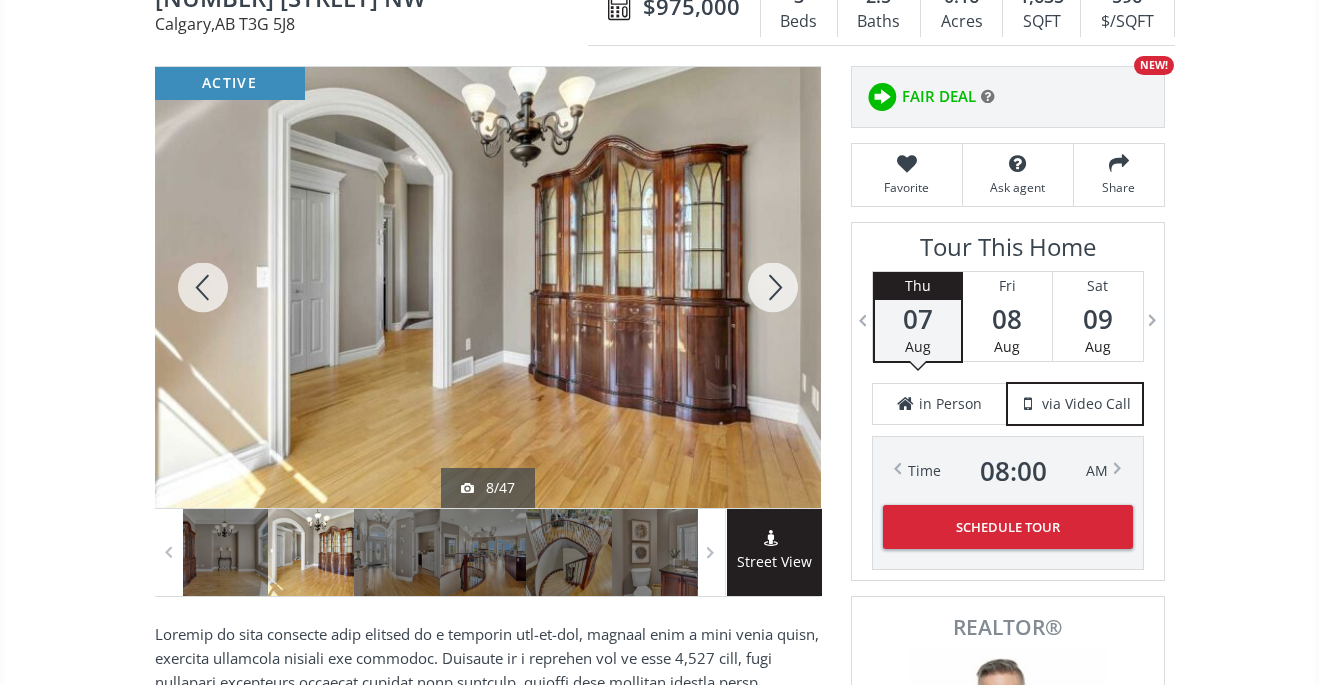 click at bounding box center (773, 287) 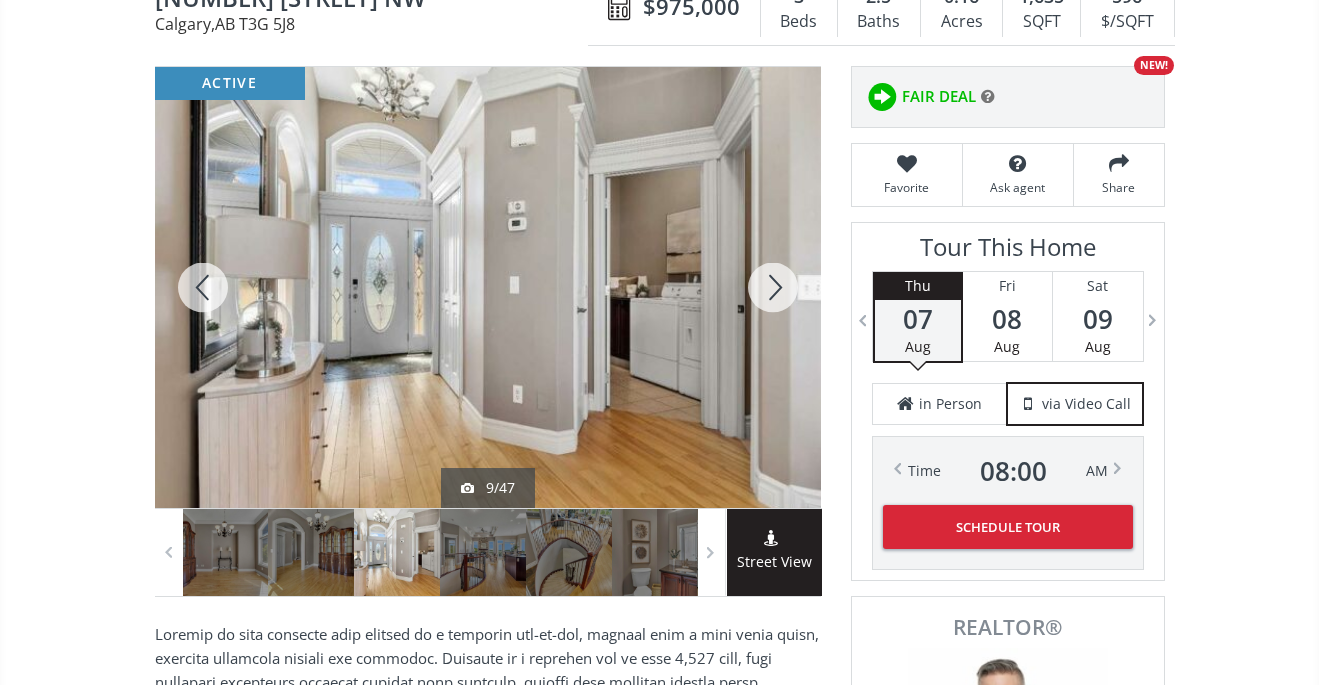 click at bounding box center (773, 287) 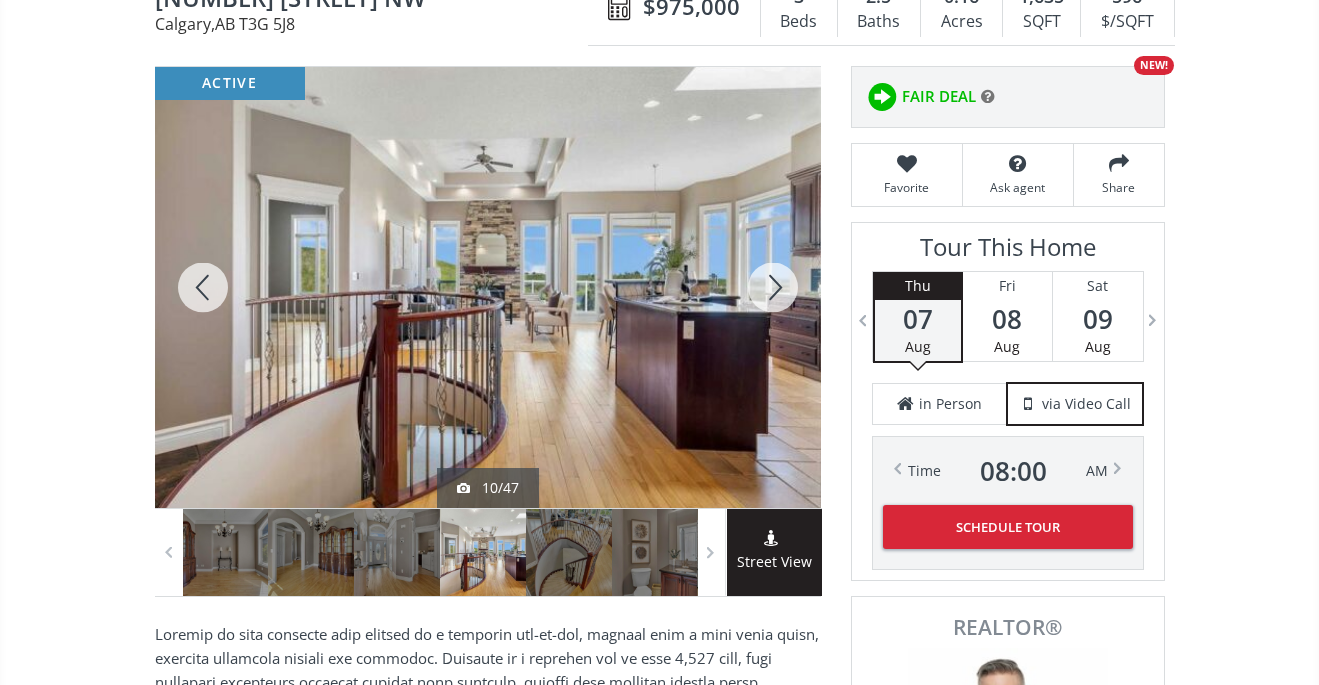 click at bounding box center (773, 287) 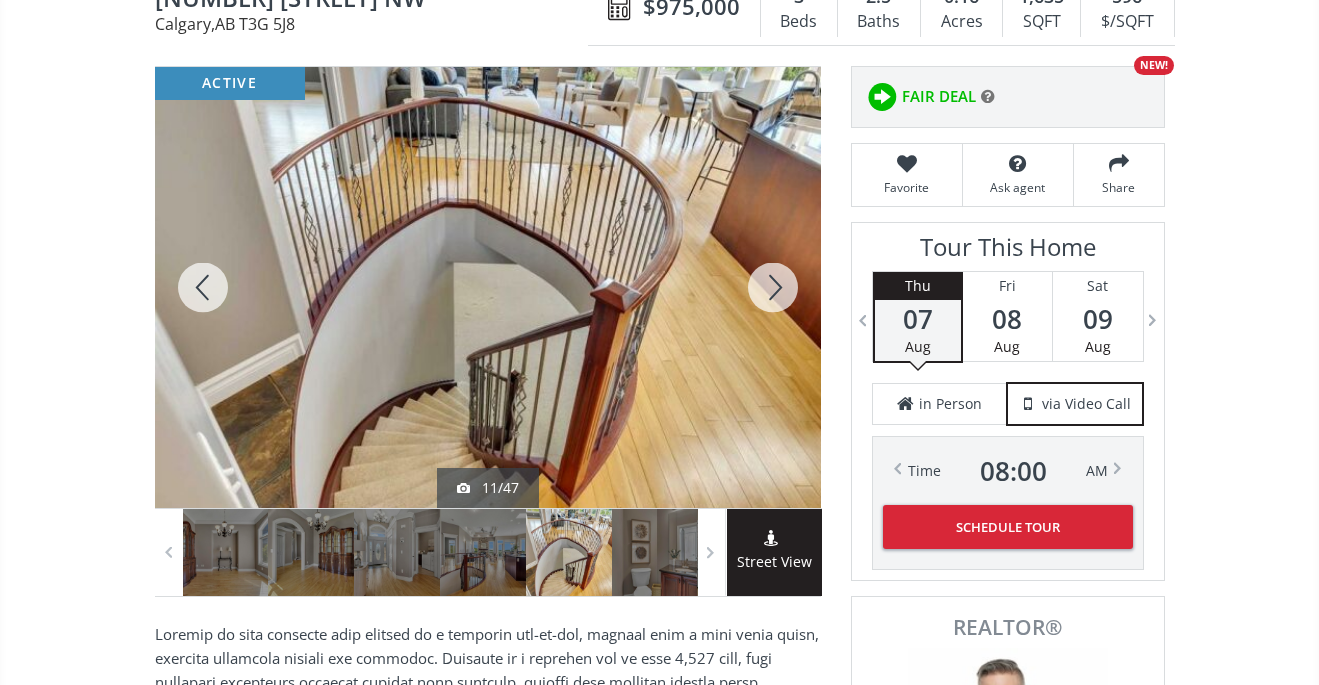 click at bounding box center (773, 287) 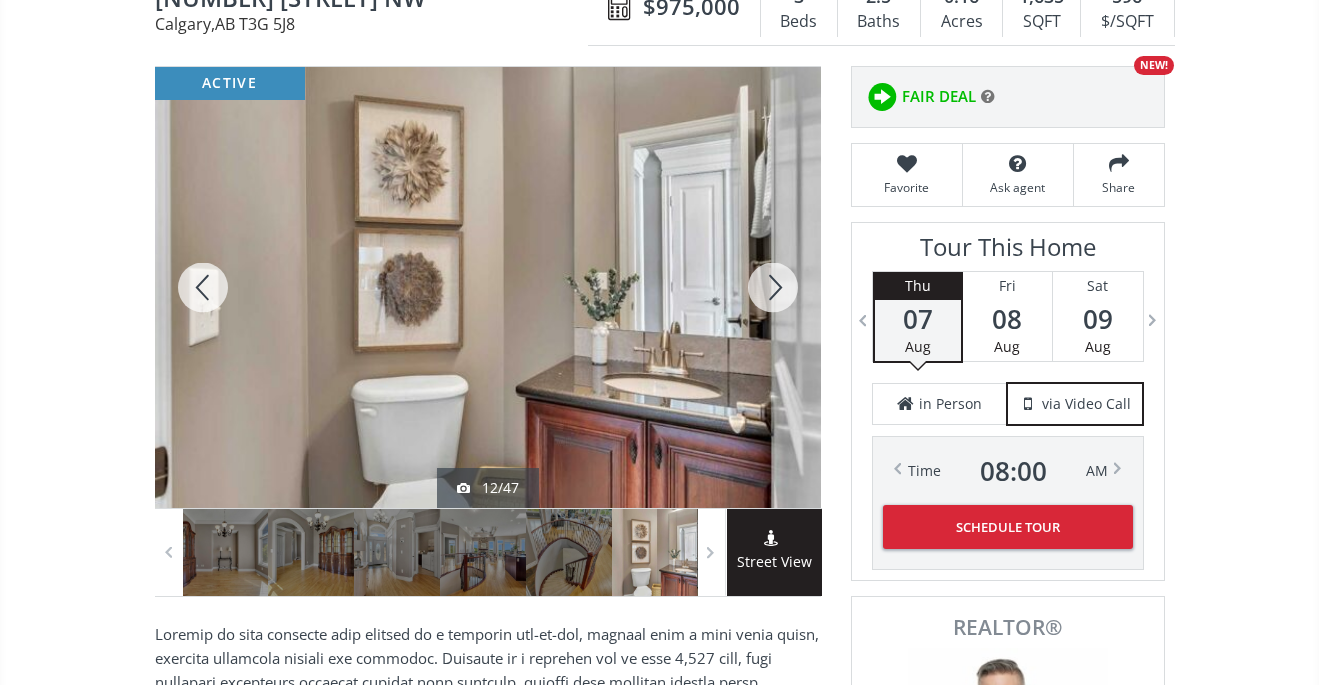click at bounding box center [773, 287] 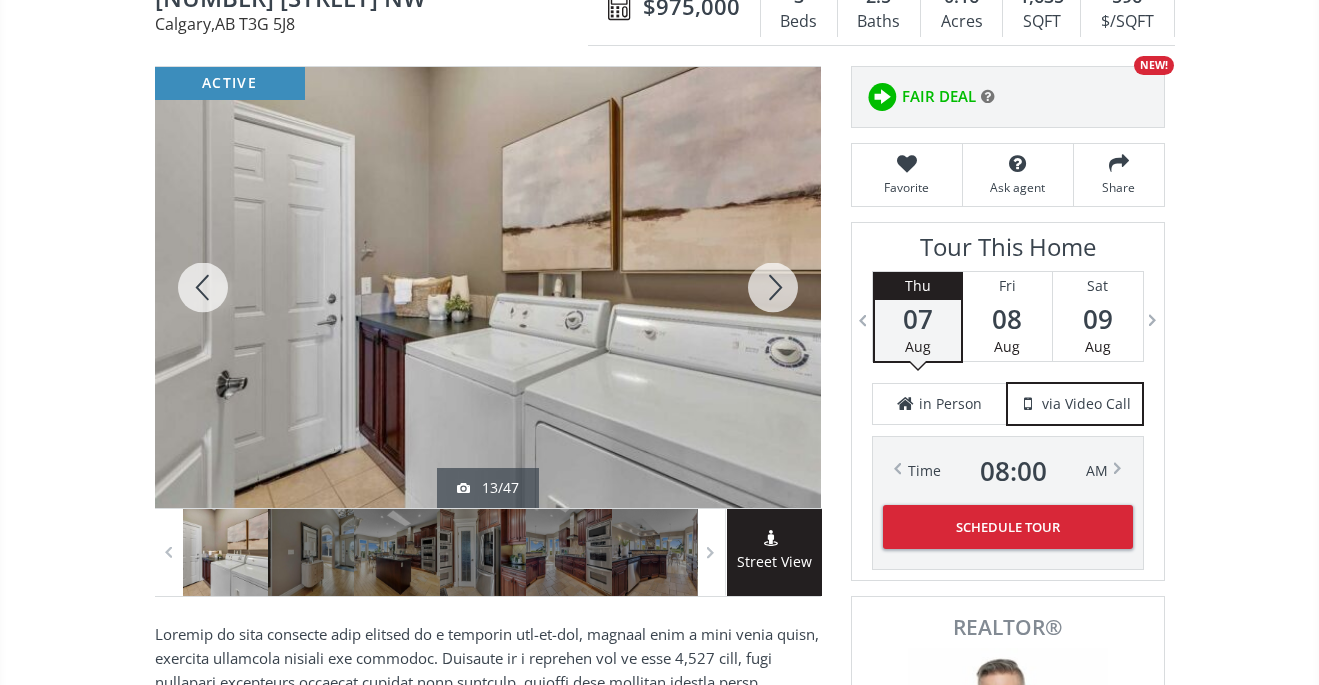 click at bounding box center [773, 287] 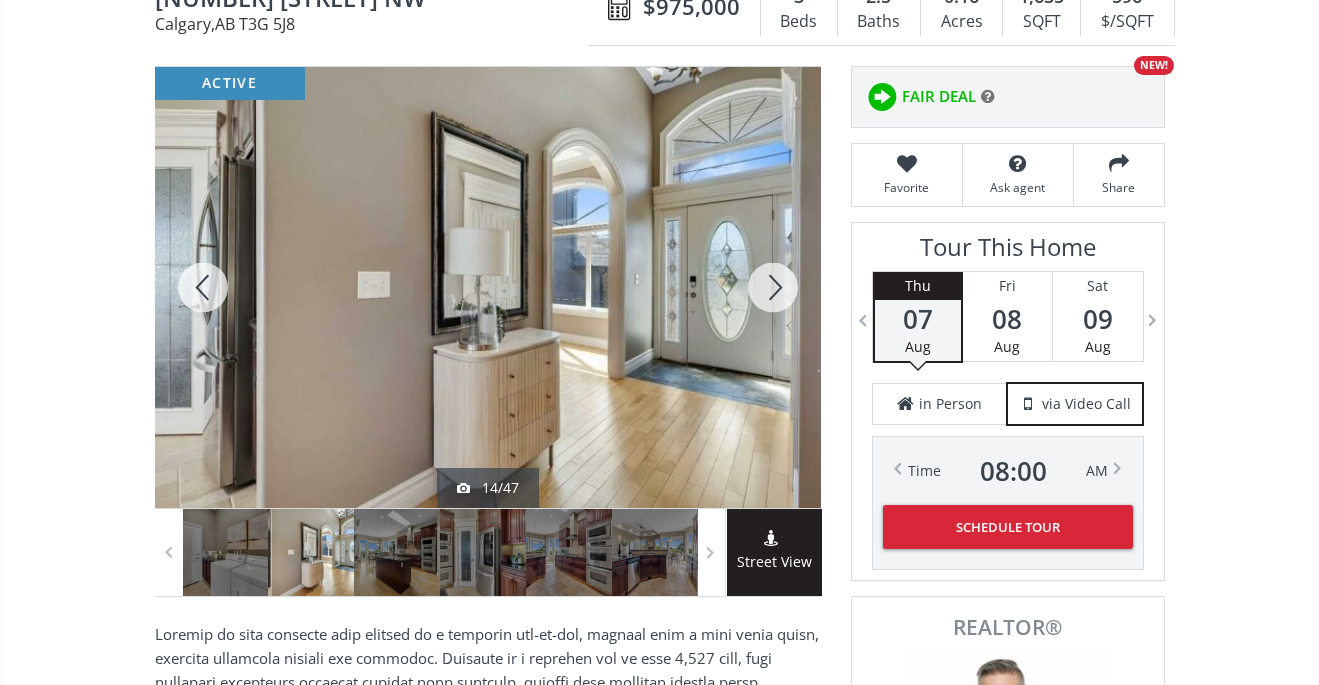 click at bounding box center [773, 287] 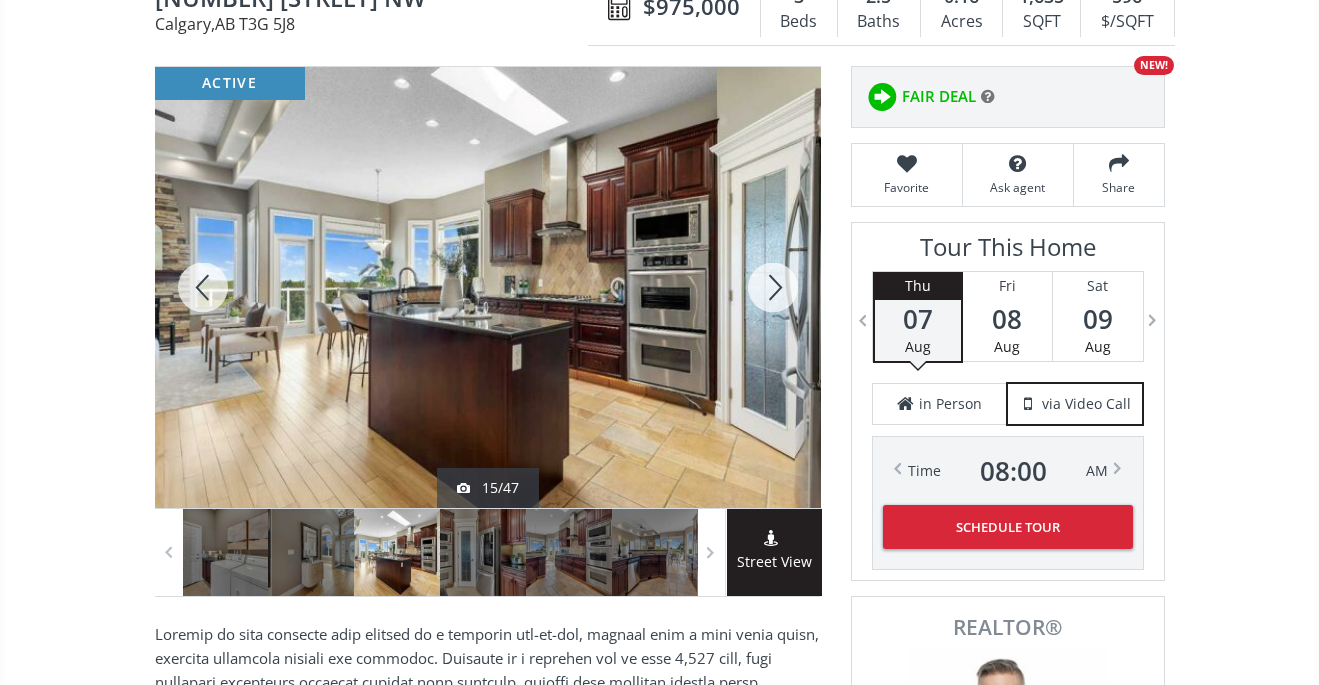 click at bounding box center [773, 287] 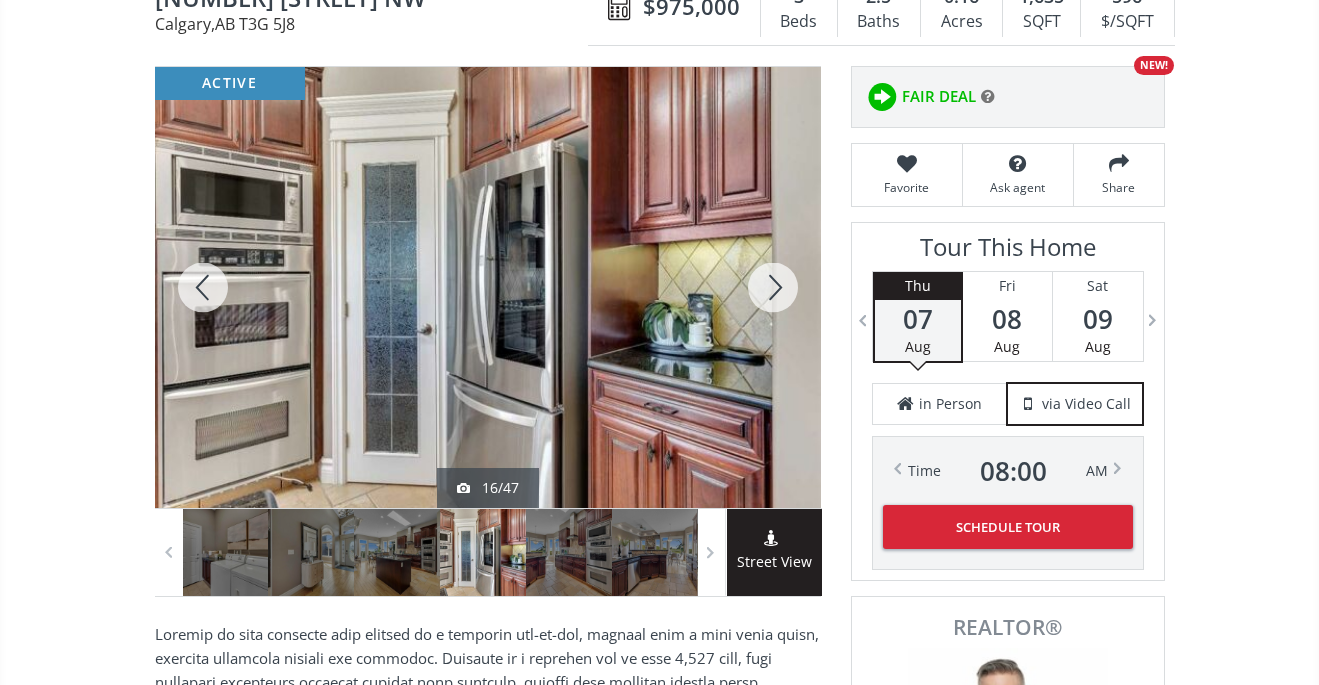 click at bounding box center (773, 287) 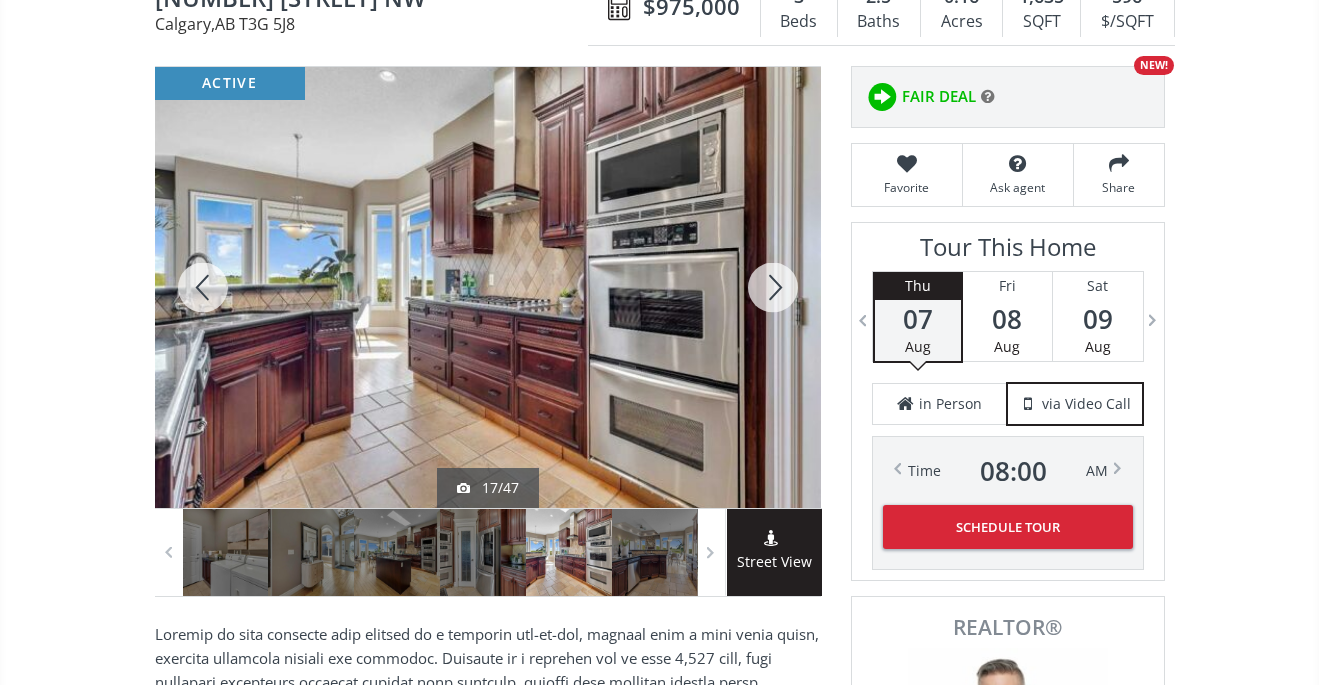 click at bounding box center (773, 287) 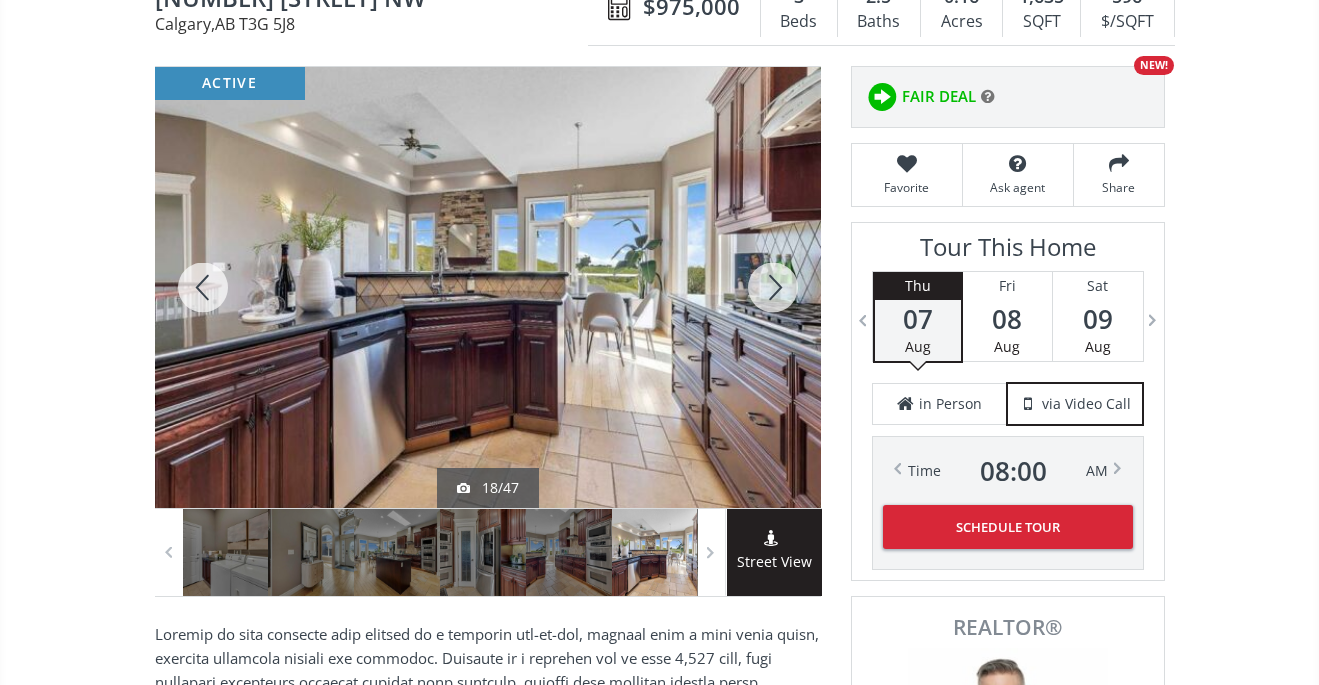 click at bounding box center (773, 287) 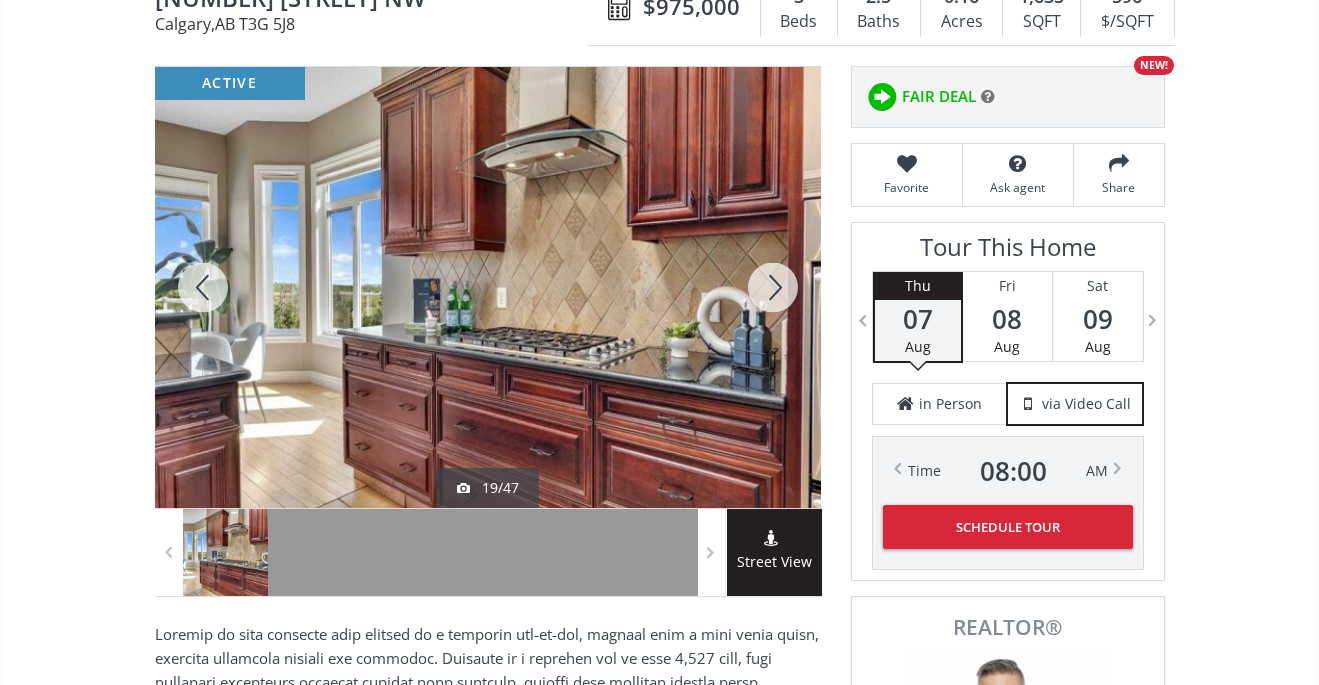 click at bounding box center (773, 287) 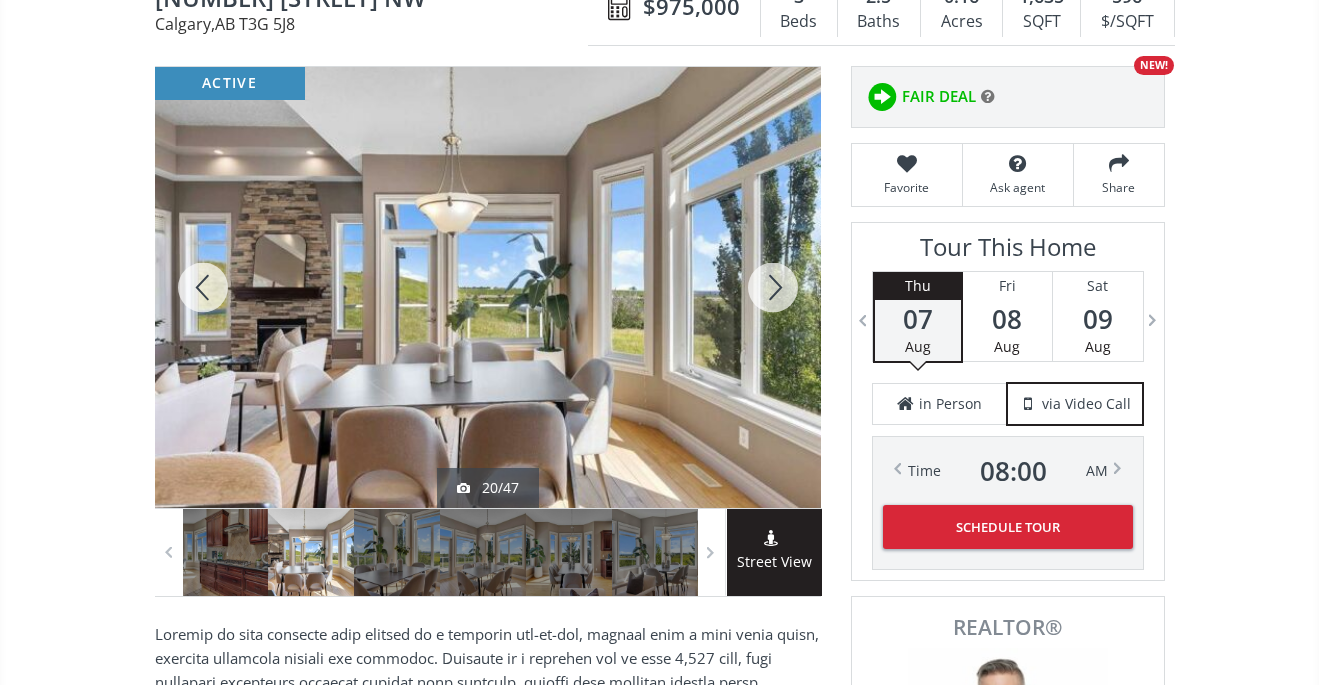 click at bounding box center (773, 287) 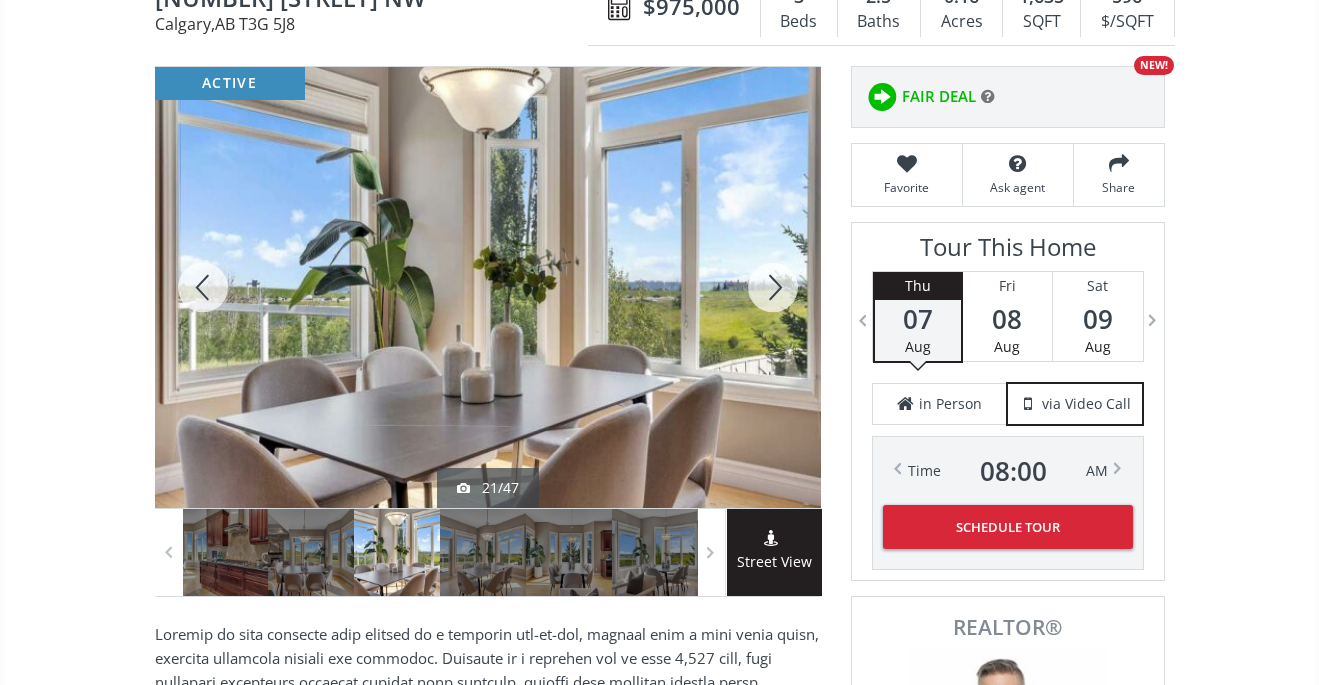 click at bounding box center [773, 287] 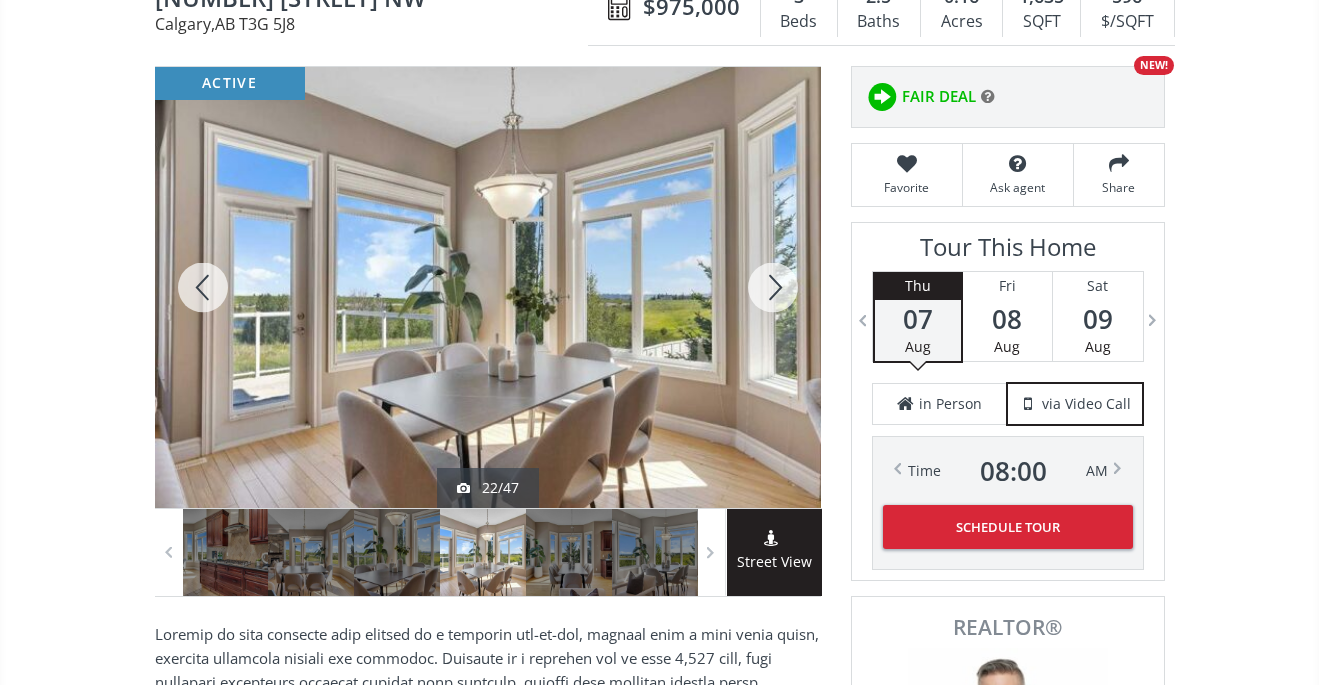 click at bounding box center (773, 287) 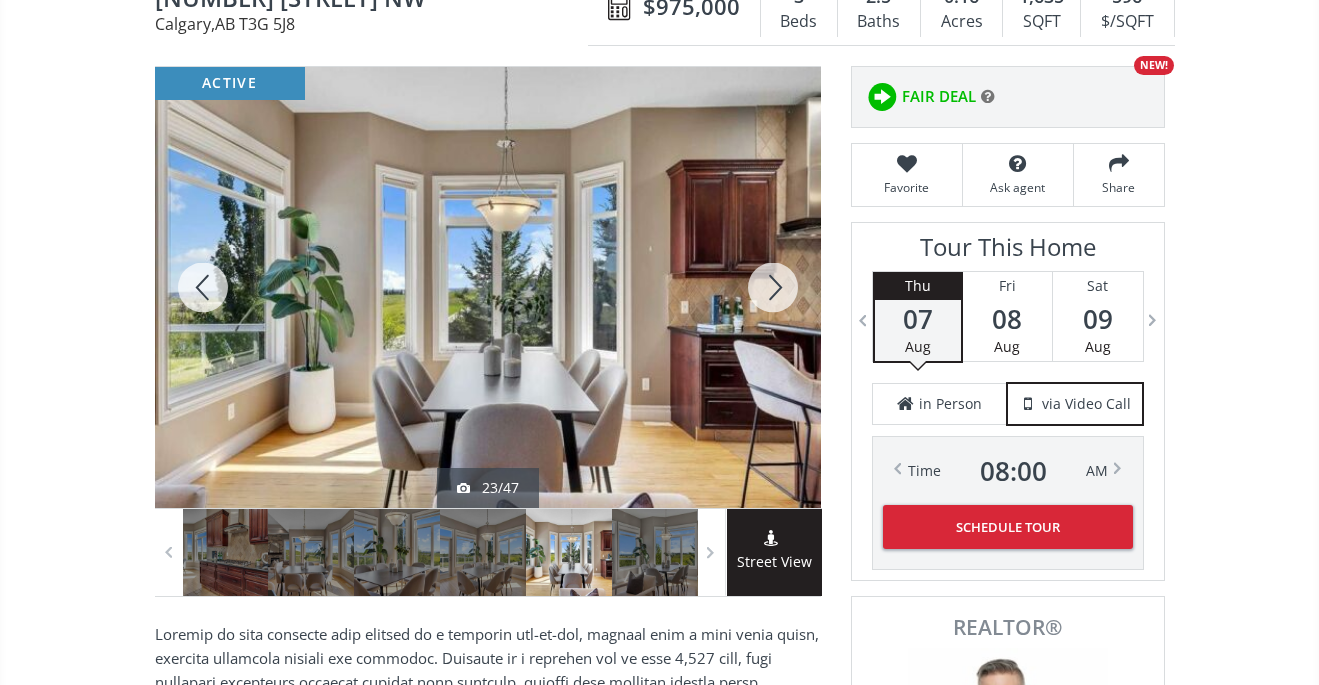 click at bounding box center [773, 287] 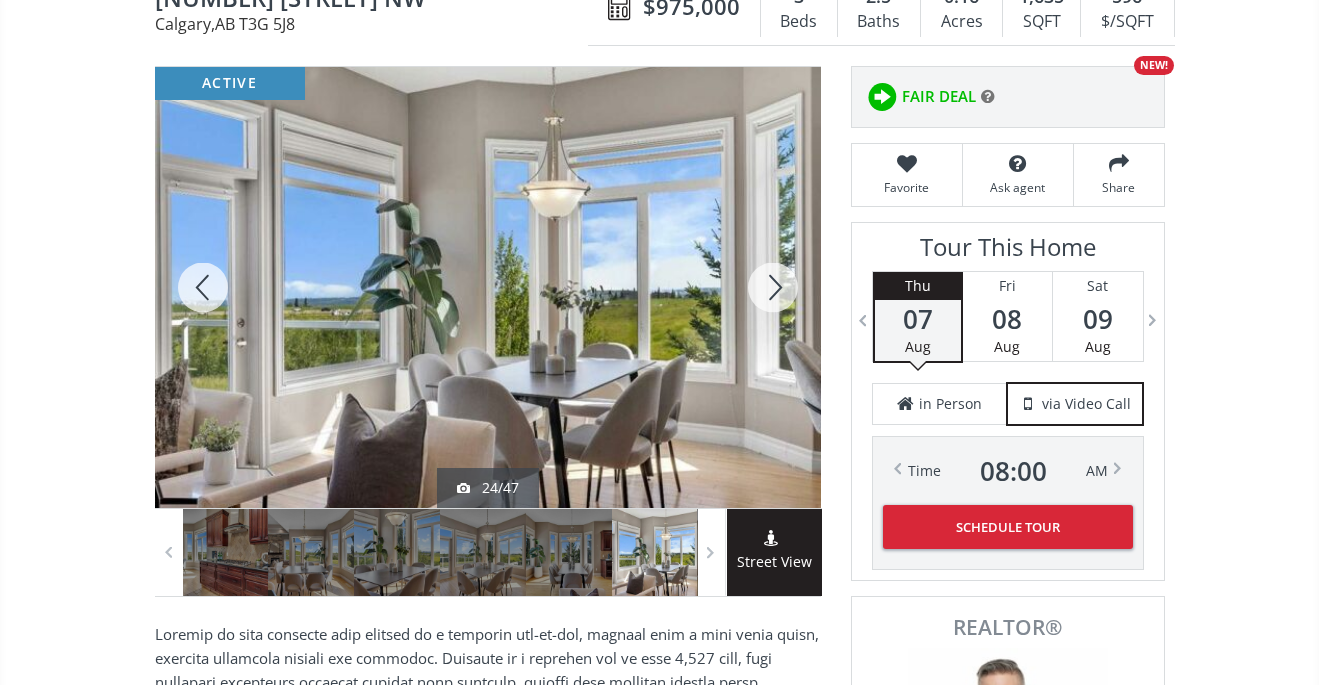 click at bounding box center (773, 287) 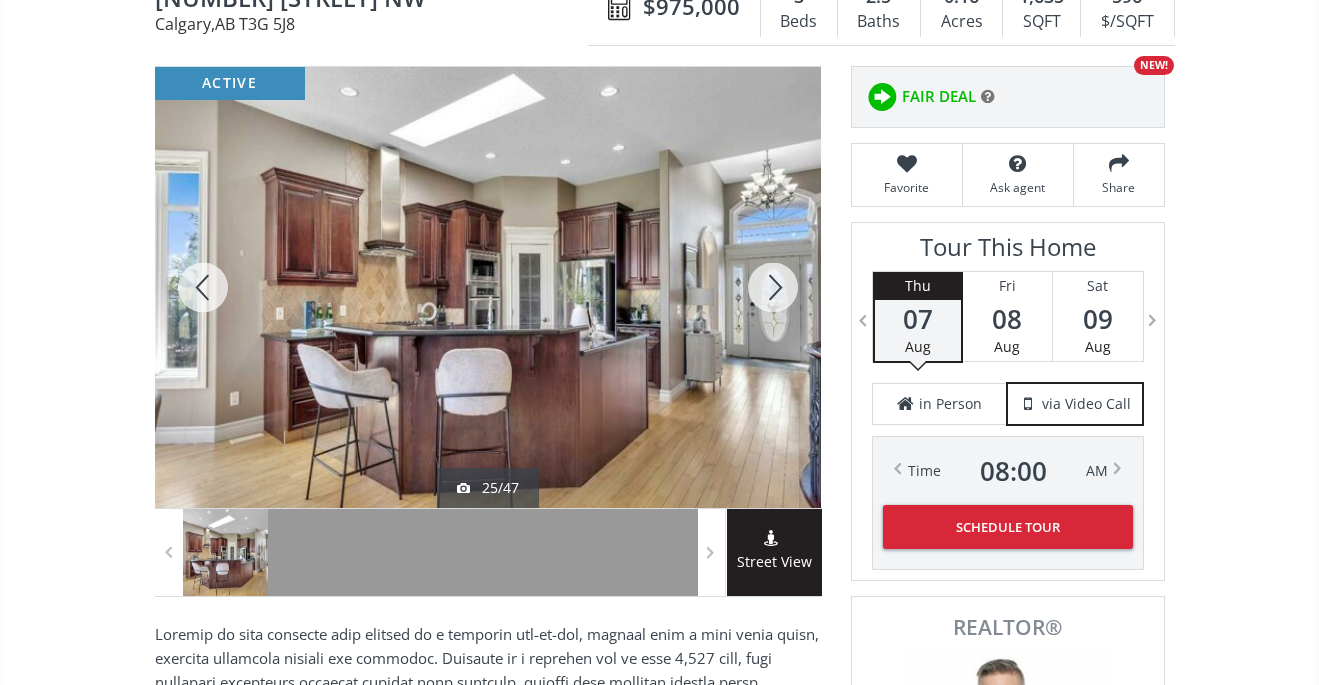 click at bounding box center [773, 287] 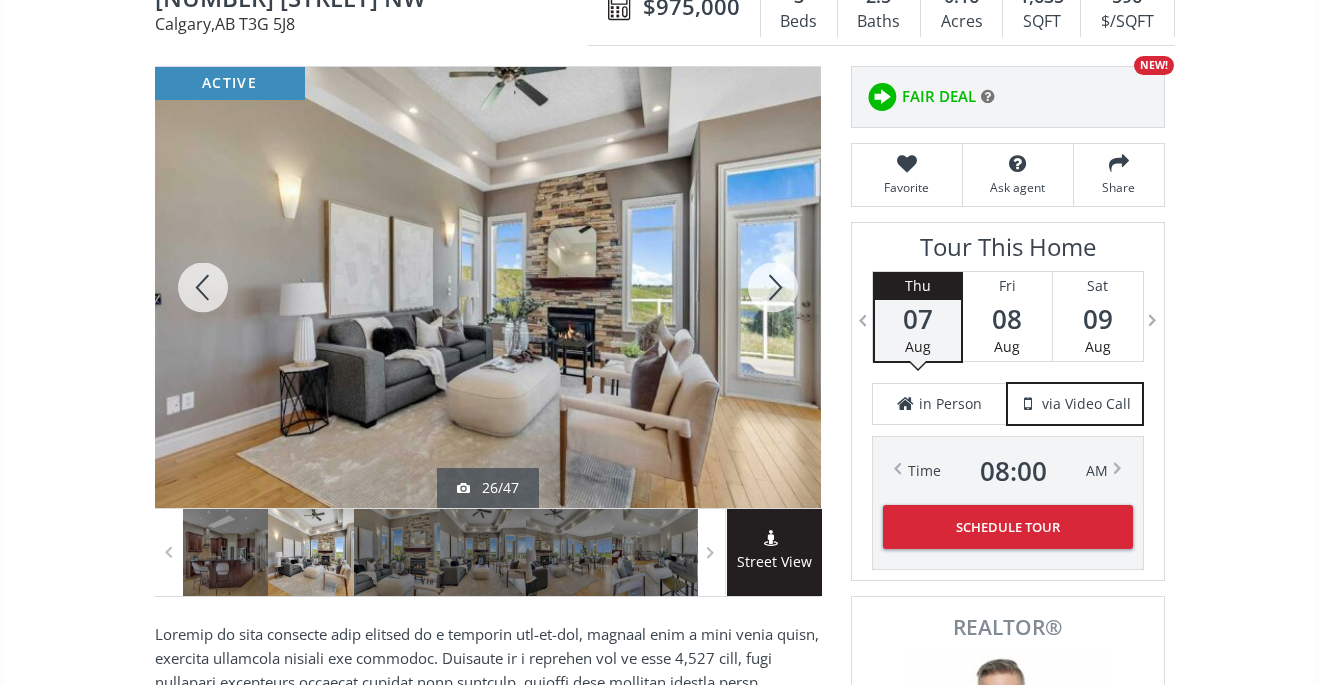 click at bounding box center (203, 287) 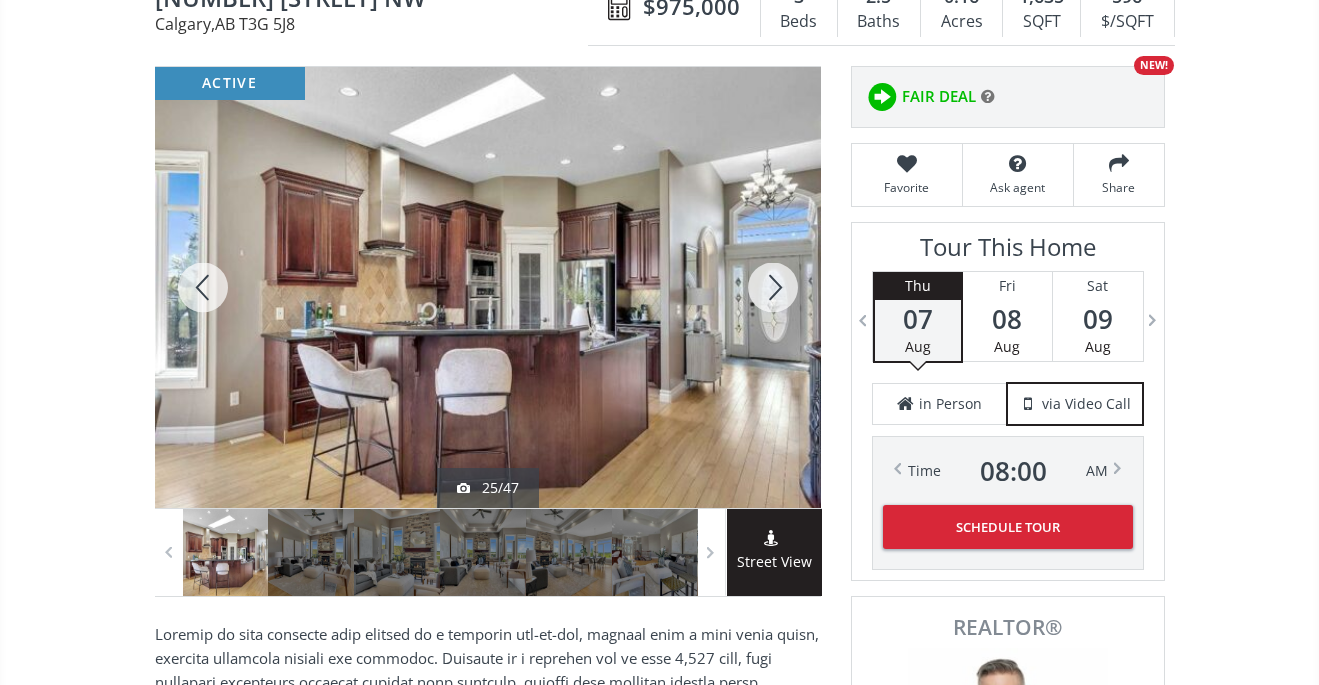 click at bounding box center (773, 287) 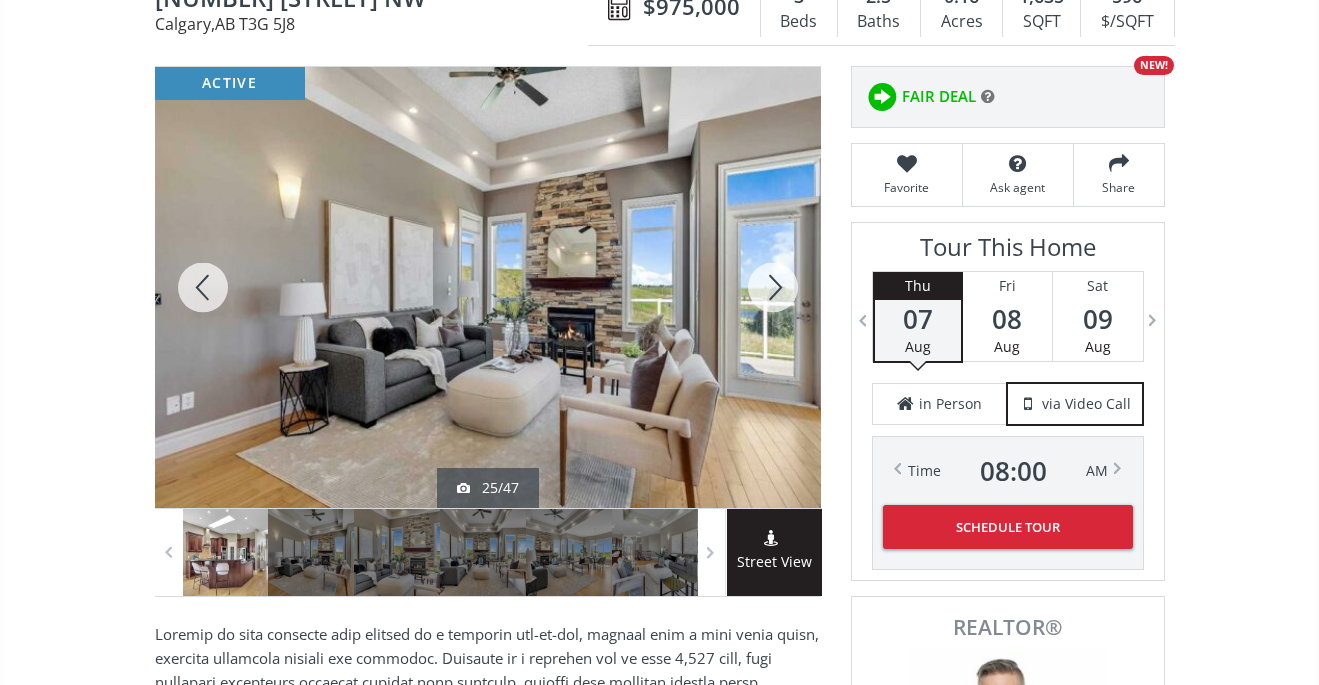 click at bounding box center (773, 287) 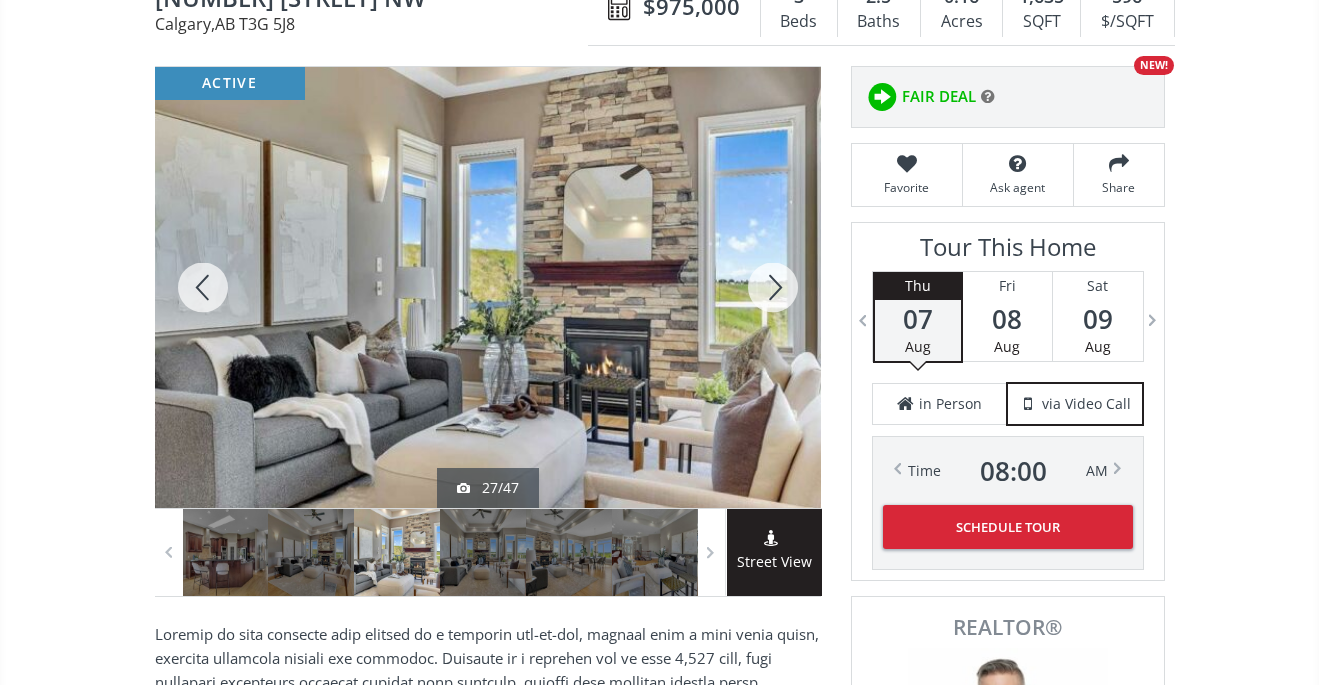 click at bounding box center [773, 287] 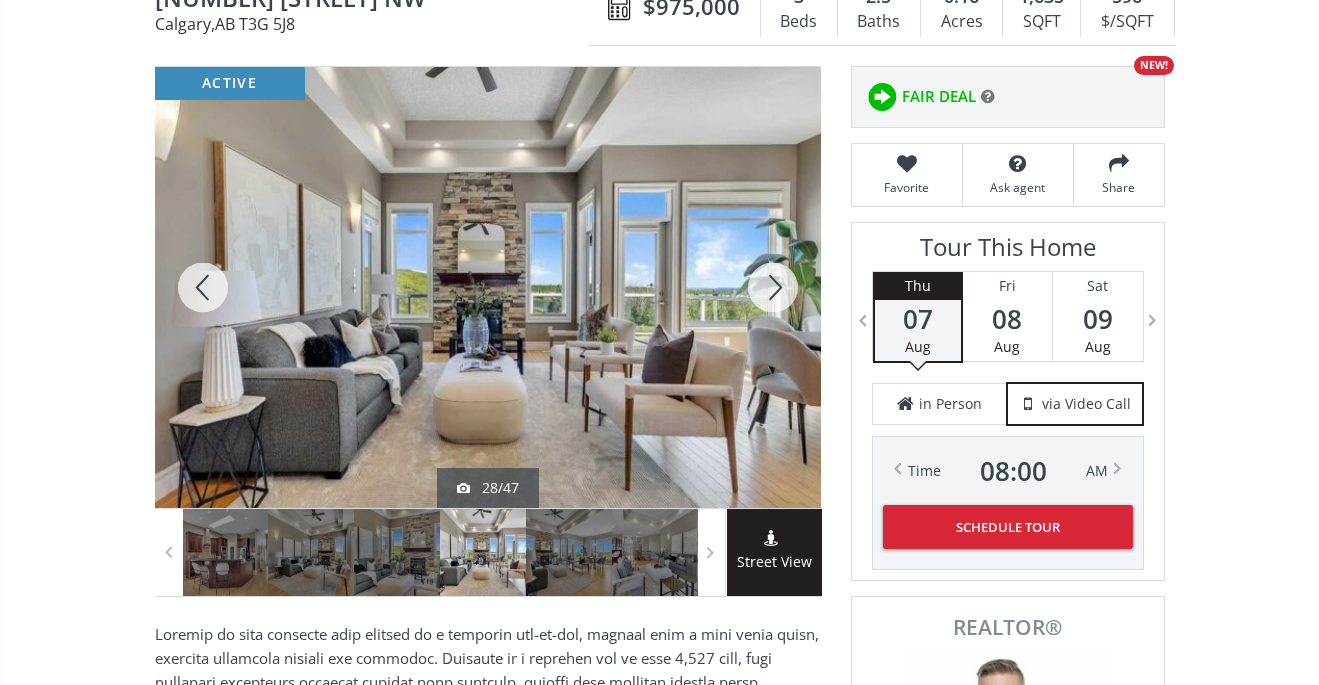 click at bounding box center (773, 287) 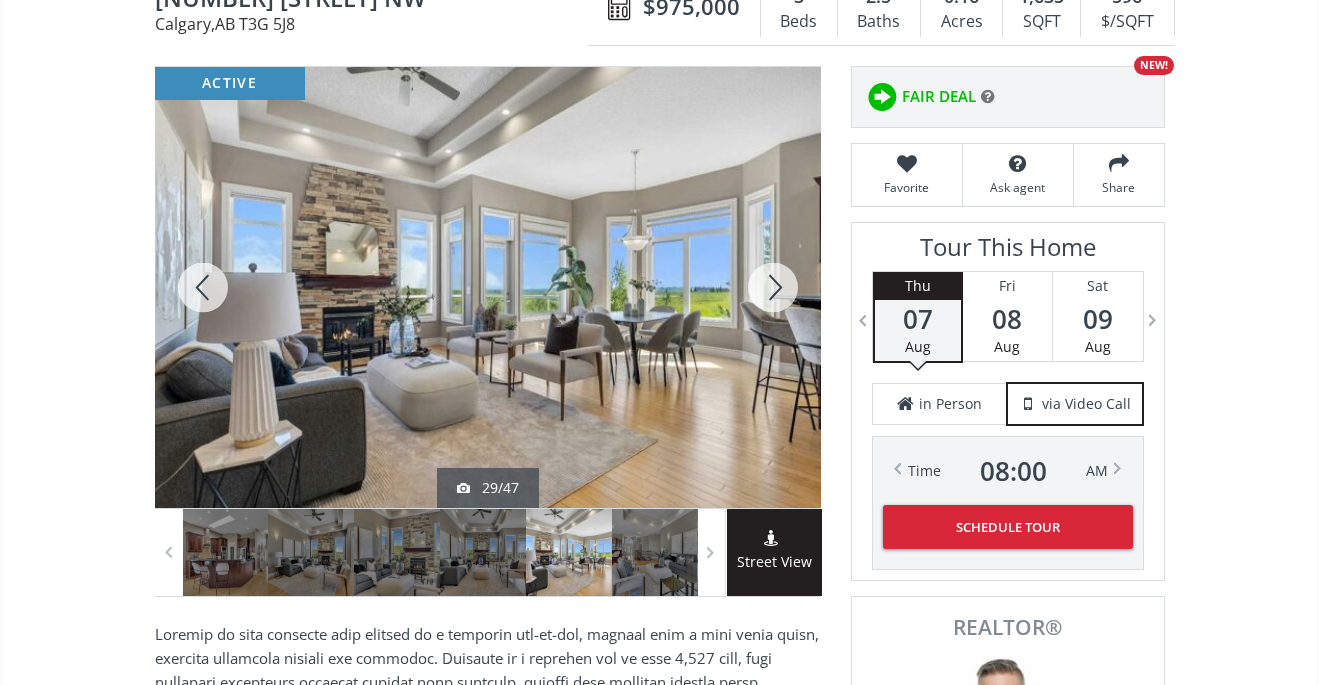click at bounding box center [773, 287] 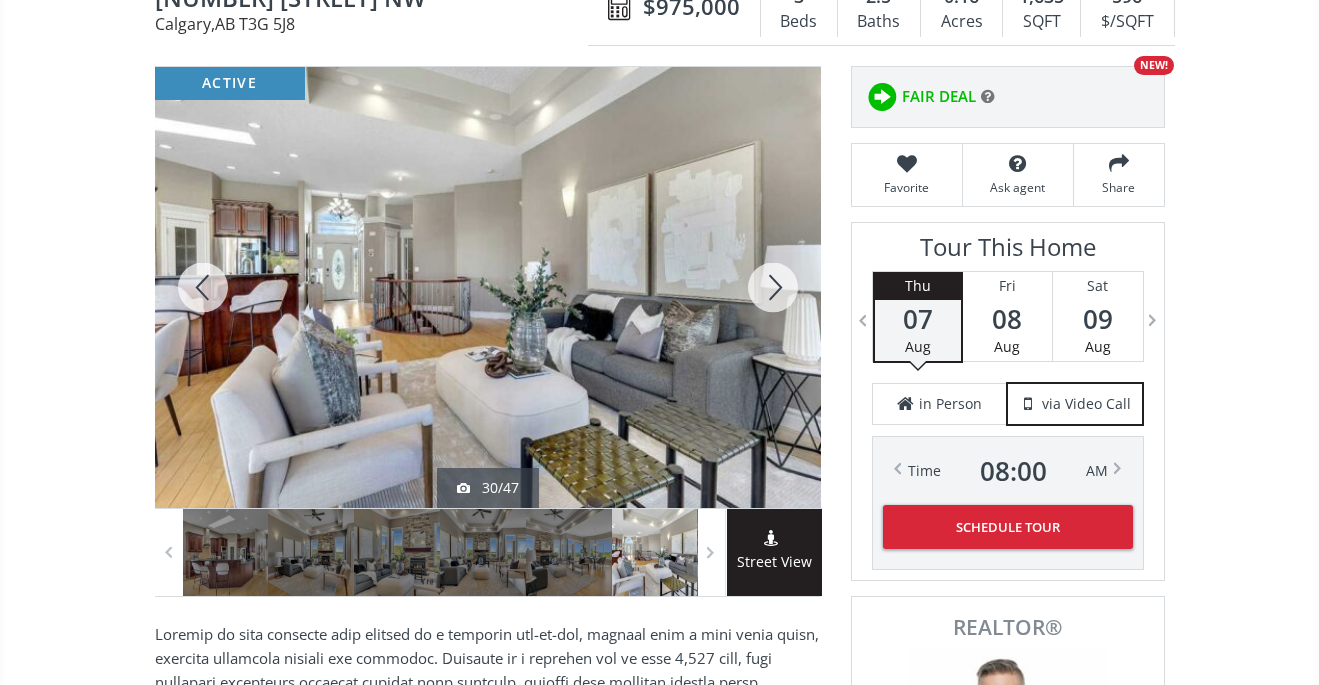 click at bounding box center [203, 287] 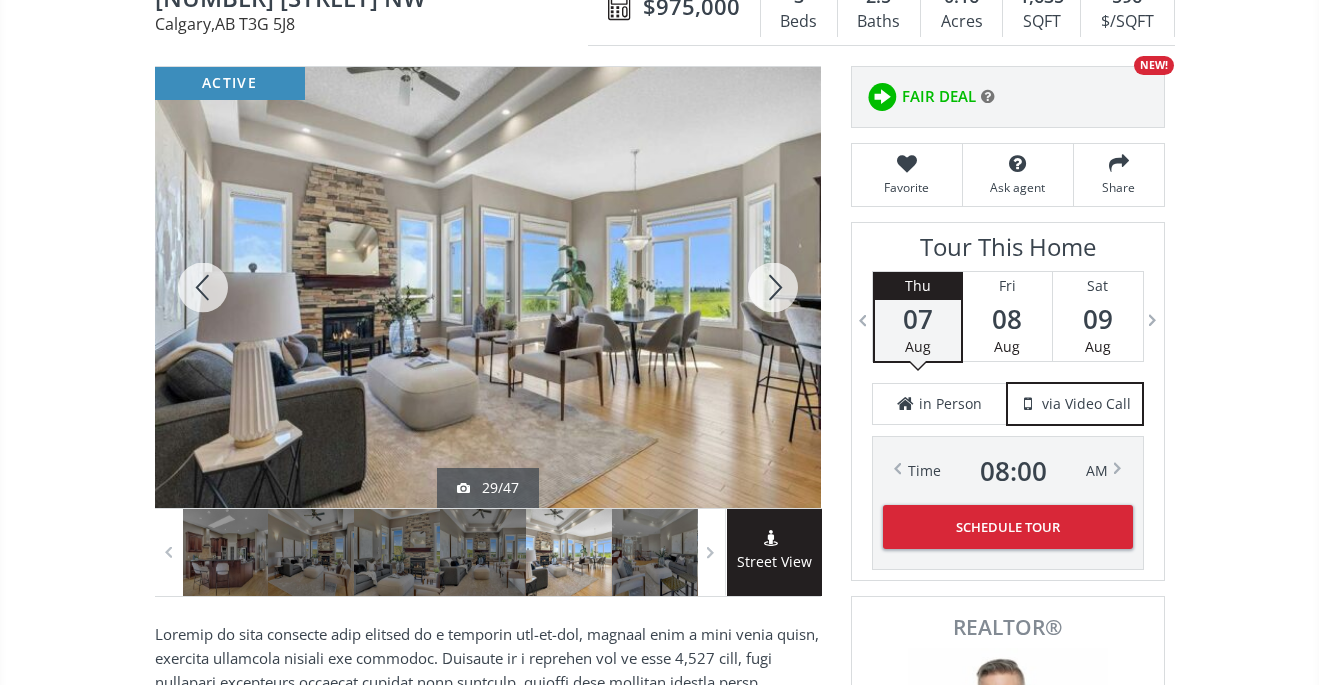 click at bounding box center (773, 287) 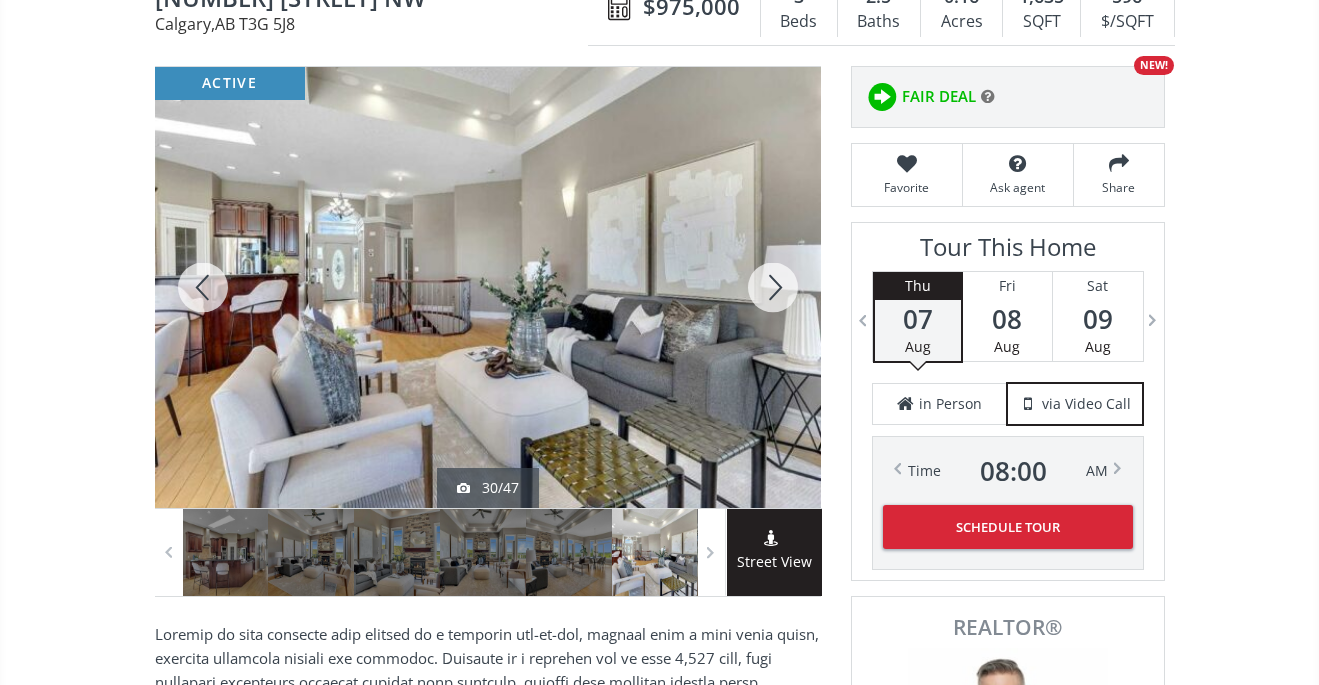 click at bounding box center [773, 287] 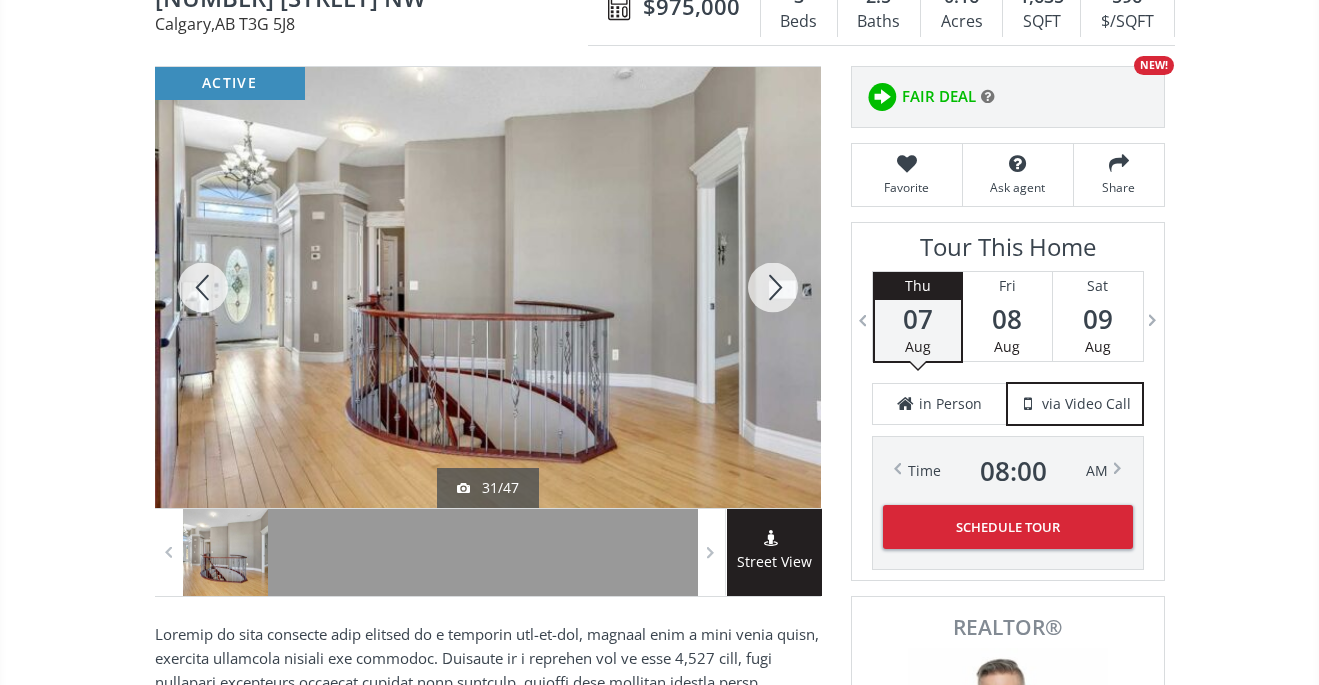 click at bounding box center [773, 287] 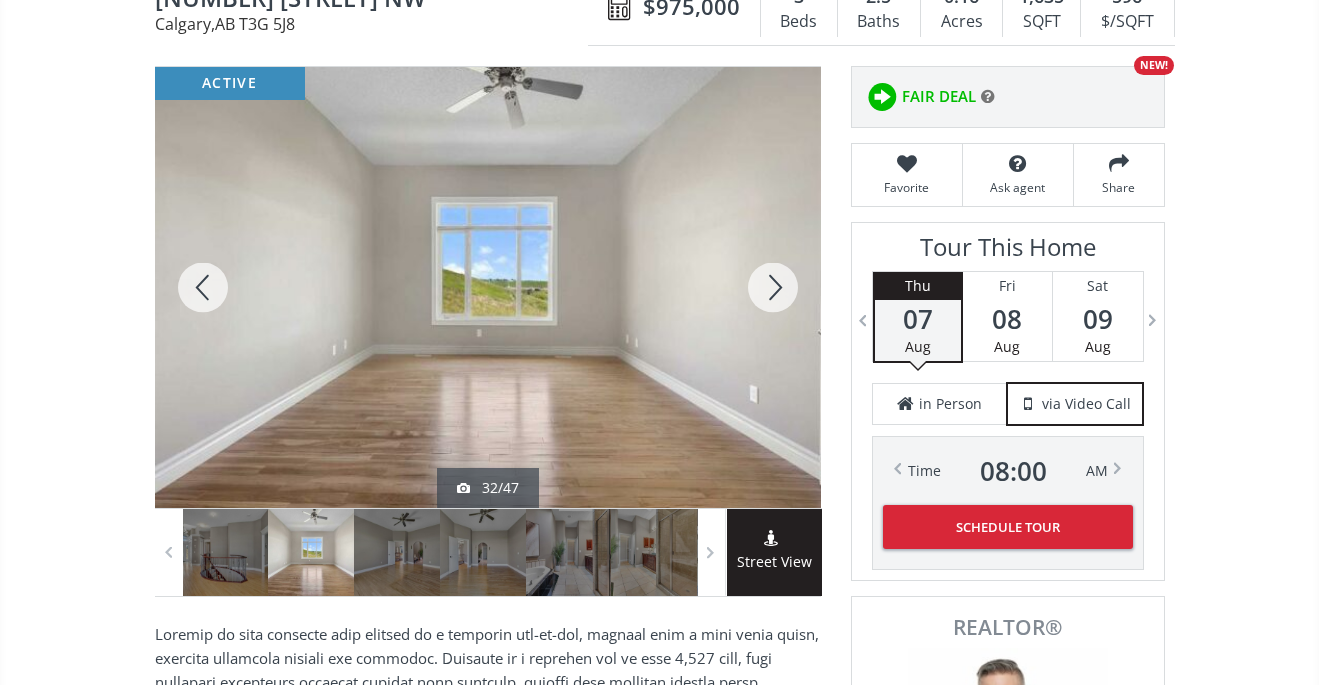 click at bounding box center (773, 287) 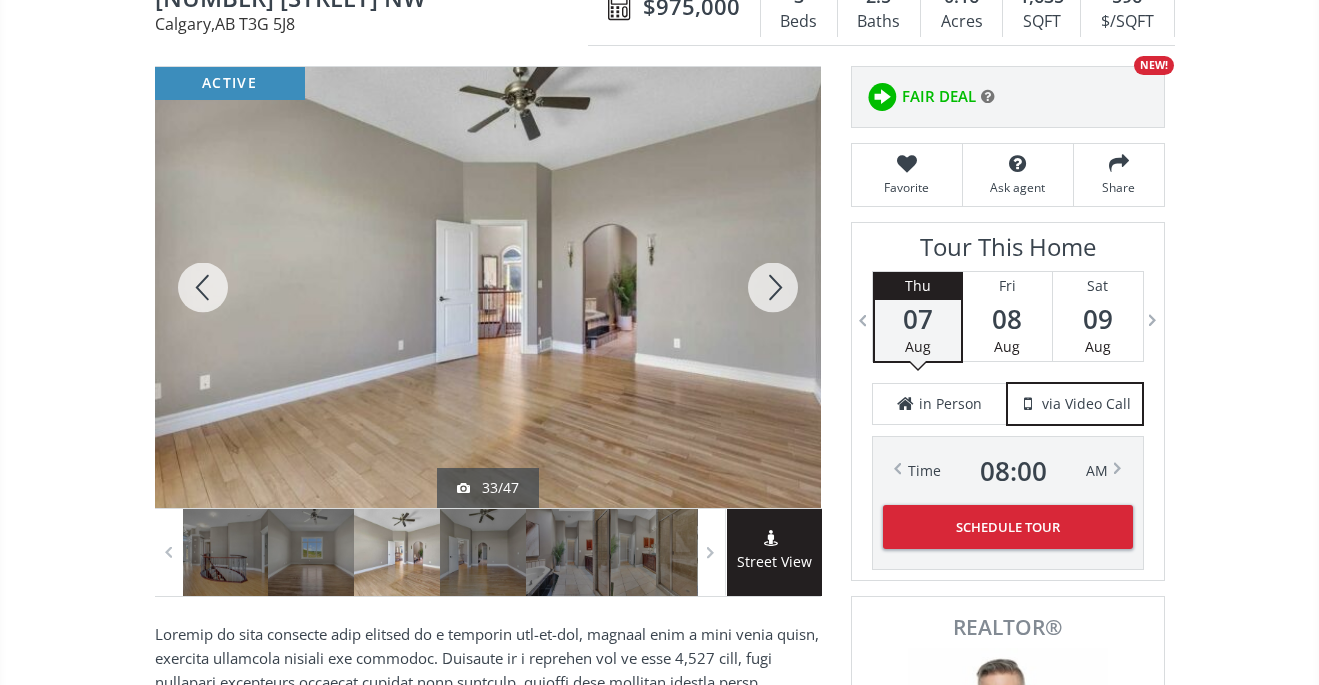 click at bounding box center (773, 287) 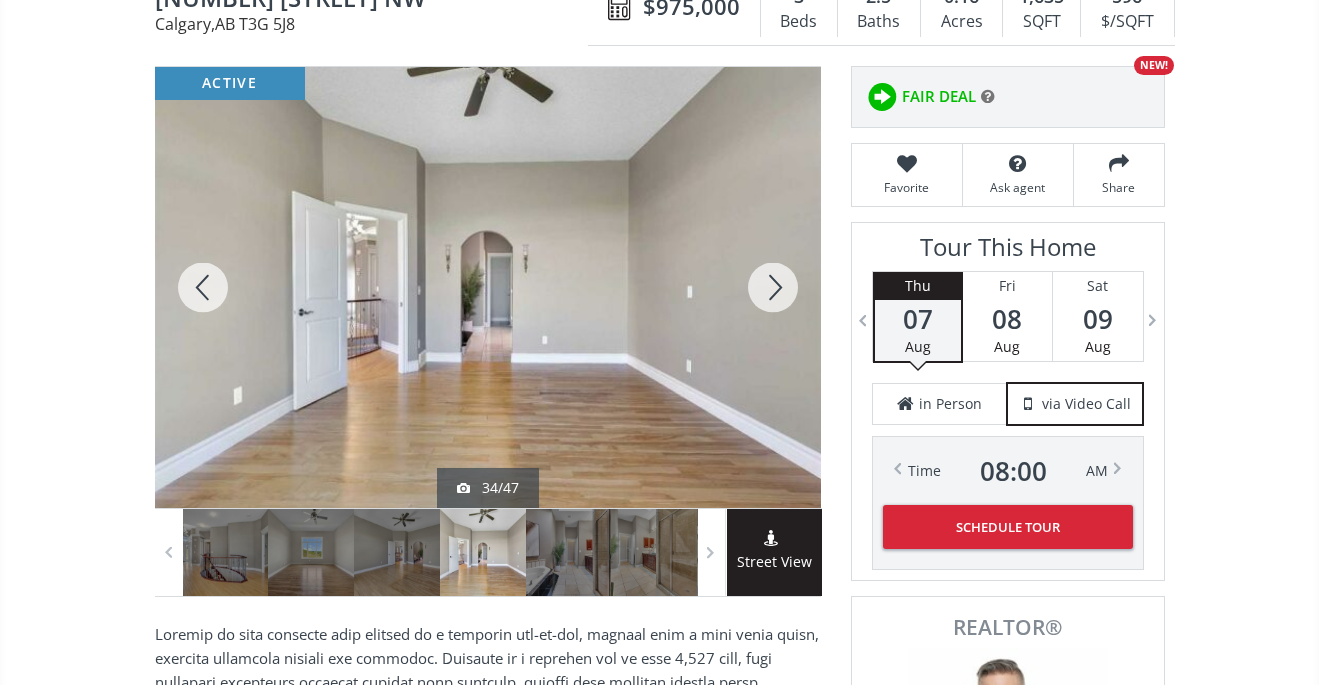 click at bounding box center (773, 287) 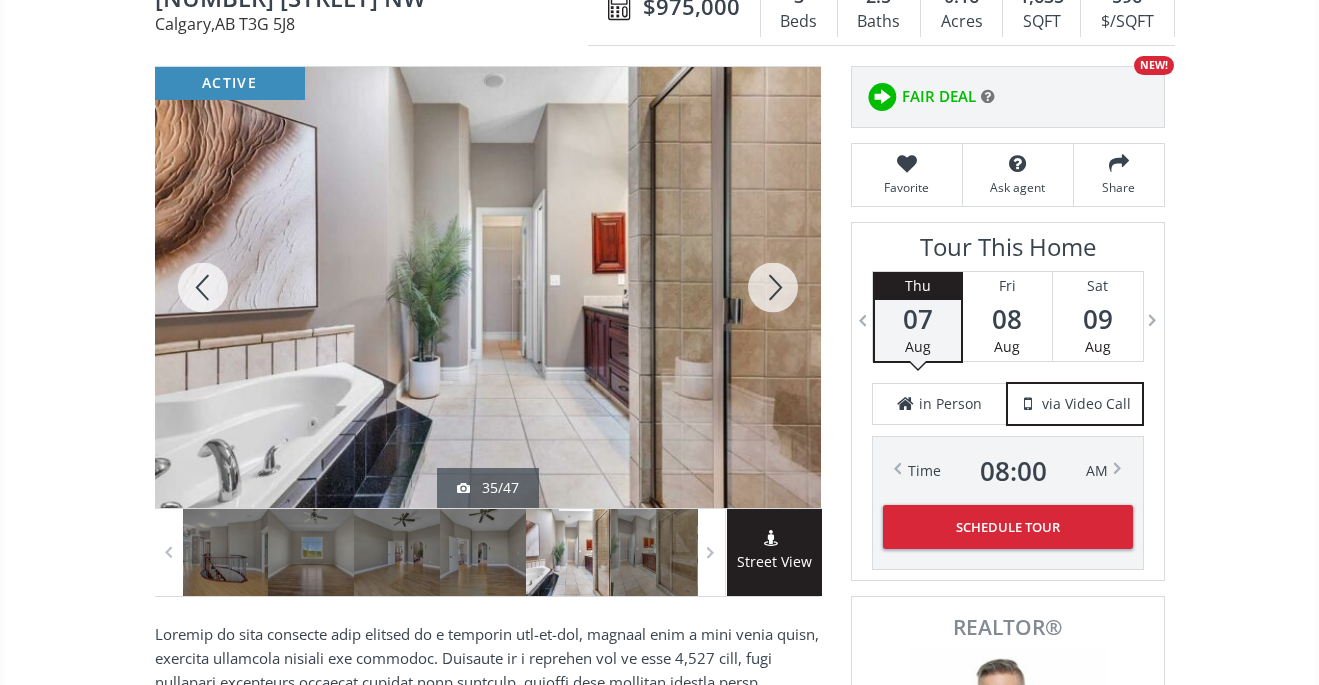 click at bounding box center [773, 287] 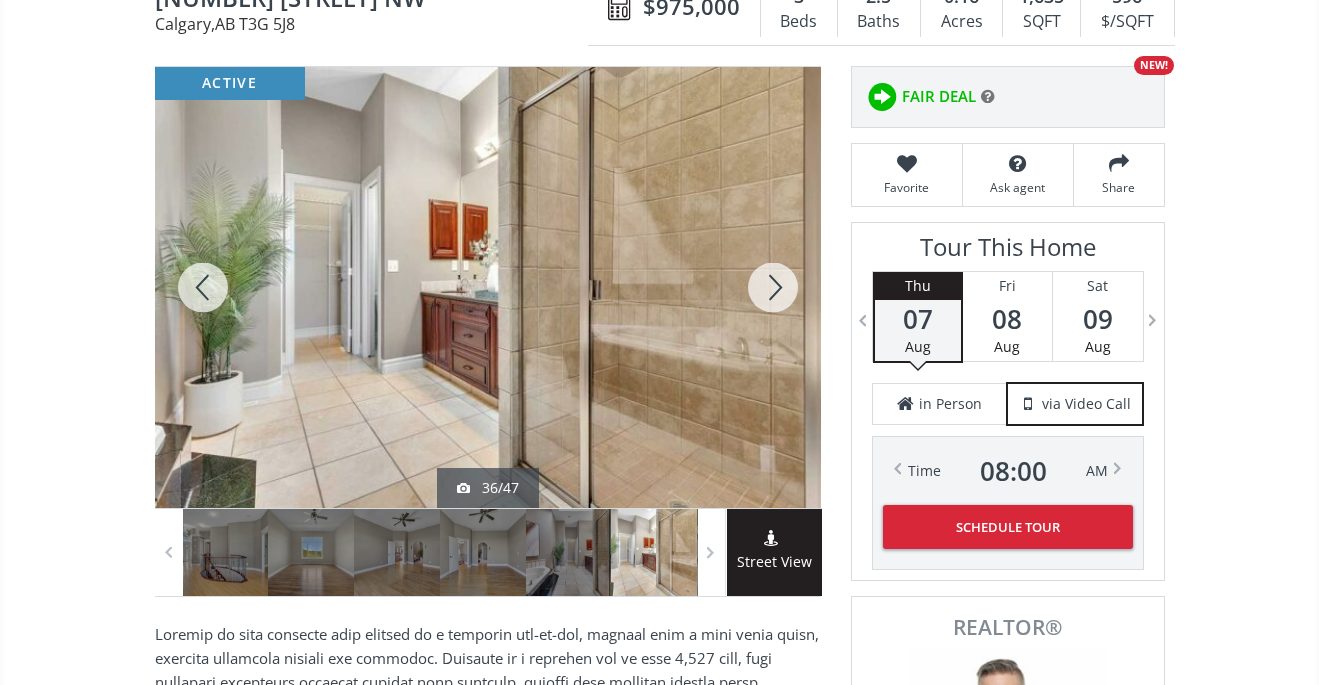 click at bounding box center (773, 287) 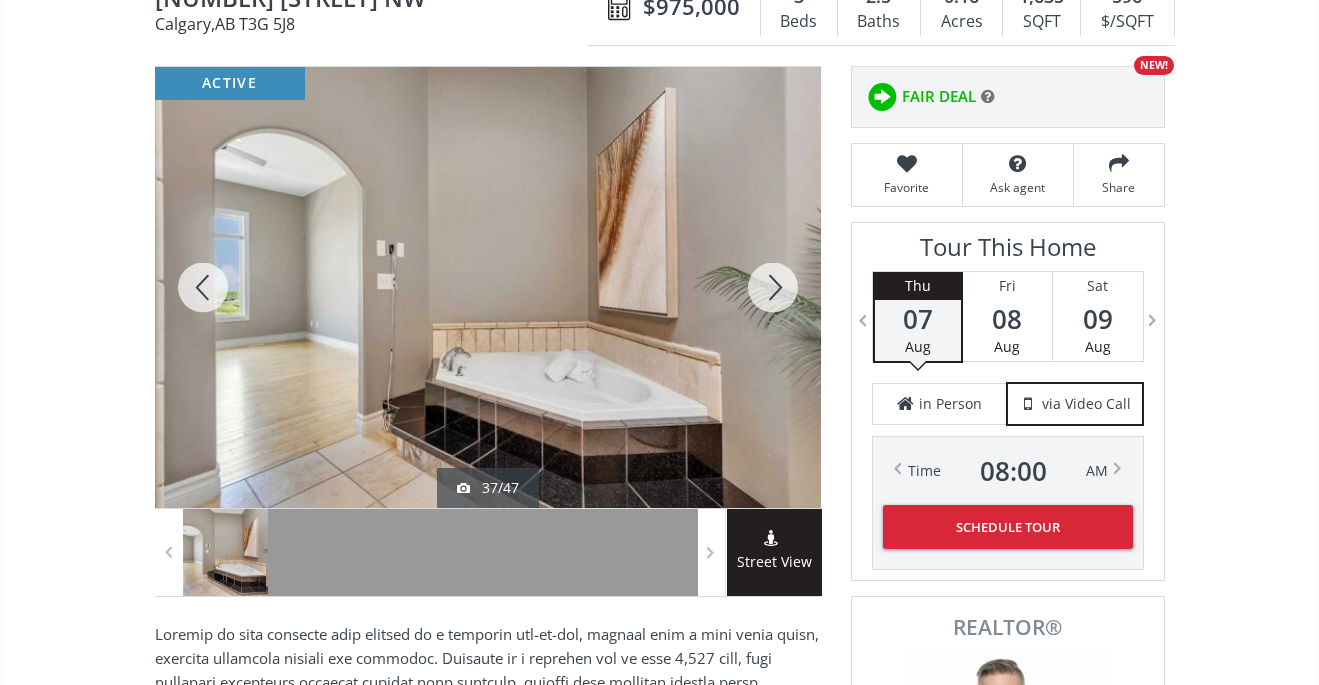 click at bounding box center (773, 287) 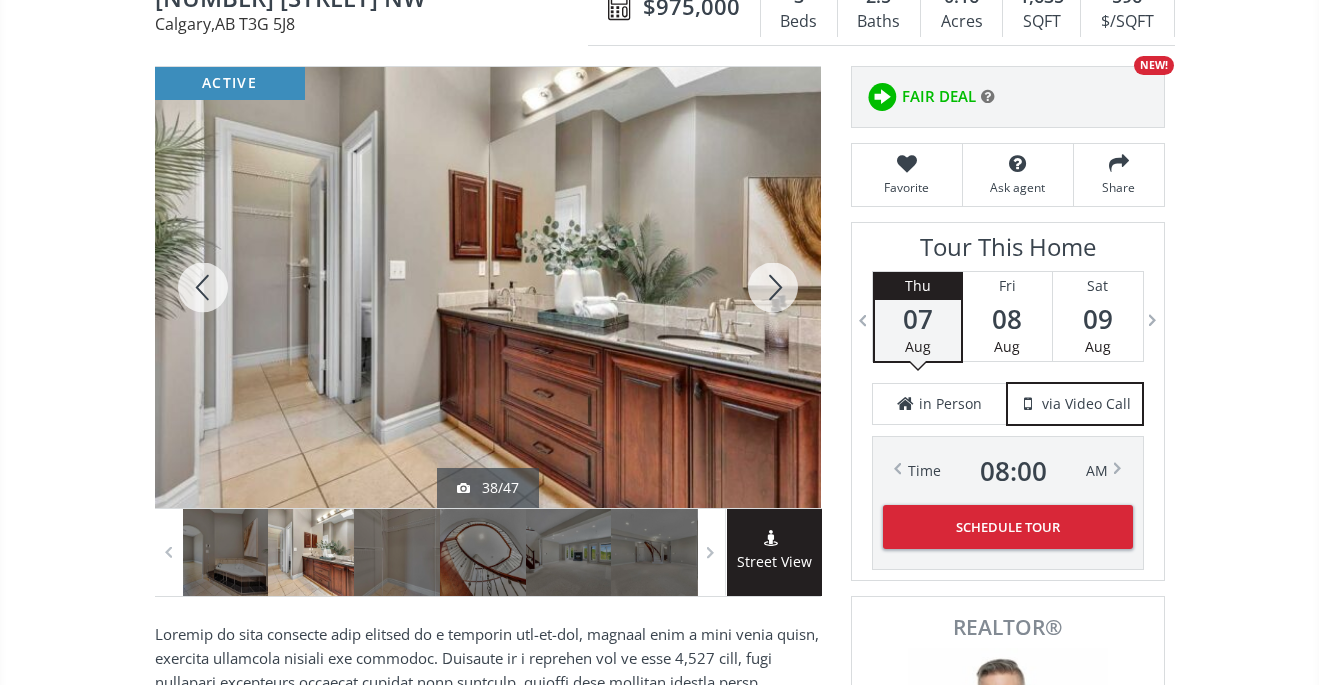 click at bounding box center [773, 287] 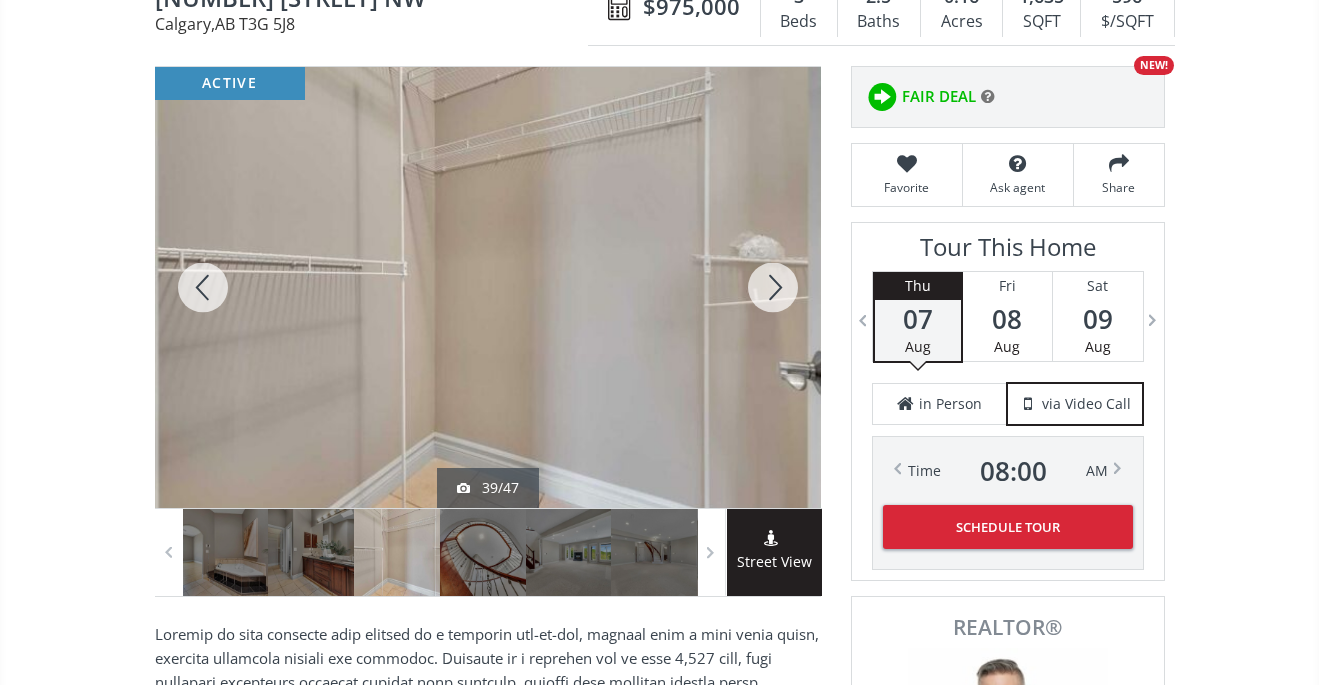 click at bounding box center (773, 287) 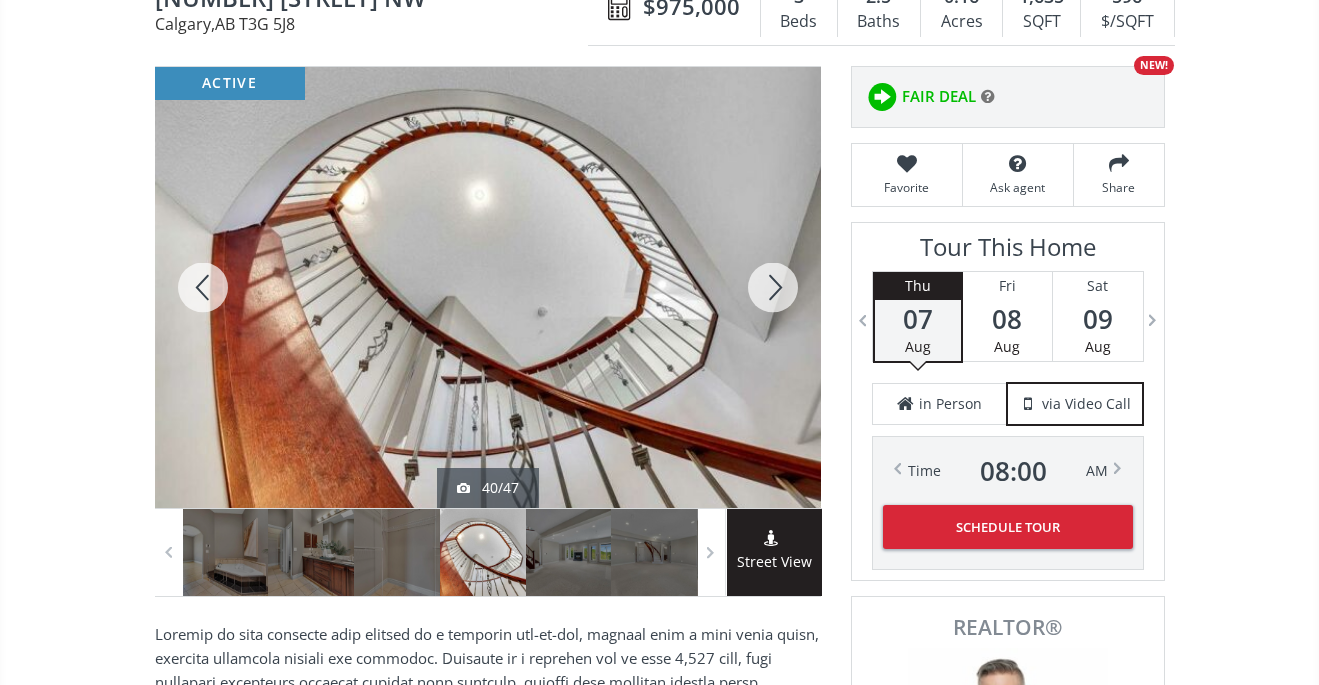 click at bounding box center (773, 287) 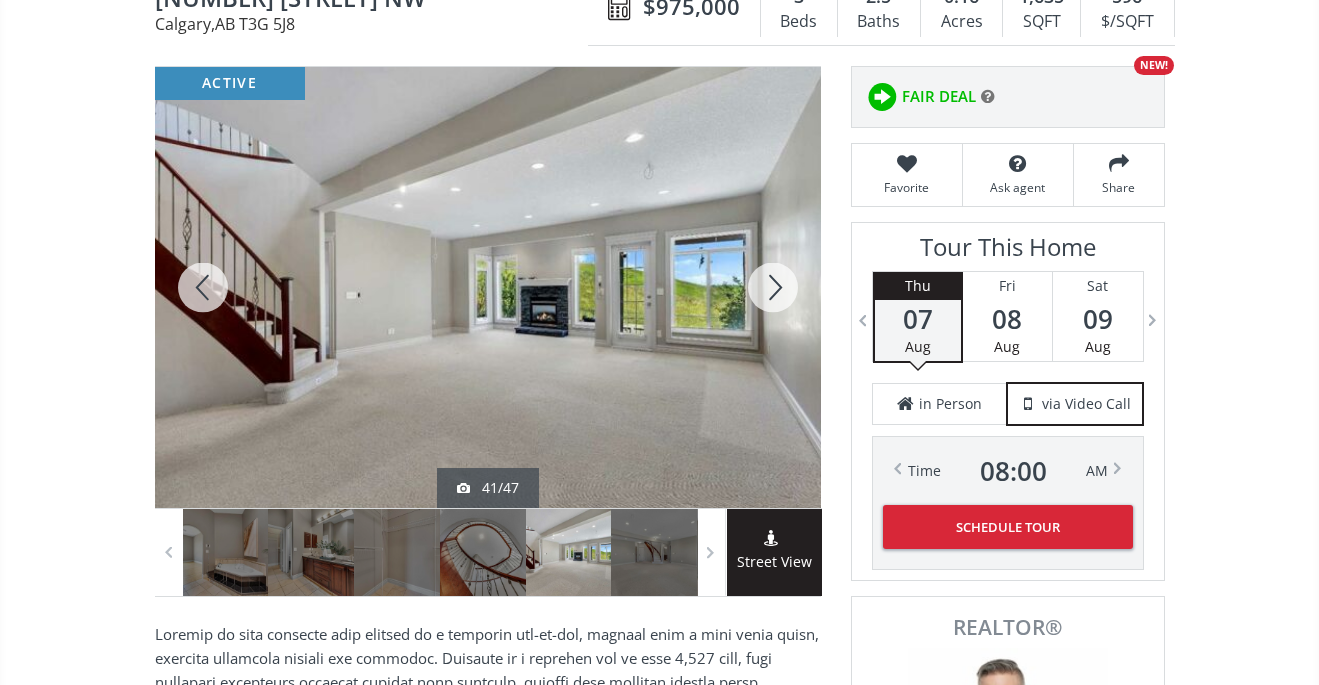 click at bounding box center [773, 287] 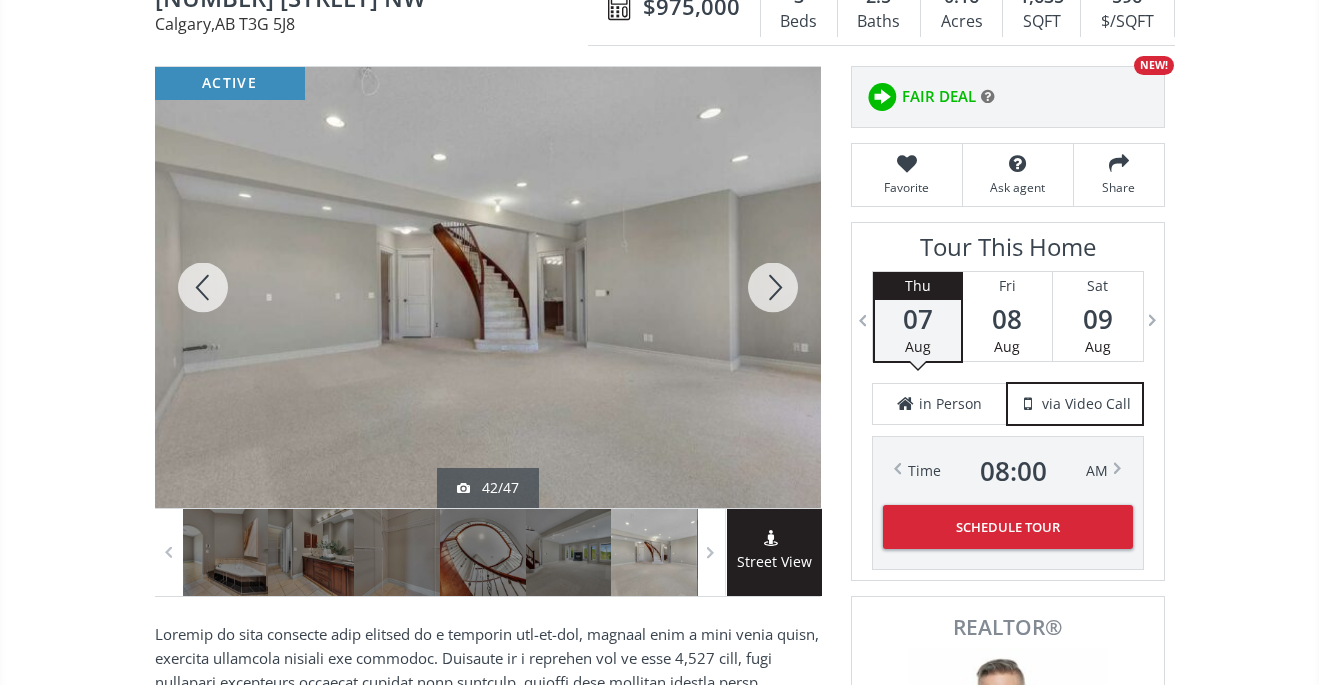 click at bounding box center [773, 287] 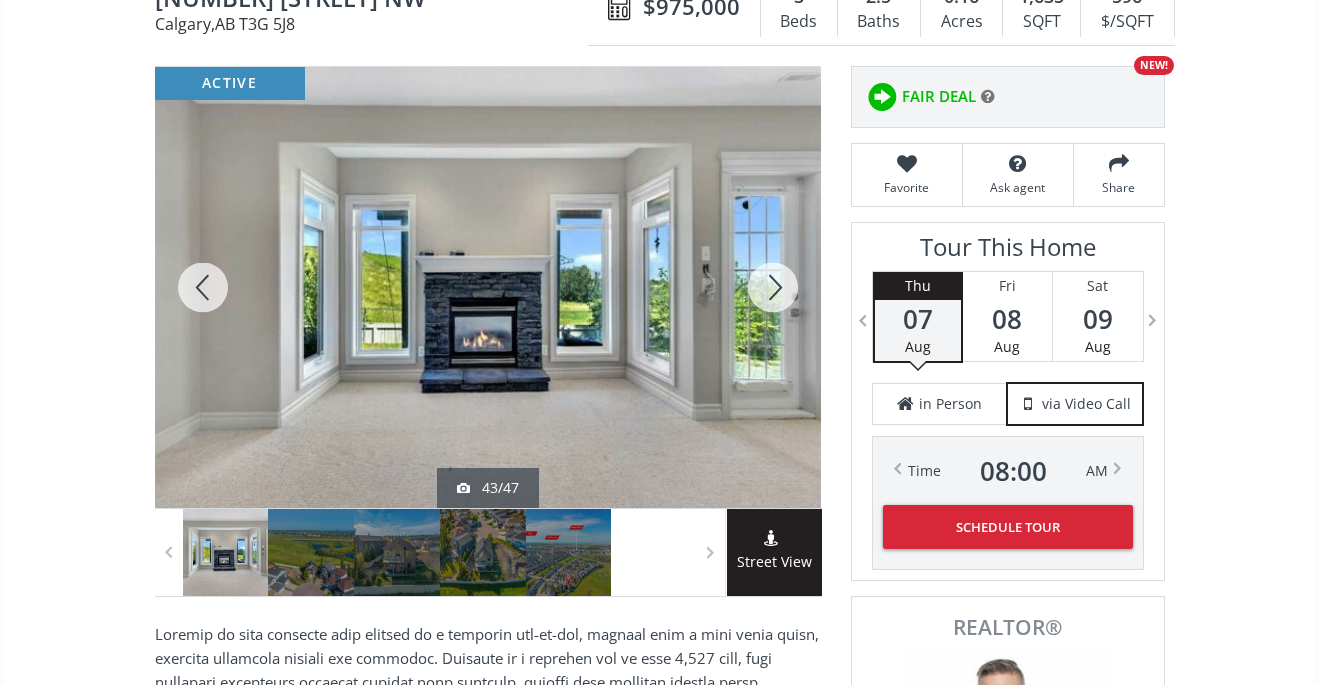 click at bounding box center (773, 287) 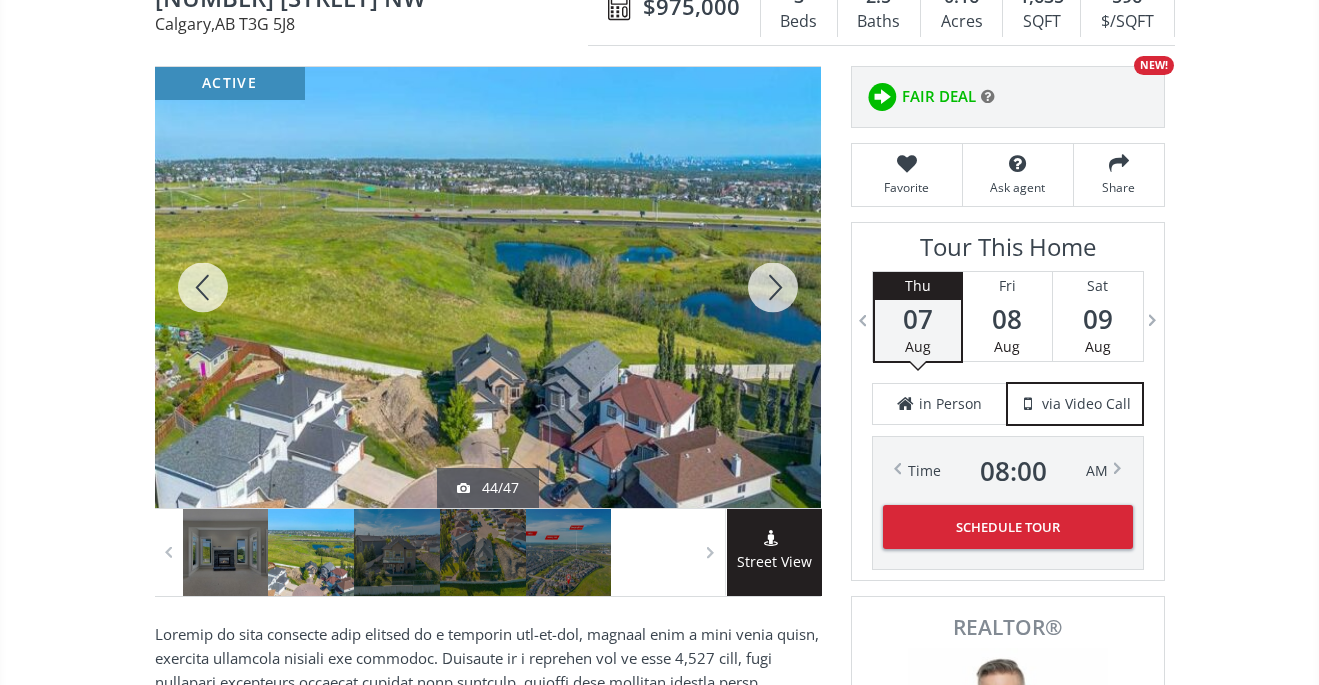 click at bounding box center [773, 287] 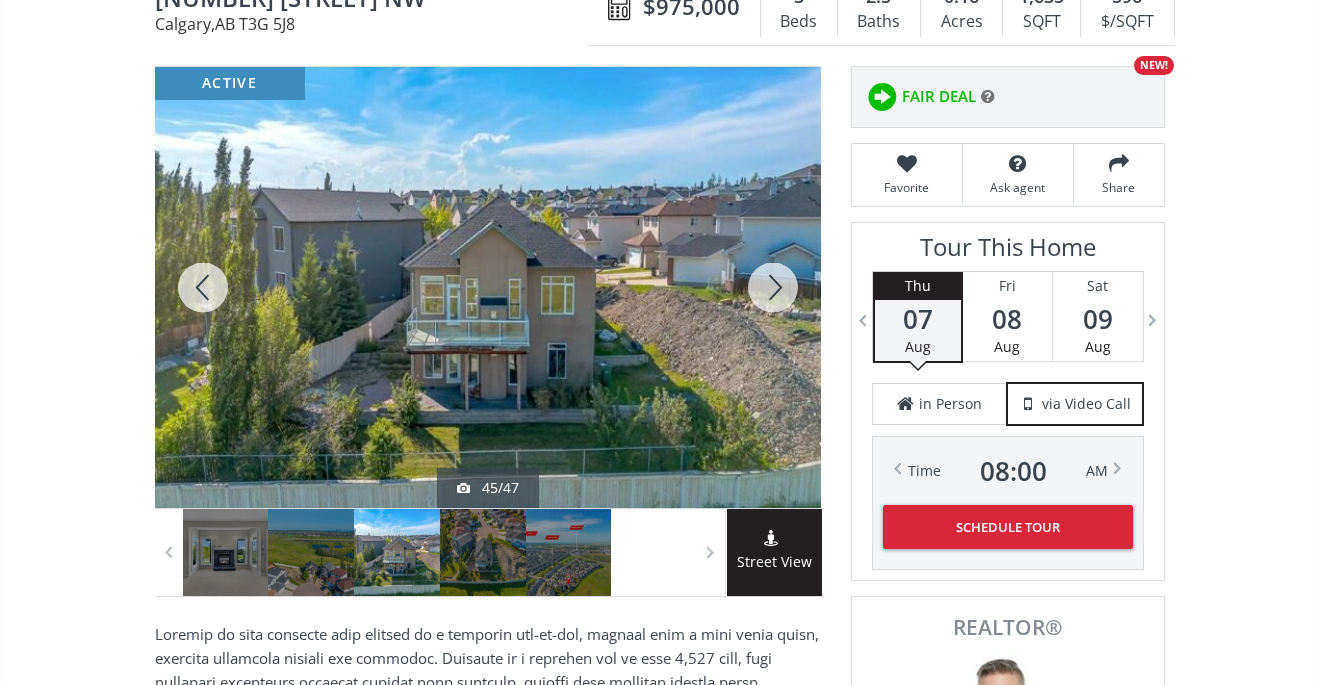click at bounding box center (773, 287) 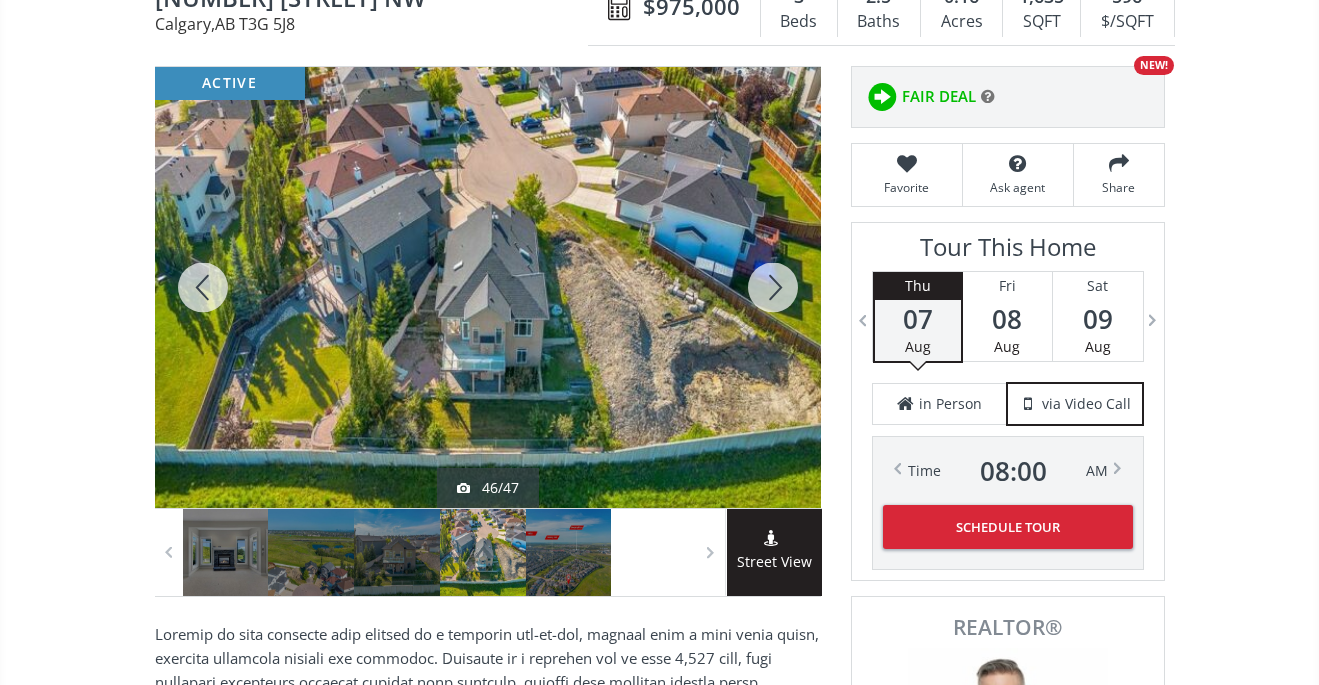 click at bounding box center [773, 287] 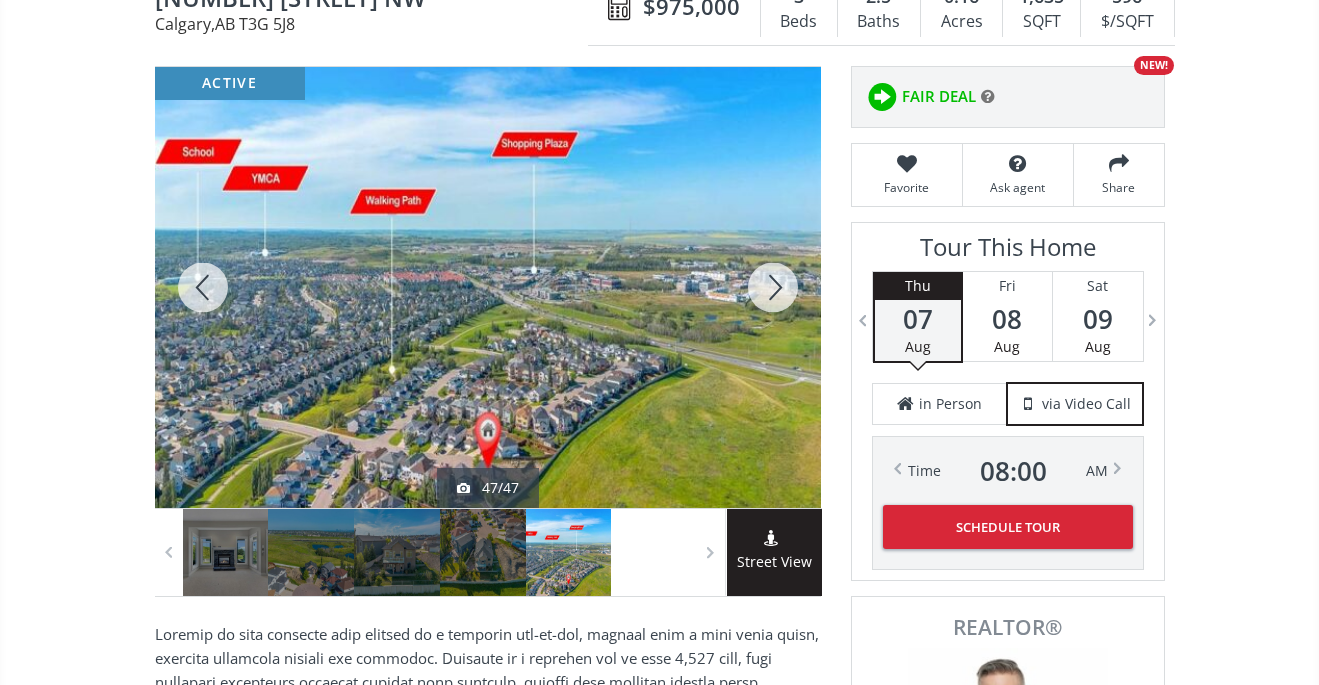 click at bounding box center [203, 287] 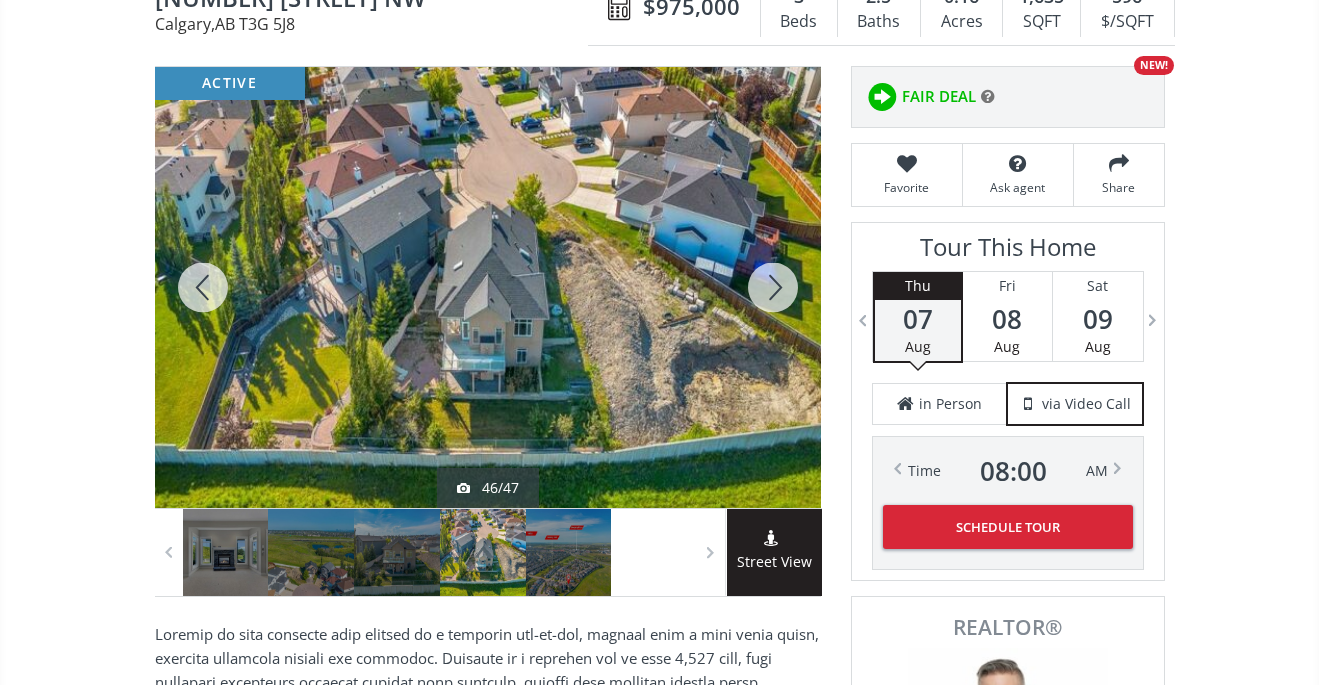 click at bounding box center [773, 287] 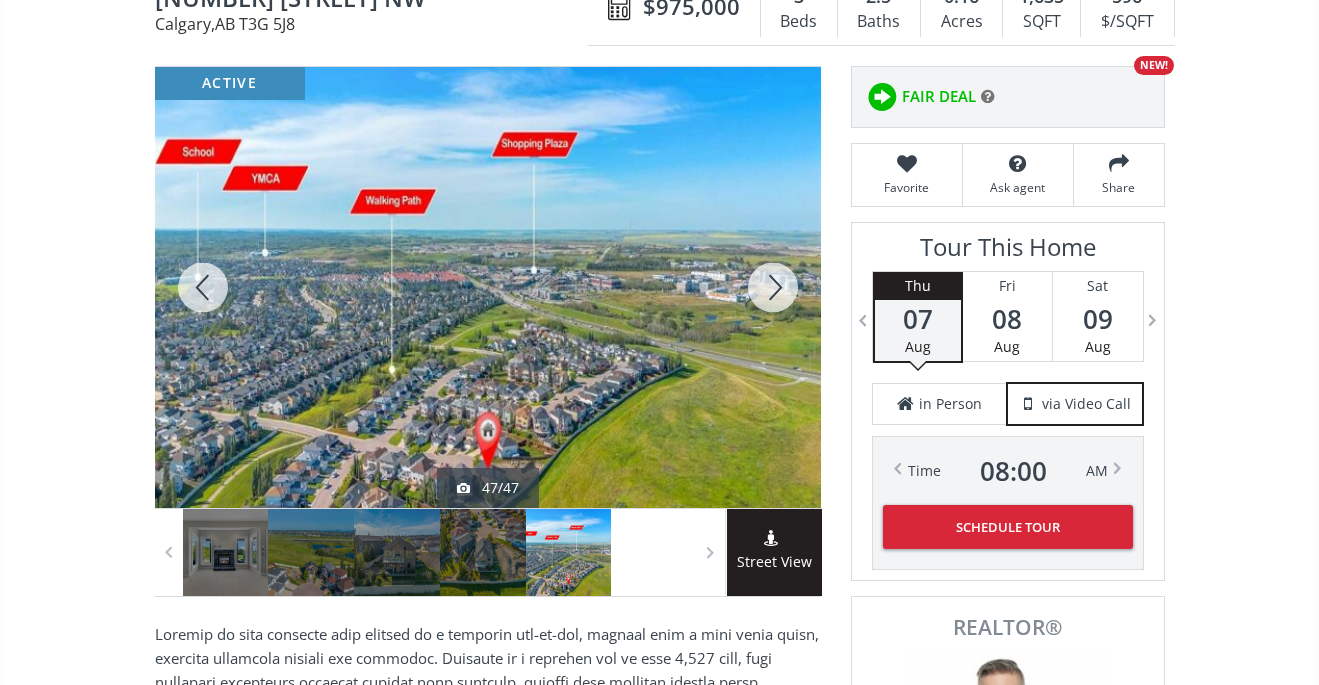 click at bounding box center (773, 287) 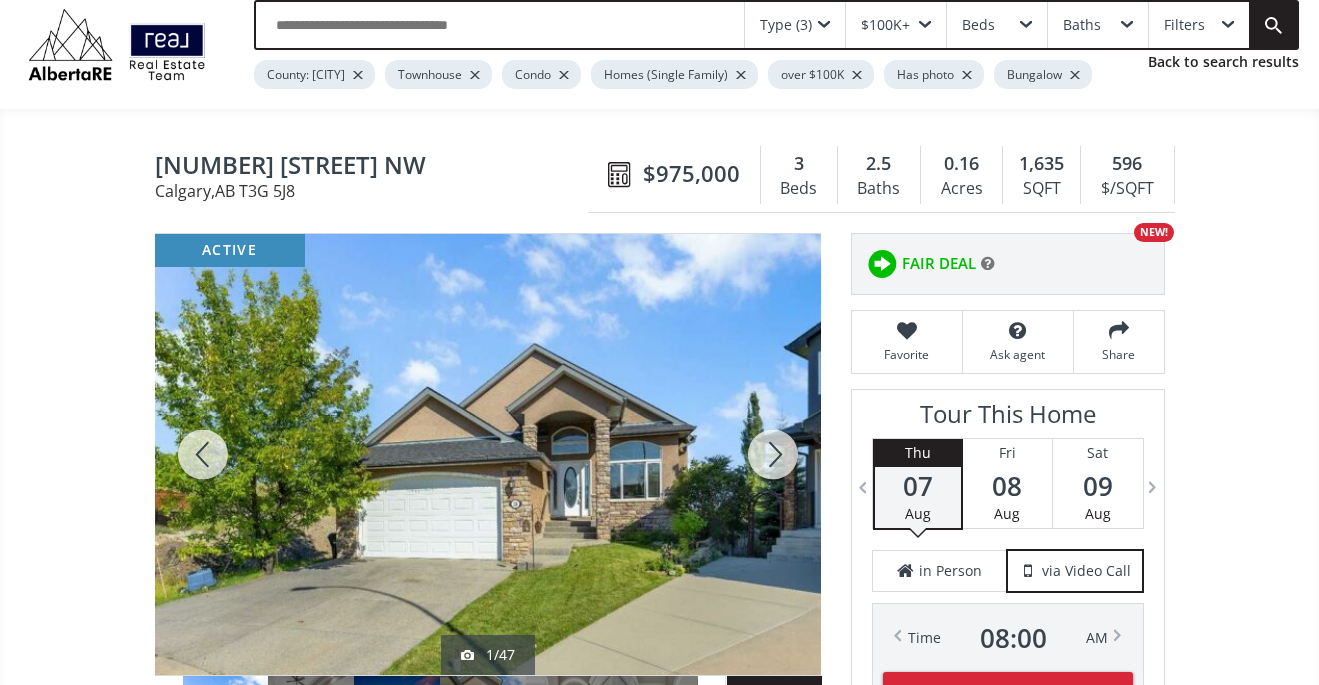 scroll, scrollTop: 64, scrollLeft: 0, axis: vertical 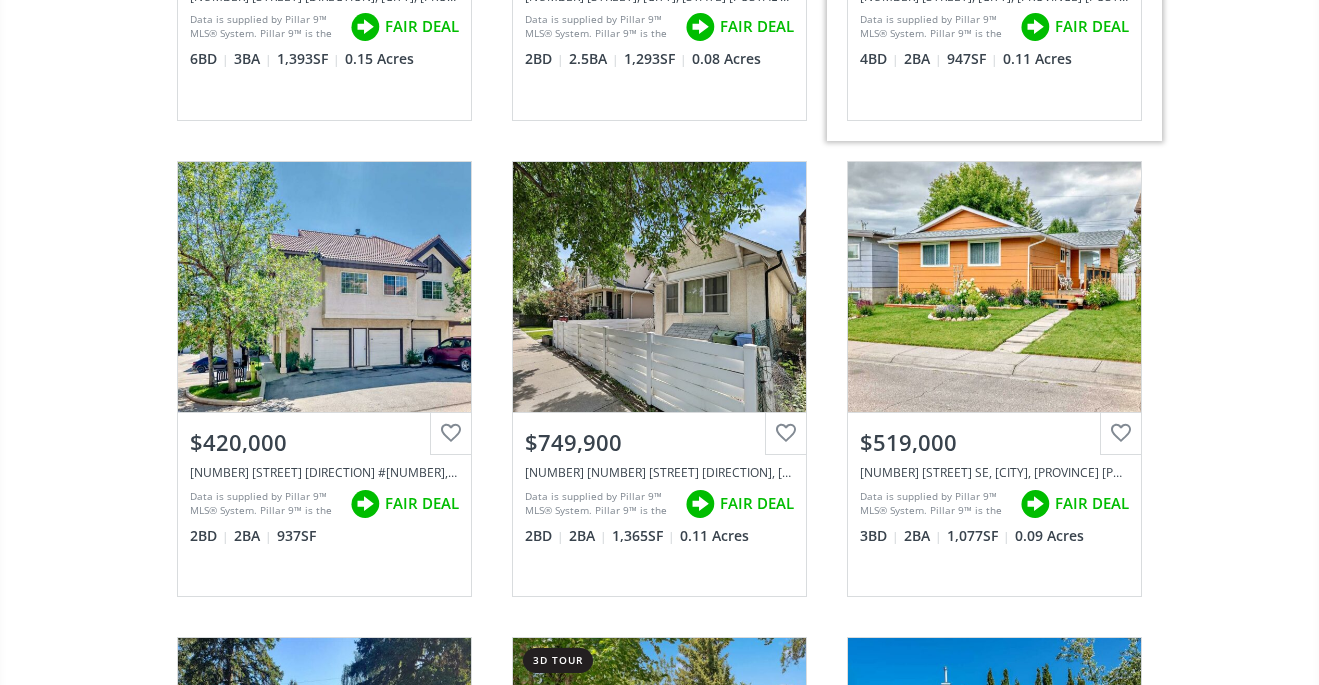 click on "View Photos & Details" at bounding box center (994, 287) 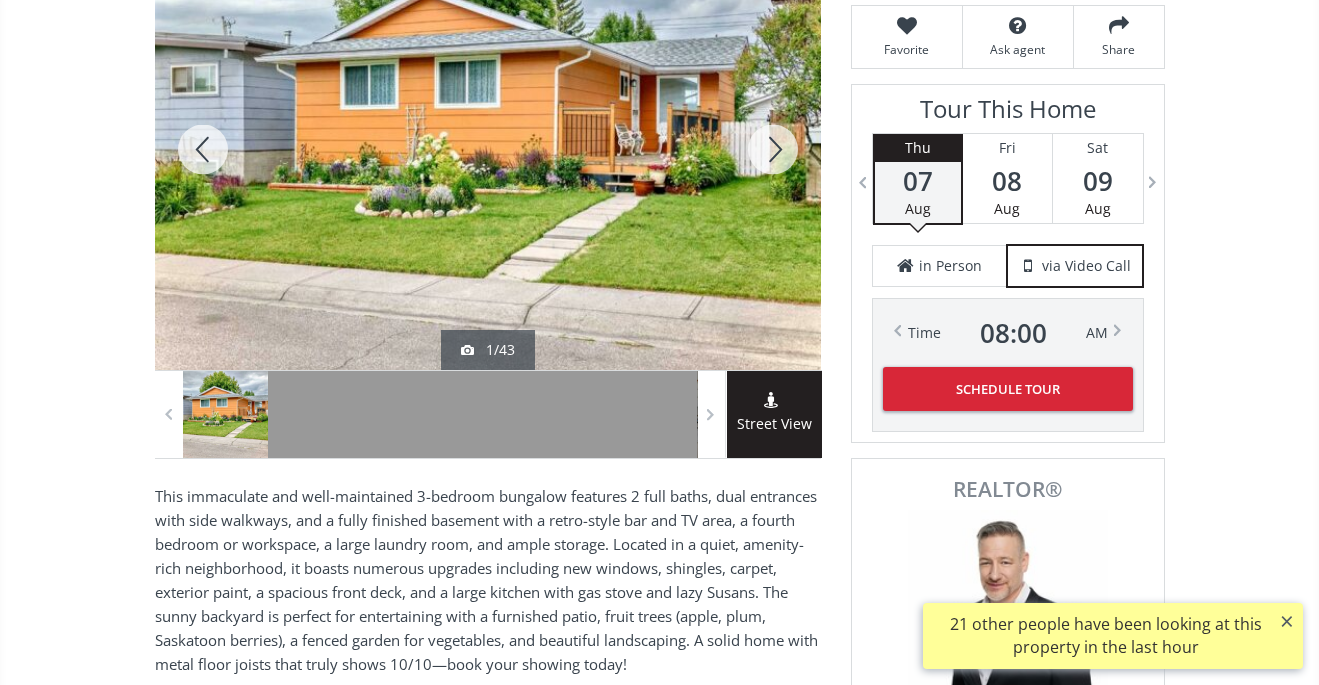 scroll, scrollTop: 368, scrollLeft: 0, axis: vertical 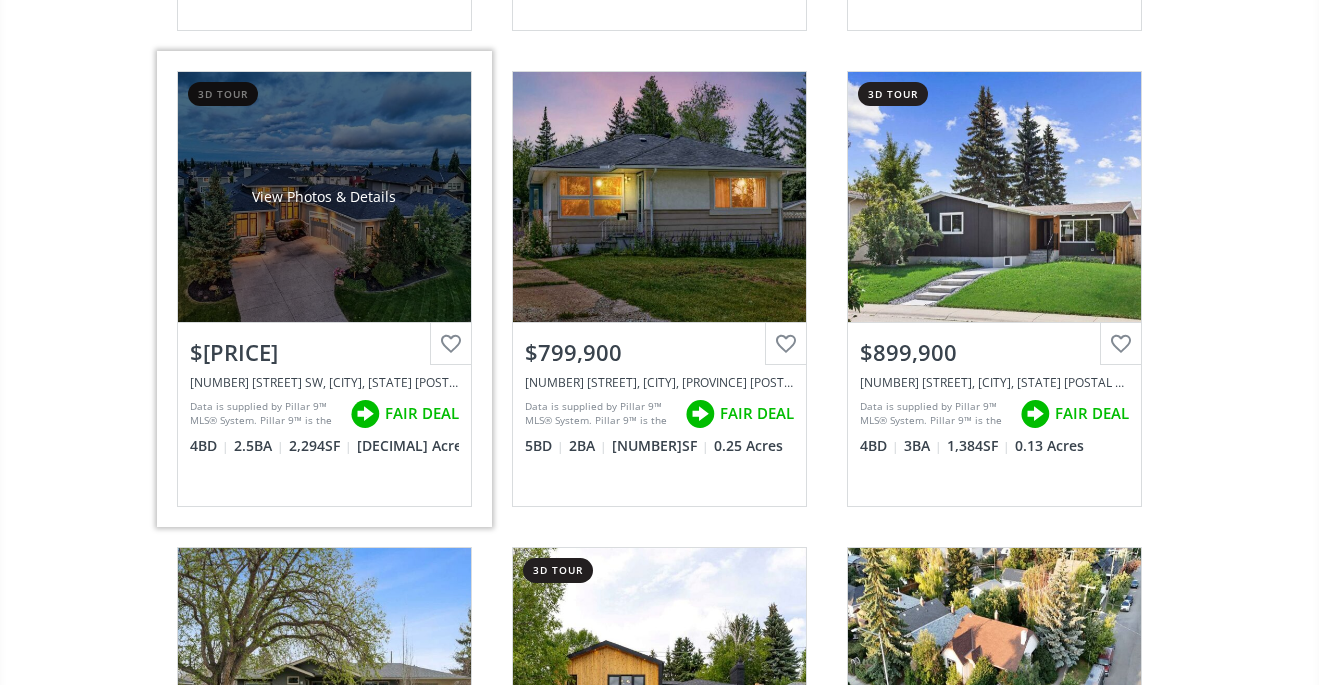 click on "View Photos & Details" at bounding box center (324, 197) 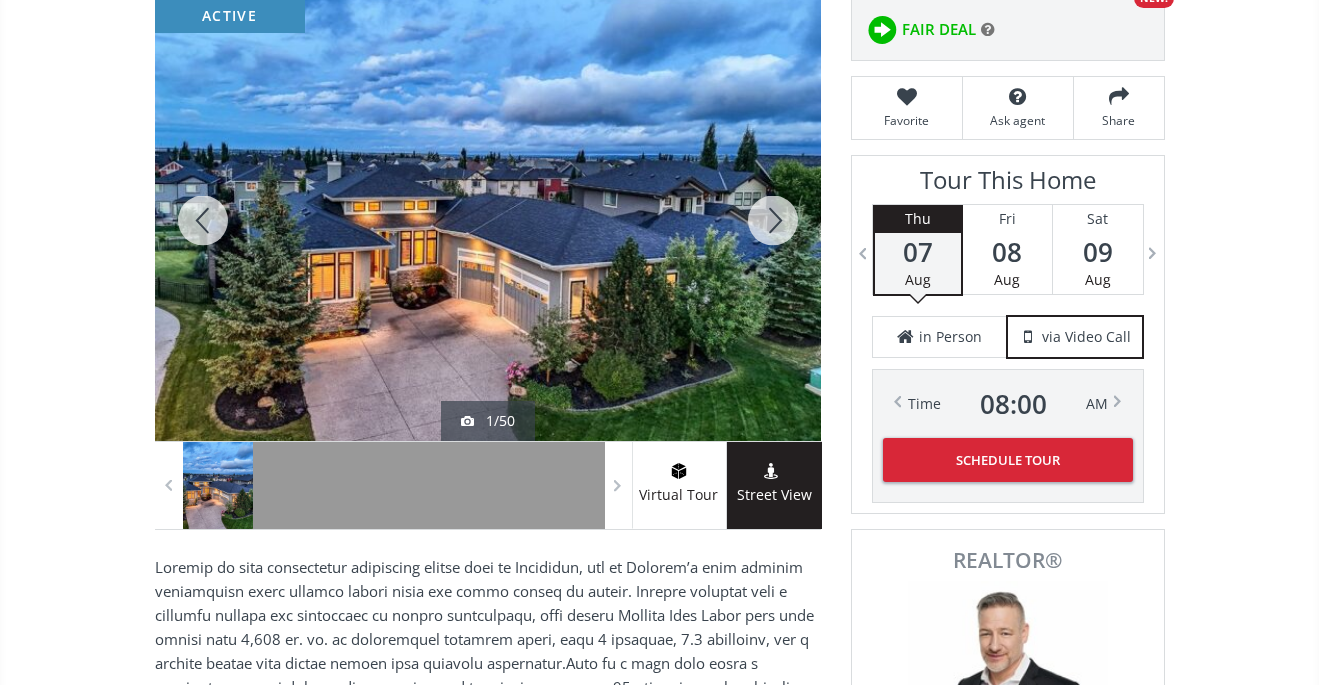 scroll, scrollTop: 303, scrollLeft: 0, axis: vertical 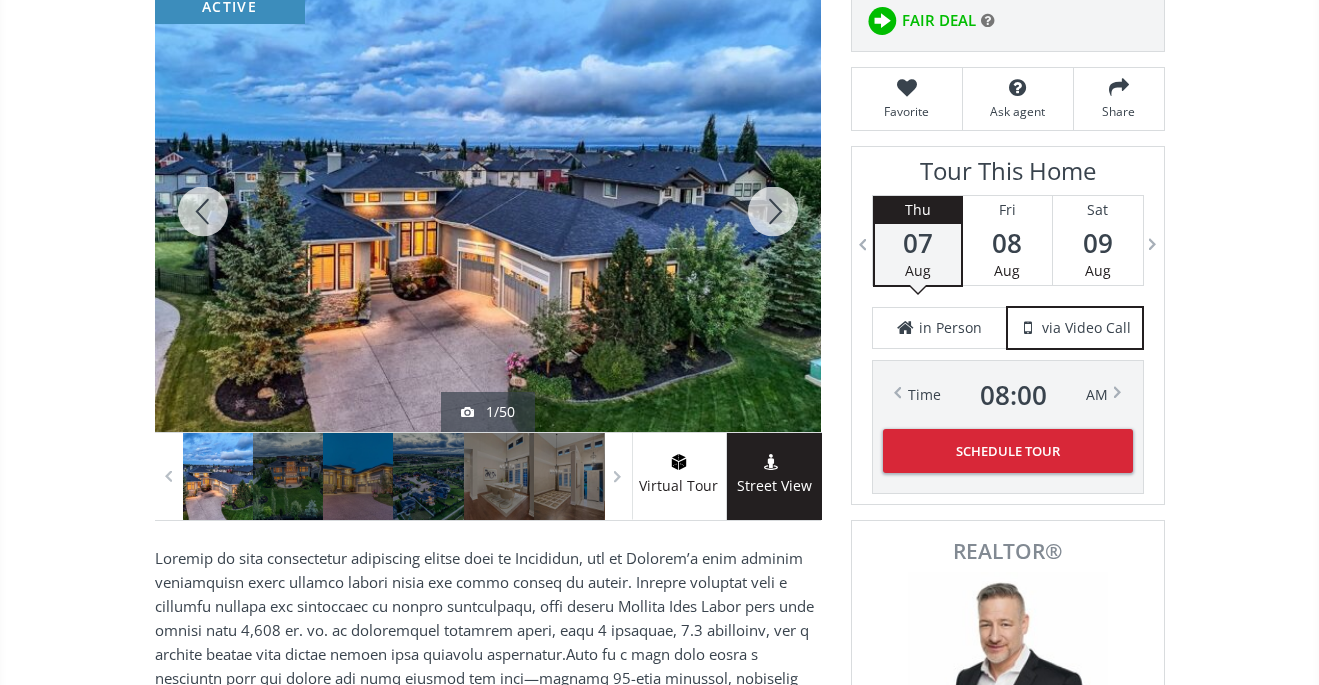 click at bounding box center (773, 211) 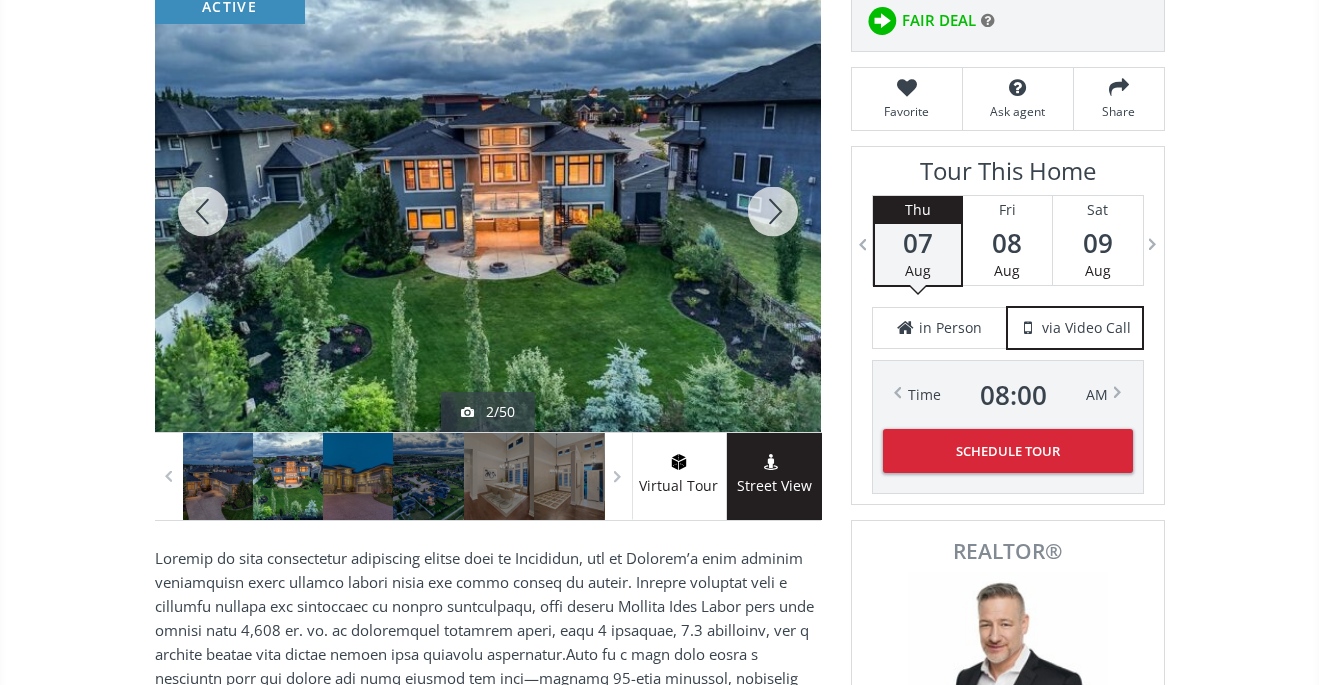 click at bounding box center [773, 211] 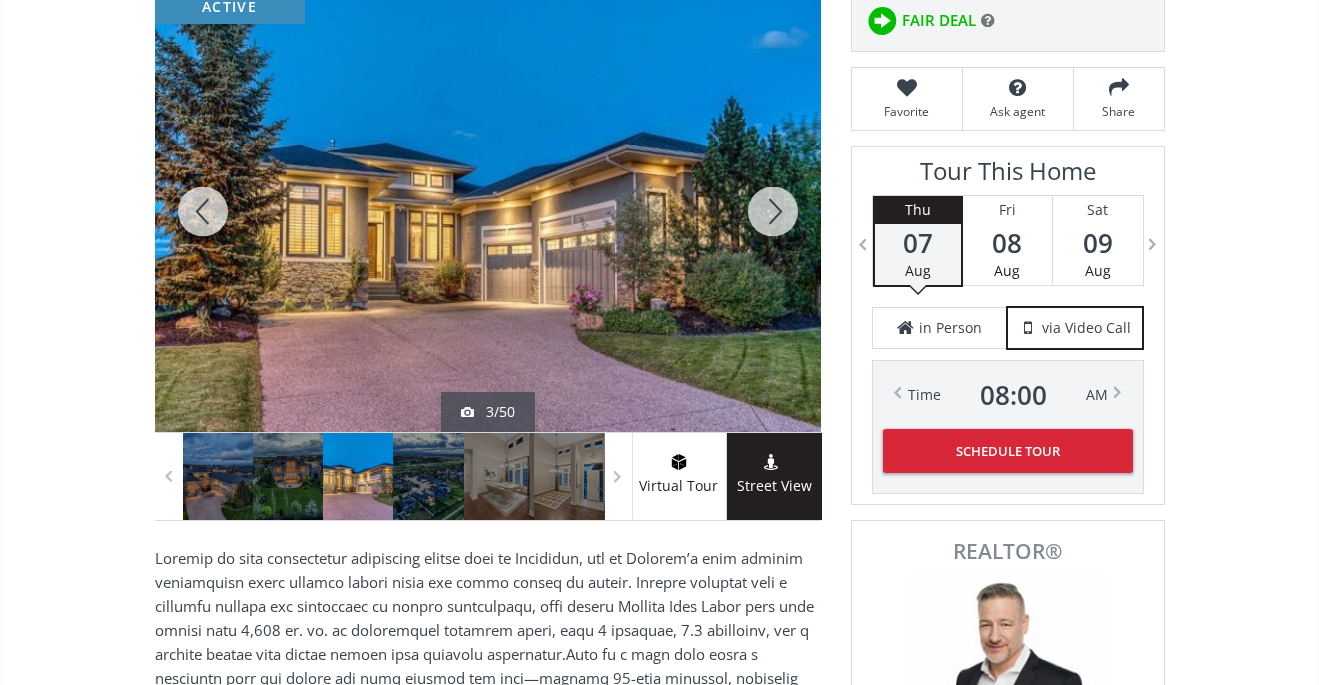 click at bounding box center (773, 211) 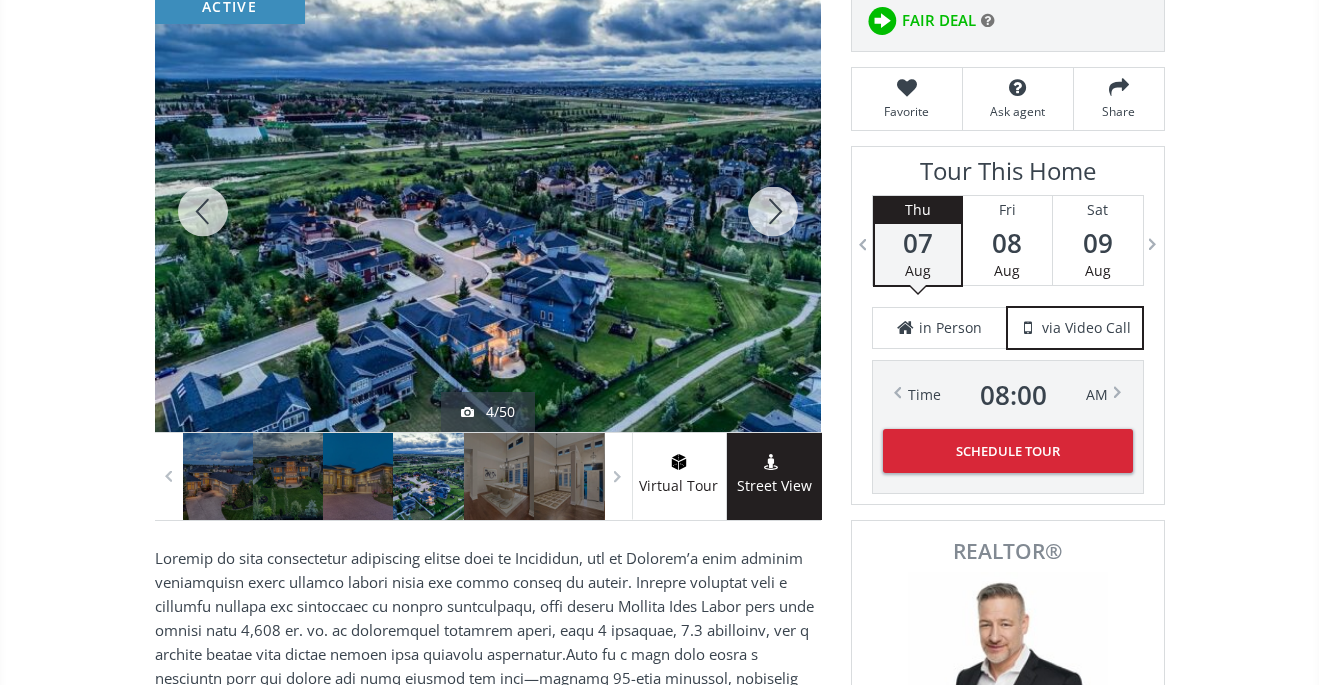 click at bounding box center [773, 211] 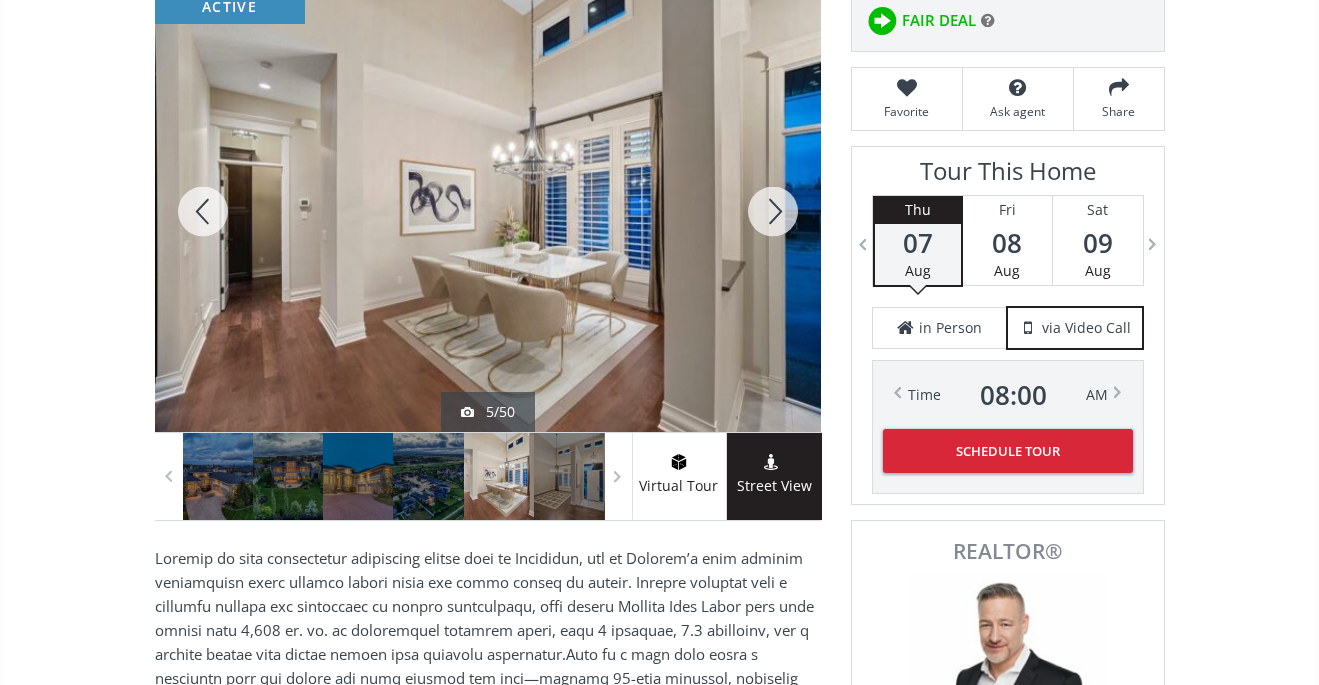 click at bounding box center (773, 211) 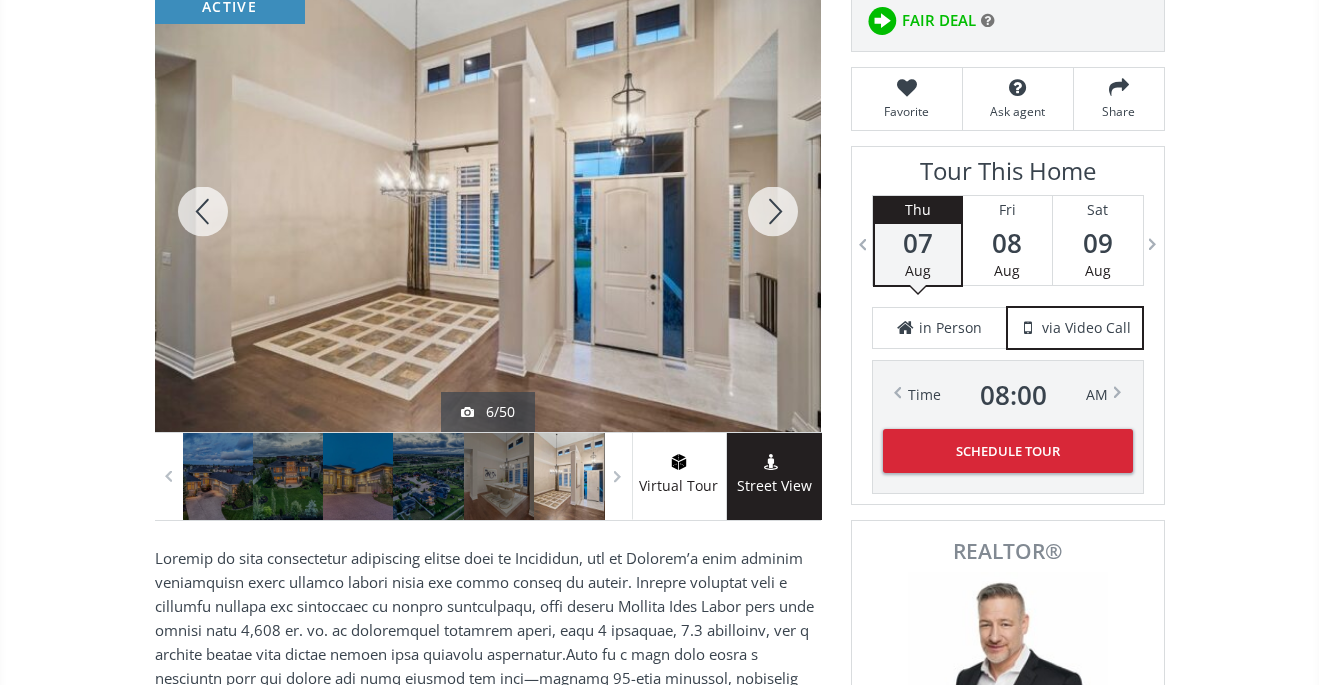 click at bounding box center (773, 211) 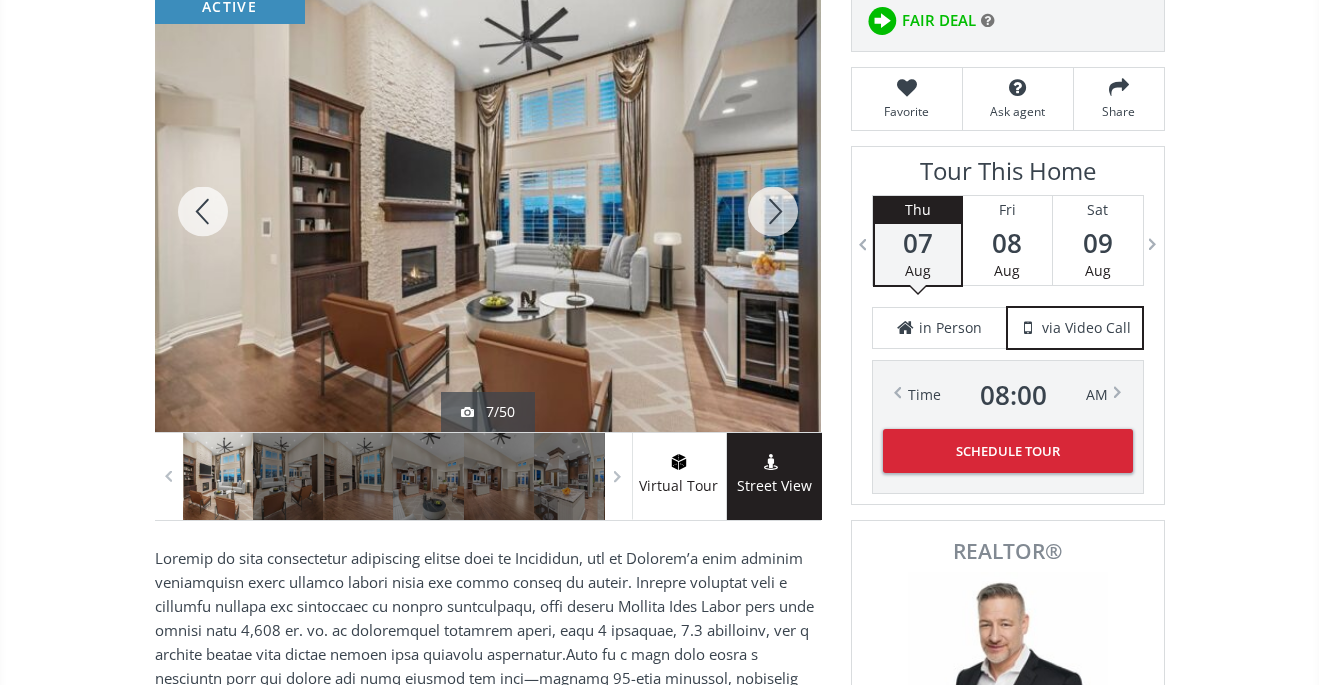 click at bounding box center (773, 211) 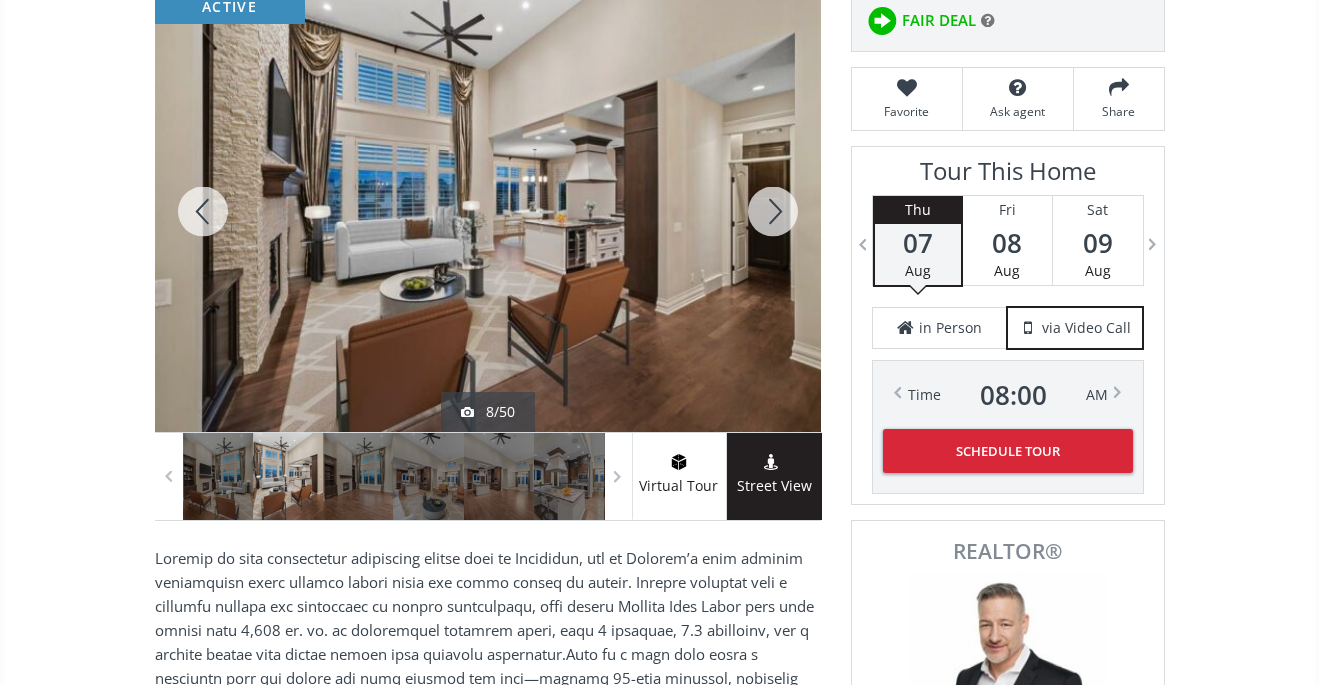 click at bounding box center (773, 211) 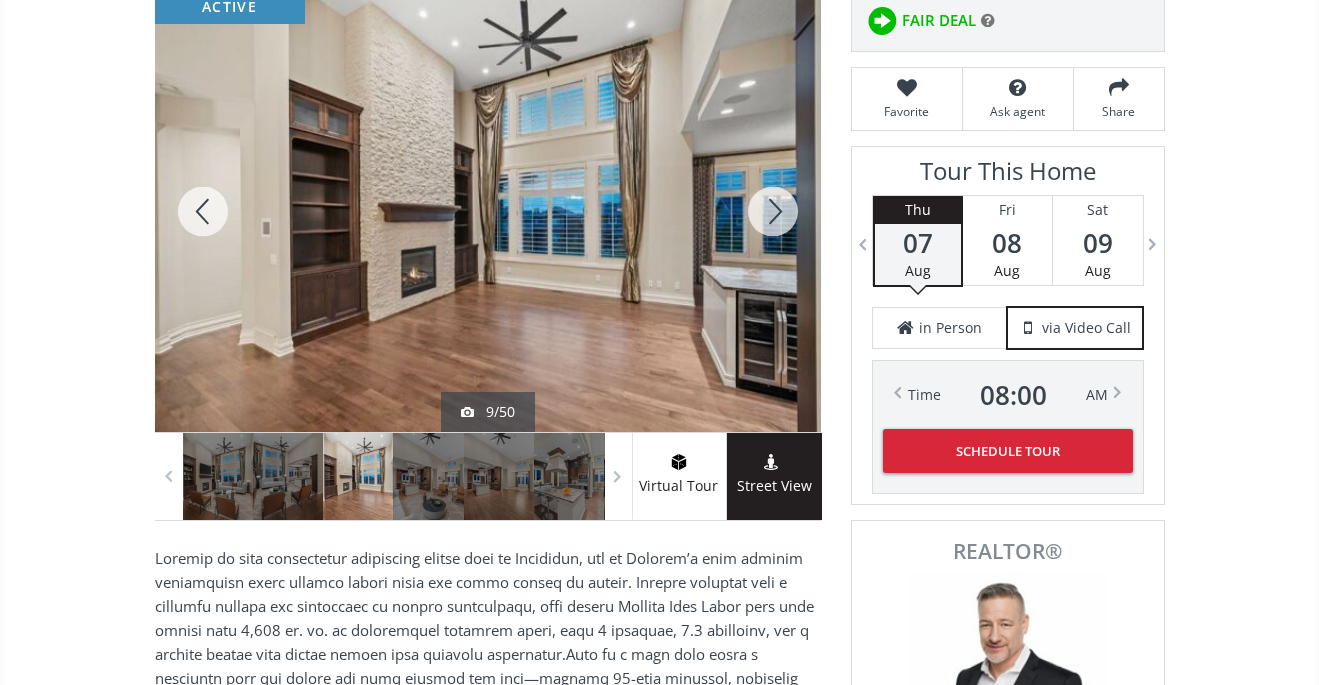 click at bounding box center (773, 211) 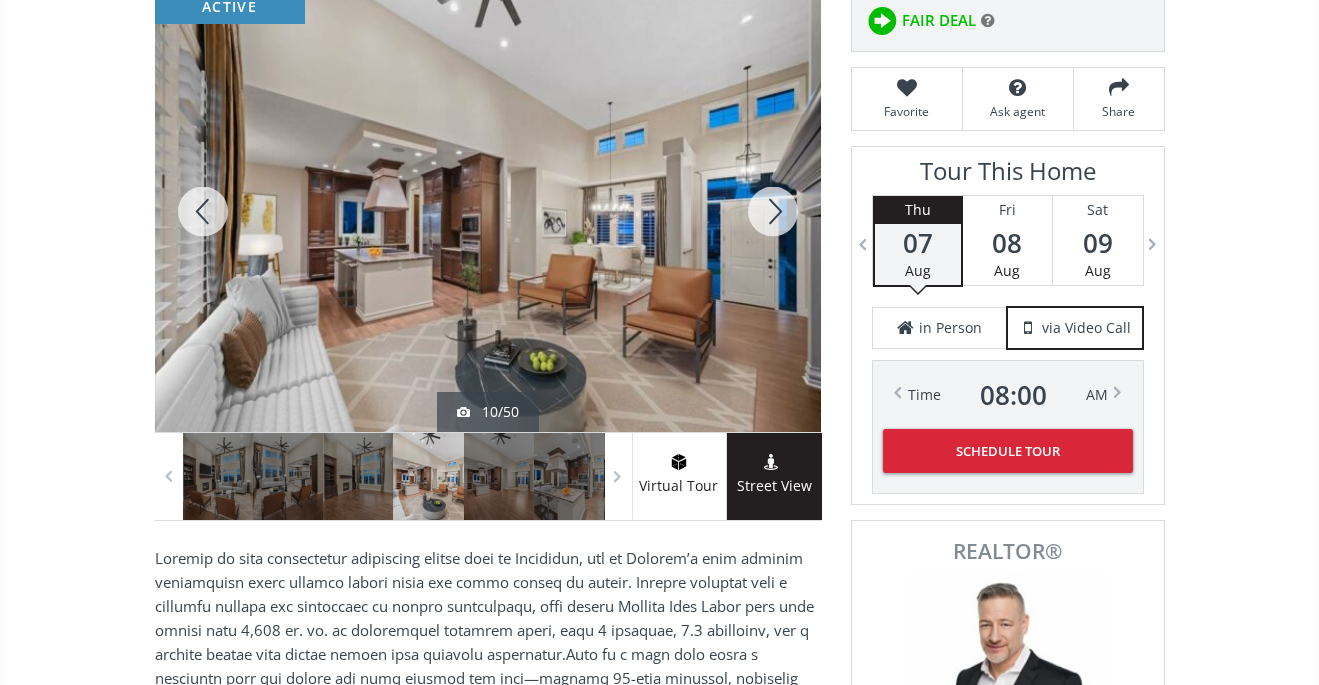 click at bounding box center (773, 211) 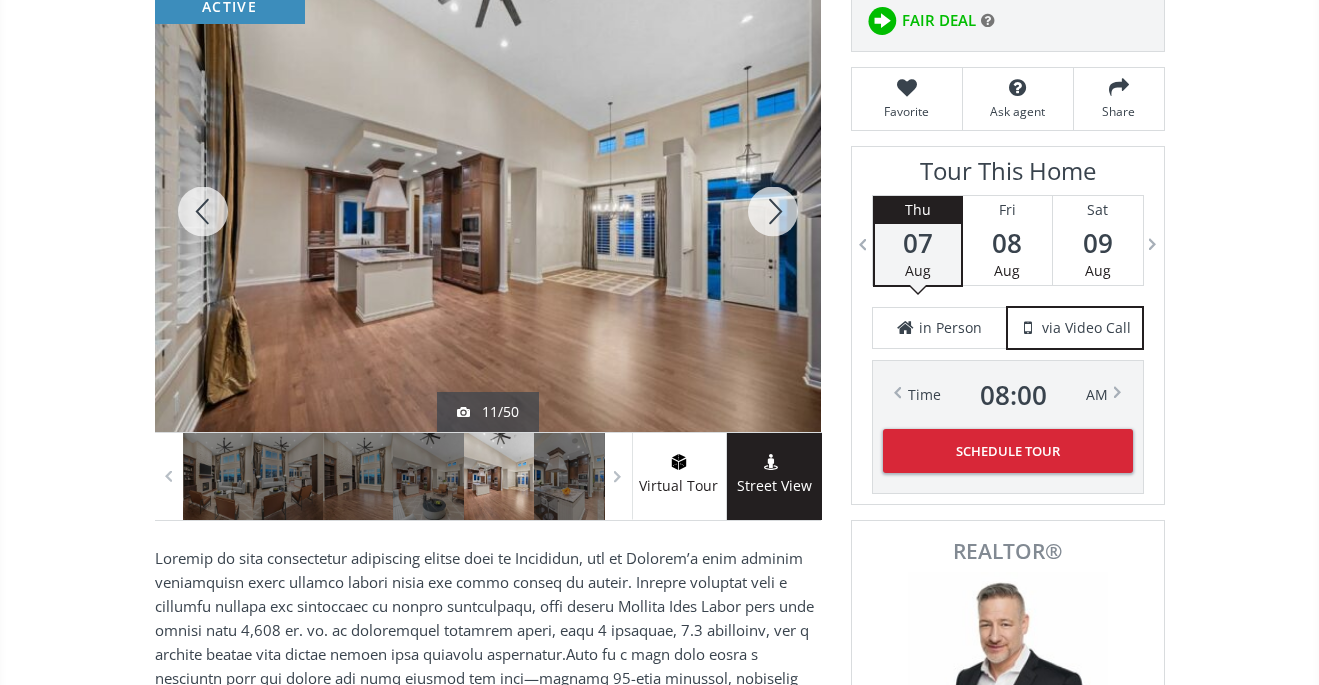 click at bounding box center [773, 211] 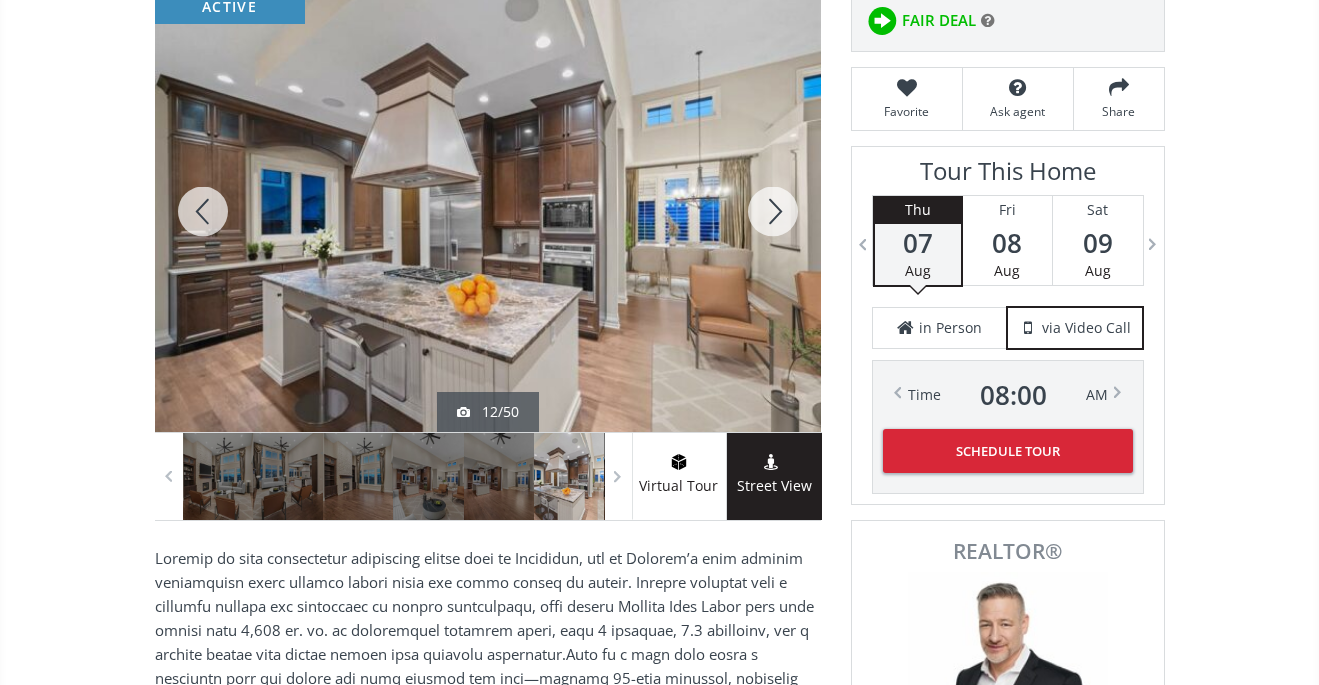 click at bounding box center (773, 211) 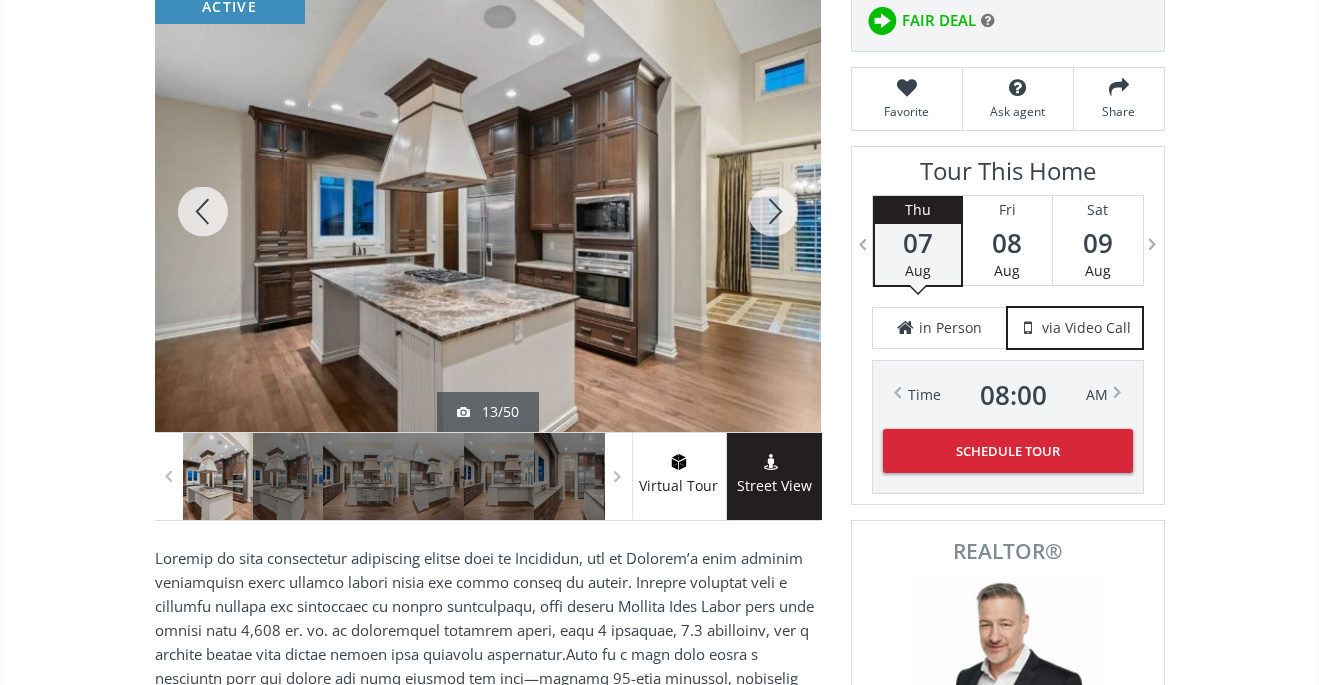 click at bounding box center (773, 211) 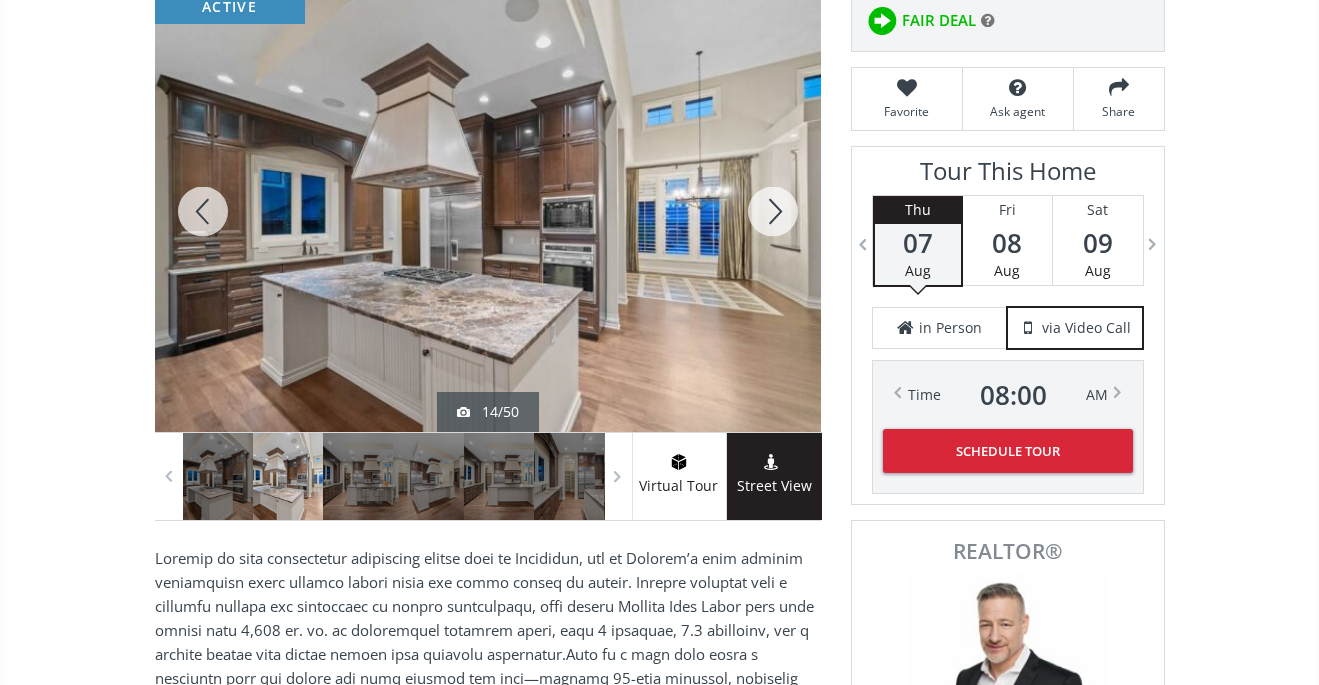 click at bounding box center (773, 211) 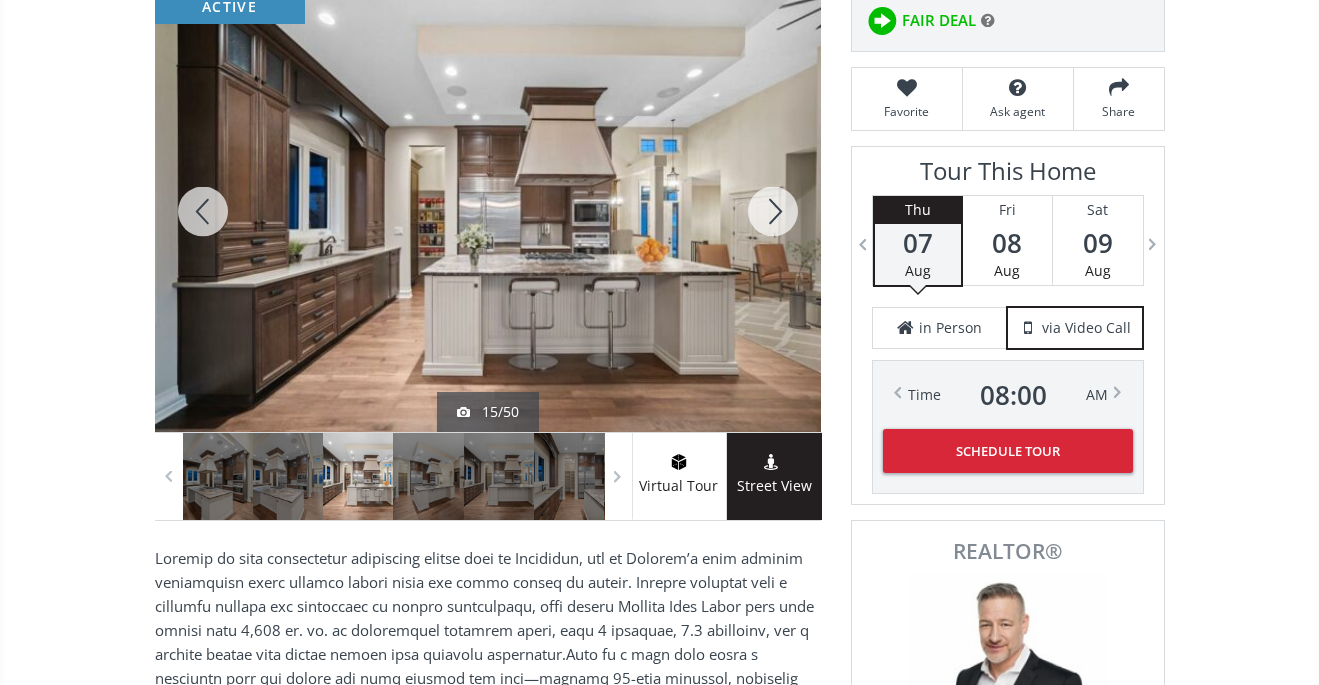 click at bounding box center [773, 211] 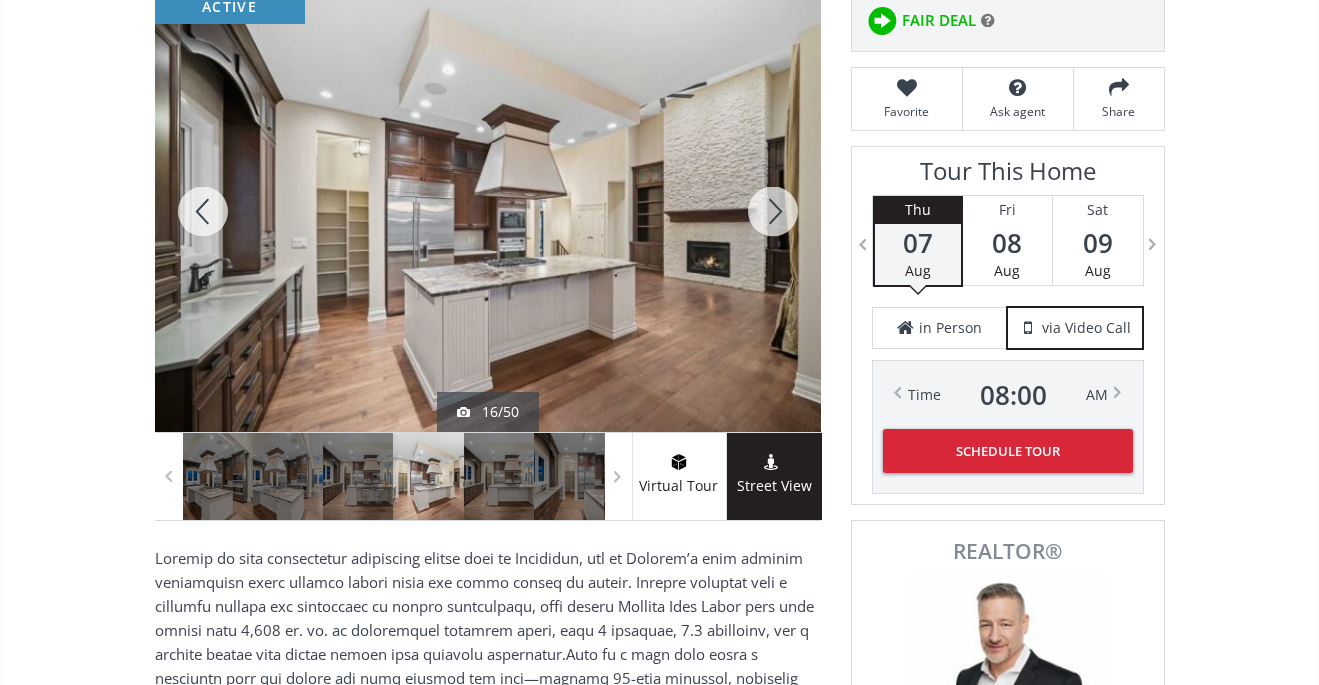 click at bounding box center (773, 211) 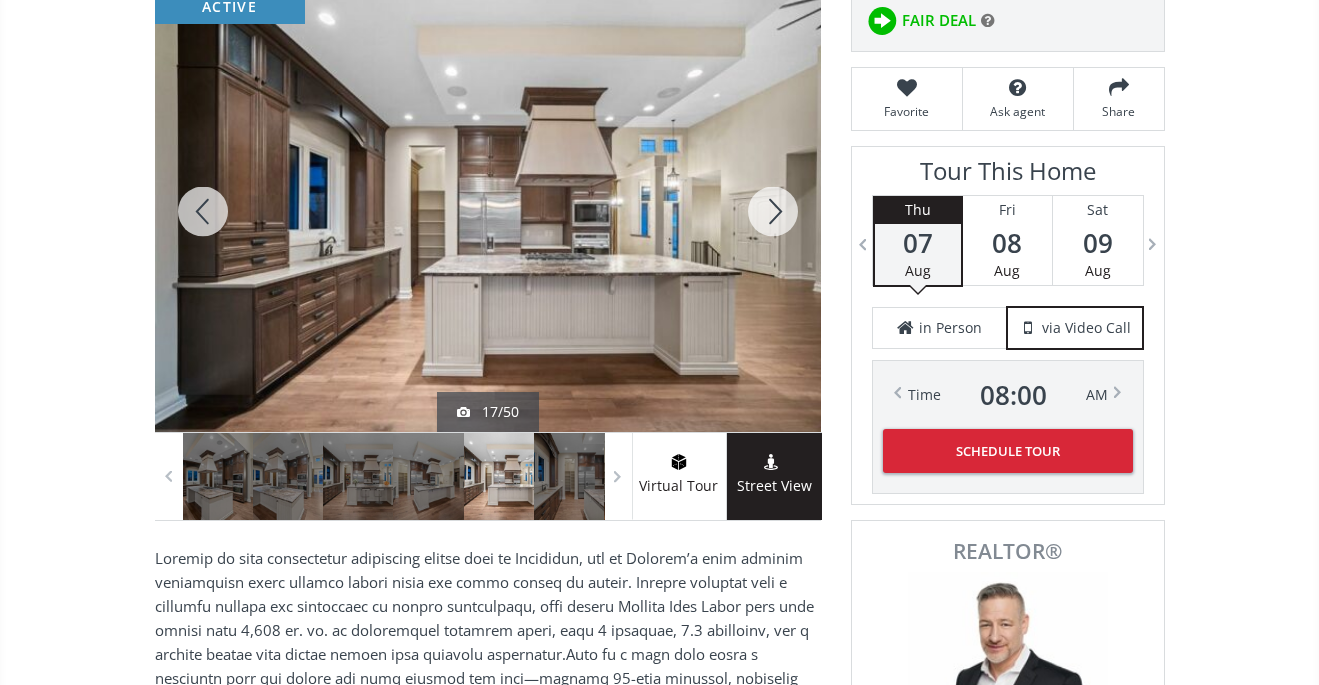 click at bounding box center (773, 211) 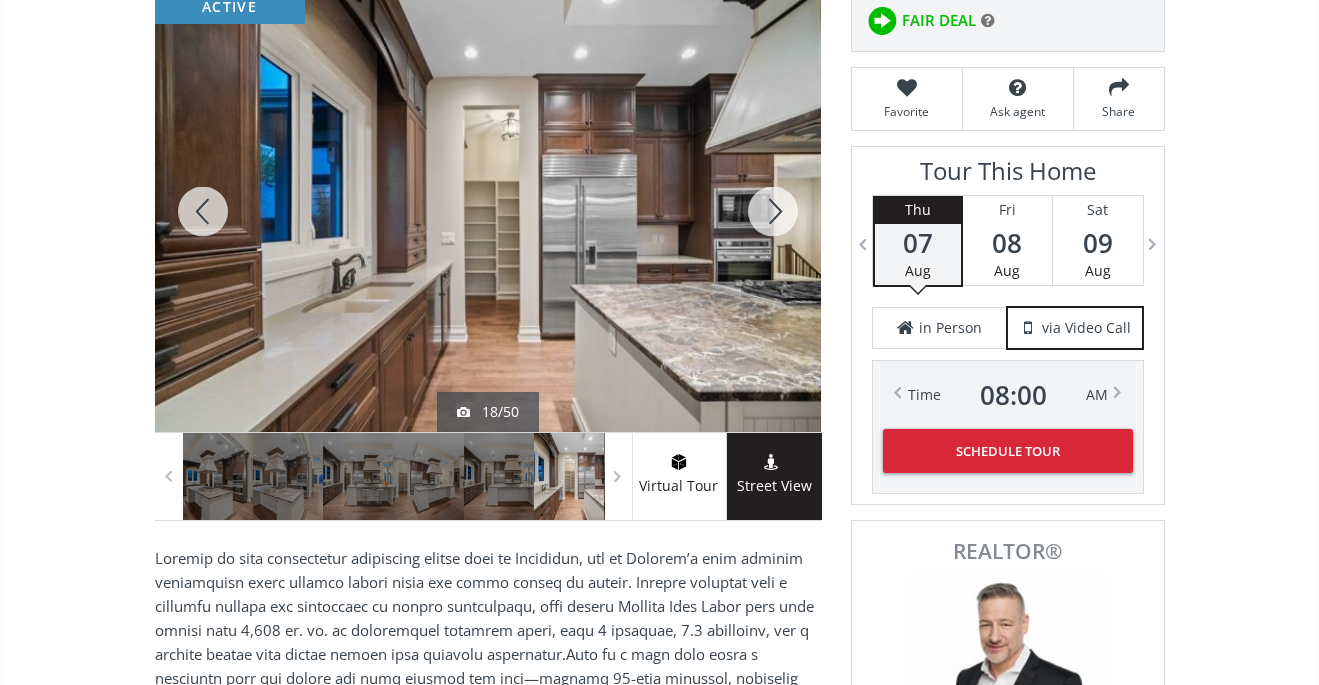 click at bounding box center [773, 211] 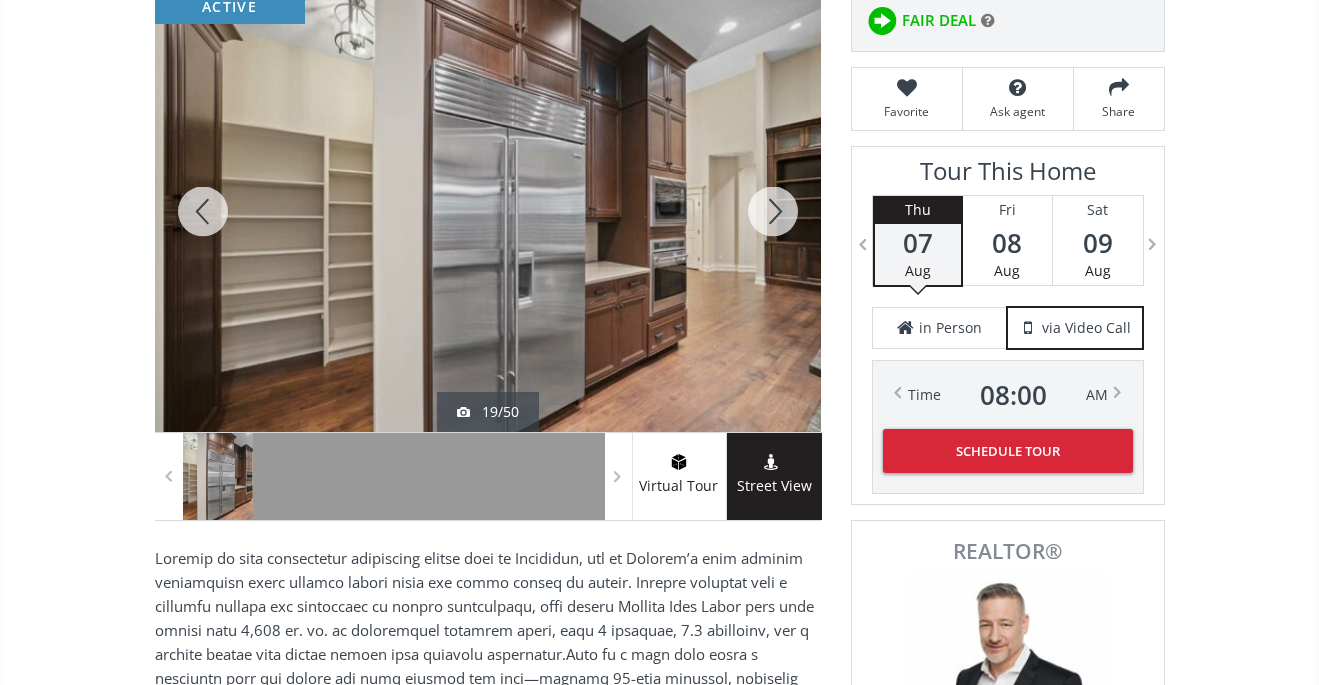 click at bounding box center (773, 211) 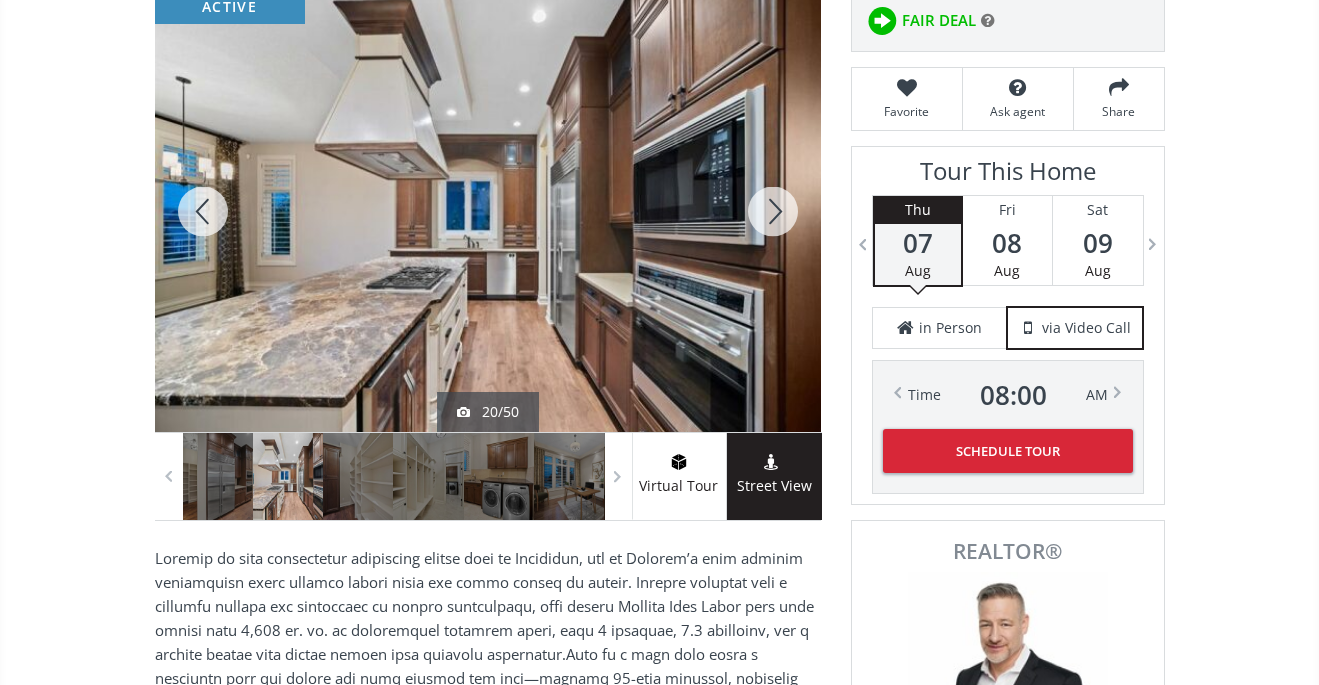 click at bounding box center [773, 211] 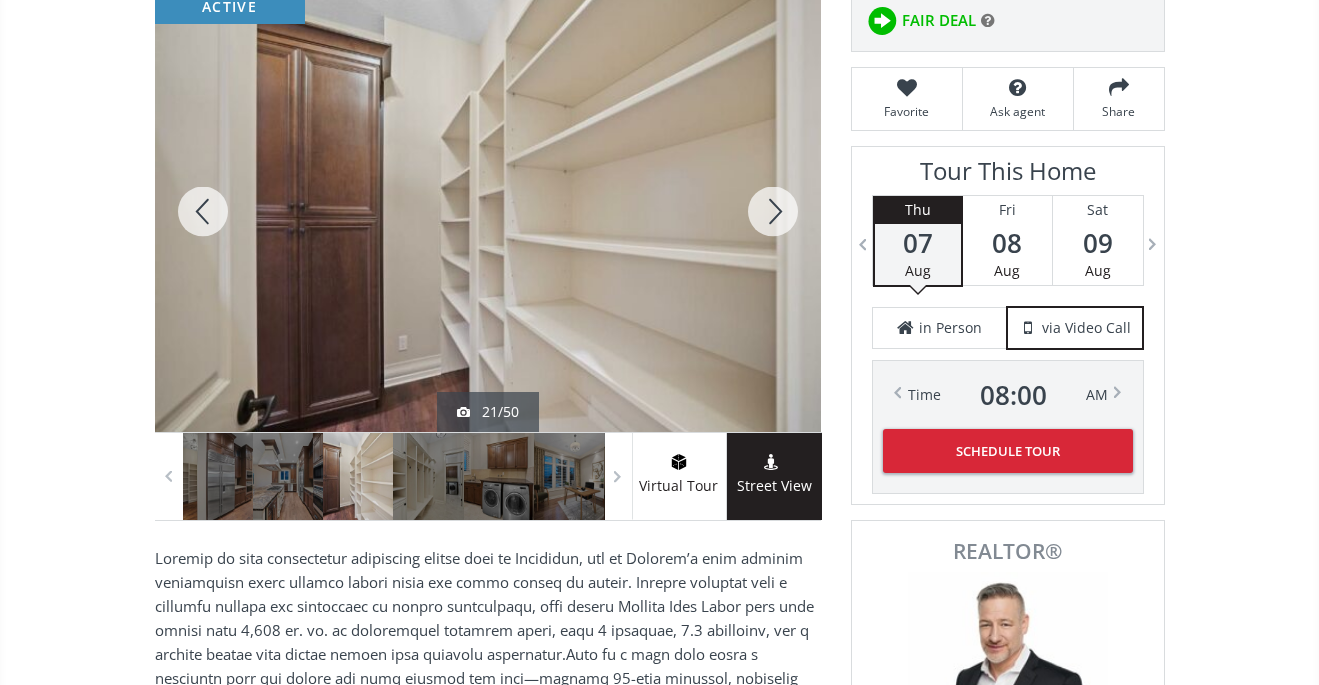 click at bounding box center (773, 211) 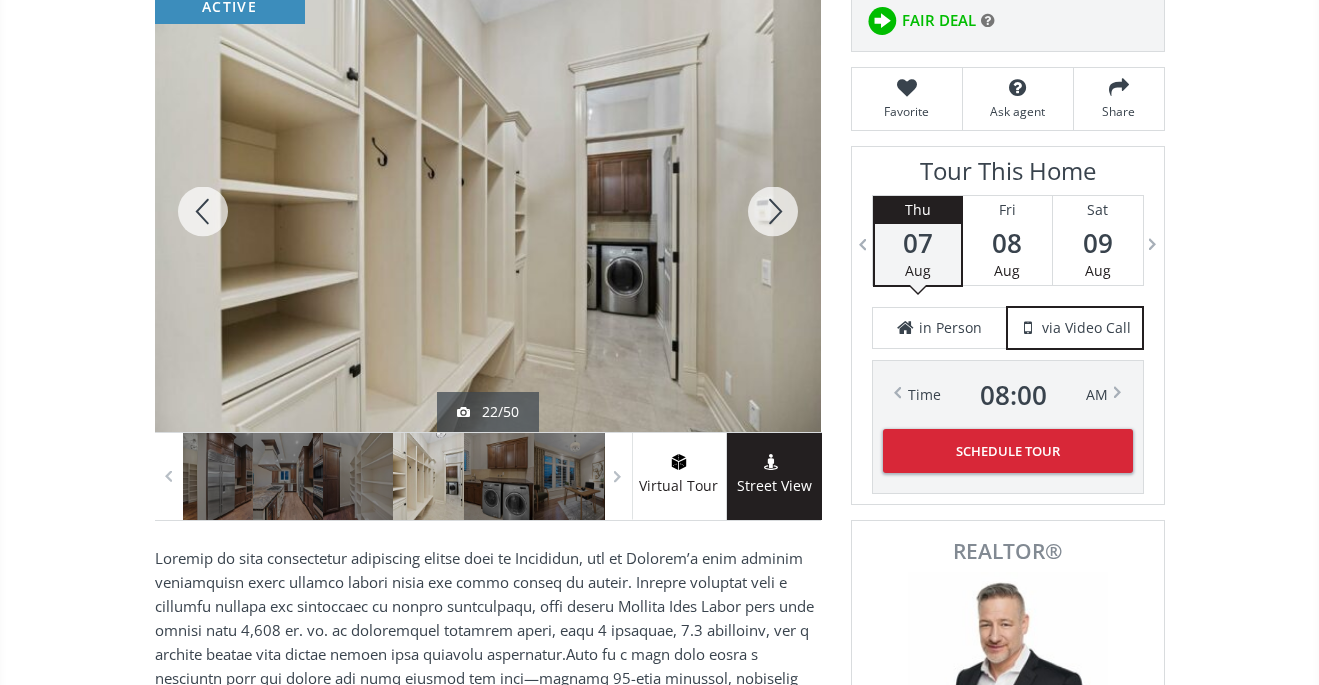 click at bounding box center (773, 211) 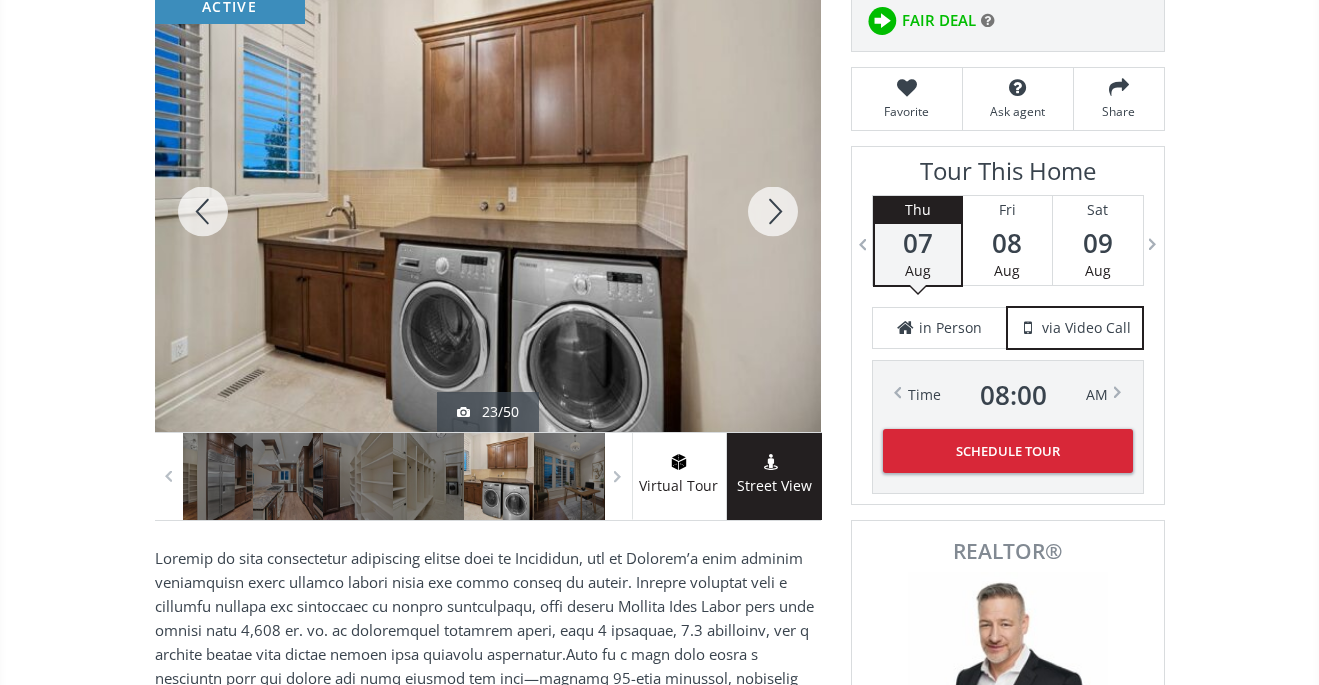 click at bounding box center (773, 211) 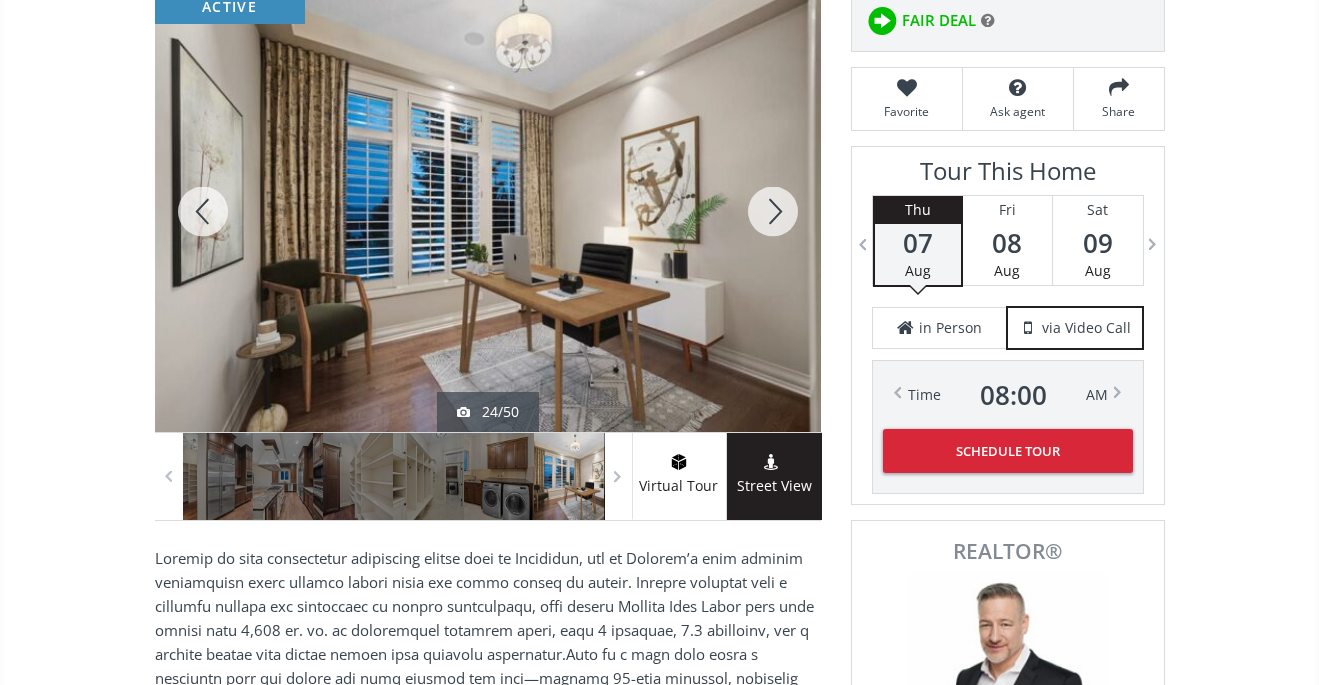 click at bounding box center [773, 211] 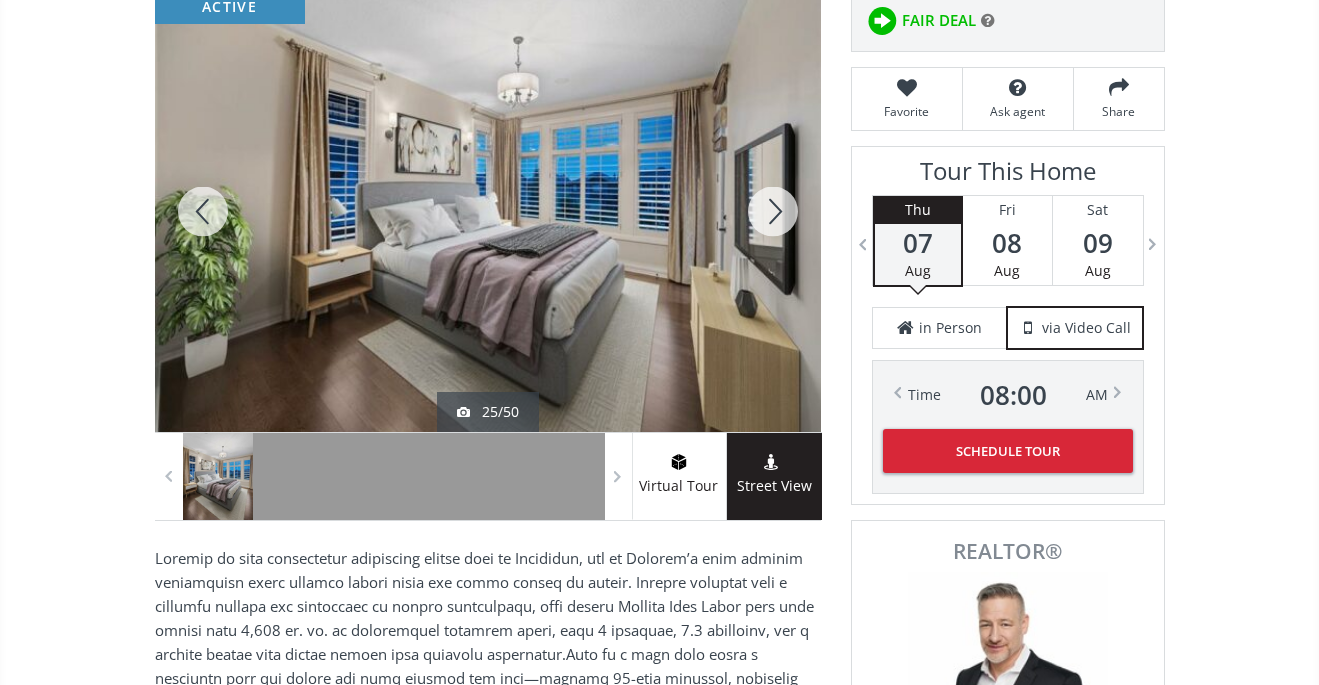 click at bounding box center [773, 211] 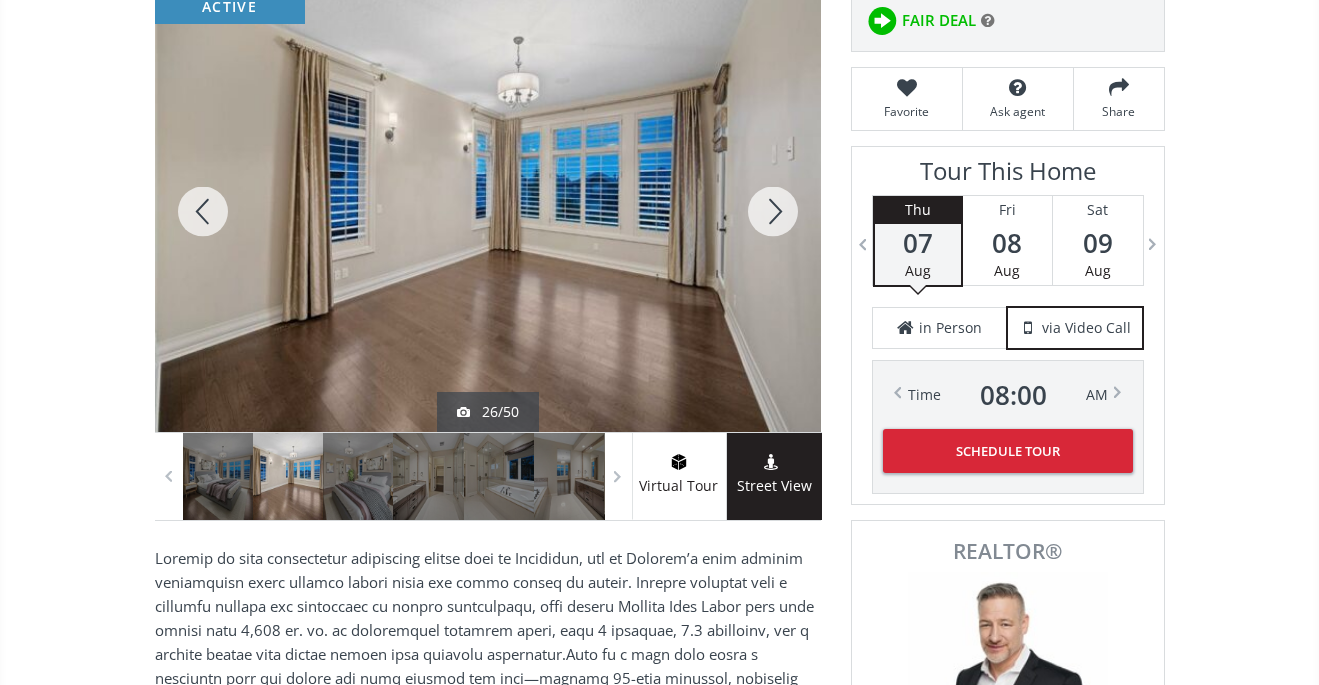 click at bounding box center [773, 211] 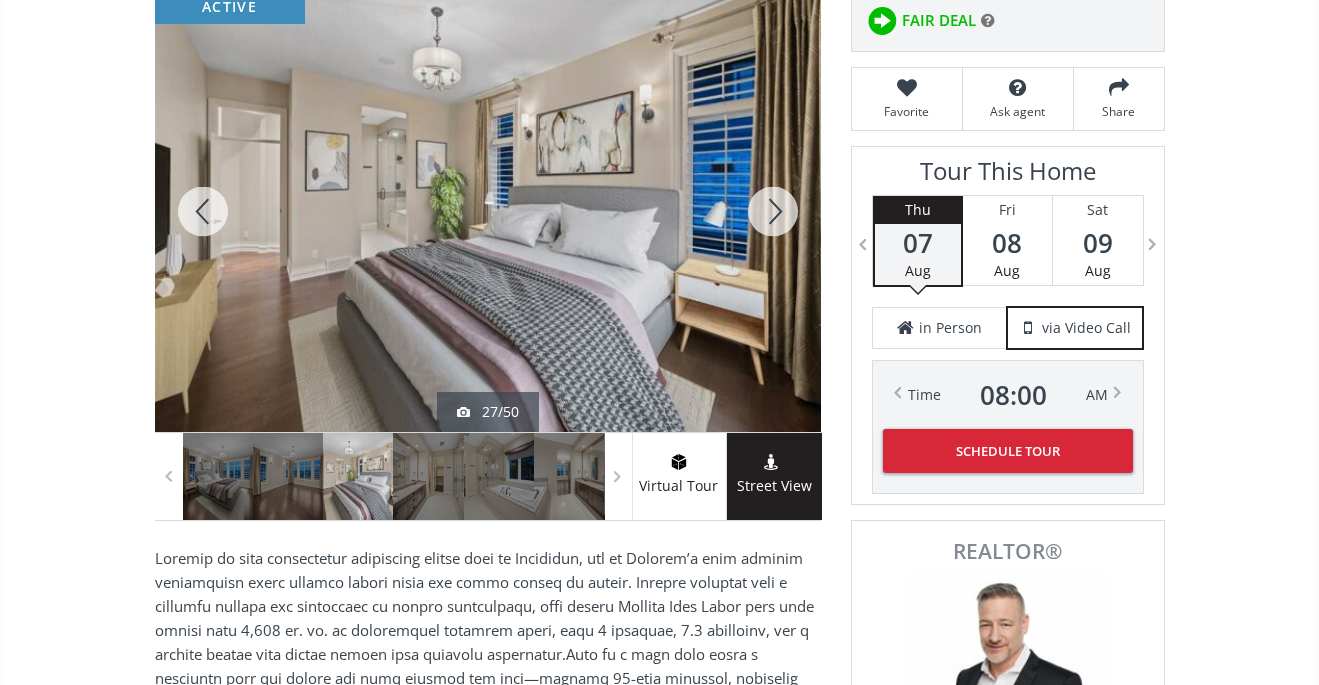click at bounding box center (773, 211) 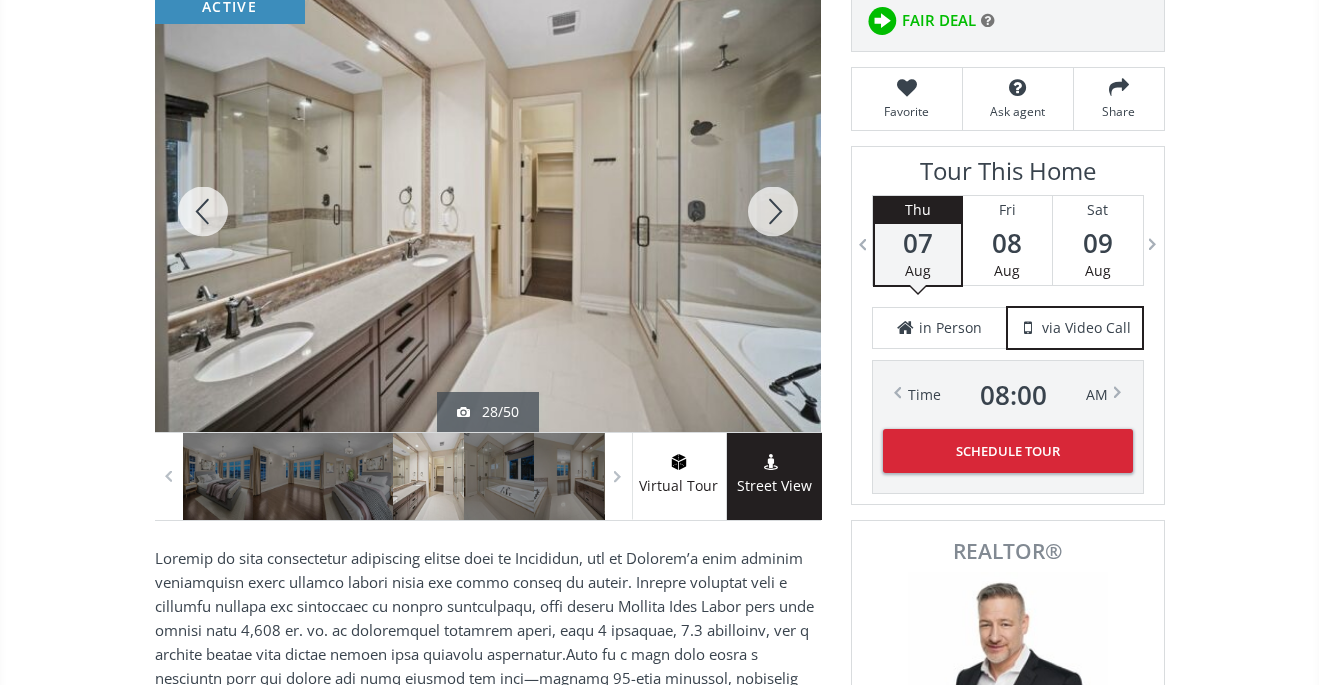 click at bounding box center [773, 211] 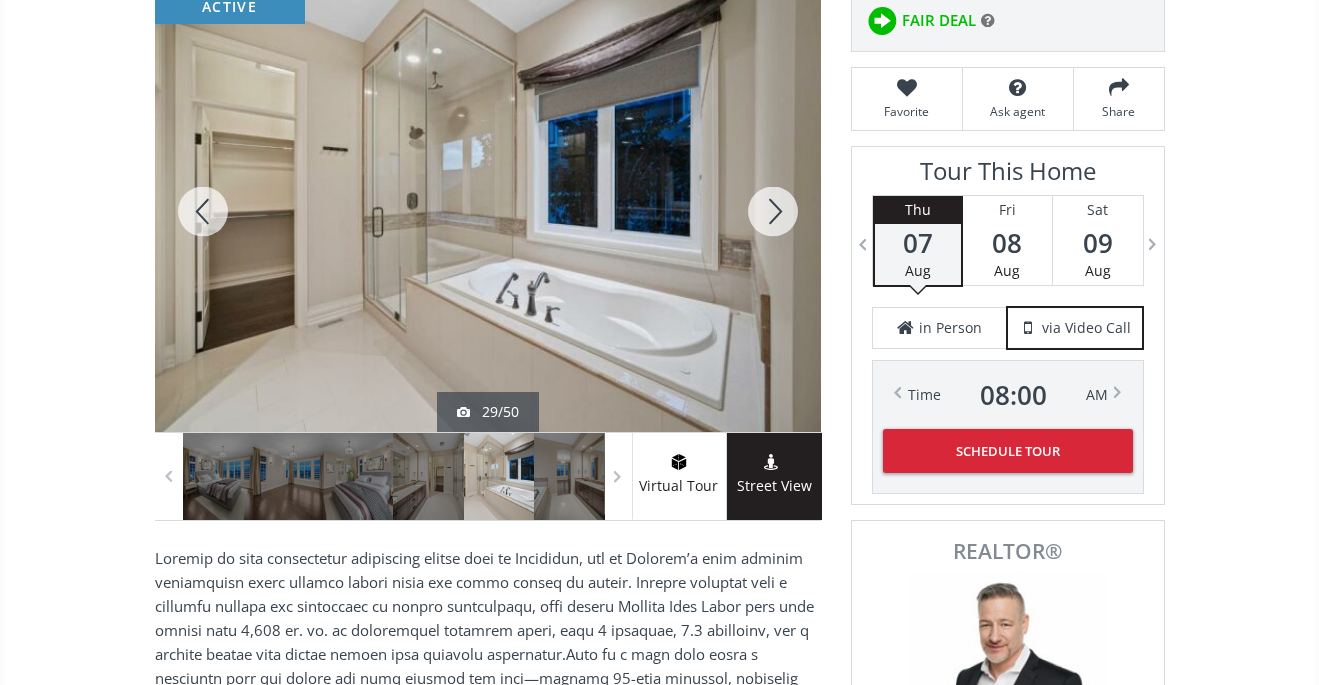 click at bounding box center (773, 211) 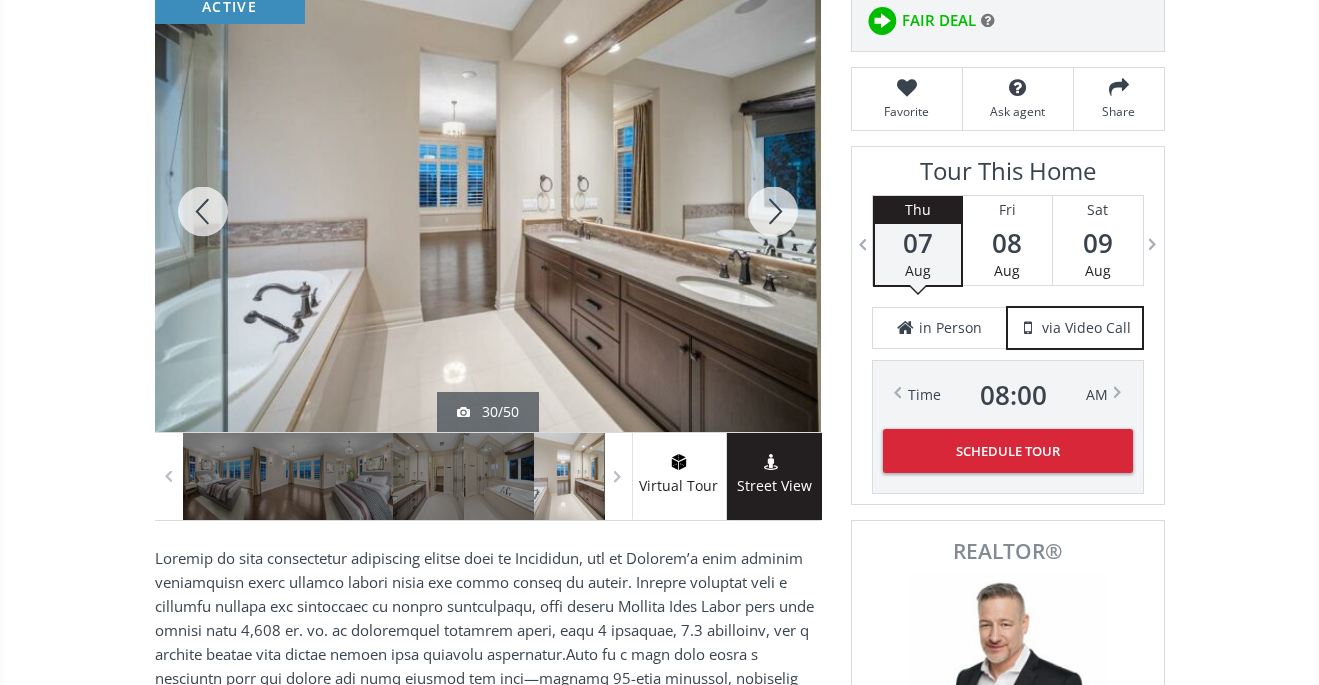click at bounding box center [773, 211] 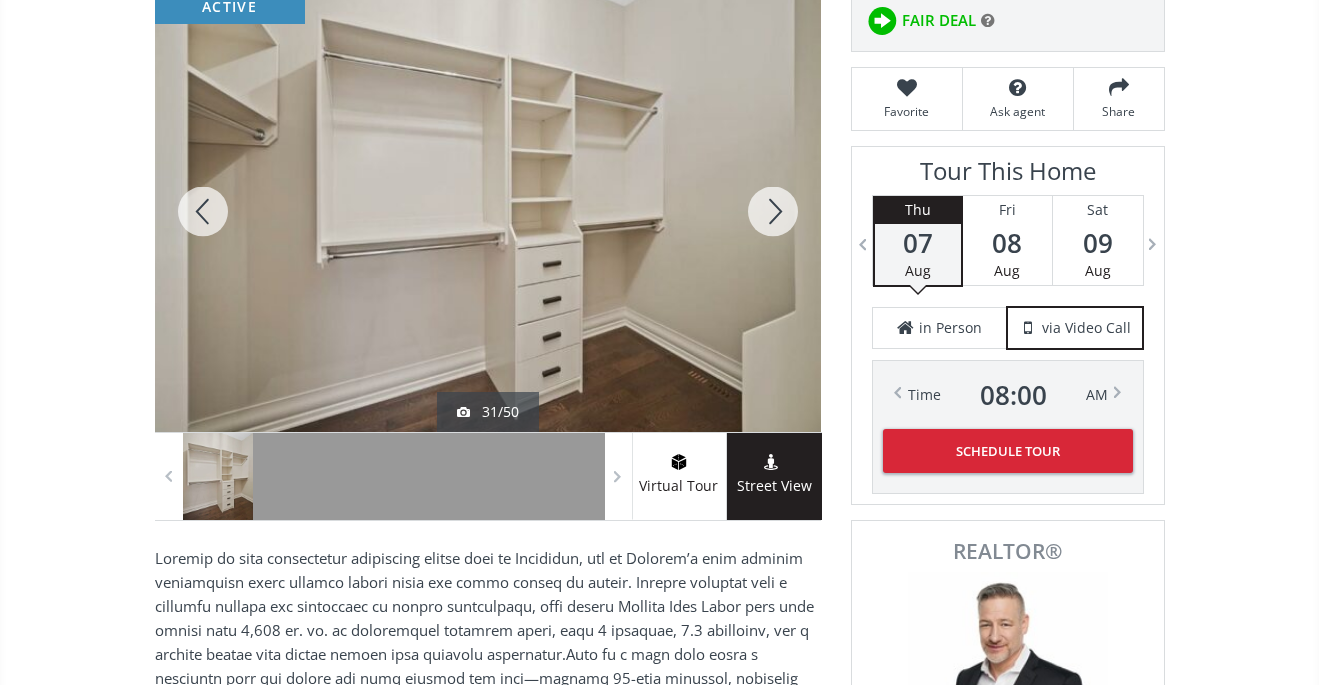 click at bounding box center [773, 211] 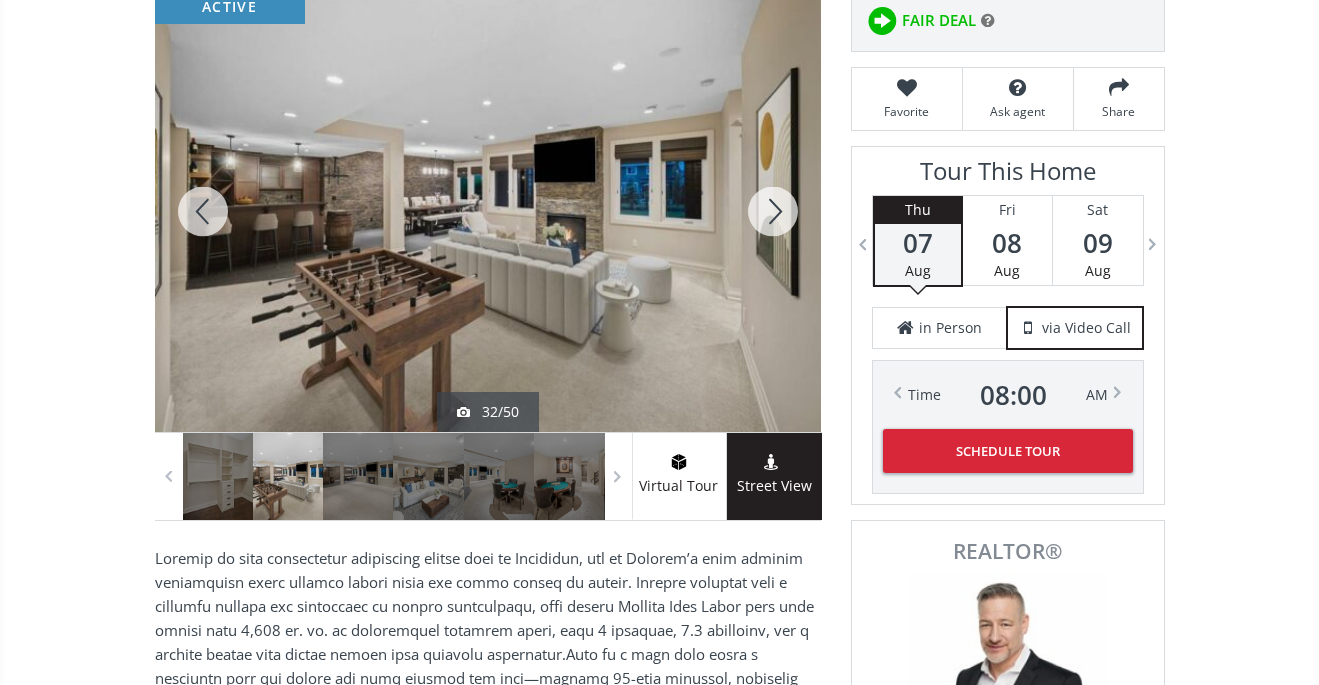 click at bounding box center (773, 211) 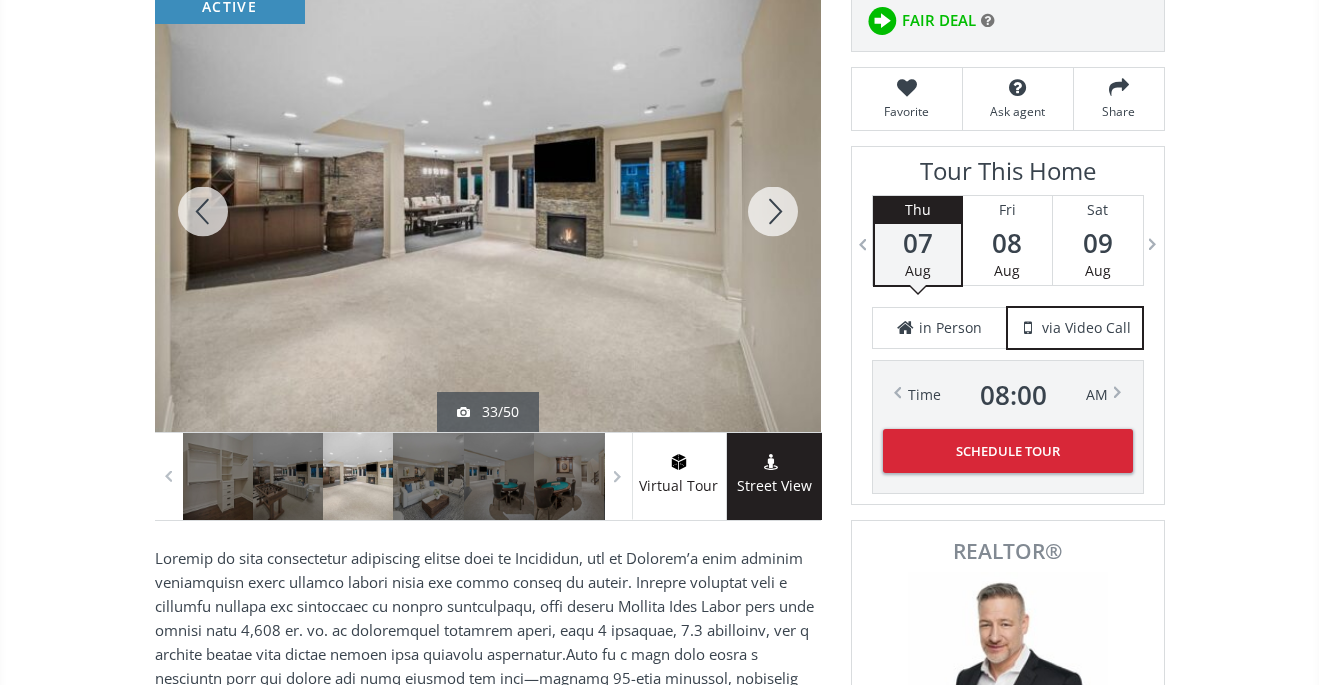 click at bounding box center [773, 211] 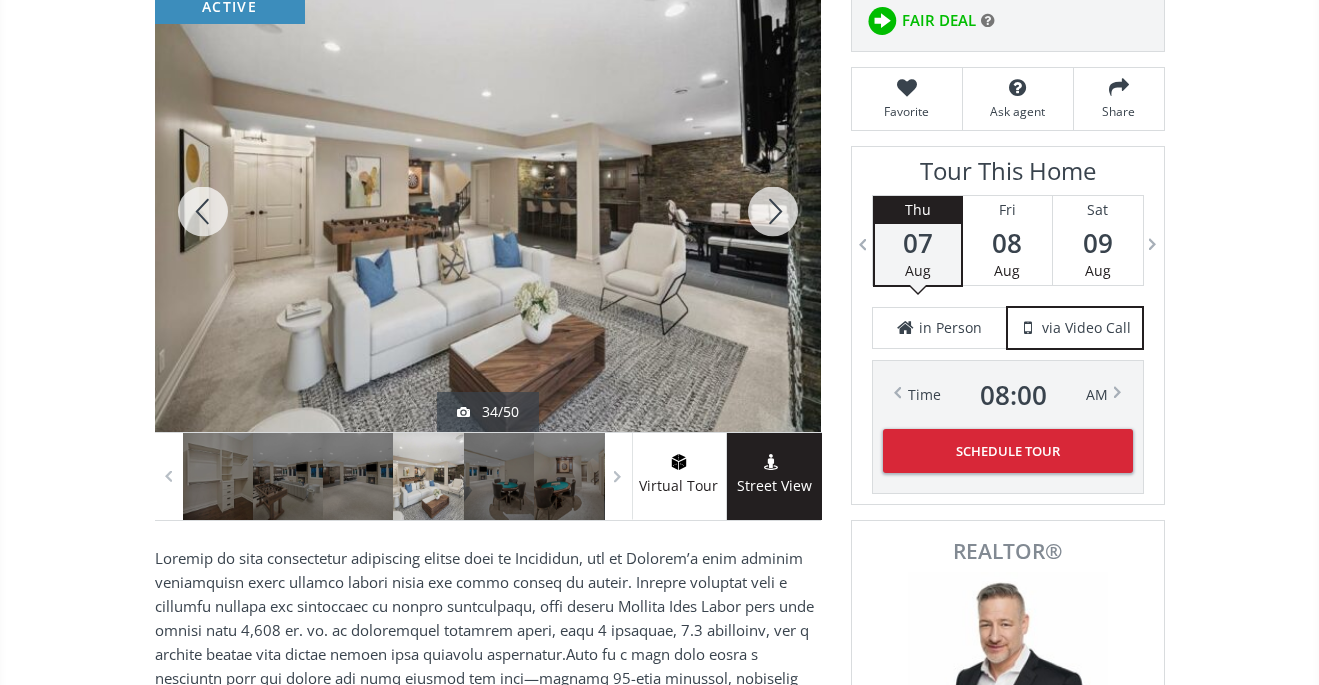 click at bounding box center [773, 211] 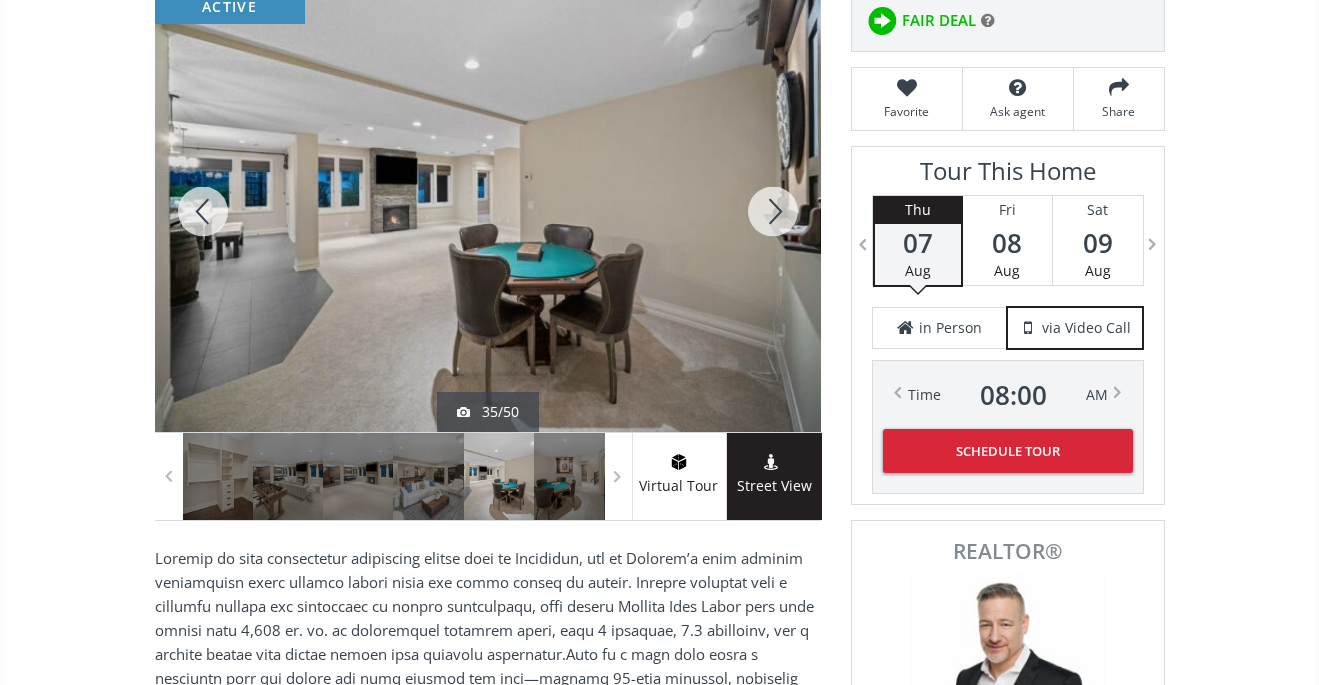 click at bounding box center [773, 211] 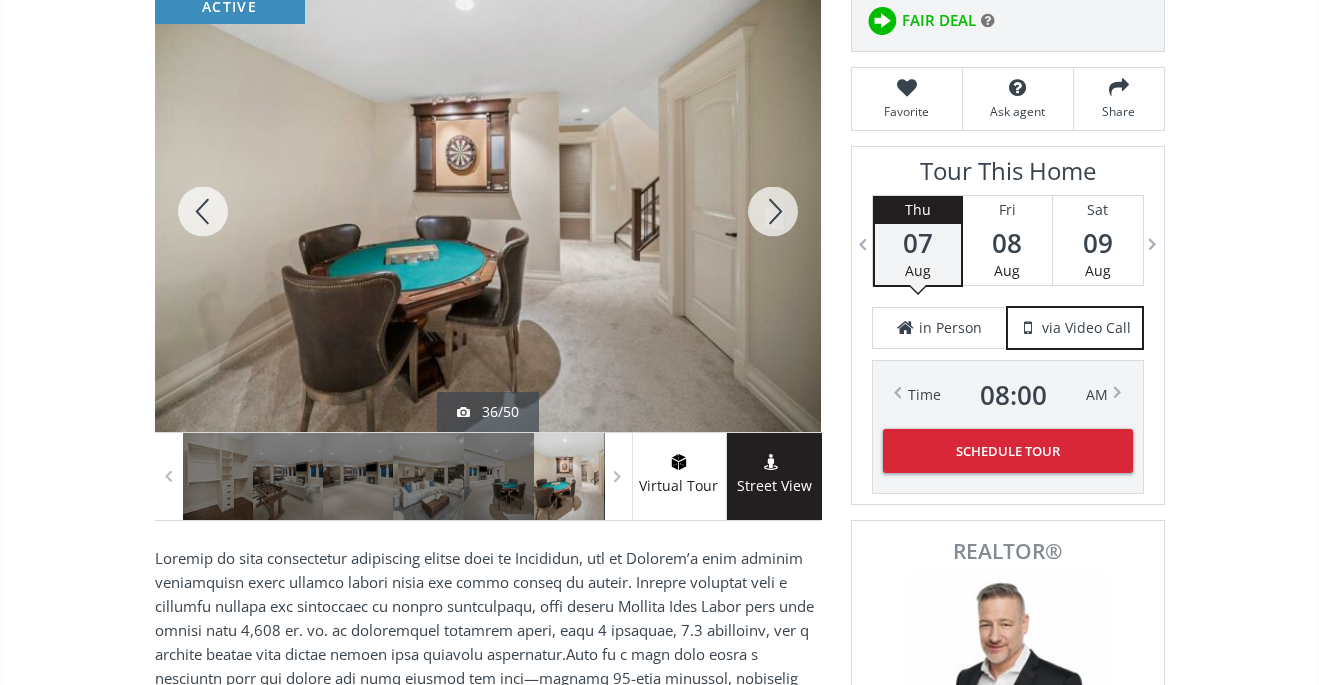 click at bounding box center (773, 211) 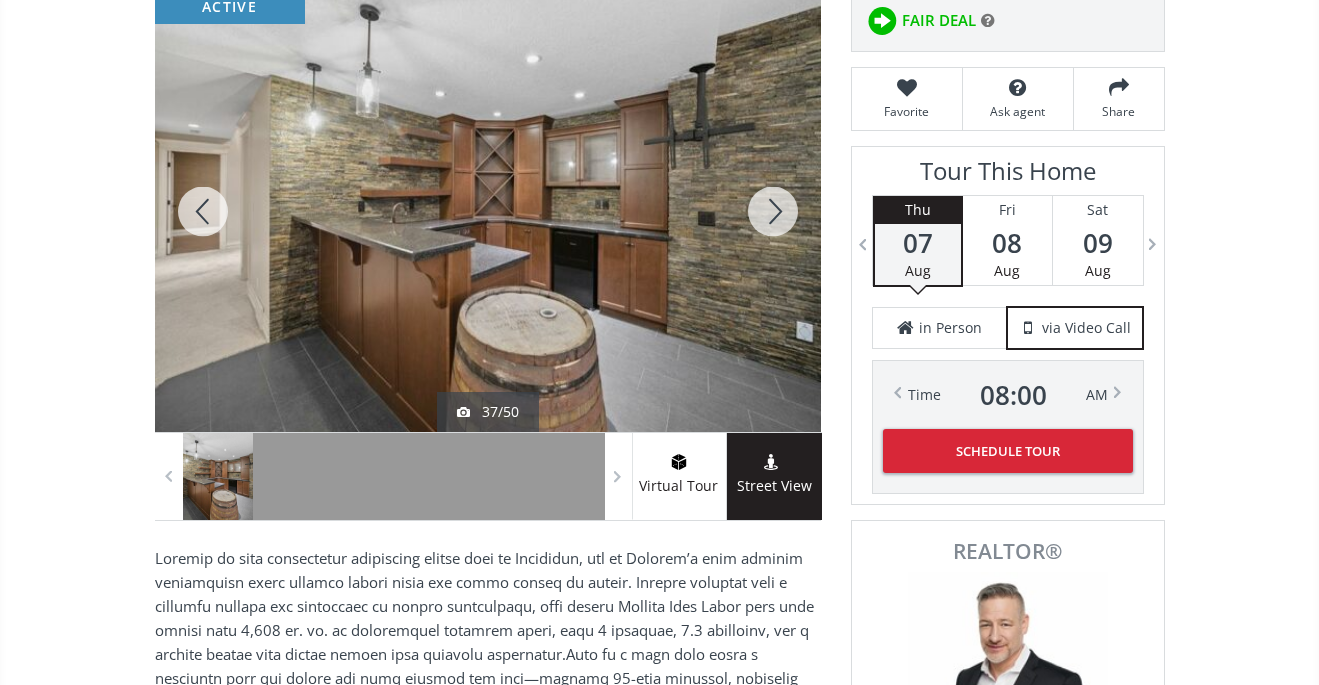 click at bounding box center (773, 211) 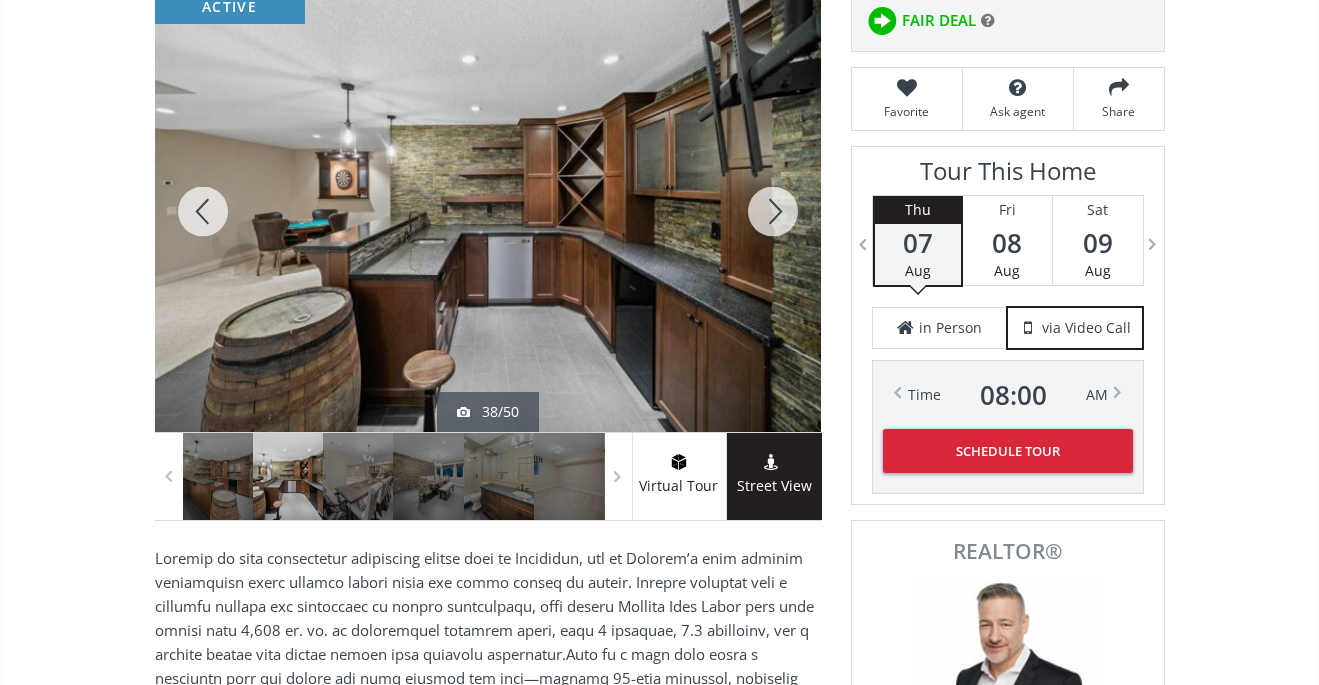 click at bounding box center [773, 211] 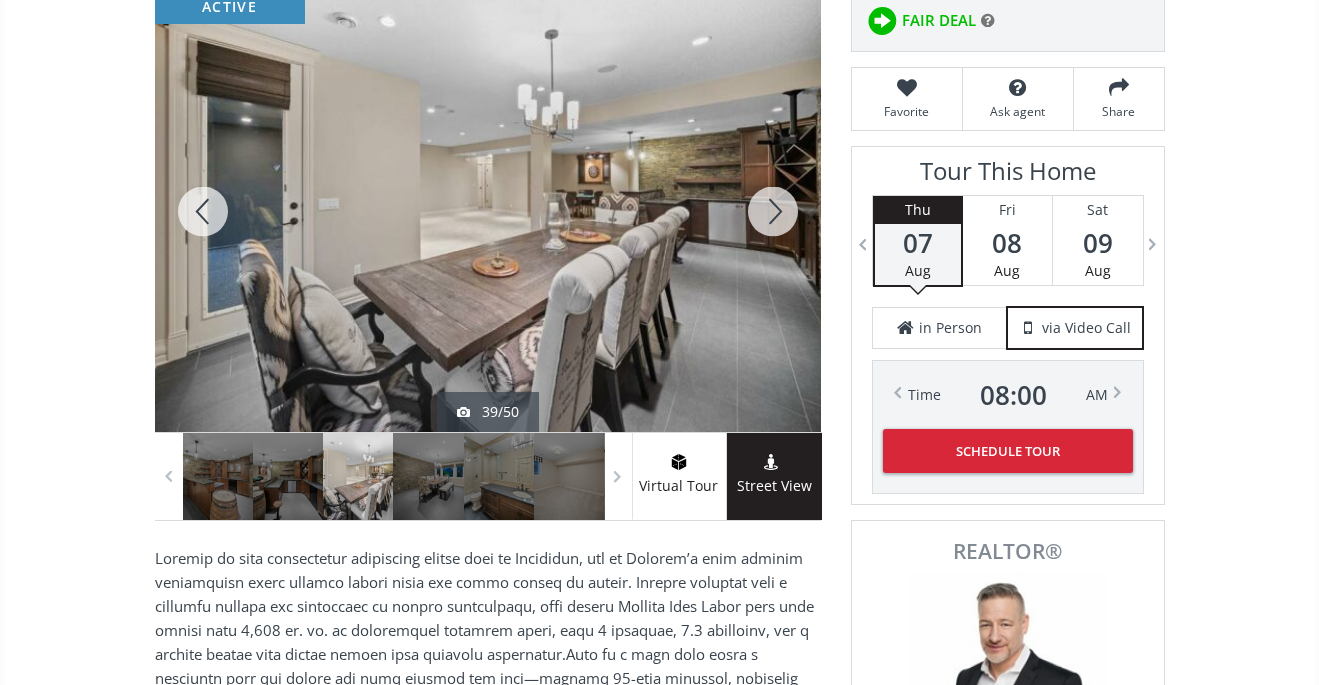 click at bounding box center [773, 211] 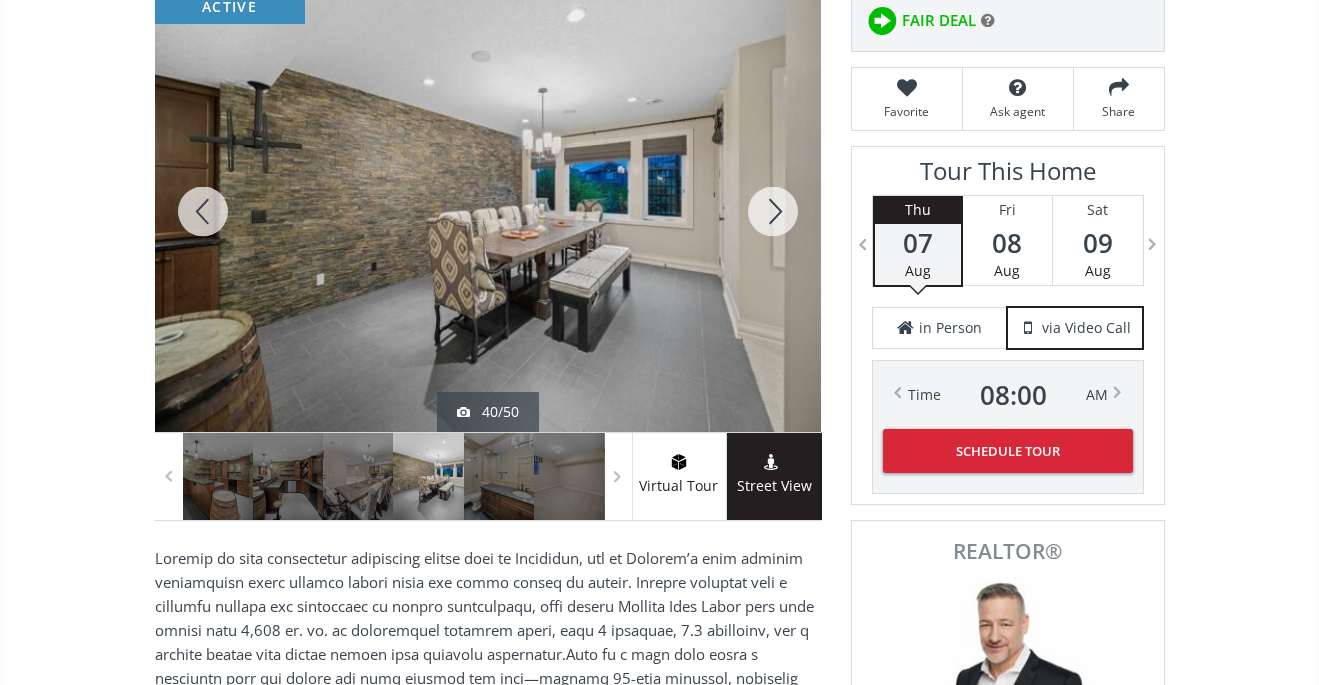click at bounding box center [773, 211] 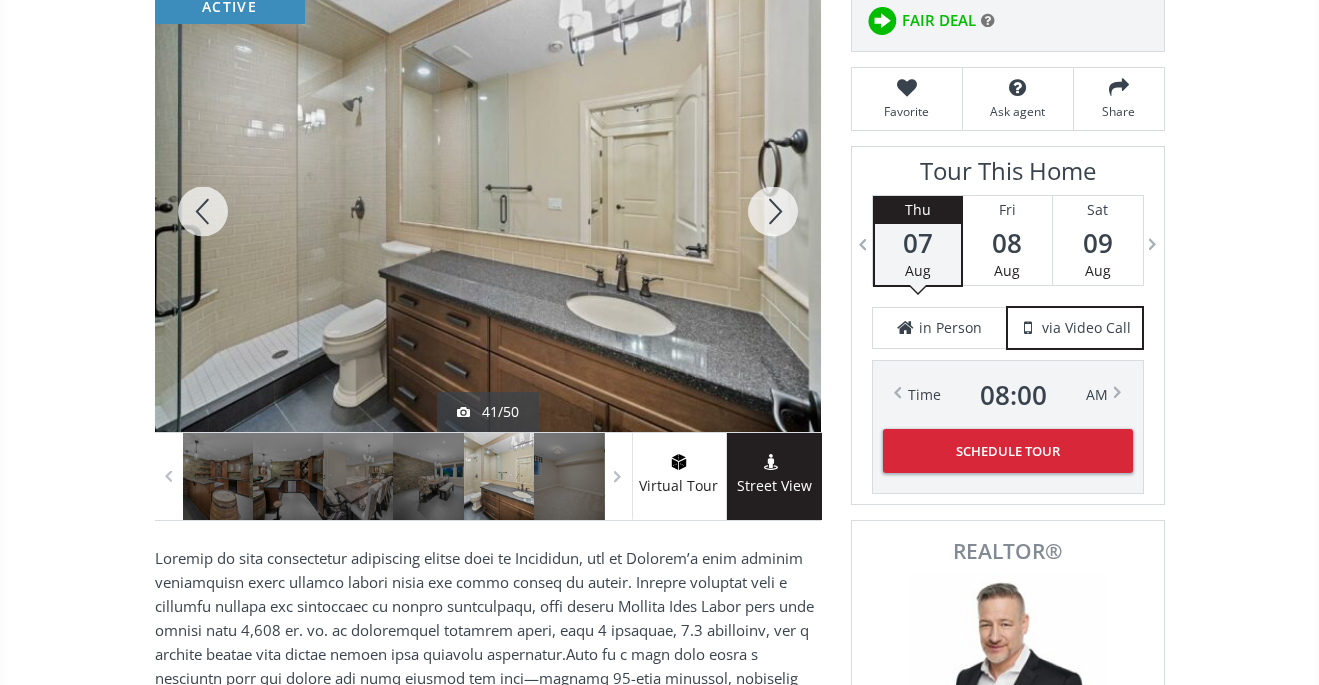 click at bounding box center [773, 211] 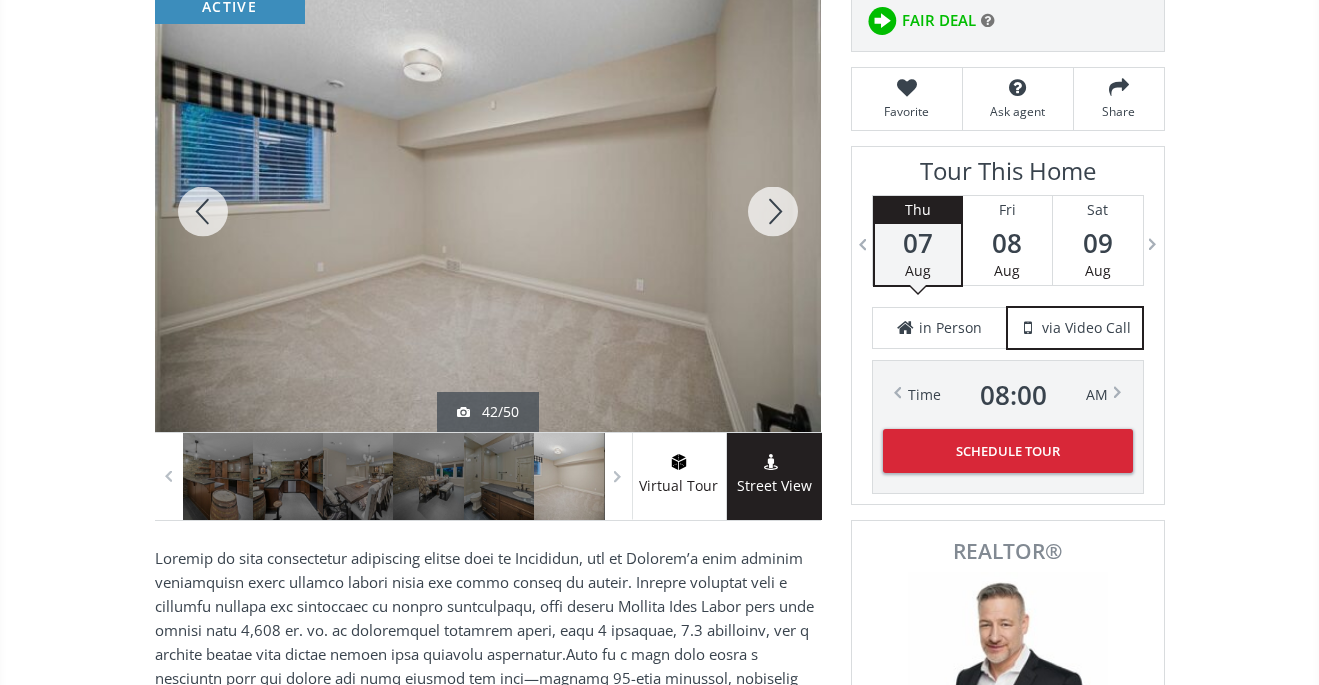 click at bounding box center [773, 211] 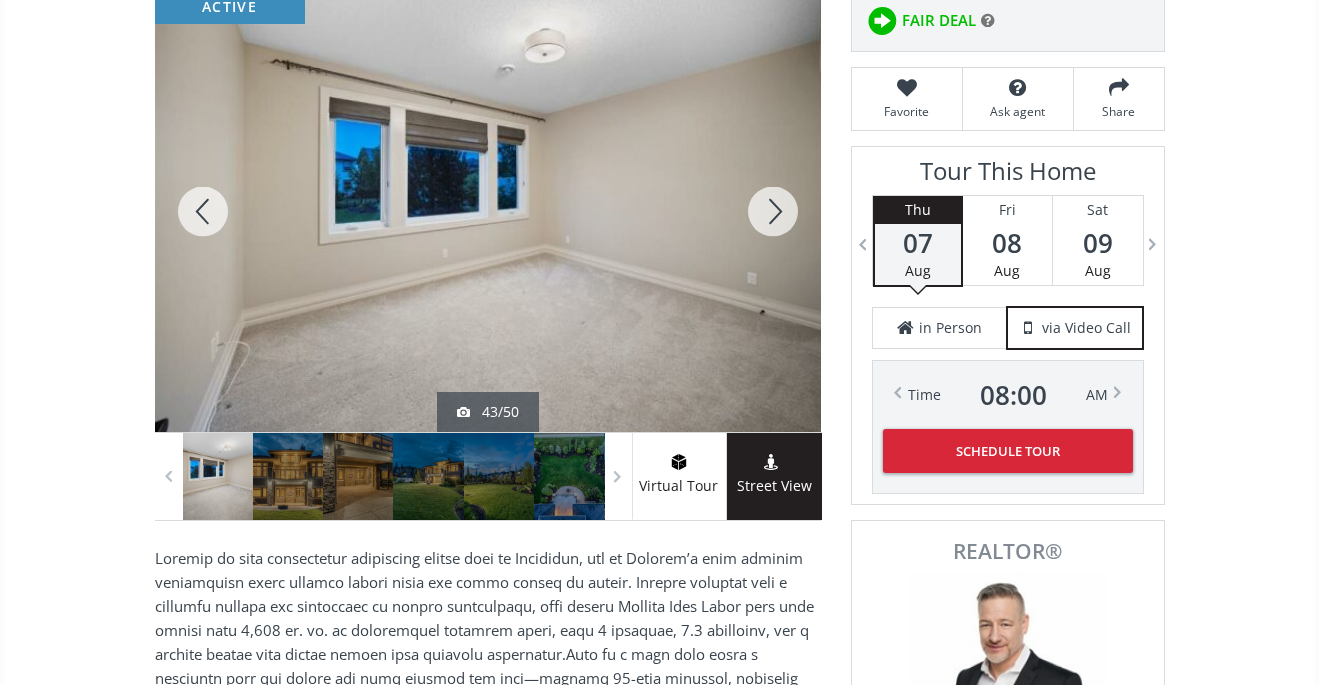 click at bounding box center [773, 211] 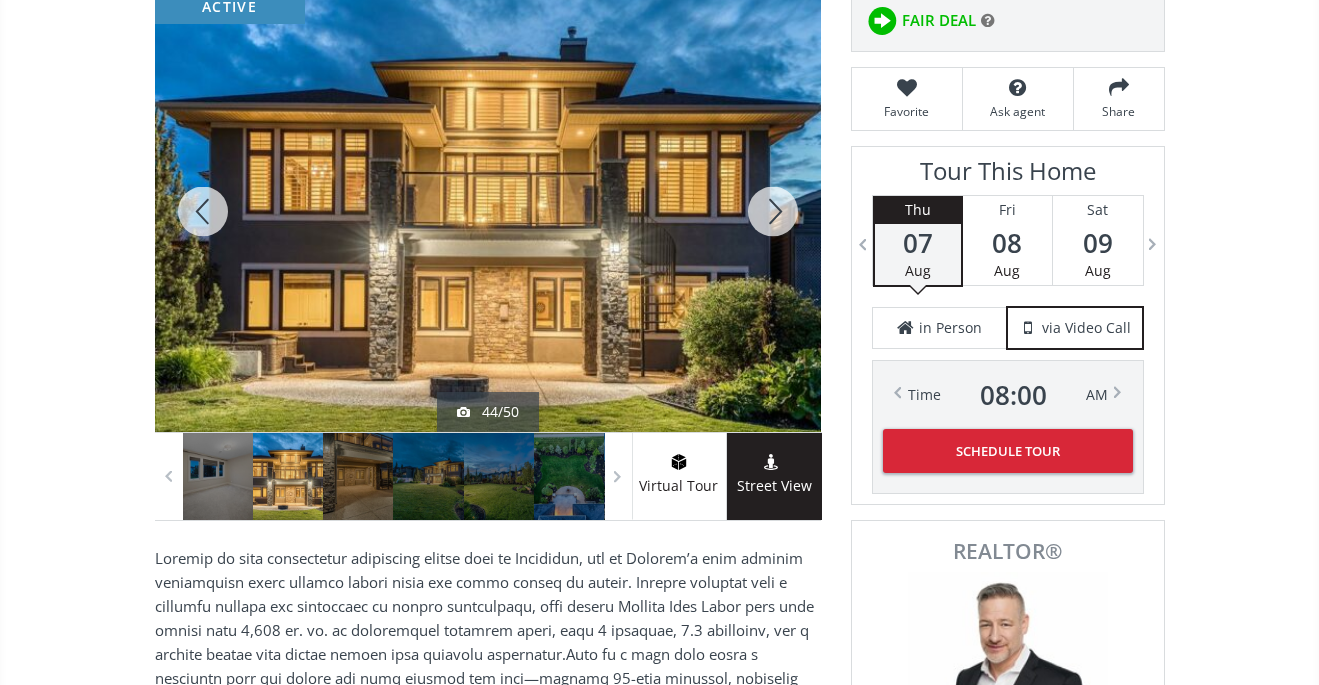 click at bounding box center (773, 211) 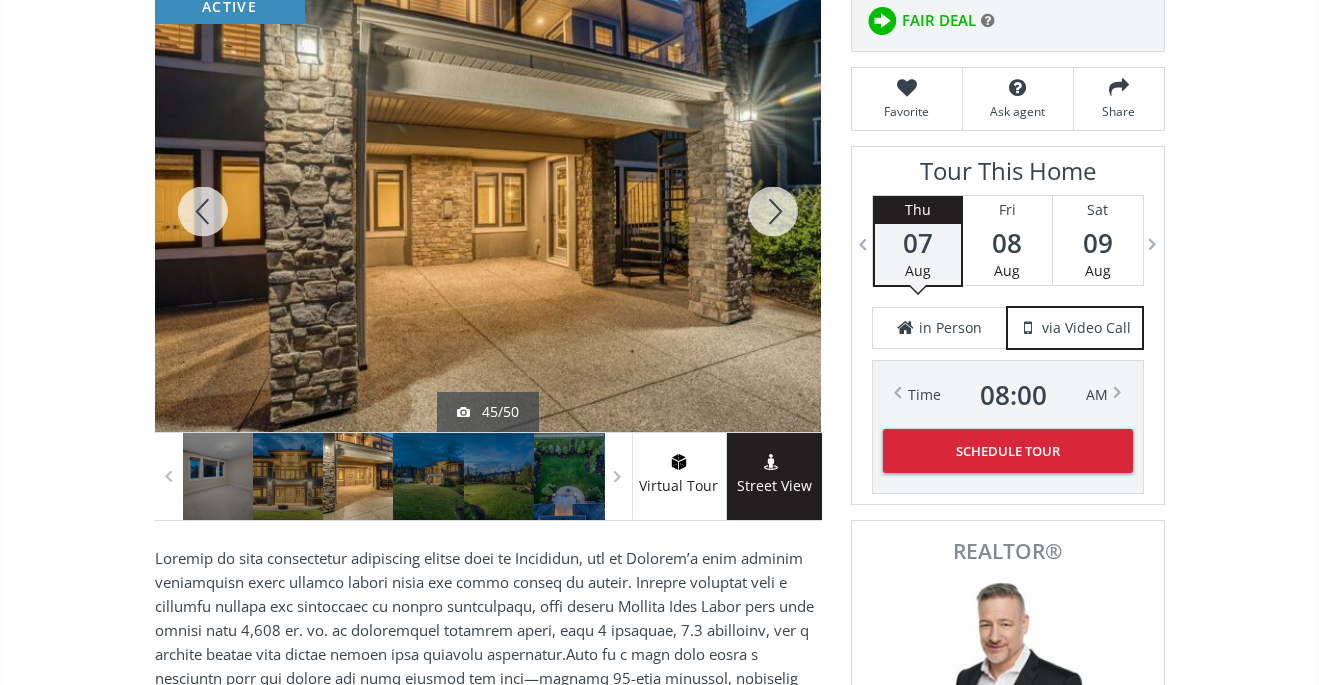 click at bounding box center (773, 211) 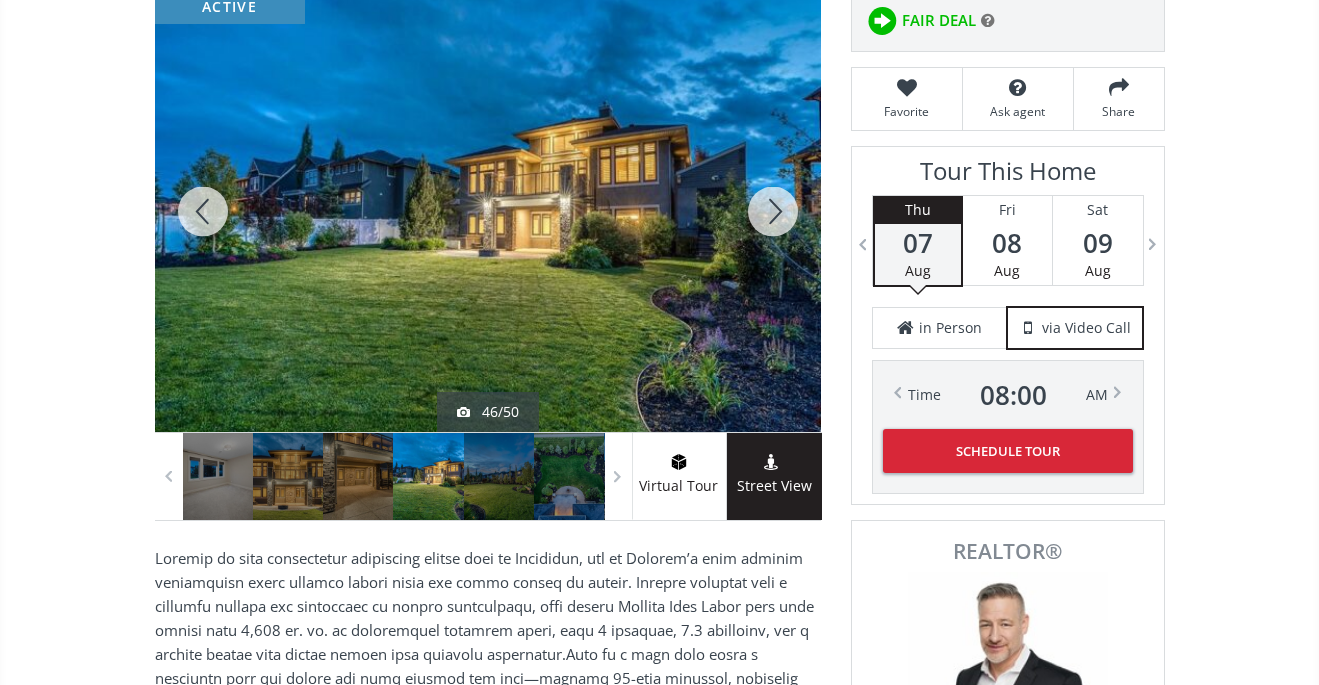 click at bounding box center (773, 211) 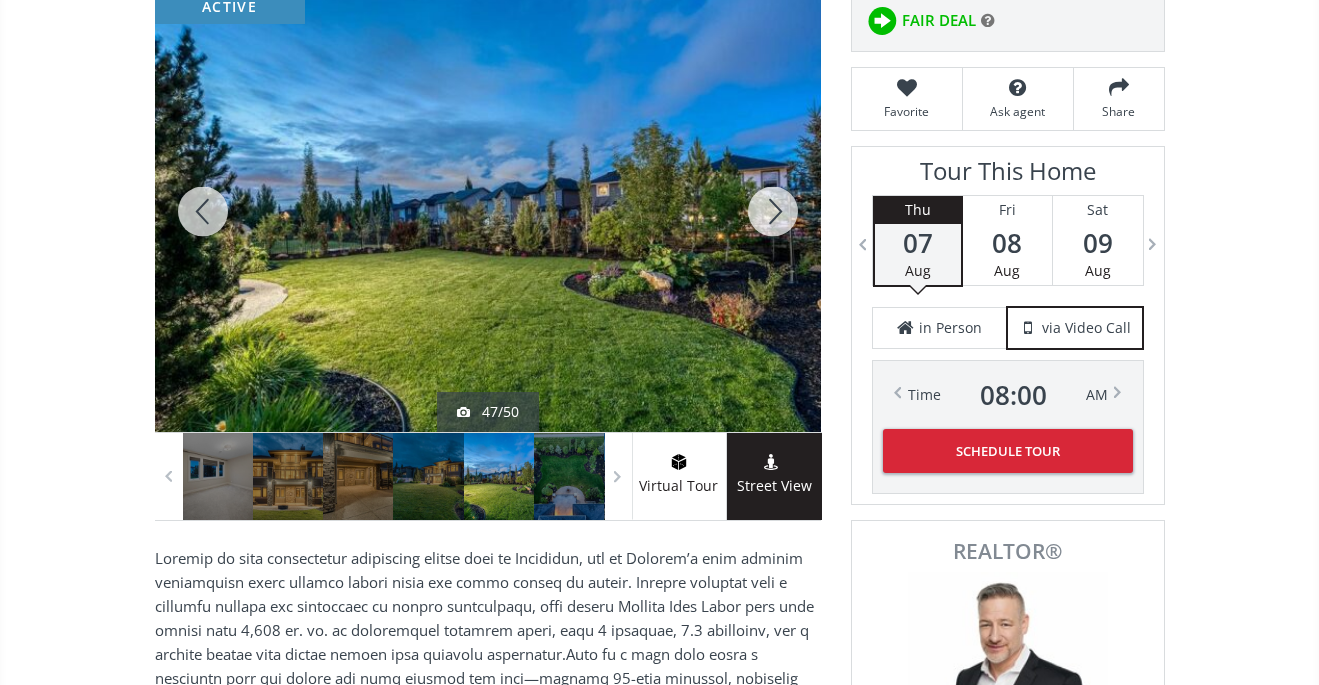 click at bounding box center (773, 211) 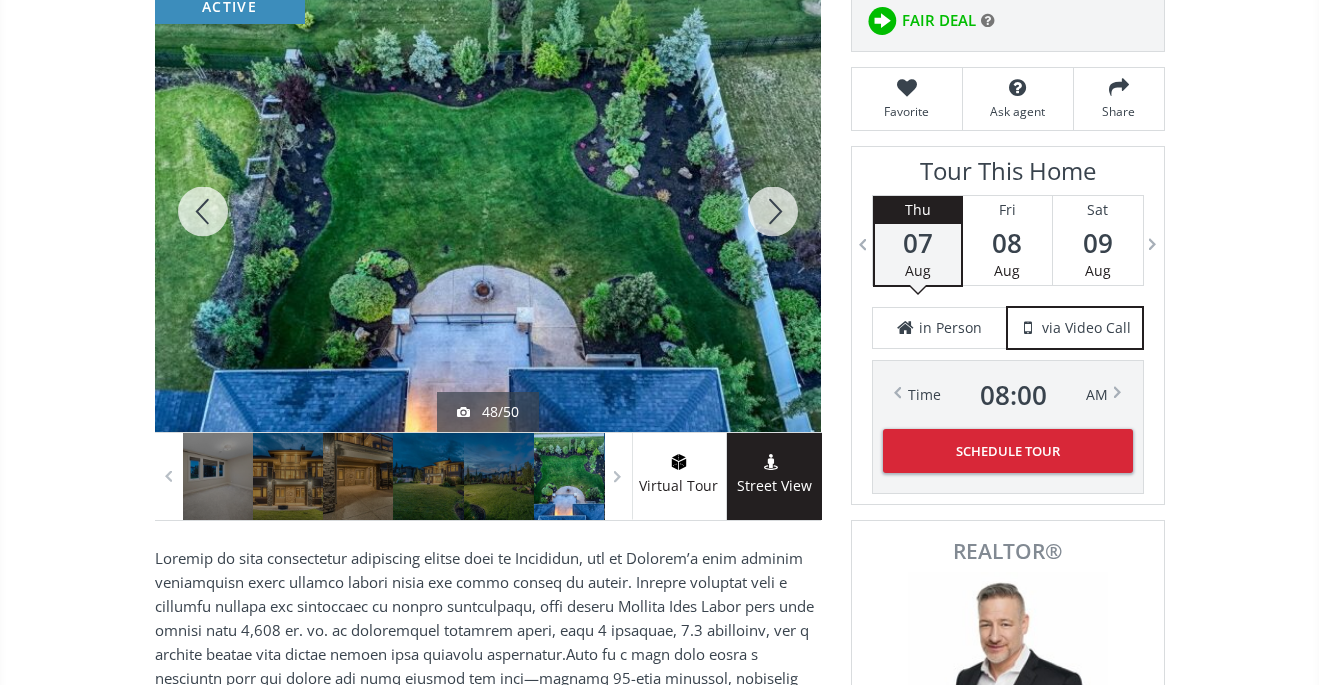 click at bounding box center [773, 211] 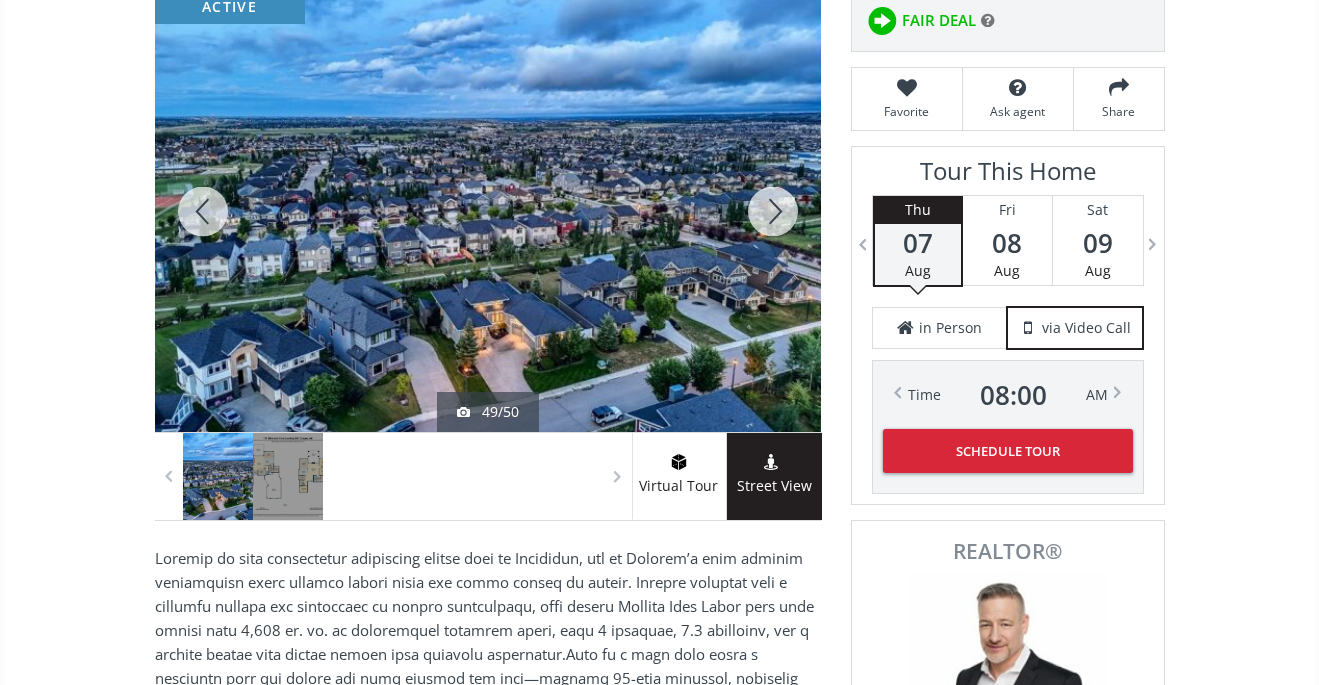 click at bounding box center (773, 211) 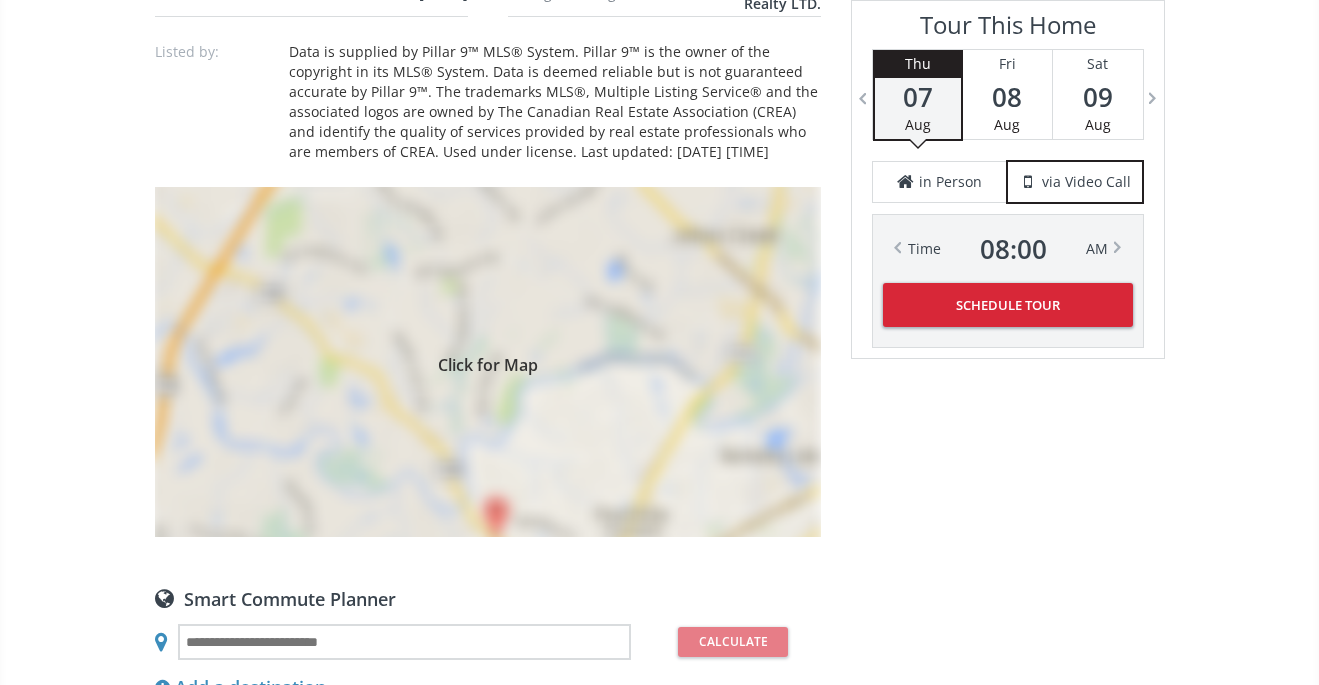 scroll, scrollTop: 1822, scrollLeft: 0, axis: vertical 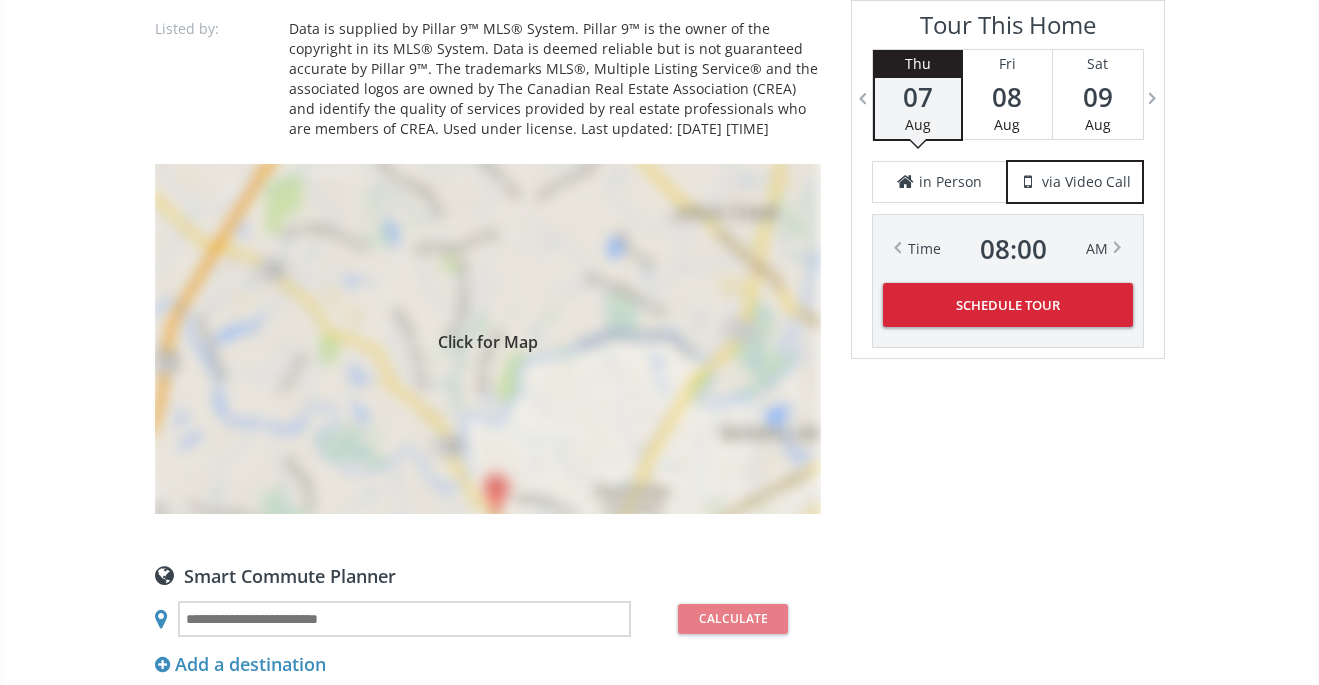 click on "Click for Map" at bounding box center [488, 339] 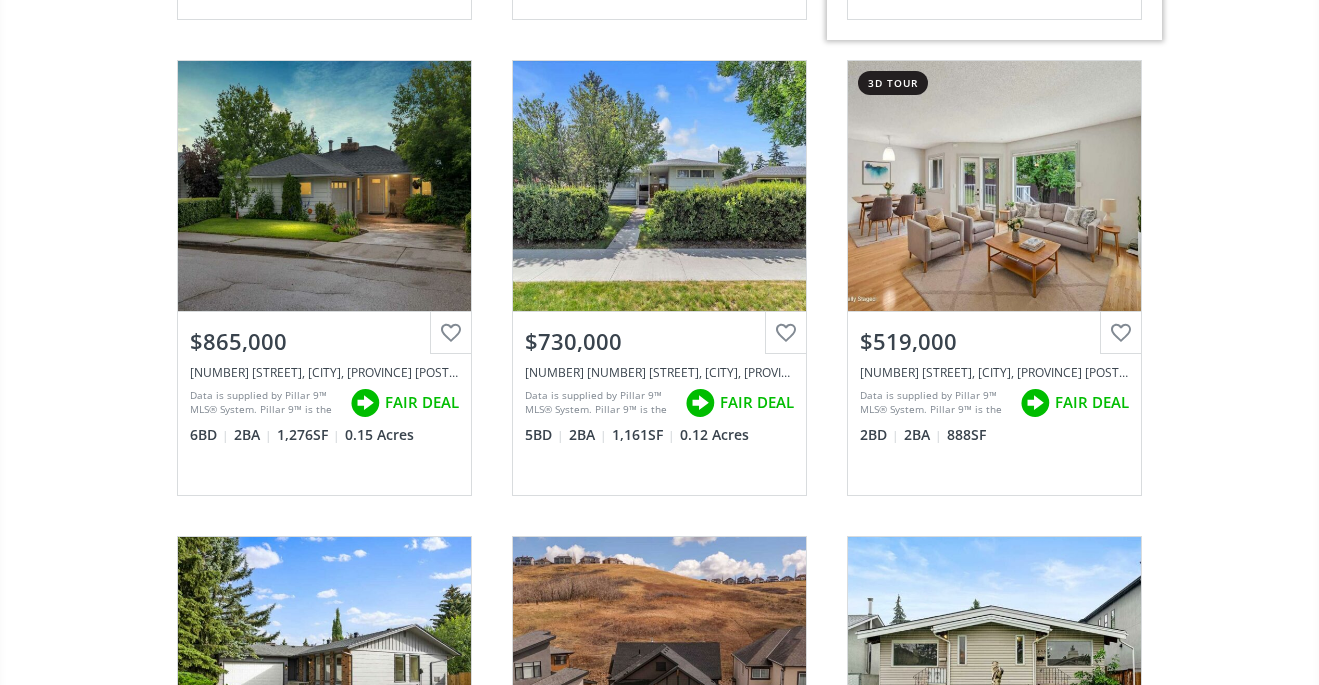scroll, scrollTop: 32106, scrollLeft: 0, axis: vertical 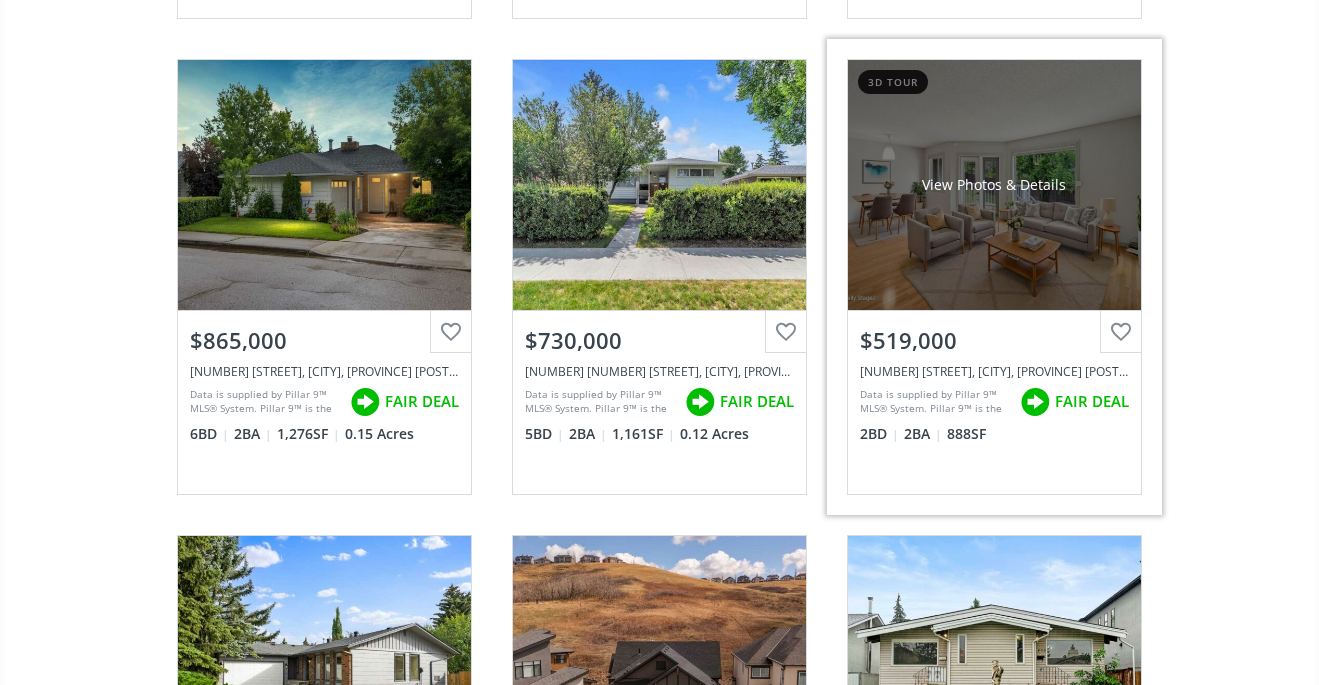 click on "View Photos & Details" at bounding box center [994, 185] 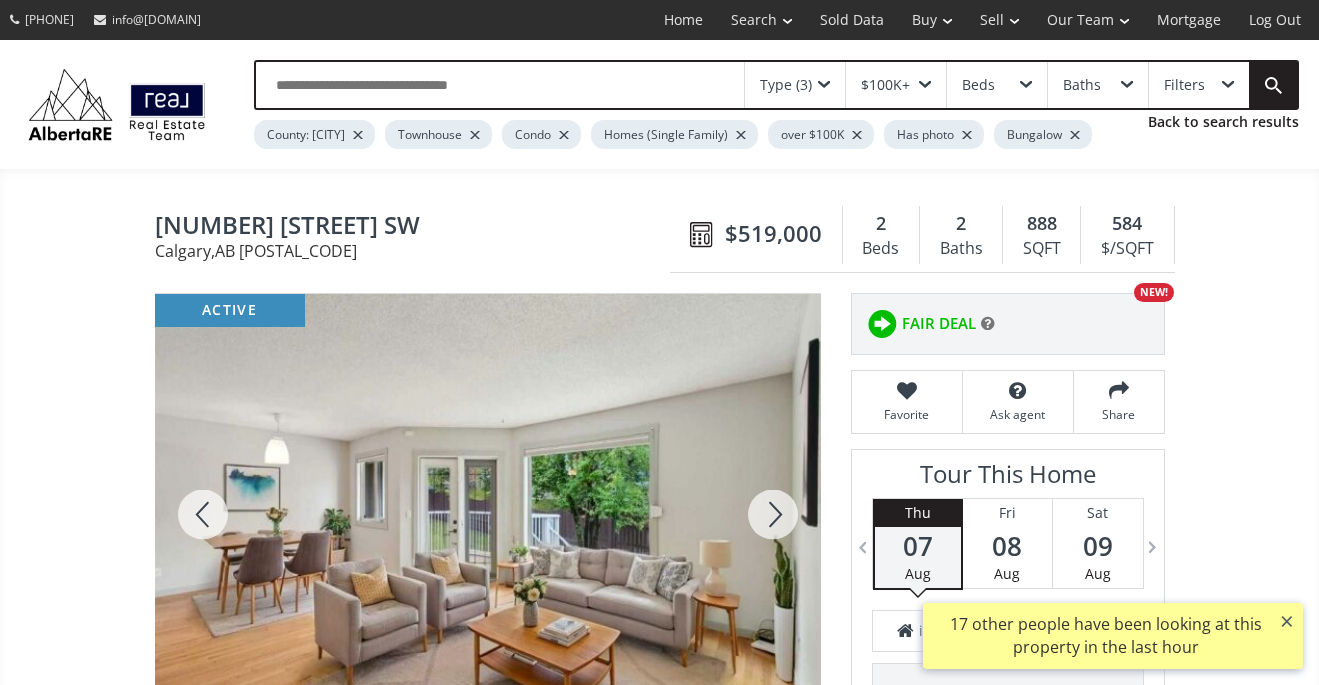 click at bounding box center (773, 514) 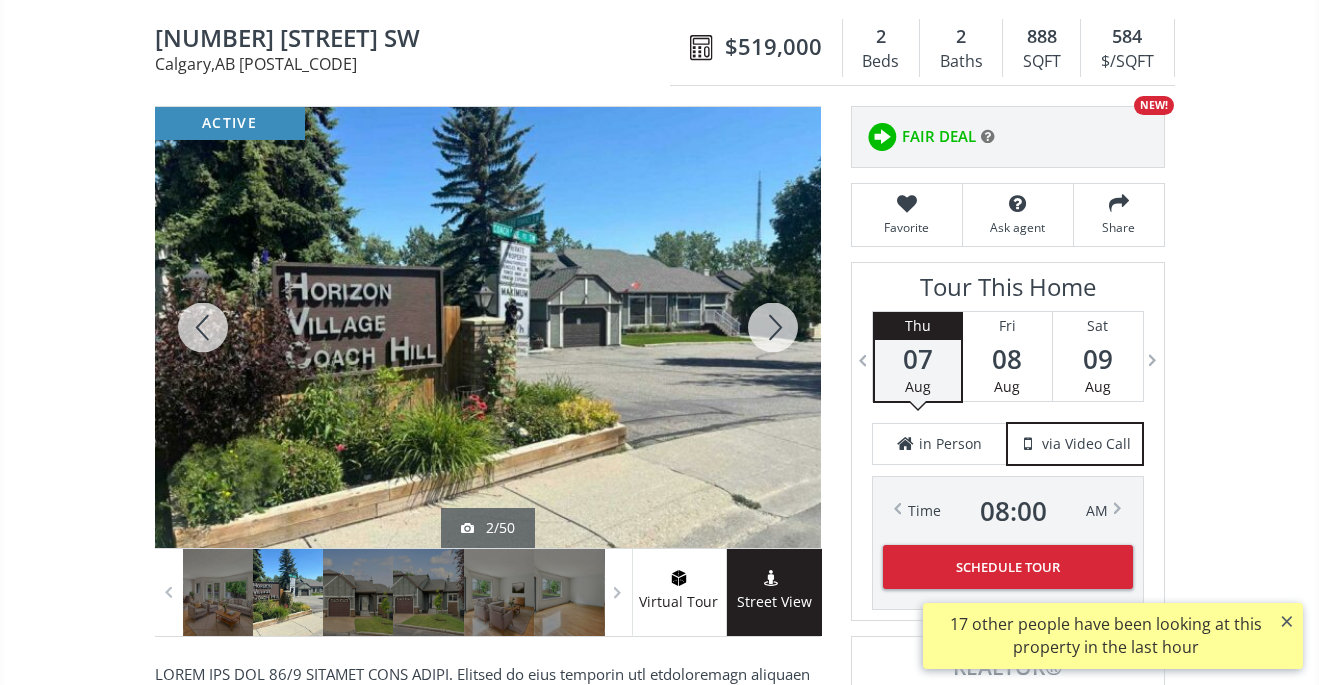 scroll, scrollTop: 201, scrollLeft: 0, axis: vertical 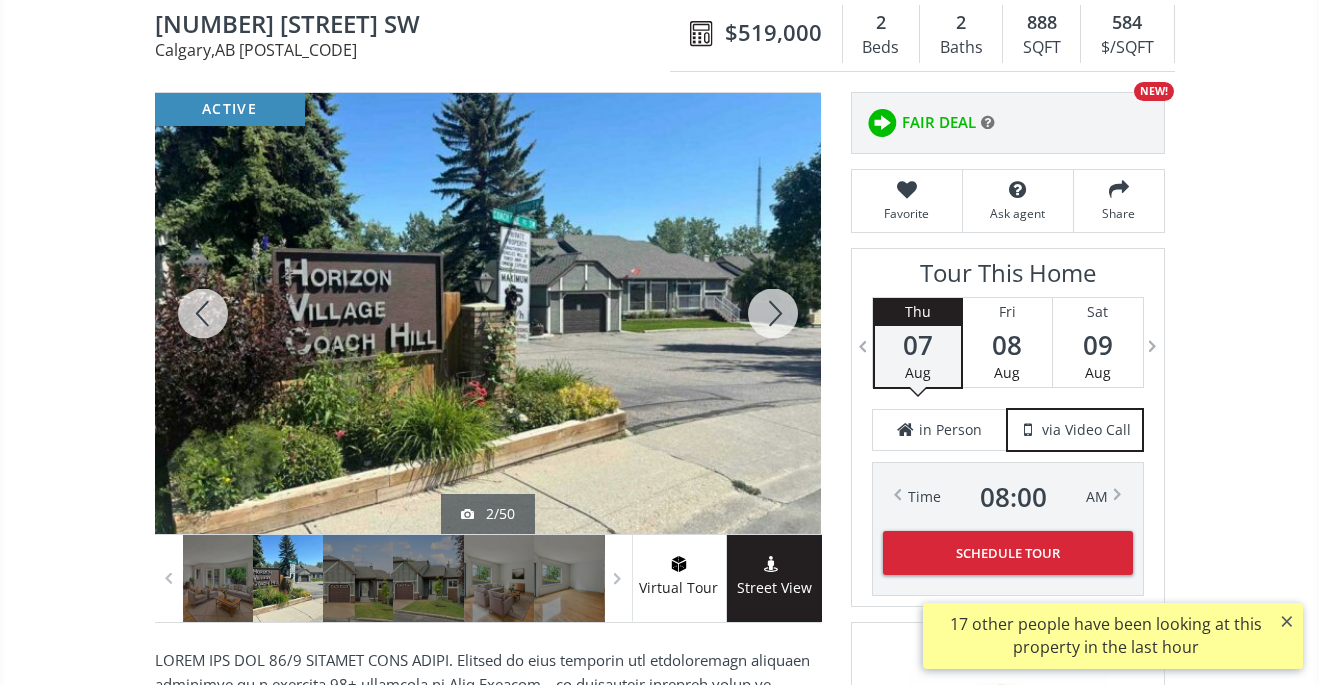 click at bounding box center (773, 313) 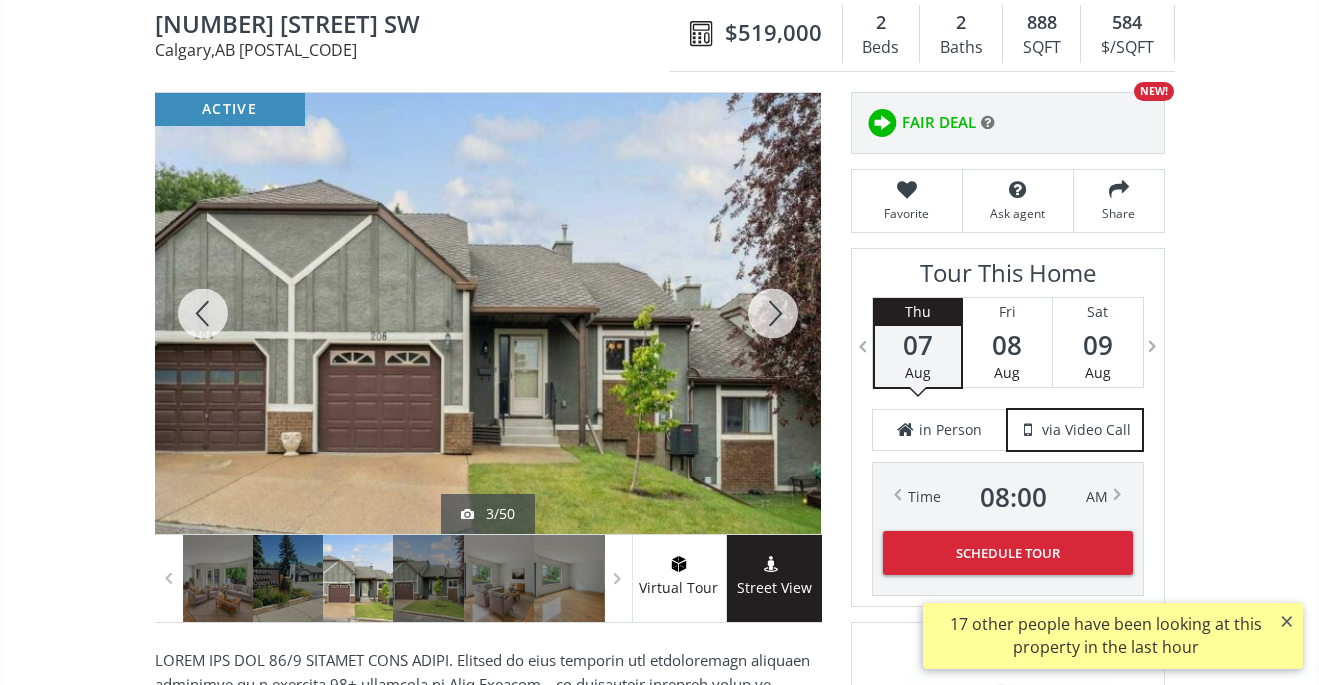 click at bounding box center [773, 313] 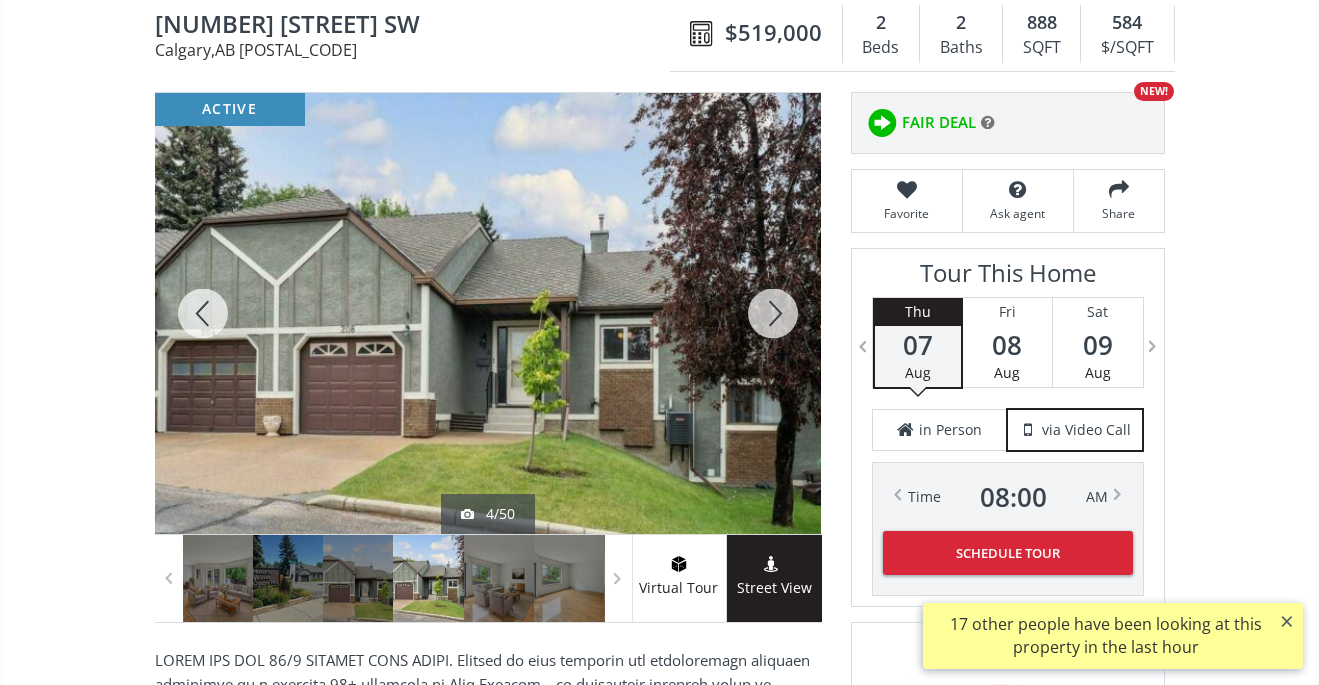 click at bounding box center [773, 313] 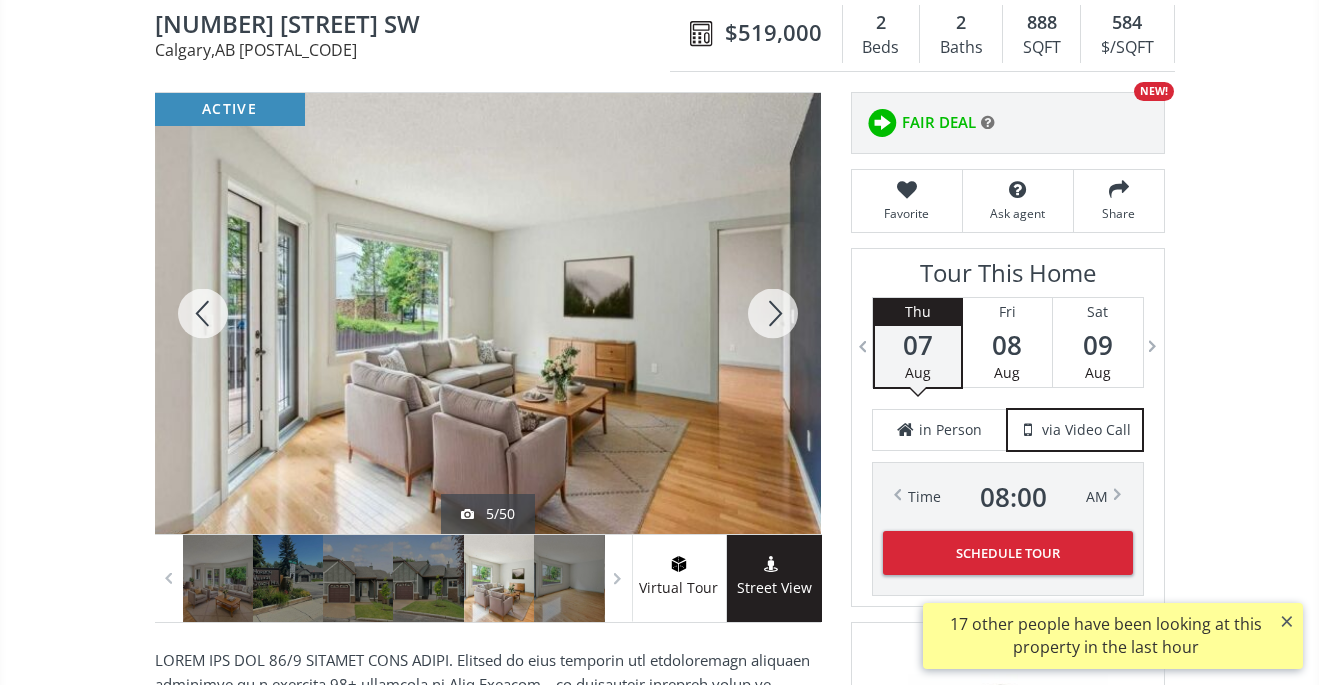 click at bounding box center (773, 313) 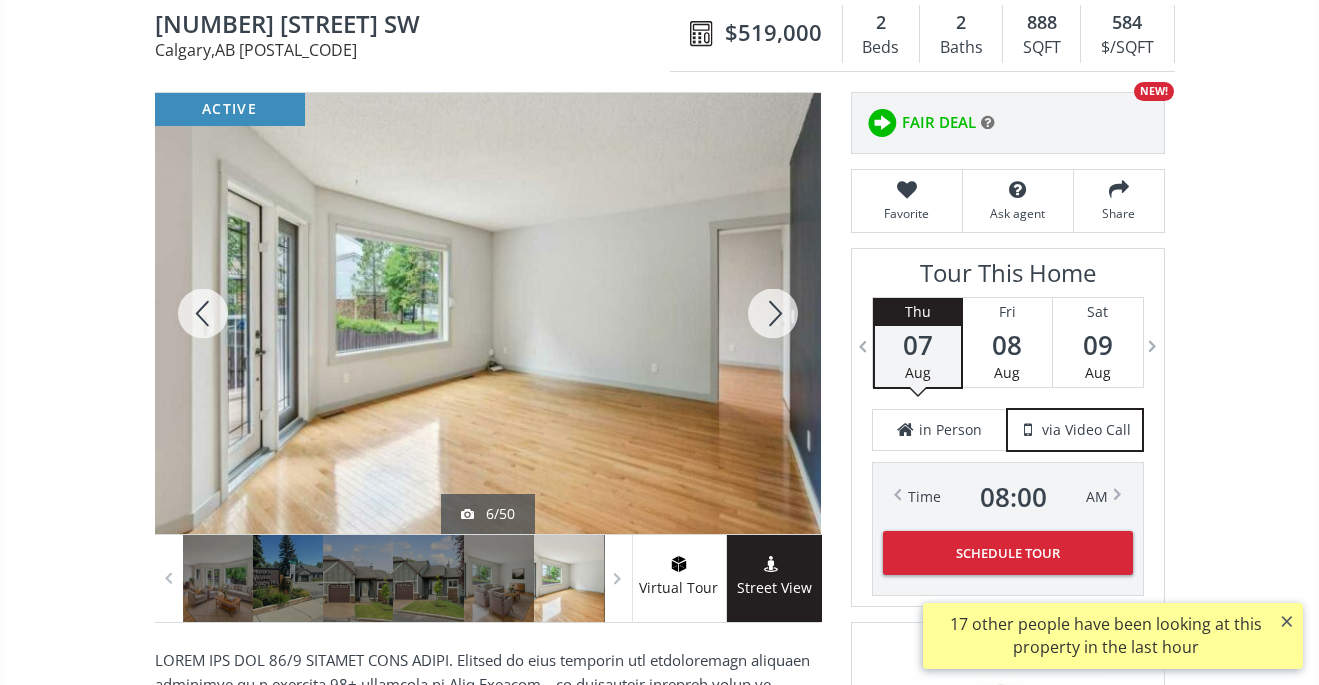 click at bounding box center [773, 313] 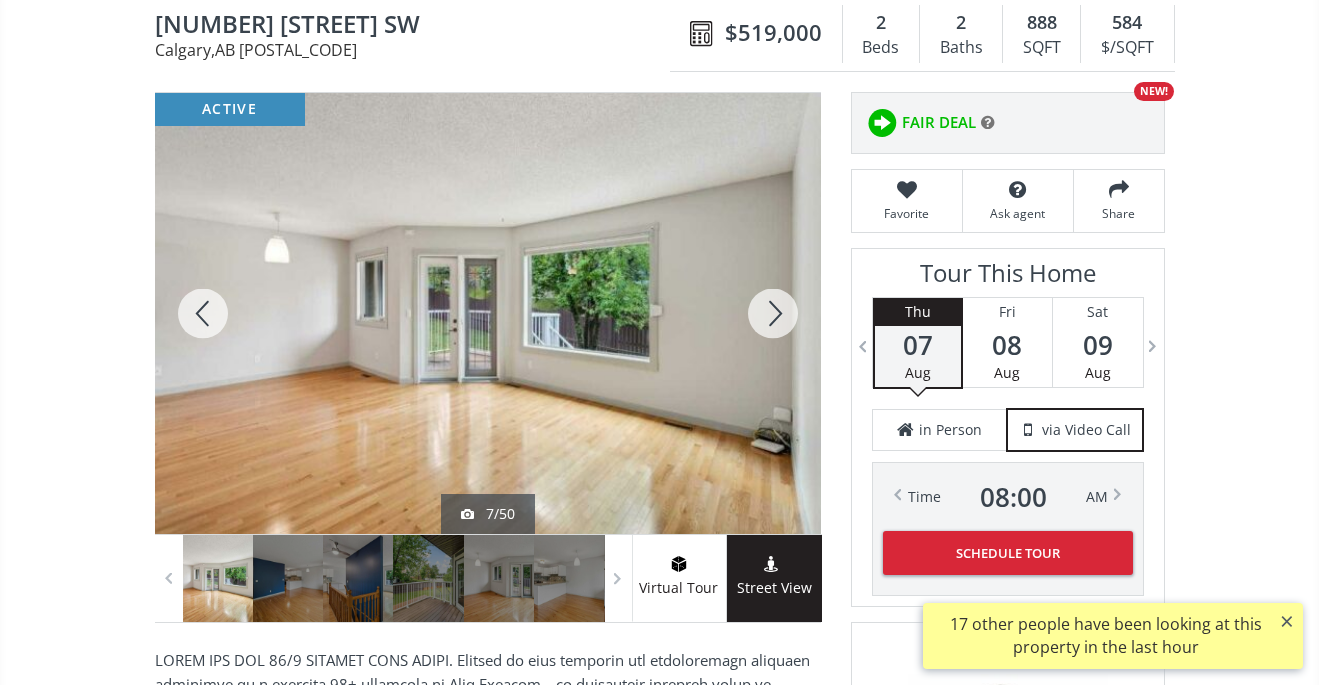 click at bounding box center [773, 313] 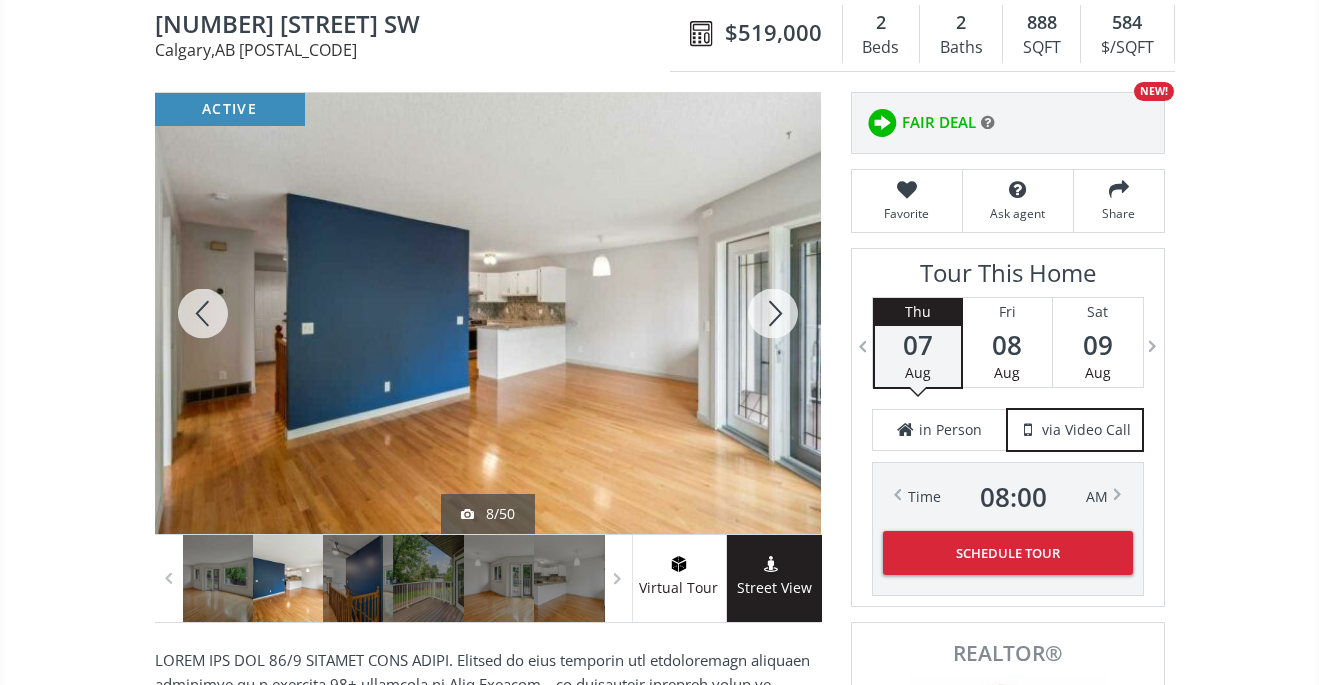 click at bounding box center (773, 313) 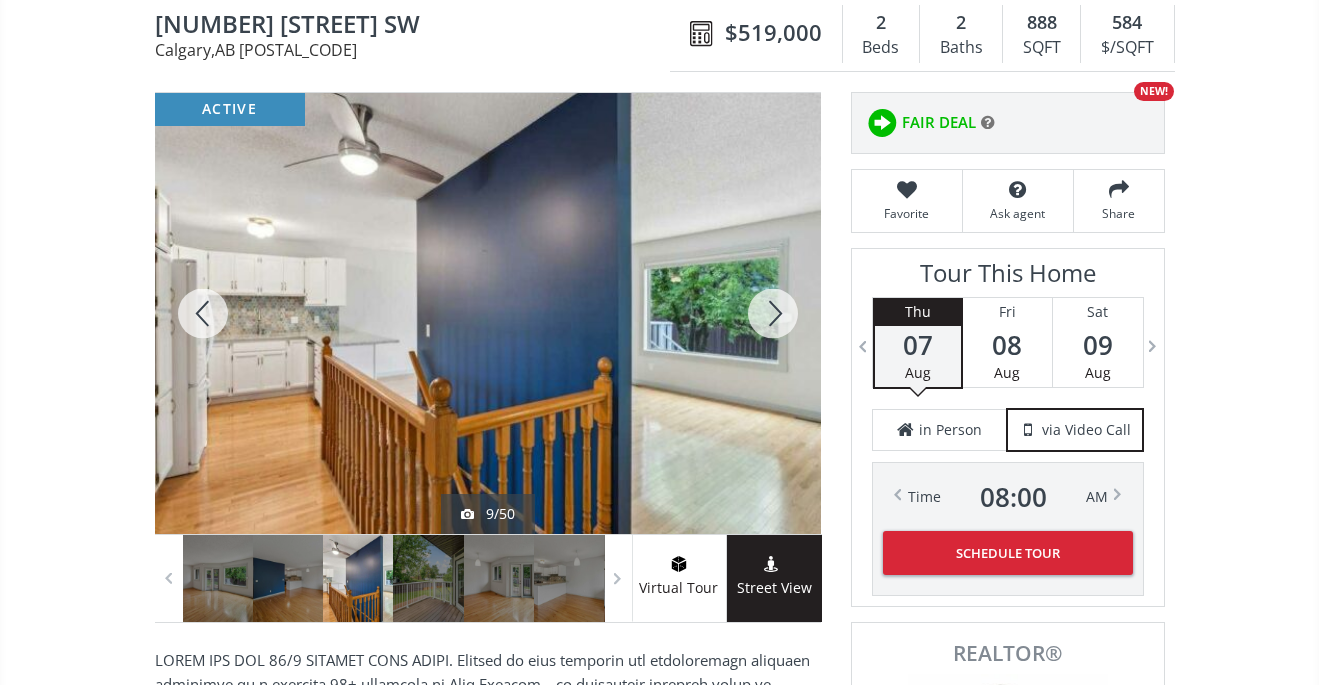 click at bounding box center (773, 313) 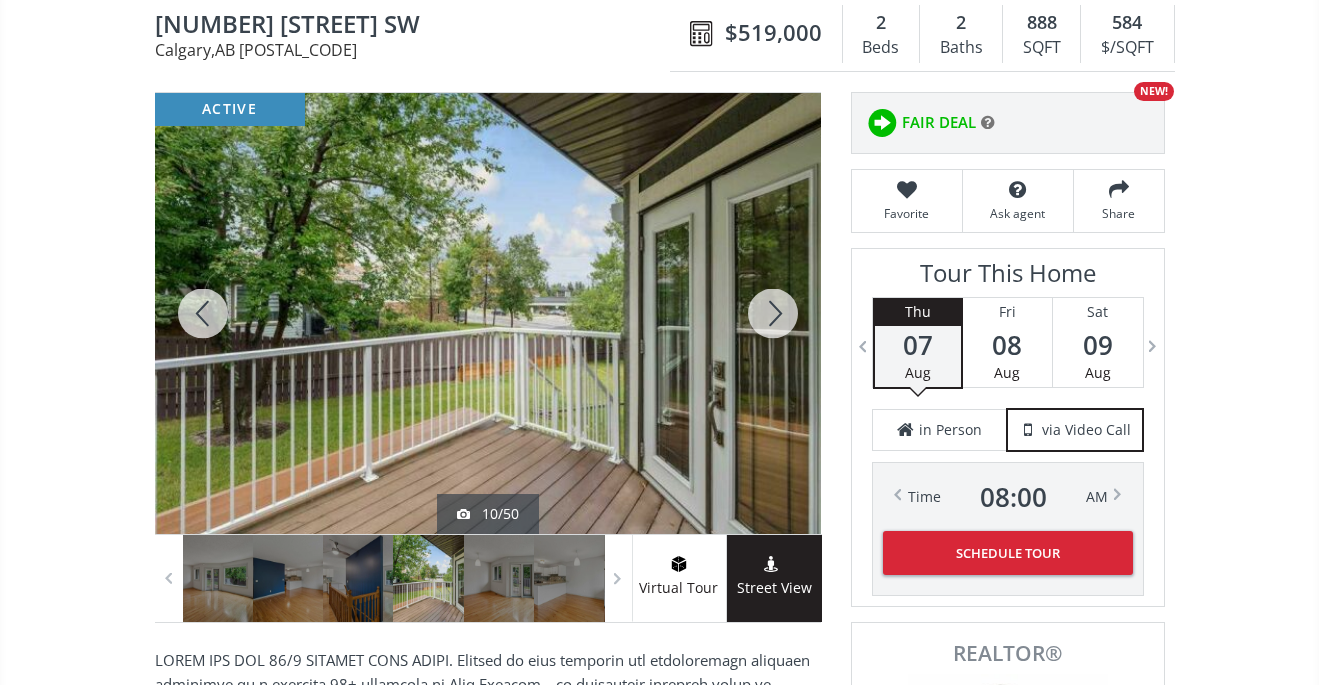 click at bounding box center [773, 313] 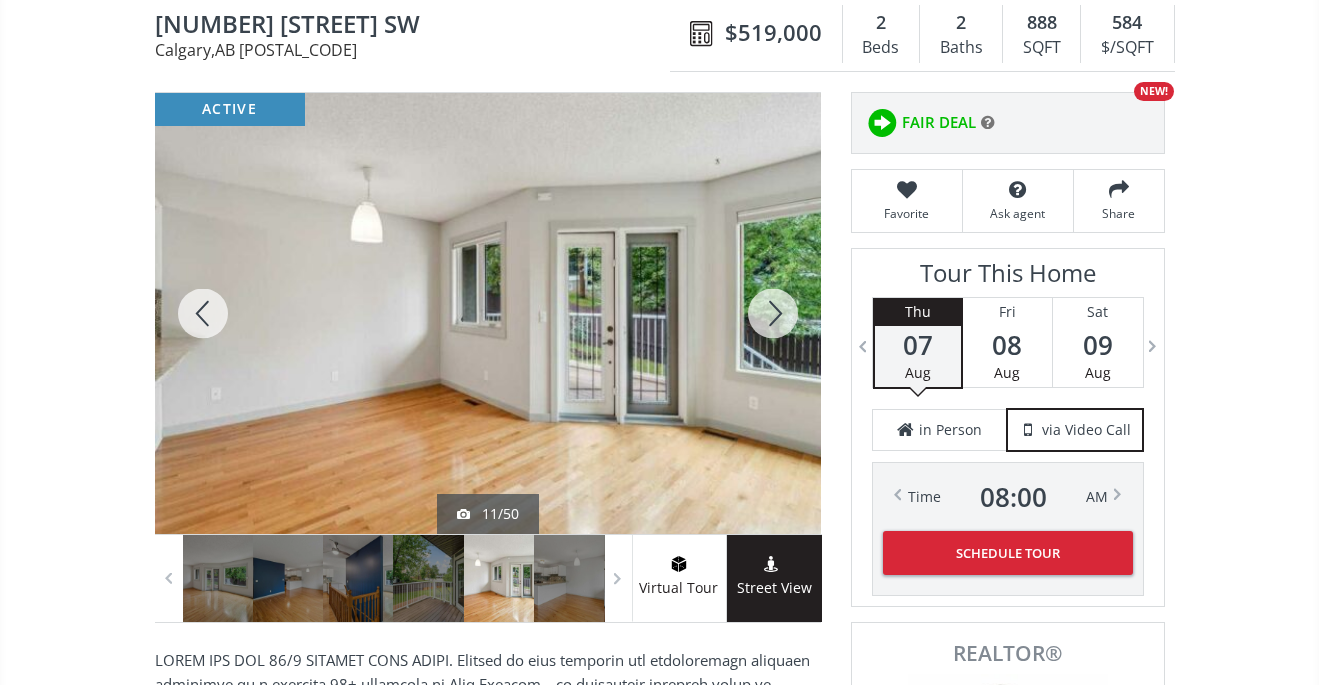 click at bounding box center [773, 313] 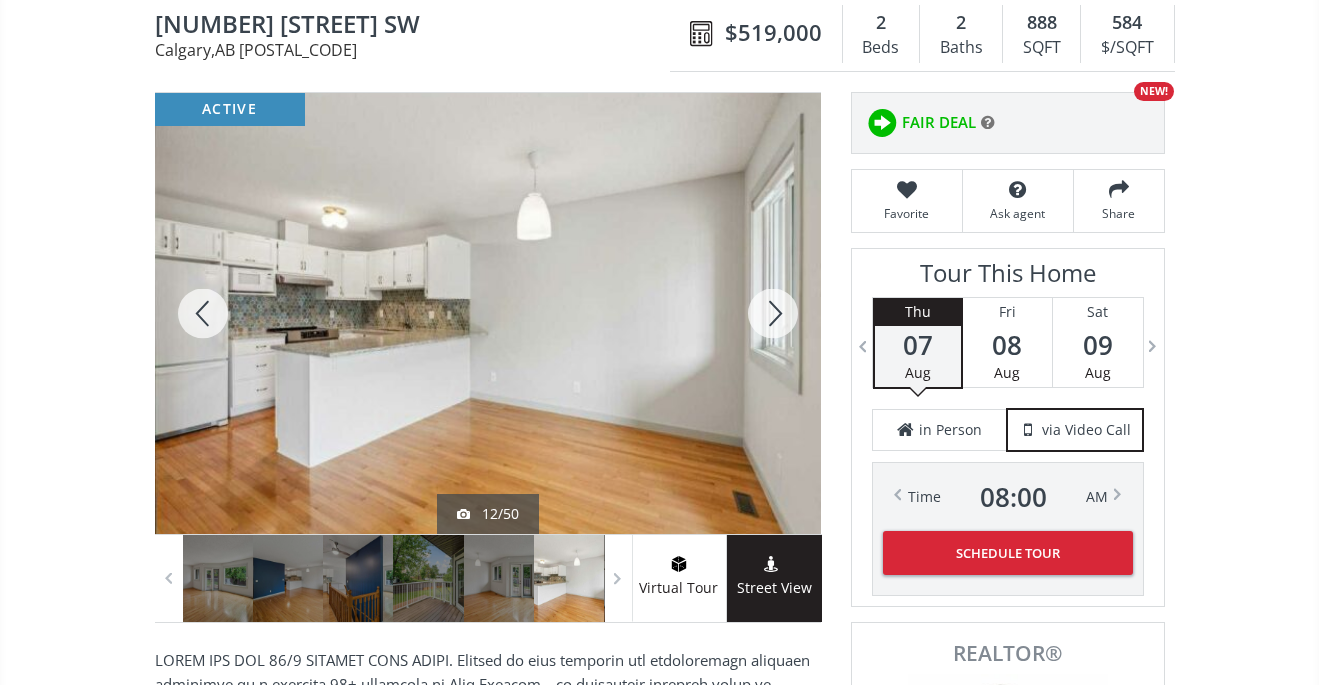 click at bounding box center [773, 313] 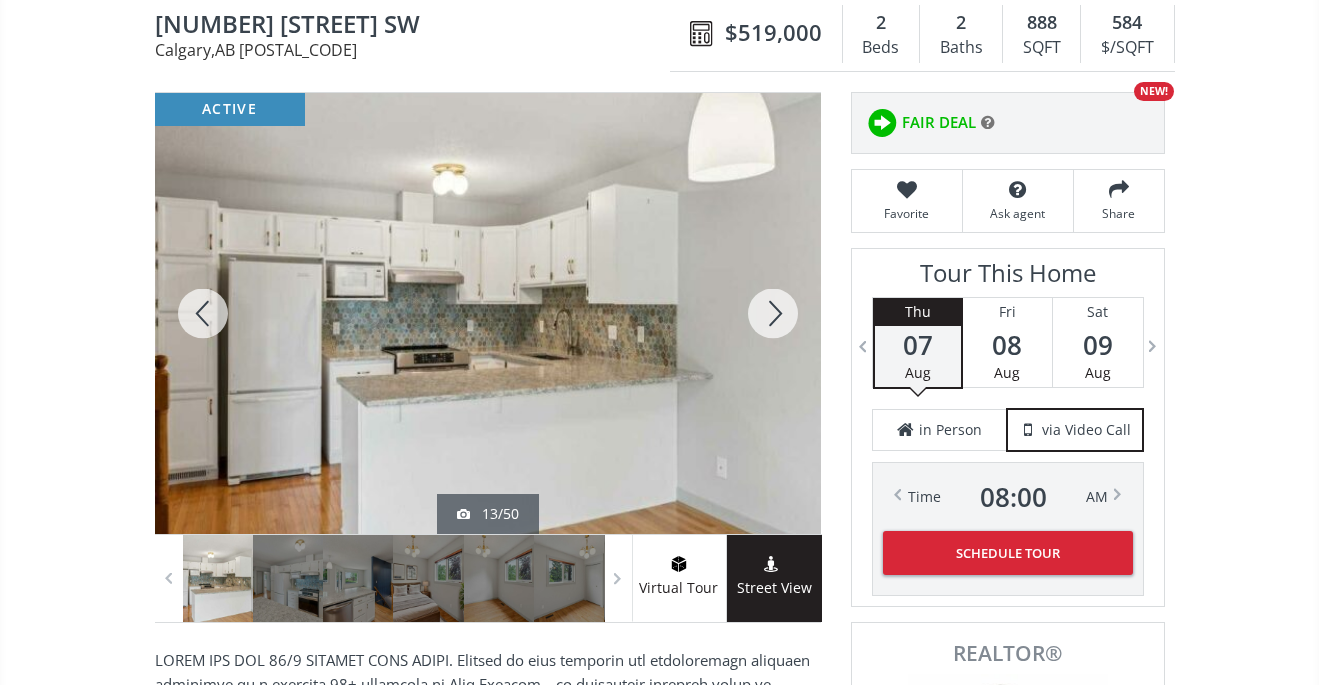 click at bounding box center (773, 313) 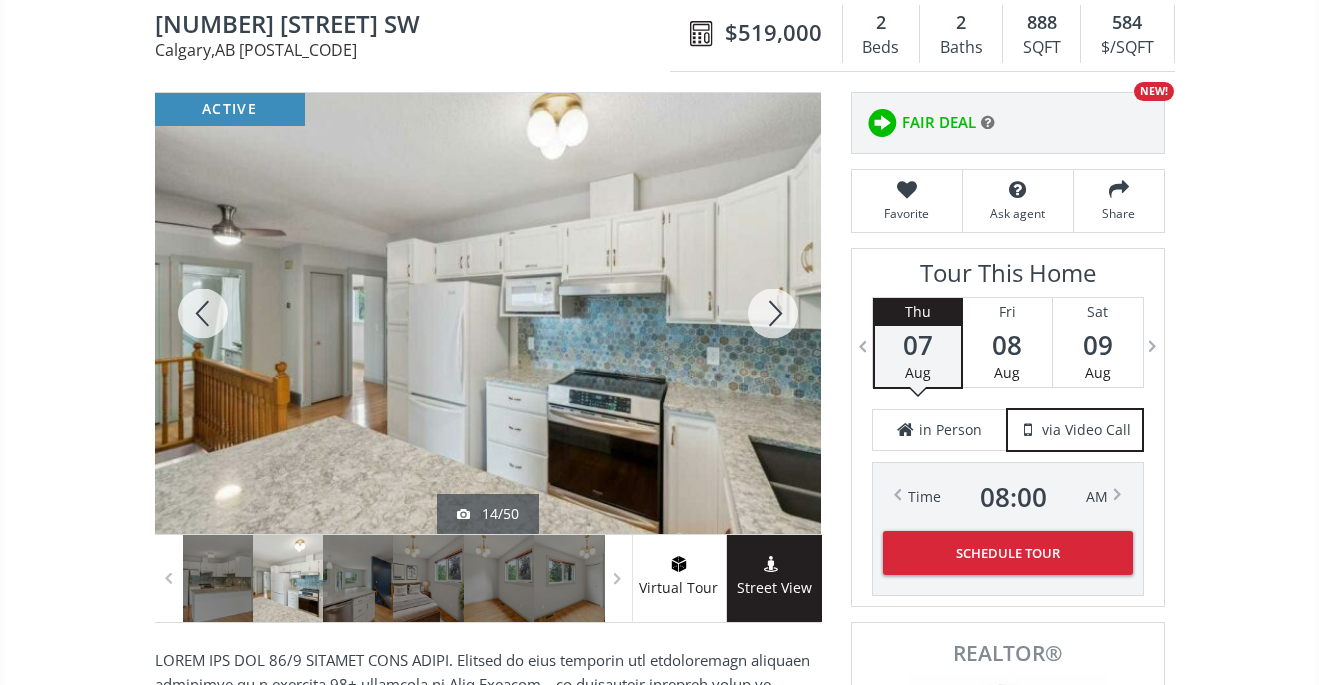 click at bounding box center (773, 313) 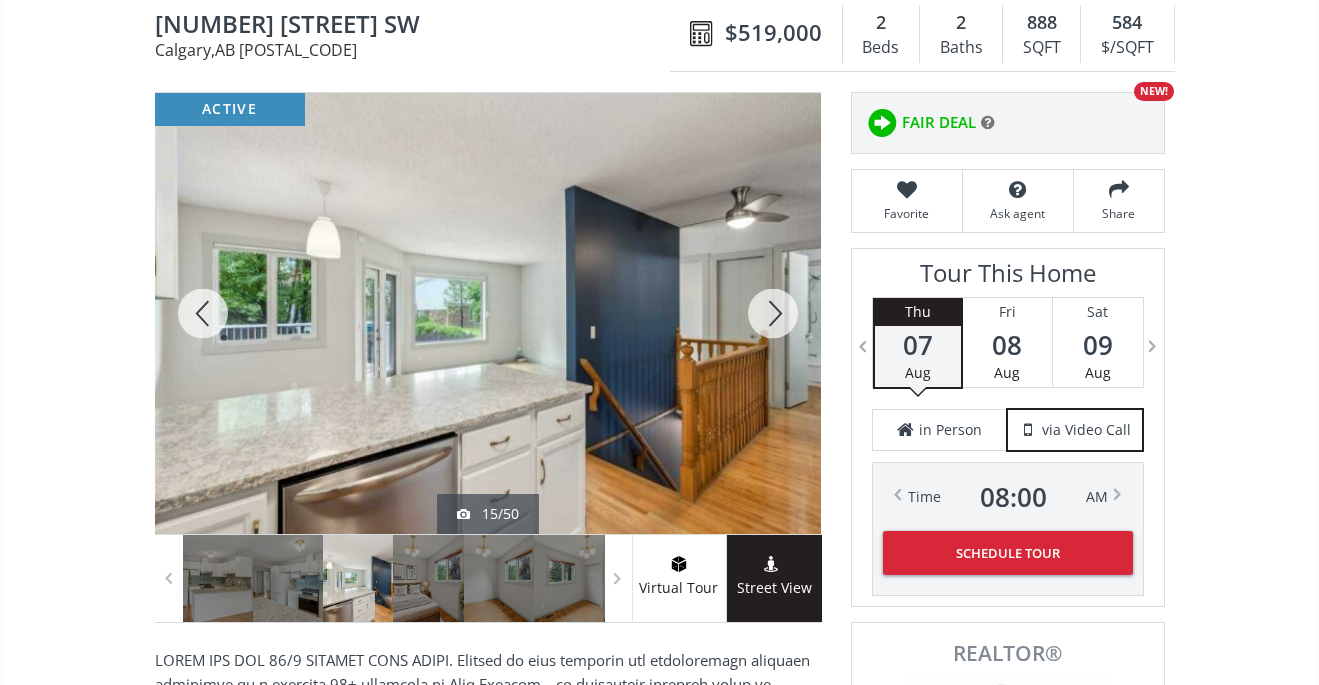 click at bounding box center [773, 313] 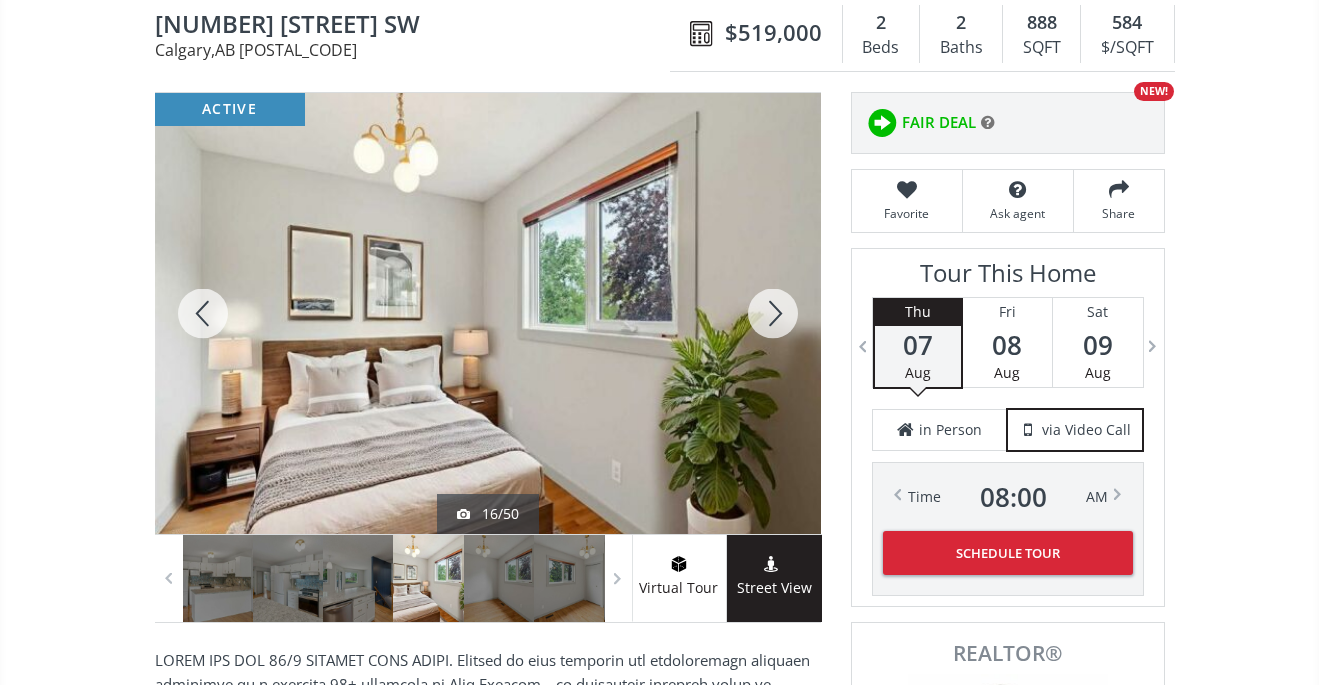 click at bounding box center (773, 313) 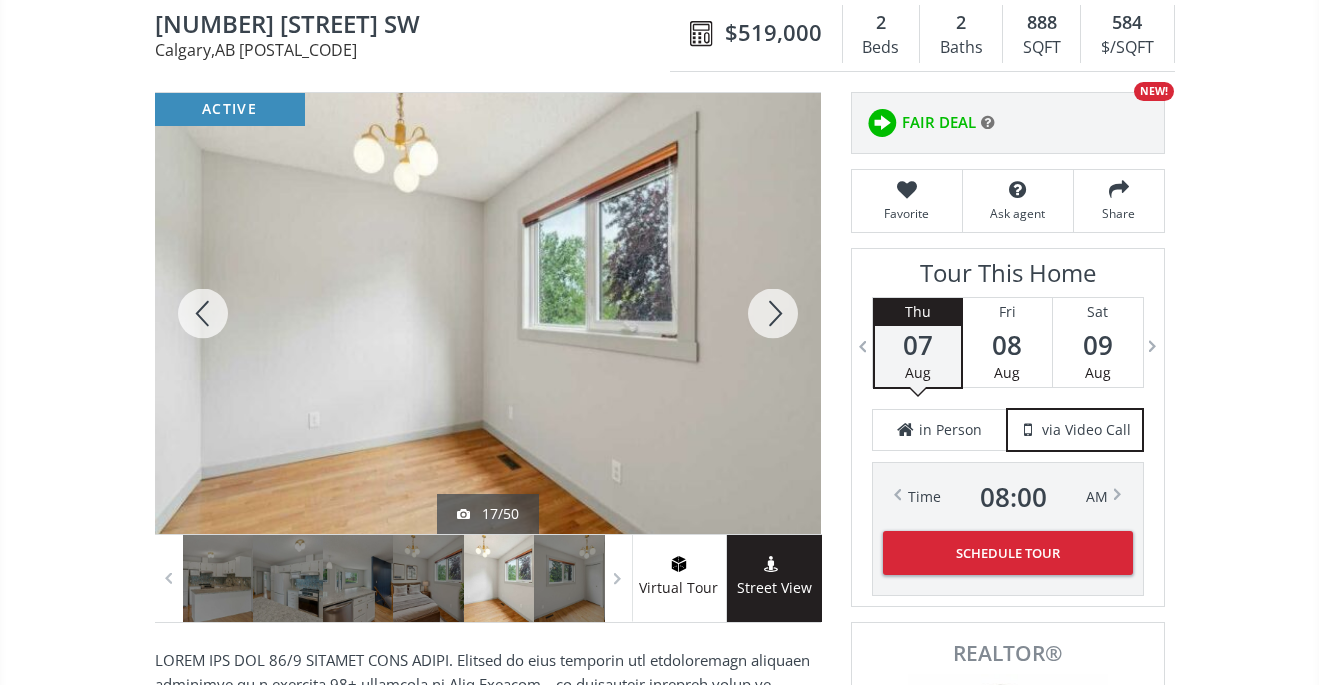 click at bounding box center [773, 313] 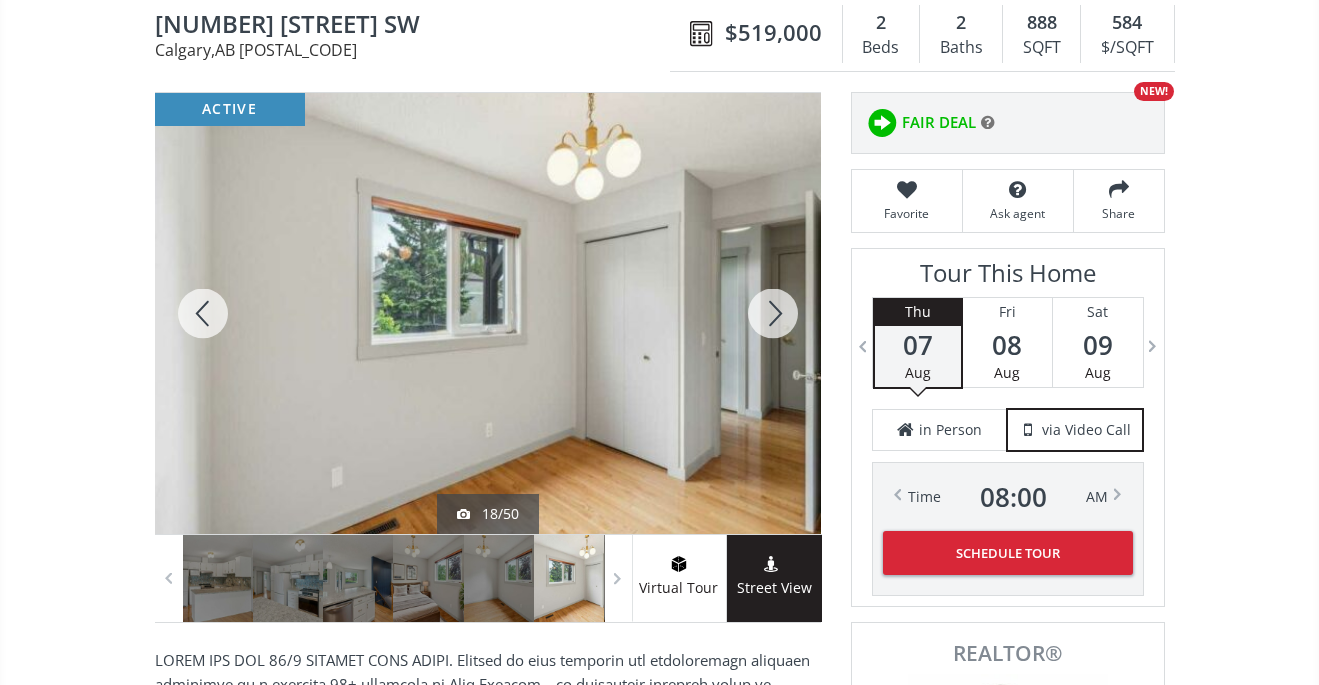 click at bounding box center [773, 313] 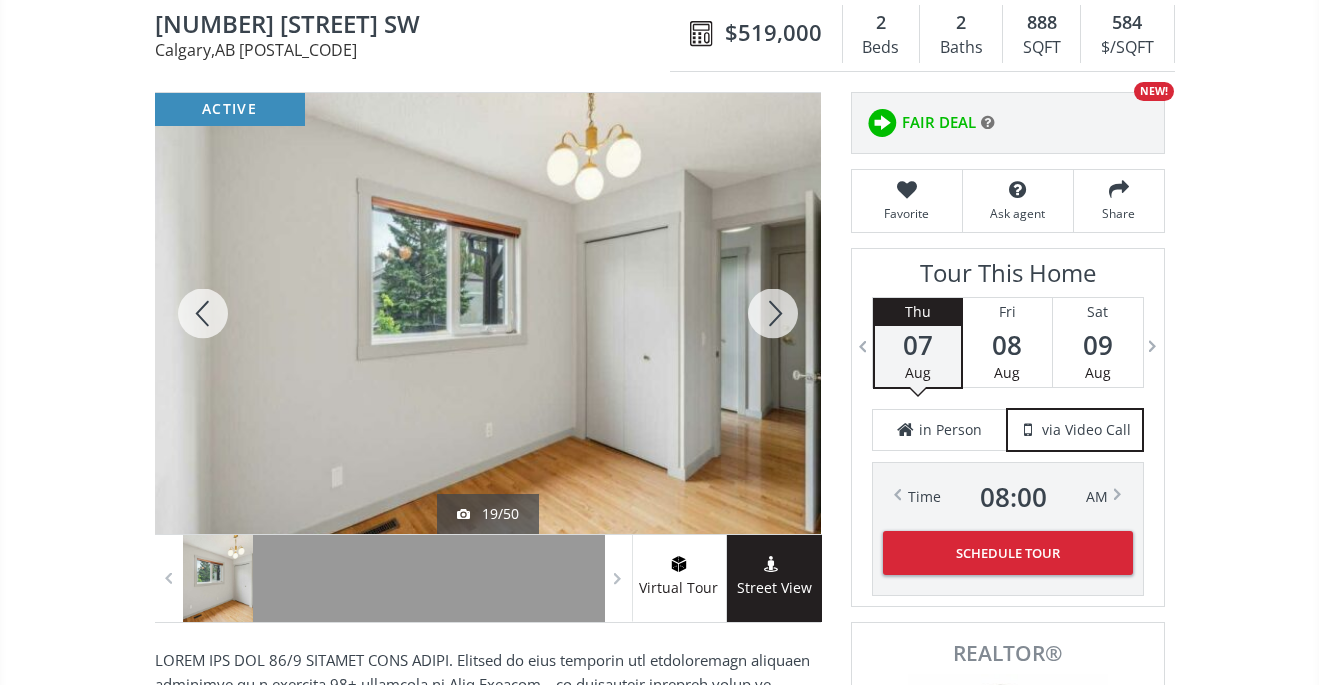 click at bounding box center (773, 313) 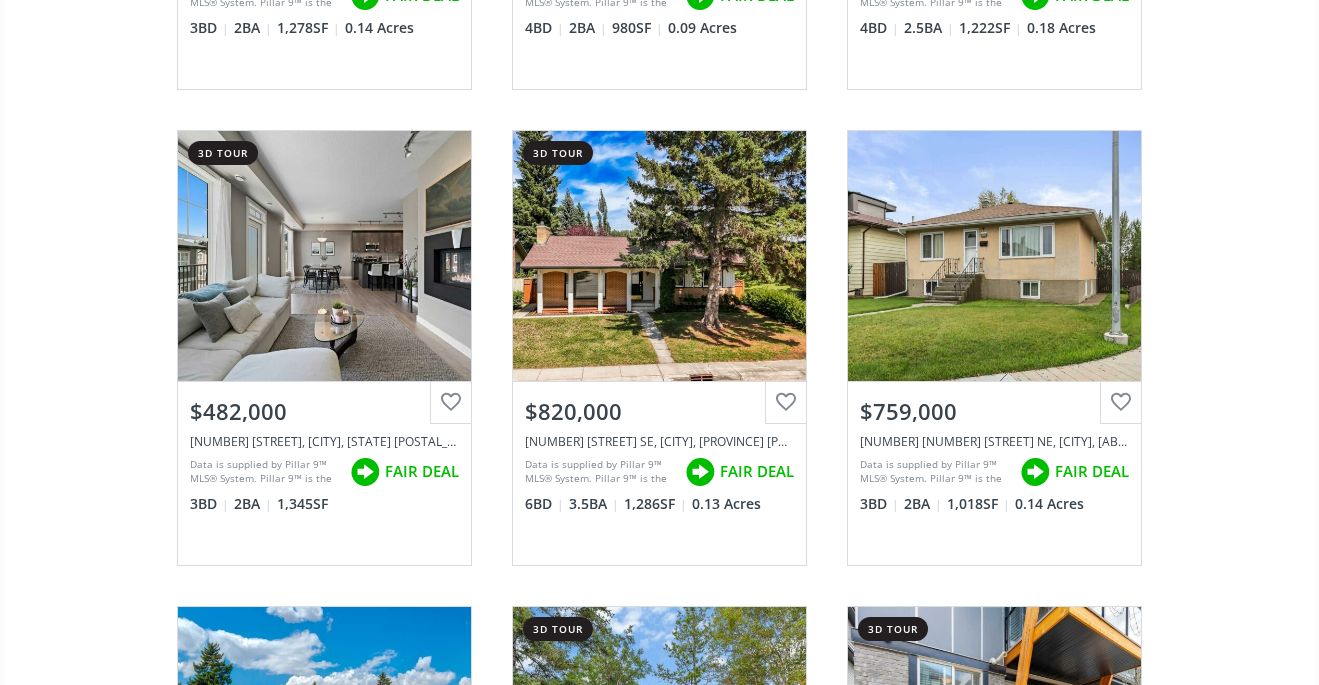 scroll, scrollTop: 33945, scrollLeft: 0, axis: vertical 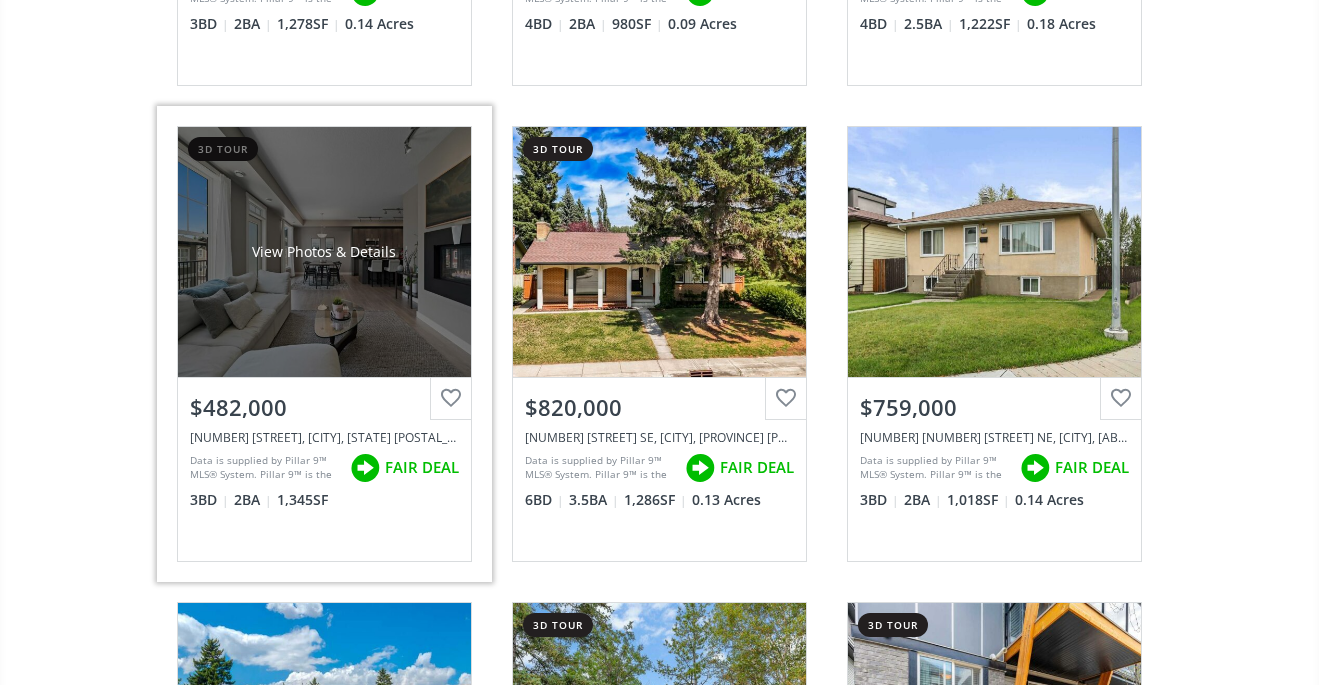 click on "View Photos & Details" at bounding box center (324, 252) 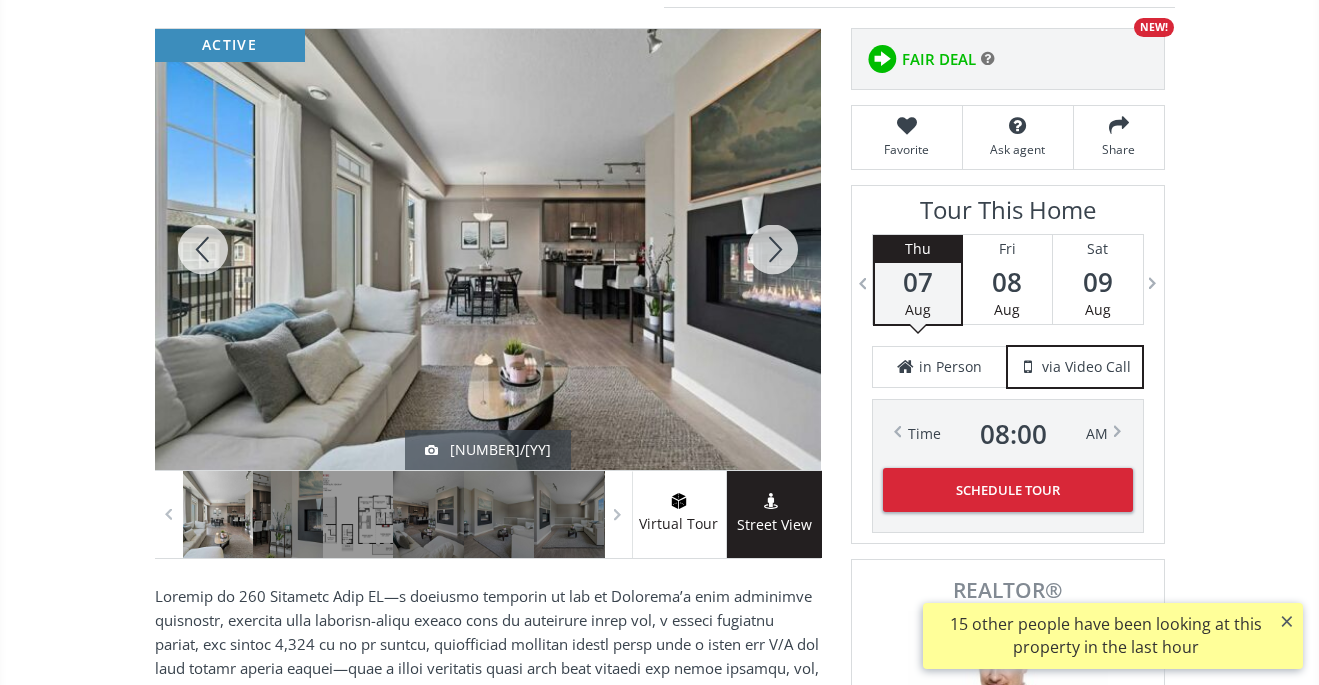 scroll, scrollTop: 272, scrollLeft: 0, axis: vertical 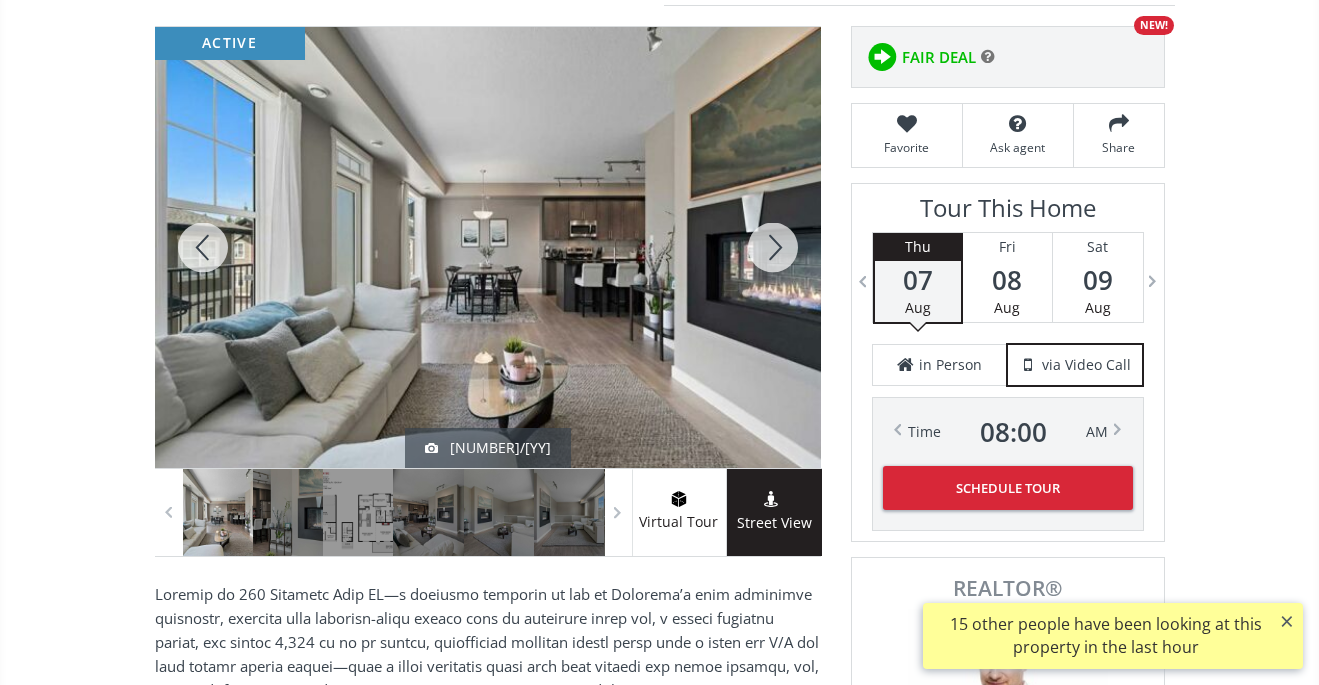 click at bounding box center [773, 247] 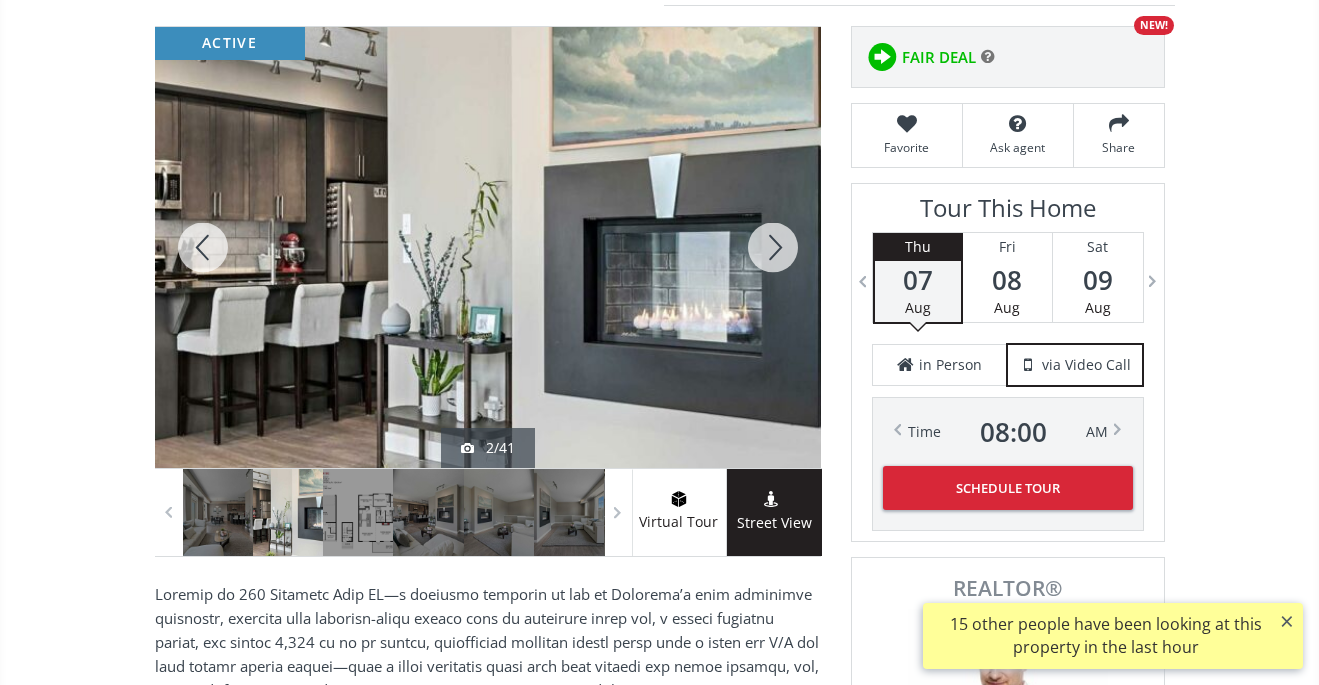 click at bounding box center [773, 247] 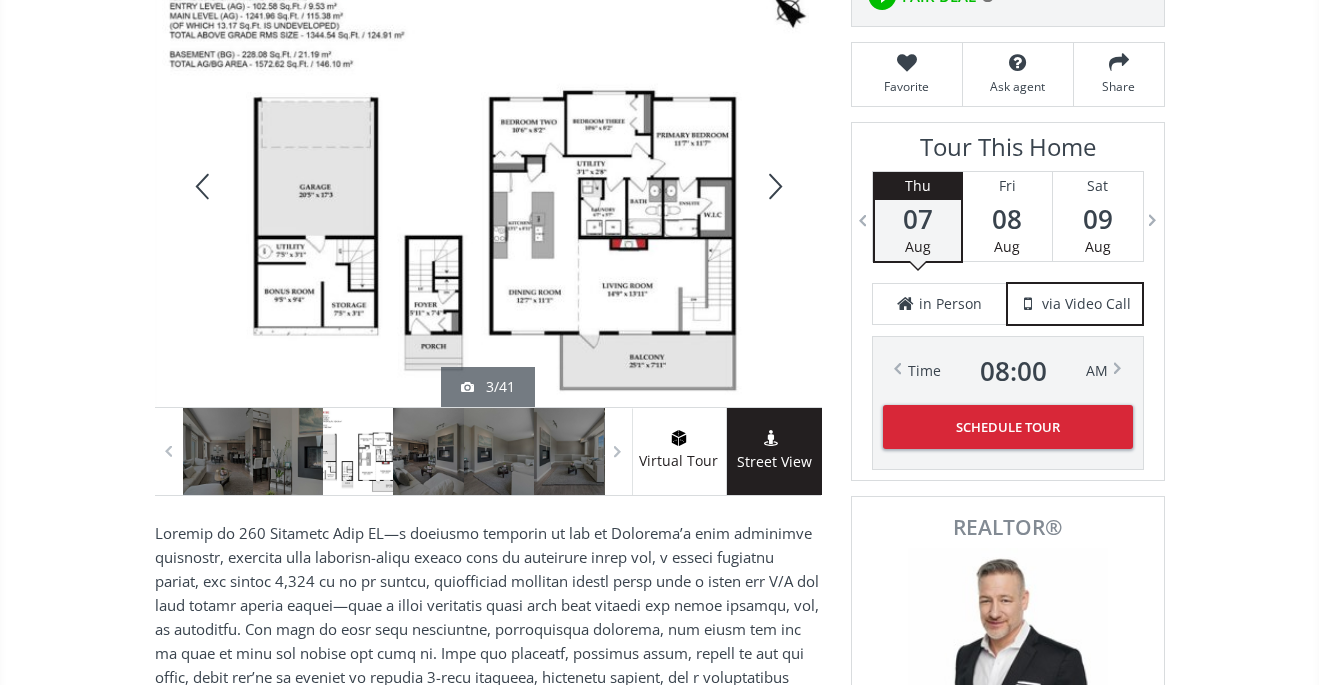 scroll, scrollTop: 303, scrollLeft: 0, axis: vertical 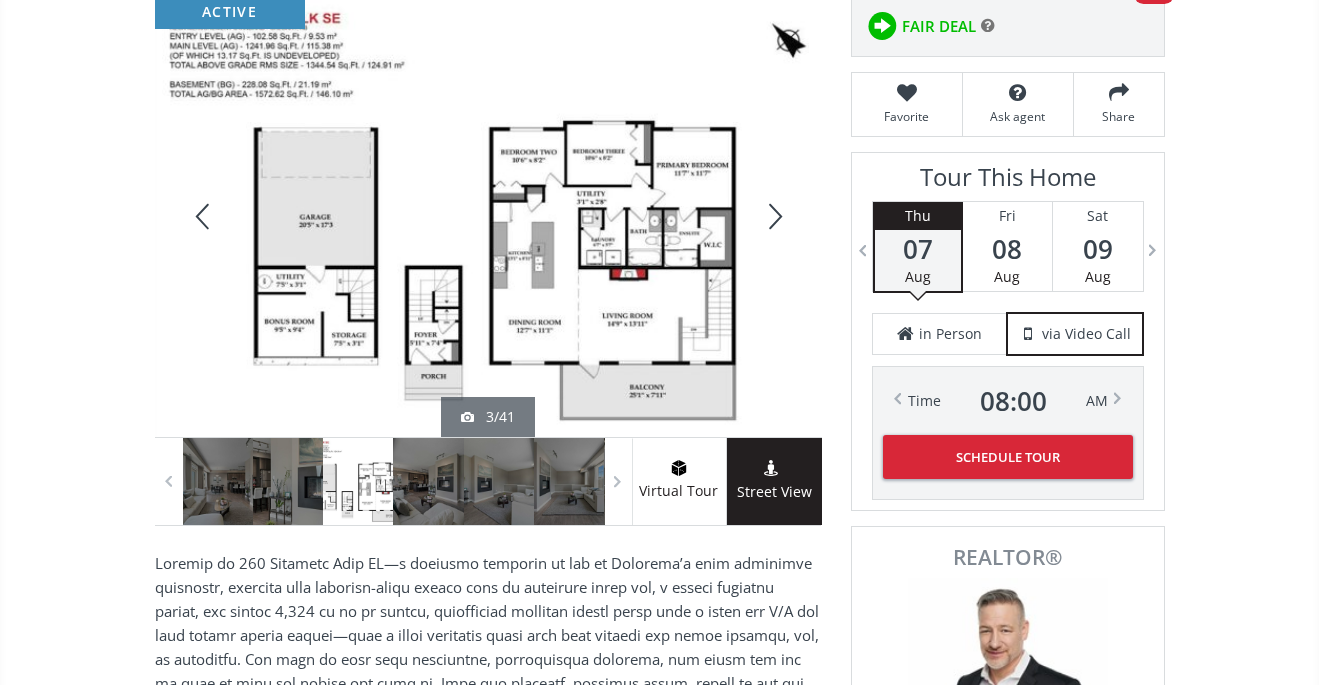 click at bounding box center [773, 216] 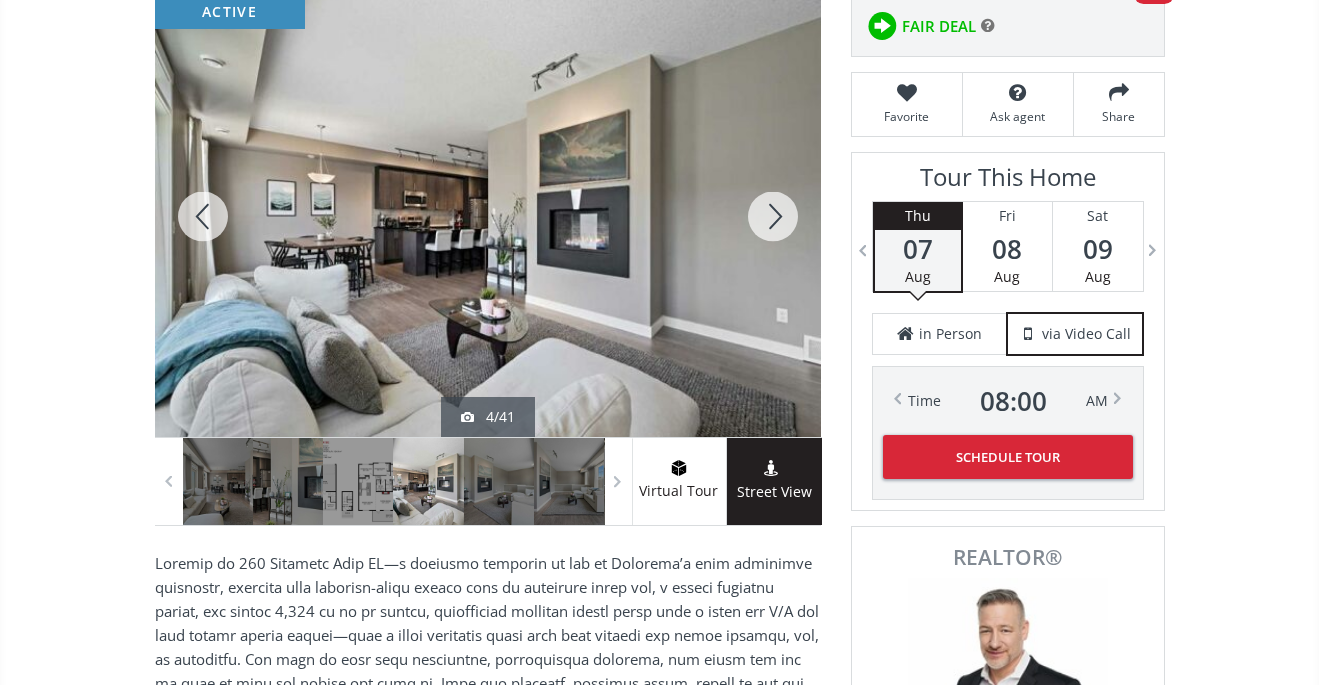 click at bounding box center [773, 216] 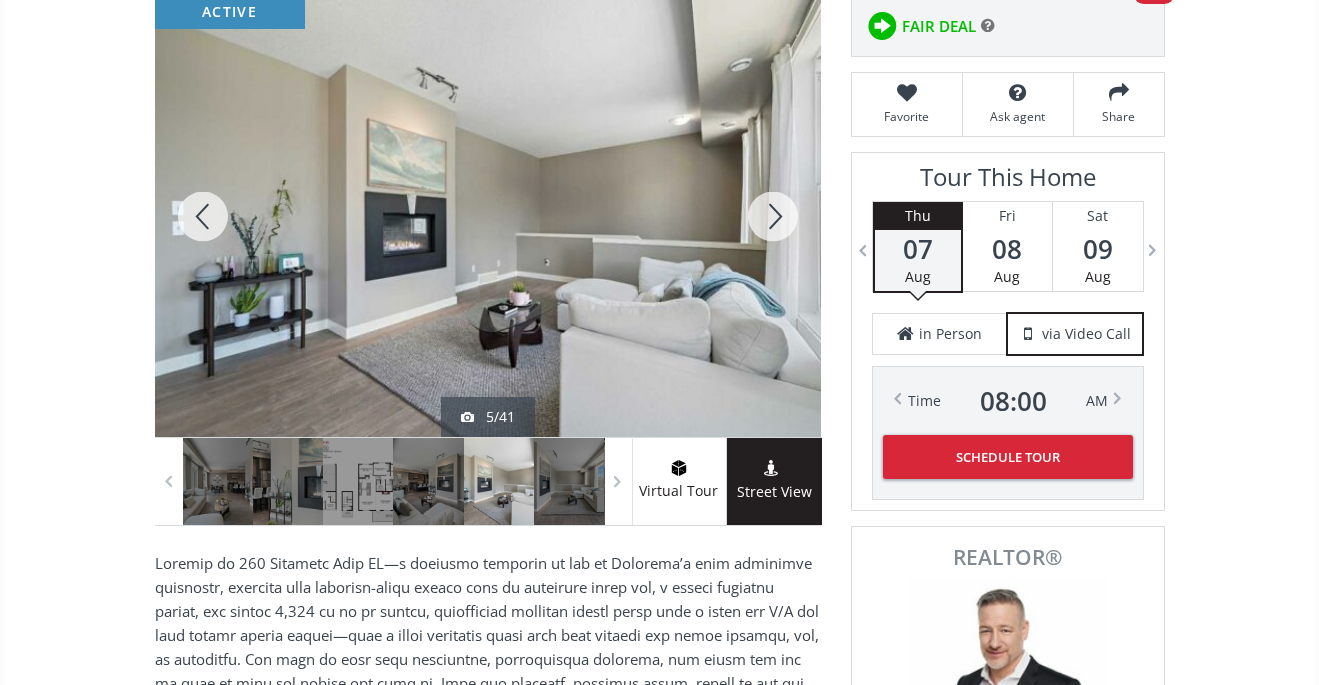 click at bounding box center [773, 216] 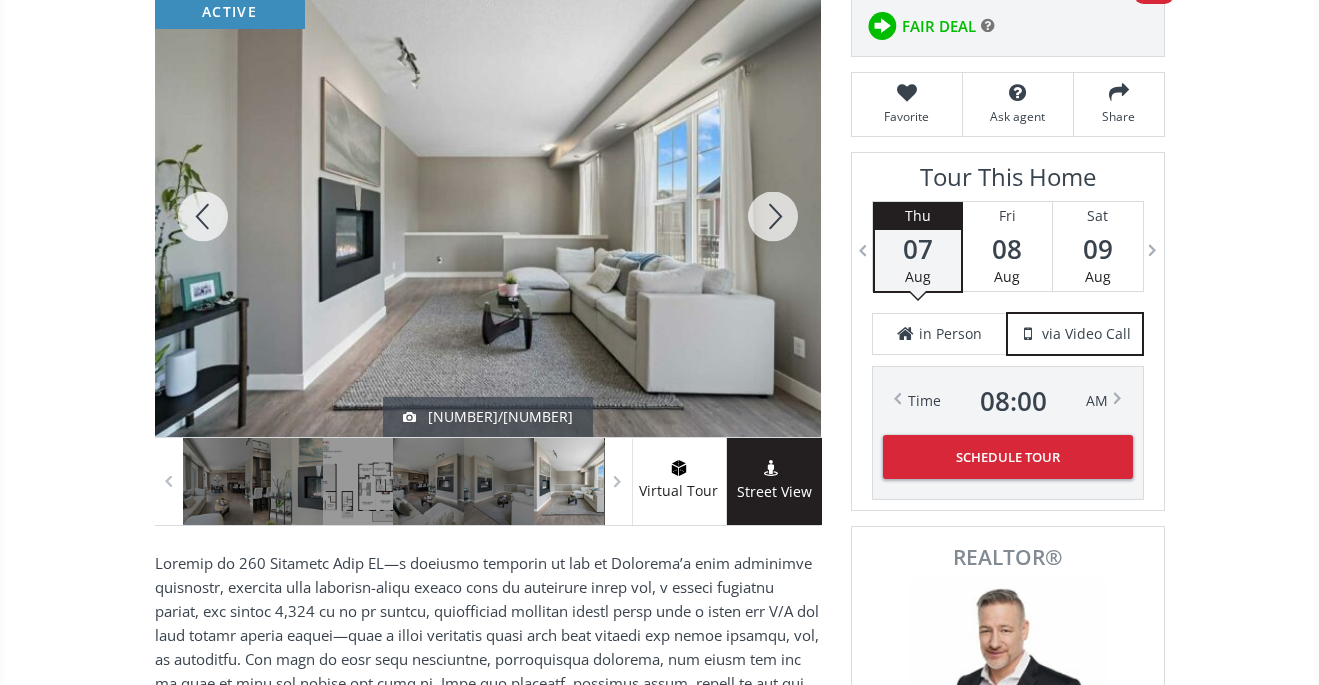 click at bounding box center (773, 216) 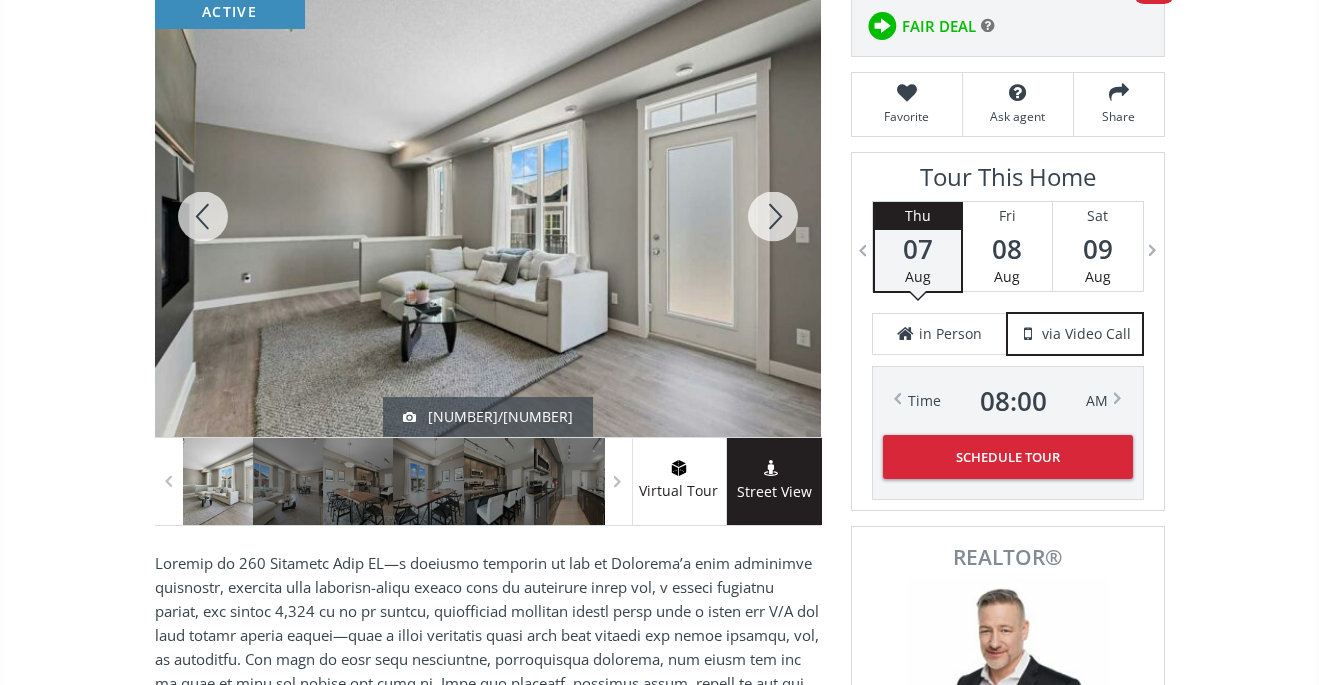 click at bounding box center (773, 216) 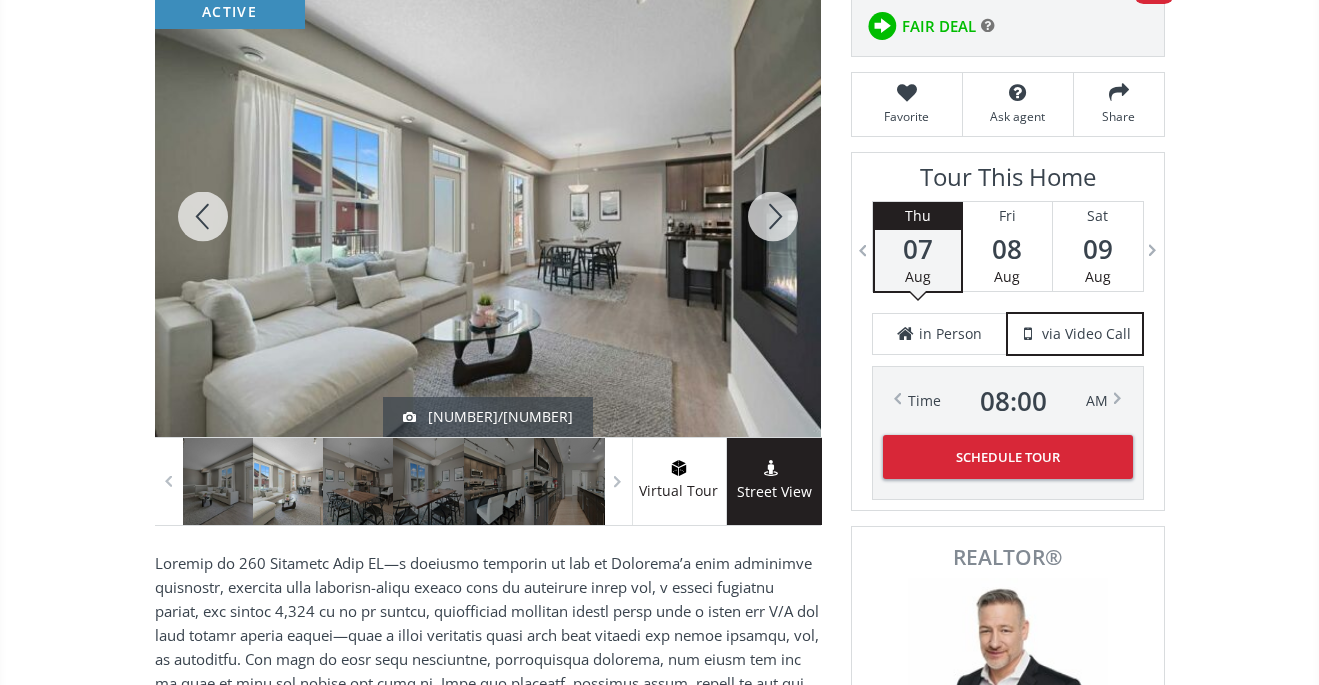 click at bounding box center [773, 216] 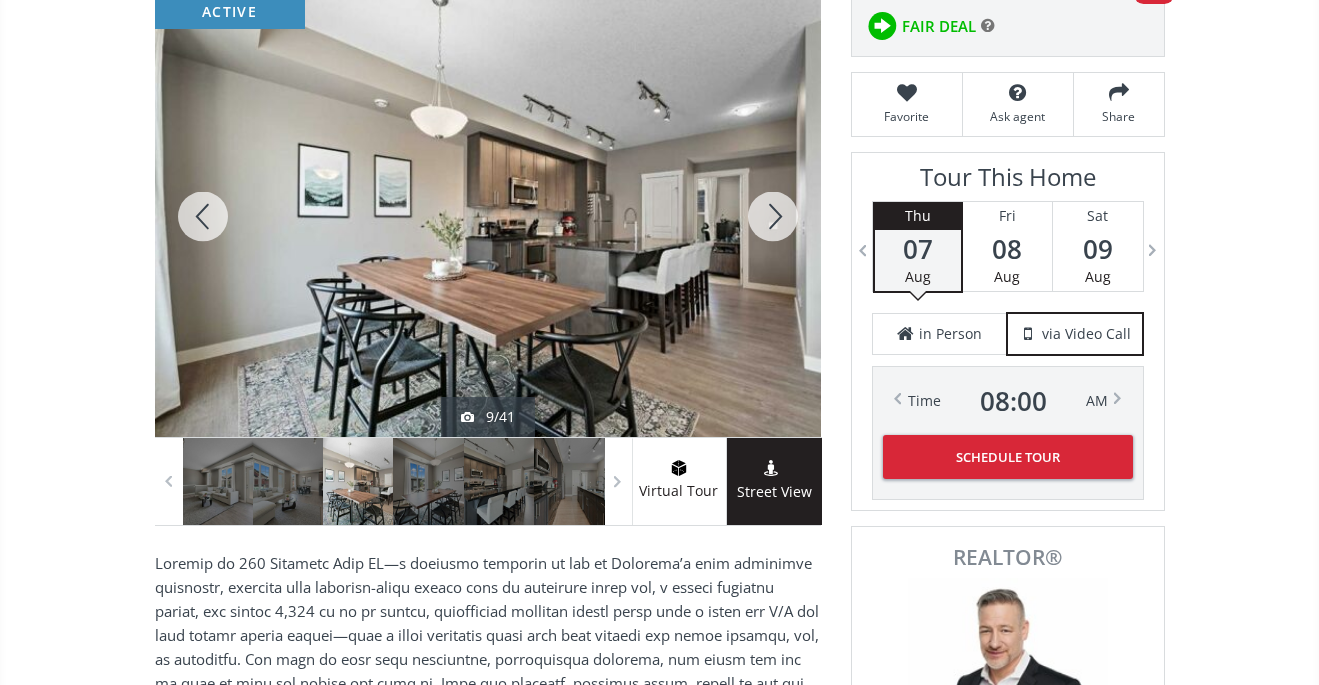 click at bounding box center (773, 216) 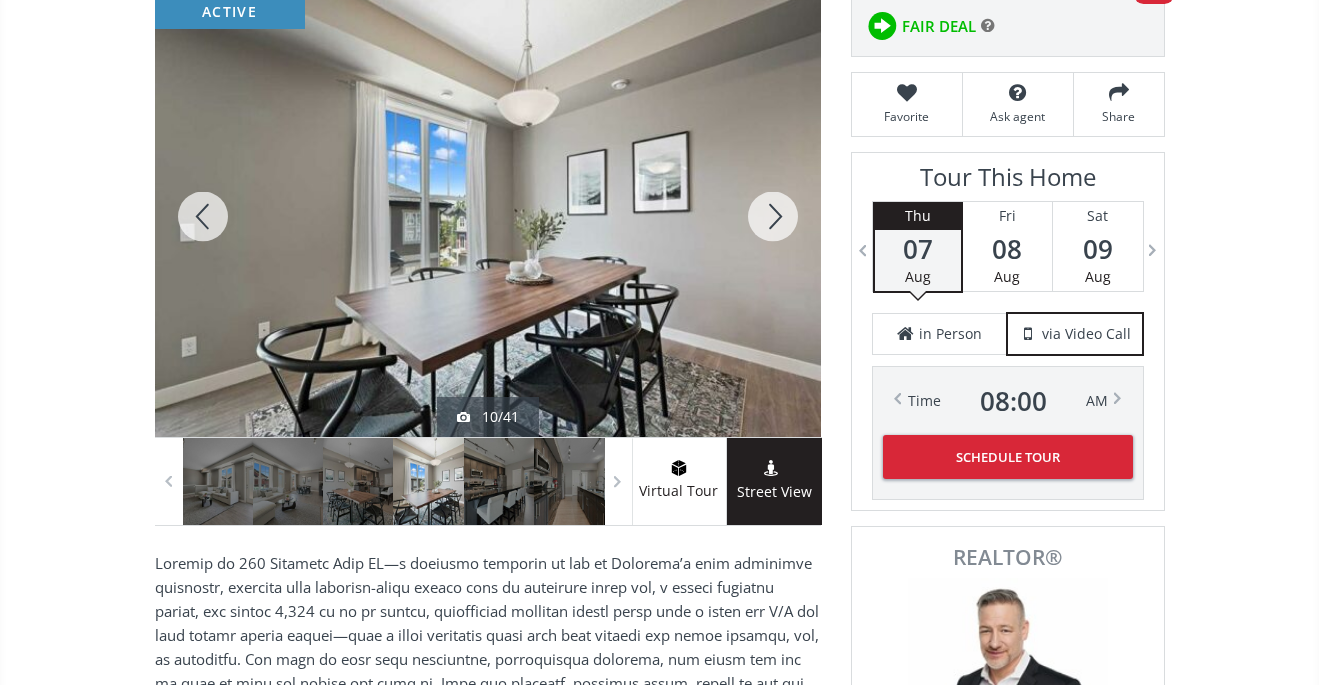 click at bounding box center [773, 216] 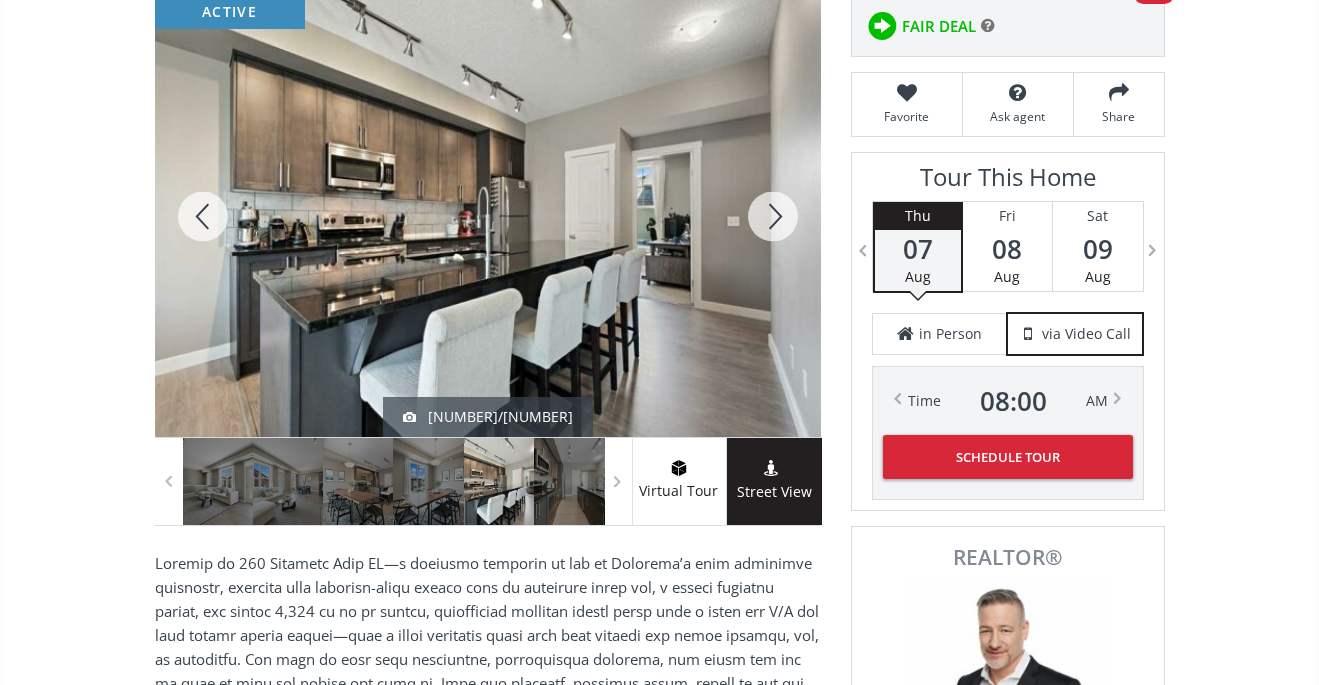 click at bounding box center [773, 216] 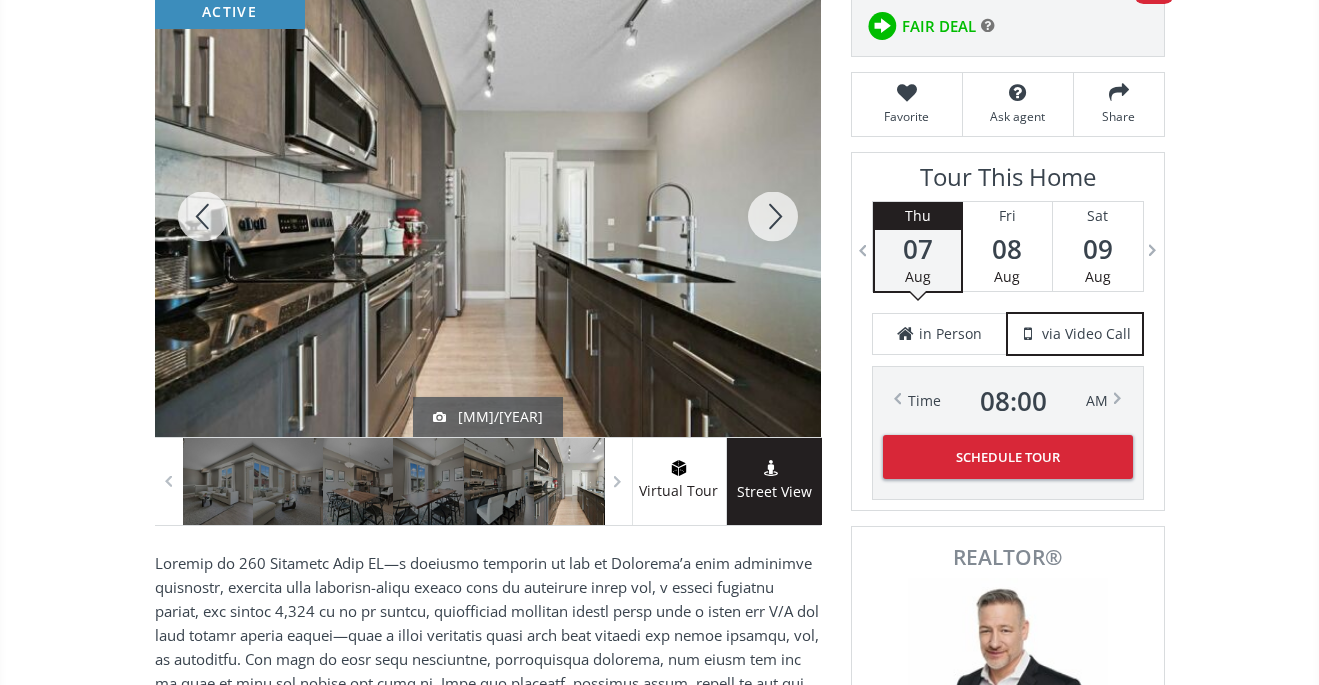 click at bounding box center [773, 216] 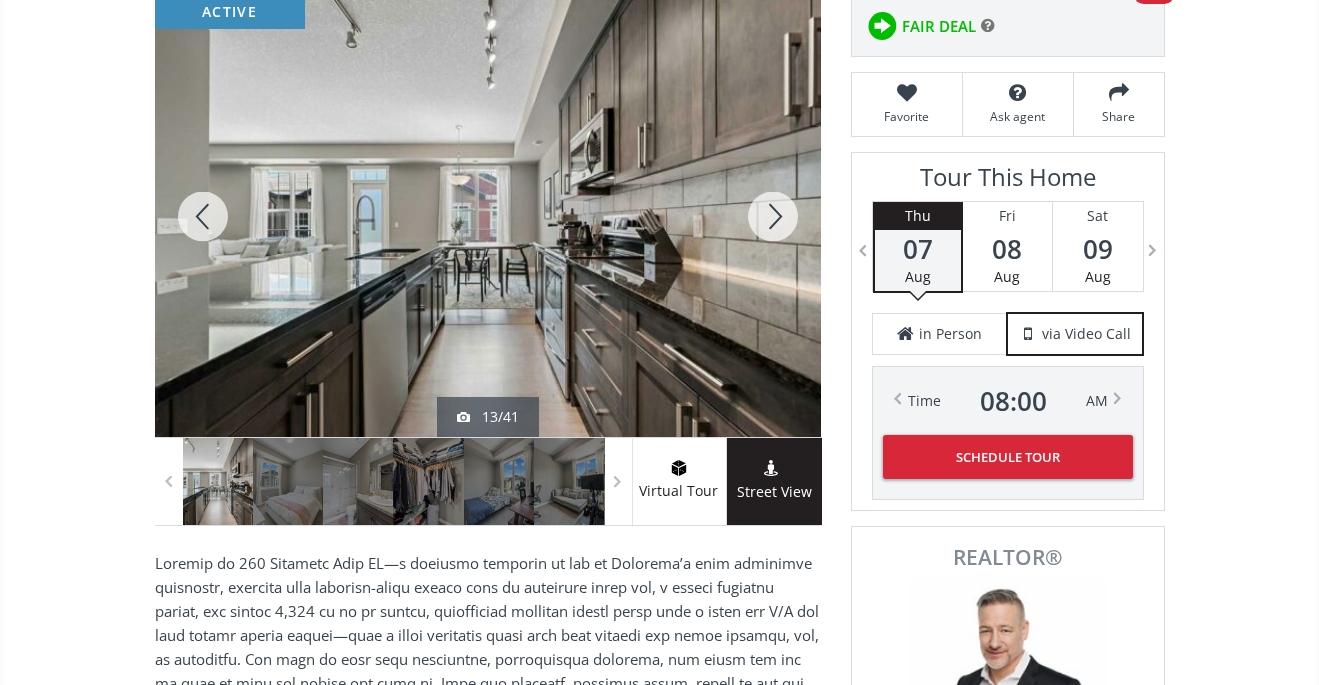 click at bounding box center [773, 216] 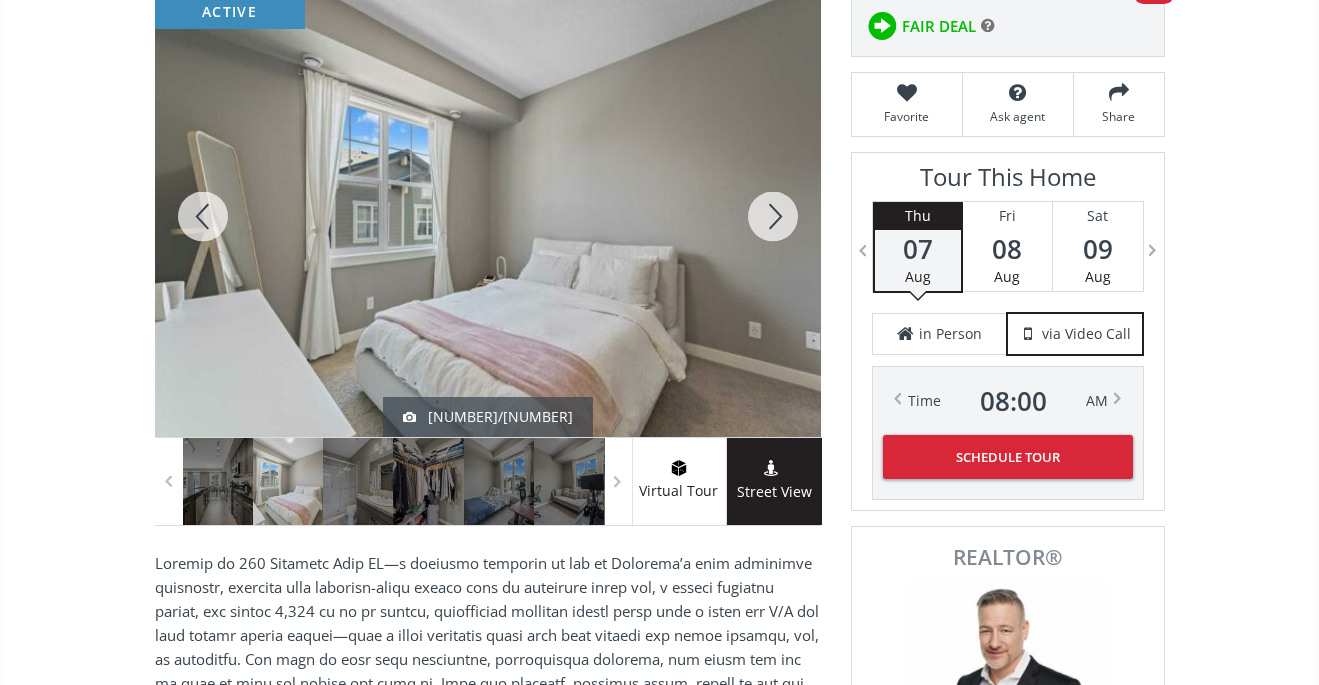 click at bounding box center [773, 216] 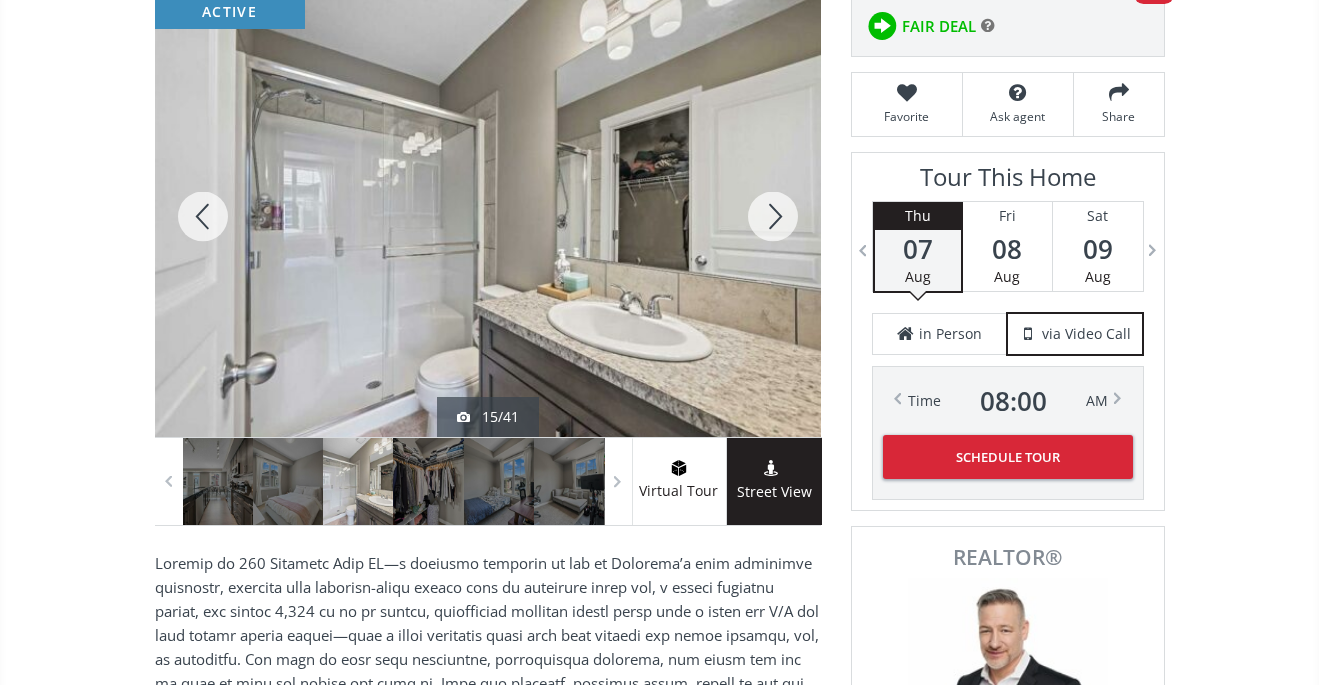 click at bounding box center [773, 216] 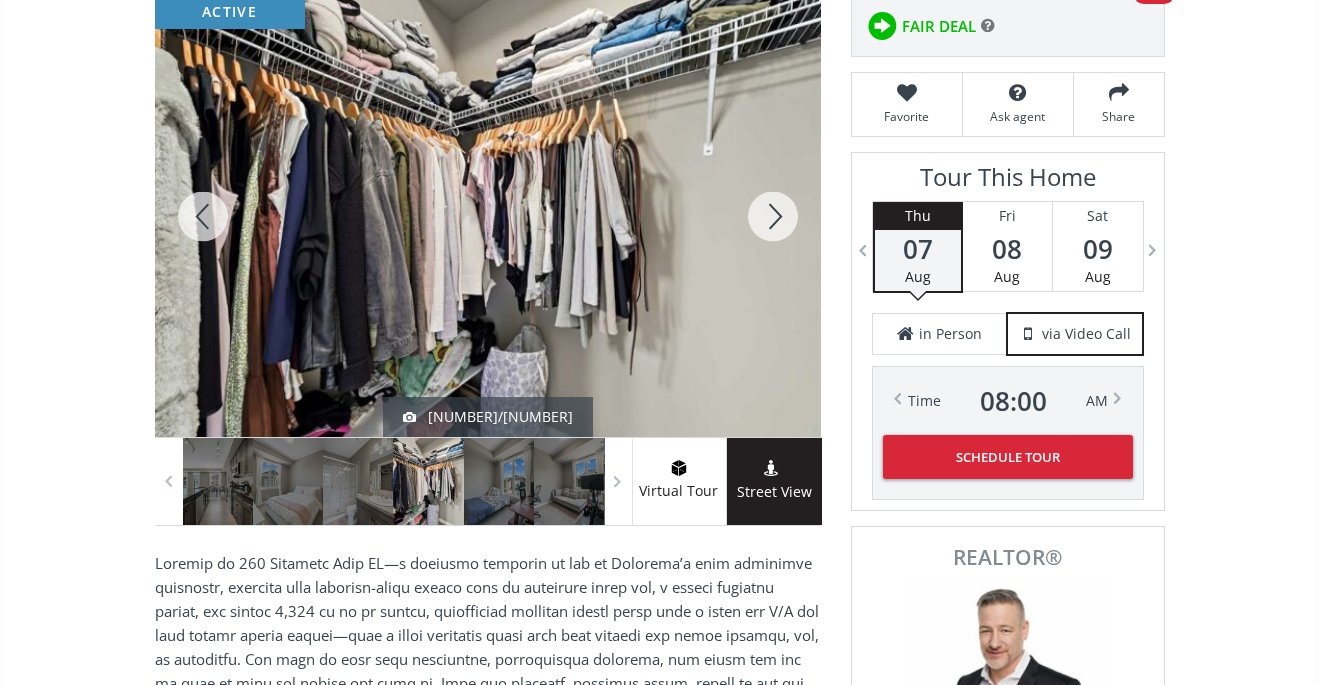click at bounding box center [773, 216] 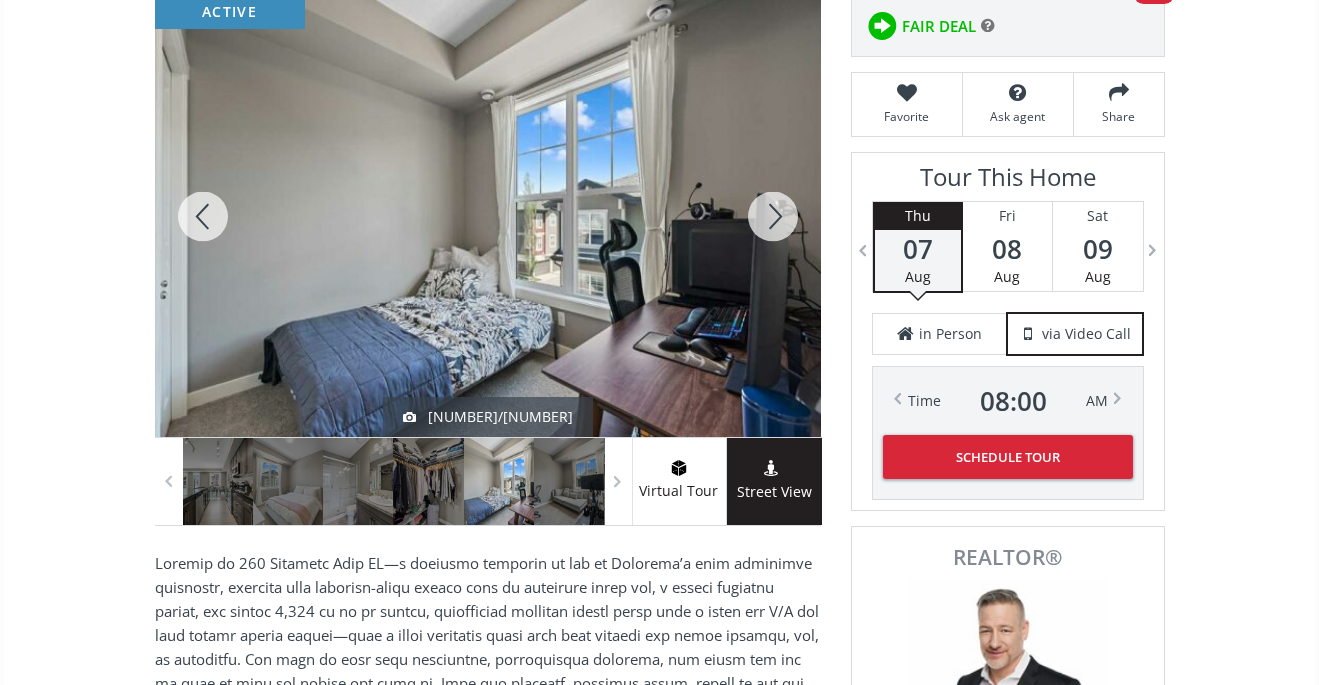 click at bounding box center (773, 216) 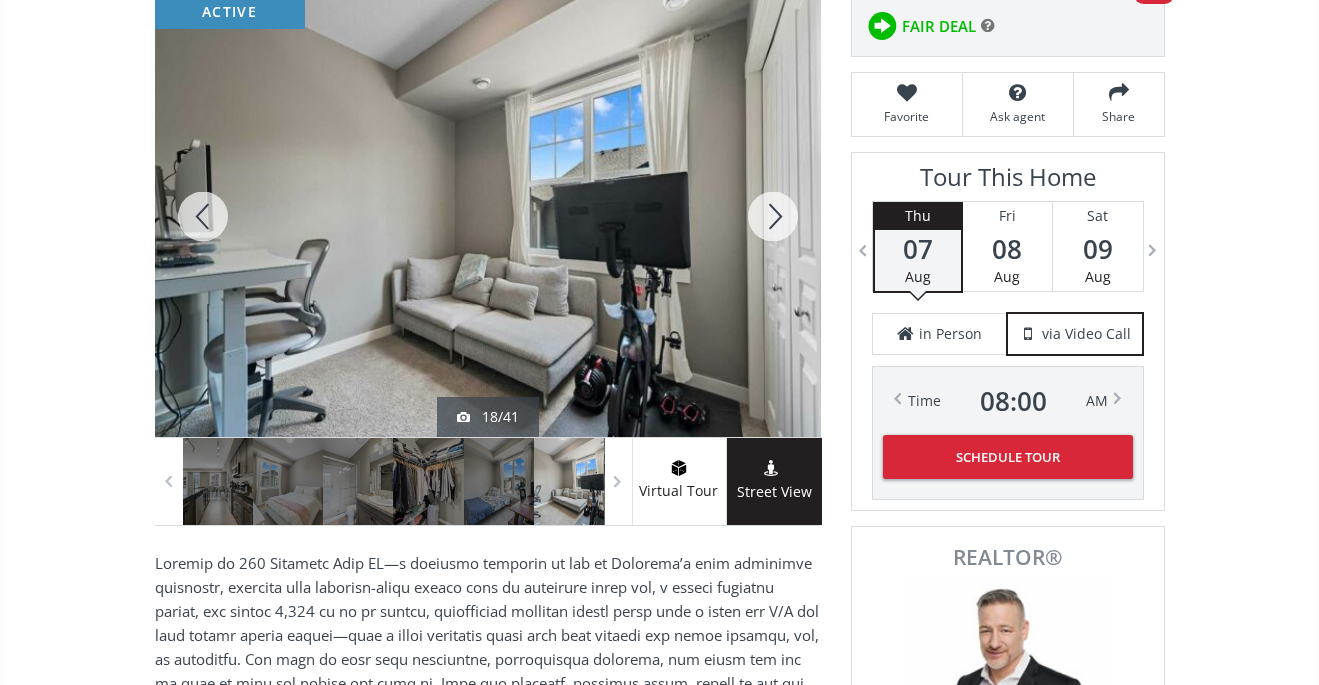 click at bounding box center [773, 216] 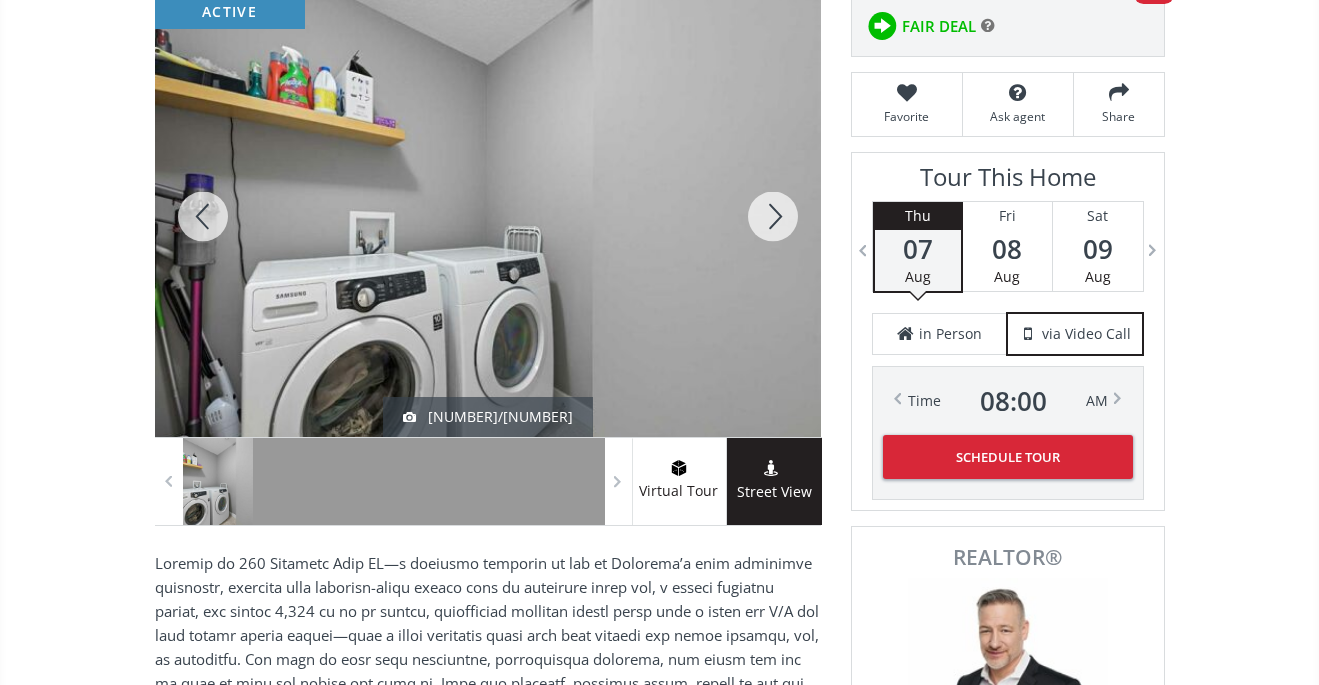 click at bounding box center (773, 216) 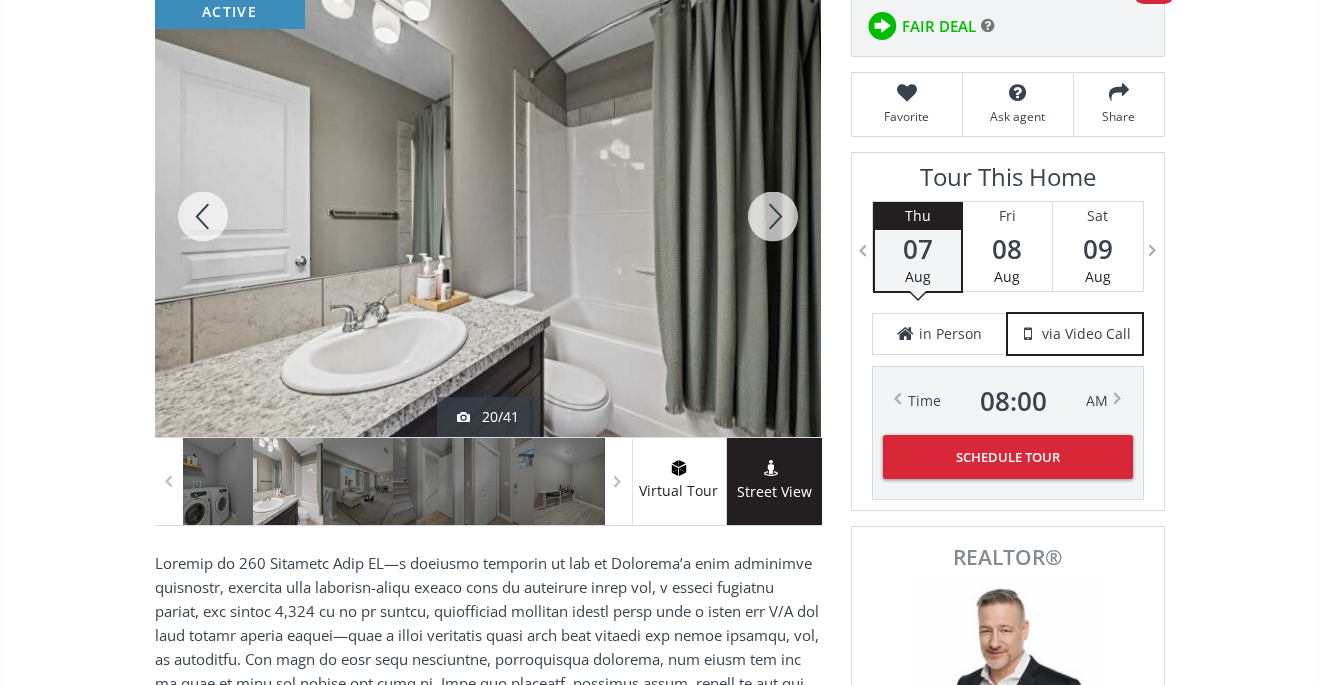 click at bounding box center [773, 216] 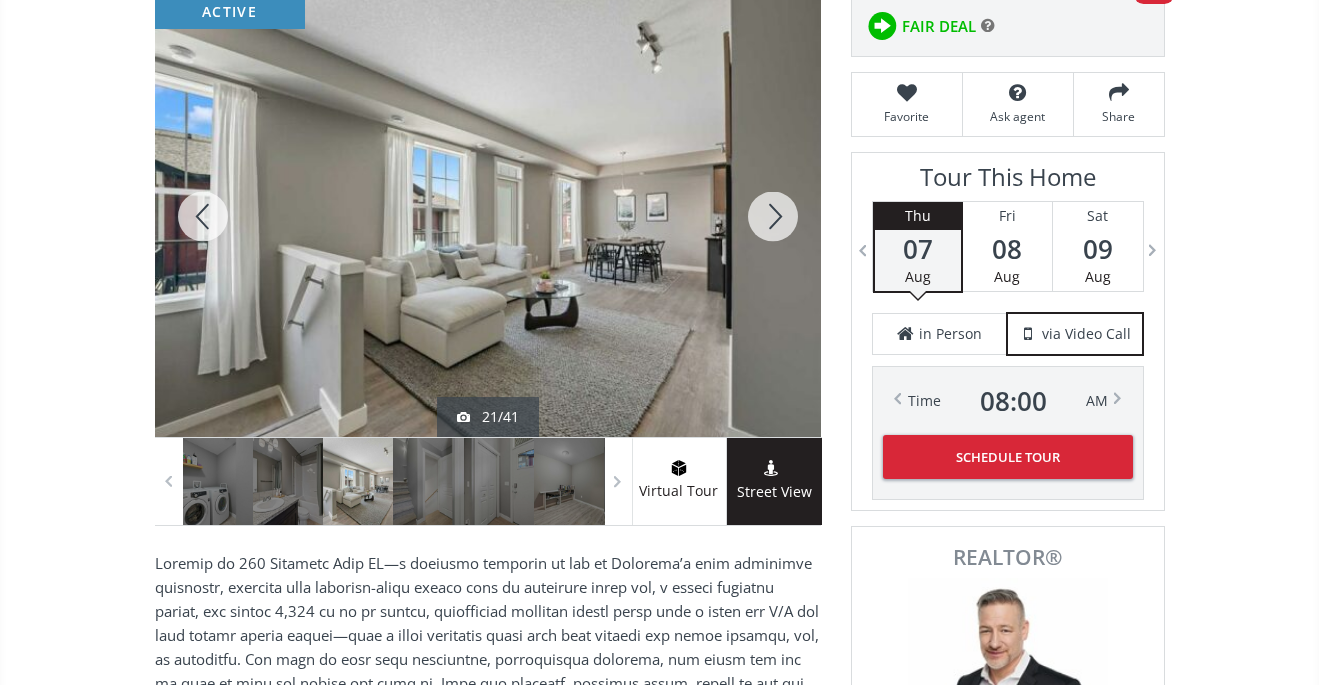 click at bounding box center [773, 216] 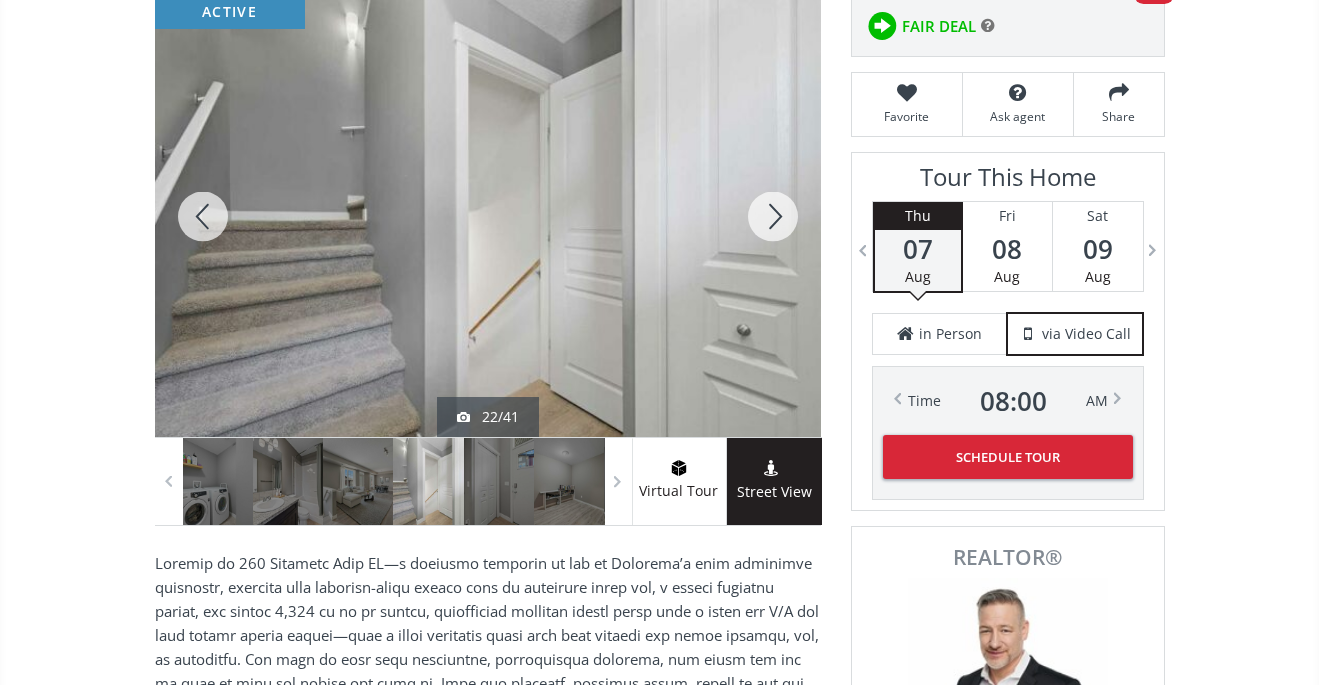 click at bounding box center [773, 216] 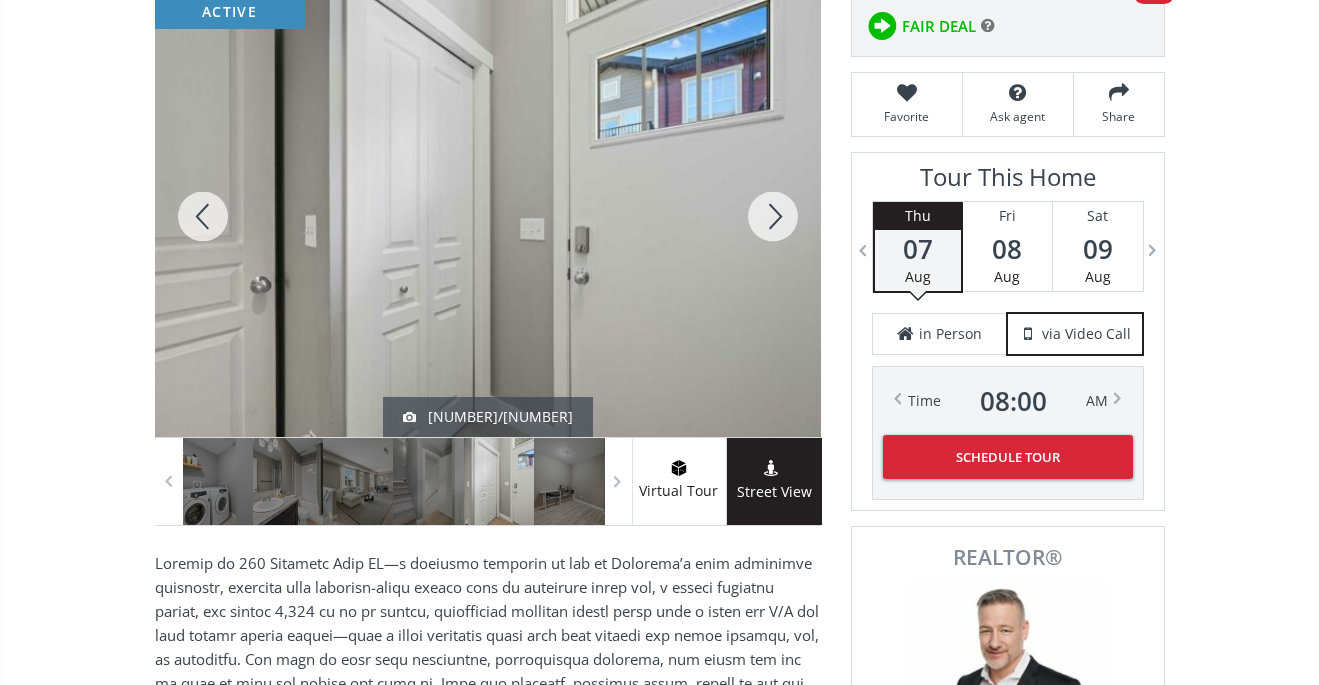 click at bounding box center (773, 216) 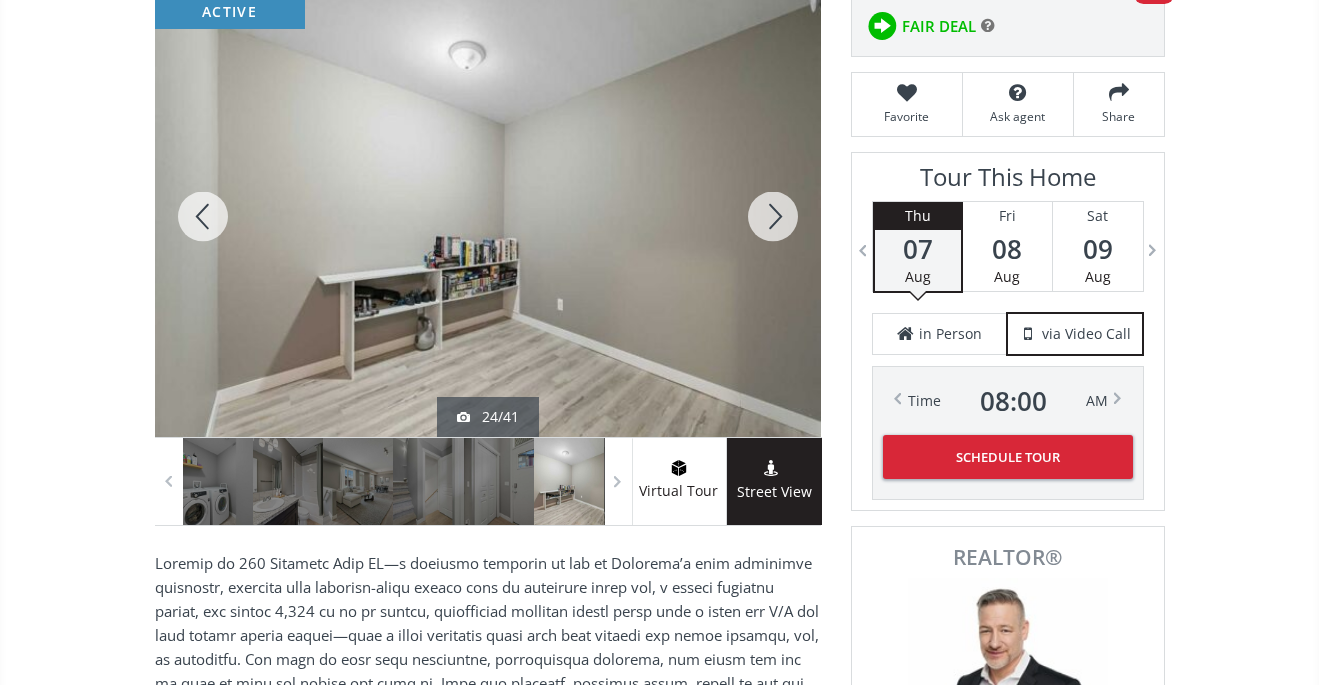 click at bounding box center [773, 216] 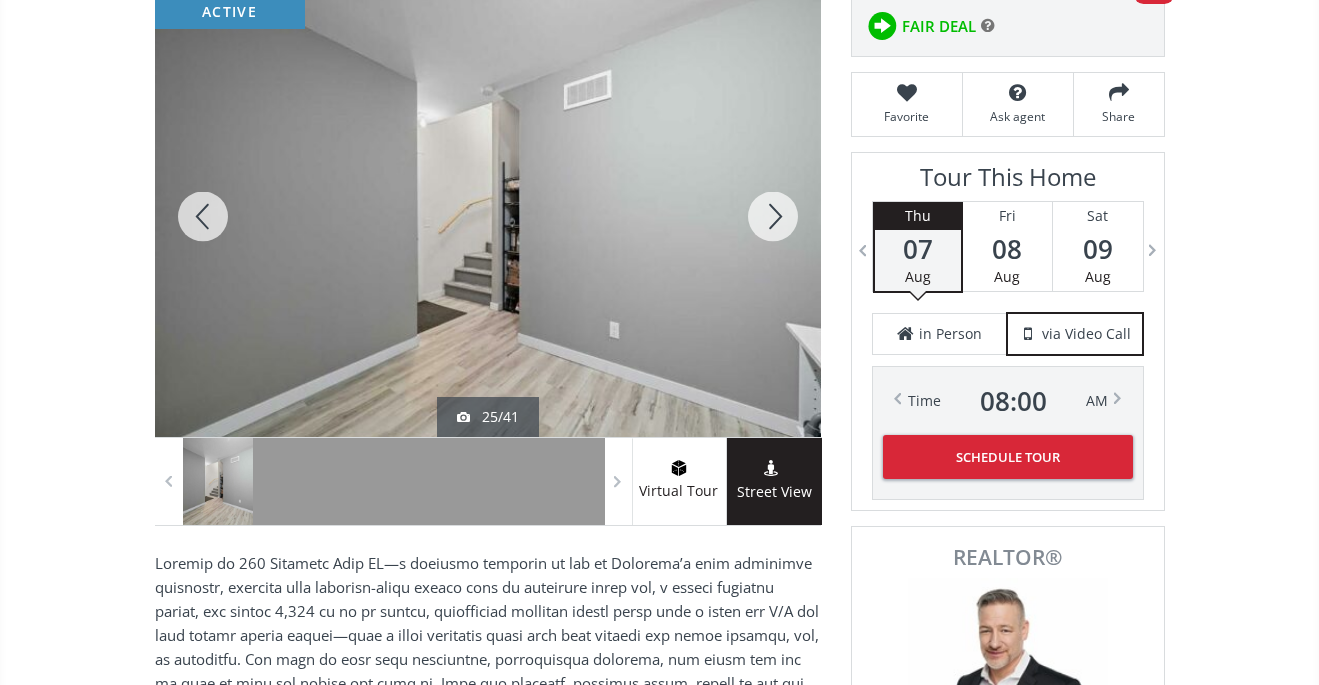 click at bounding box center (773, 216) 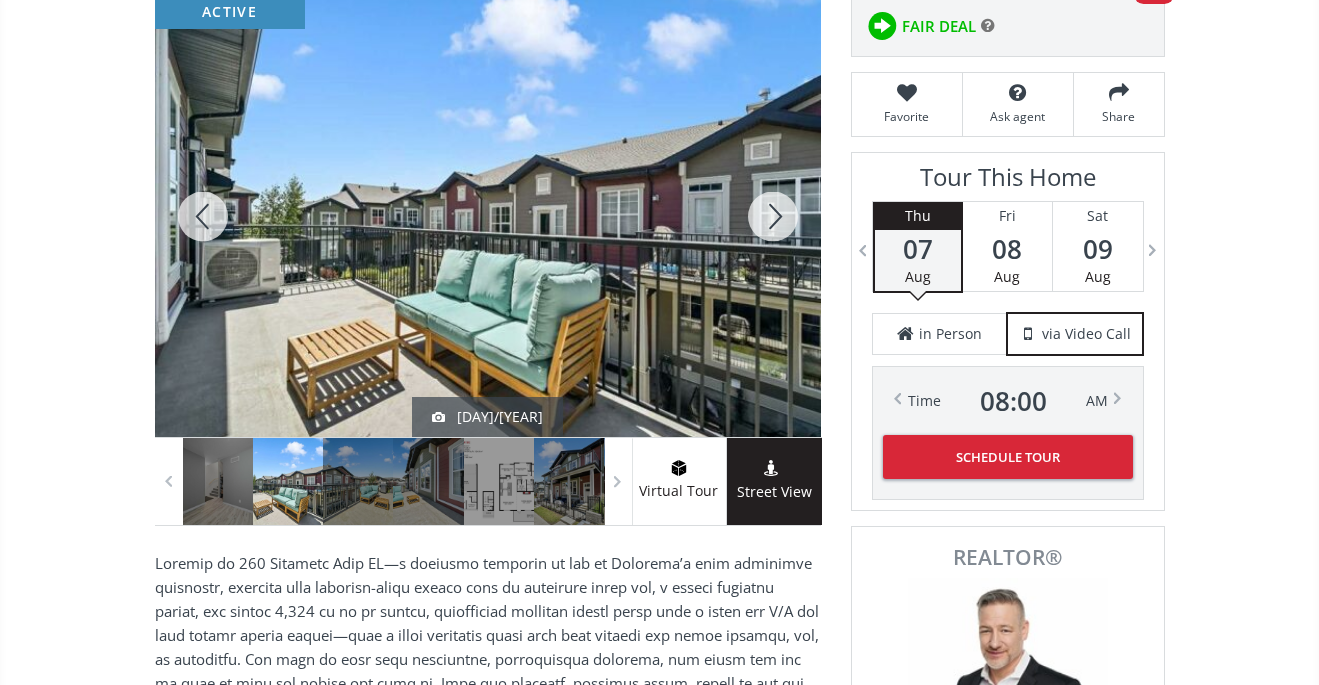 click at bounding box center [773, 216] 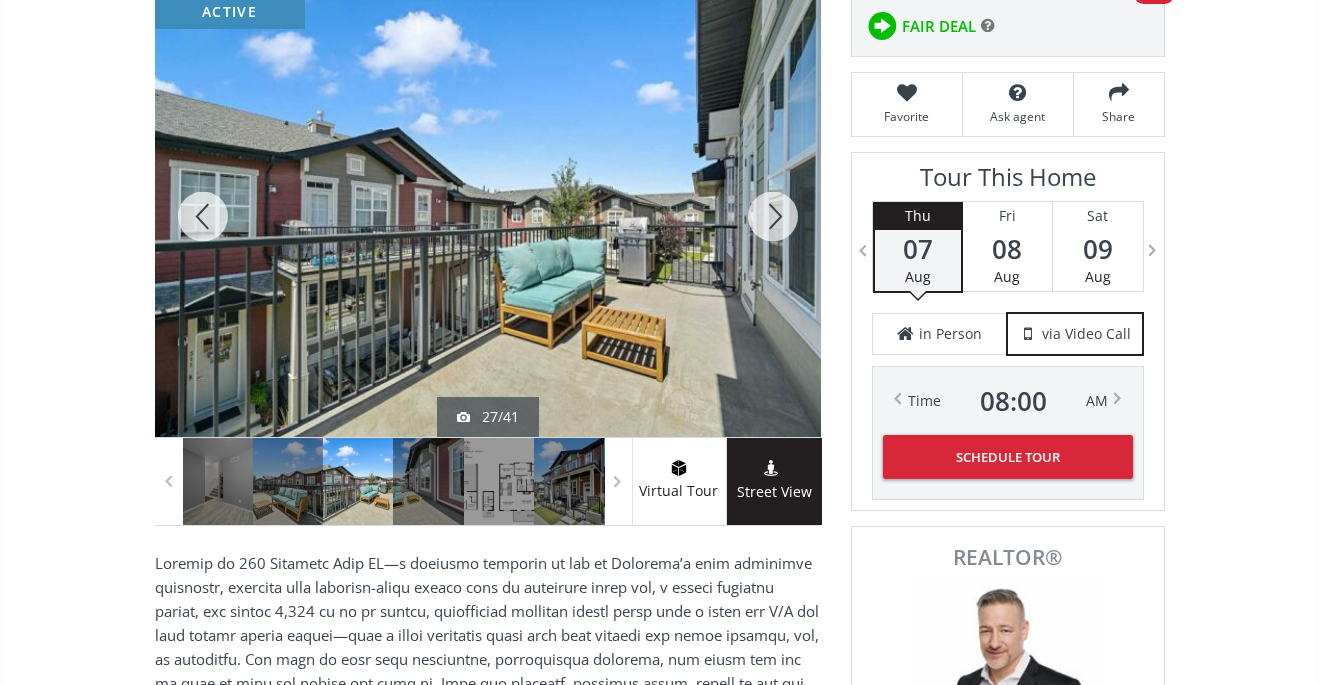click at bounding box center (773, 216) 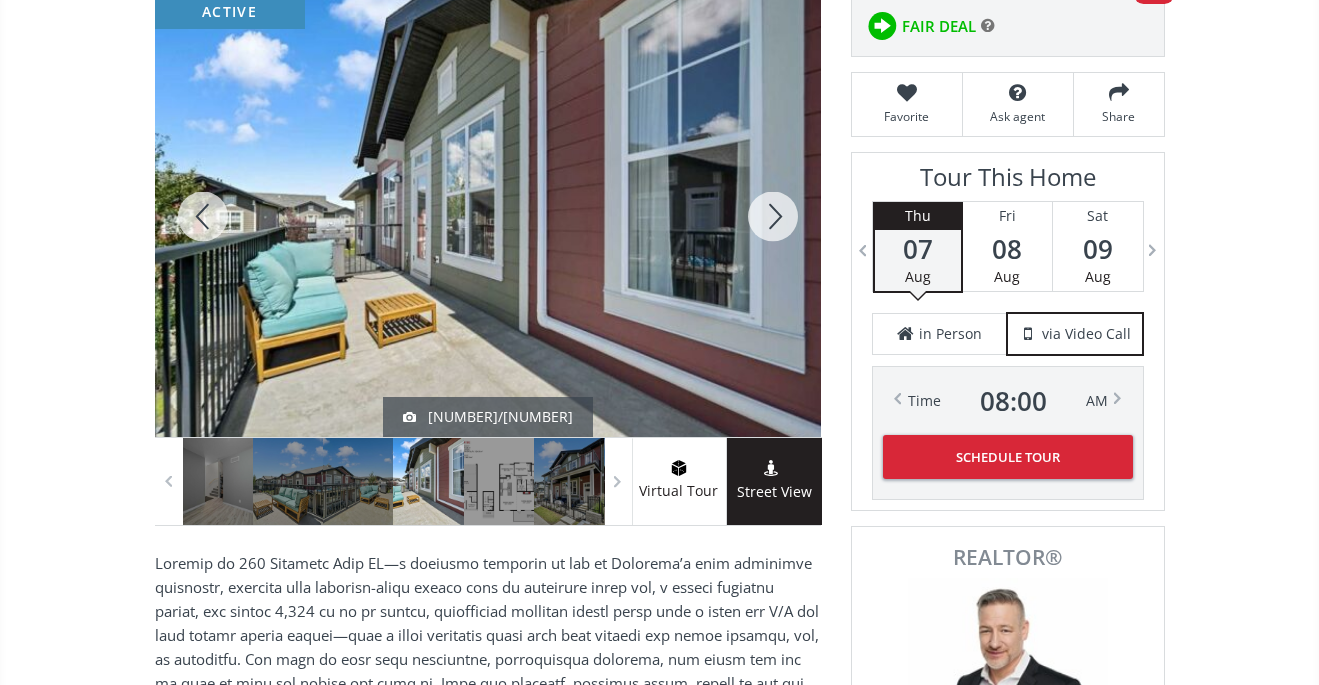 click at bounding box center [773, 216] 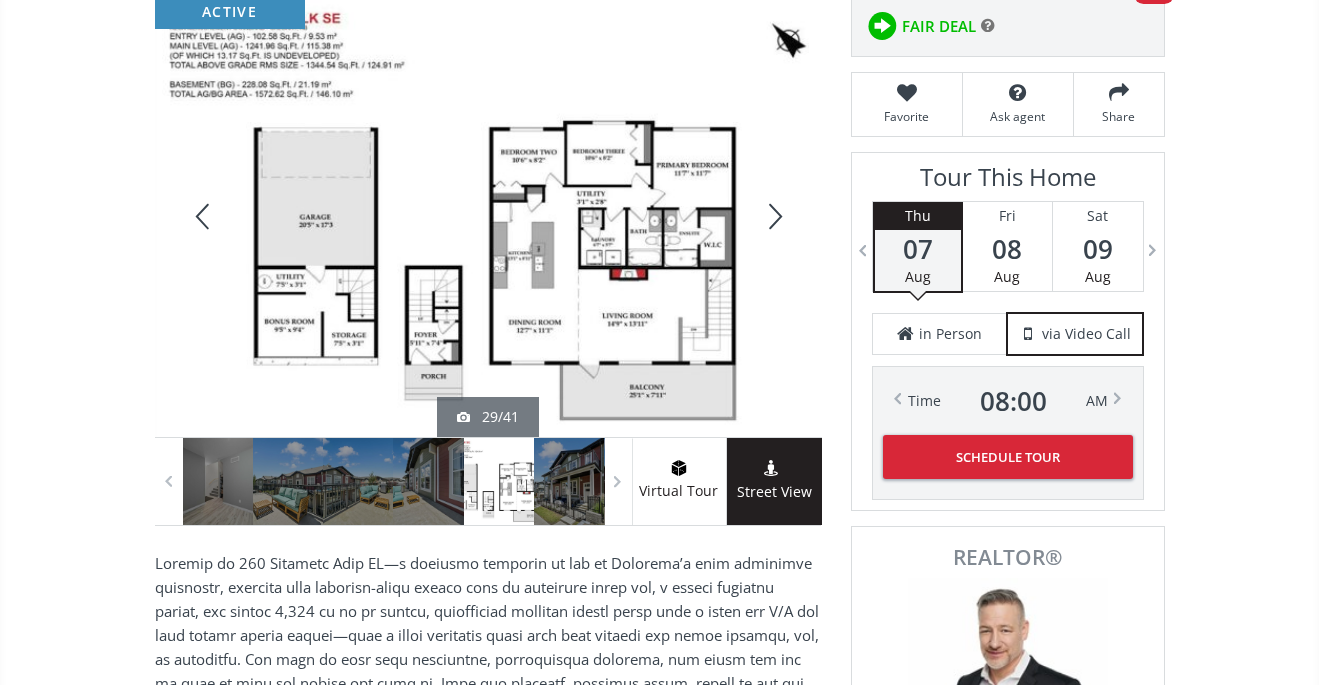 click at bounding box center (773, 216) 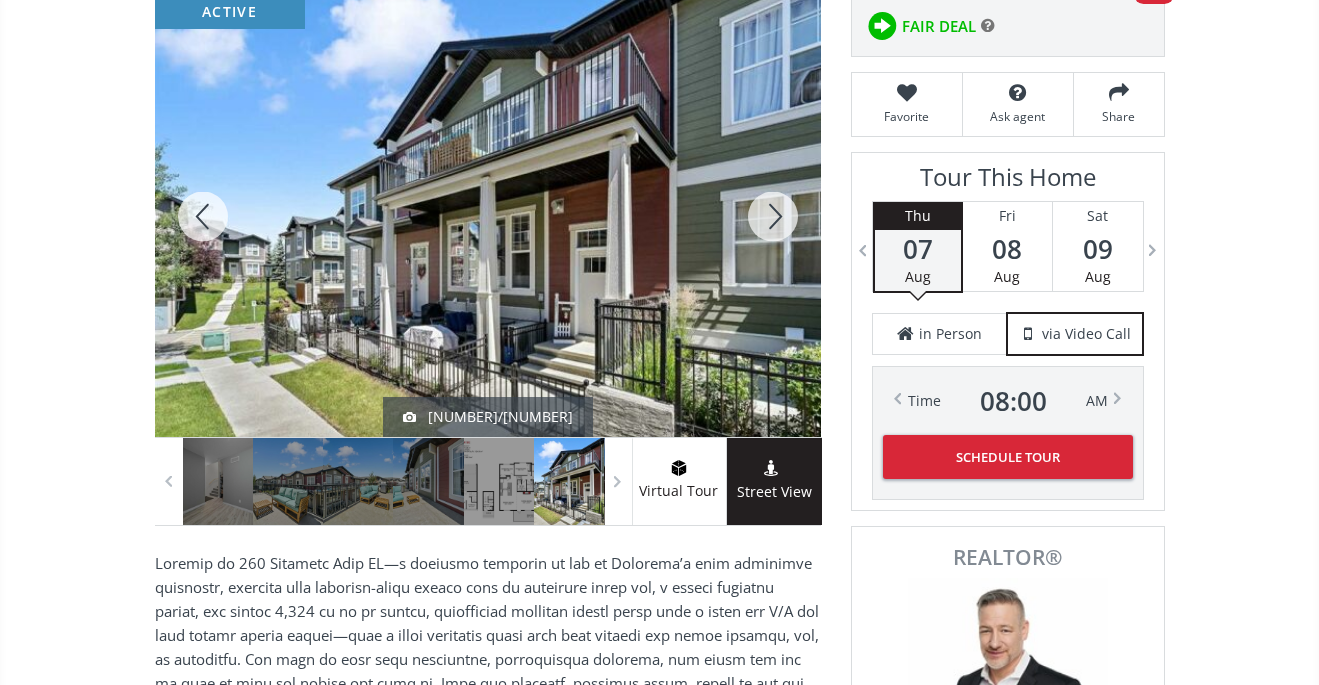 click at bounding box center (773, 216) 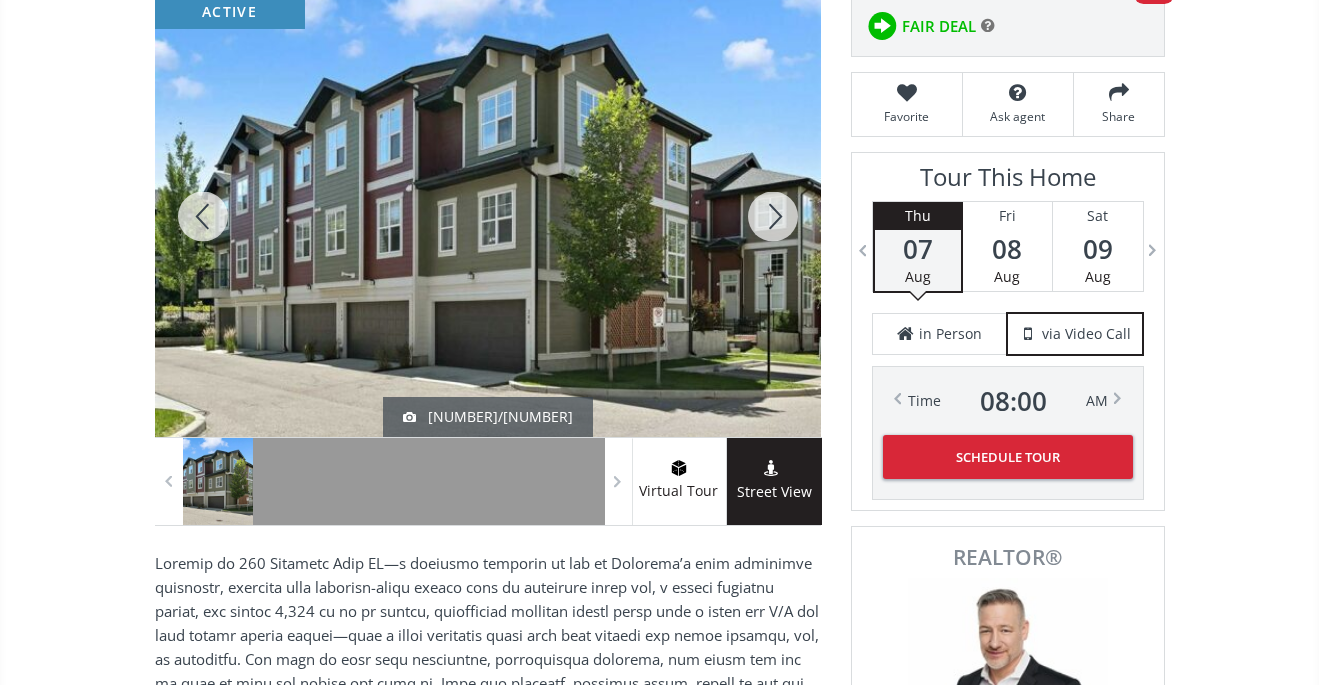 click at bounding box center [773, 216] 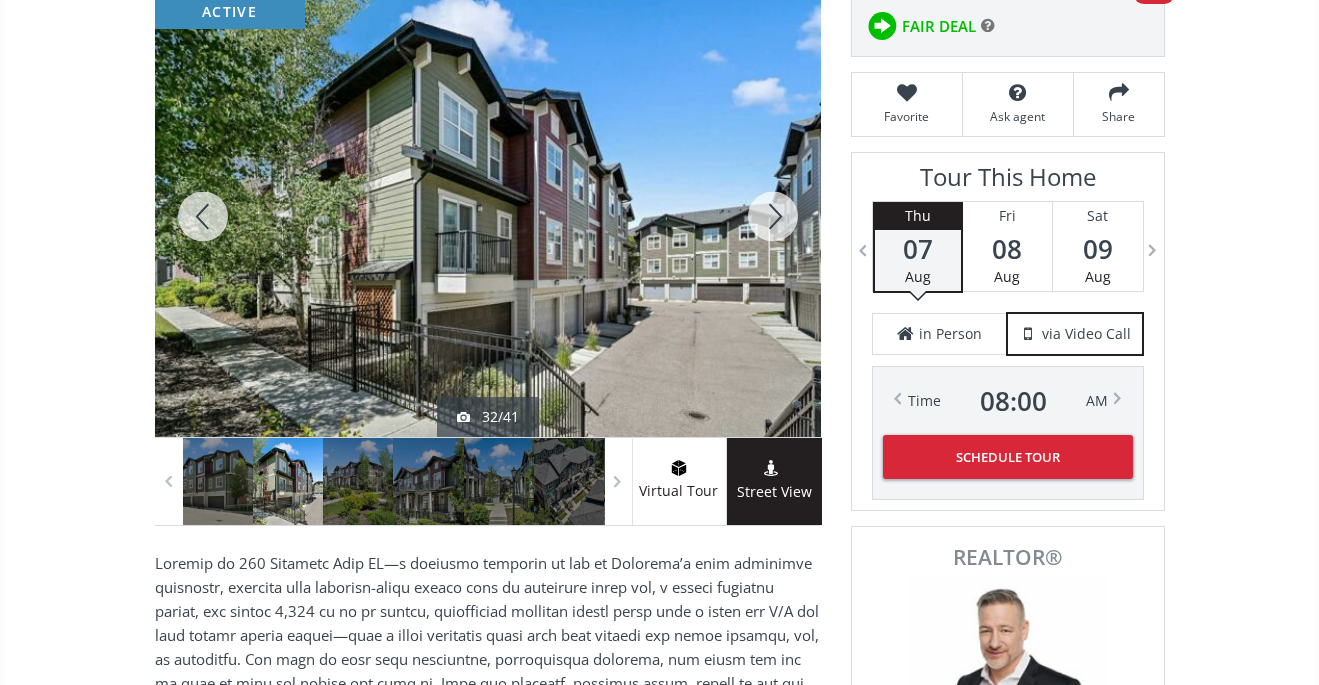 click at bounding box center (773, 216) 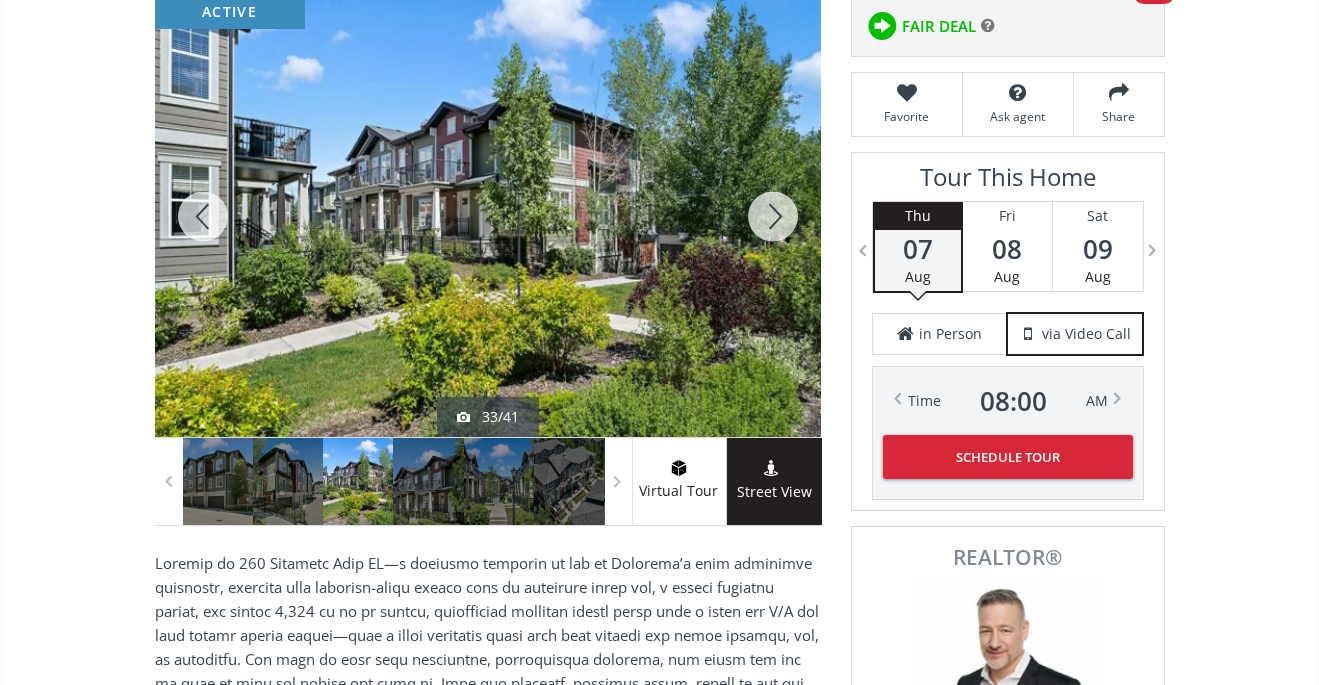 click at bounding box center [773, 216] 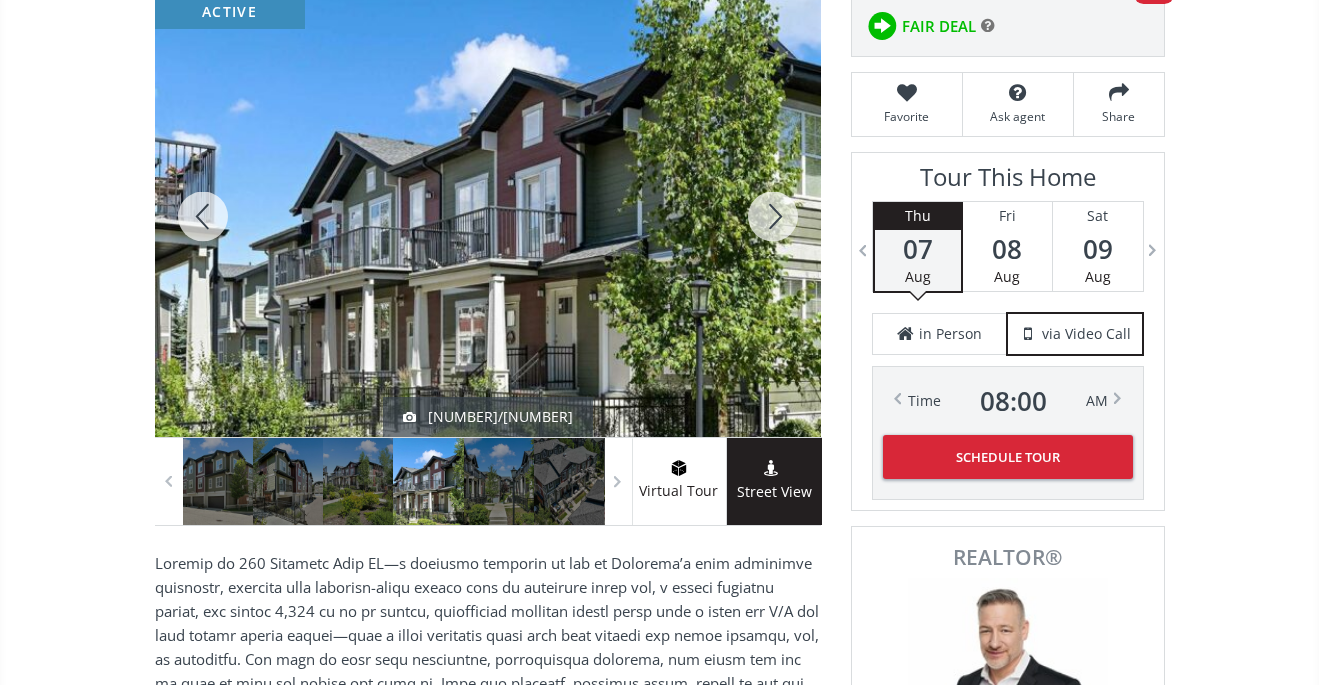 click at bounding box center [773, 216] 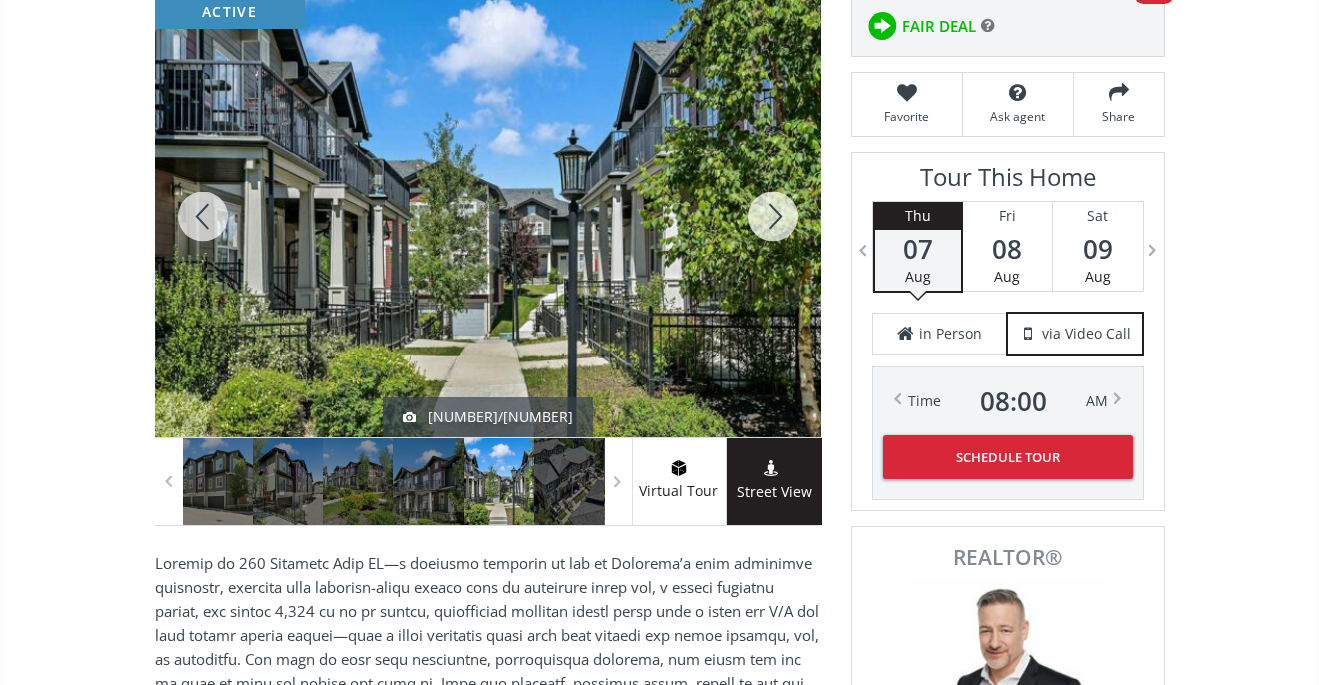 click at bounding box center (773, 216) 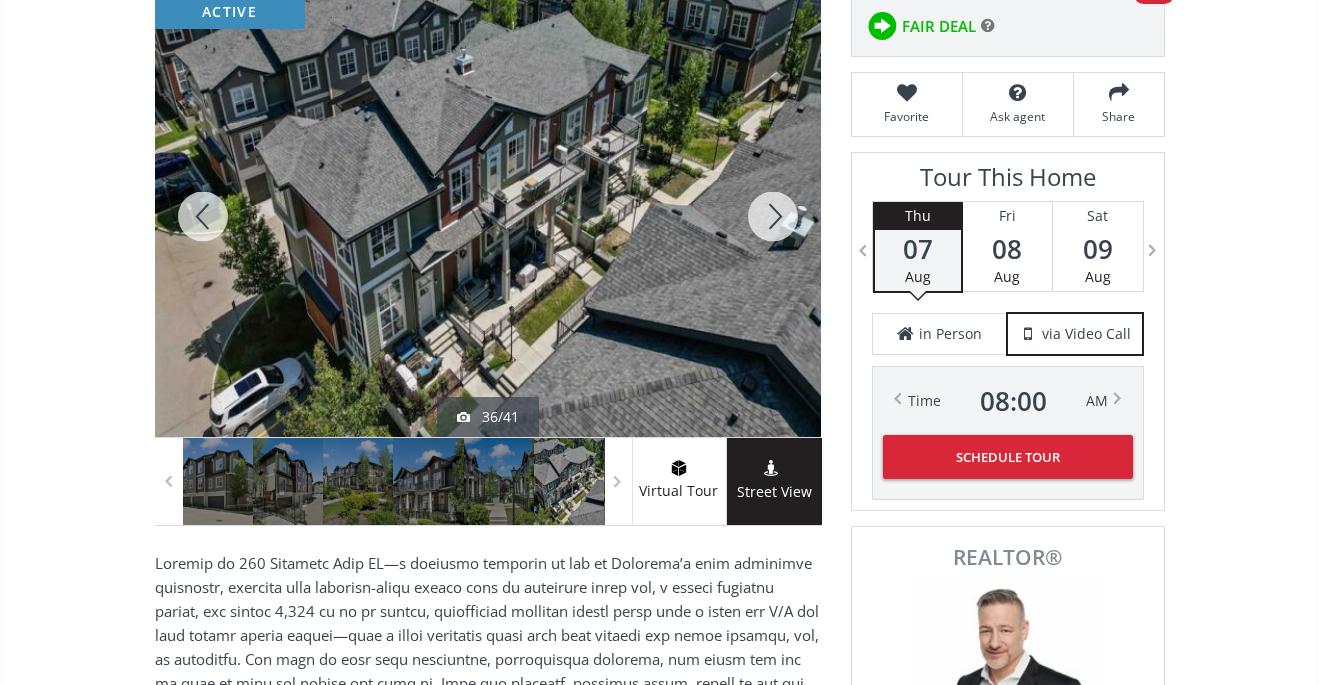 click at bounding box center [773, 216] 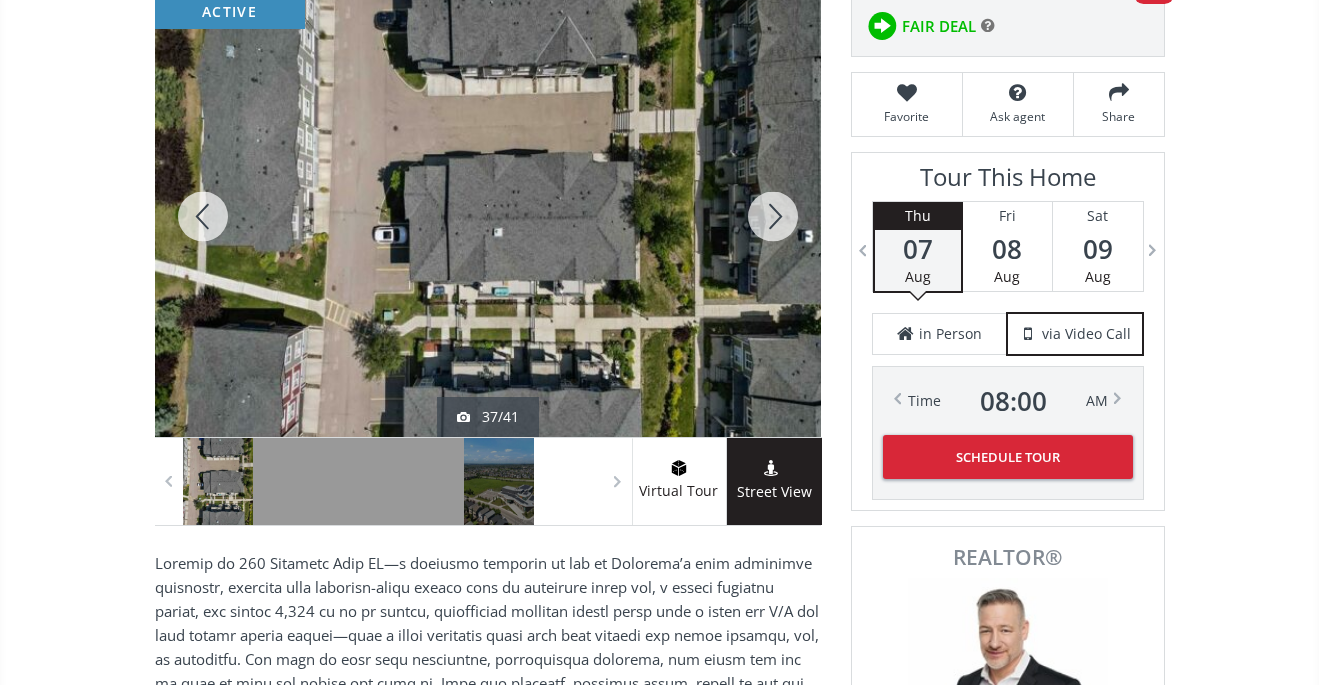 click at bounding box center (773, 216) 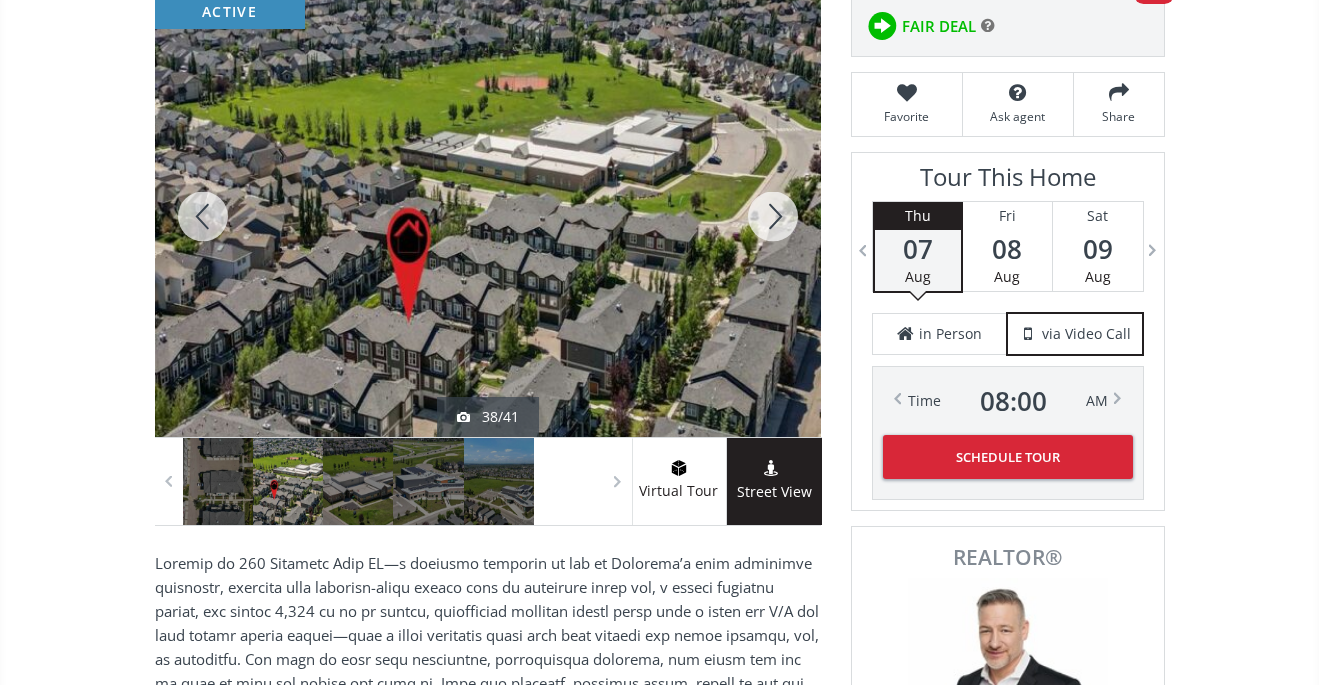 click at bounding box center (773, 216) 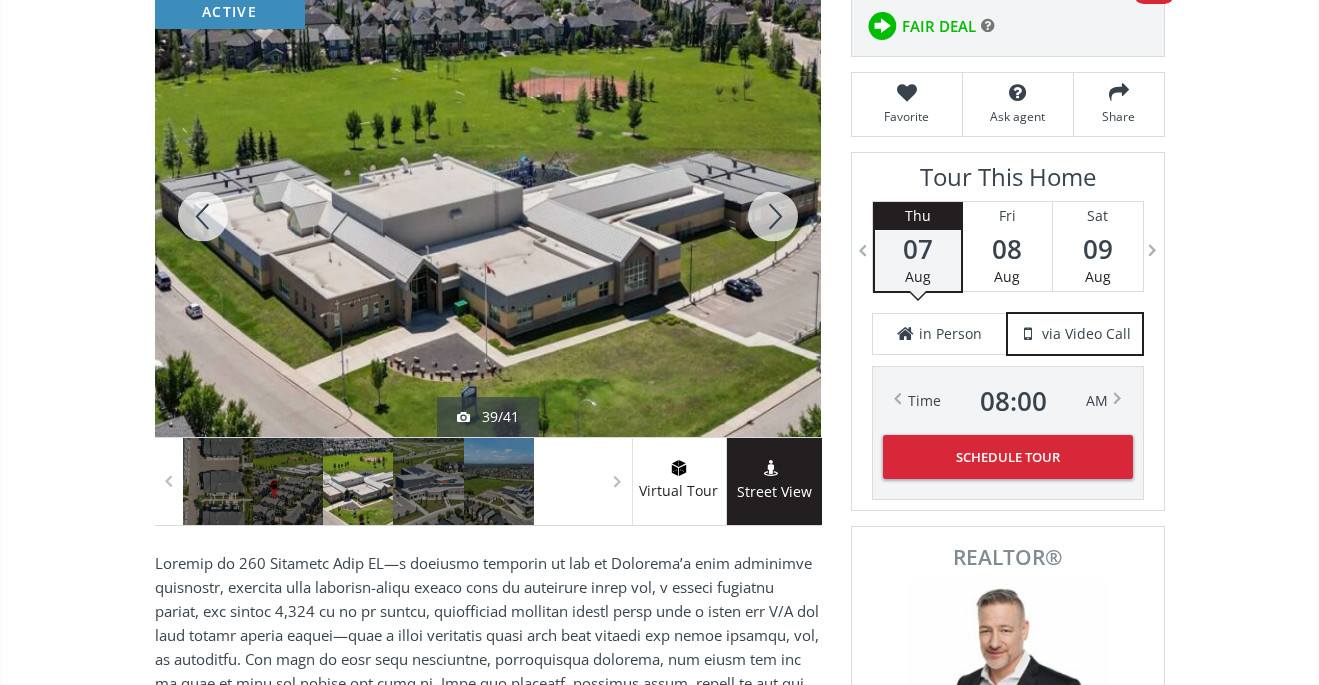 click at bounding box center (773, 216) 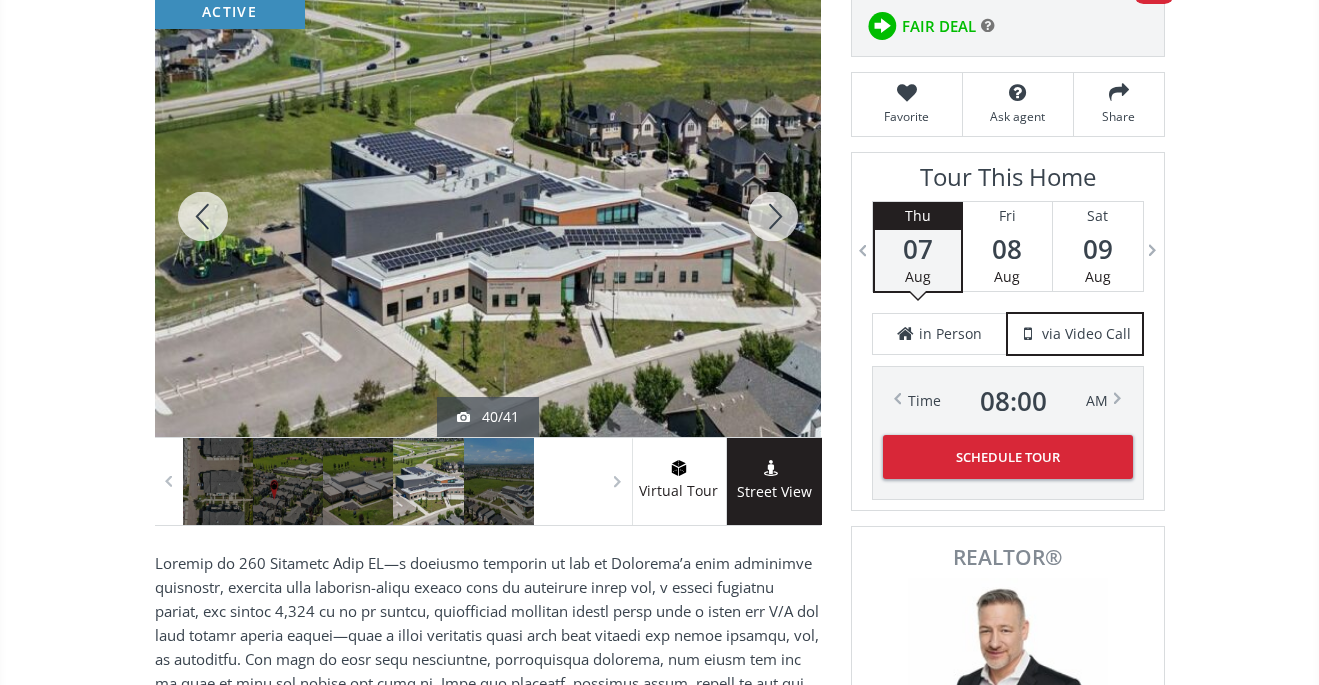 click at bounding box center (773, 216) 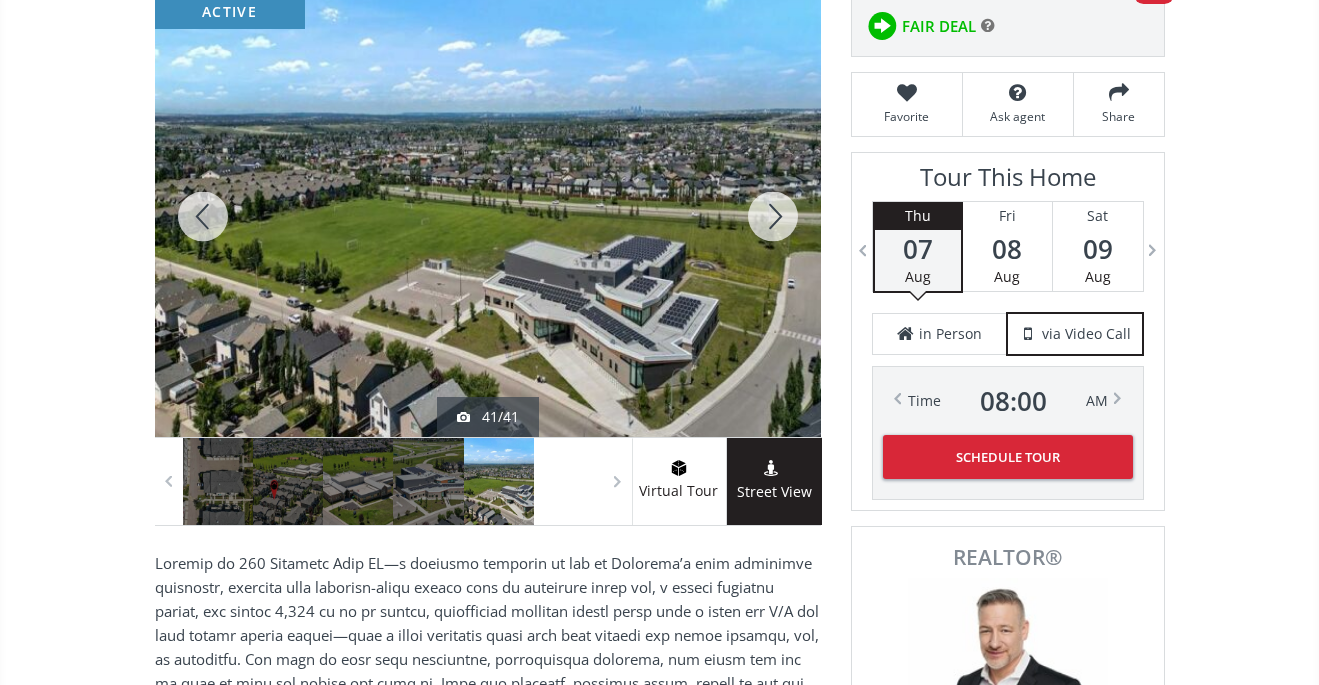 click at bounding box center (773, 216) 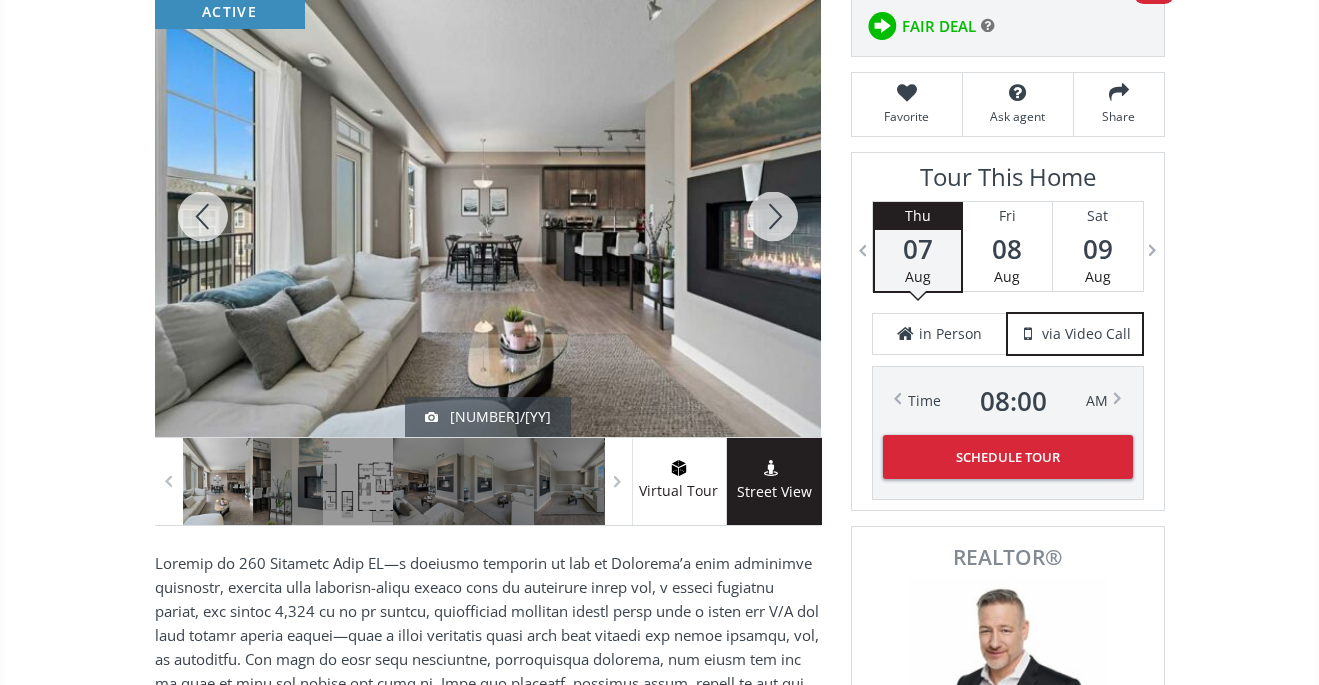click at bounding box center [773, 216] 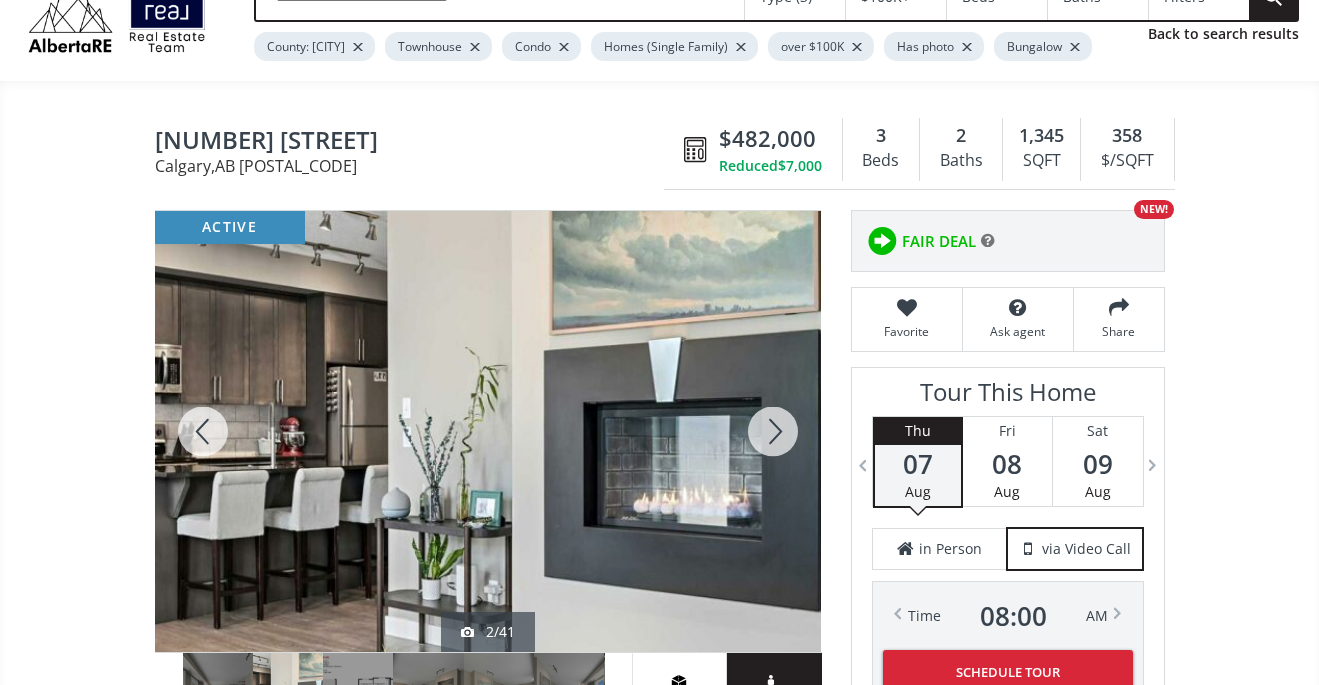 scroll, scrollTop: 87, scrollLeft: 0, axis: vertical 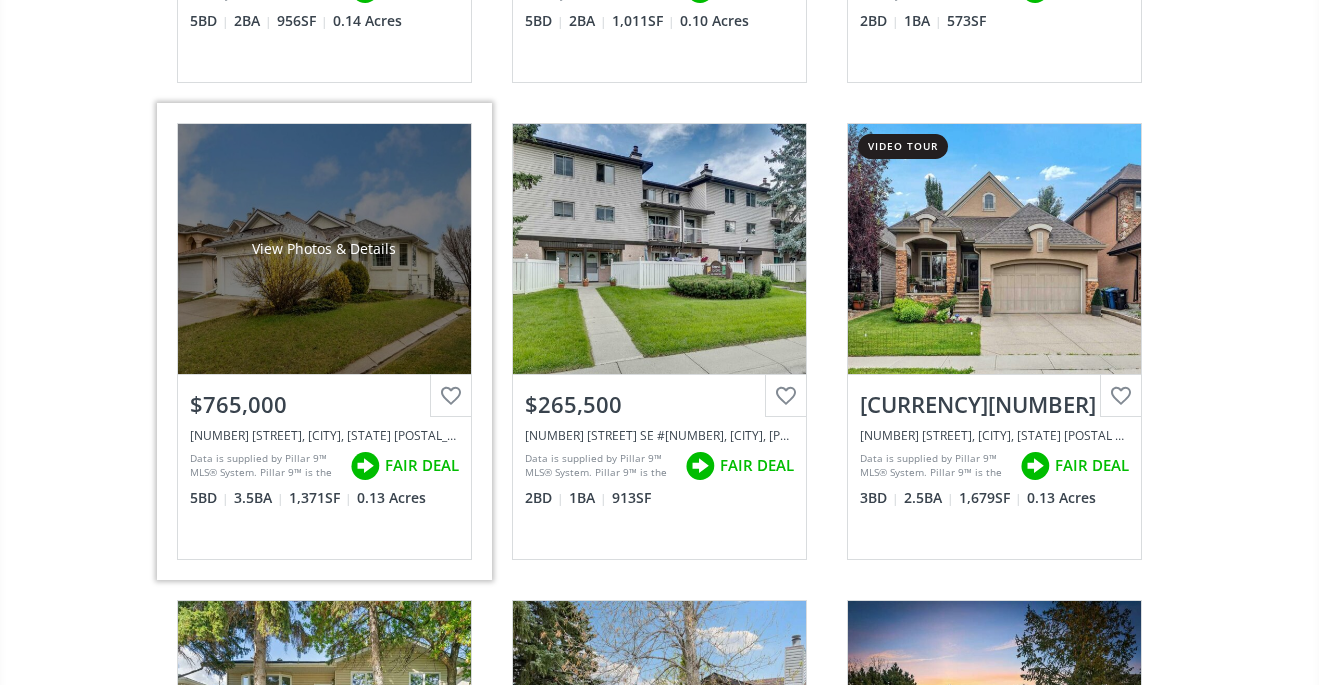 click on "View Photos & Details" at bounding box center [324, 249] 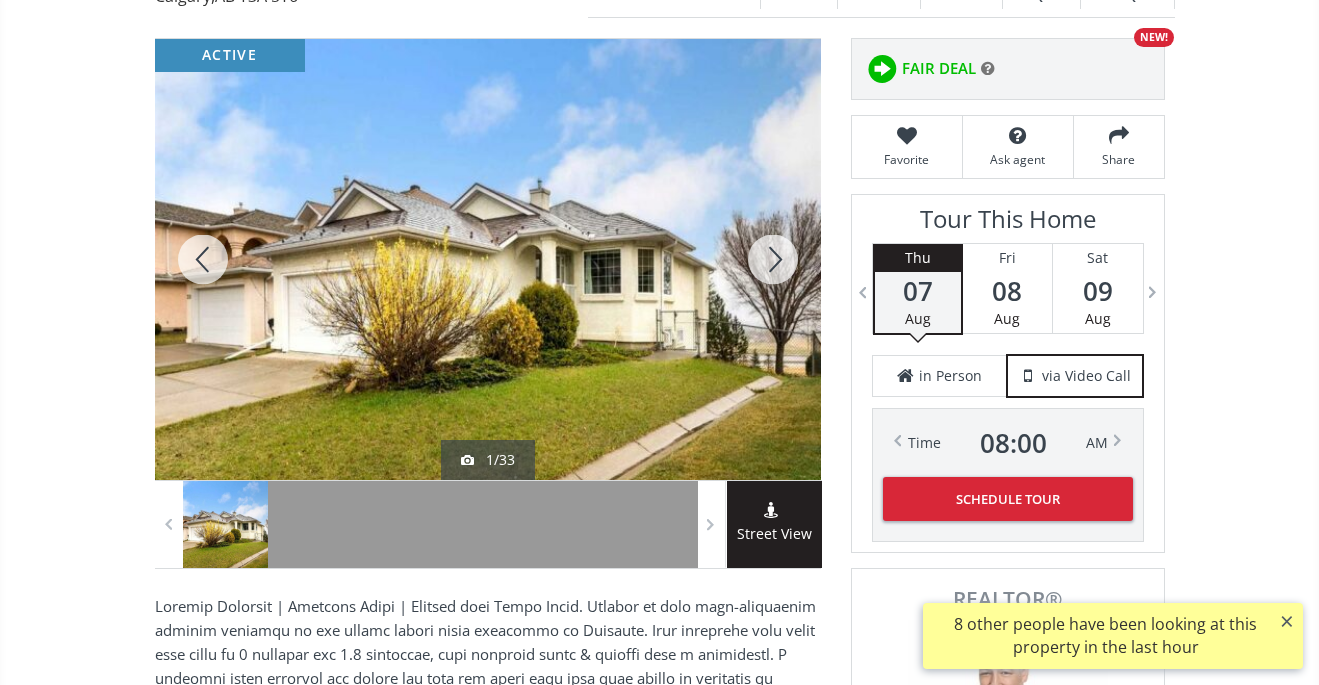 scroll, scrollTop: 256, scrollLeft: 0, axis: vertical 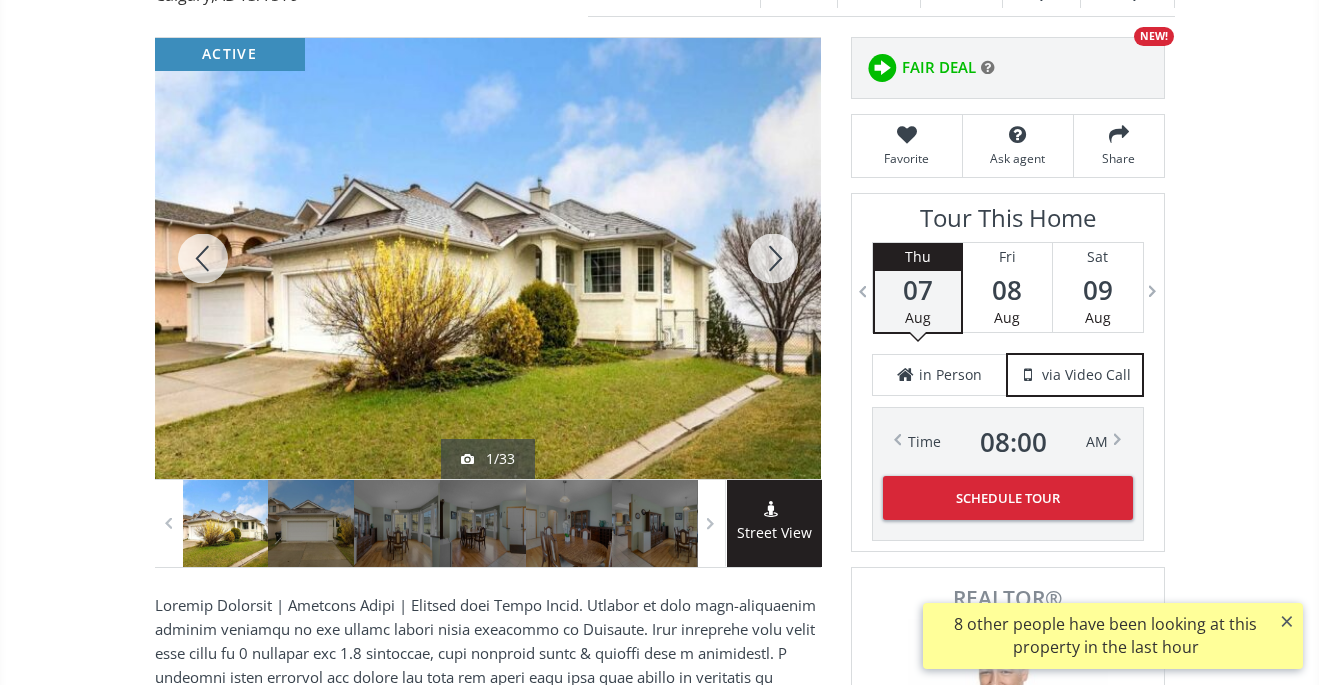 click at bounding box center [773, 258] 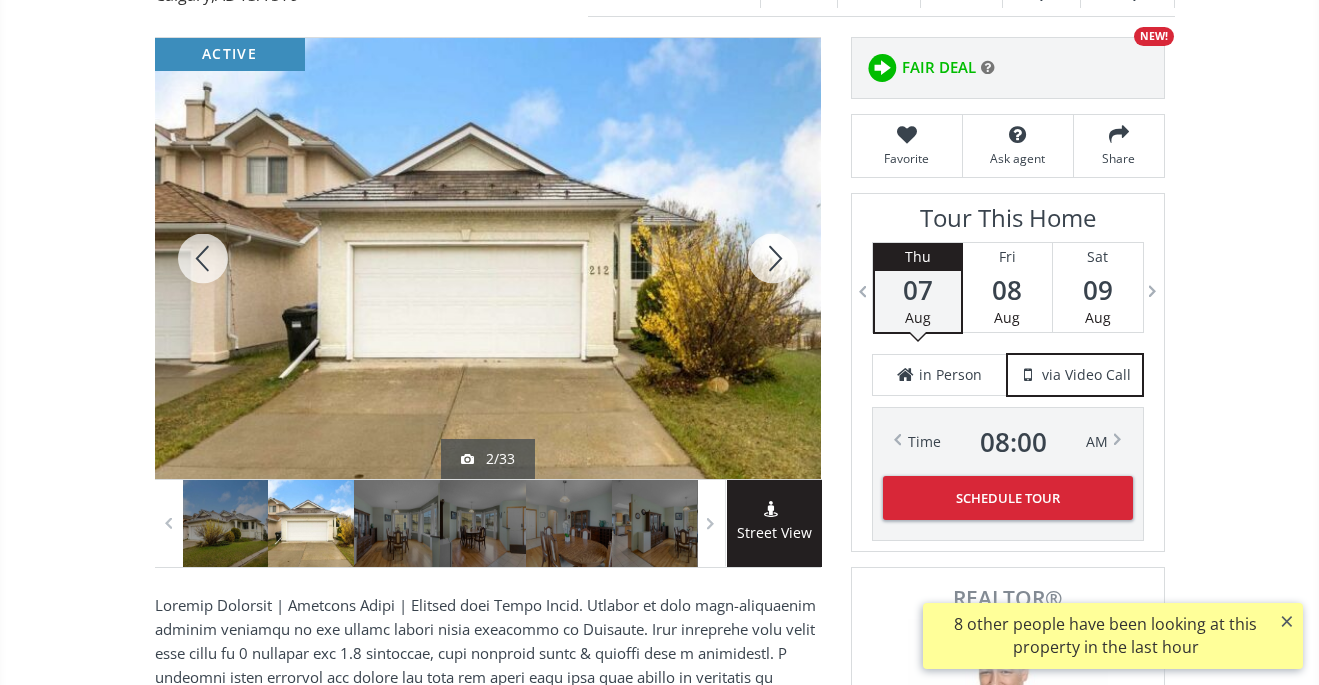 click at bounding box center [773, 258] 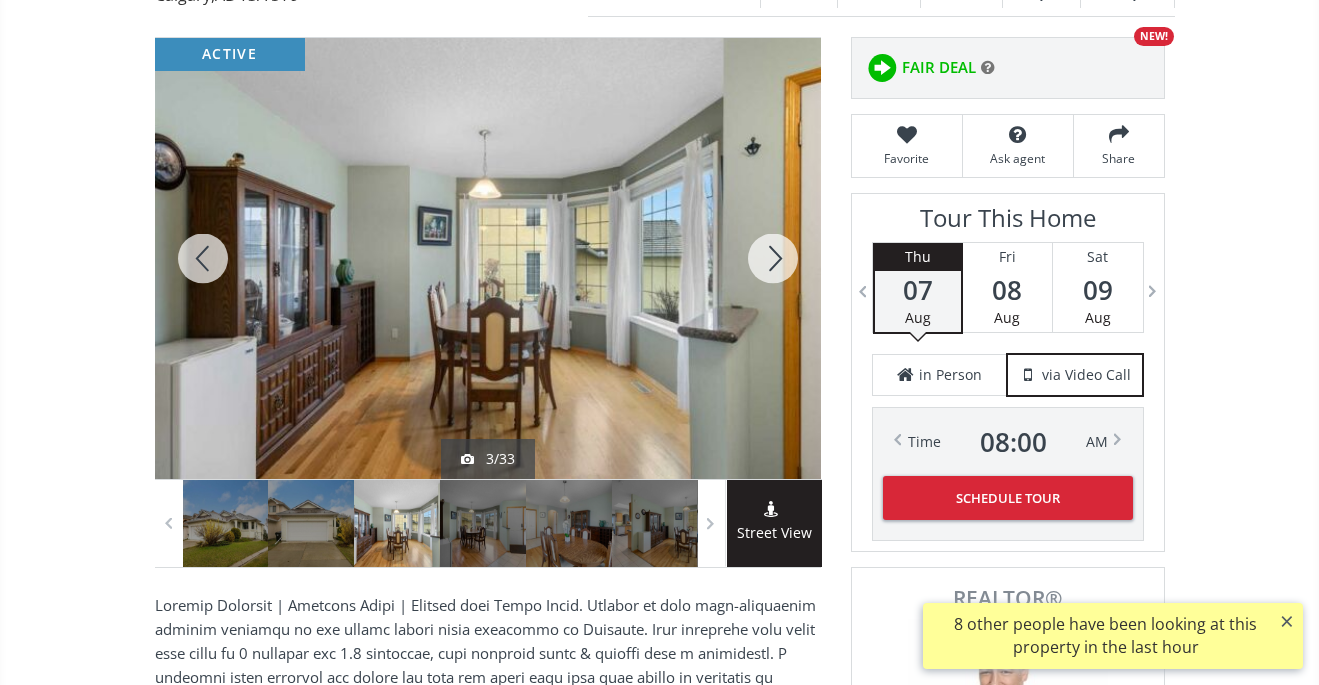 click at bounding box center (773, 258) 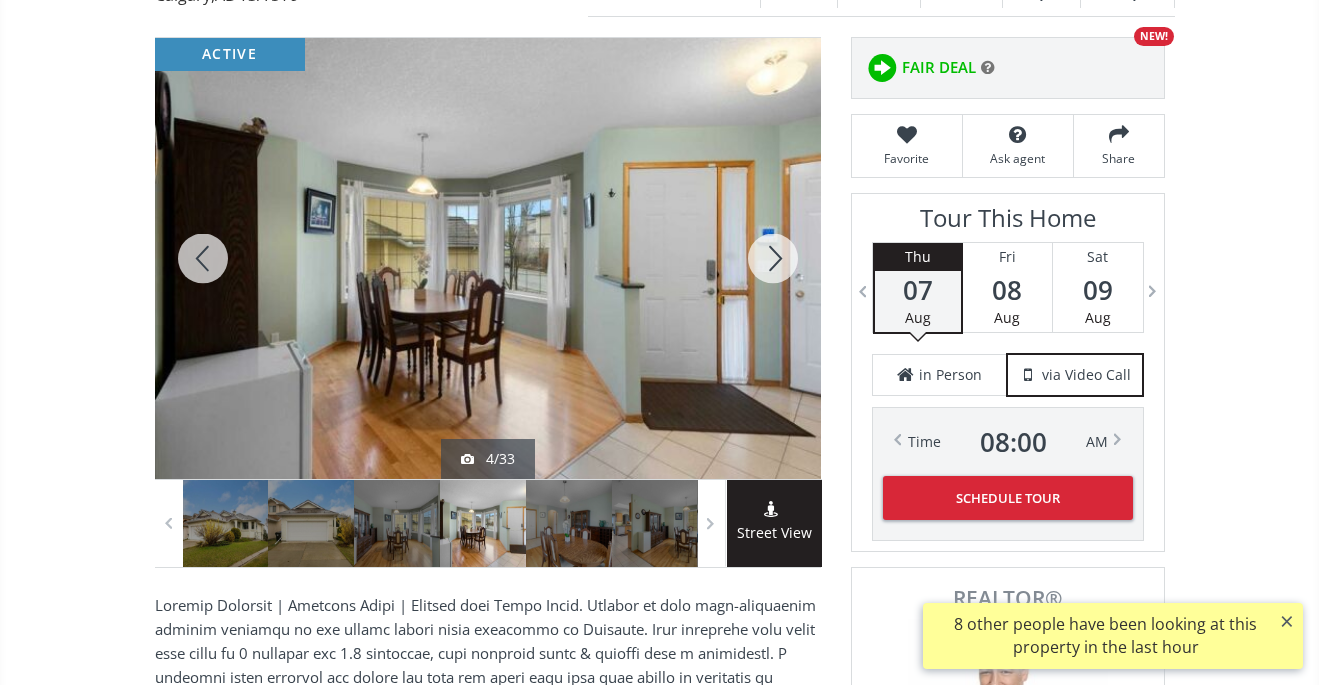 click at bounding box center [773, 258] 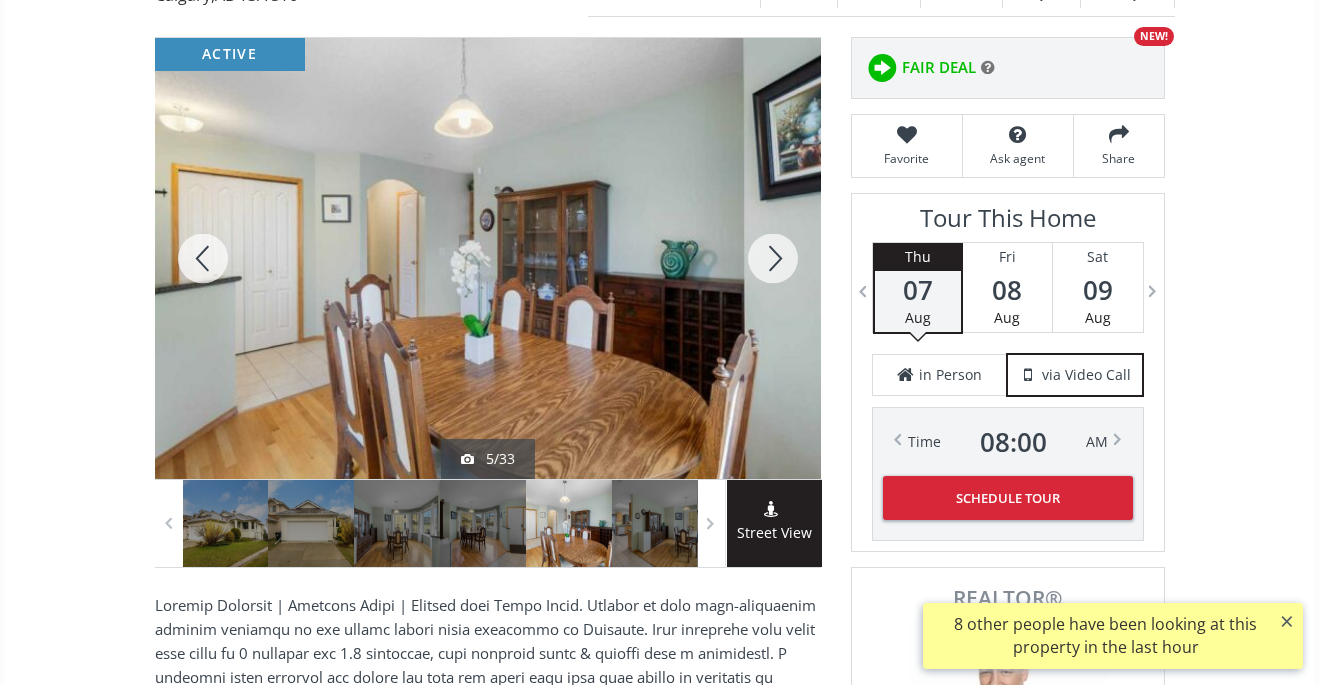 click at bounding box center [773, 258] 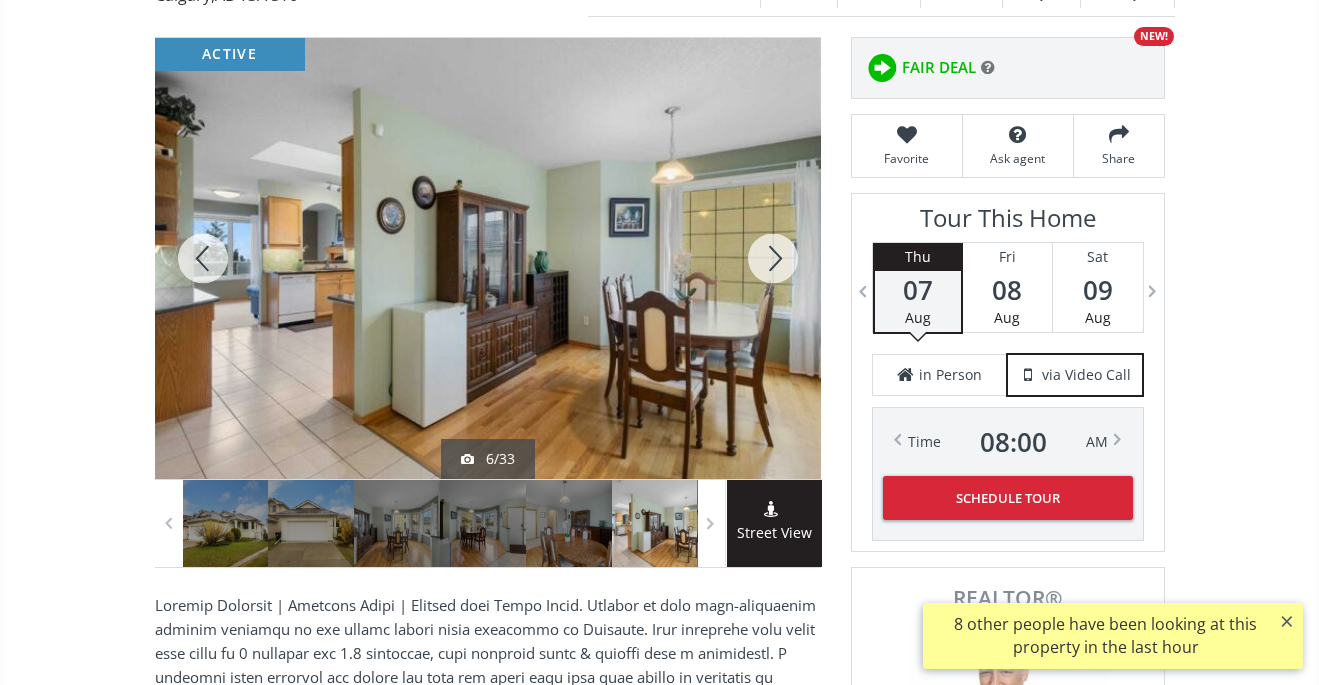 click at bounding box center [773, 258] 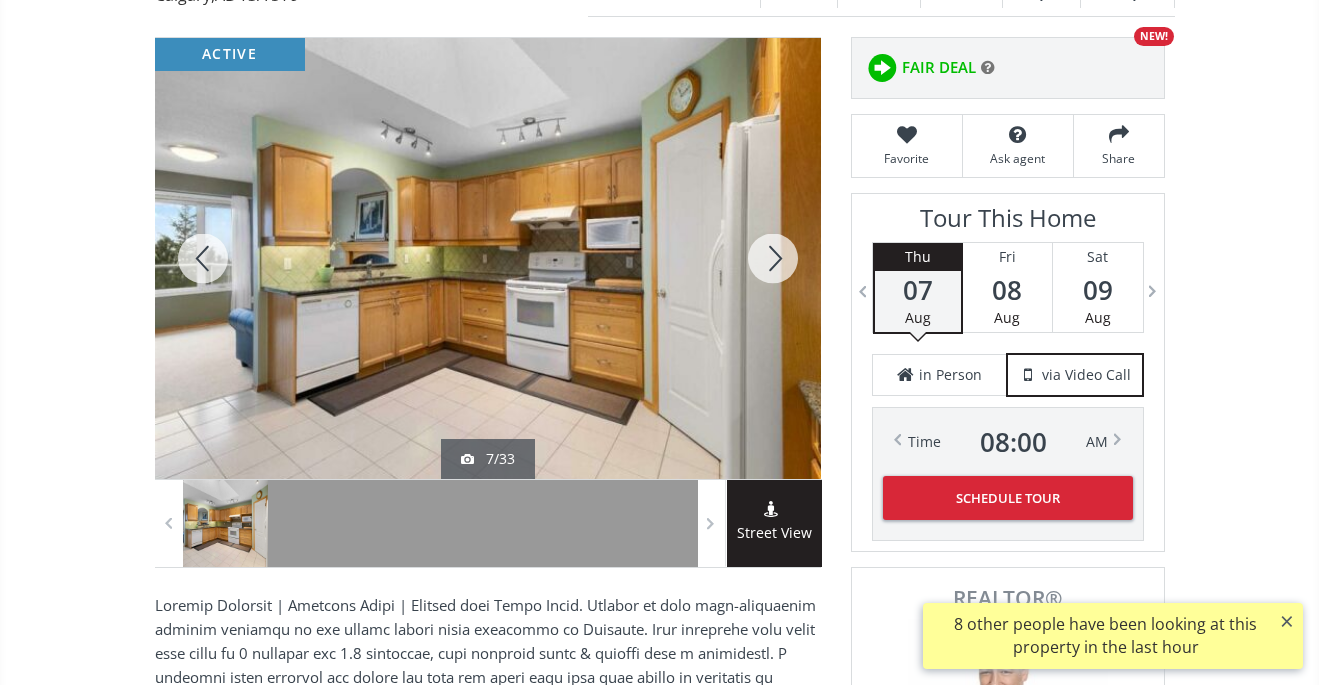 click at bounding box center [773, 258] 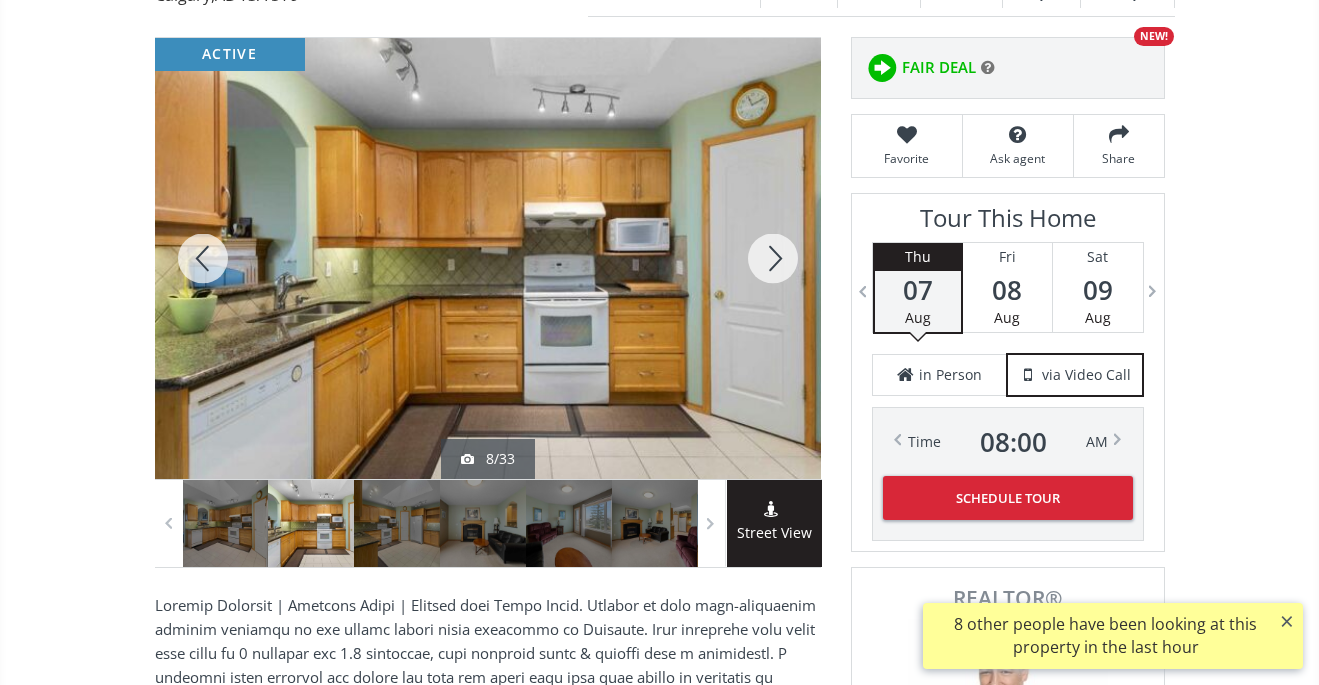 click at bounding box center (773, 258) 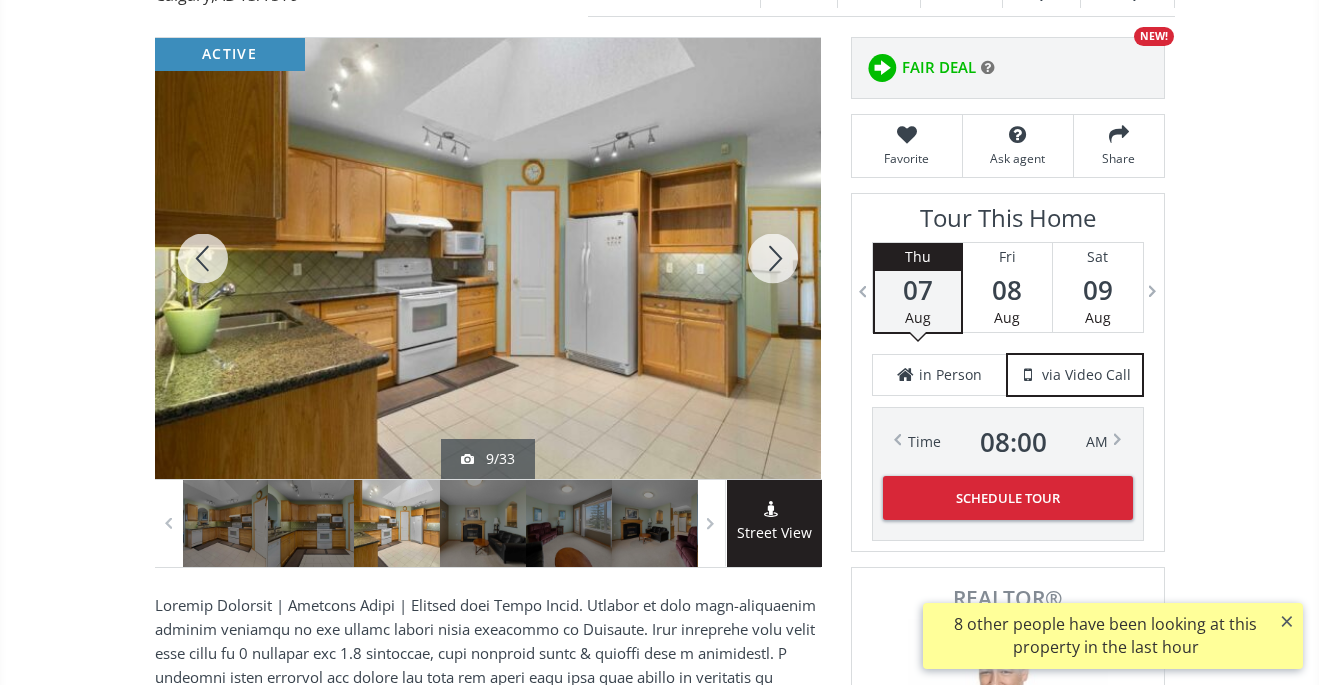 click at bounding box center (773, 258) 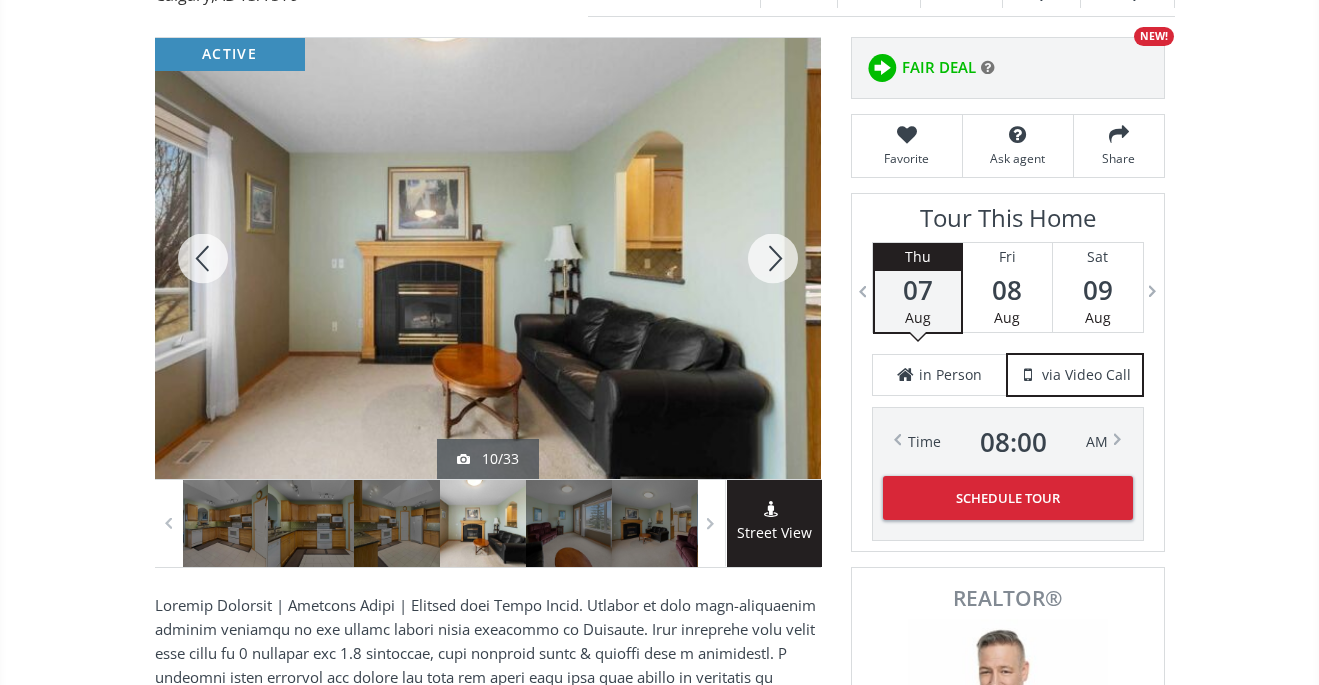 click at bounding box center (773, 258) 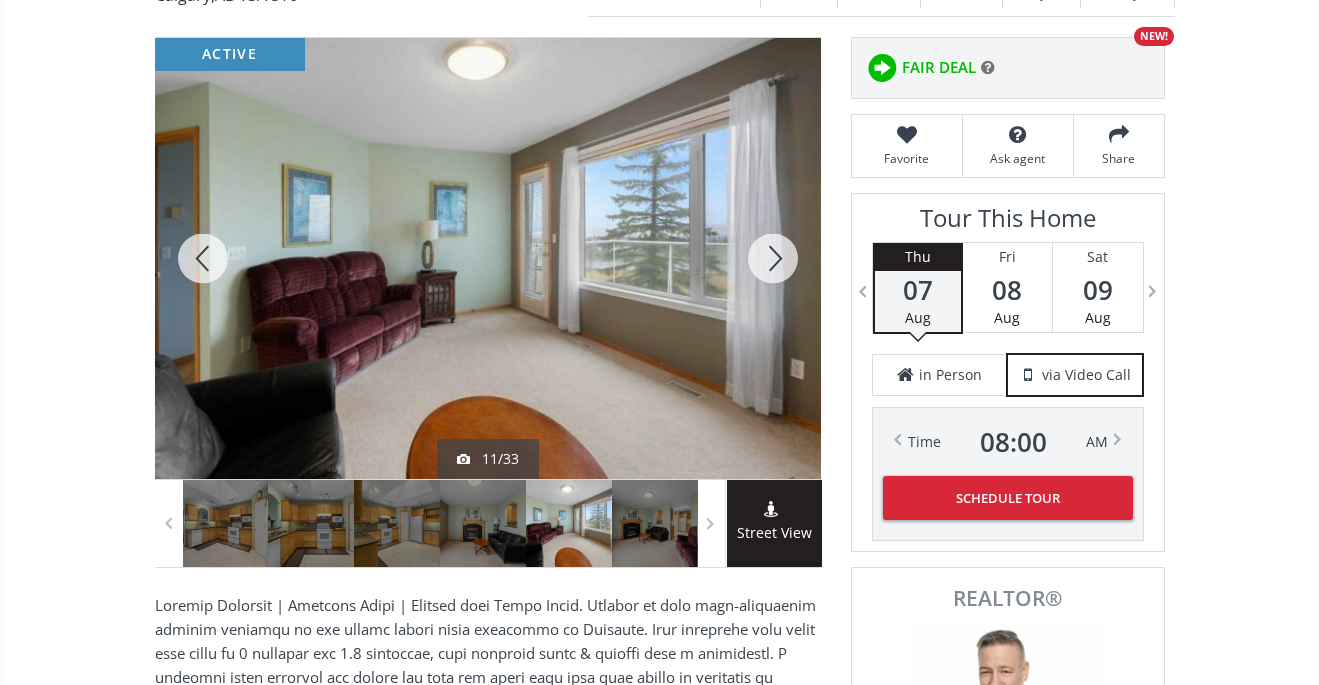 click at bounding box center (773, 258) 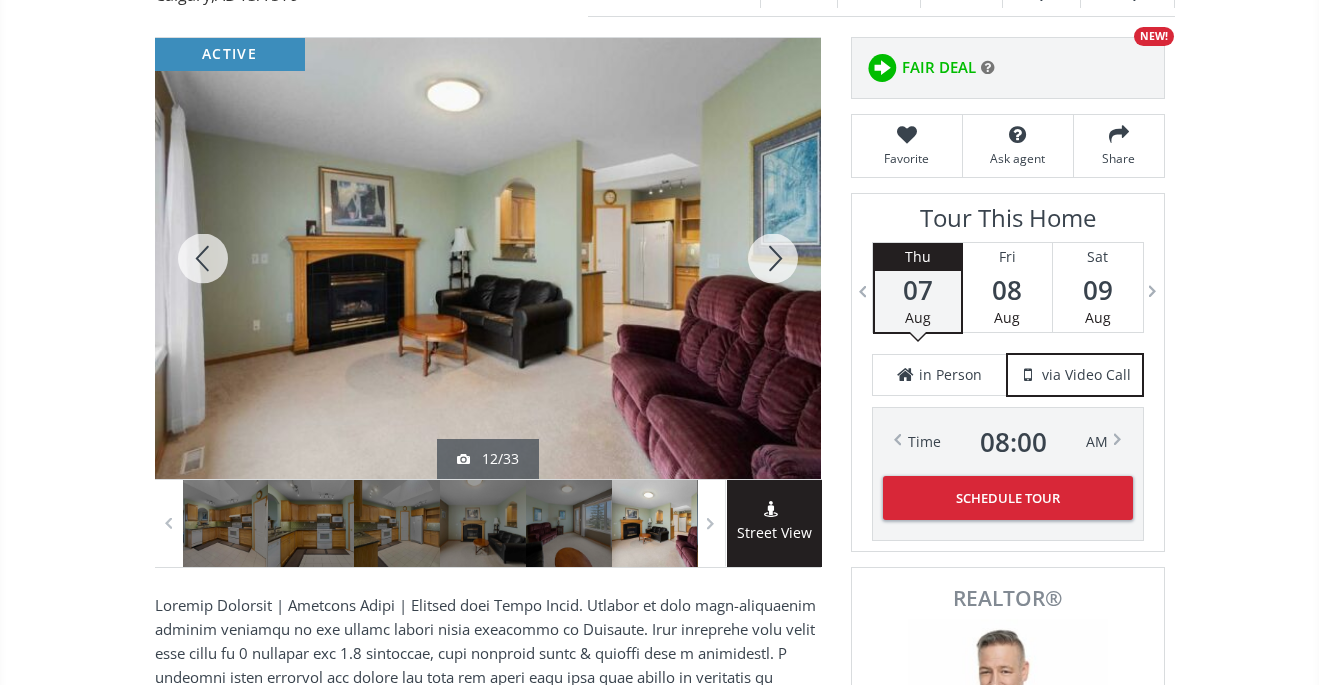 click at bounding box center [773, 258] 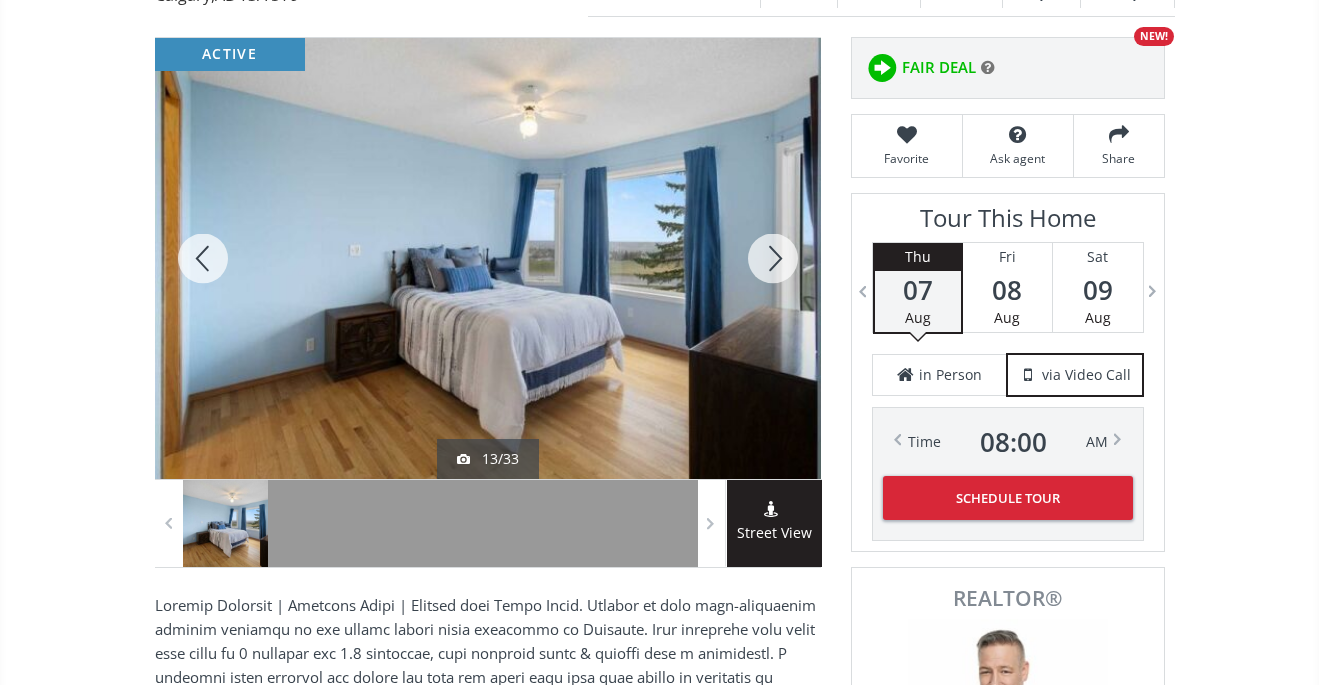 click at bounding box center [773, 258] 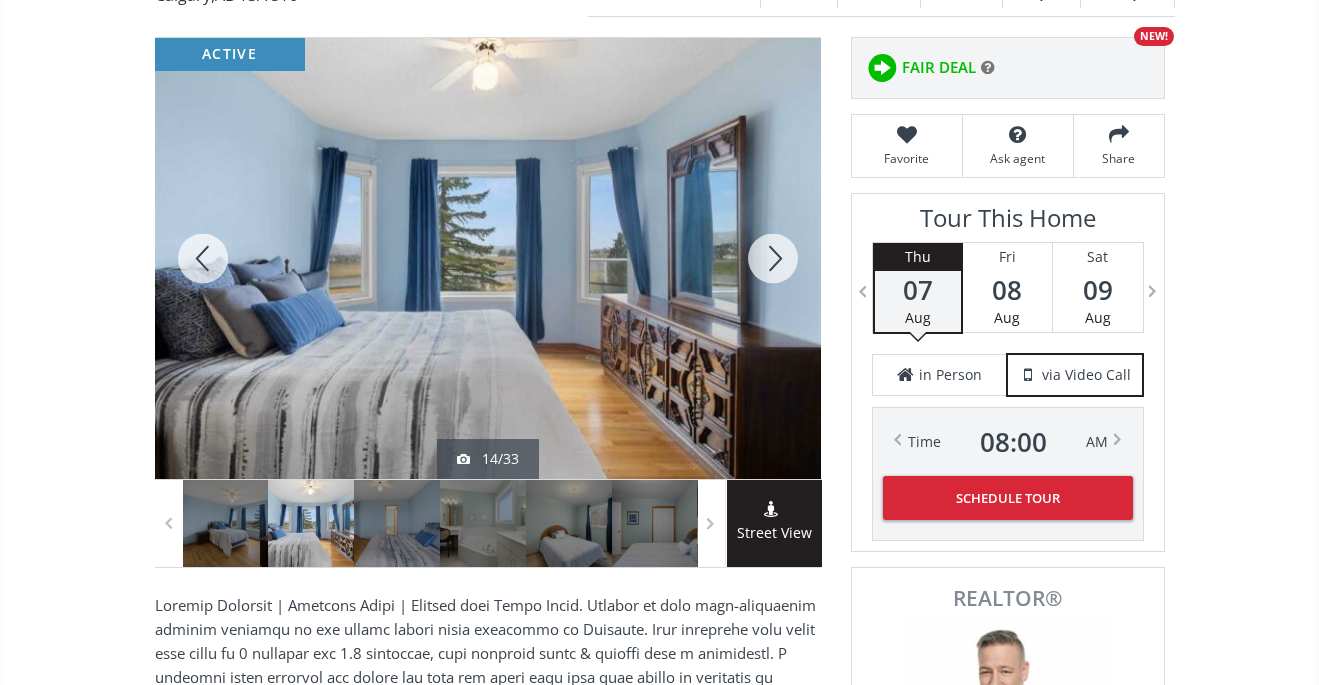 click at bounding box center [773, 258] 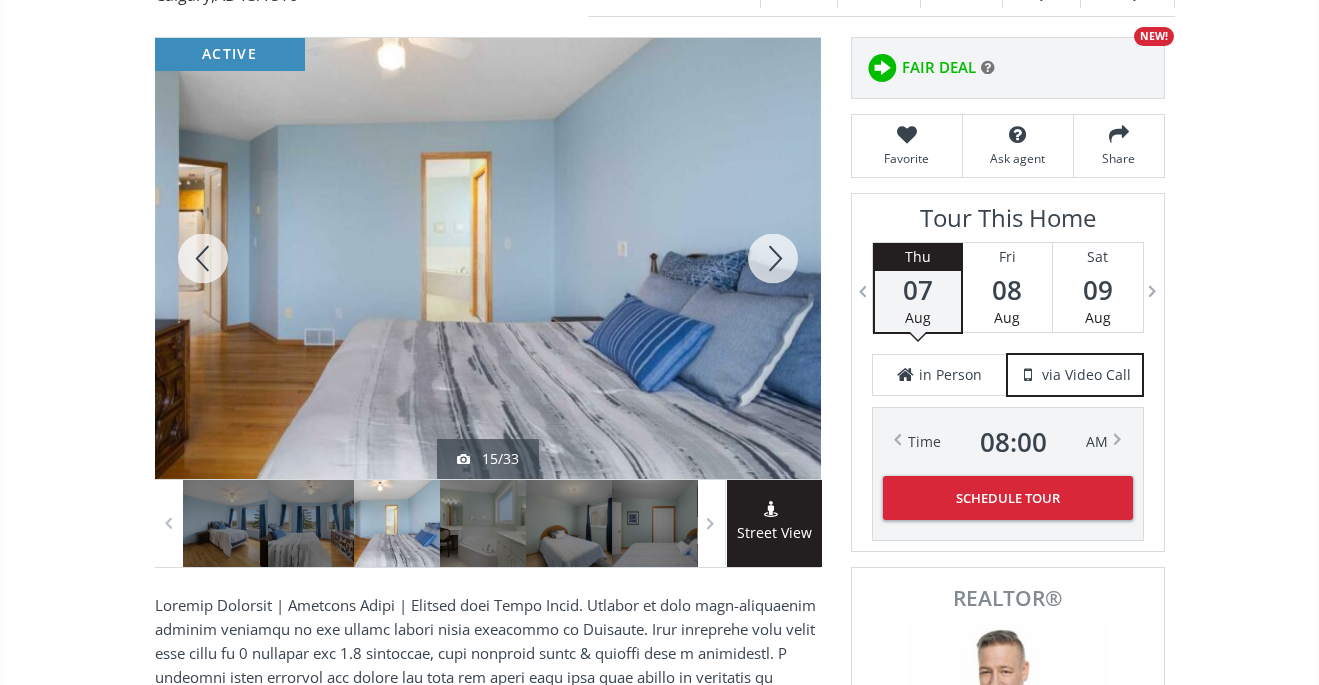 click at bounding box center (773, 258) 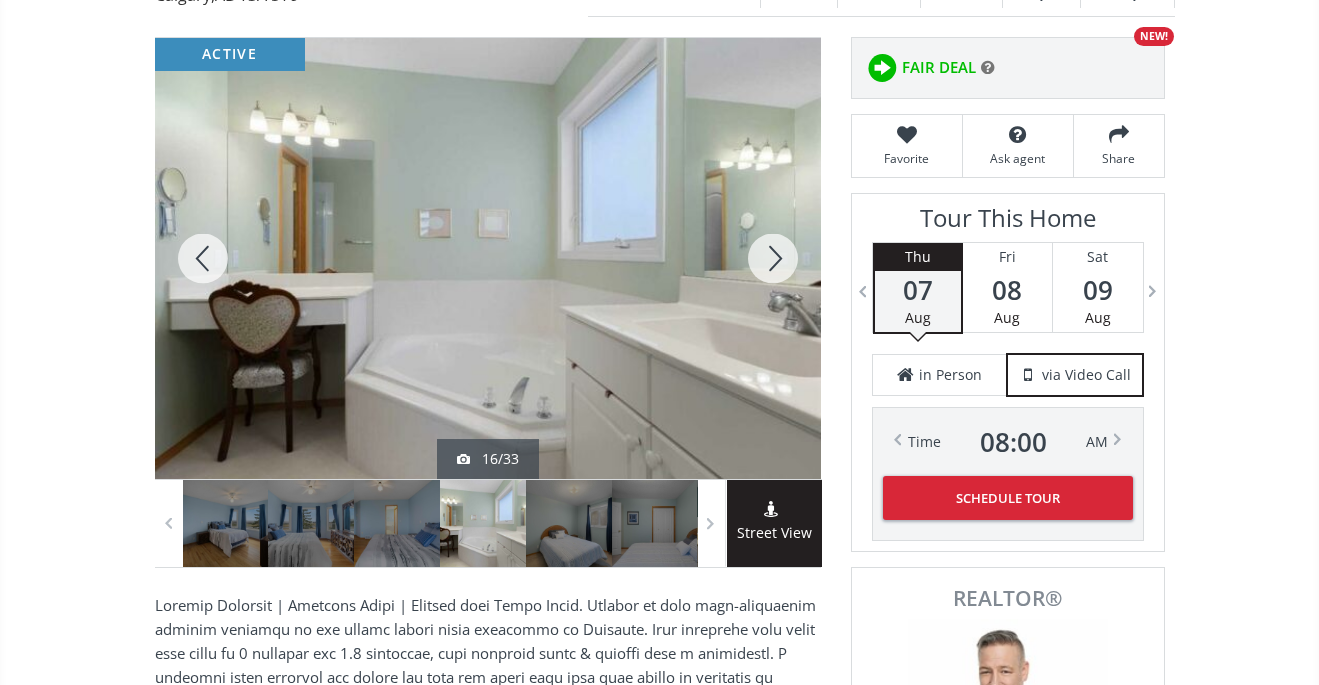 click at bounding box center [773, 258] 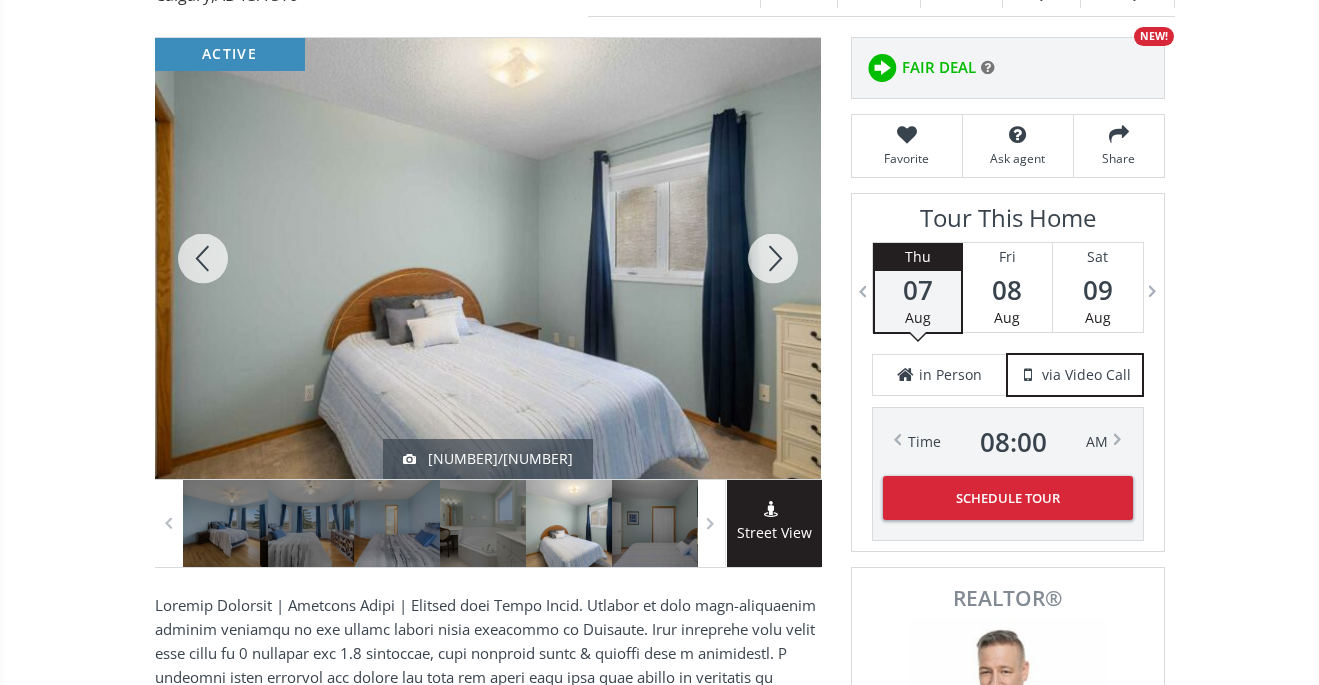 click at bounding box center [773, 258] 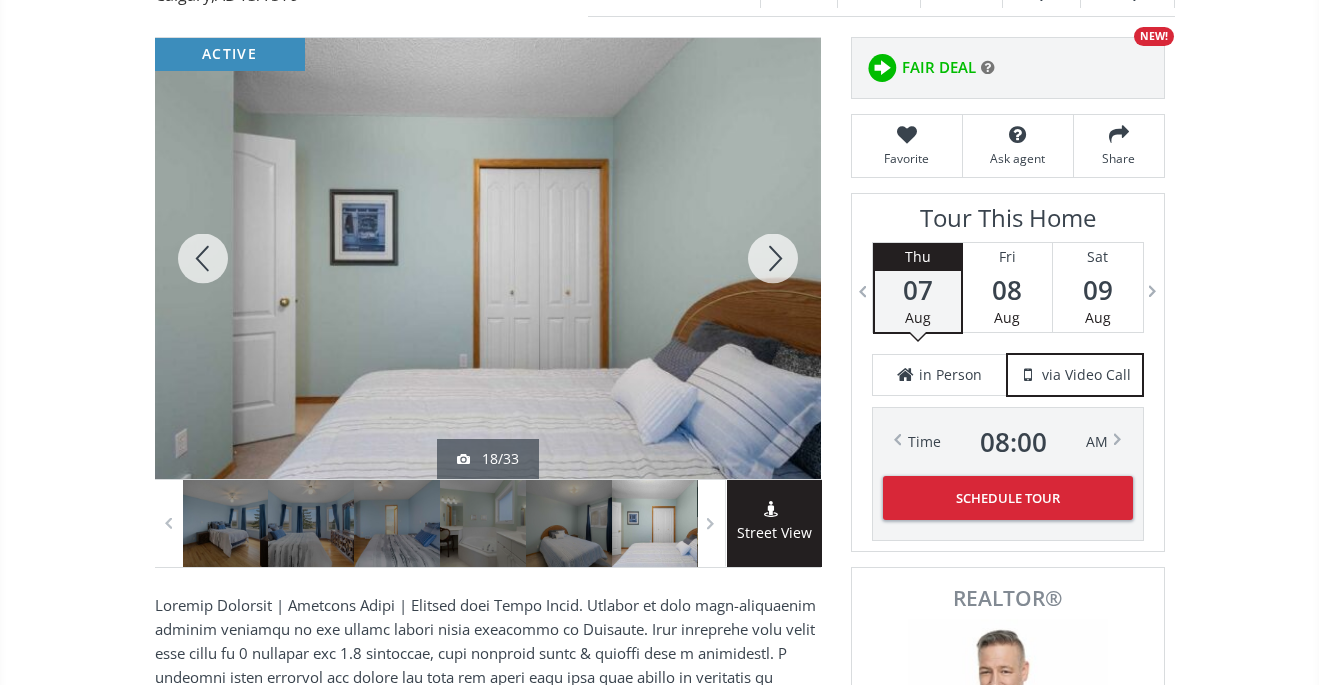 click at bounding box center [773, 258] 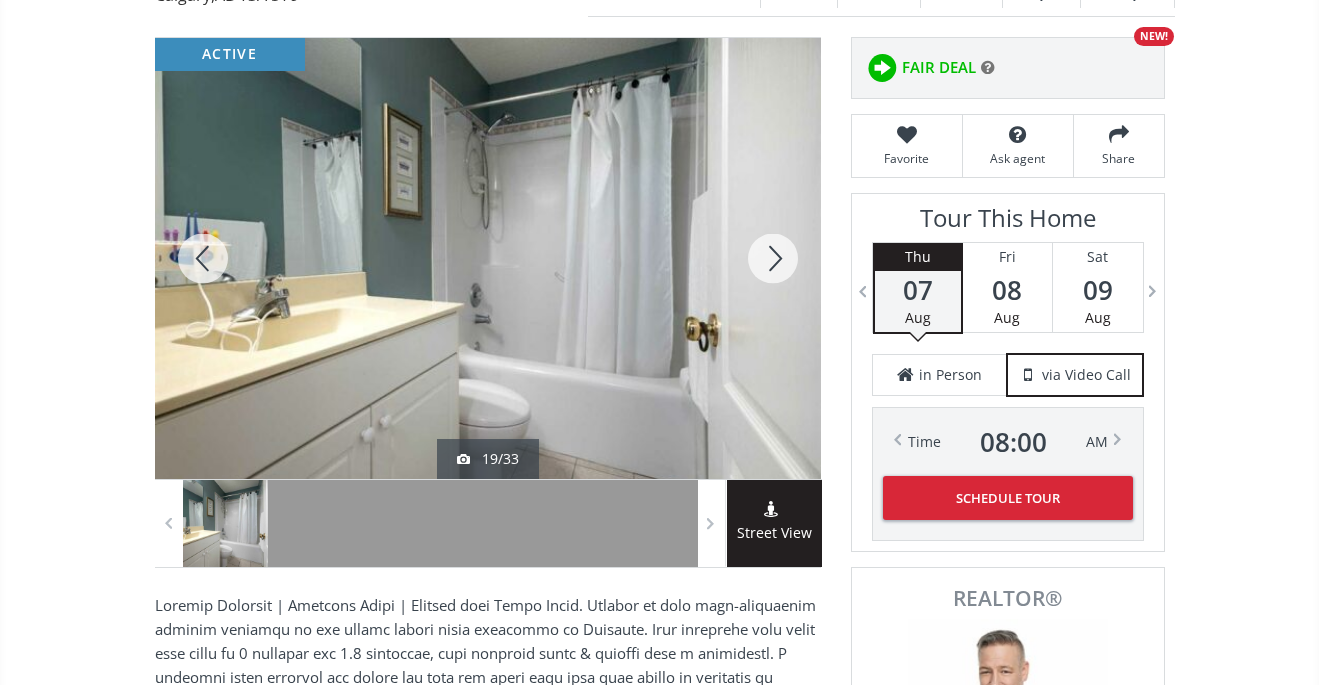 click at bounding box center [773, 258] 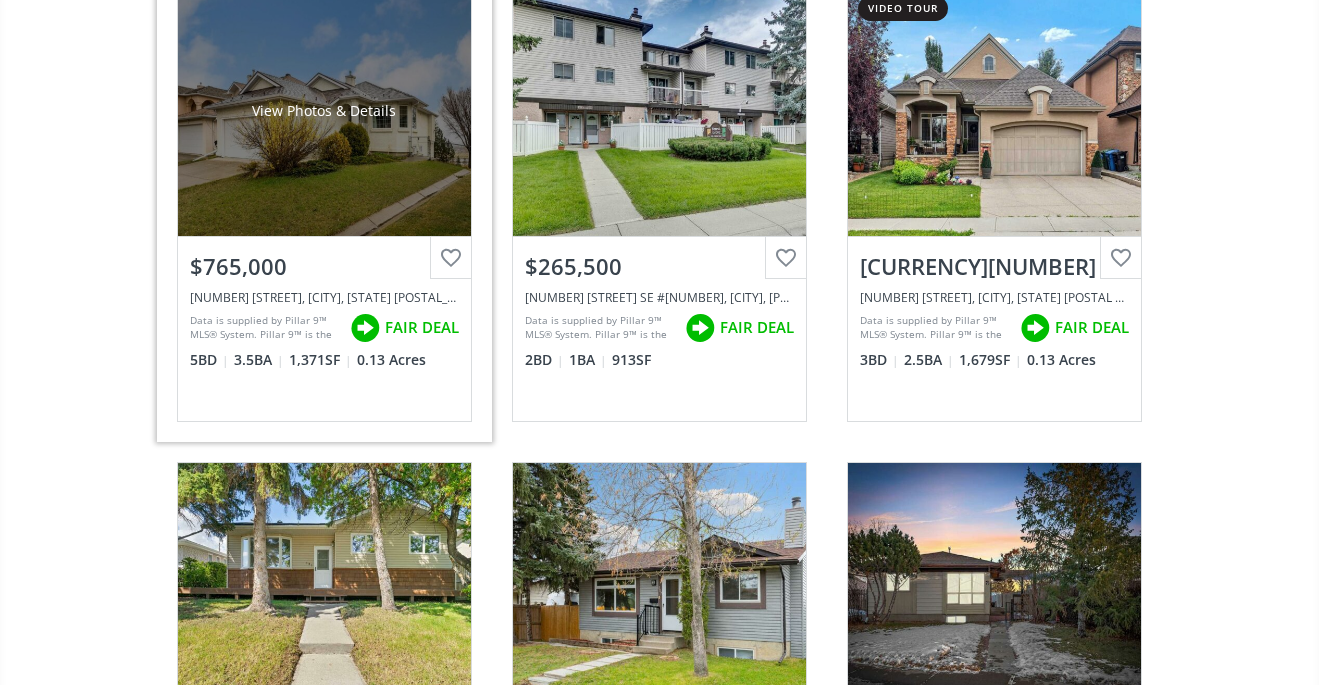 scroll, scrollTop: 35026, scrollLeft: 0, axis: vertical 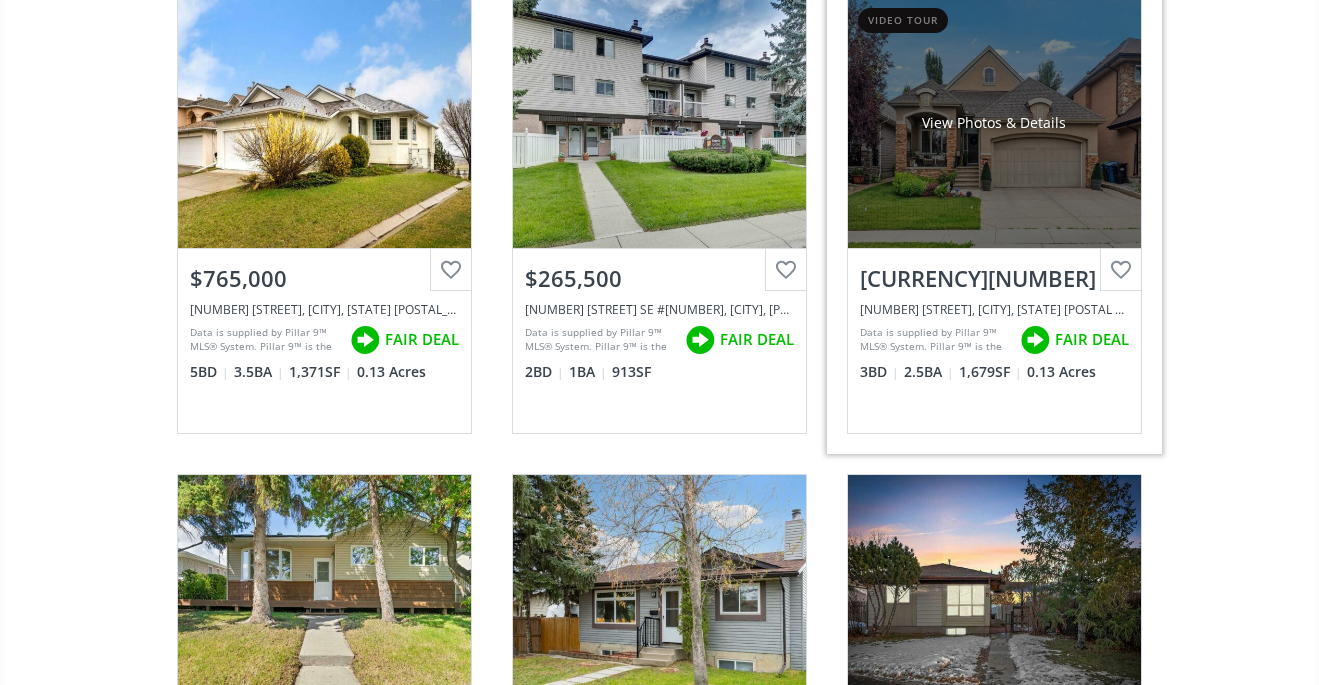 click on "View Photos & Details" at bounding box center (994, 123) 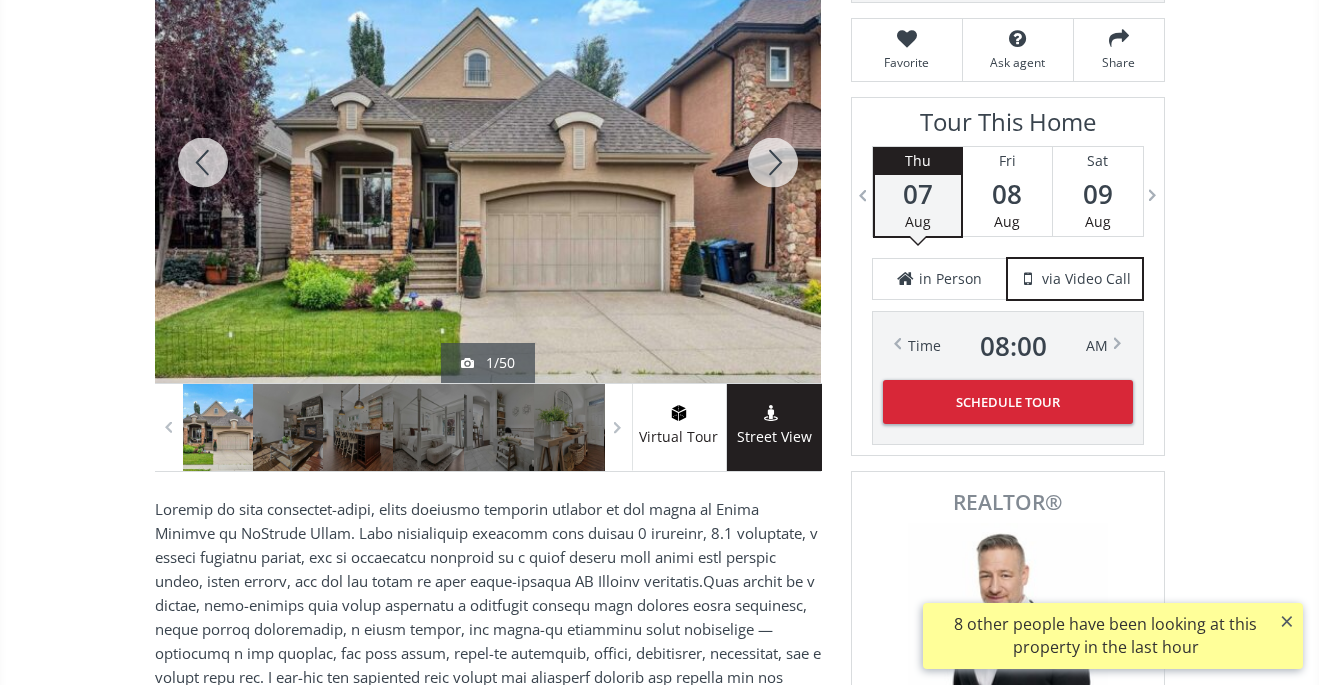 scroll, scrollTop: 343, scrollLeft: 0, axis: vertical 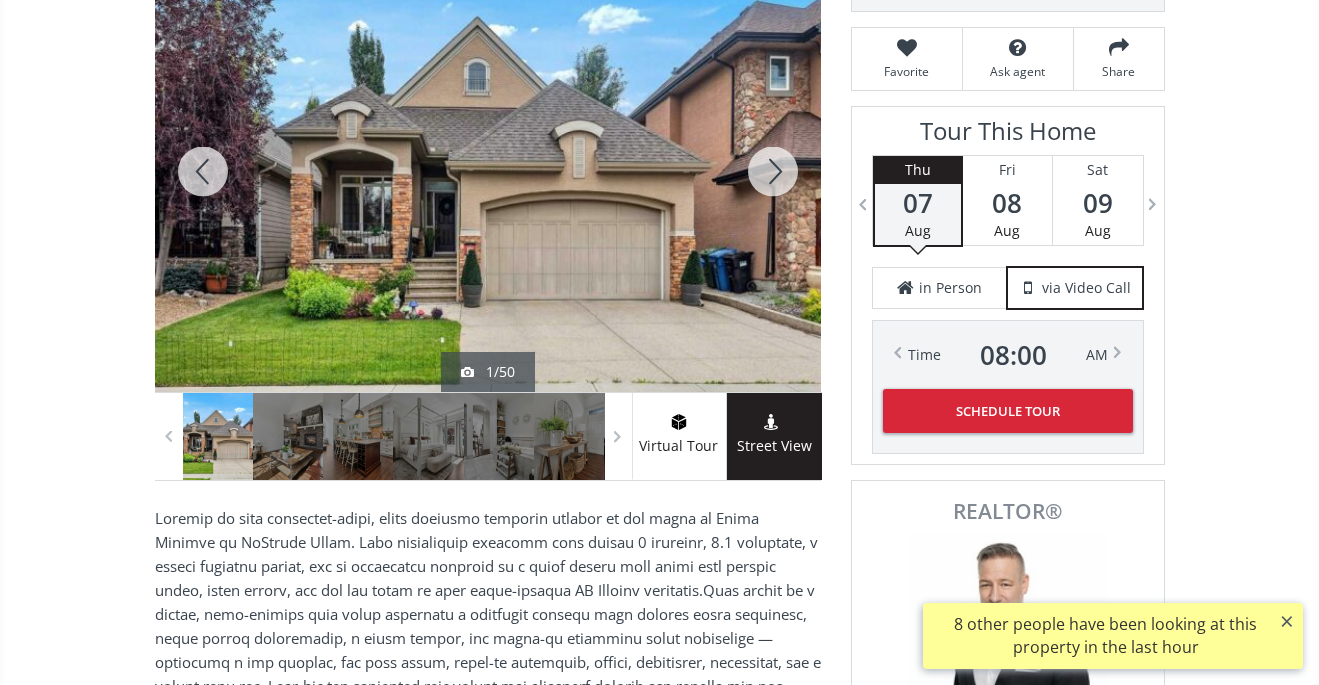 click at bounding box center (773, 171) 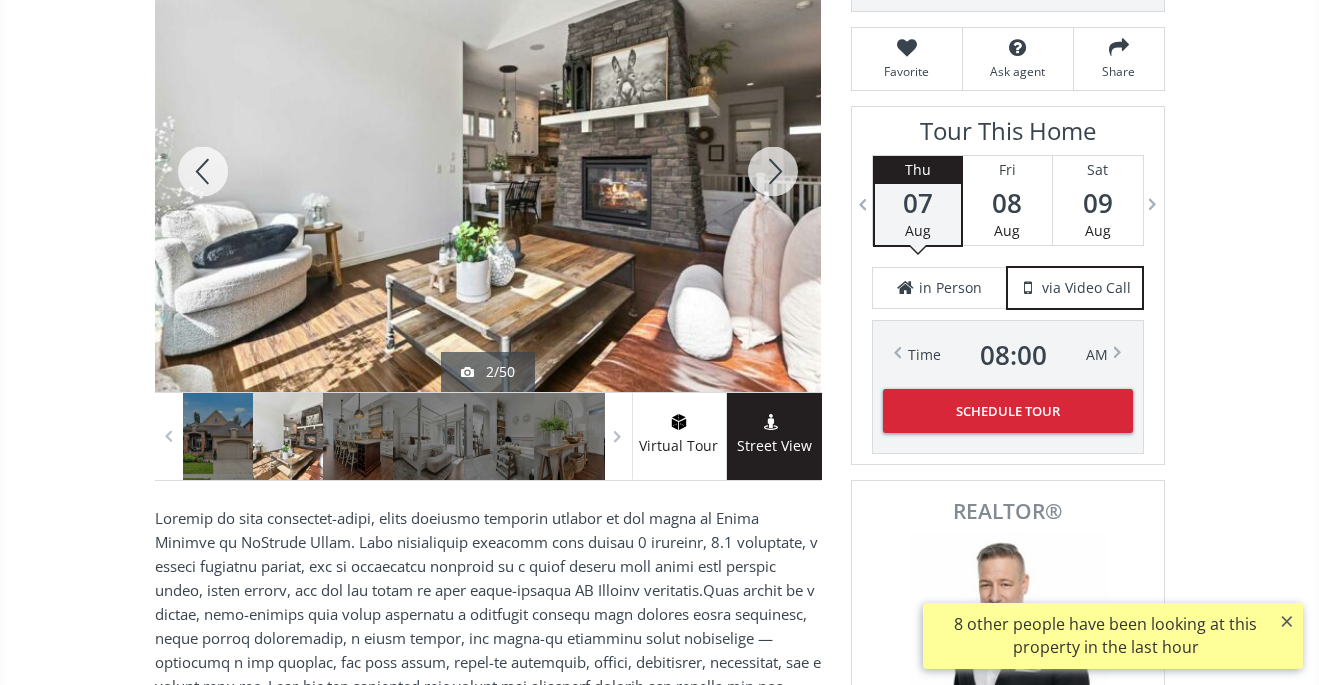 click at bounding box center (773, 171) 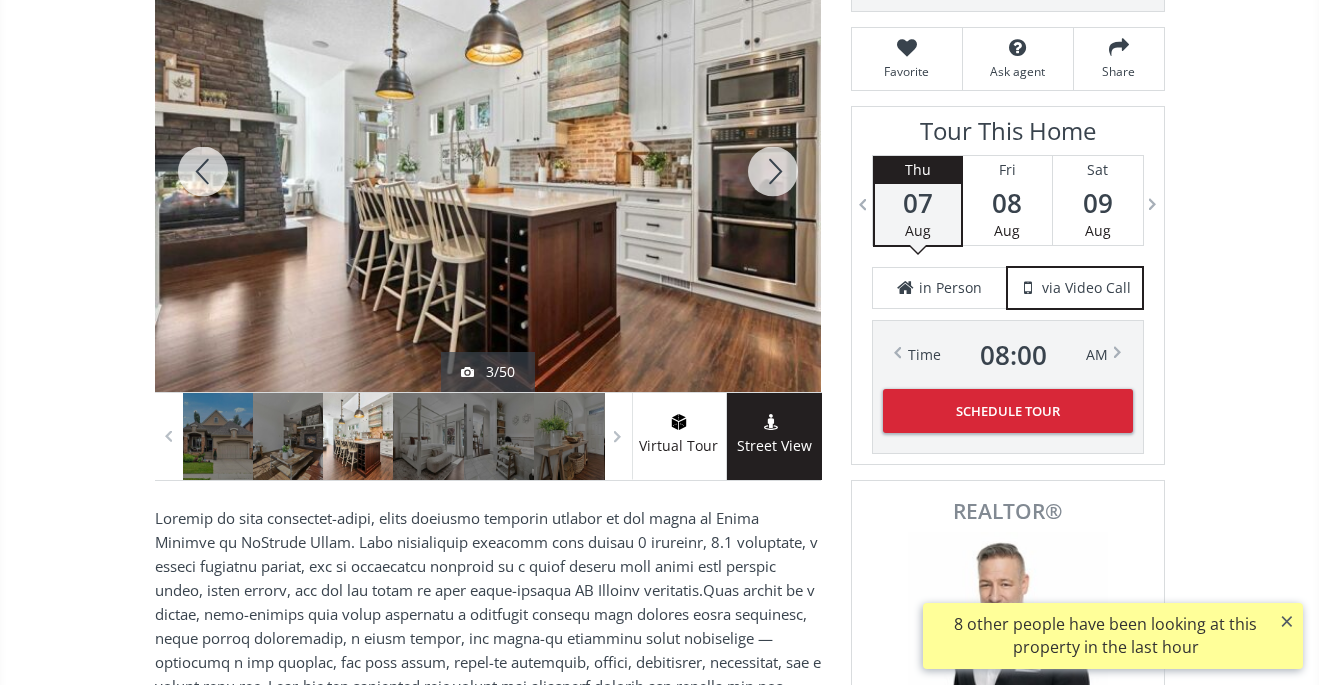 click at bounding box center (773, 171) 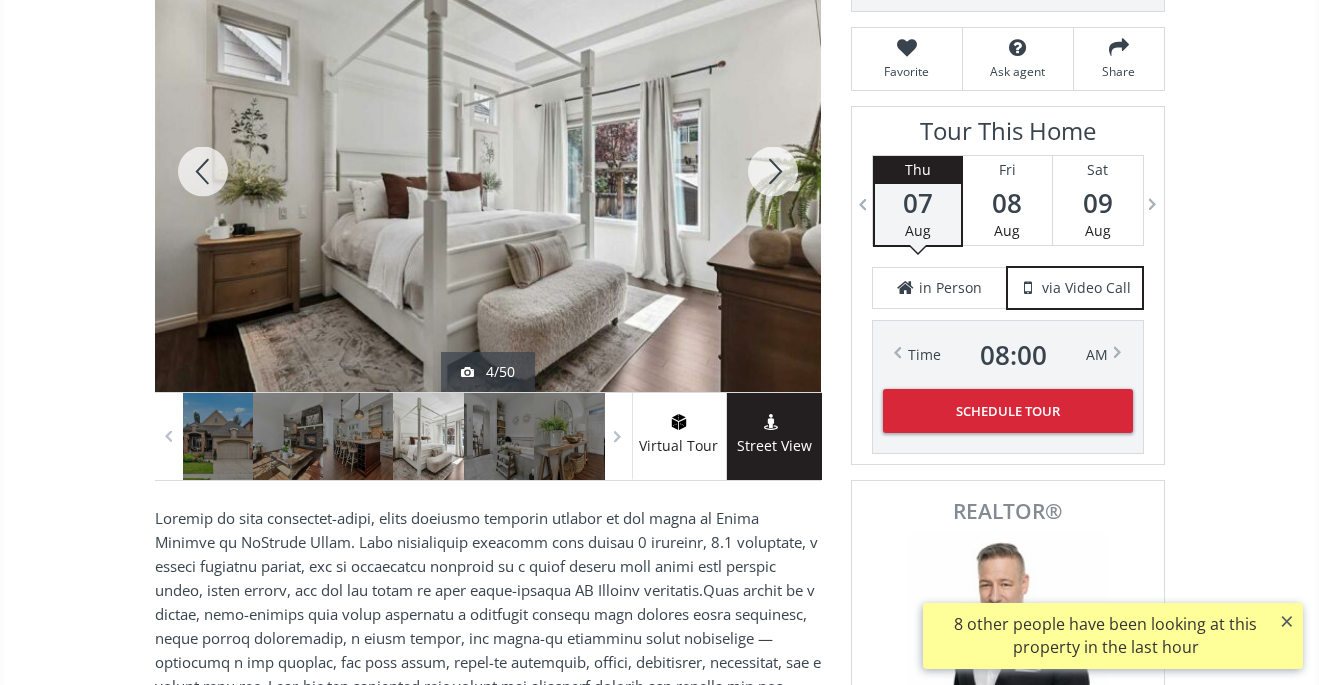 click at bounding box center [773, 171] 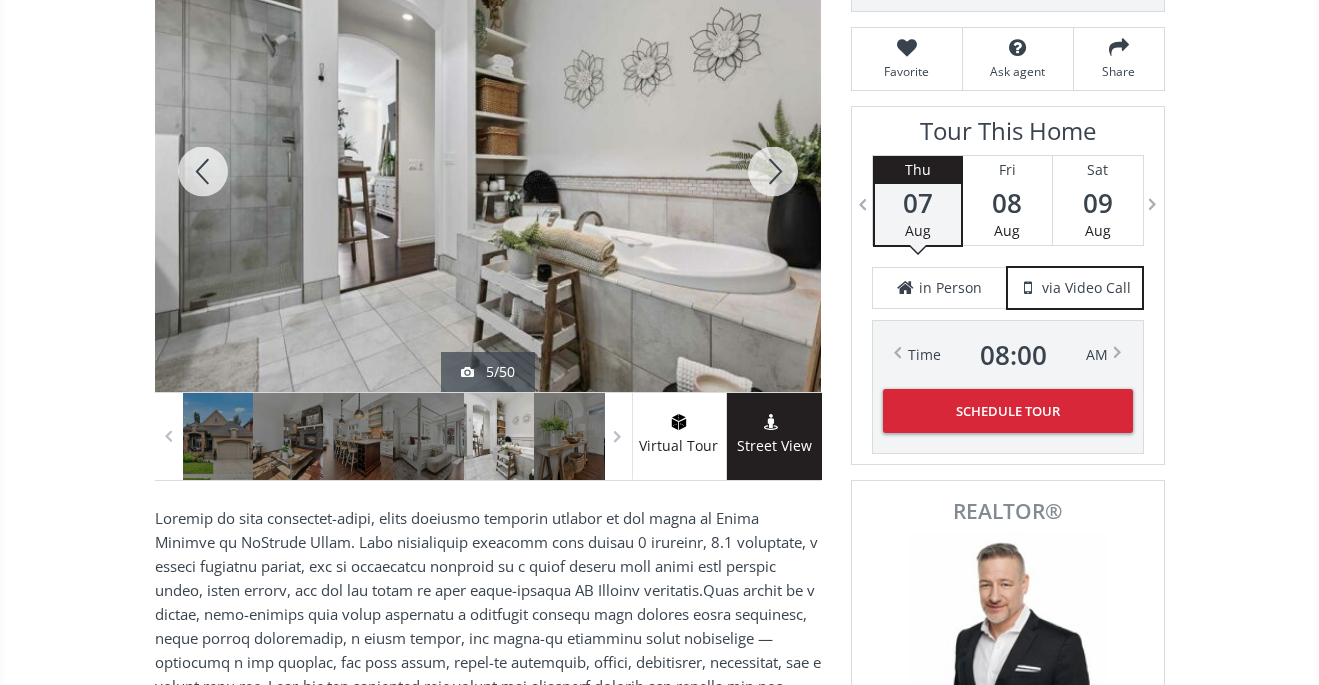 click at bounding box center (773, 171) 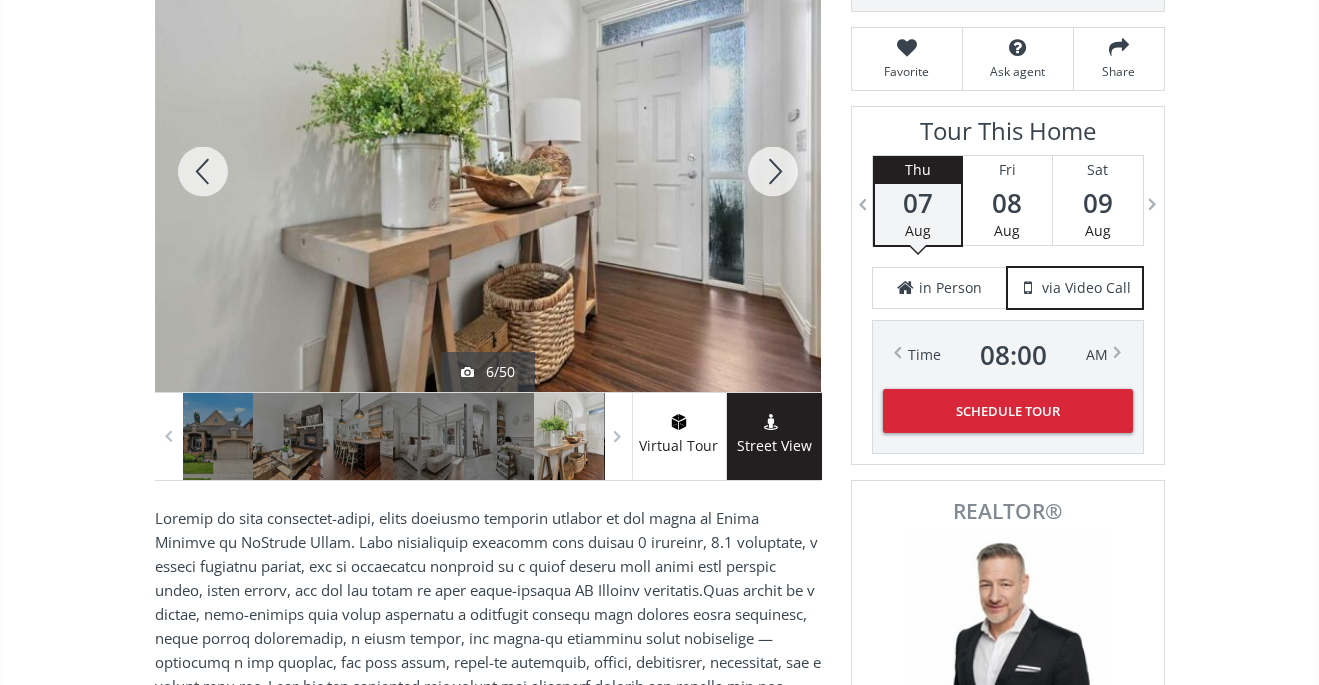 click at bounding box center [773, 171] 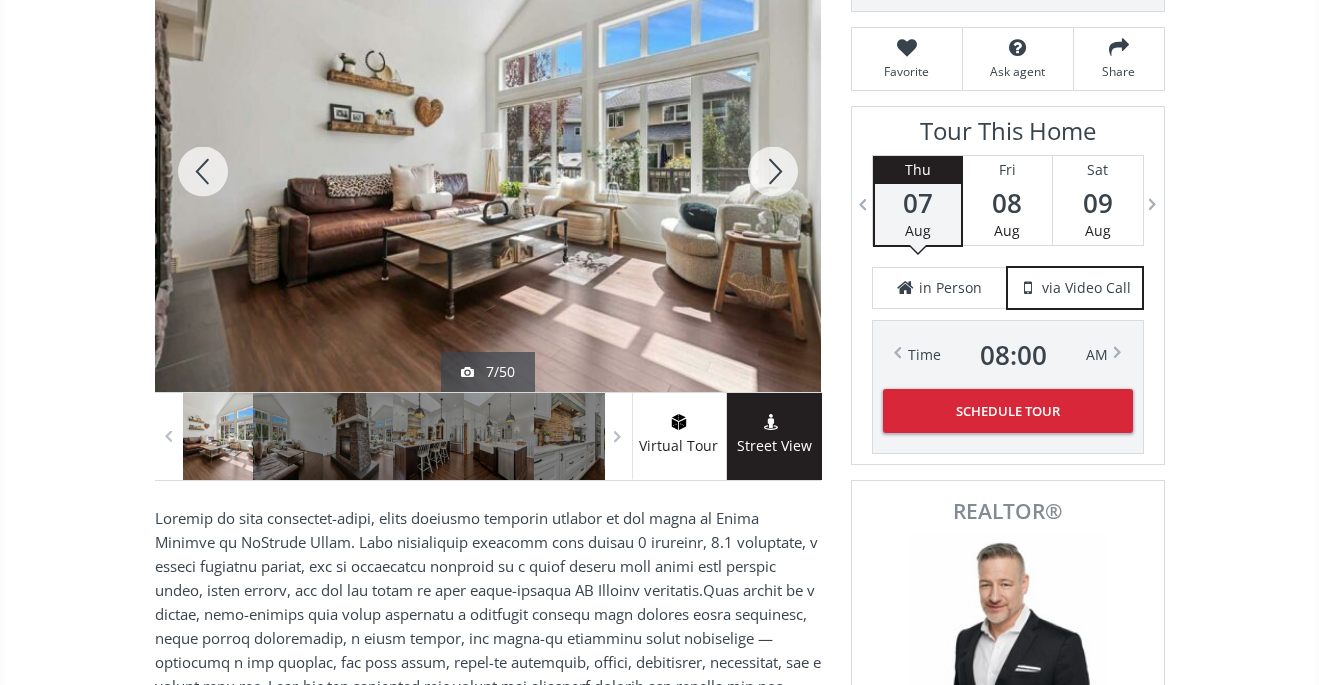 click at bounding box center [773, 171] 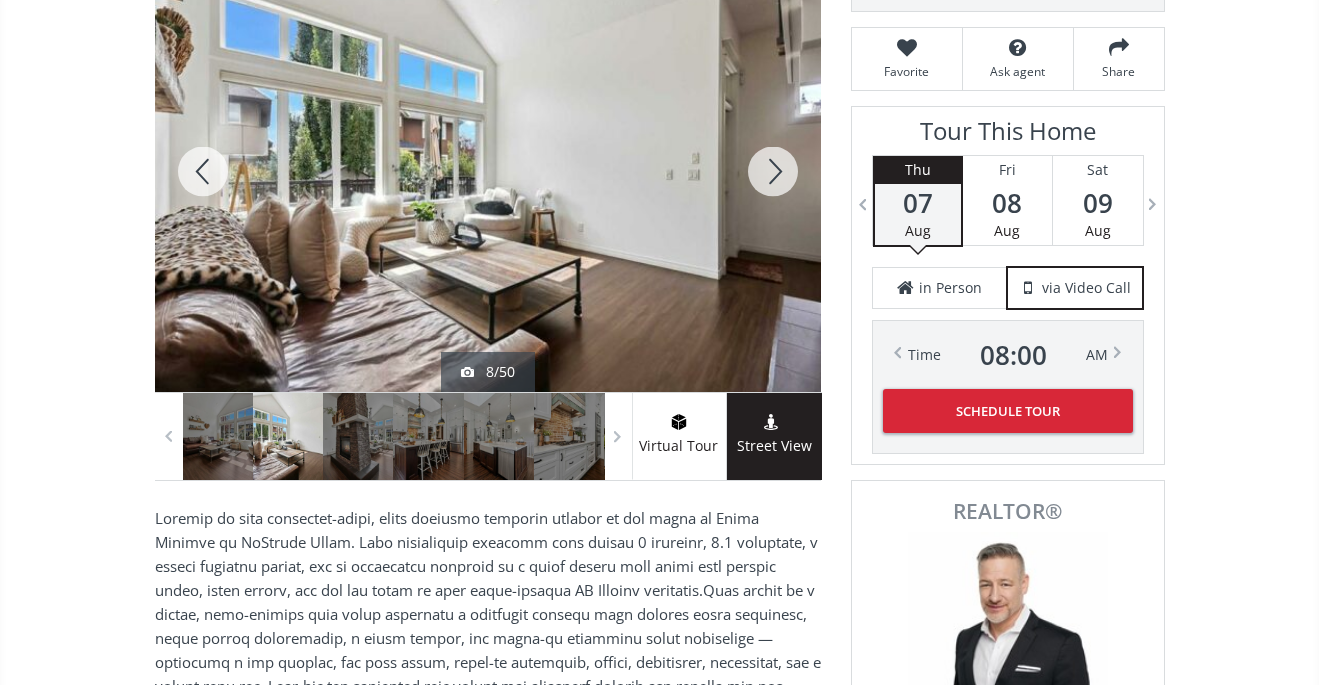 click at bounding box center (773, 171) 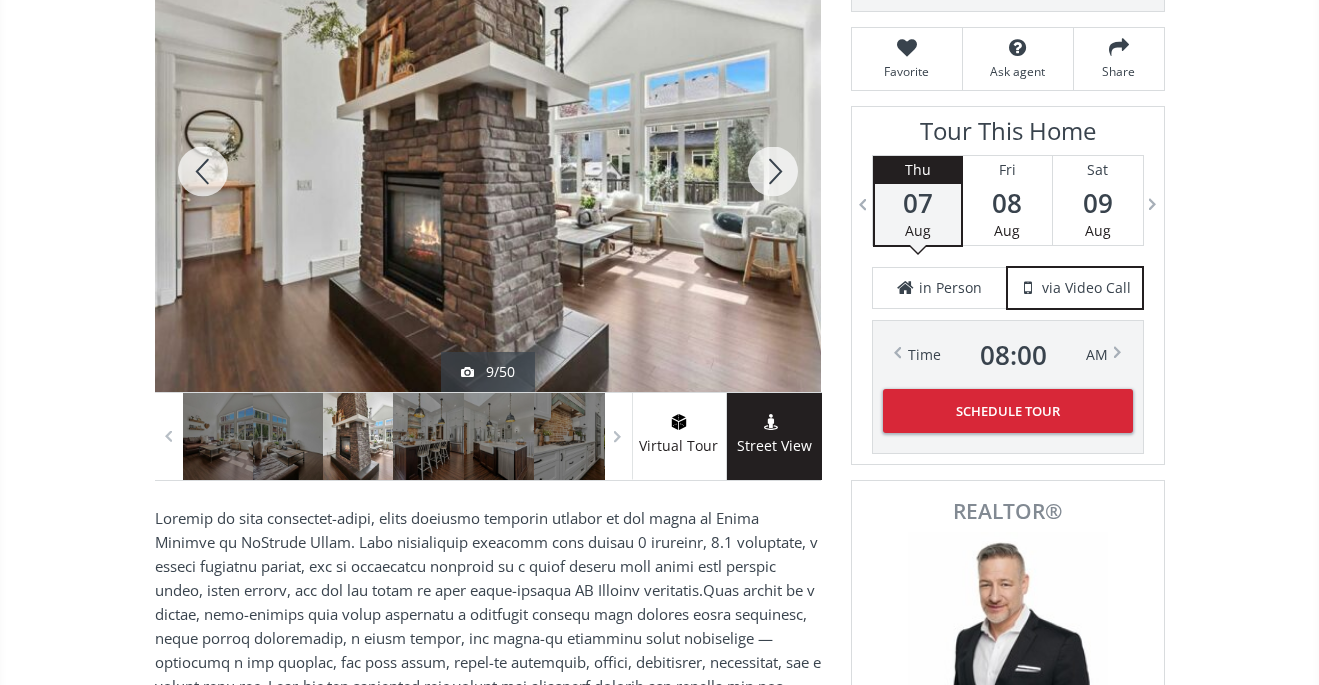 click at bounding box center (773, 171) 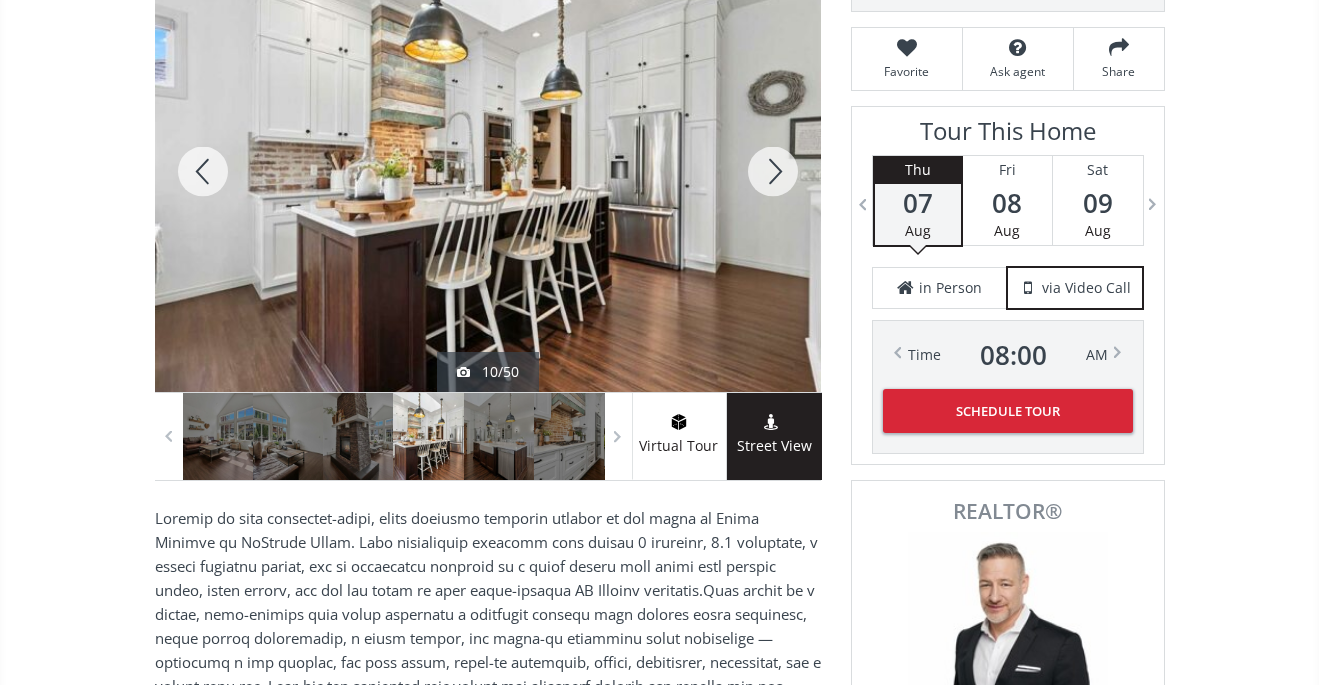 click at bounding box center [773, 171] 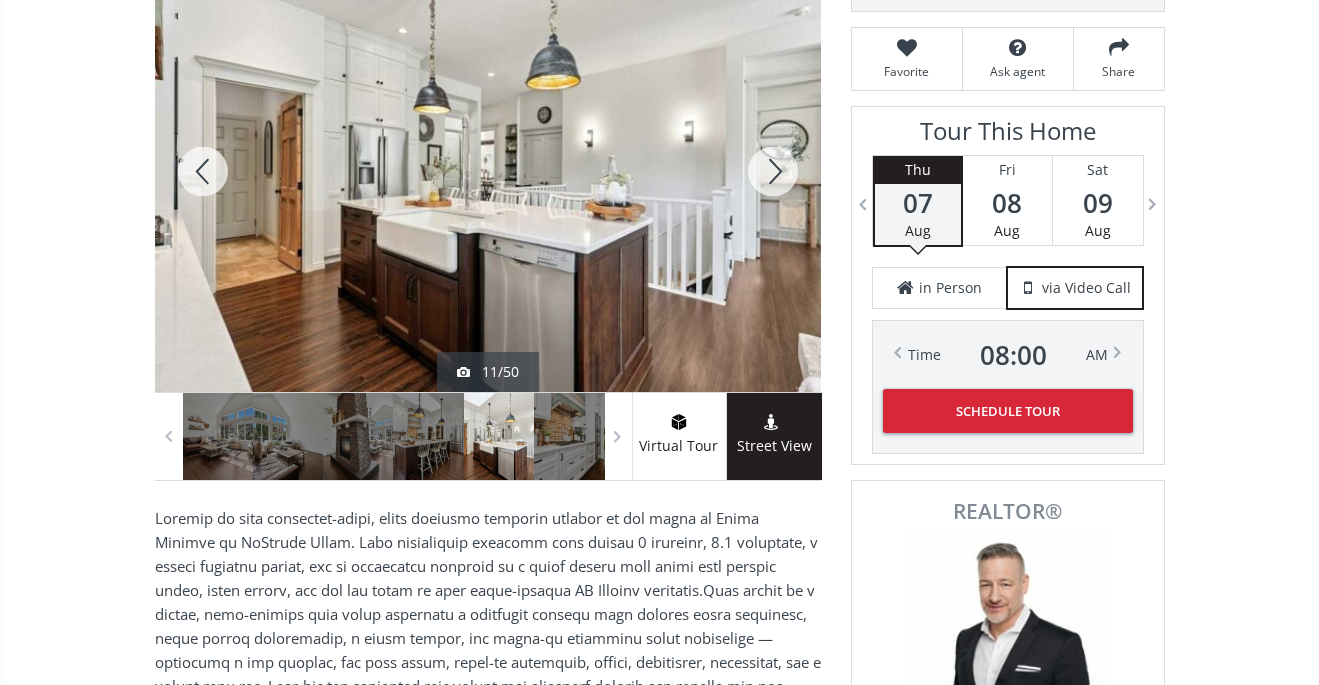 click at bounding box center [773, 171] 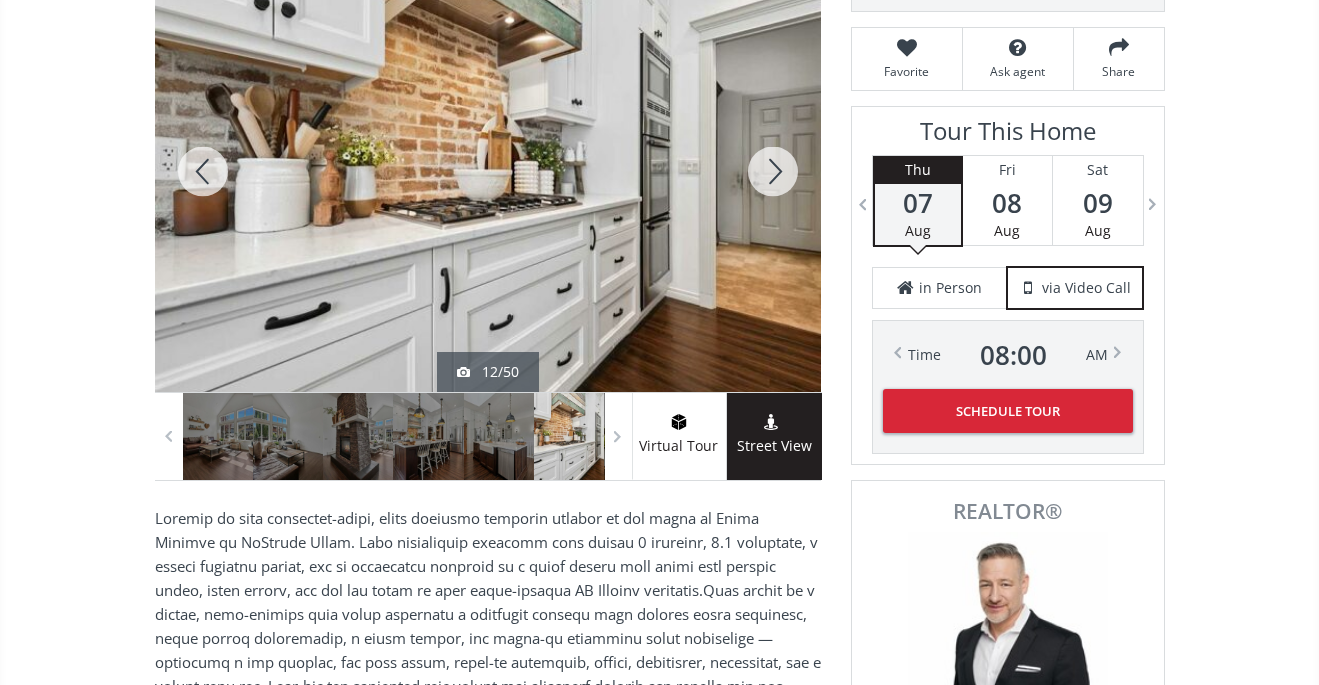 click at bounding box center (773, 171) 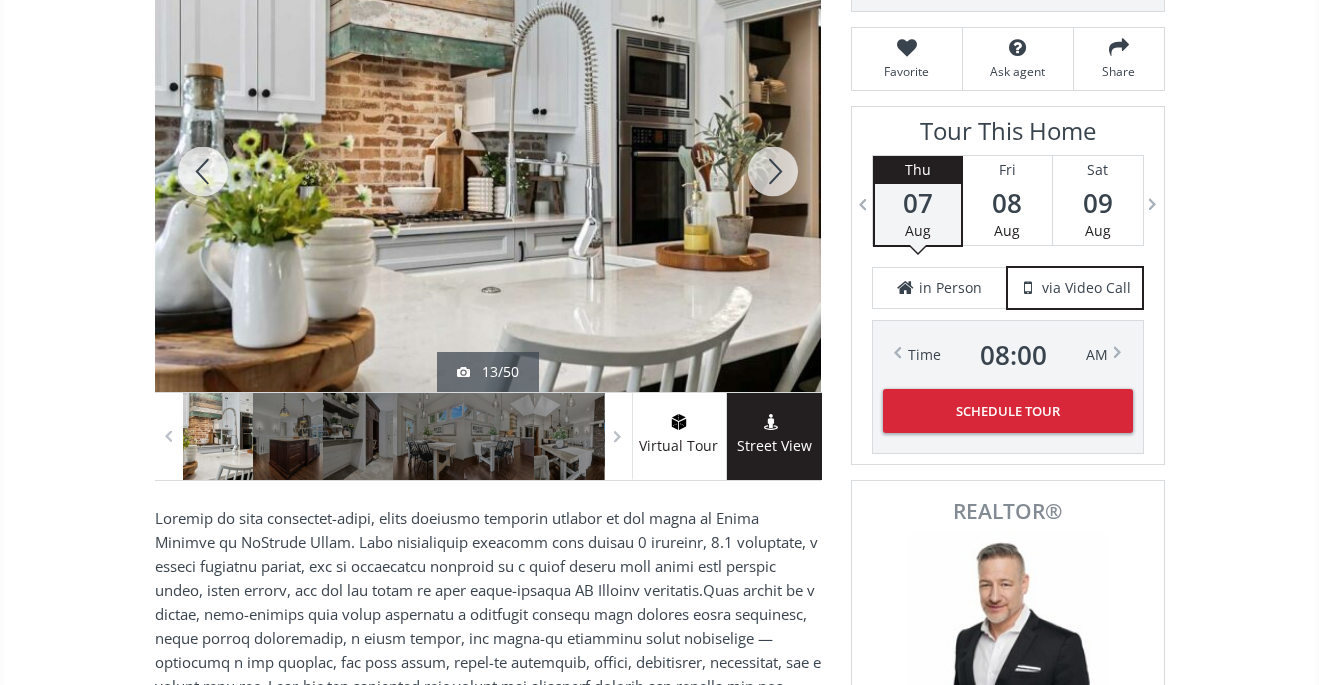 click at bounding box center [773, 171] 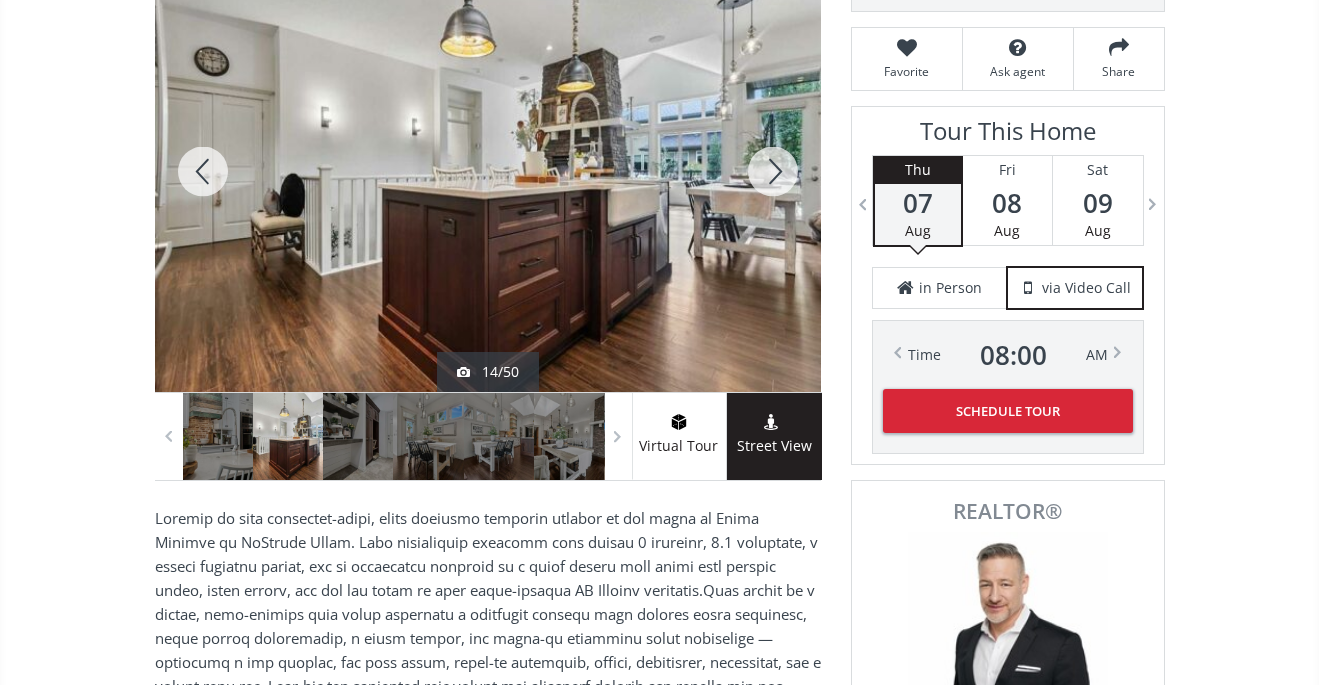 click at bounding box center (773, 171) 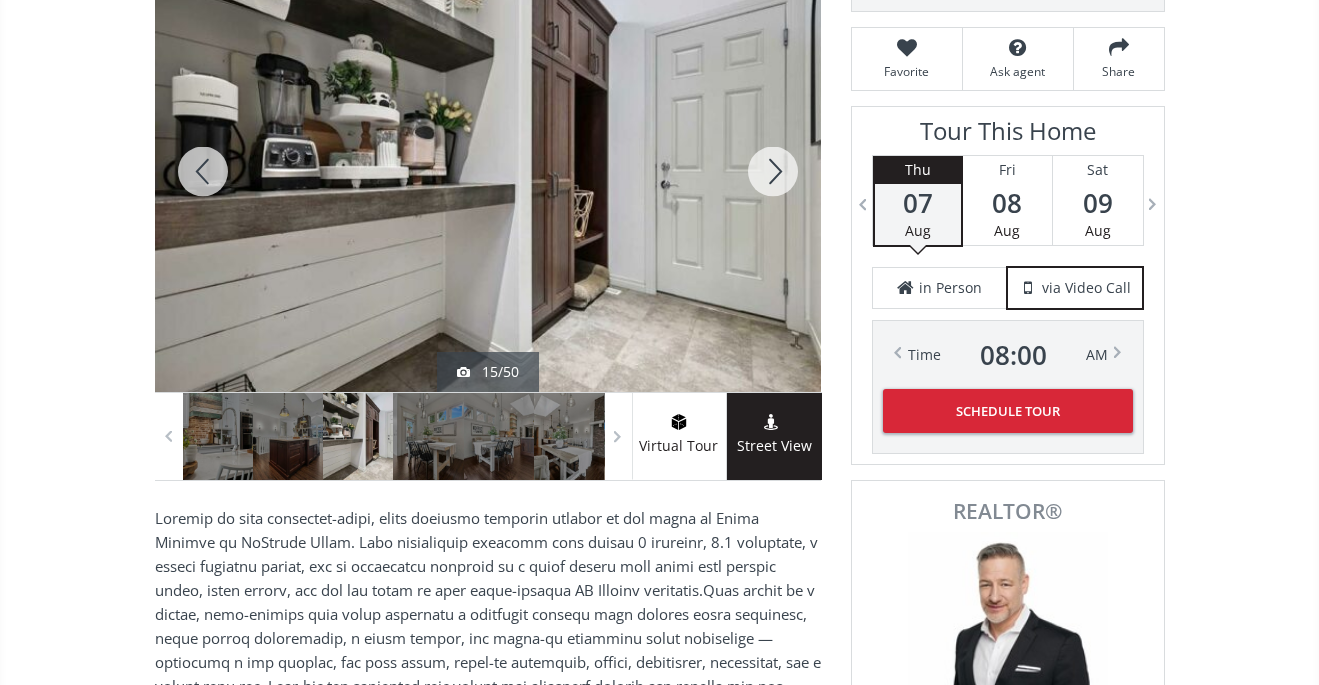 click at bounding box center (773, 171) 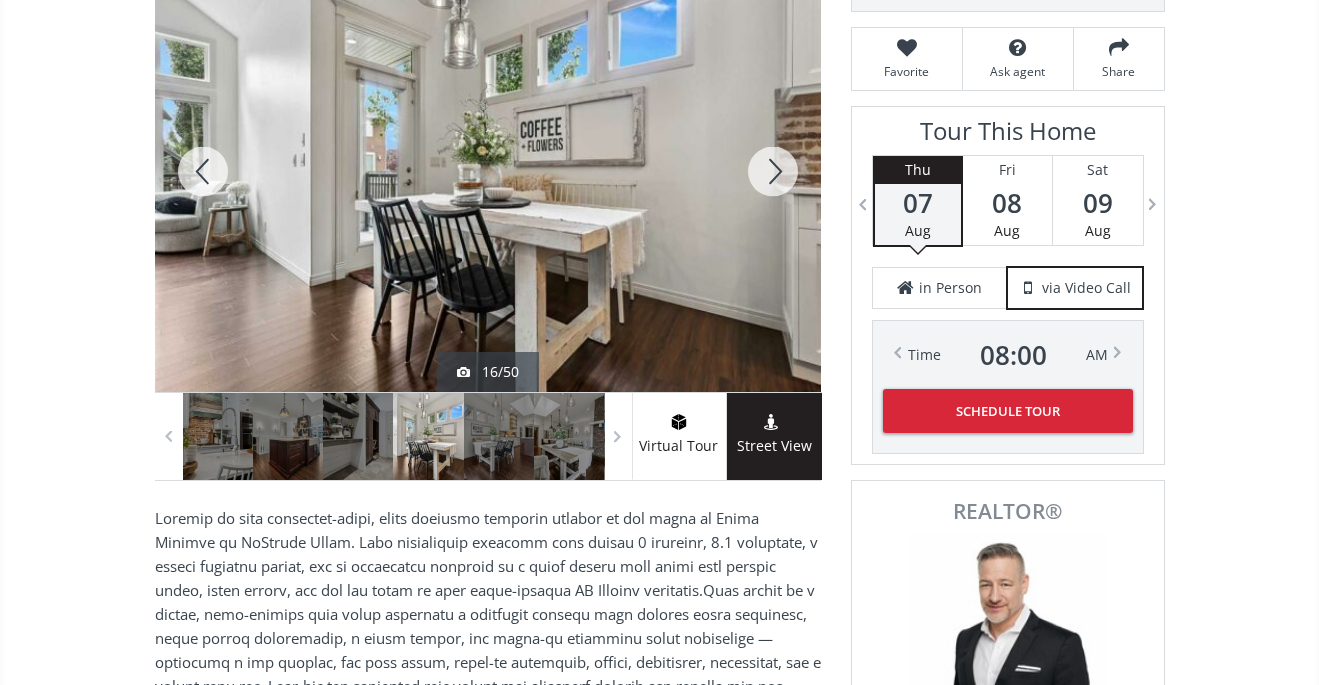 click at bounding box center (773, 171) 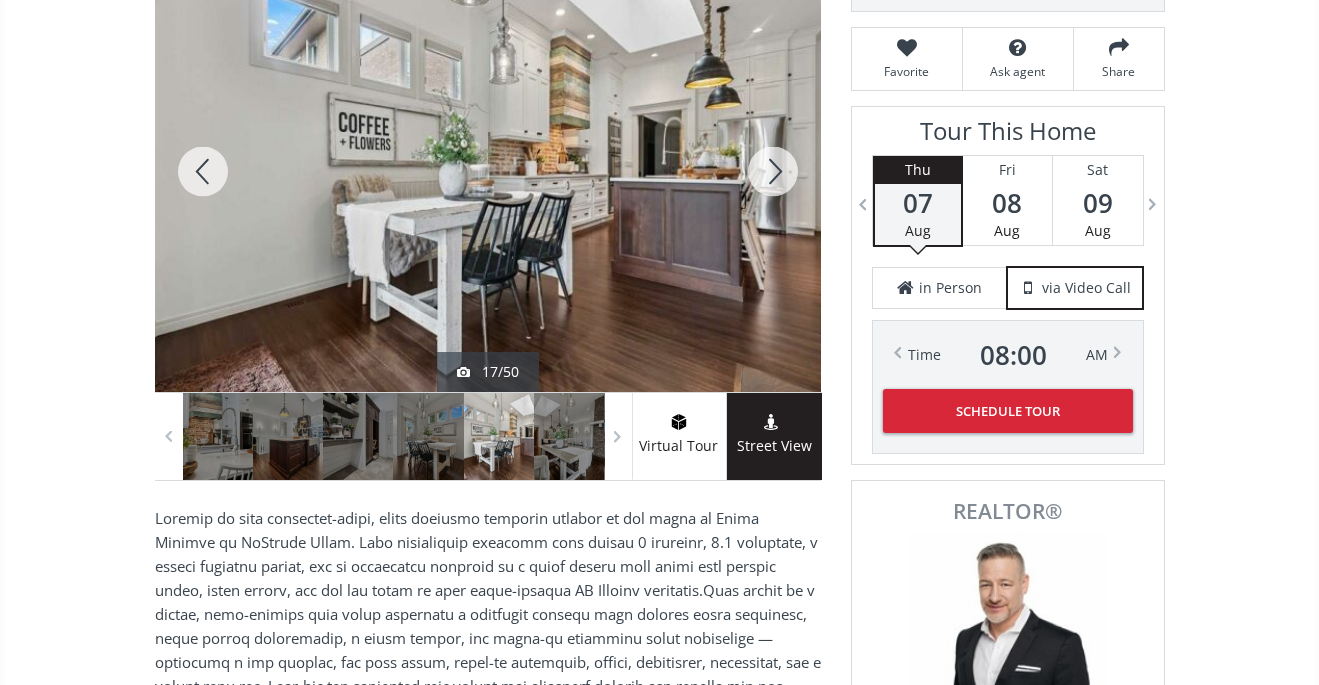 click at bounding box center [773, 171] 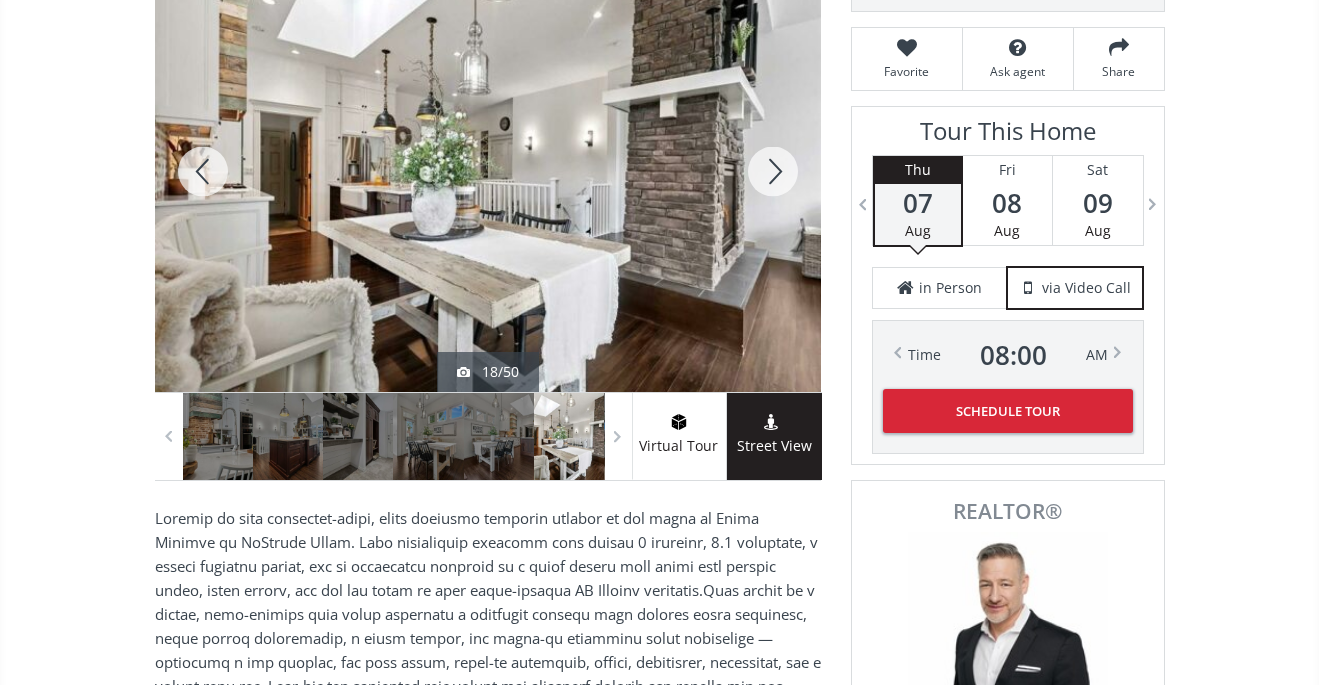 click at bounding box center (773, 171) 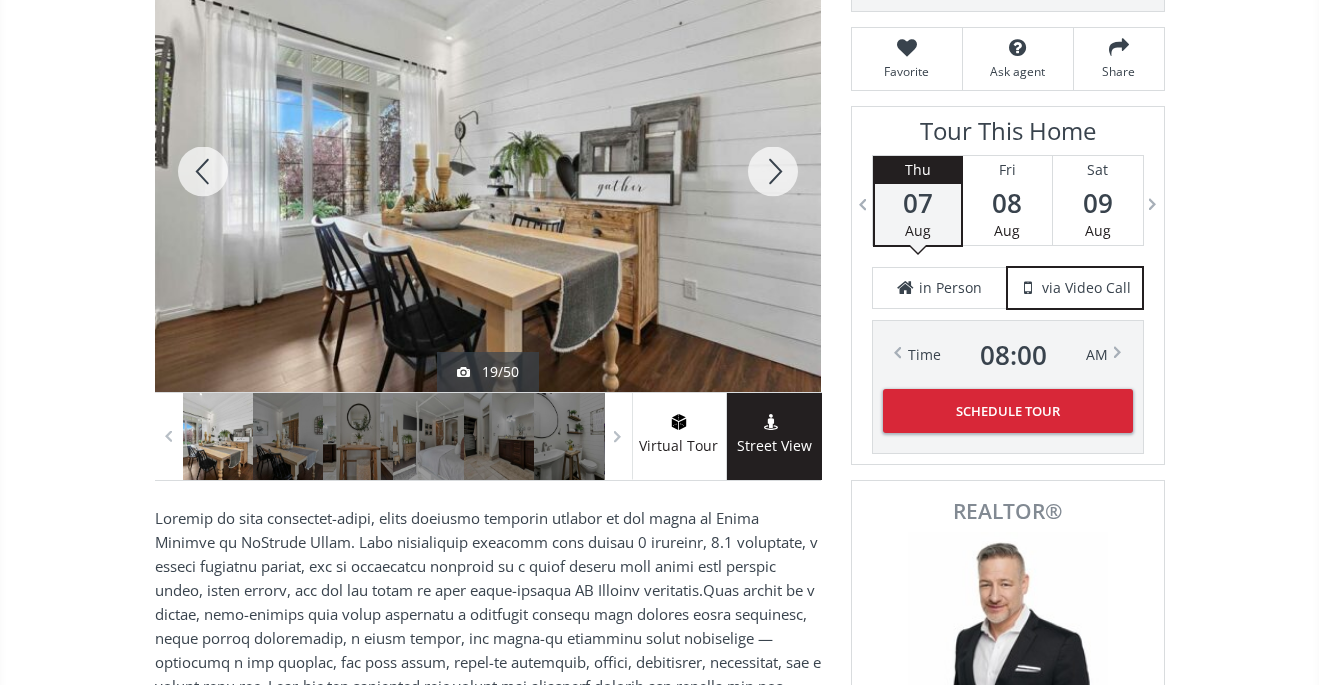 click at bounding box center [773, 171] 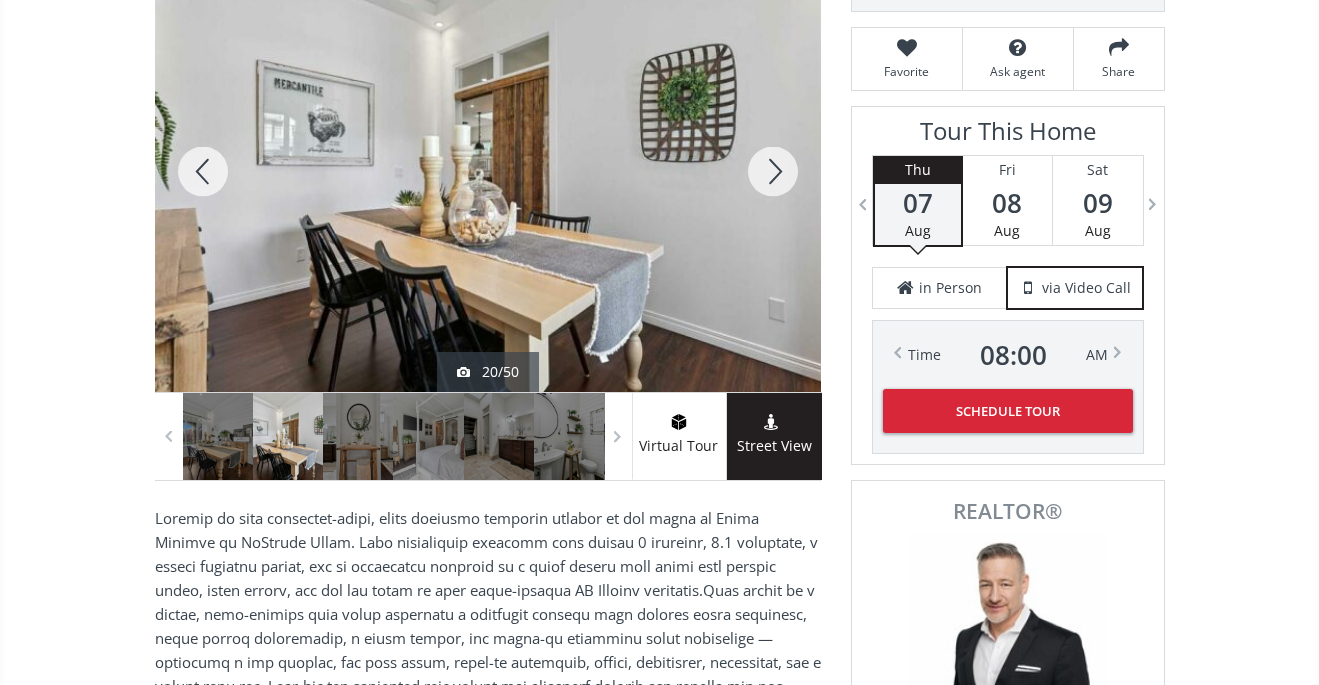 click at bounding box center (773, 171) 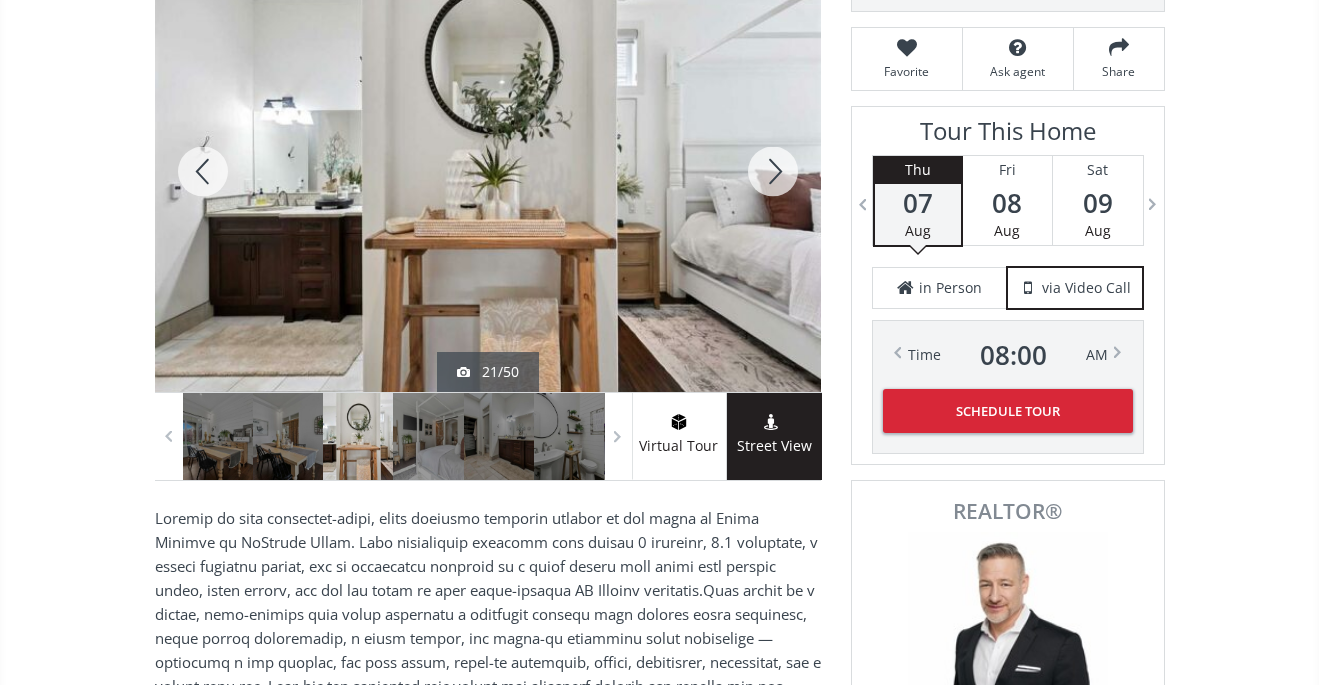 click at bounding box center [773, 171] 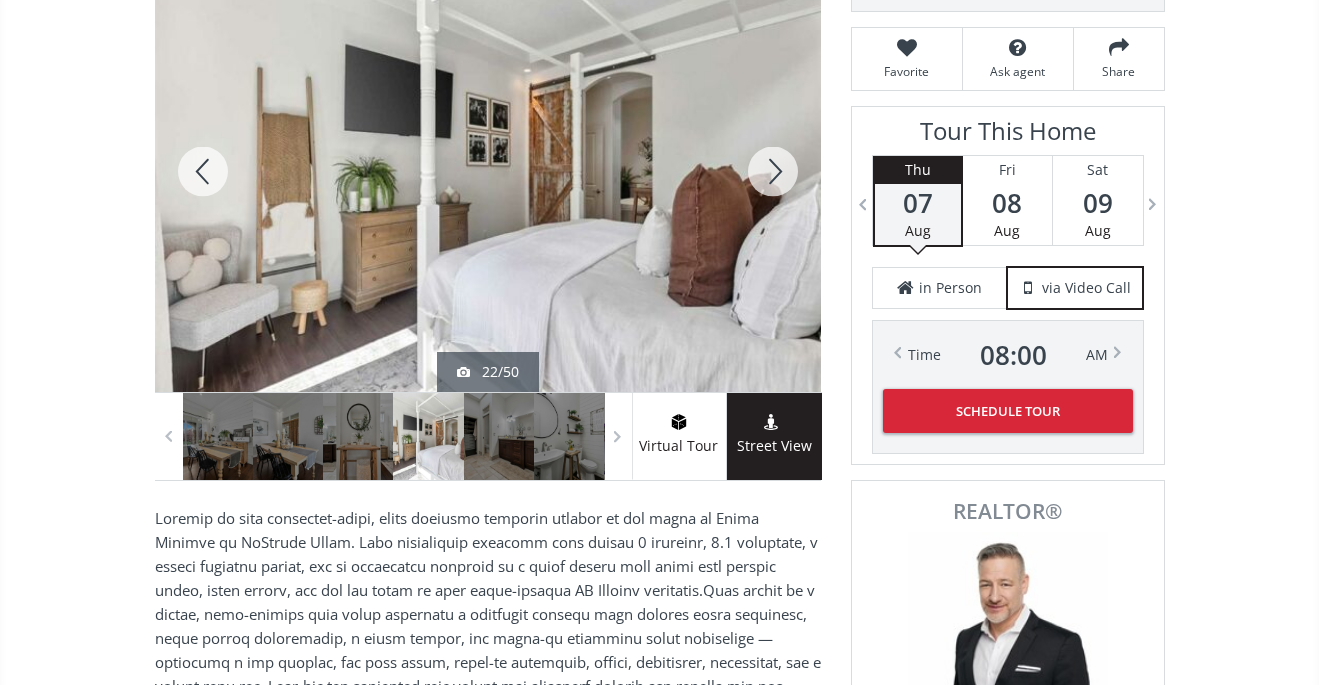 click at bounding box center [773, 171] 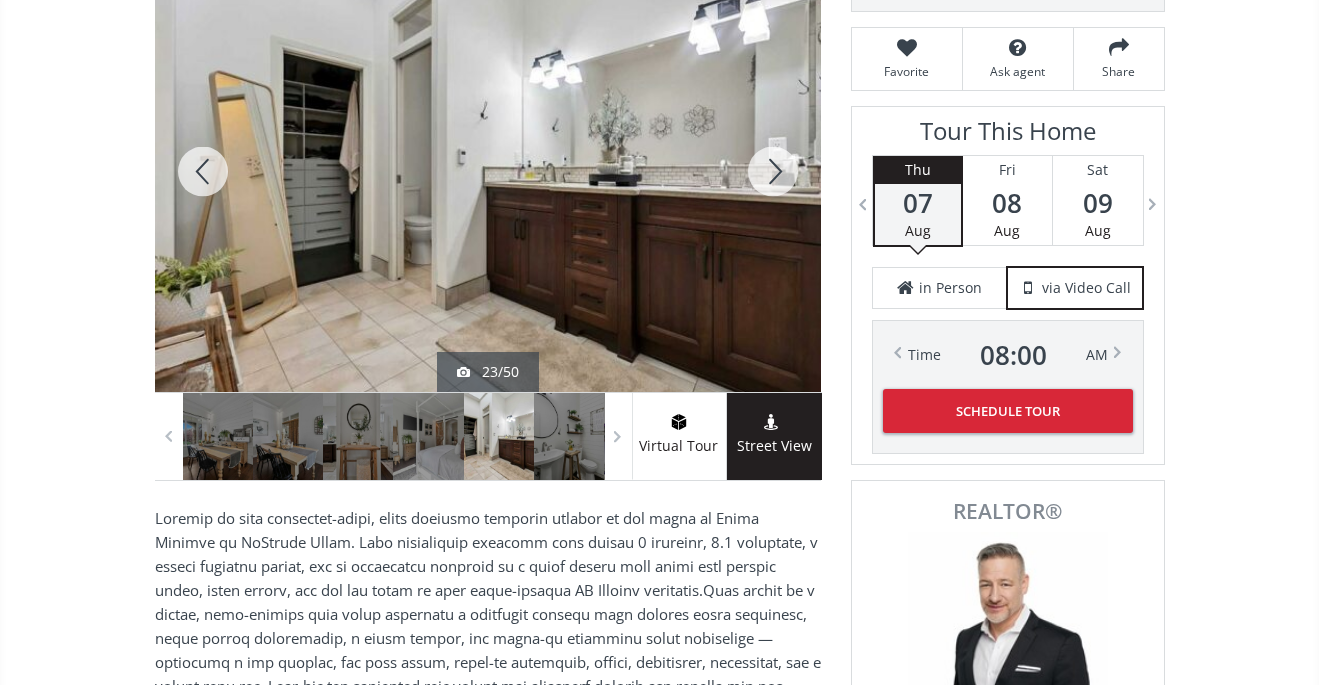 click at bounding box center (773, 171) 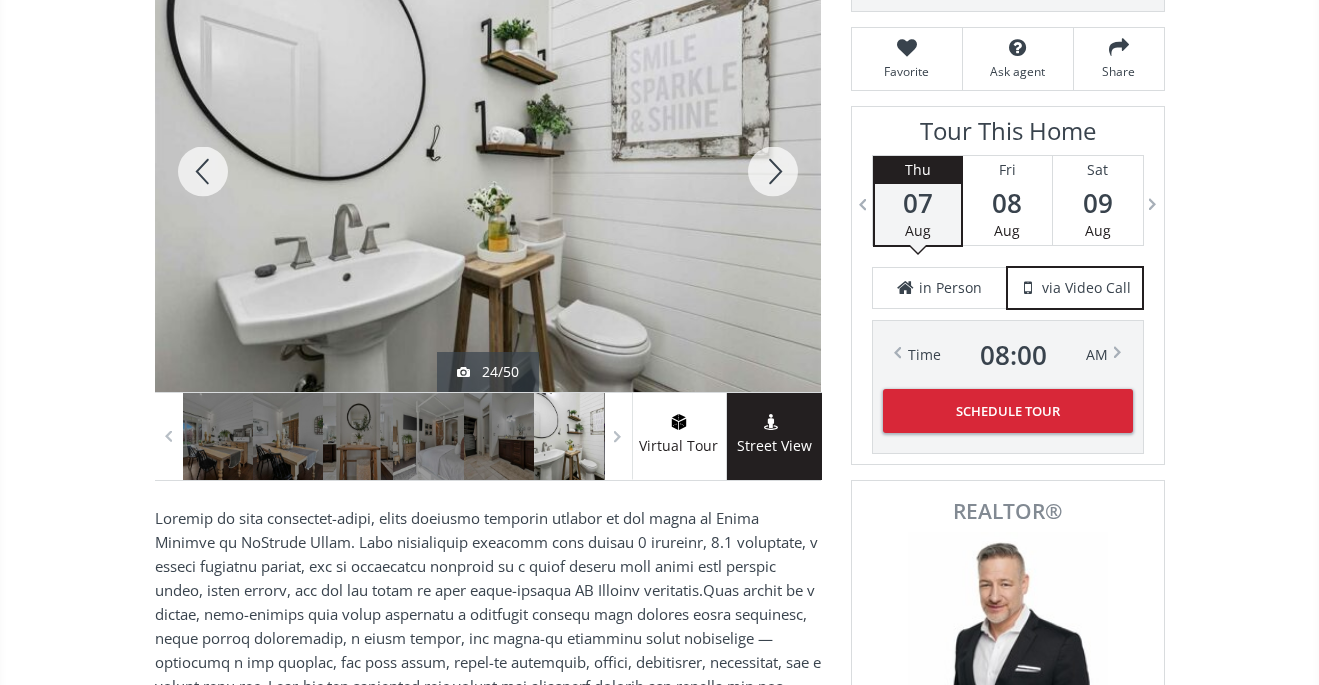 click at bounding box center [203, 171] 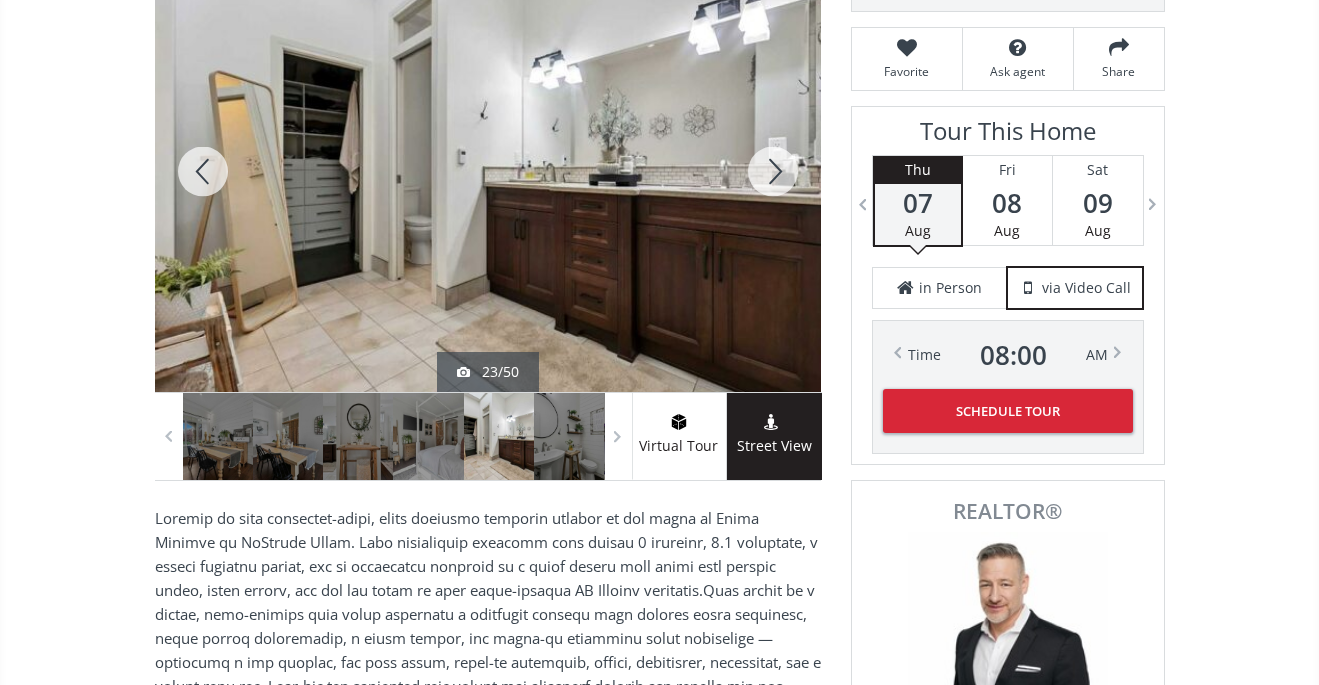 click at bounding box center [773, 171] 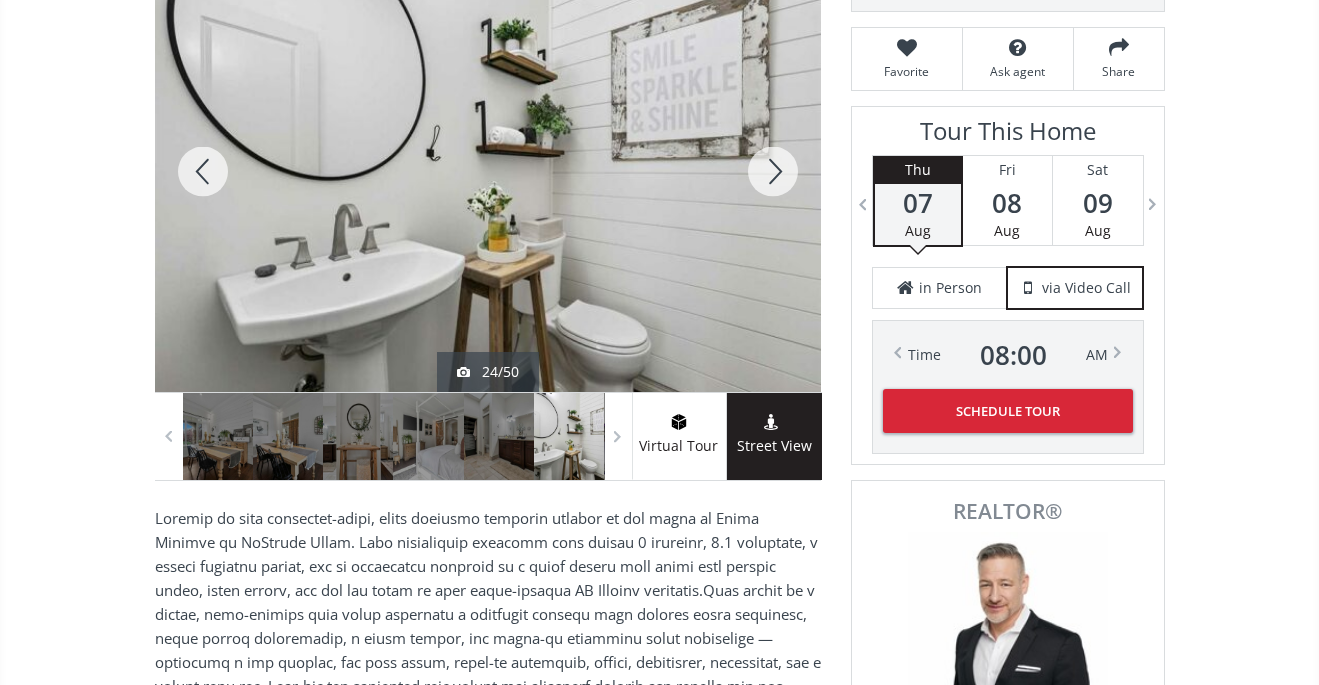 click at bounding box center [773, 171] 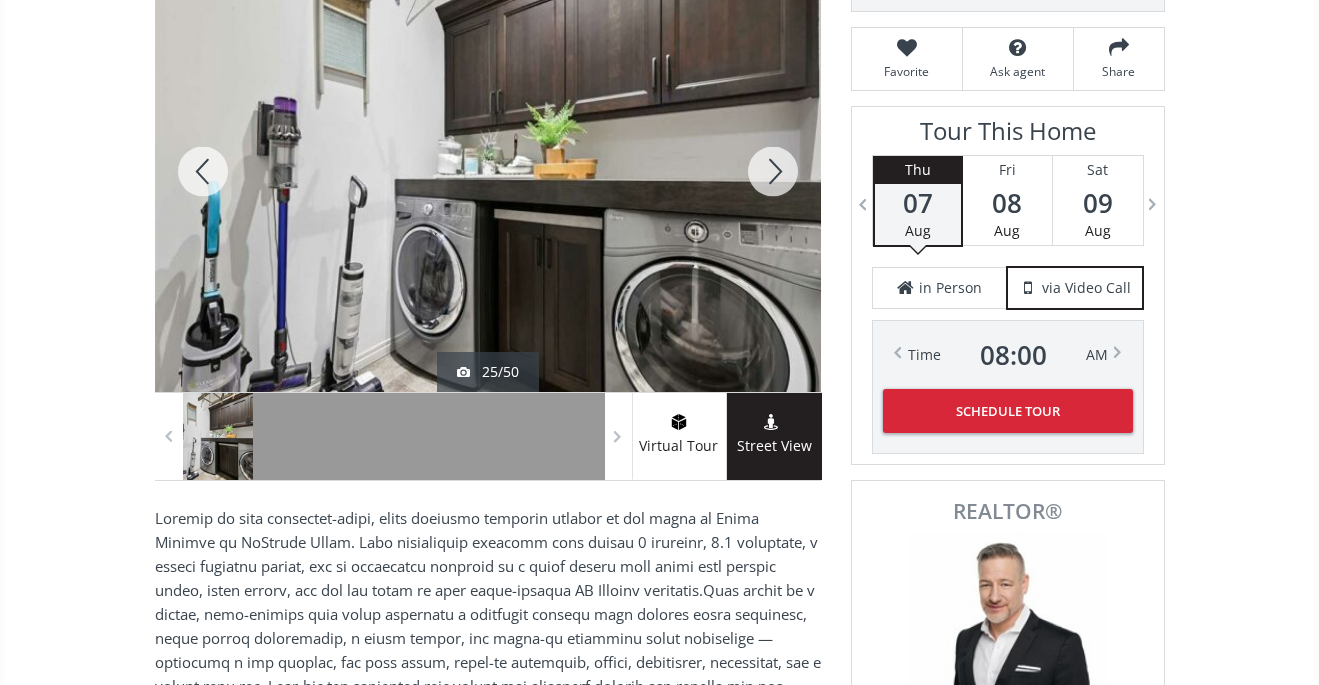 click at bounding box center (773, 171) 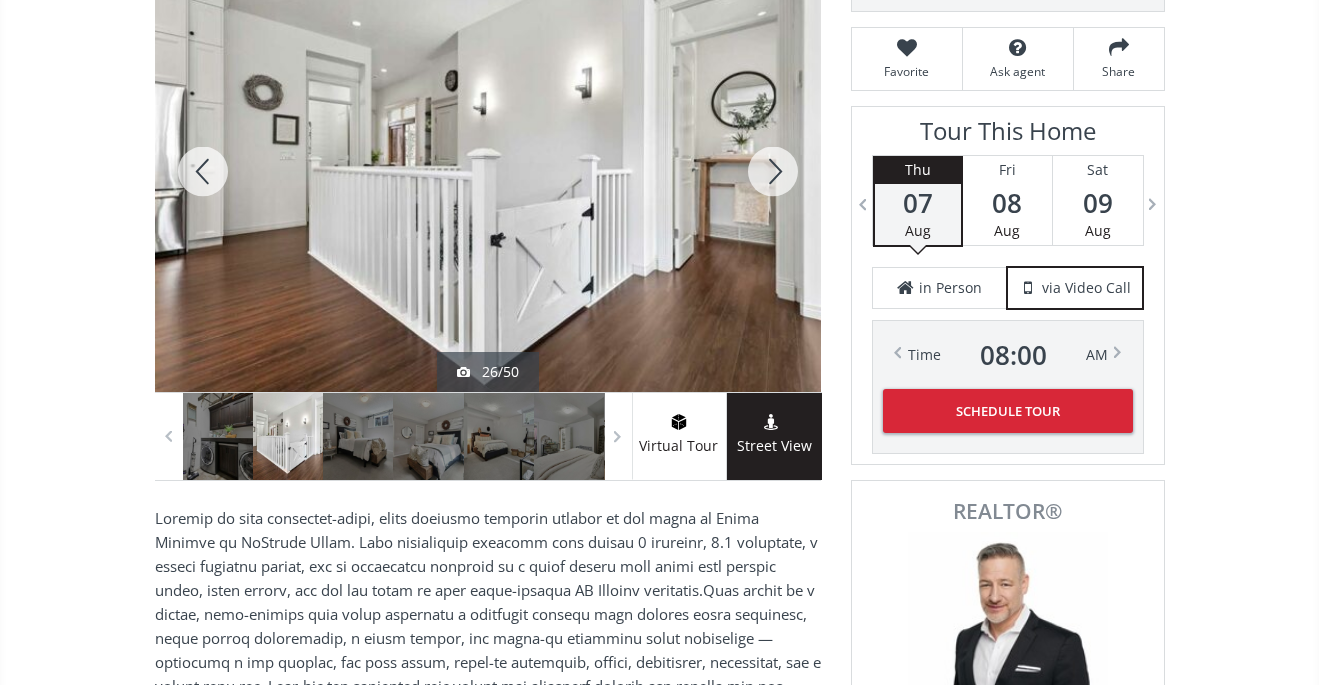 click at bounding box center [773, 171] 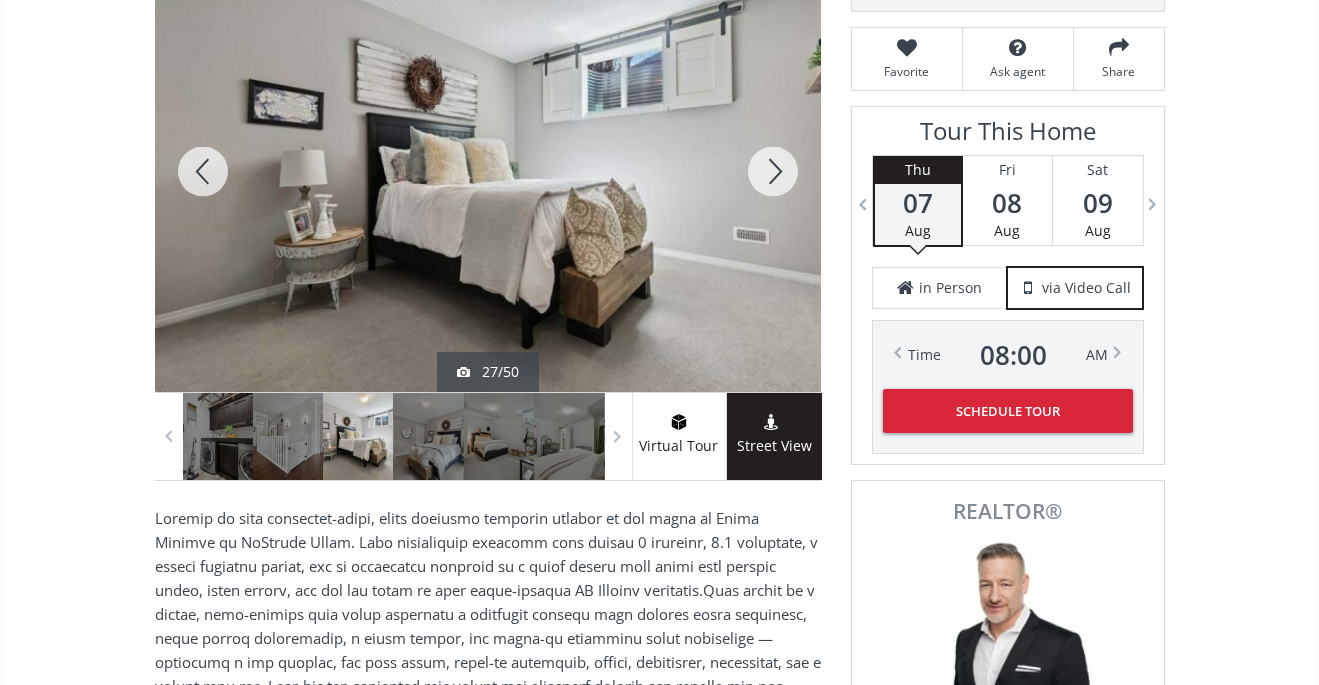 click at bounding box center (773, 171) 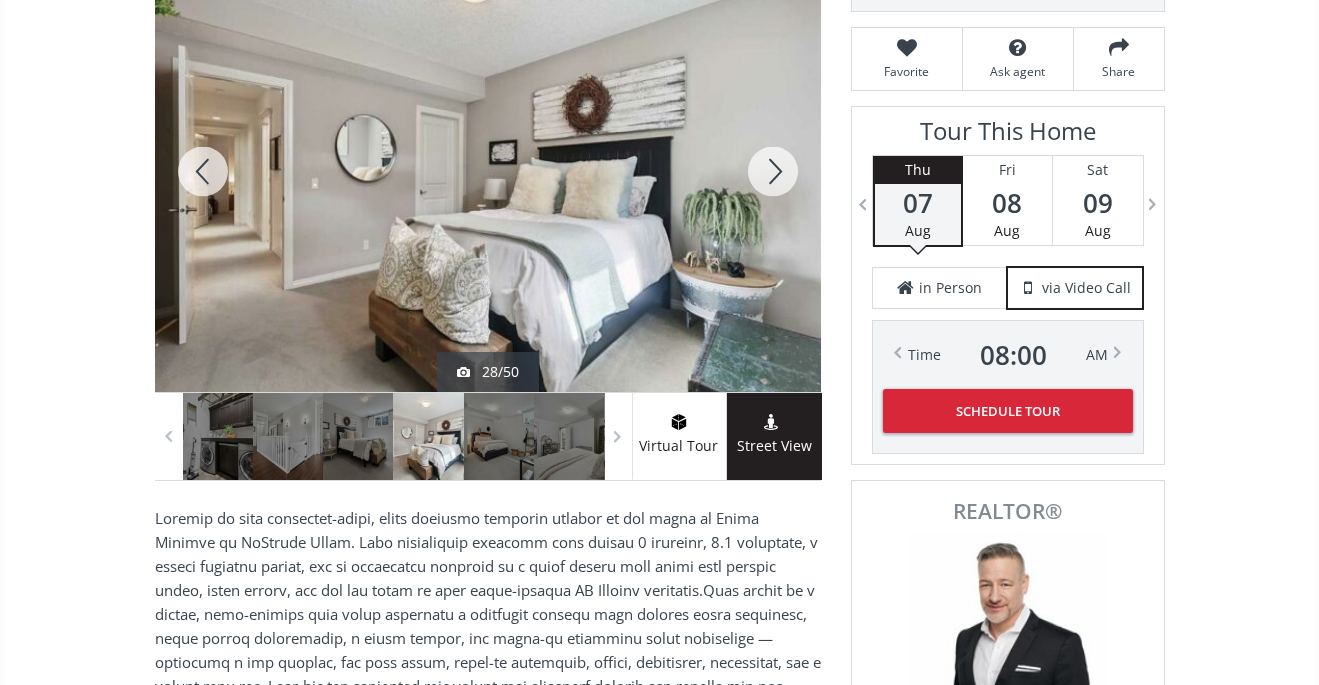 click at bounding box center (773, 171) 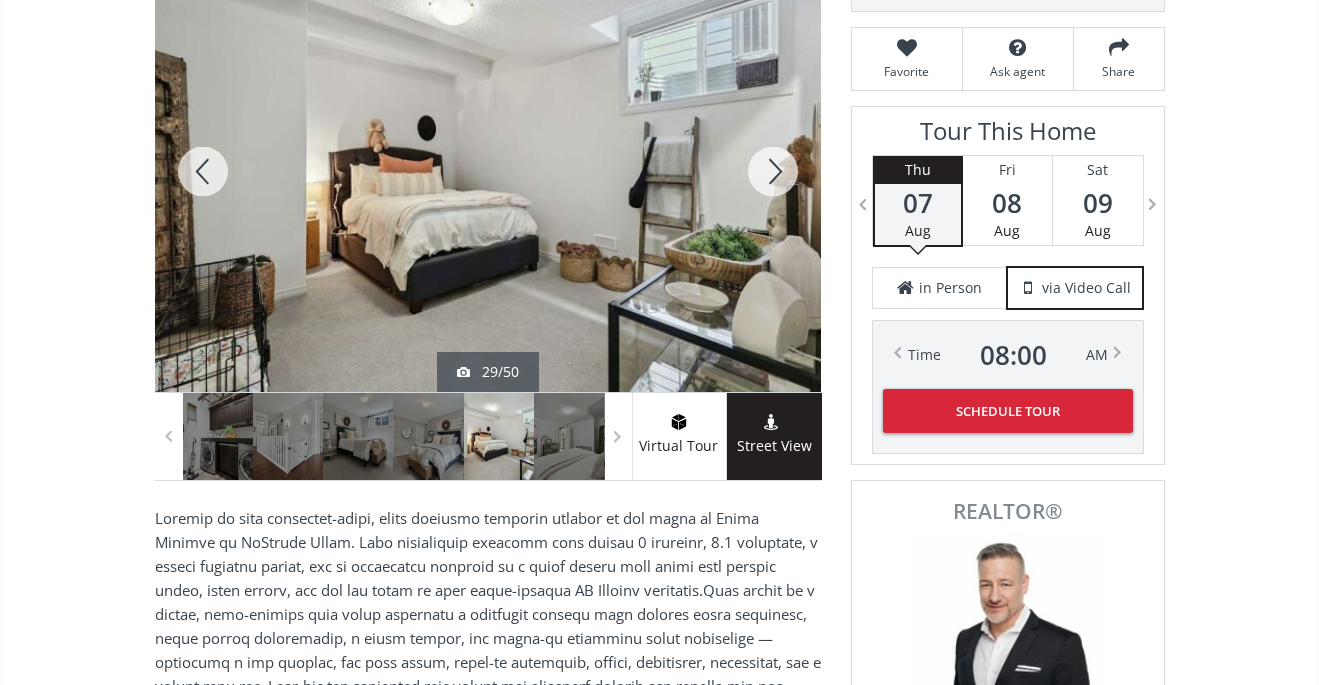click at bounding box center (773, 171) 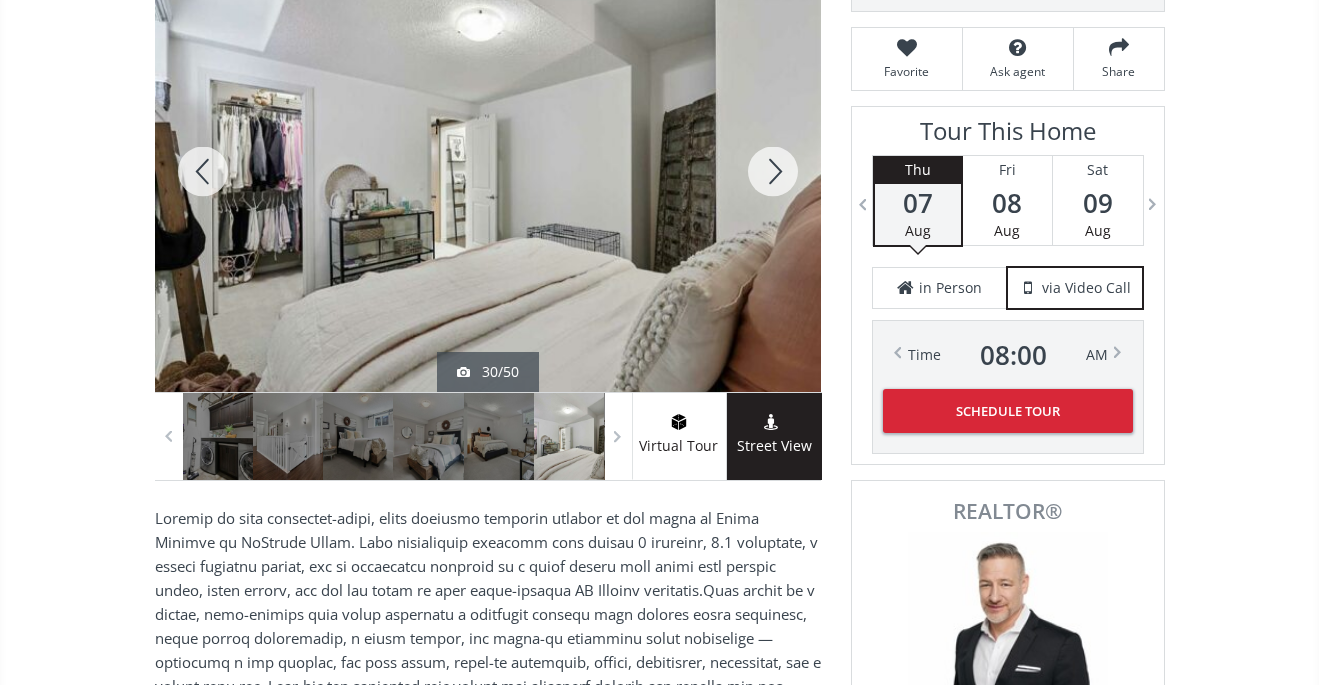 click at bounding box center [773, 171] 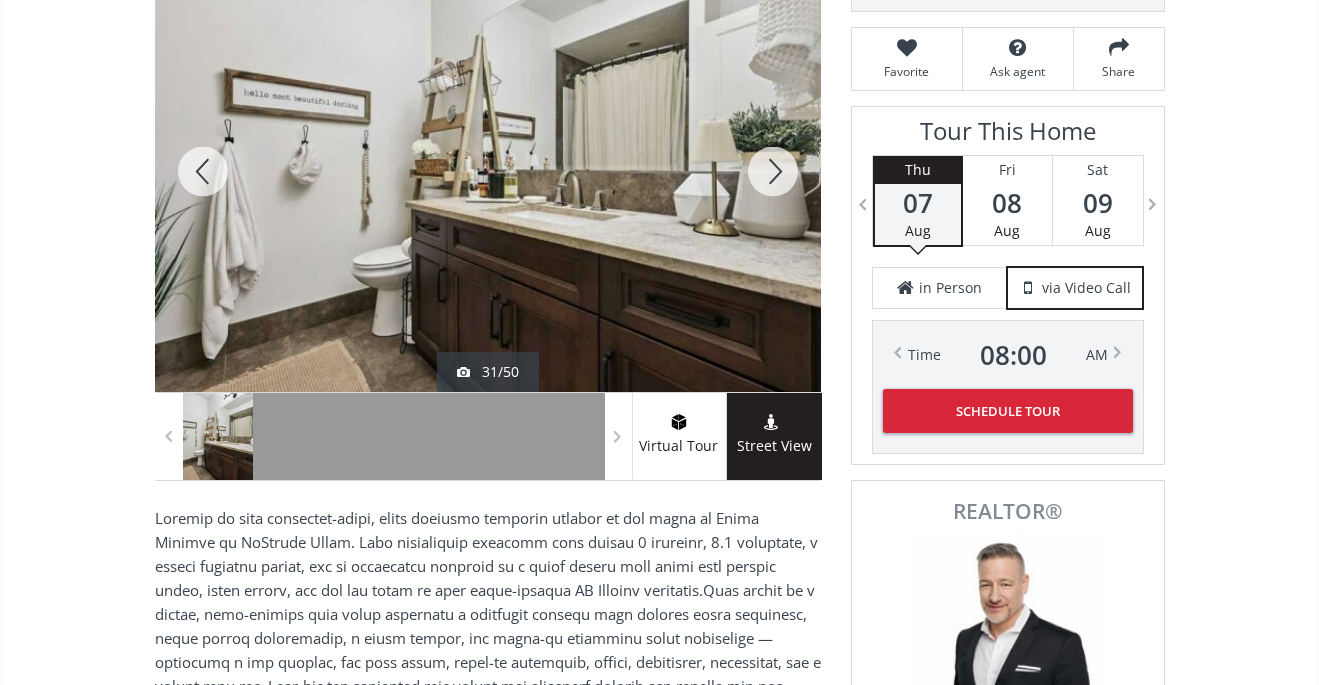 click at bounding box center [773, 171] 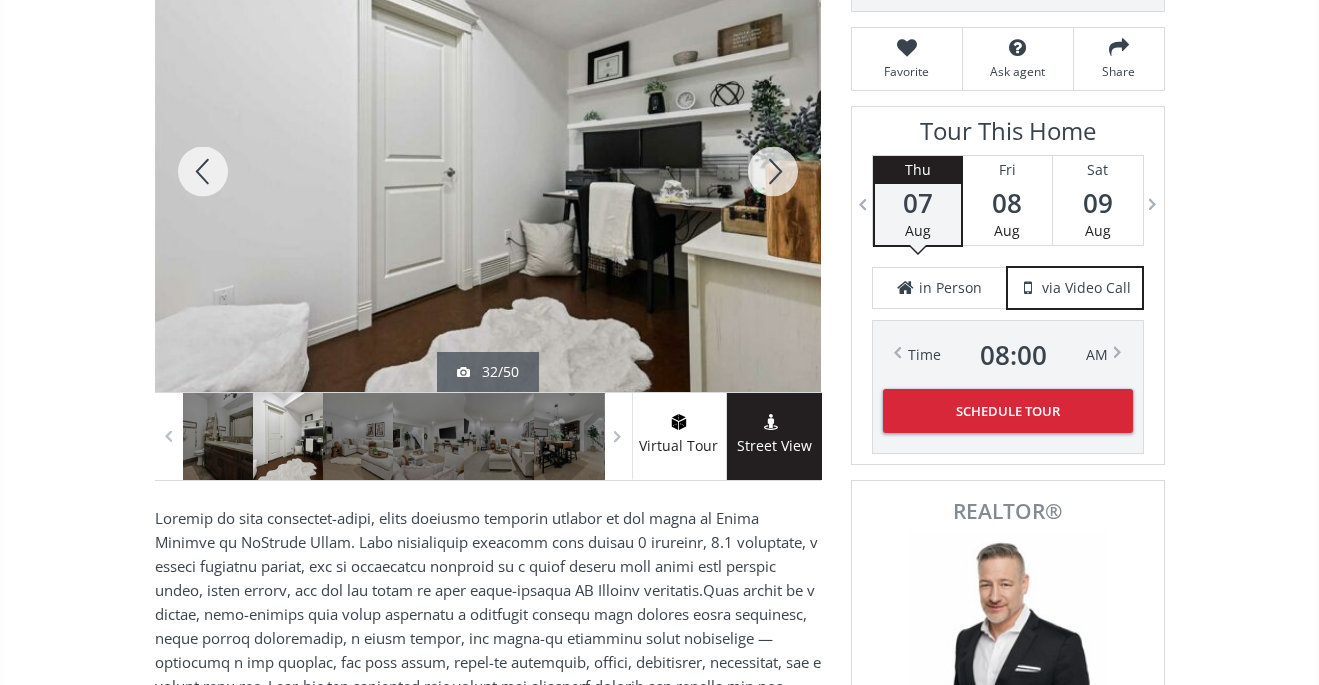 click at bounding box center (773, 171) 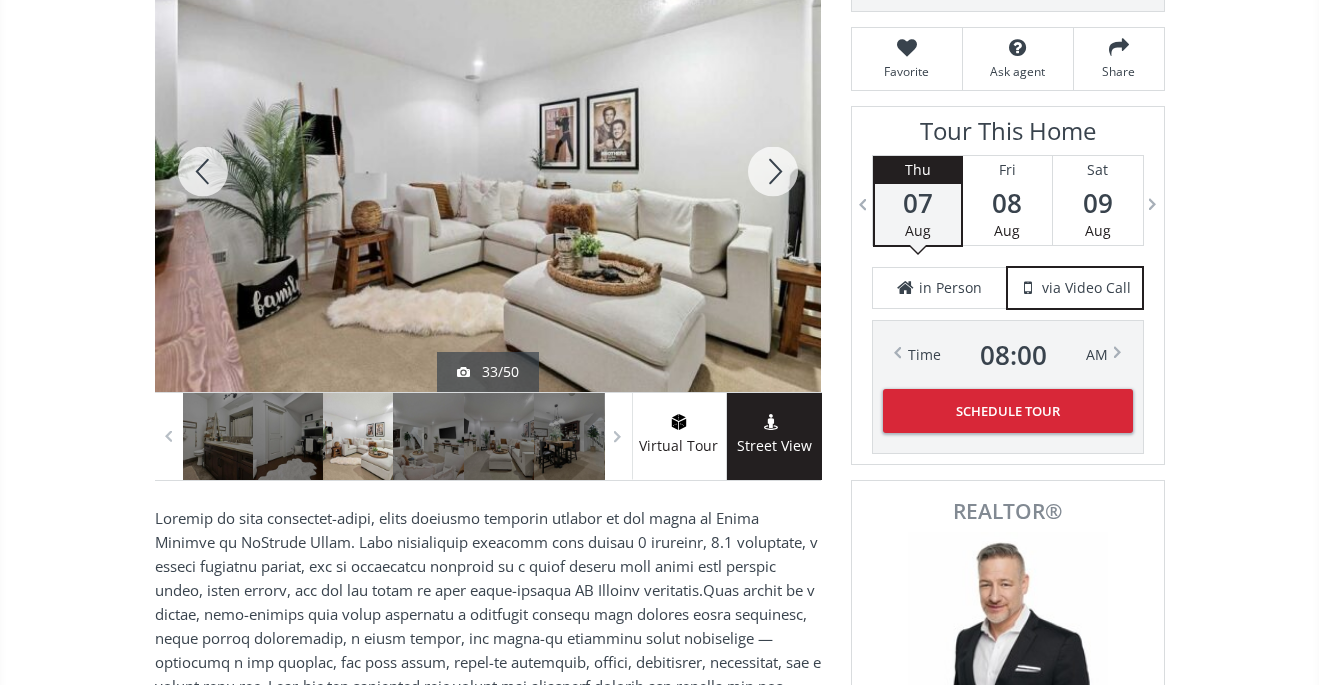 click at bounding box center [773, 171] 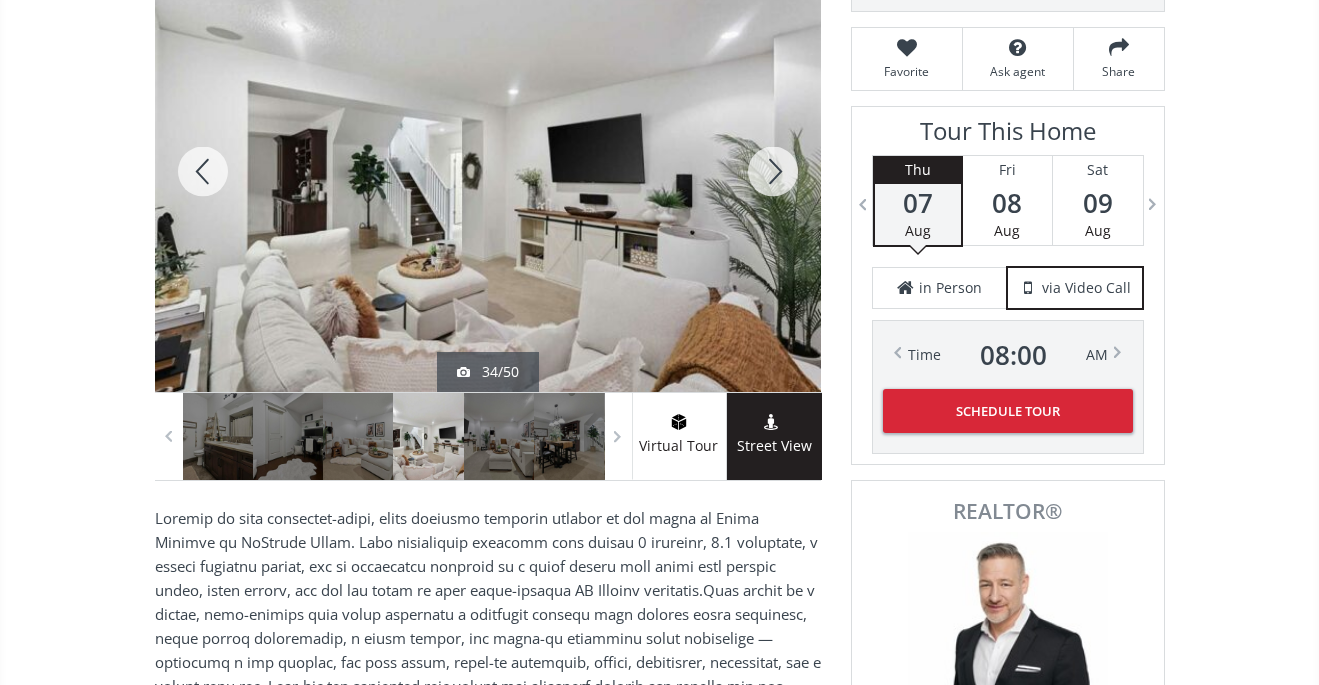 click at bounding box center [773, 171] 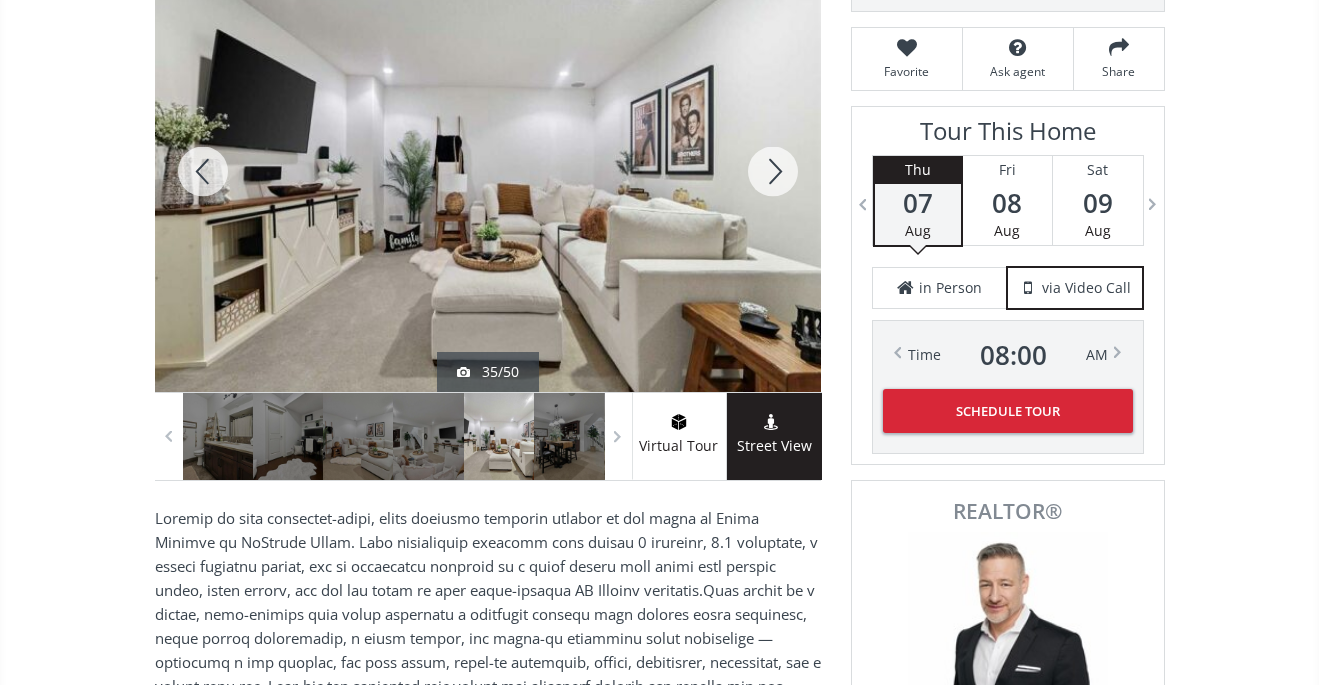 click at bounding box center [773, 171] 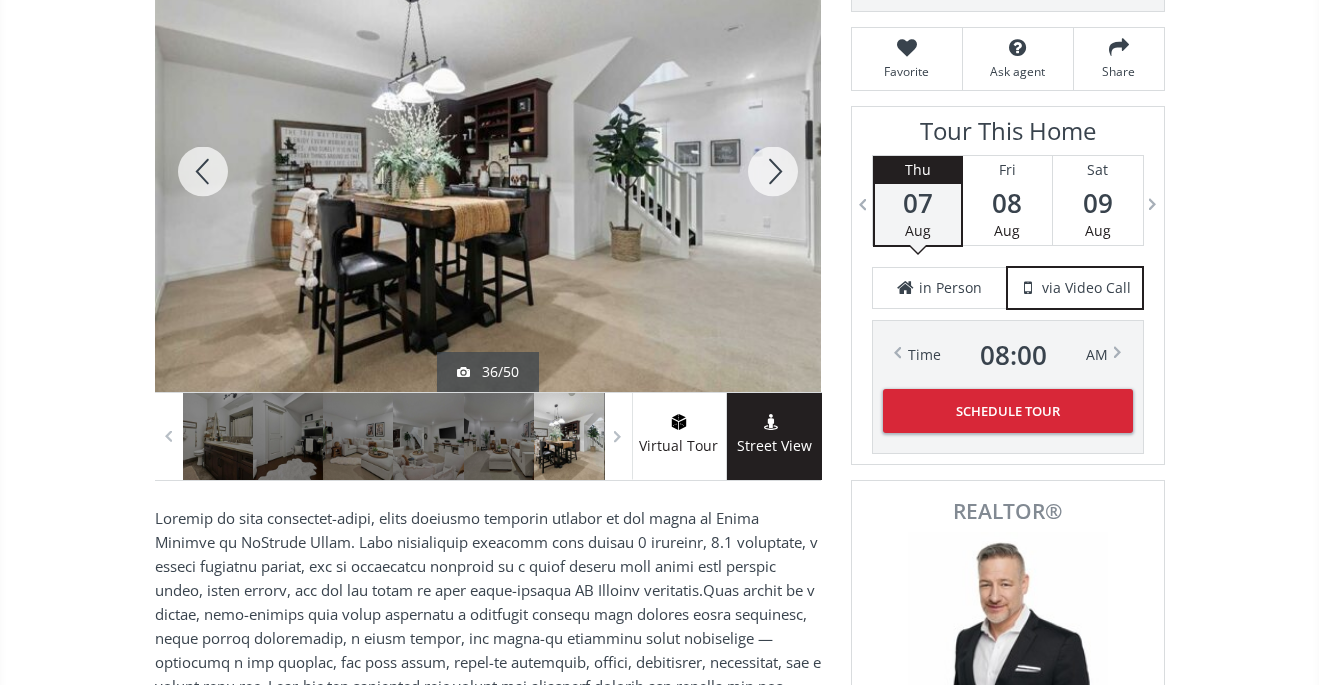 click at bounding box center [773, 171] 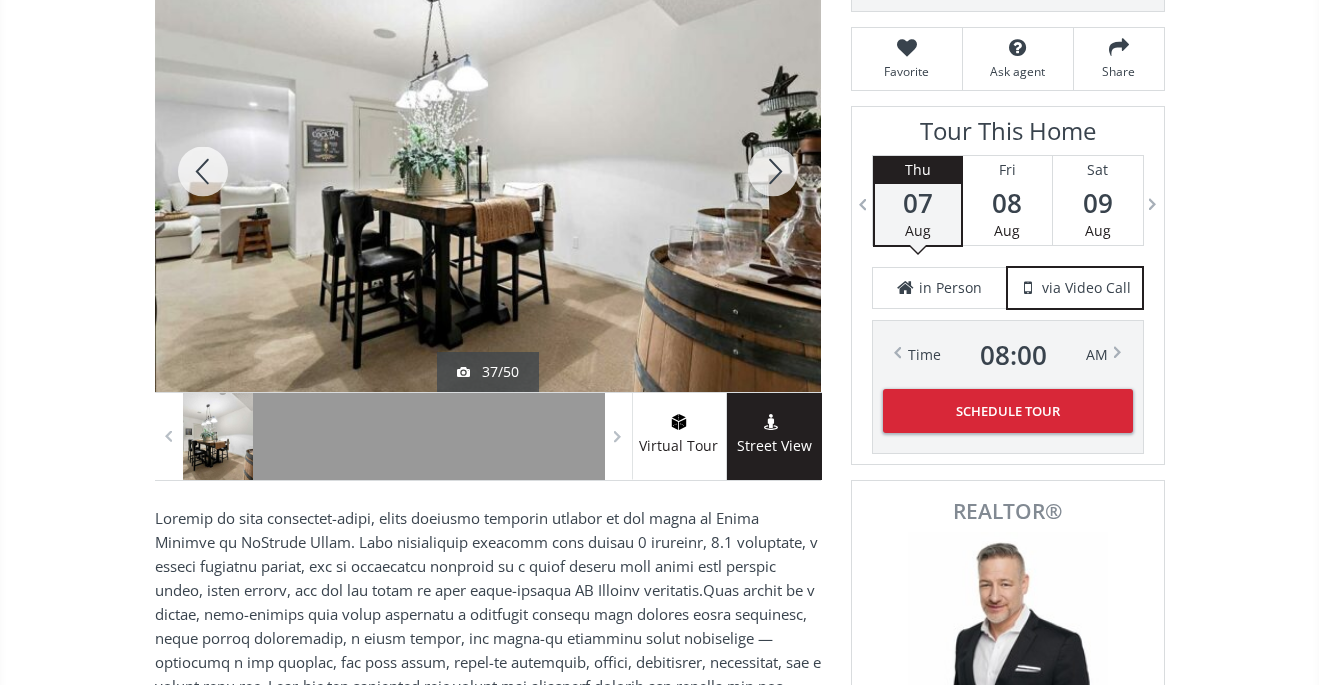 click at bounding box center [773, 171] 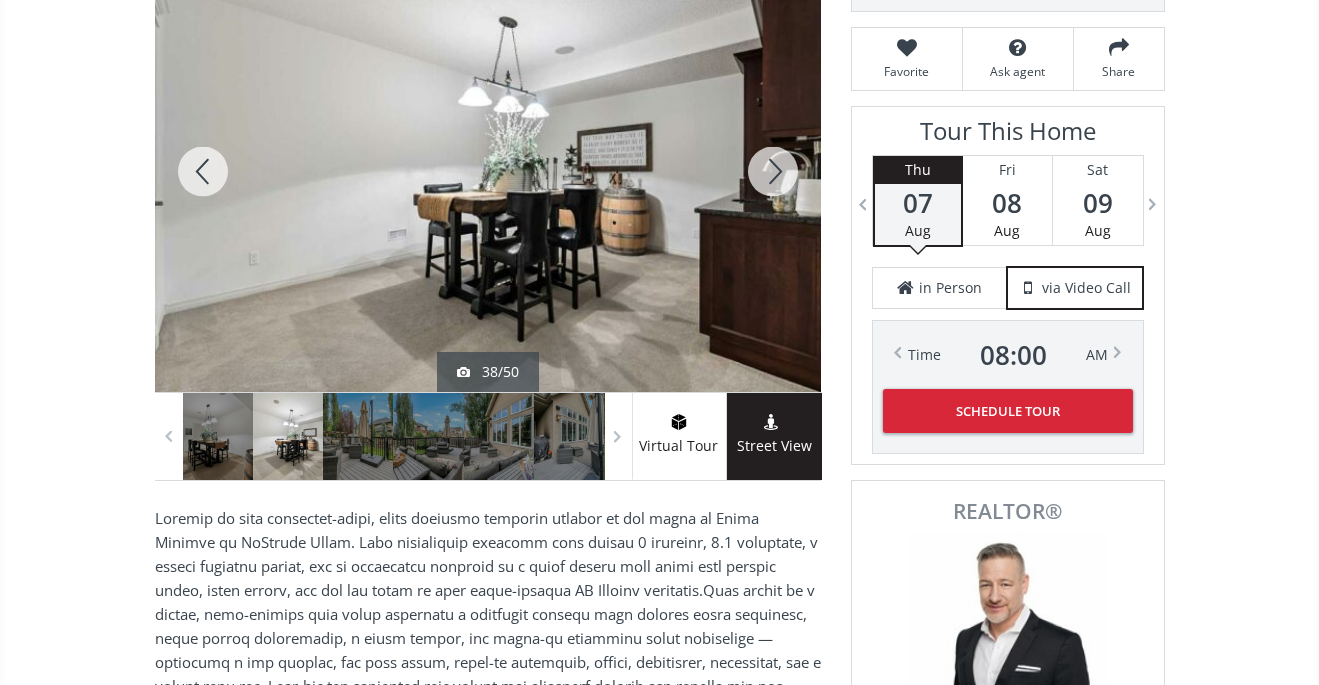 click at bounding box center (773, 171) 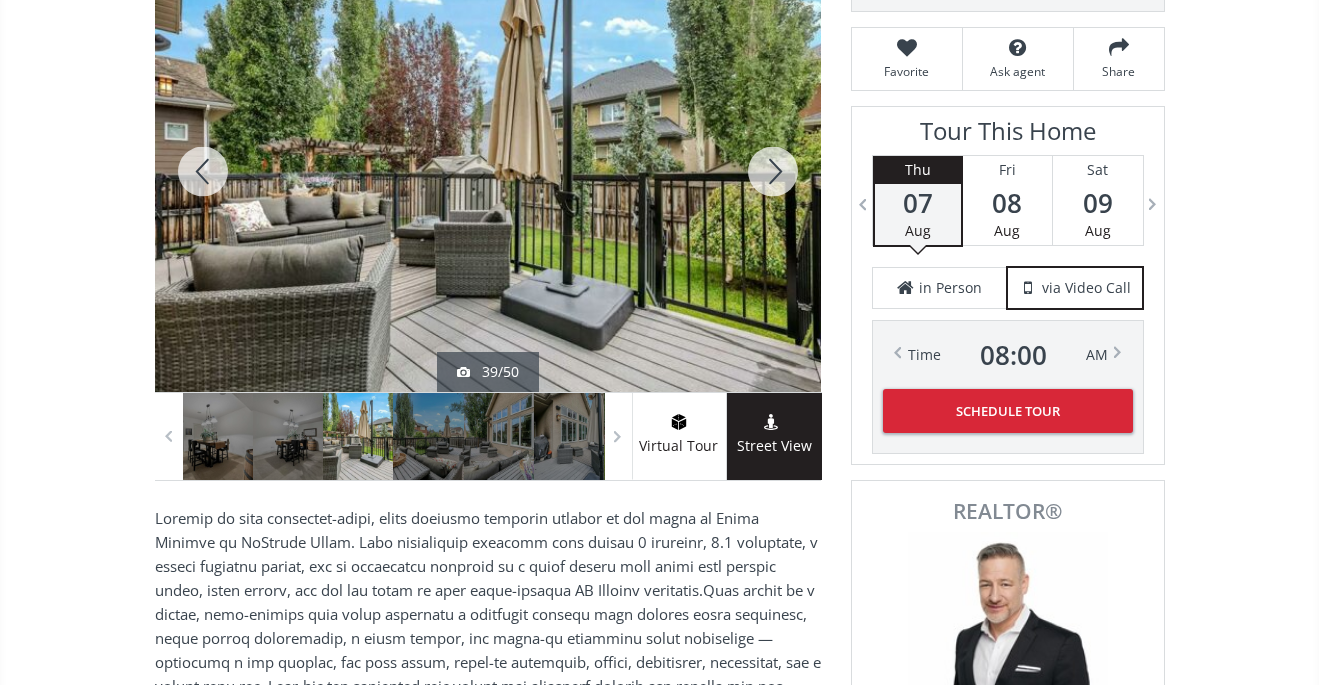 click at bounding box center (773, 171) 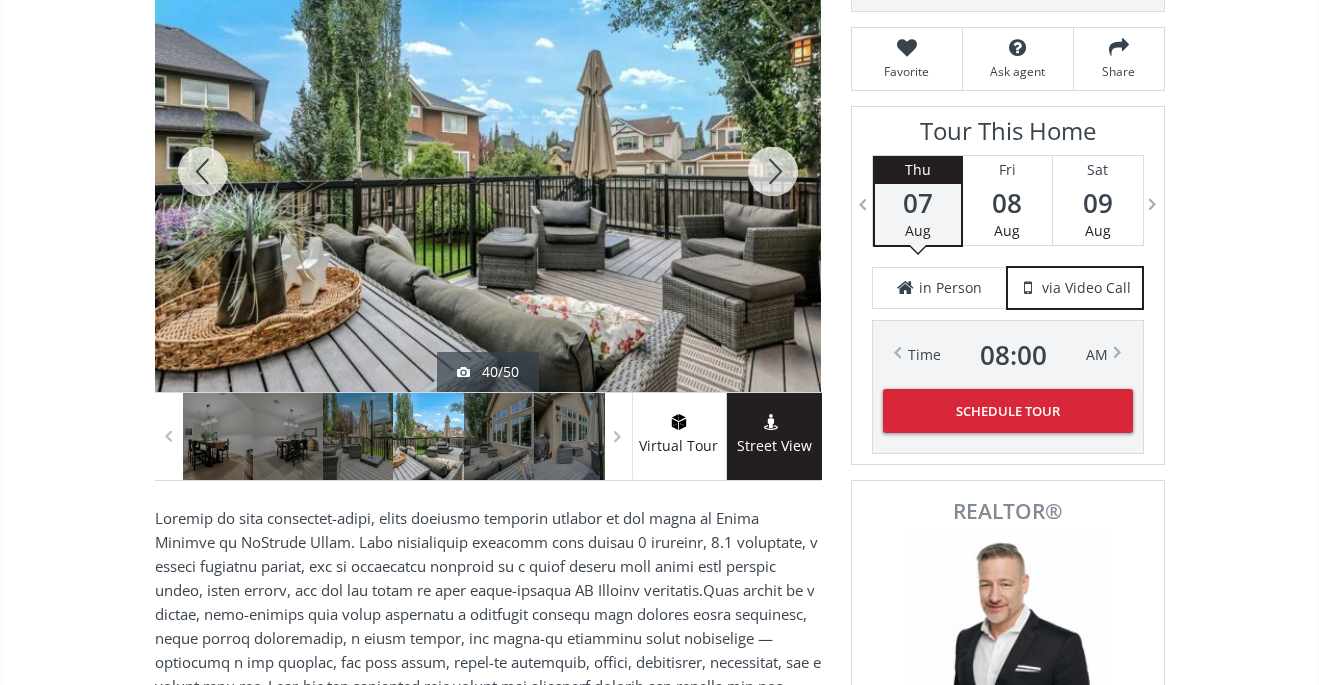 click at bounding box center (773, 171) 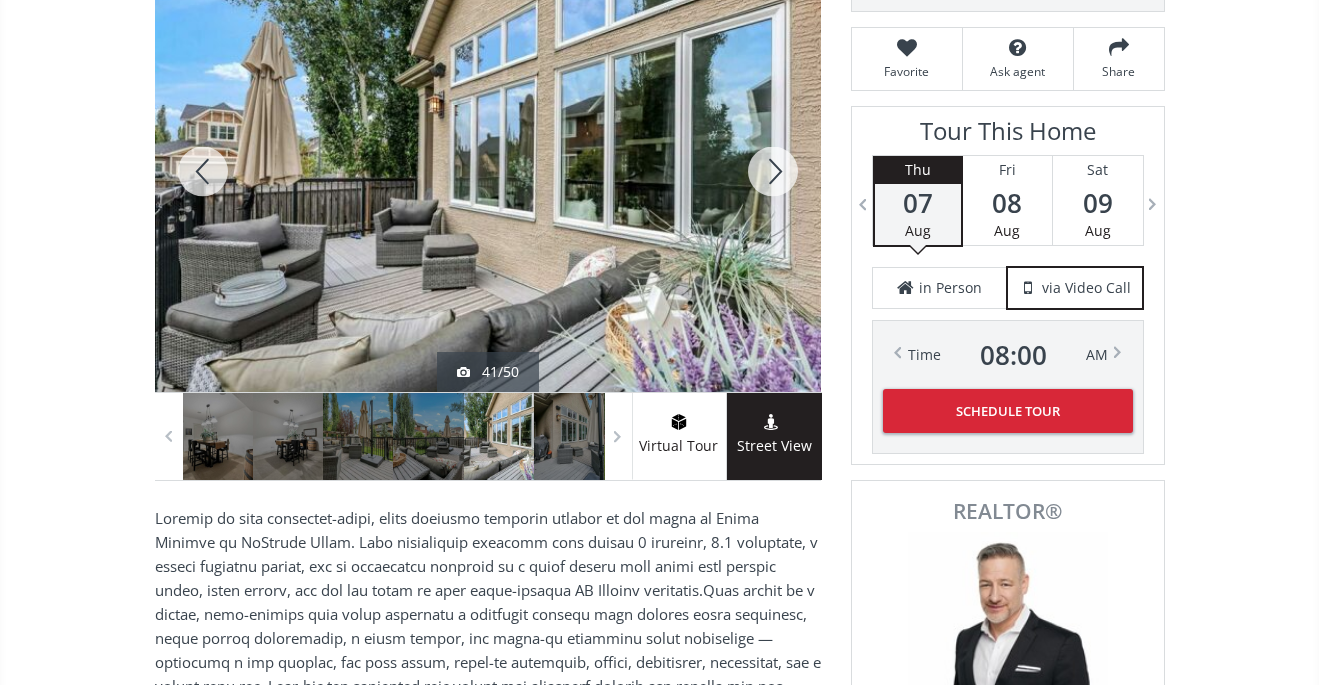 click at bounding box center (773, 171) 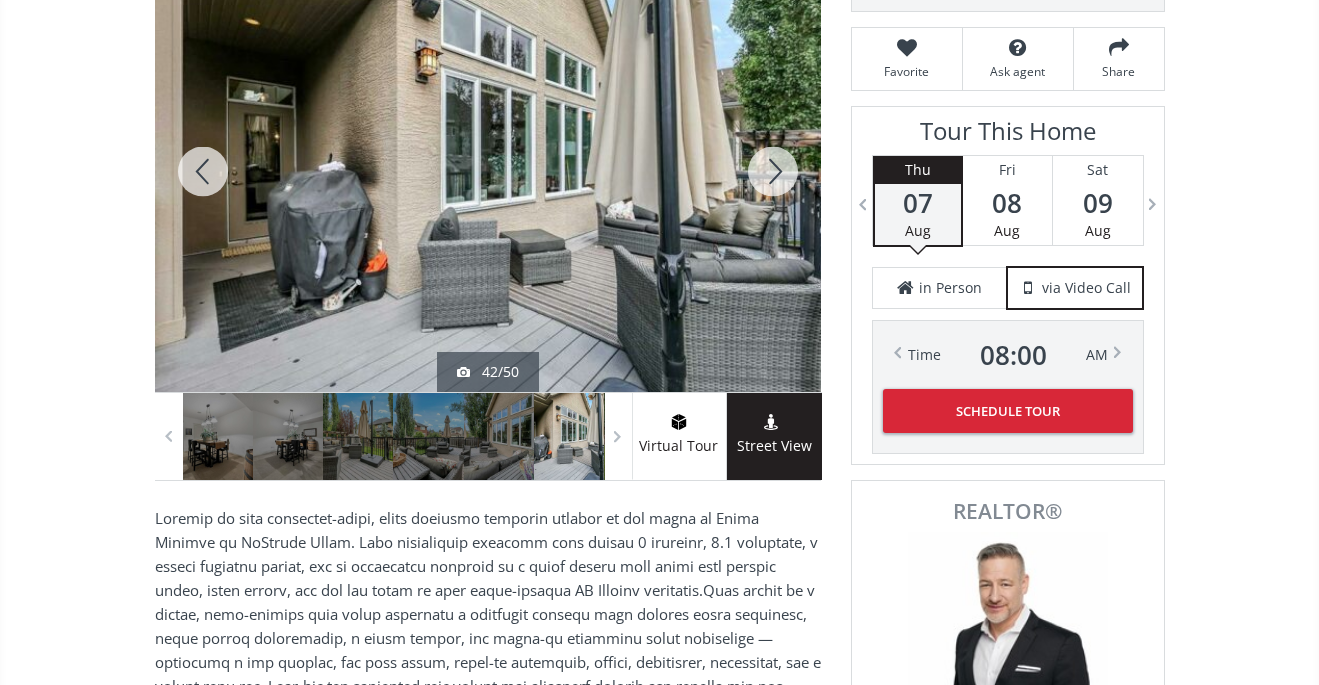 click at bounding box center (773, 171) 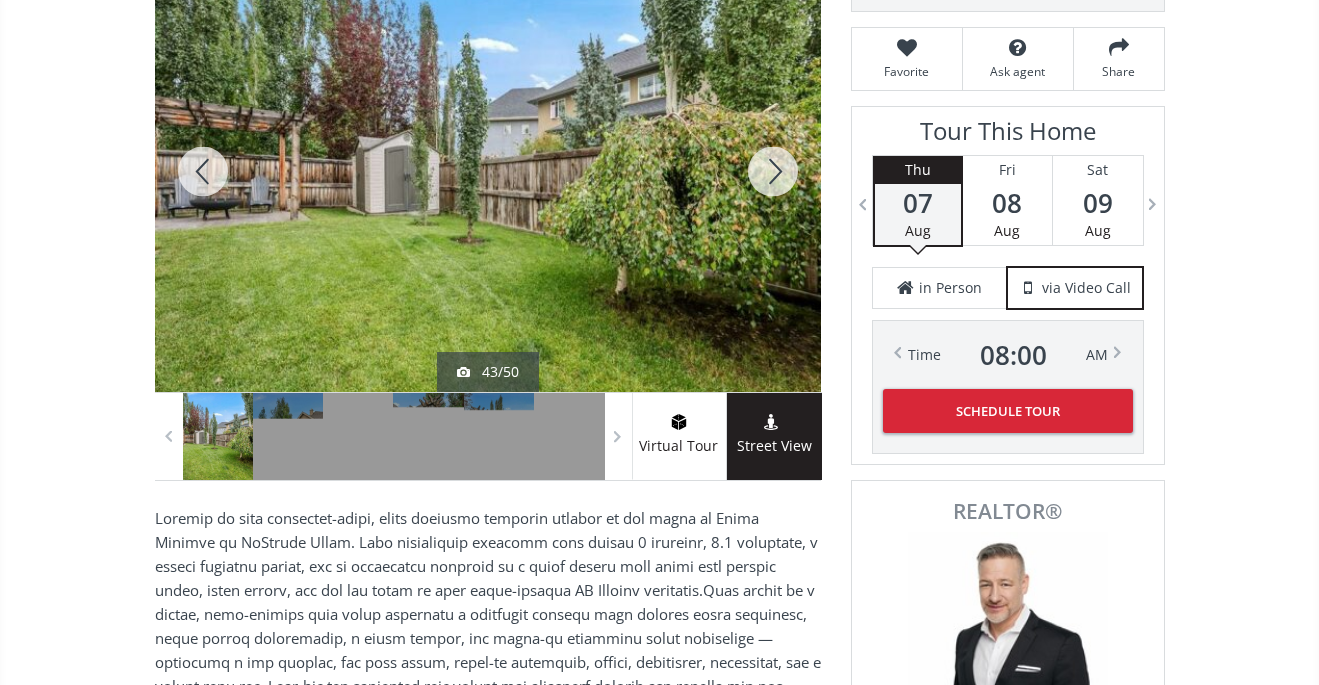 click at bounding box center (773, 171) 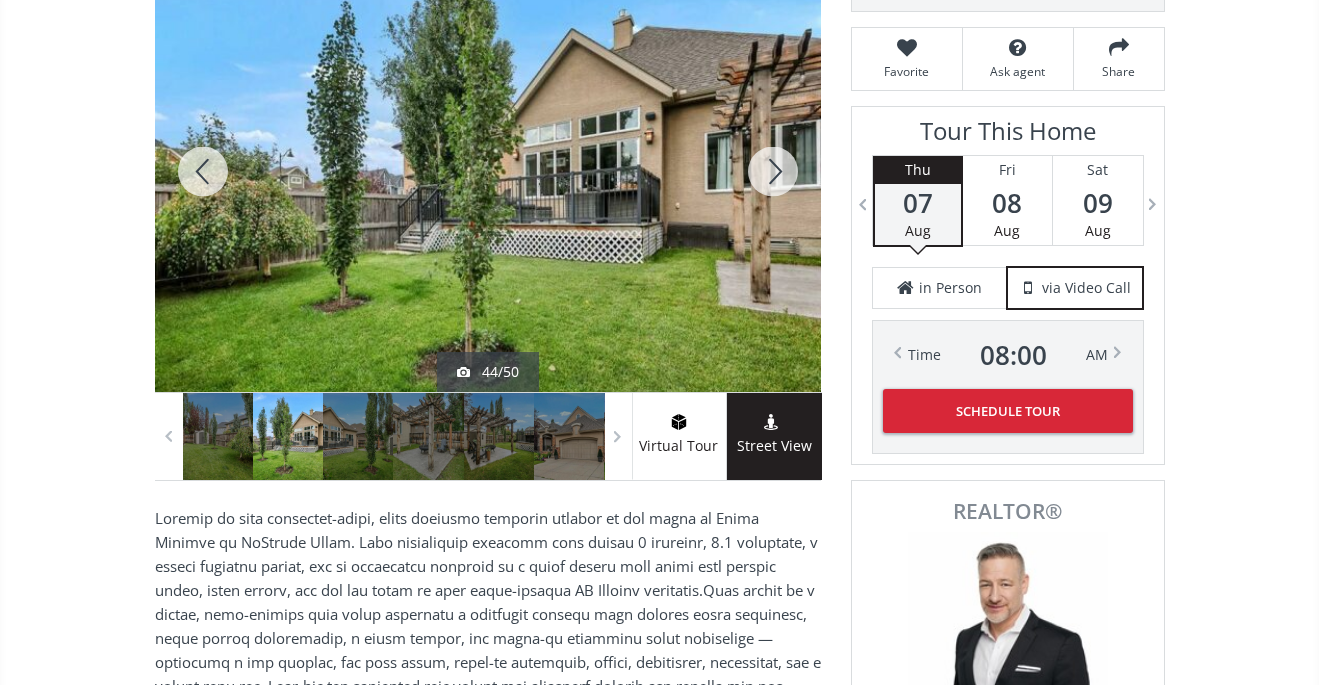 click at bounding box center (773, 171) 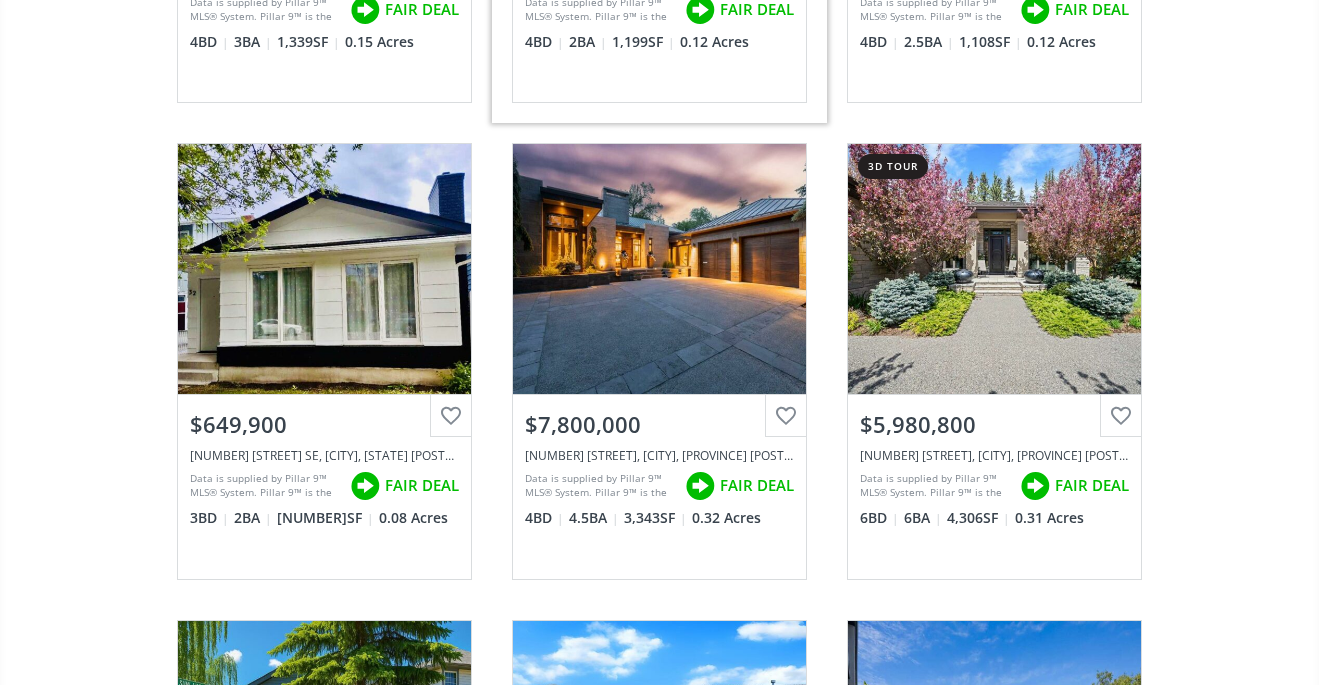 scroll, scrollTop: 36310, scrollLeft: 0, axis: vertical 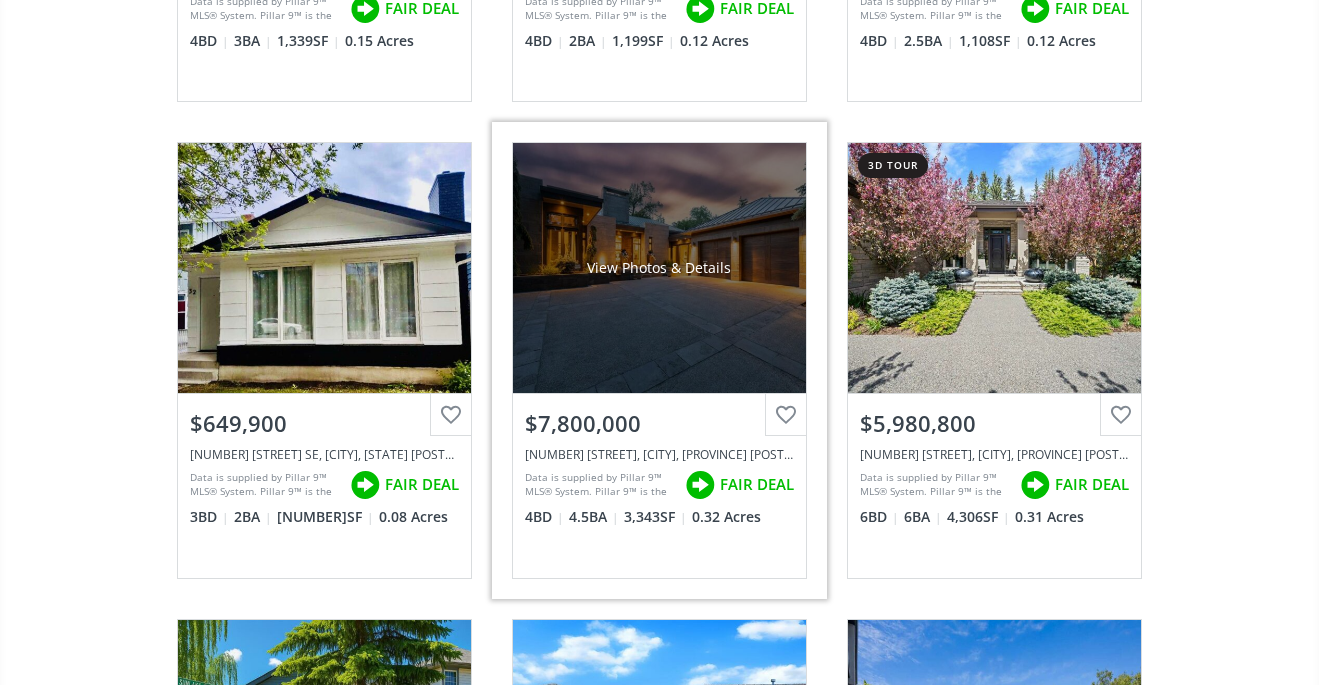 click on "View Photos & Details" at bounding box center (659, 268) 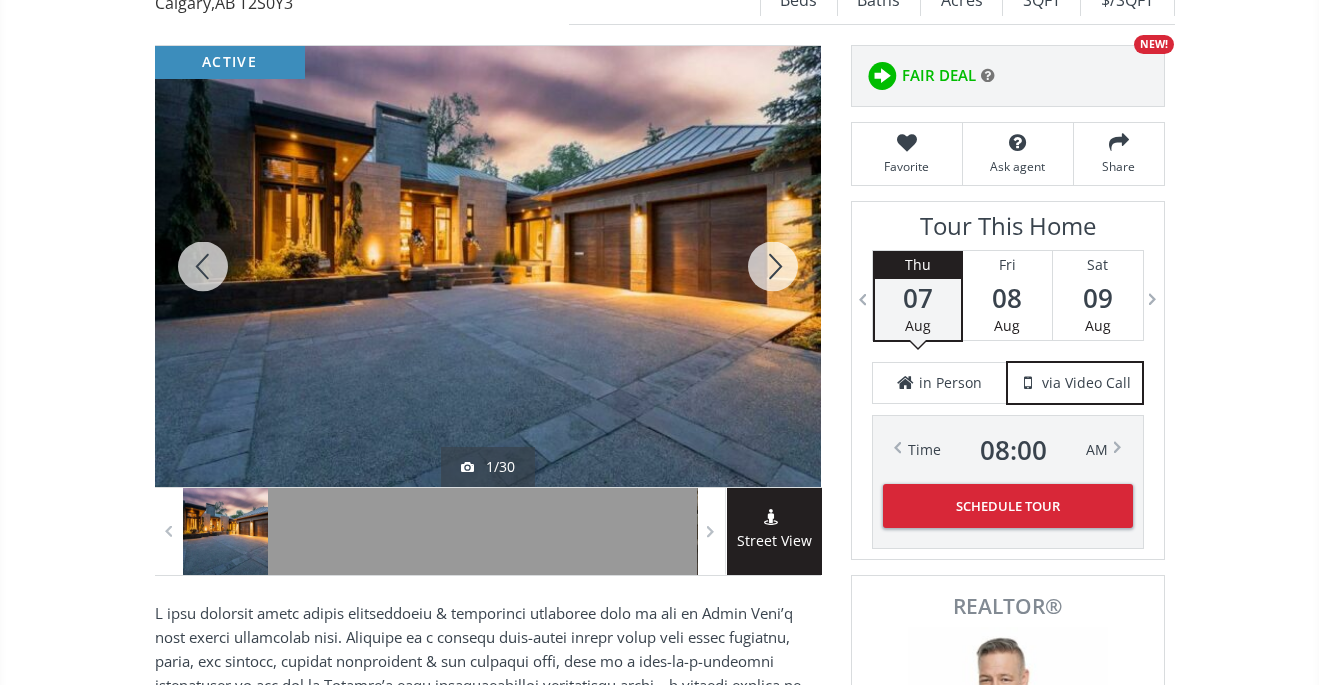 scroll, scrollTop: 241, scrollLeft: 0, axis: vertical 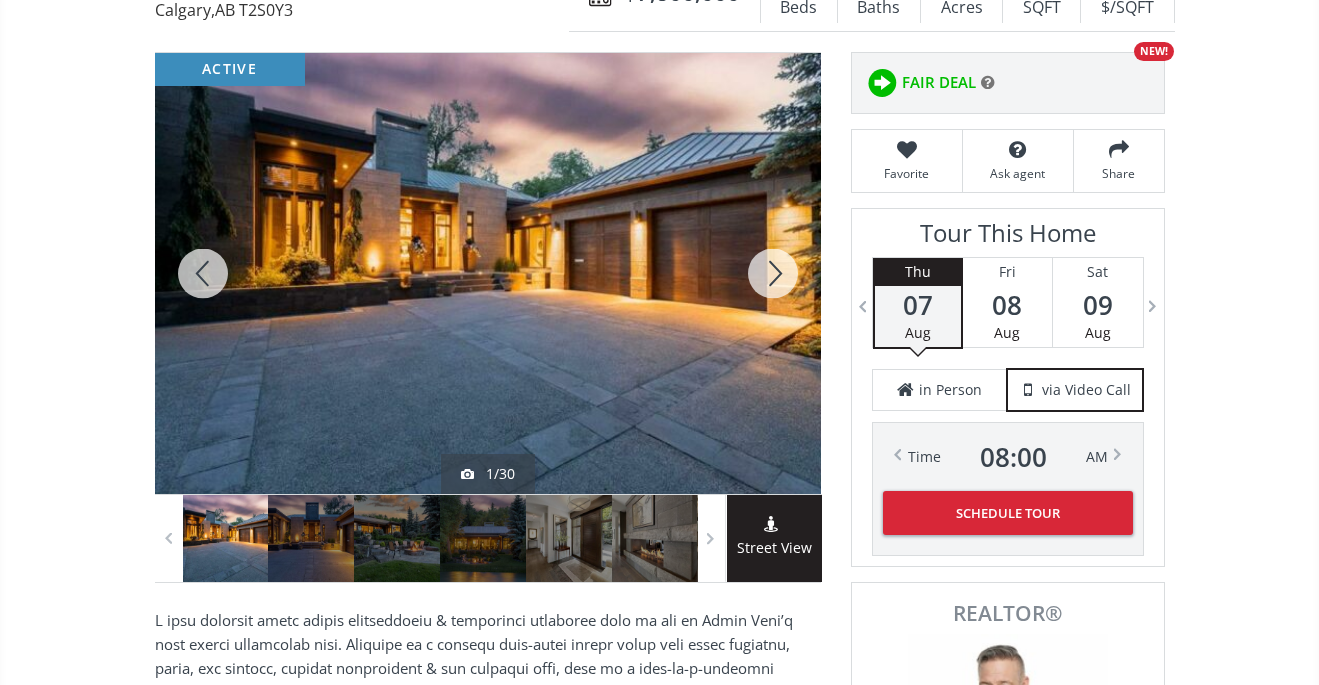 click at bounding box center (773, 273) 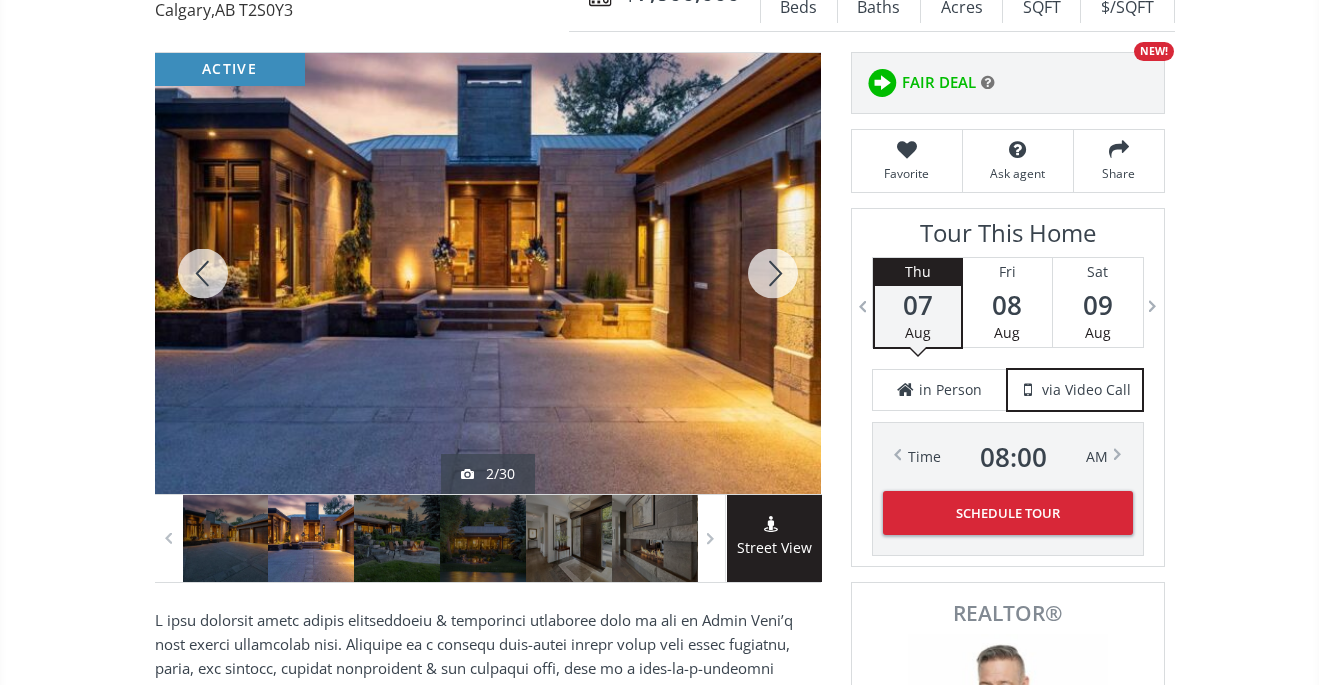 click at bounding box center (773, 273) 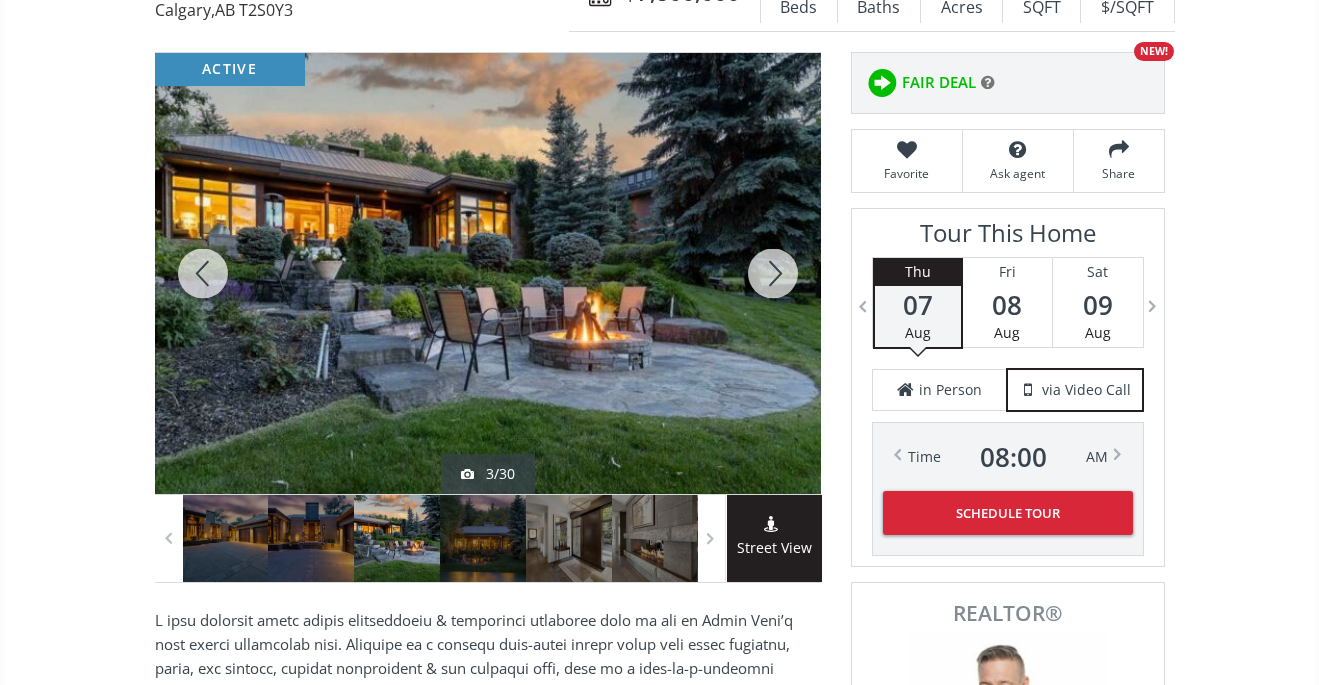 click at bounding box center [773, 273] 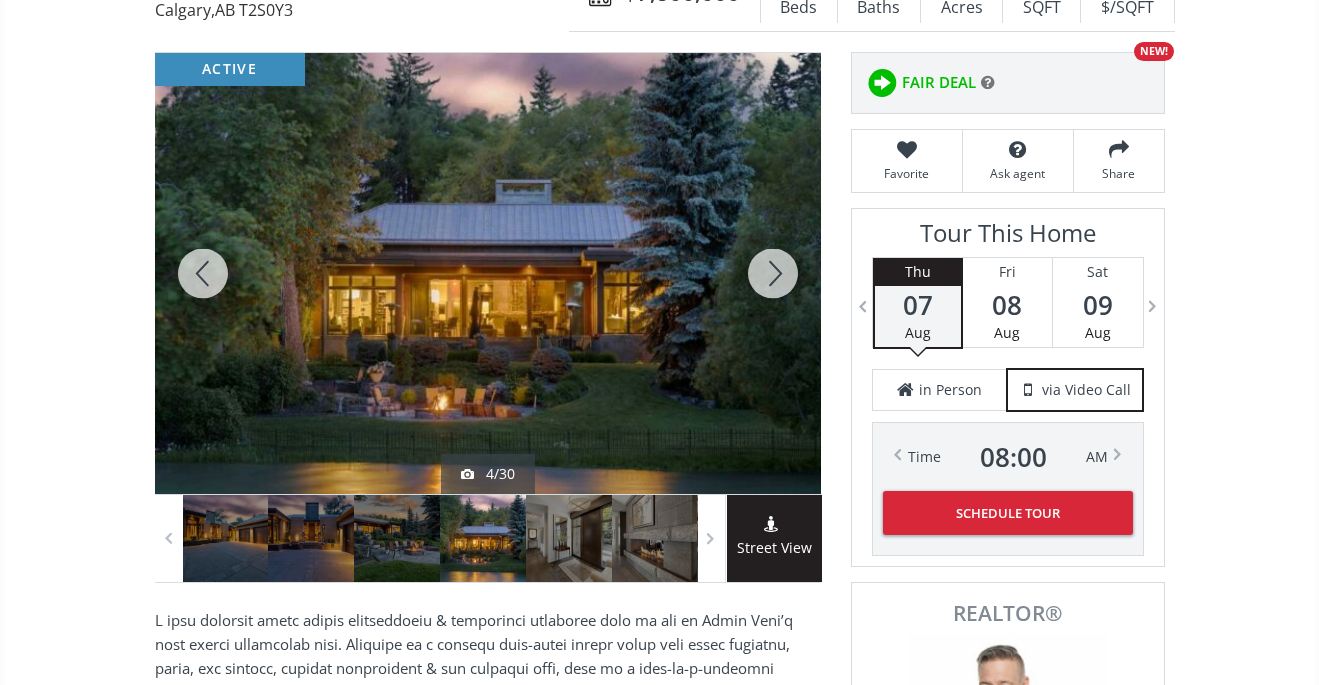 click at bounding box center [773, 273] 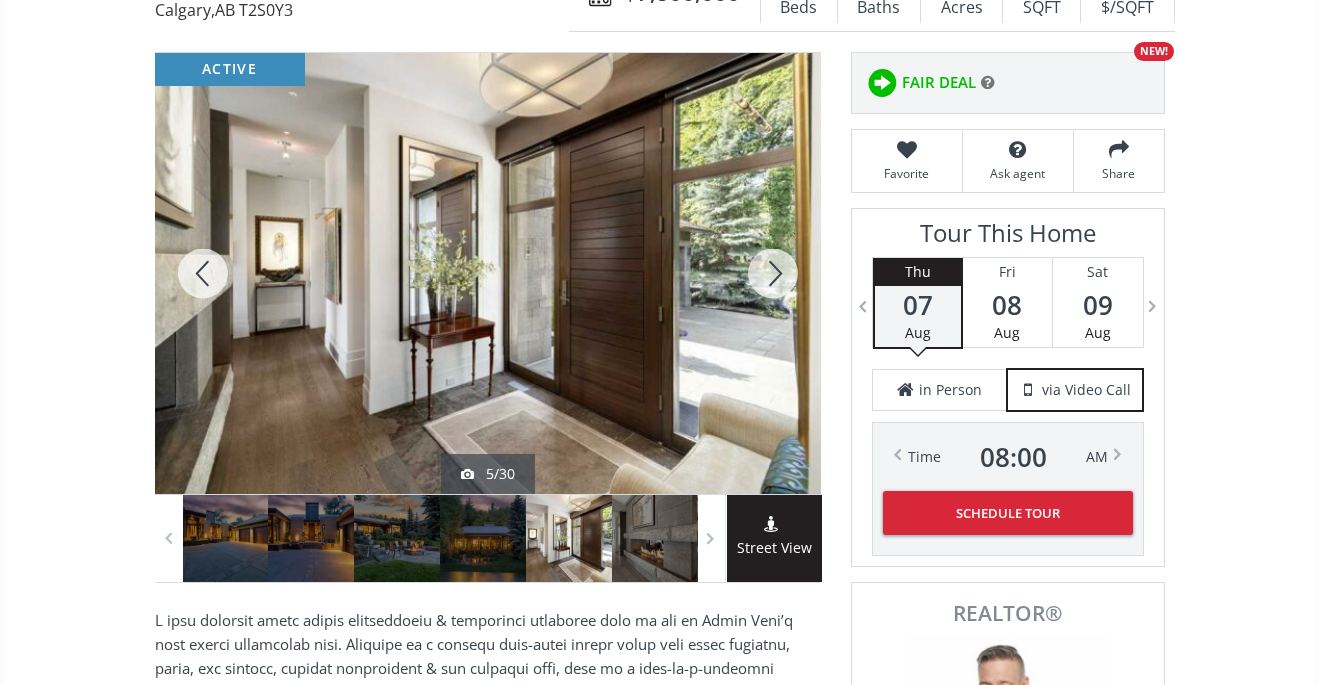click at bounding box center [773, 273] 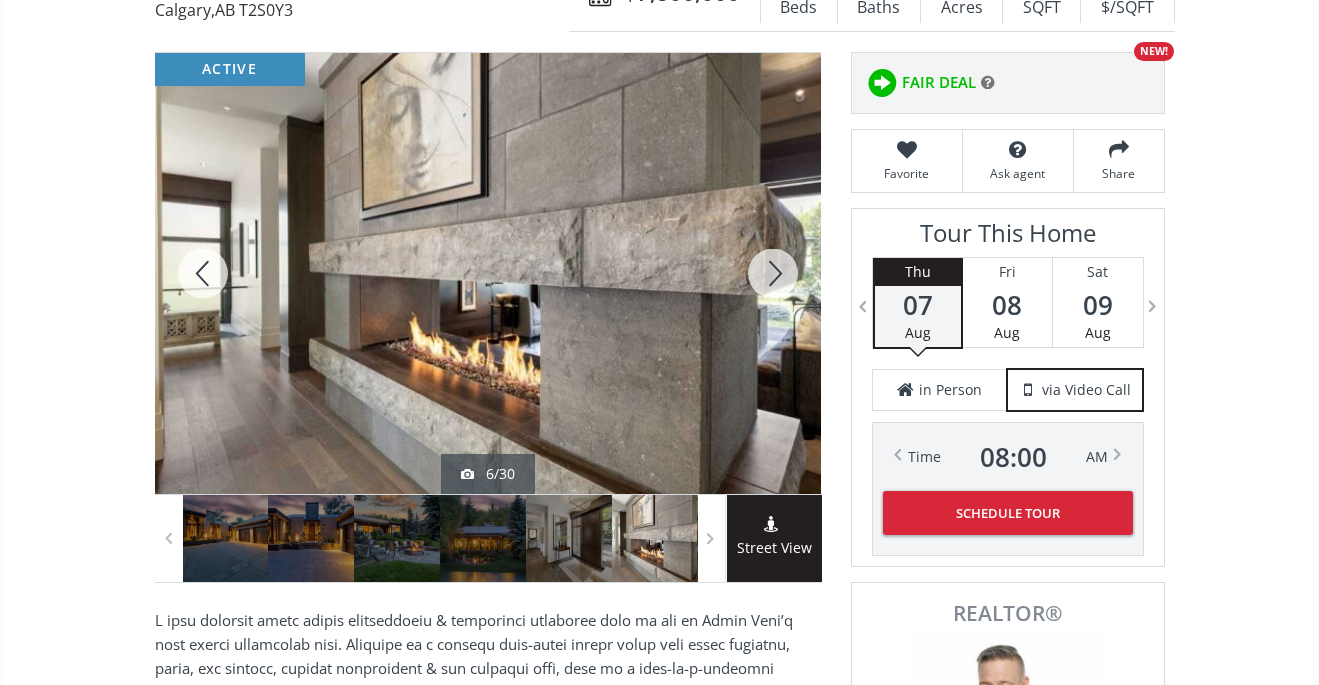 click at bounding box center (773, 273) 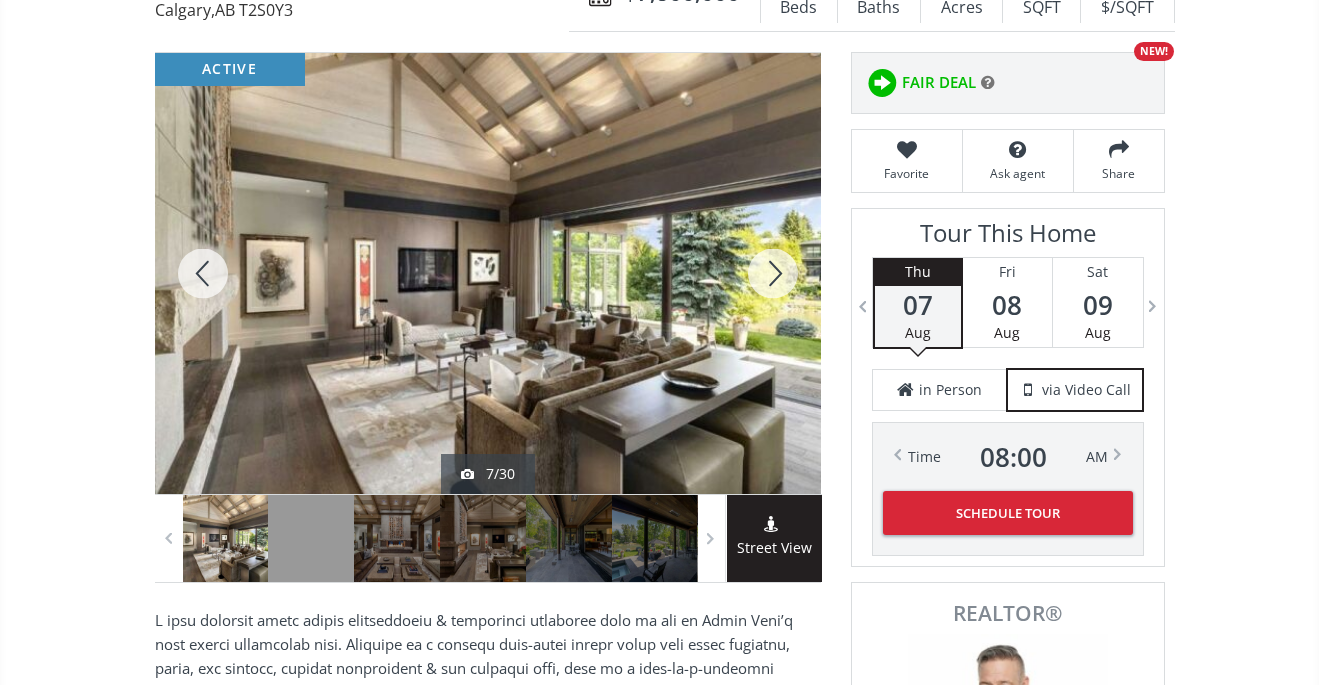 click at bounding box center [773, 273] 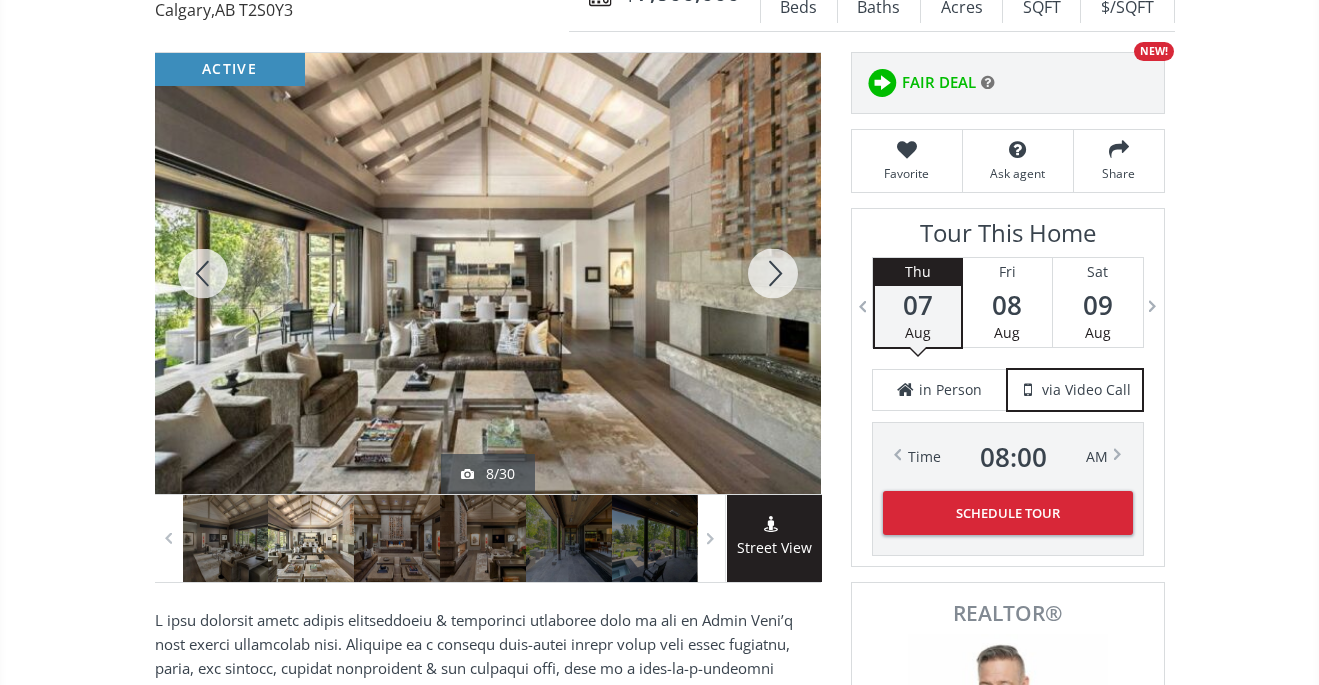 click at bounding box center [773, 273] 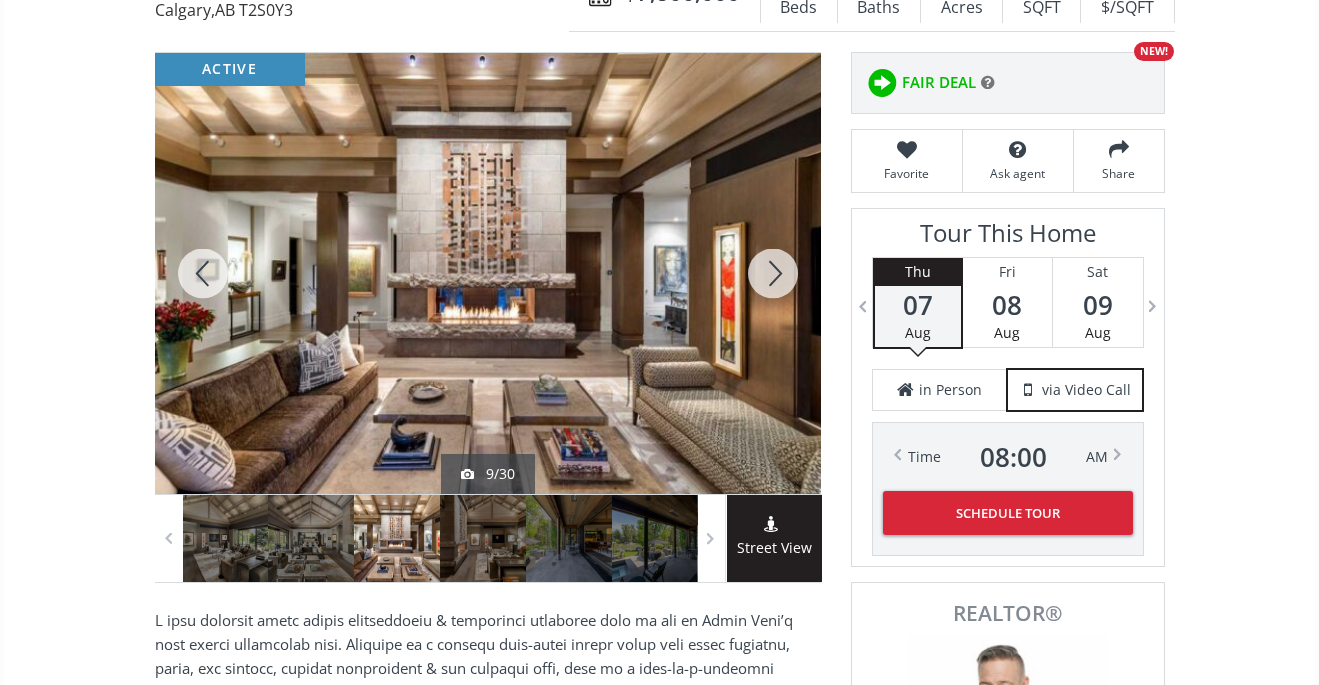 click at bounding box center (773, 273) 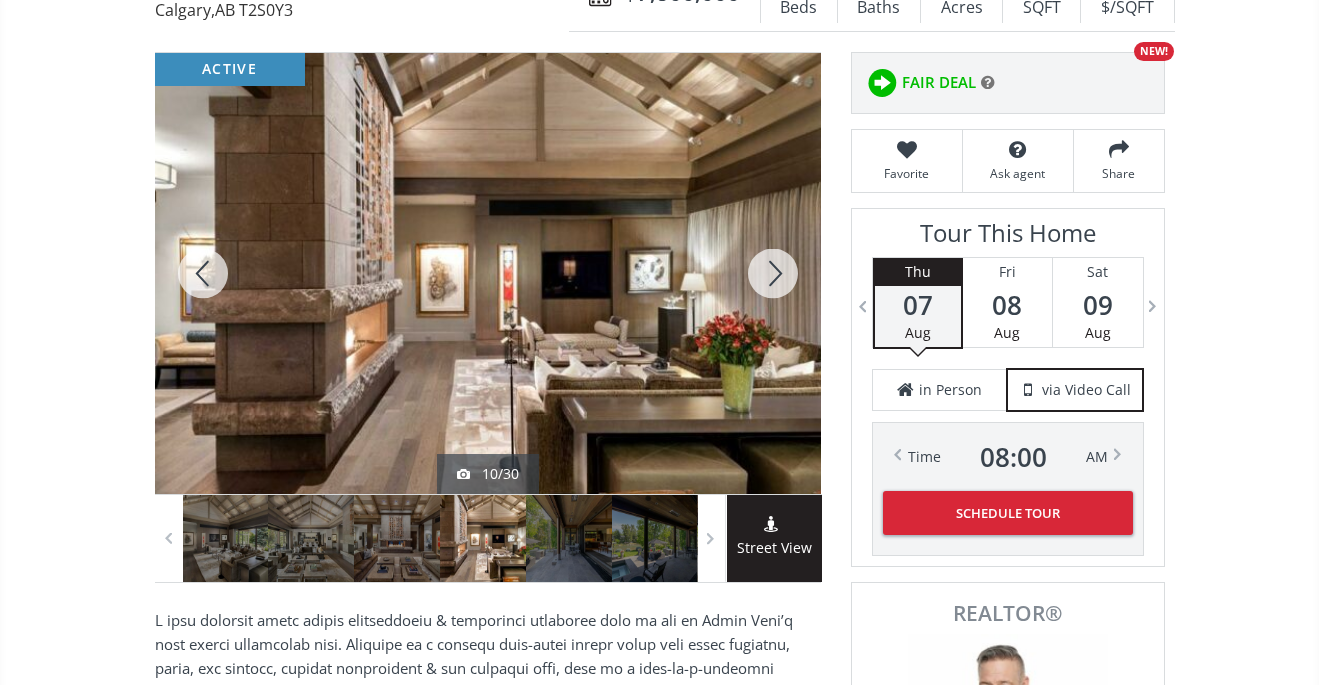 click at bounding box center (773, 273) 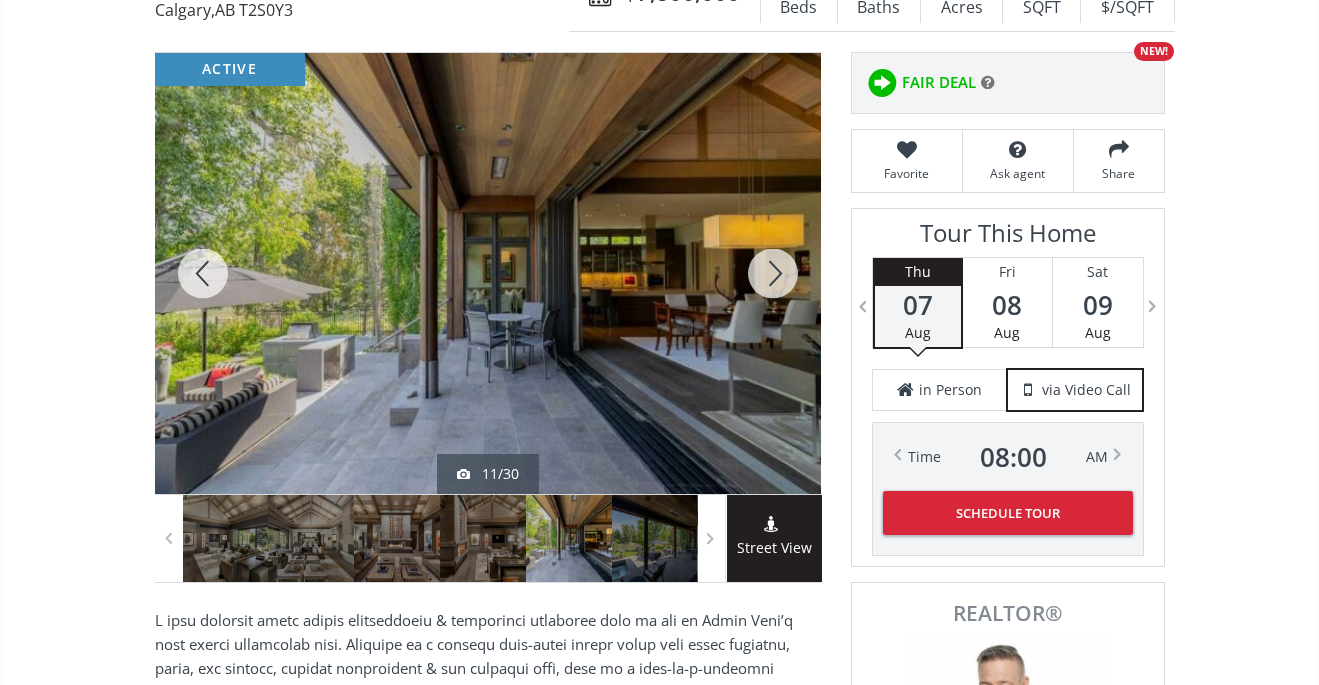 click at bounding box center [773, 273] 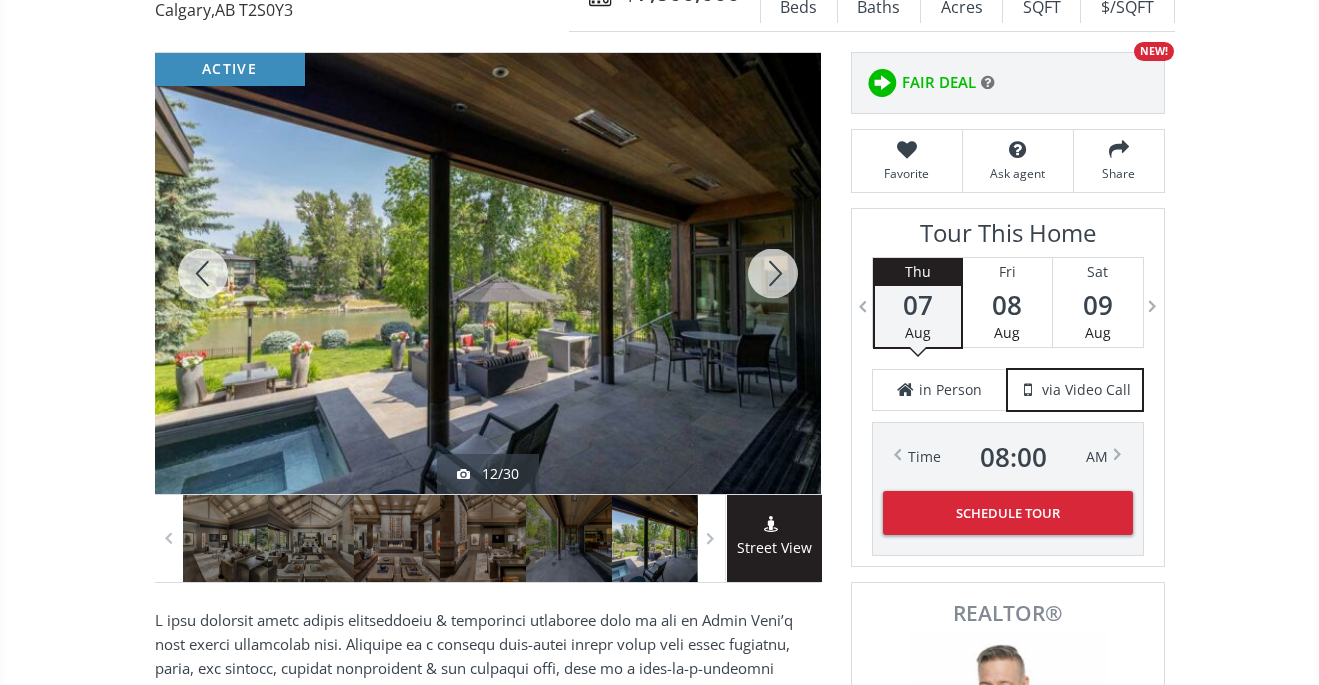click at bounding box center [773, 273] 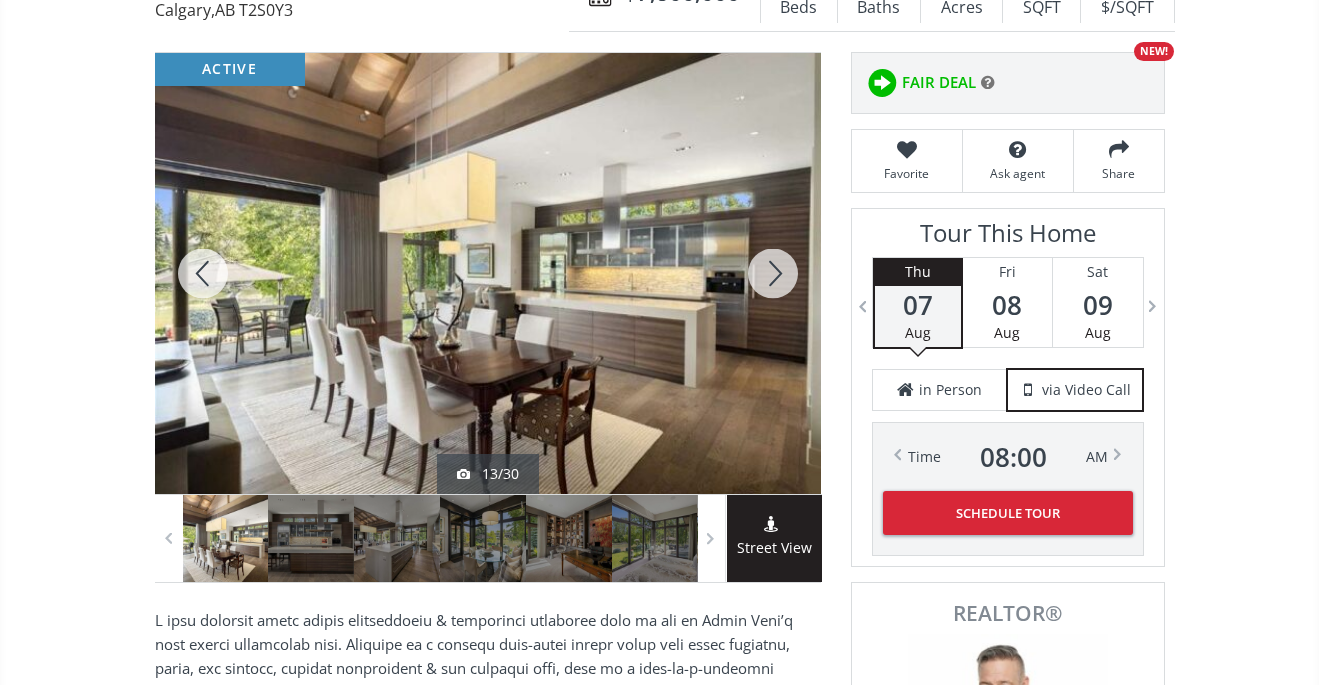 click at bounding box center [773, 273] 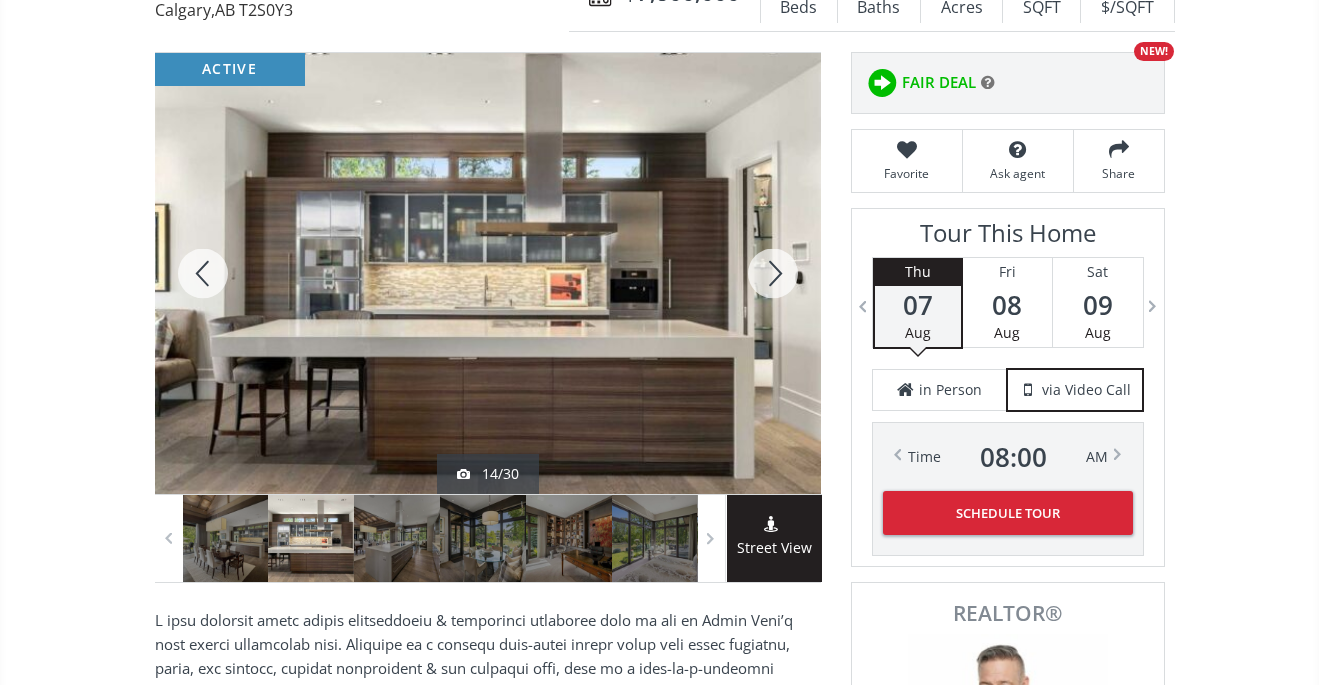click at bounding box center [773, 273] 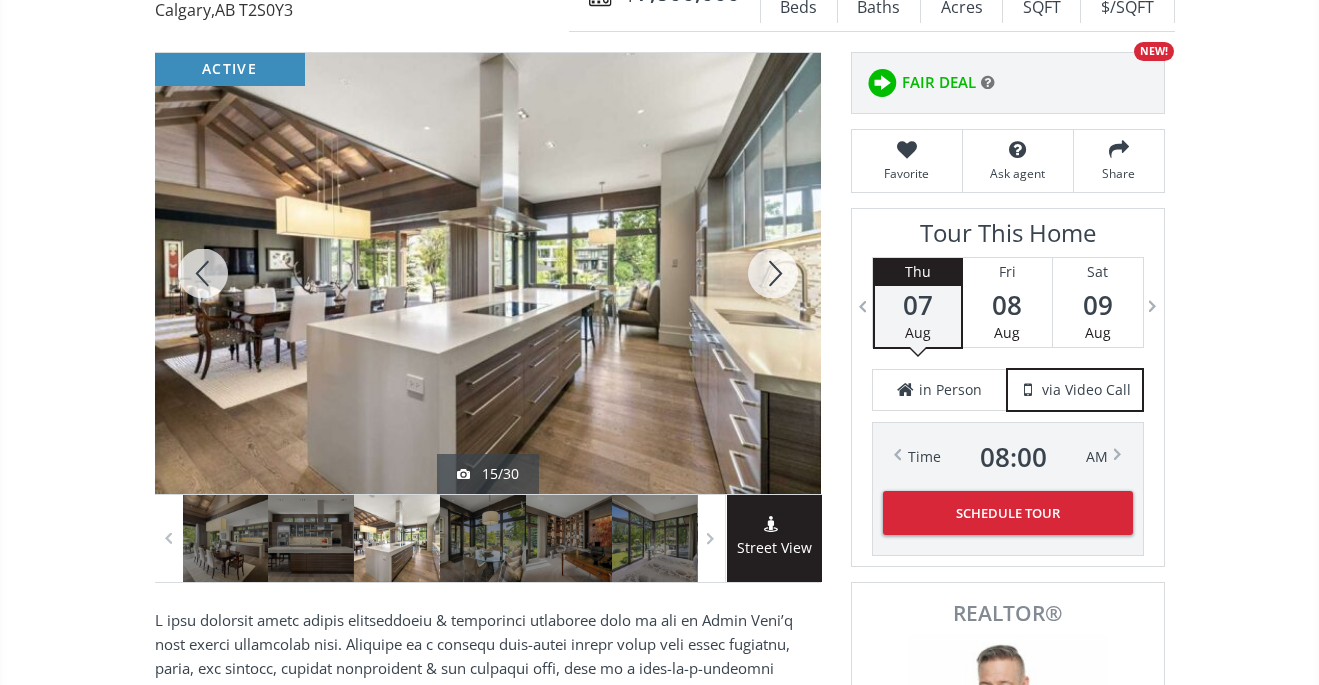 click at bounding box center [773, 273] 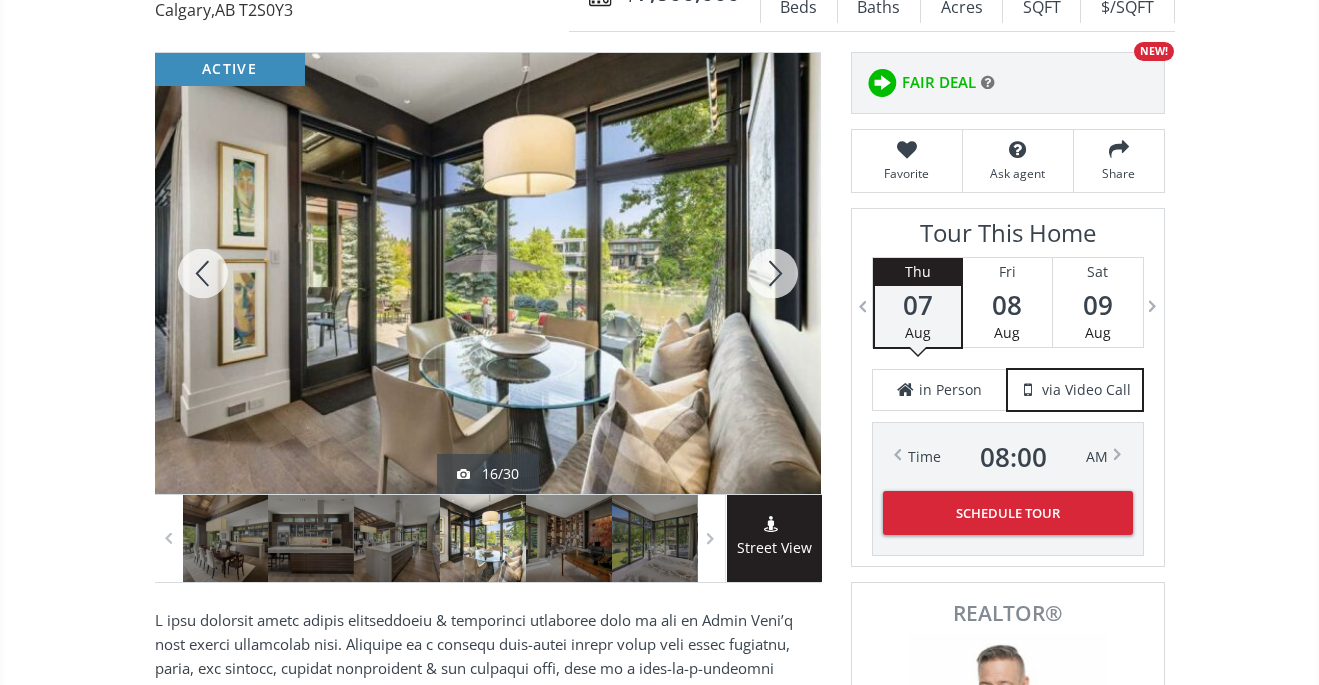 click at bounding box center (773, 273) 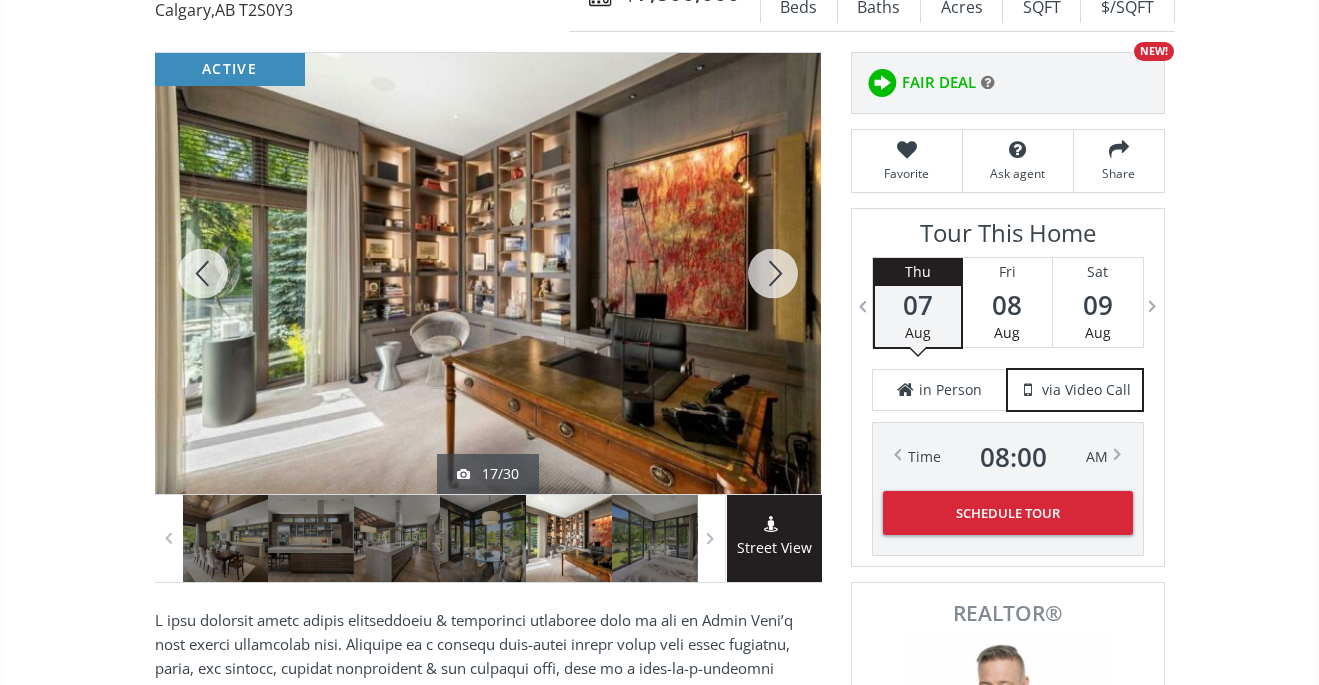 click at bounding box center (773, 273) 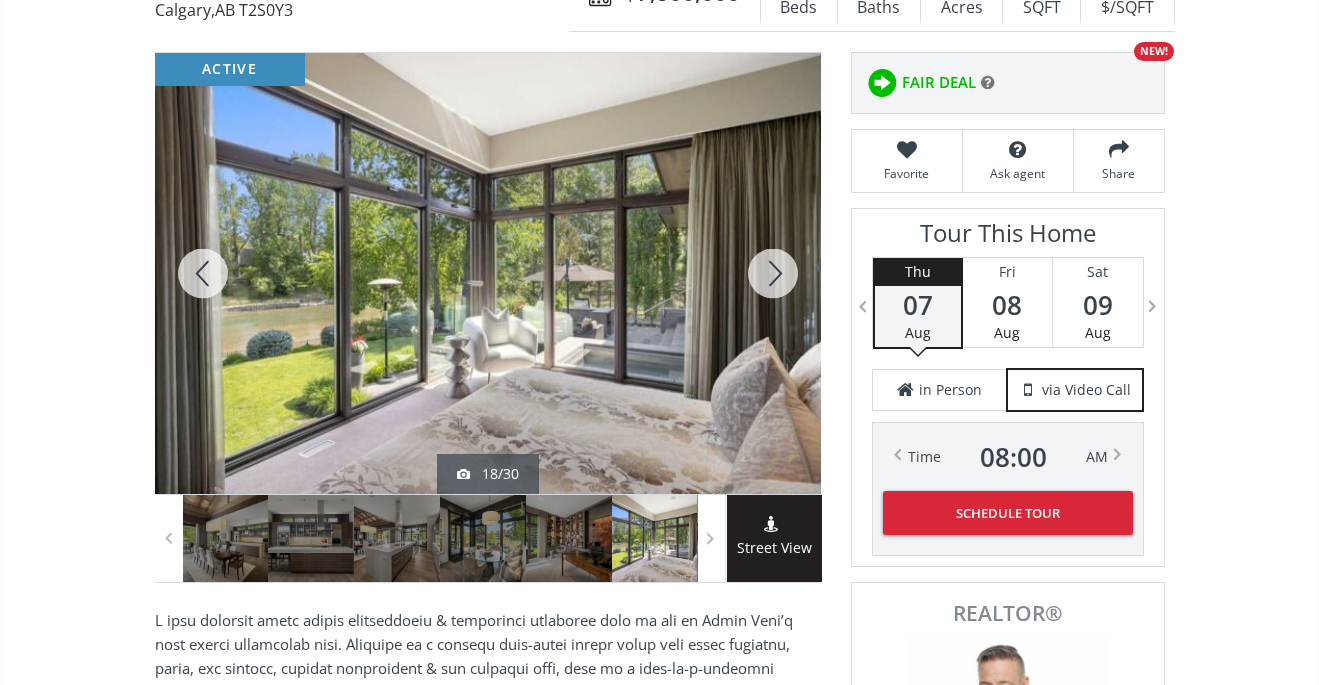 click at bounding box center (773, 273) 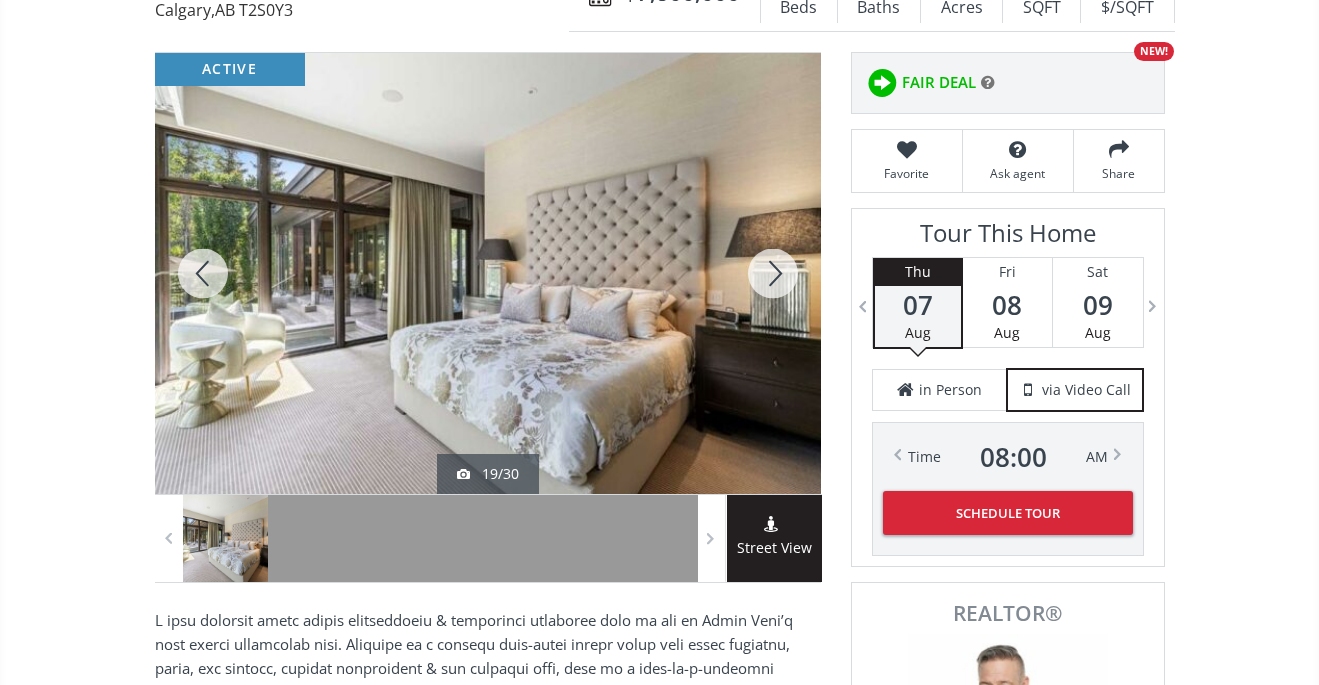 click at bounding box center [773, 273] 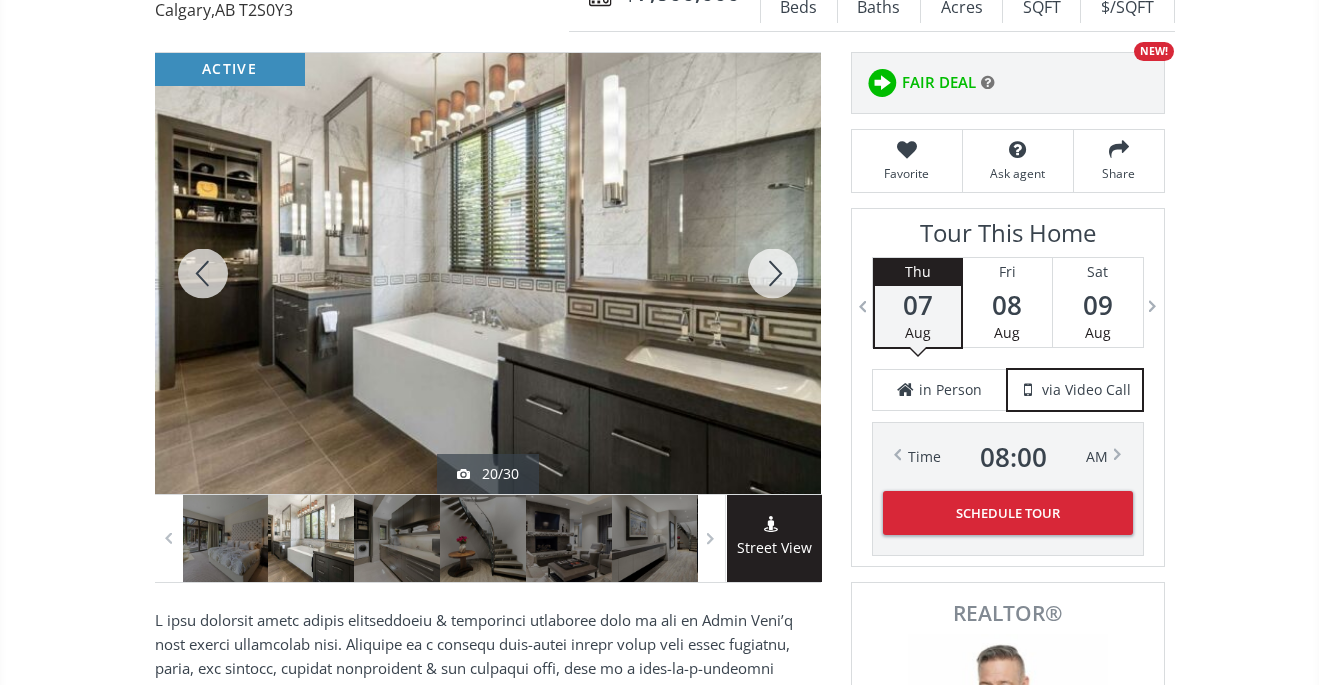 click at bounding box center [773, 273] 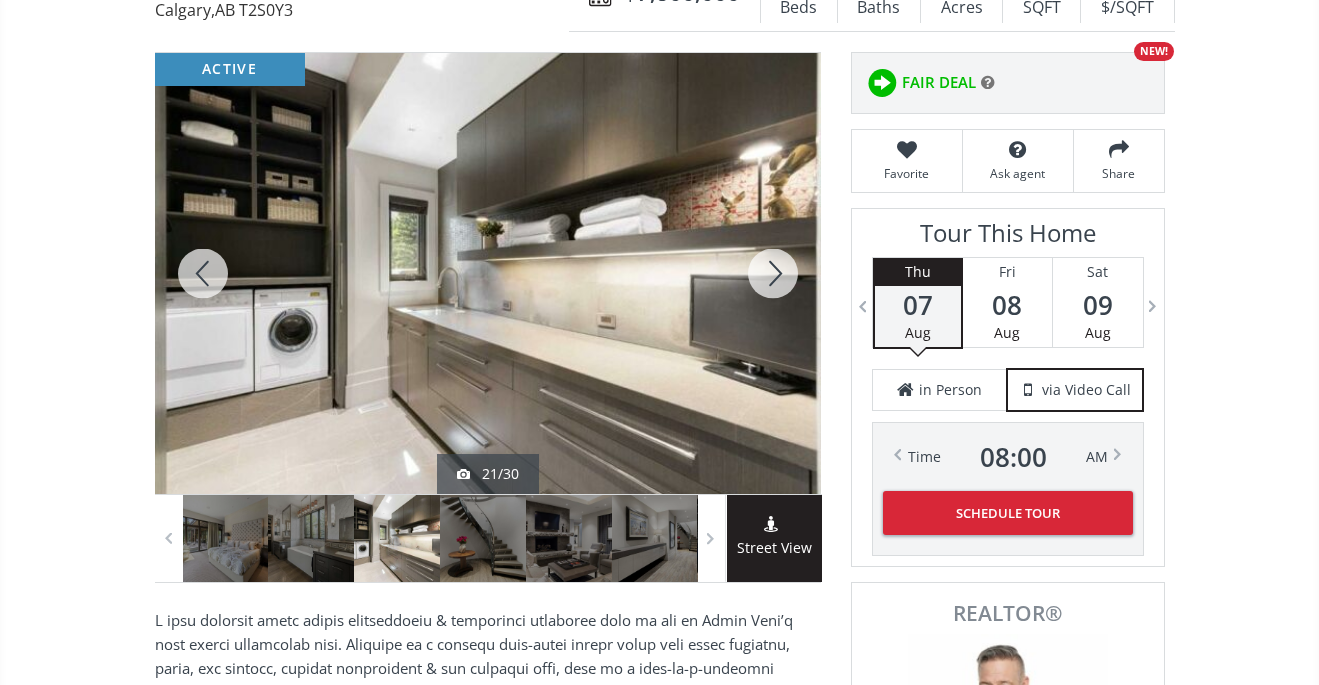 click at bounding box center (773, 273) 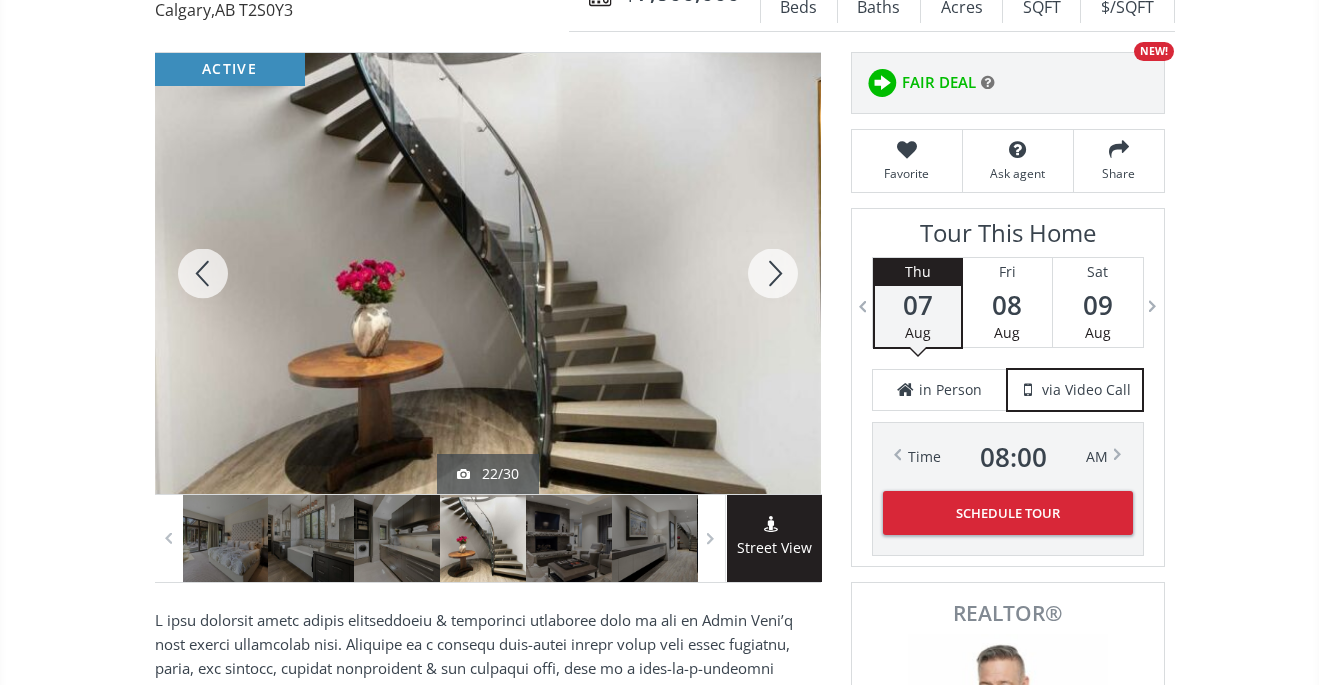click at bounding box center [773, 273] 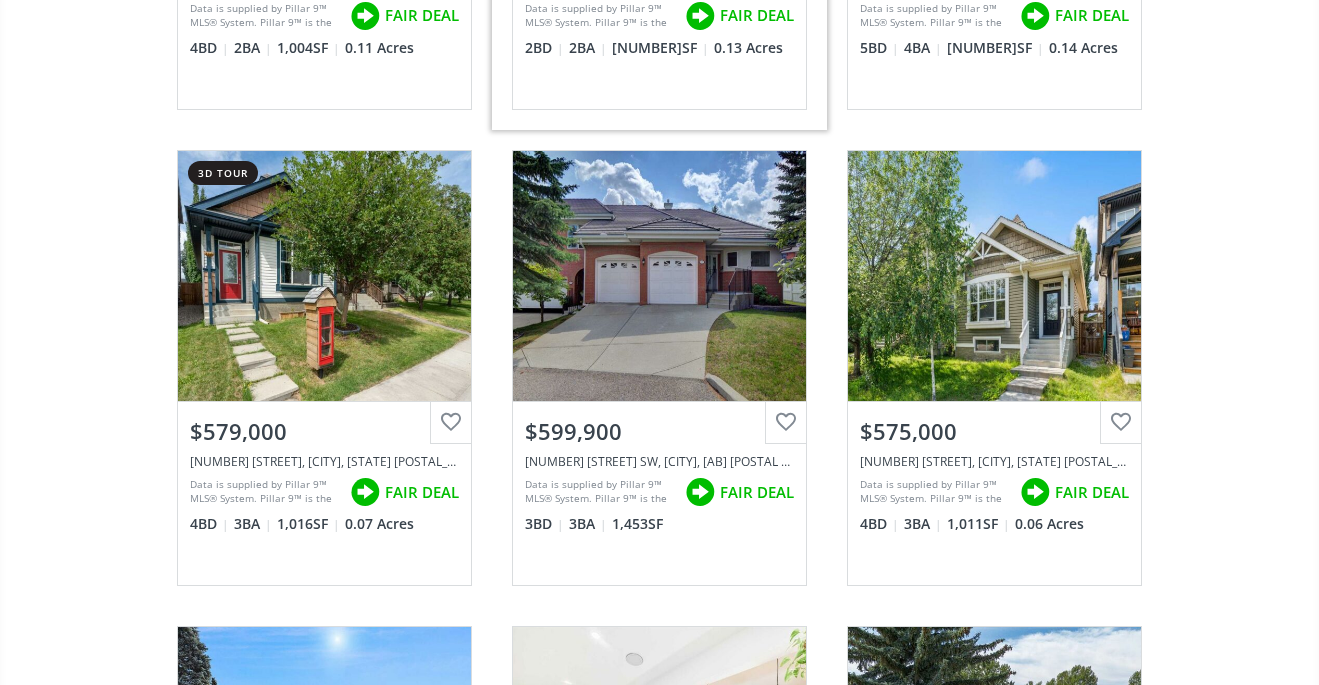 scroll, scrollTop: 38209, scrollLeft: 0, axis: vertical 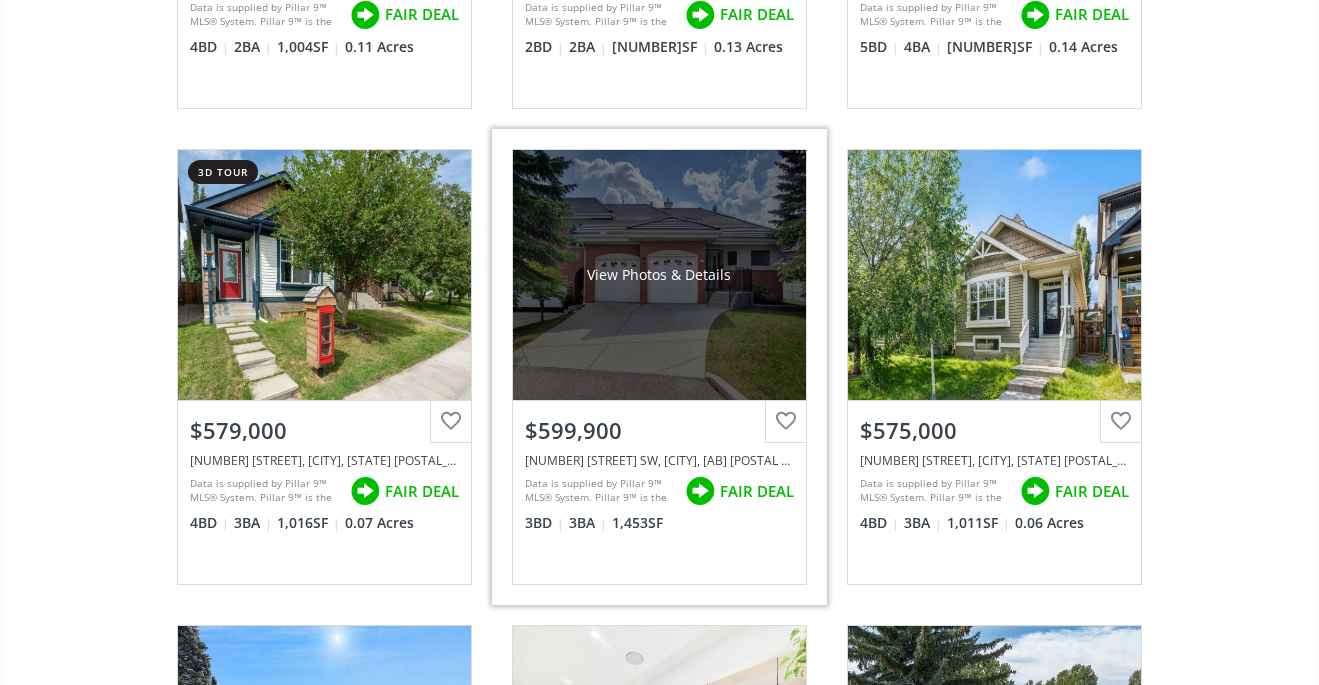 click on "$599,900" at bounding box center [659, 430] 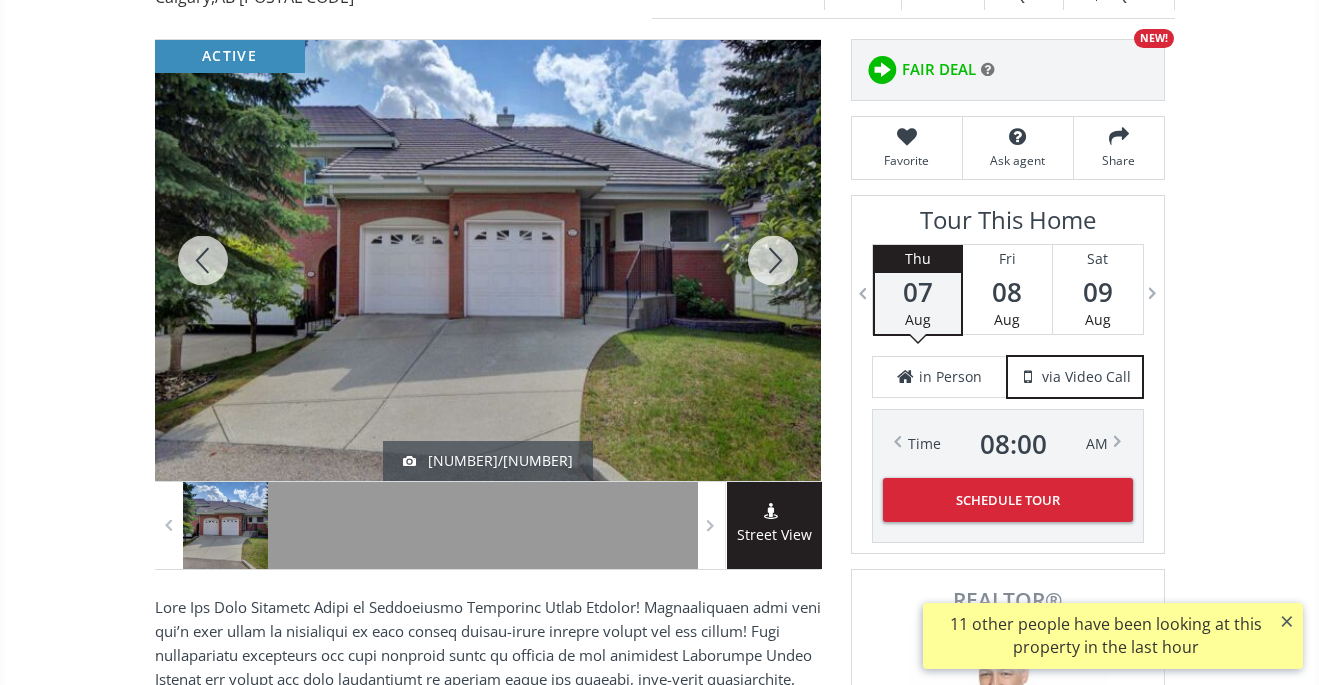 scroll, scrollTop: 265, scrollLeft: 0, axis: vertical 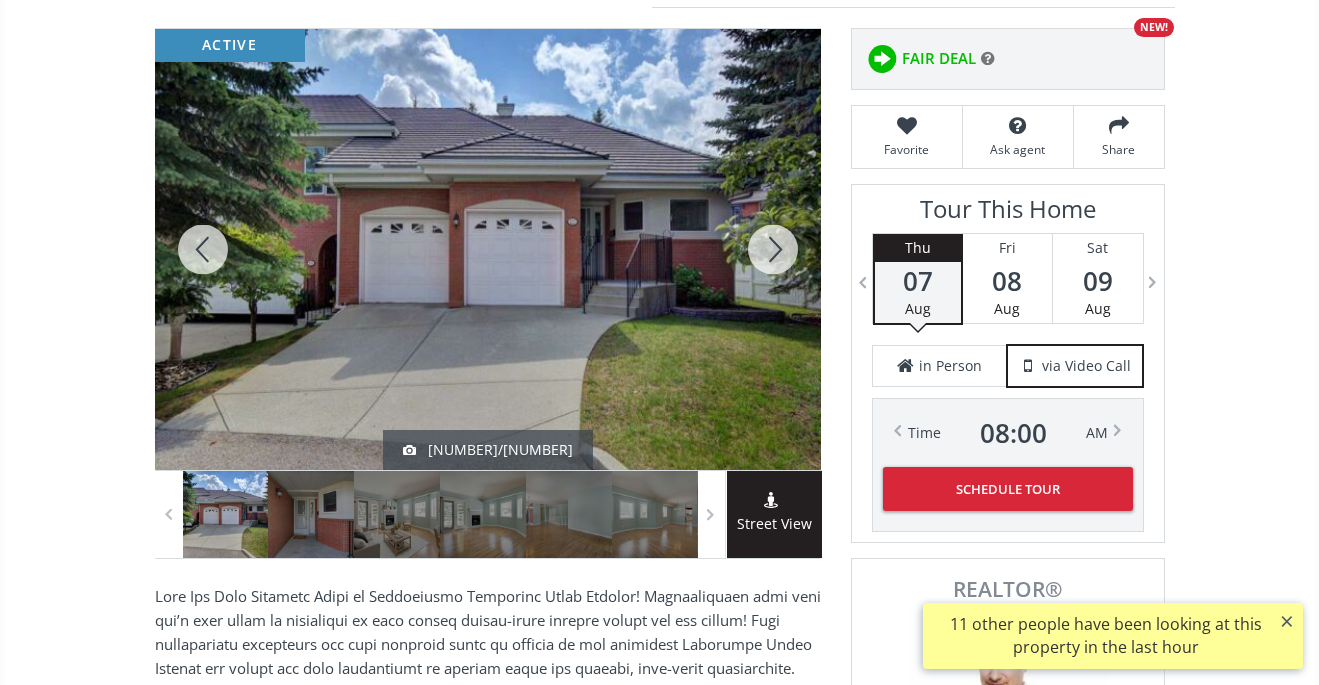 click at bounding box center (773, 249) 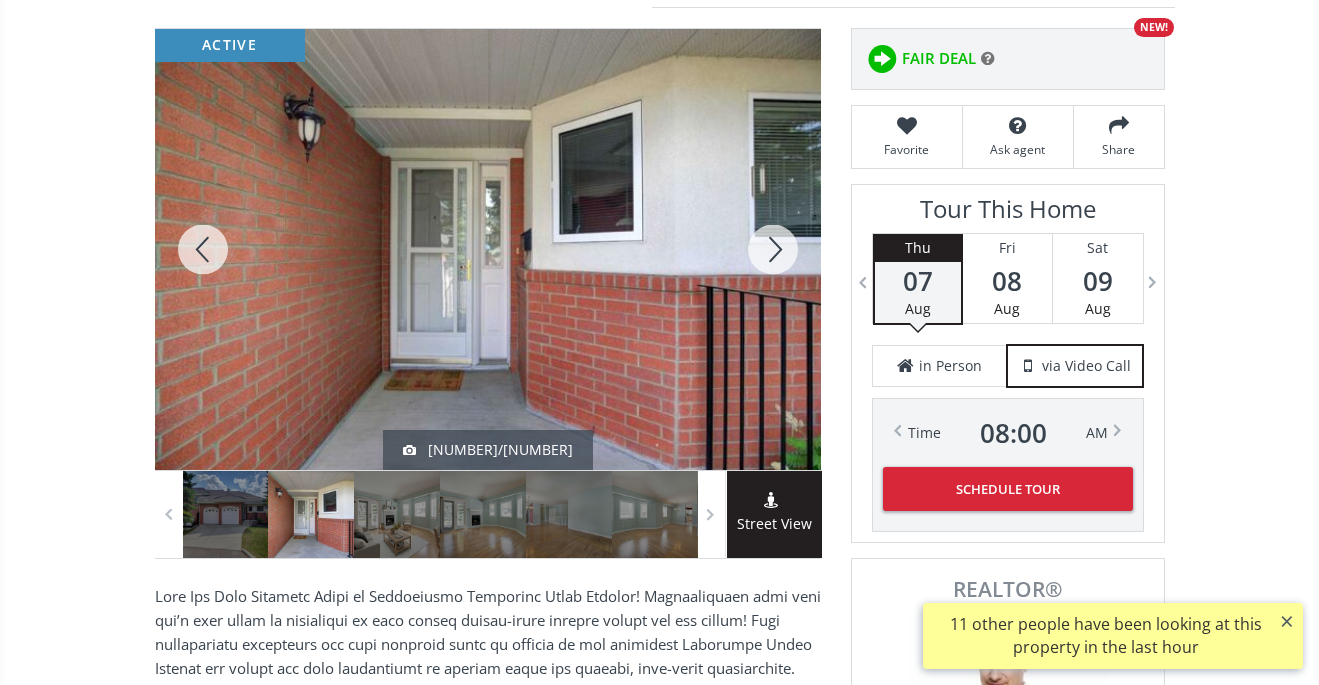 click at bounding box center (773, 249) 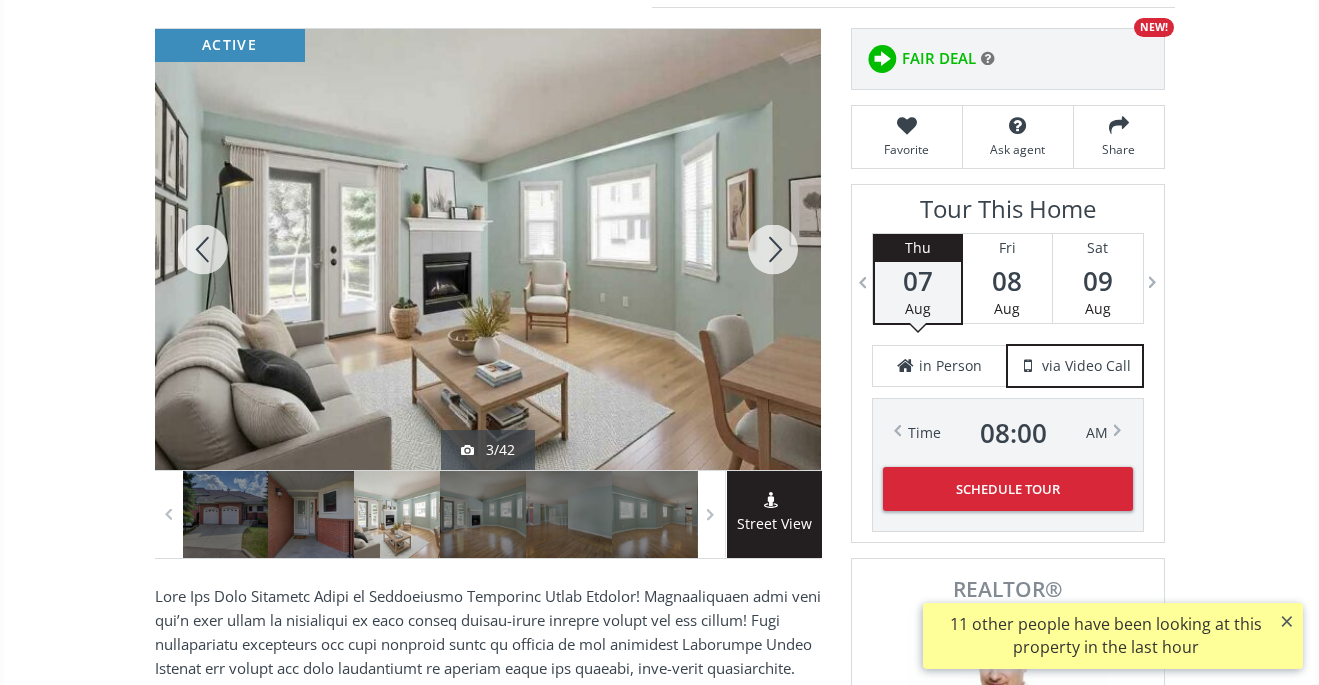 click at bounding box center (773, 249) 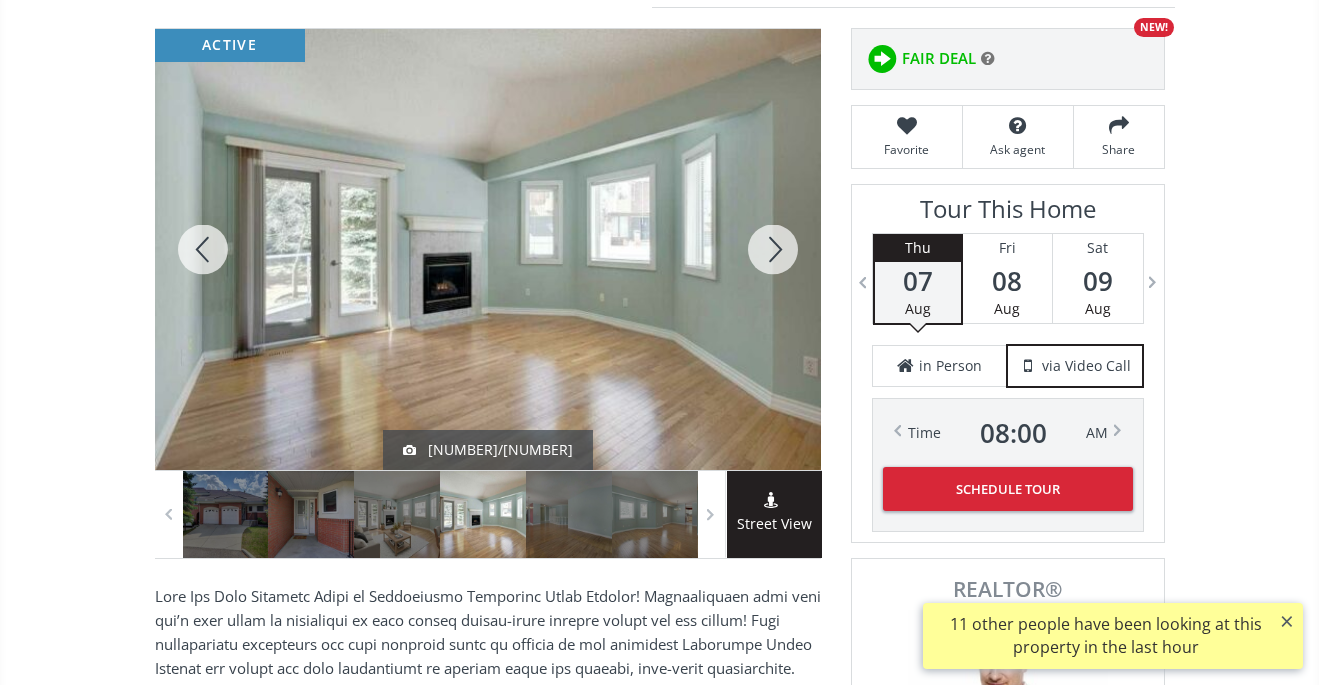 click at bounding box center [773, 249] 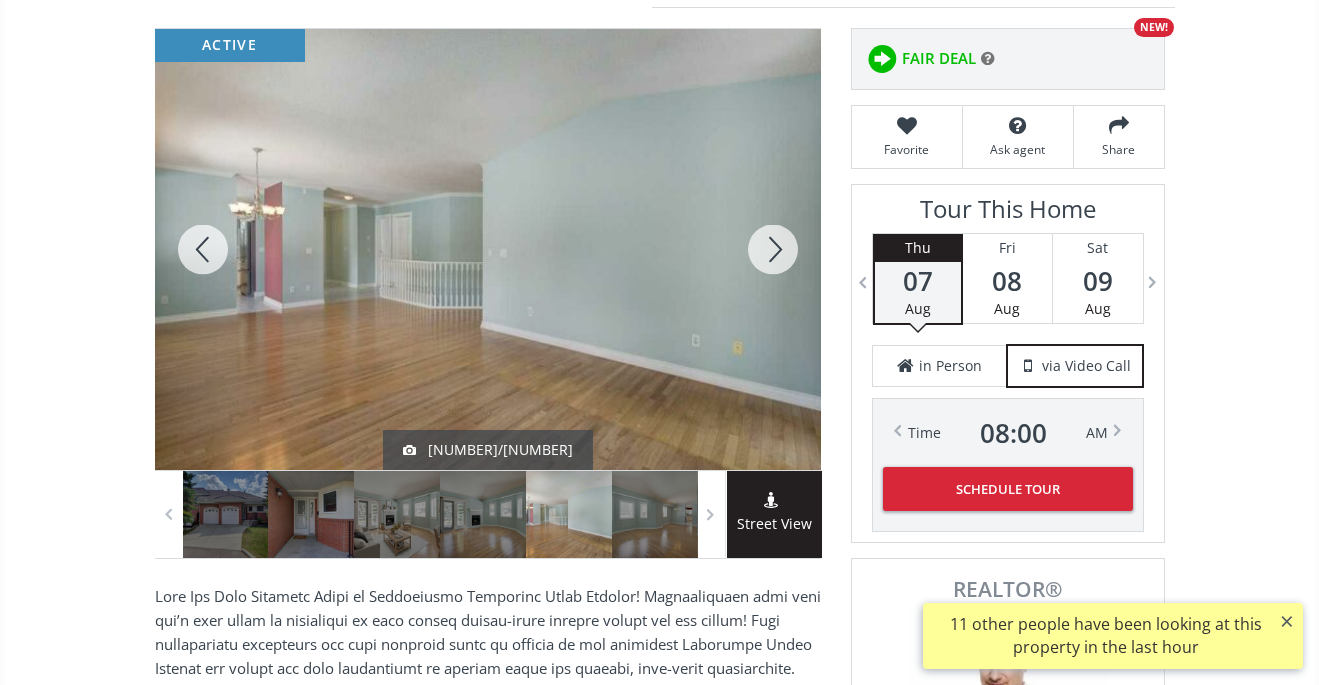 click at bounding box center [773, 249] 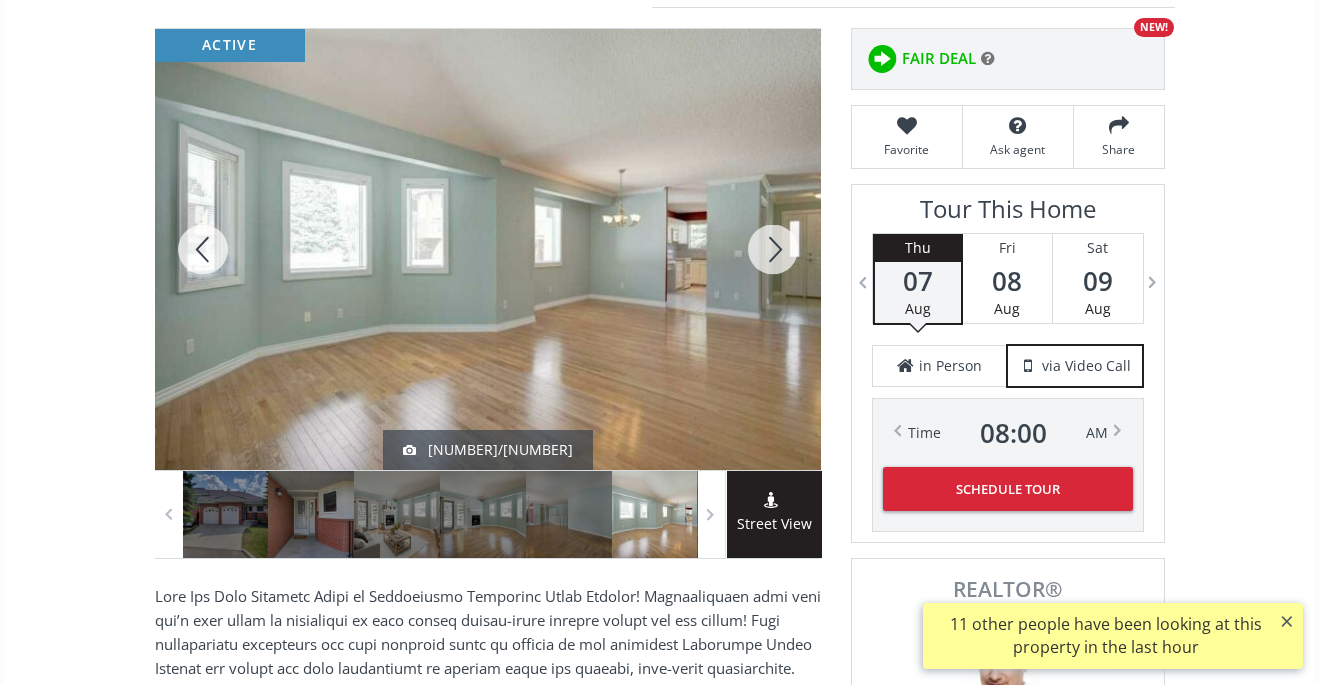 click at bounding box center (773, 249) 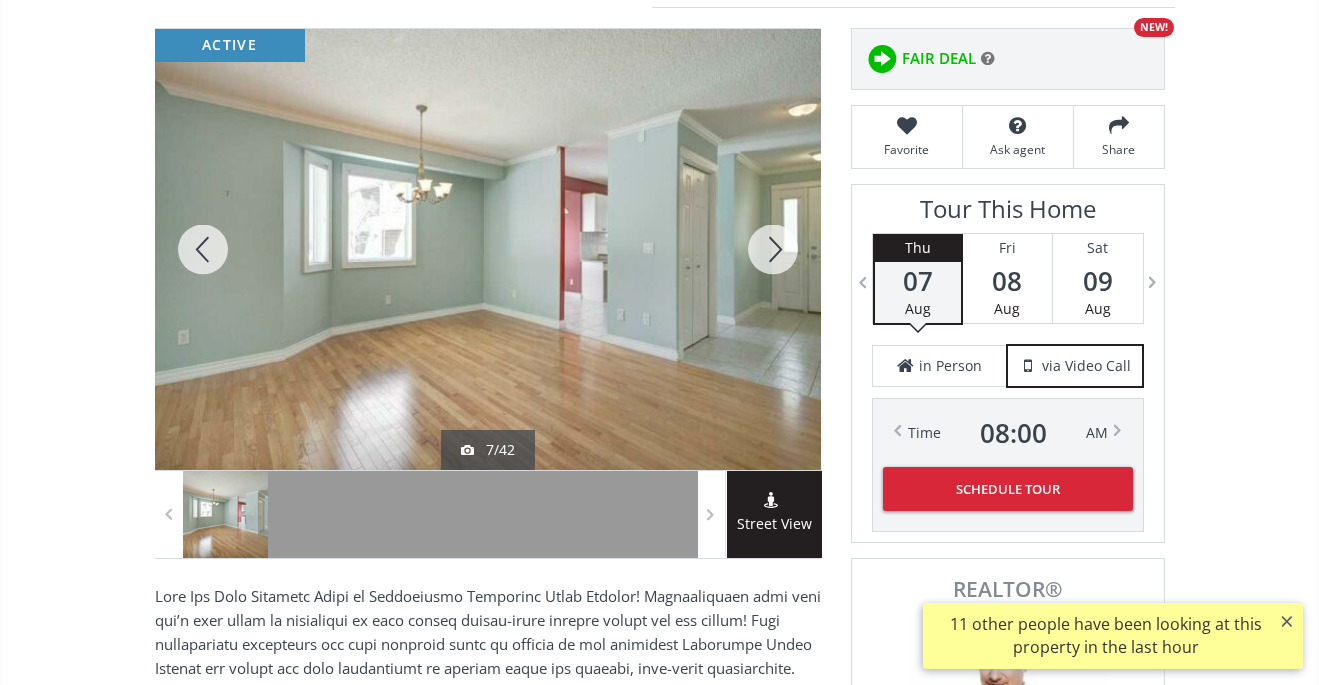click at bounding box center [773, 249] 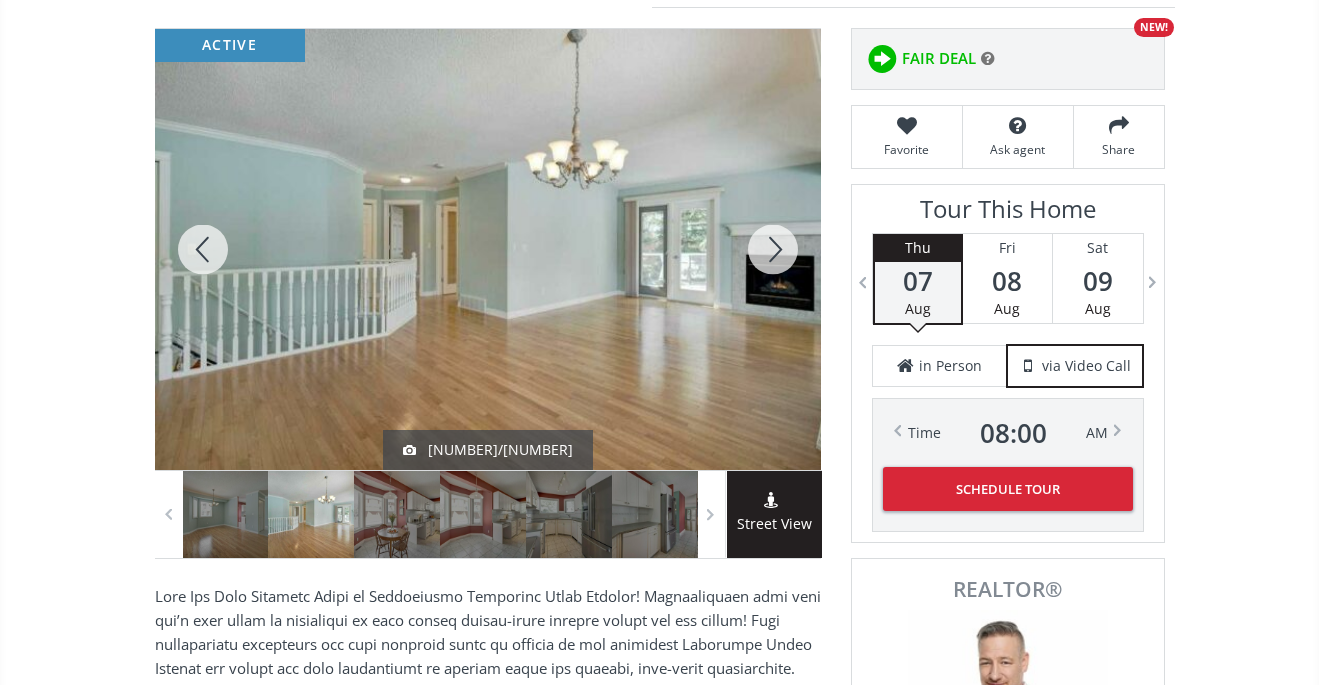 click at bounding box center [773, 249] 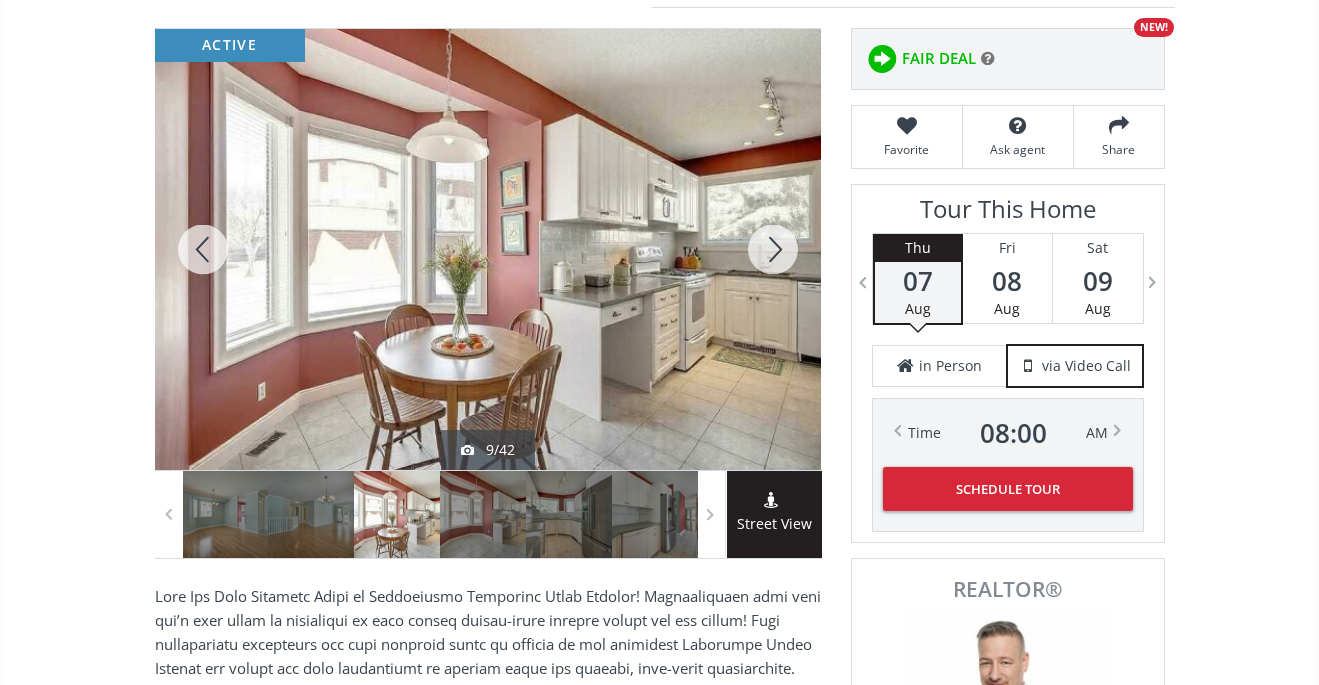 click at bounding box center (773, 249) 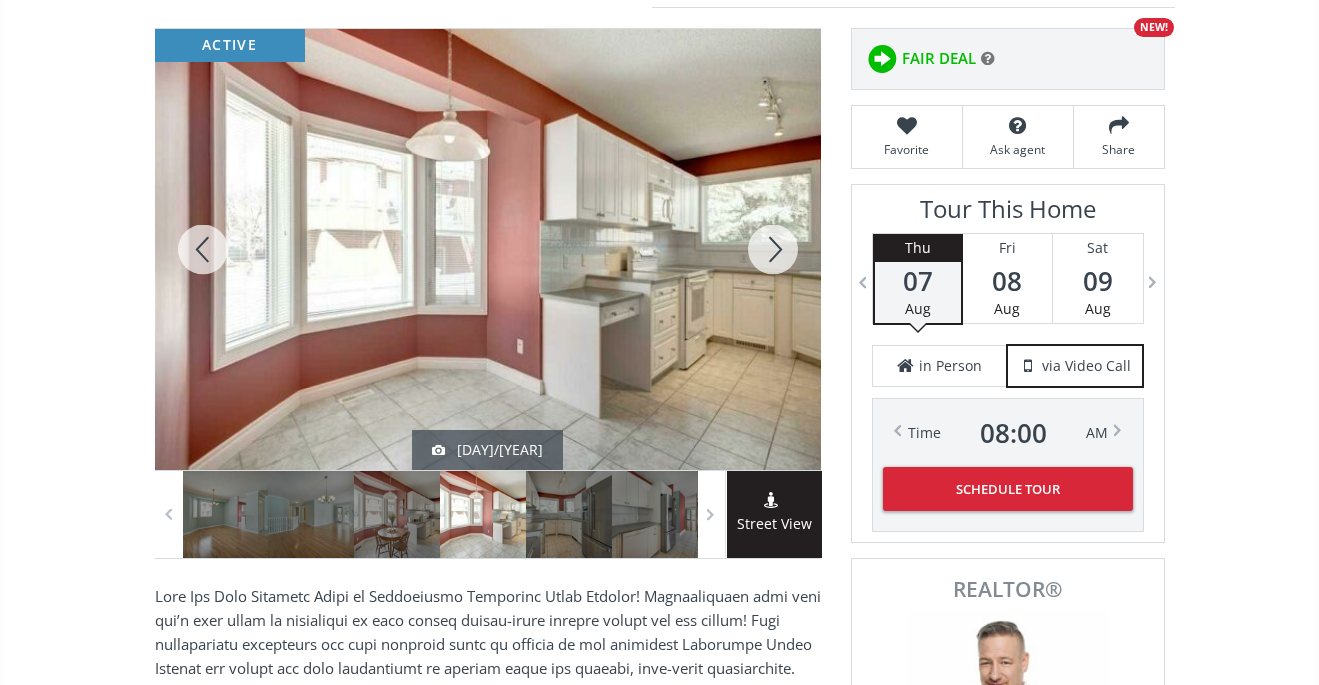 click at bounding box center [773, 249] 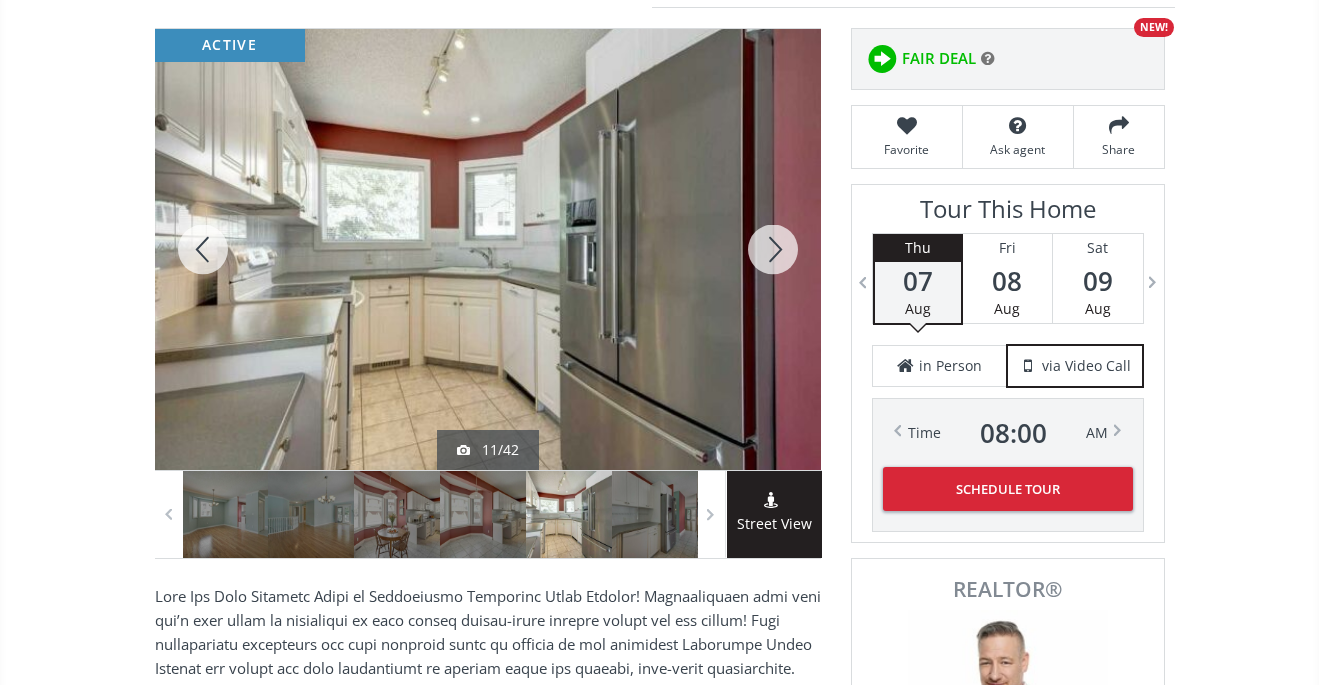 click at bounding box center (773, 249) 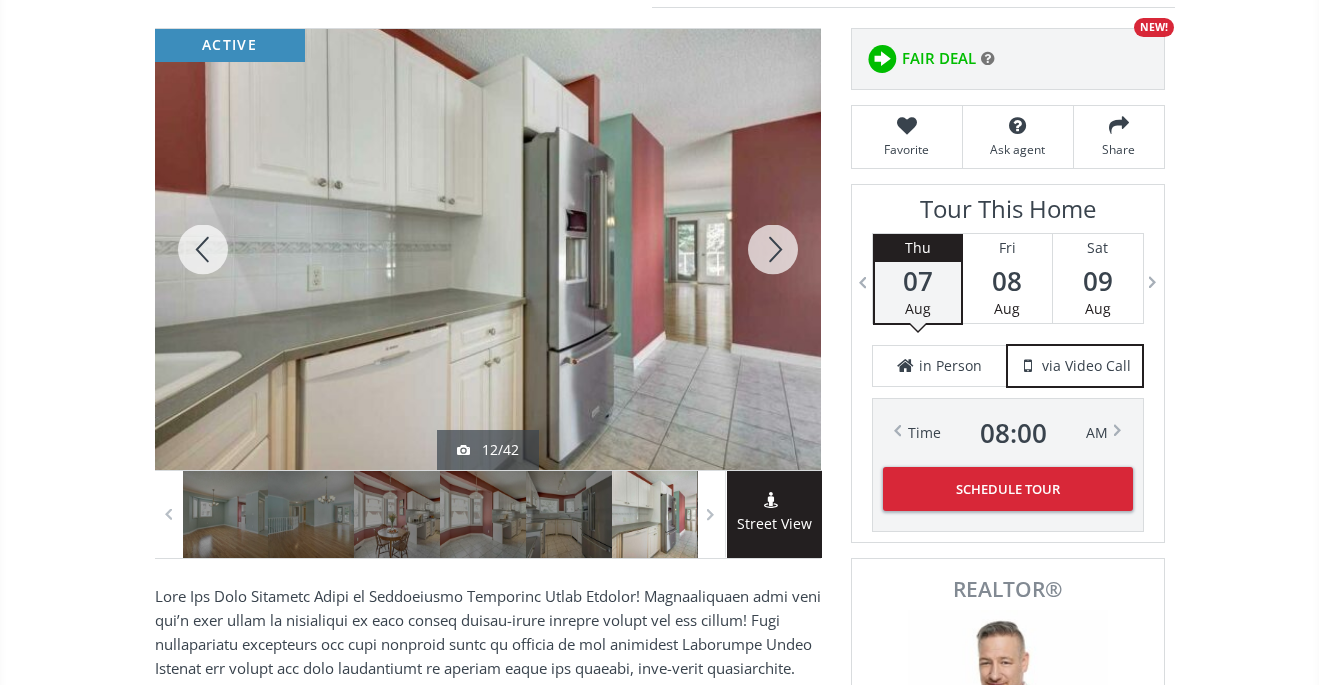 click at bounding box center [773, 249] 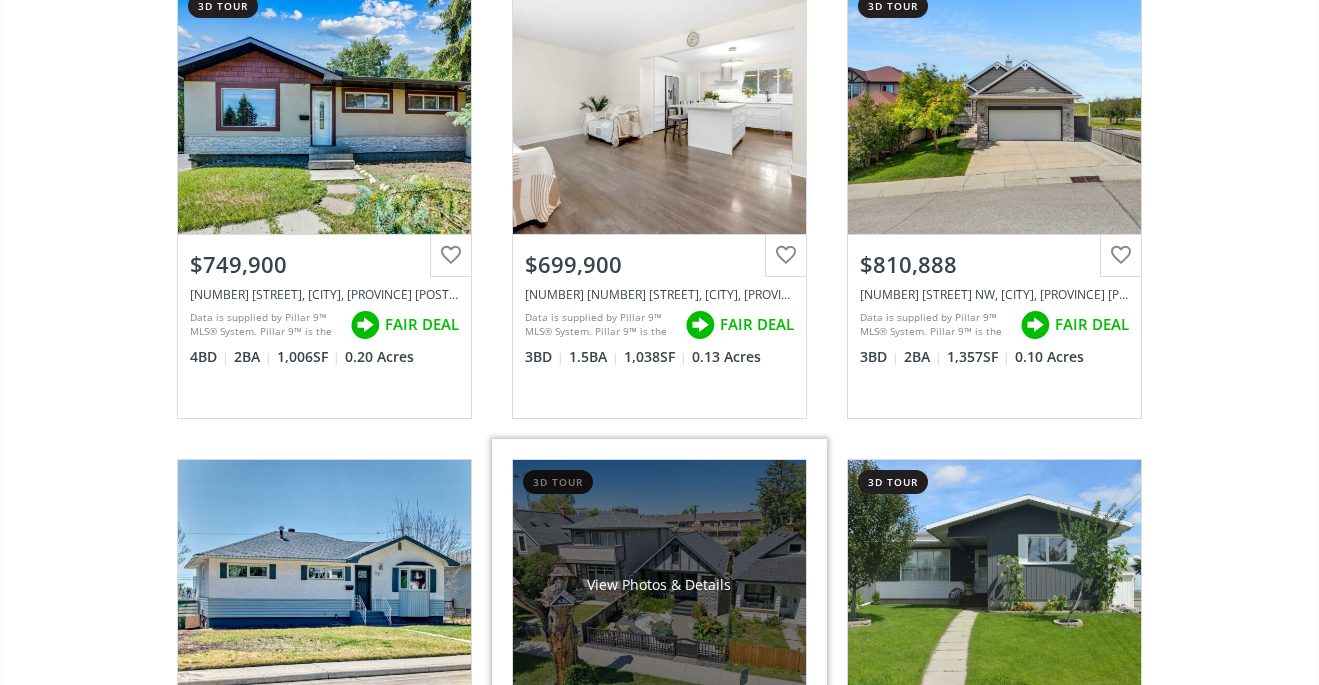scroll, scrollTop: 42192, scrollLeft: 0, axis: vertical 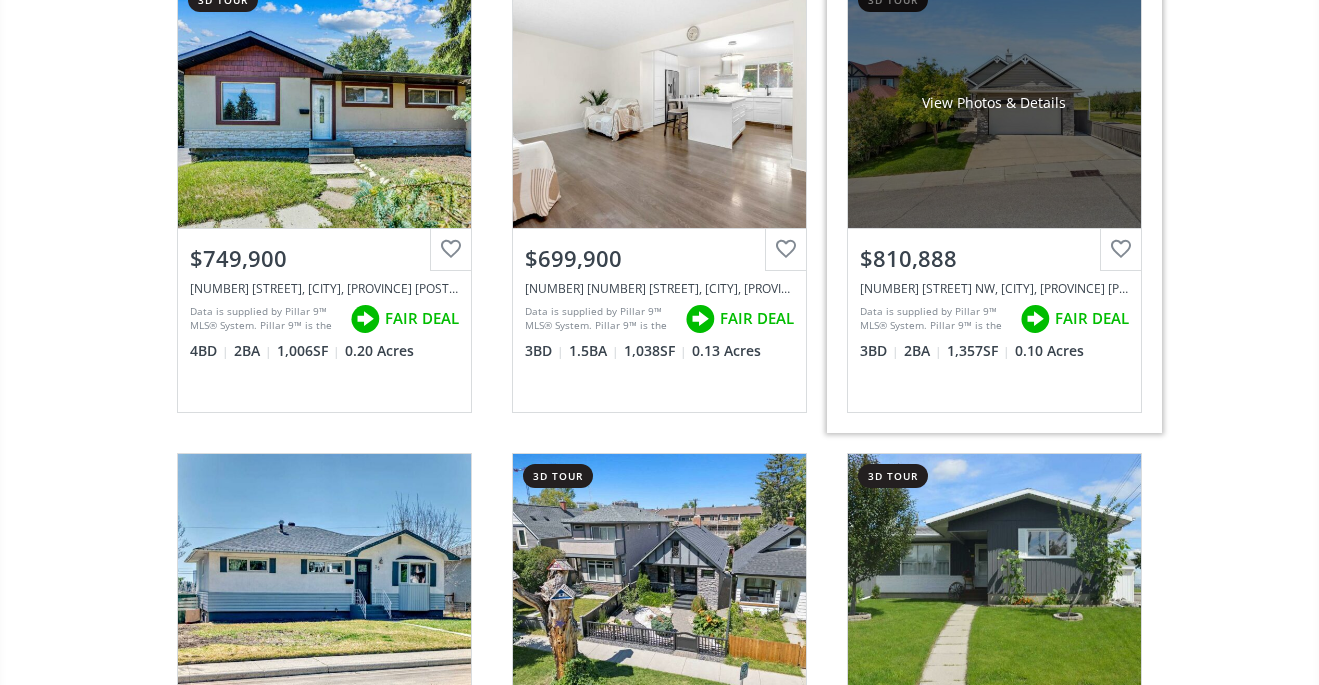 click on "View Photos & Details" at bounding box center [994, 103] 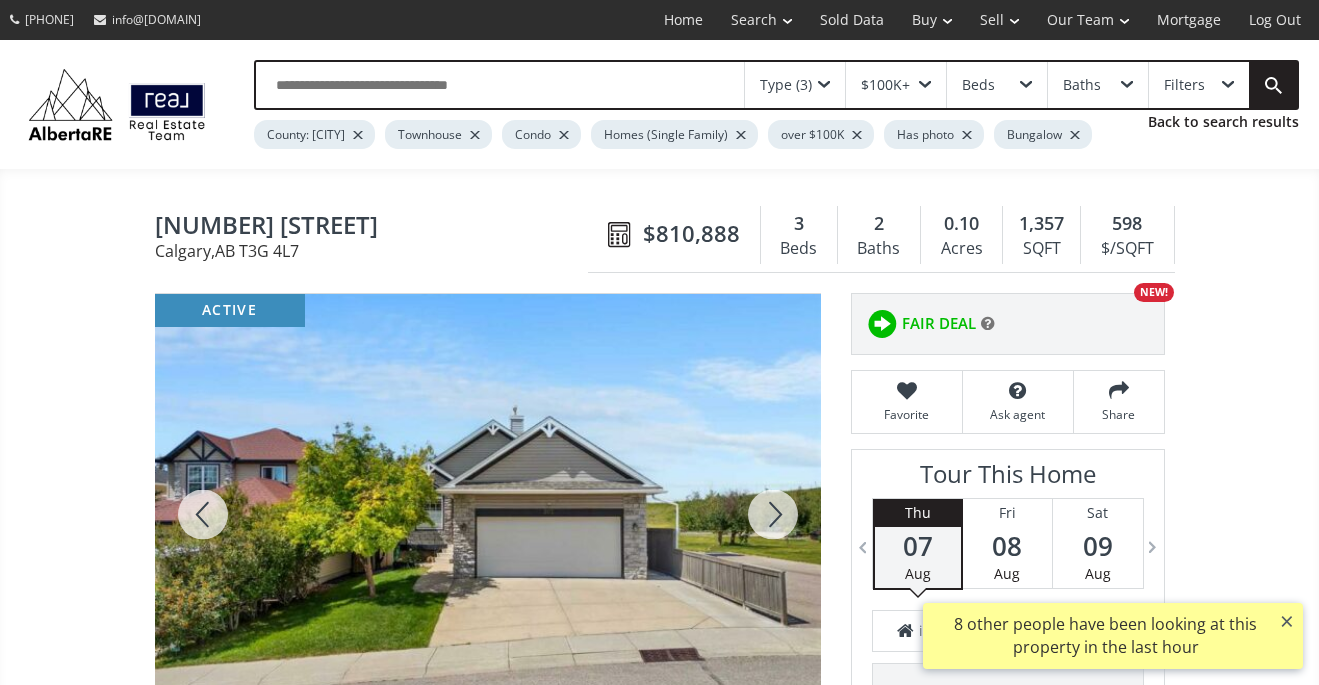 click at bounding box center [773, 514] 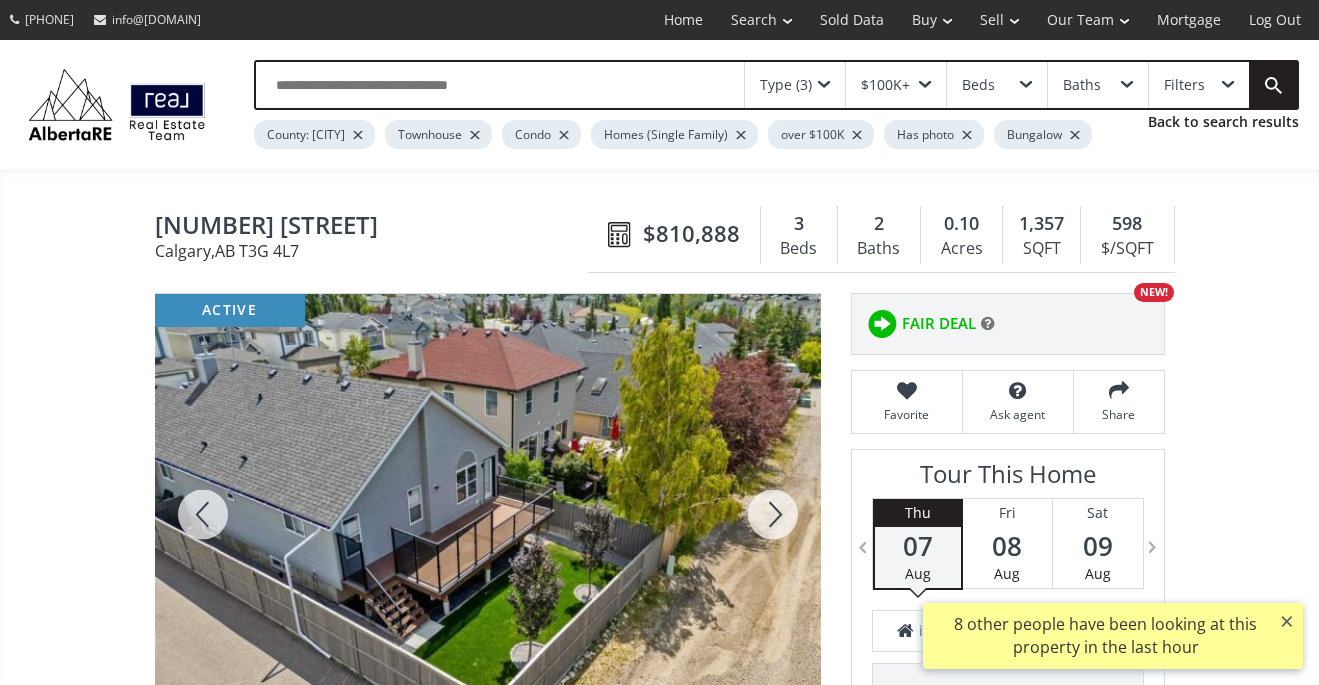 click at bounding box center (773, 514) 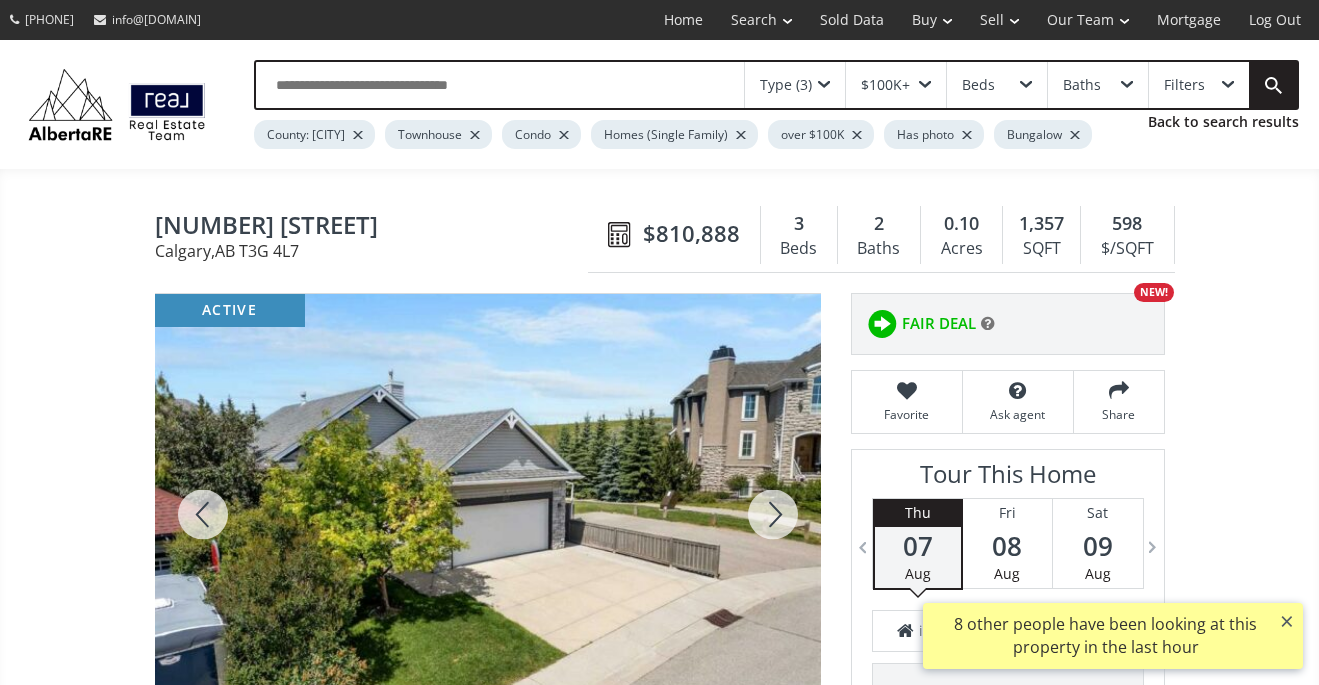 click at bounding box center (773, 514) 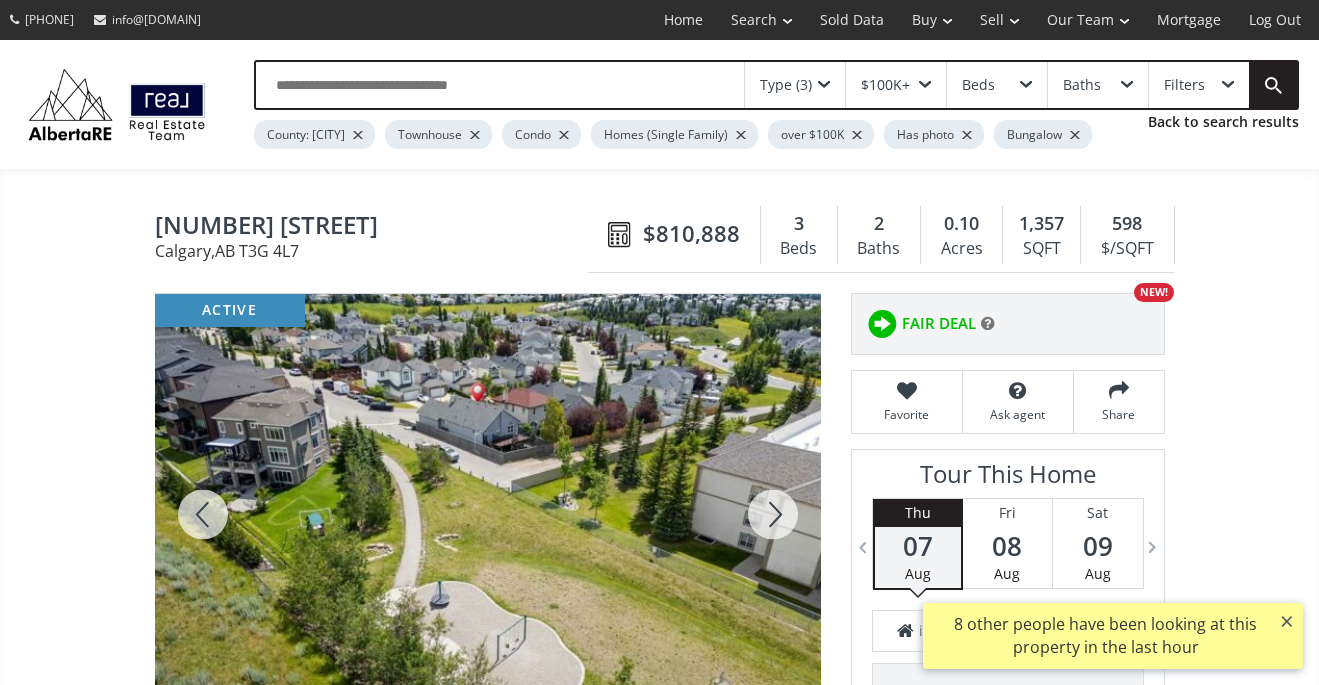 click at bounding box center (773, 514) 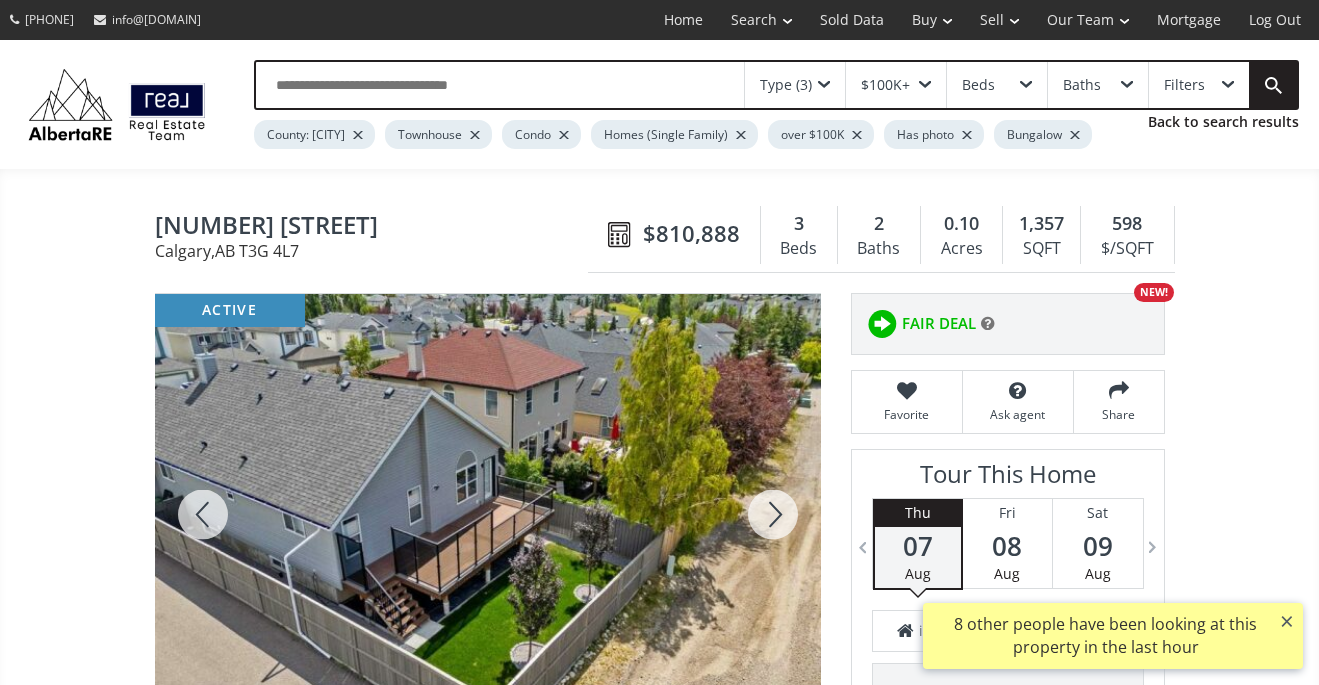 click at bounding box center (773, 514) 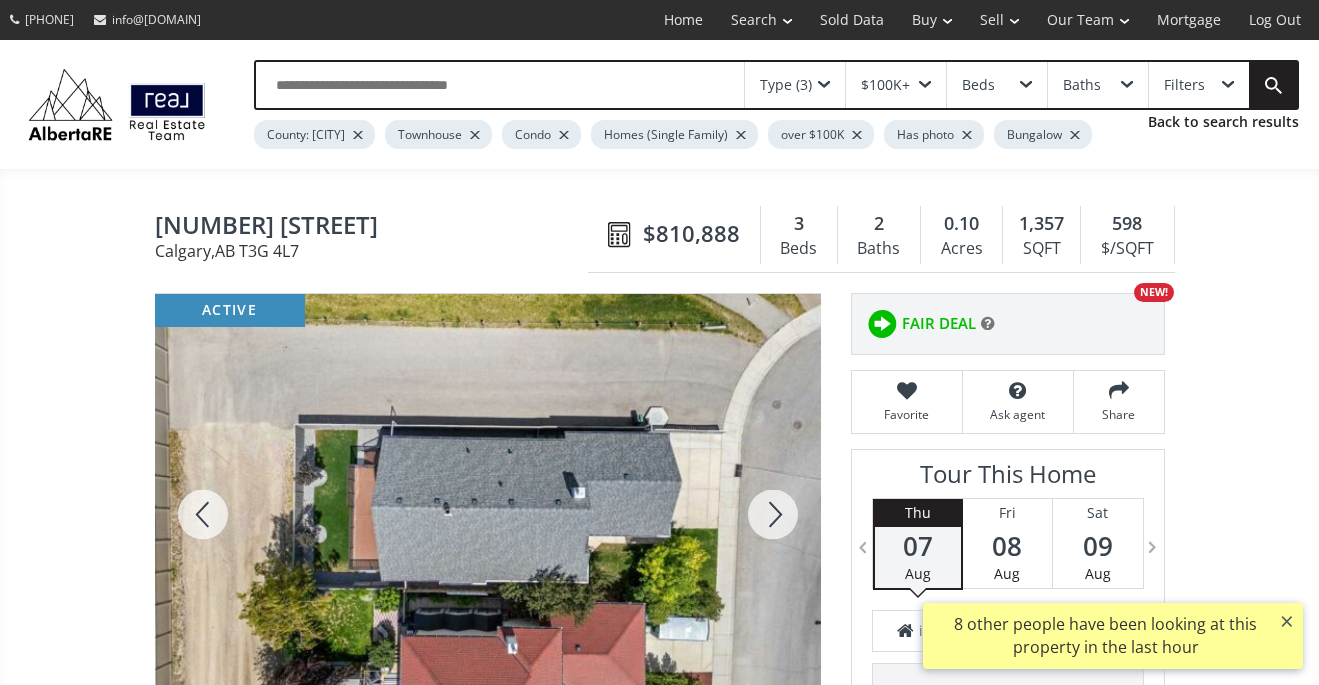 click at bounding box center (773, 514) 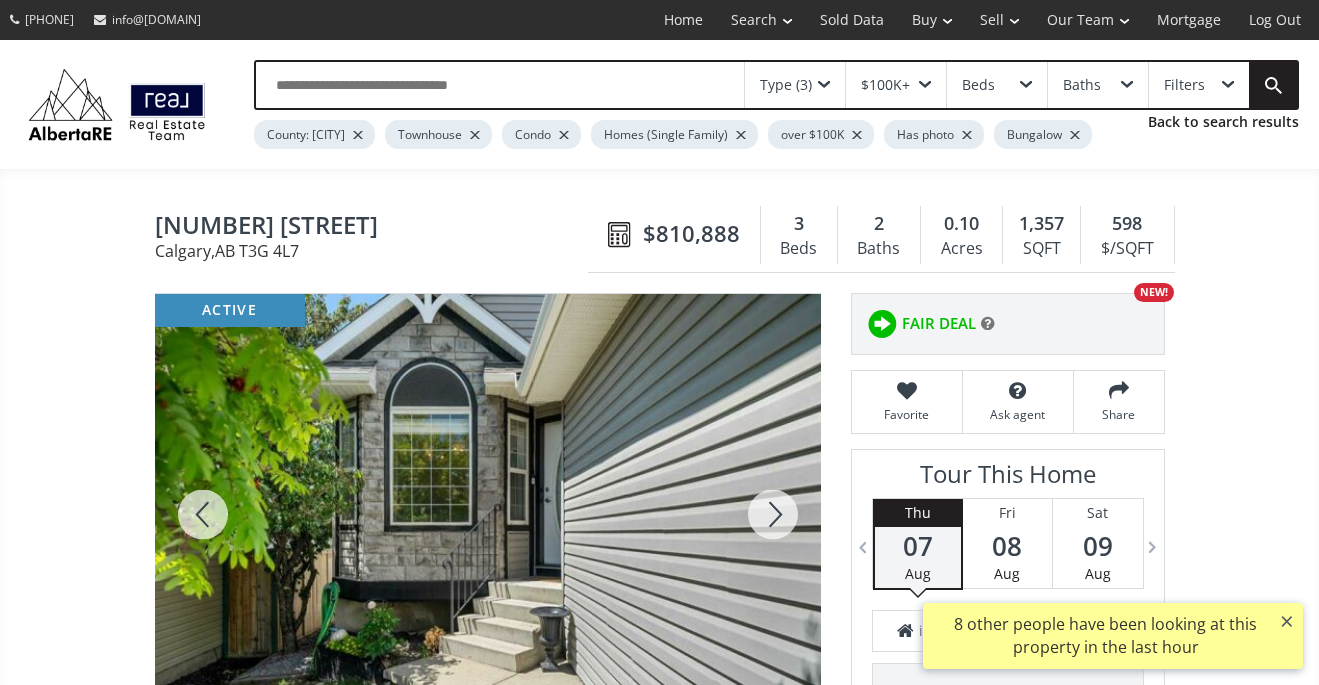 click at bounding box center (773, 514) 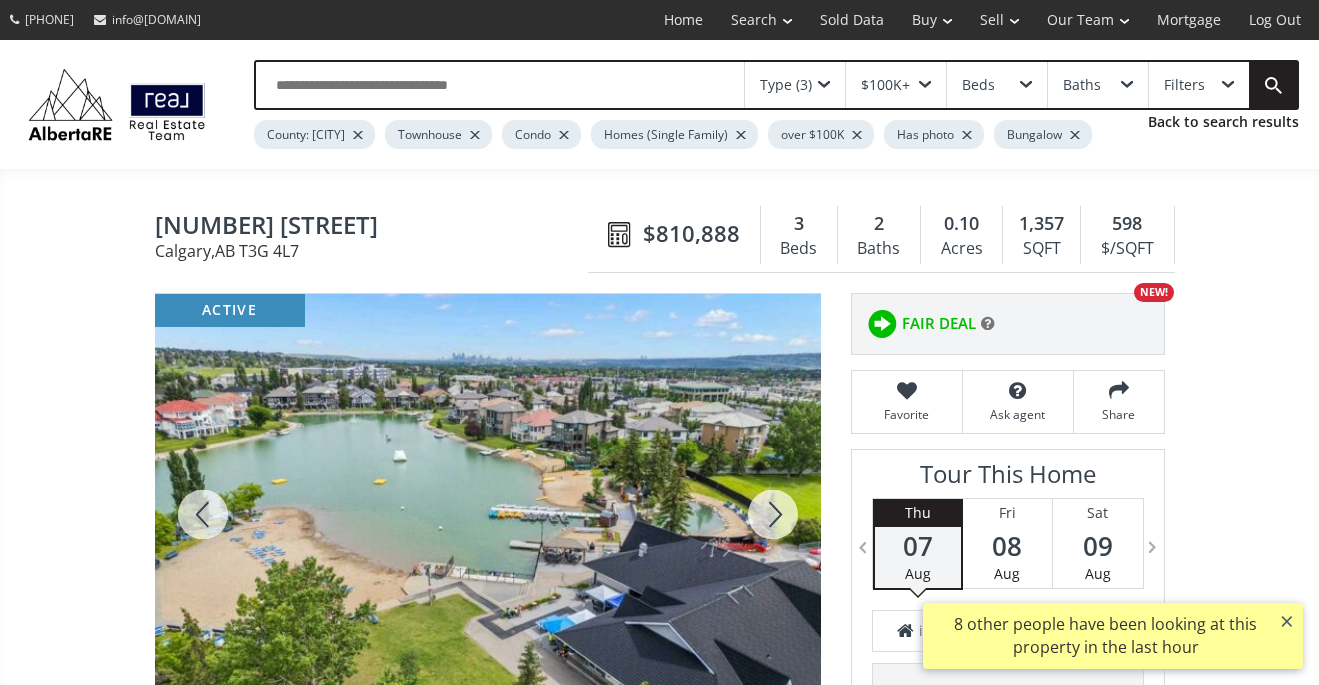 click at bounding box center [773, 514] 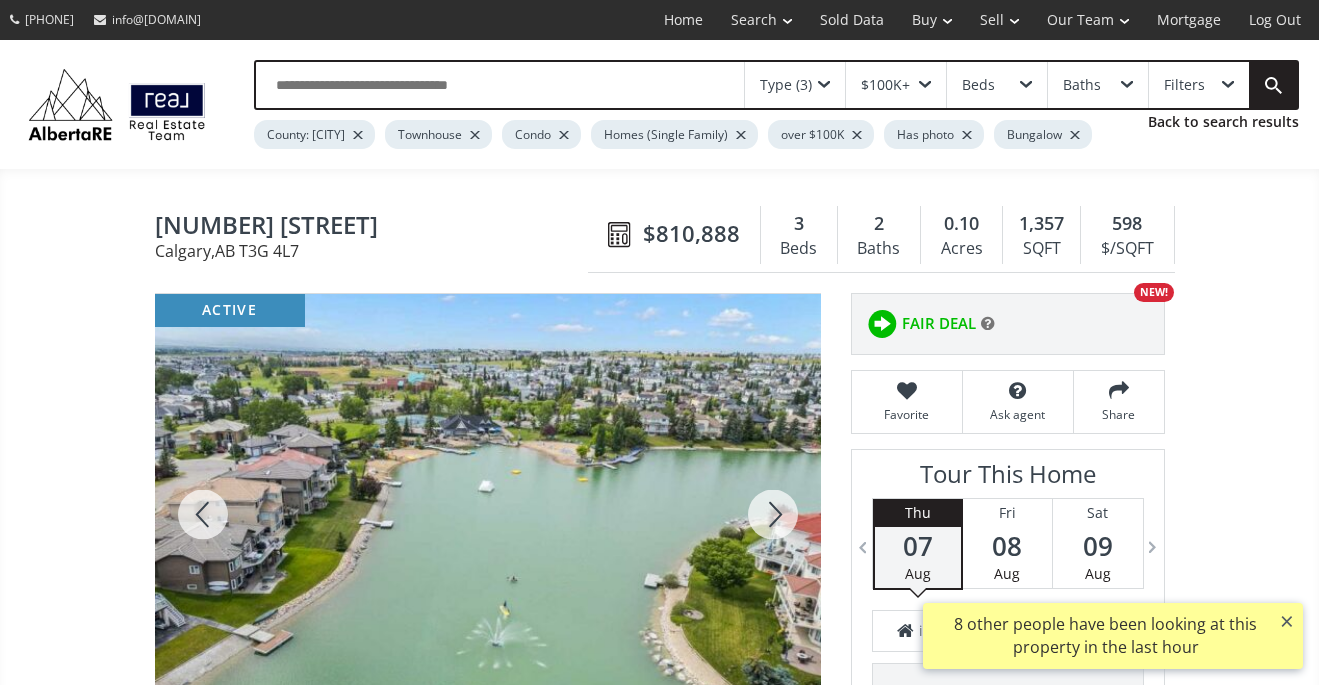 click at bounding box center (773, 514) 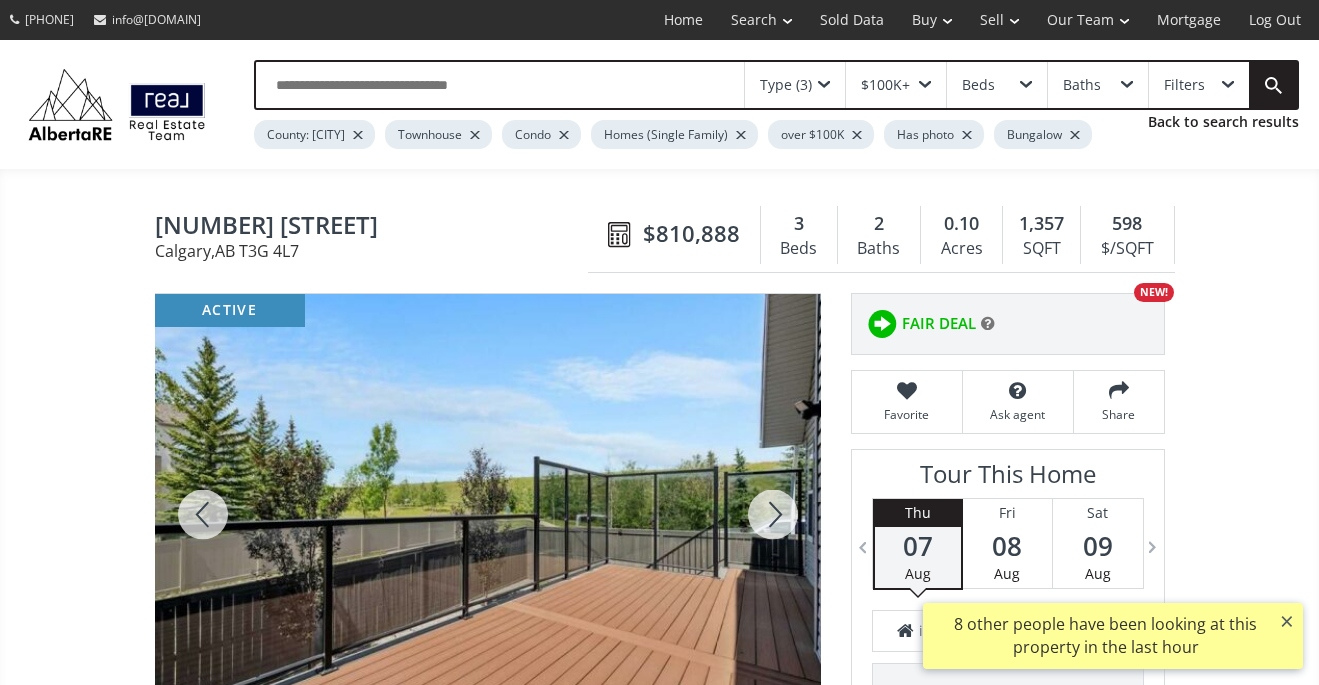 click at bounding box center [773, 514] 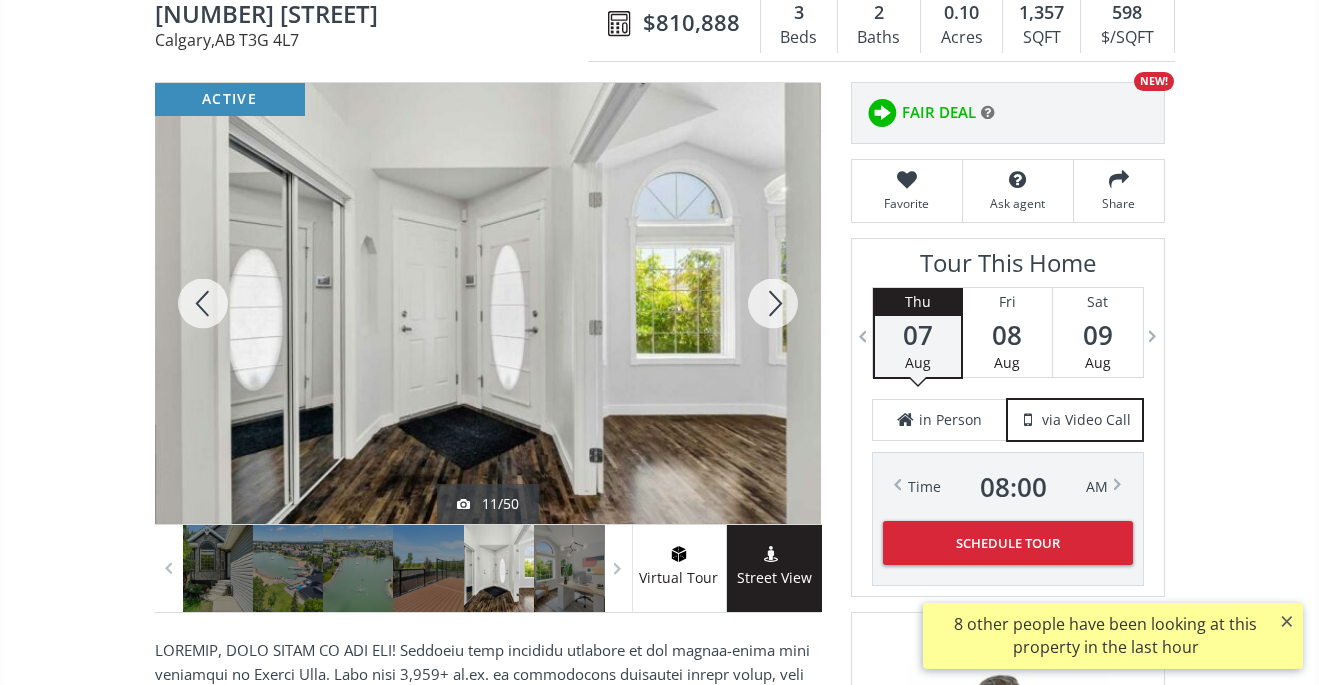scroll, scrollTop: 223, scrollLeft: 0, axis: vertical 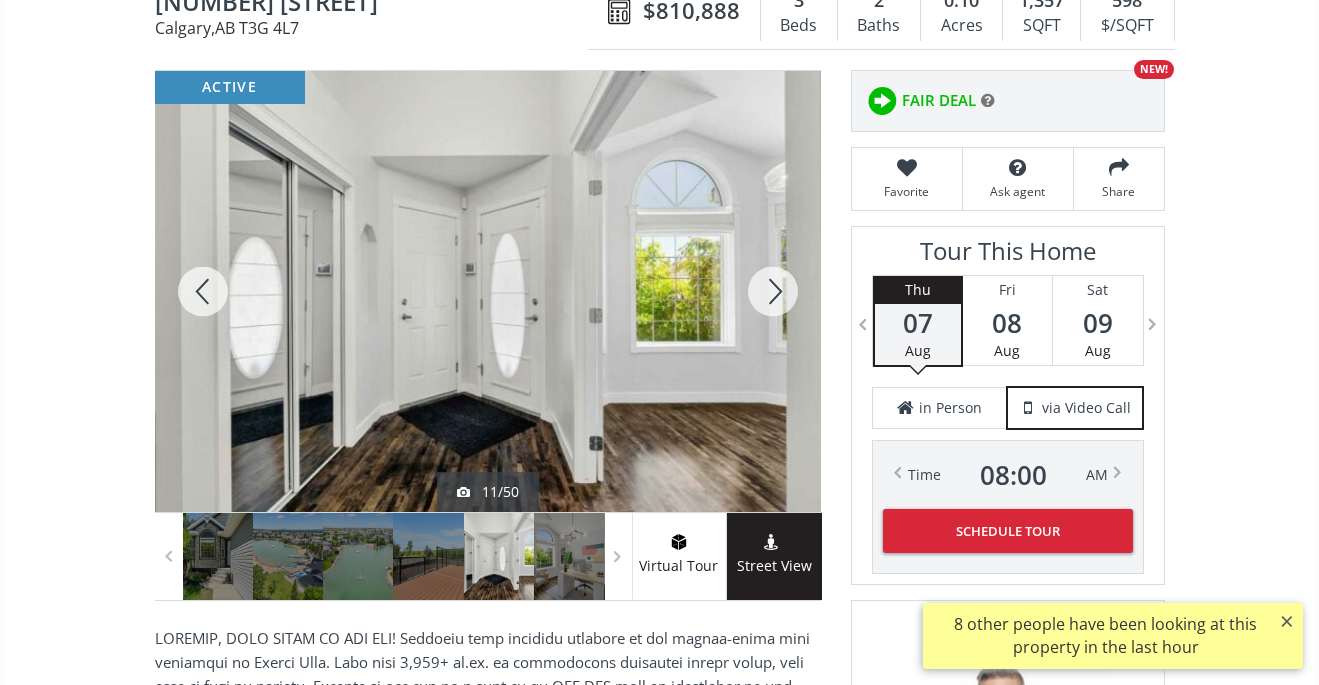 click at bounding box center (773, 291) 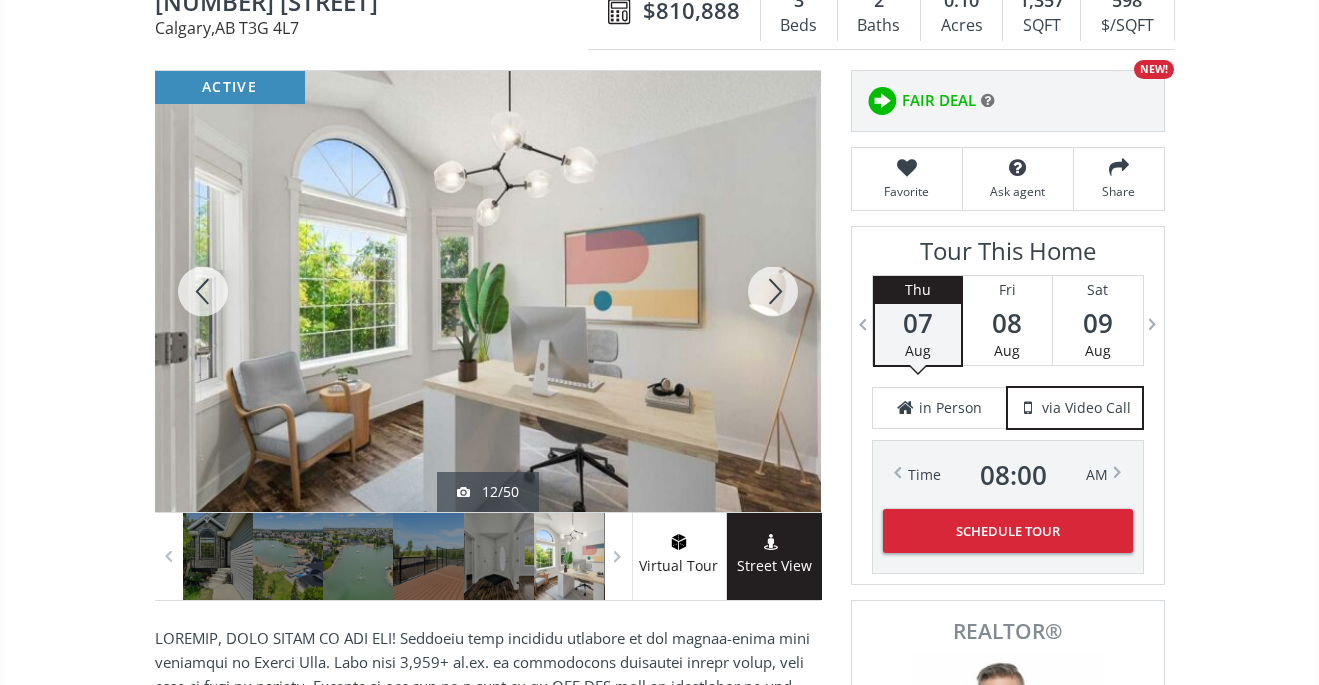 click at bounding box center [773, 291] 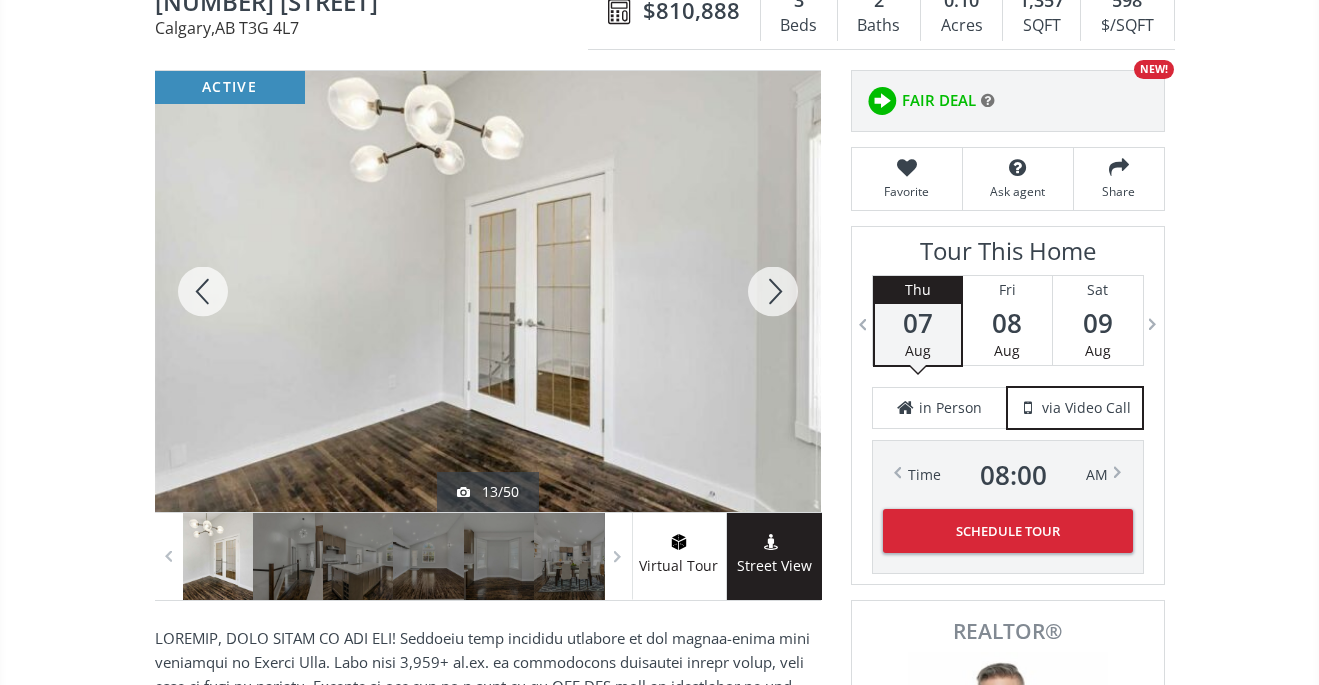 click at bounding box center (773, 291) 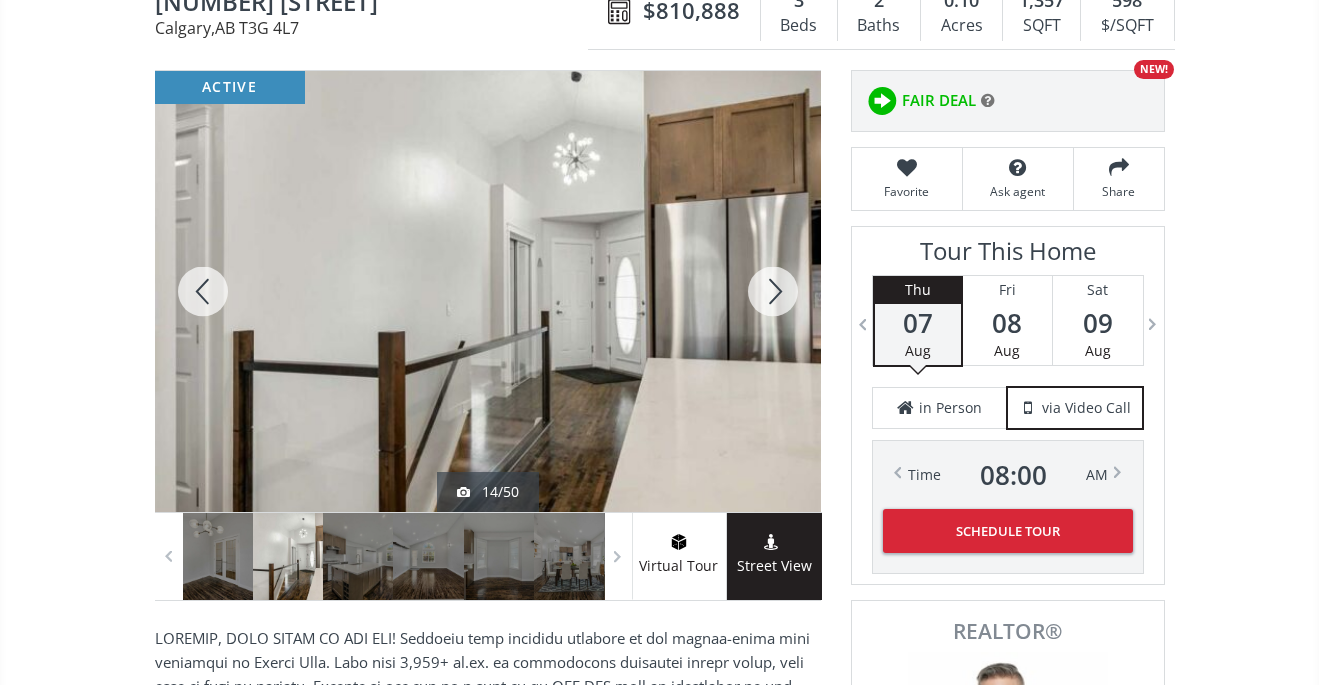 click at bounding box center (773, 291) 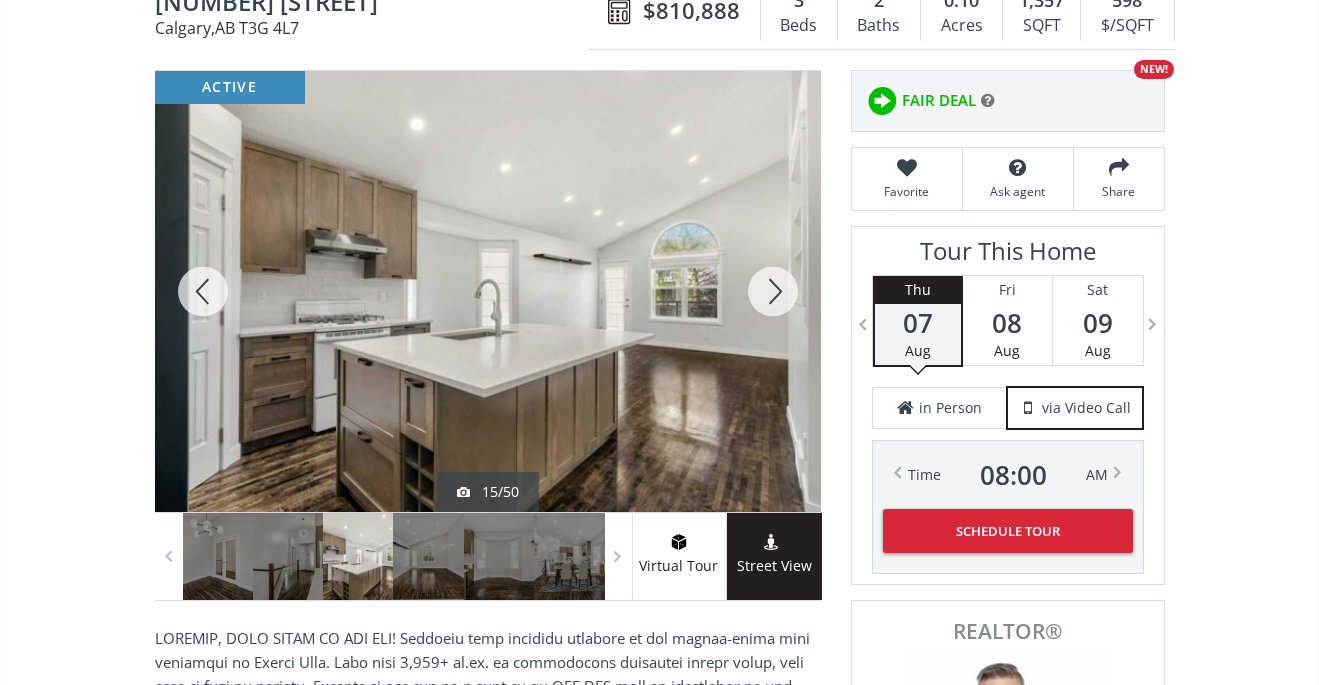 click at bounding box center (773, 291) 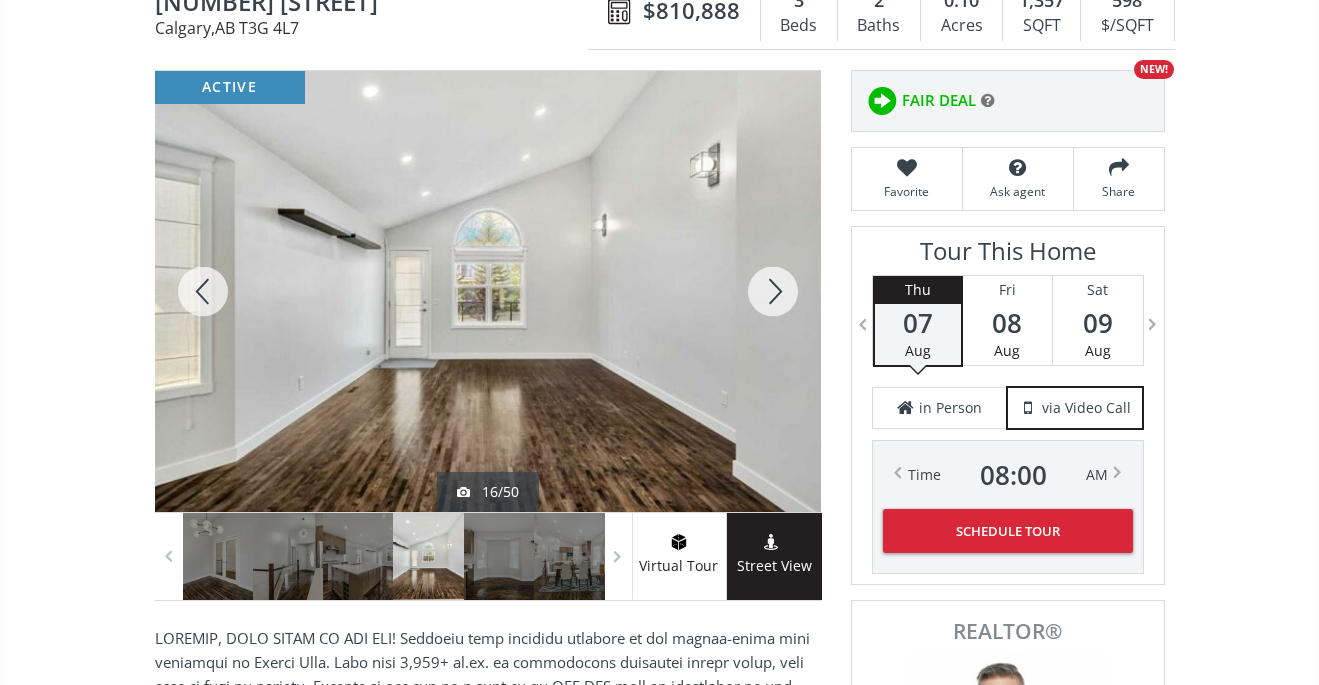 click at bounding box center (773, 291) 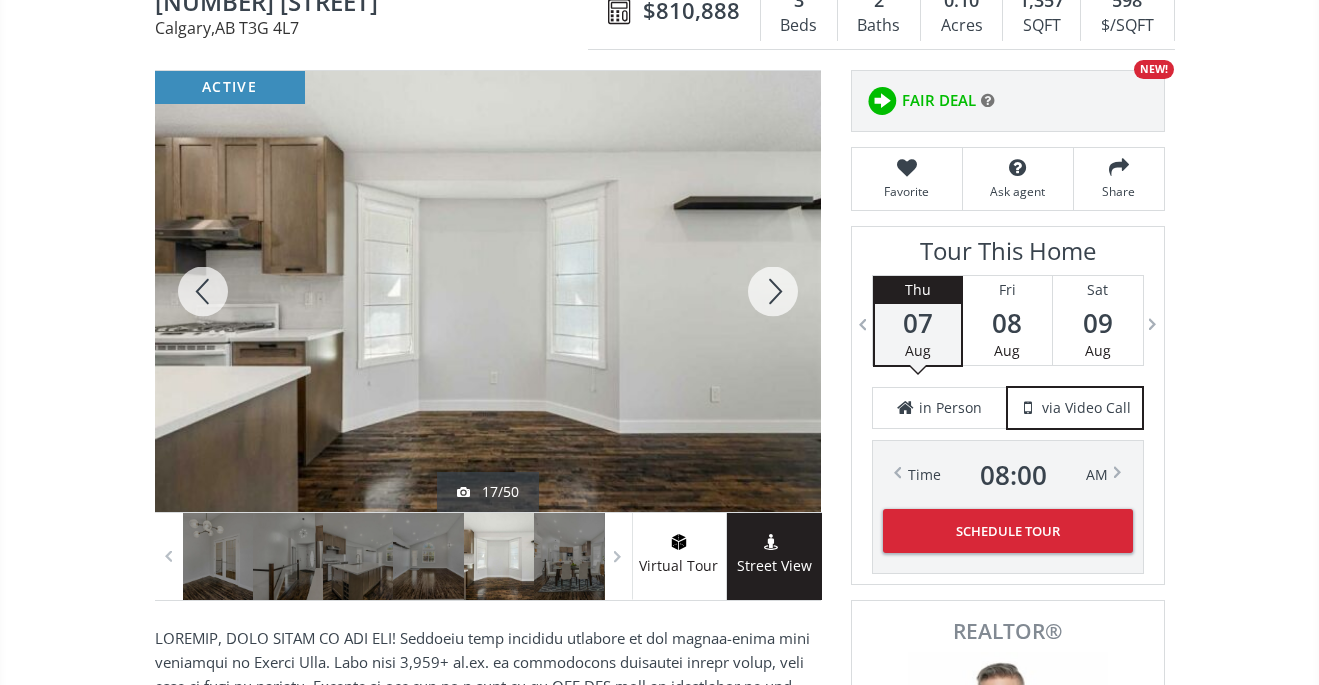 click at bounding box center (773, 291) 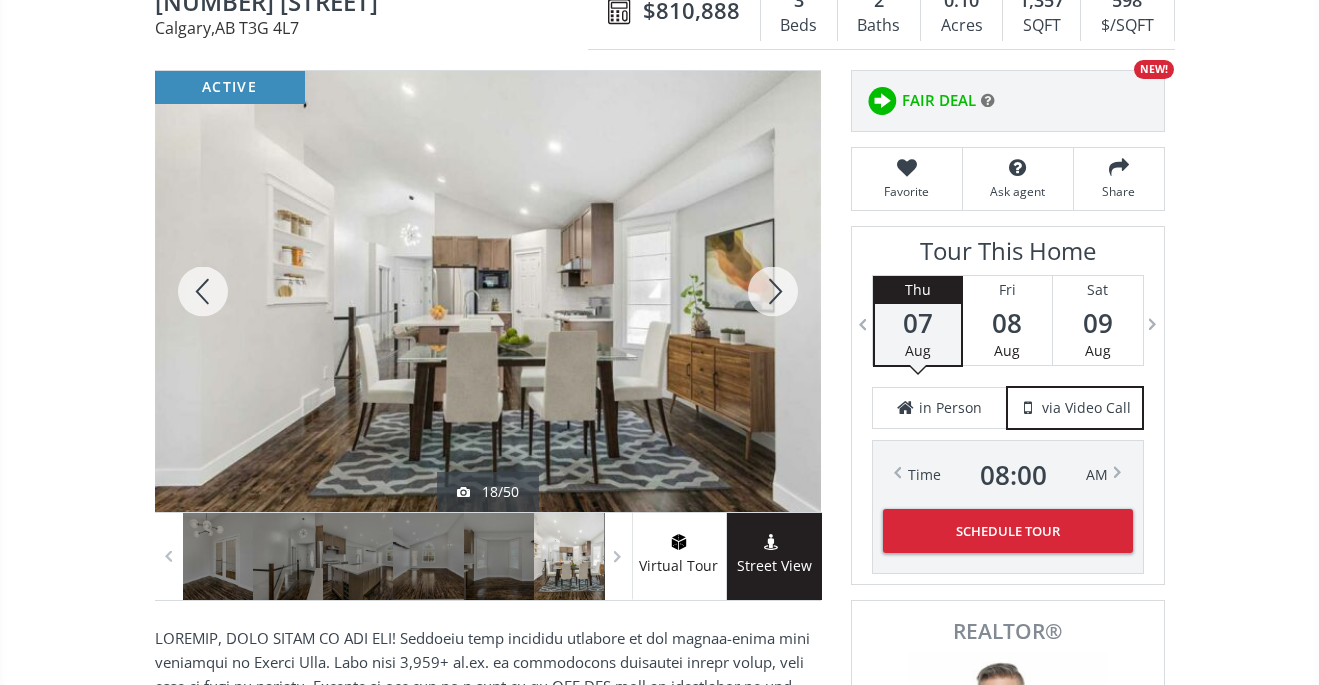 click at bounding box center (773, 291) 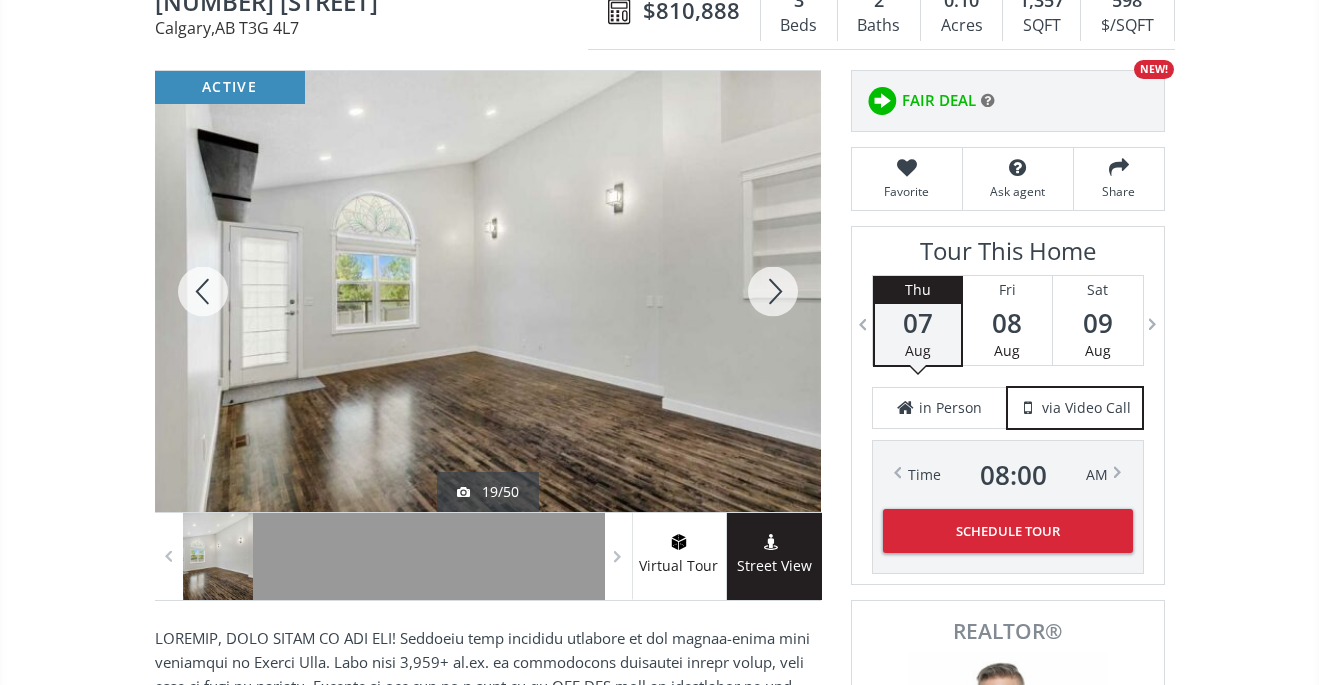 click at bounding box center (773, 291) 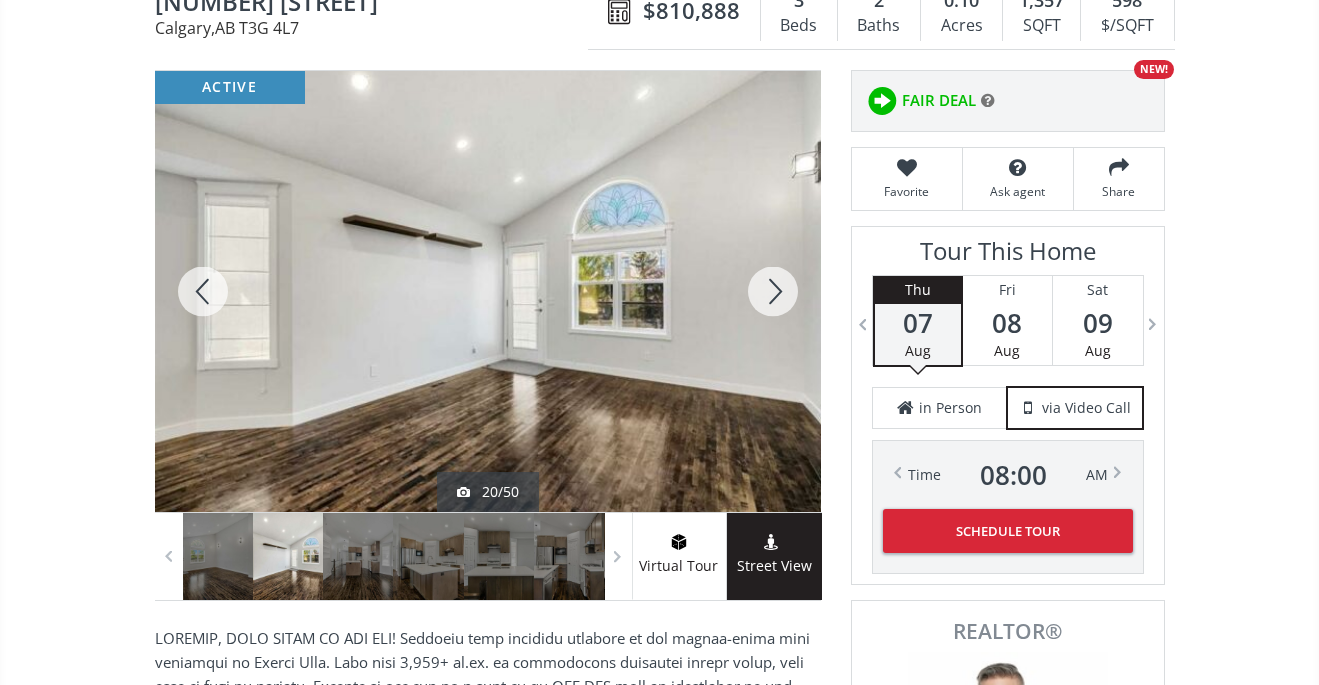 click at bounding box center (773, 291) 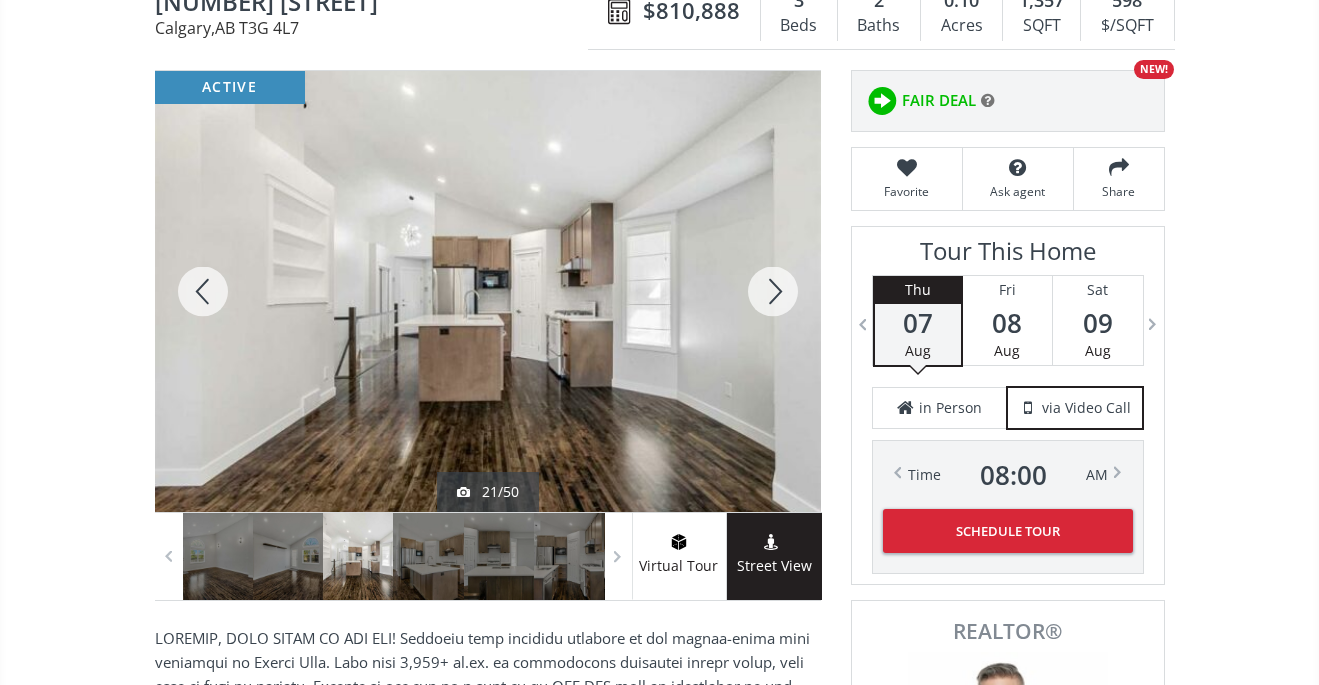 click at bounding box center [773, 291] 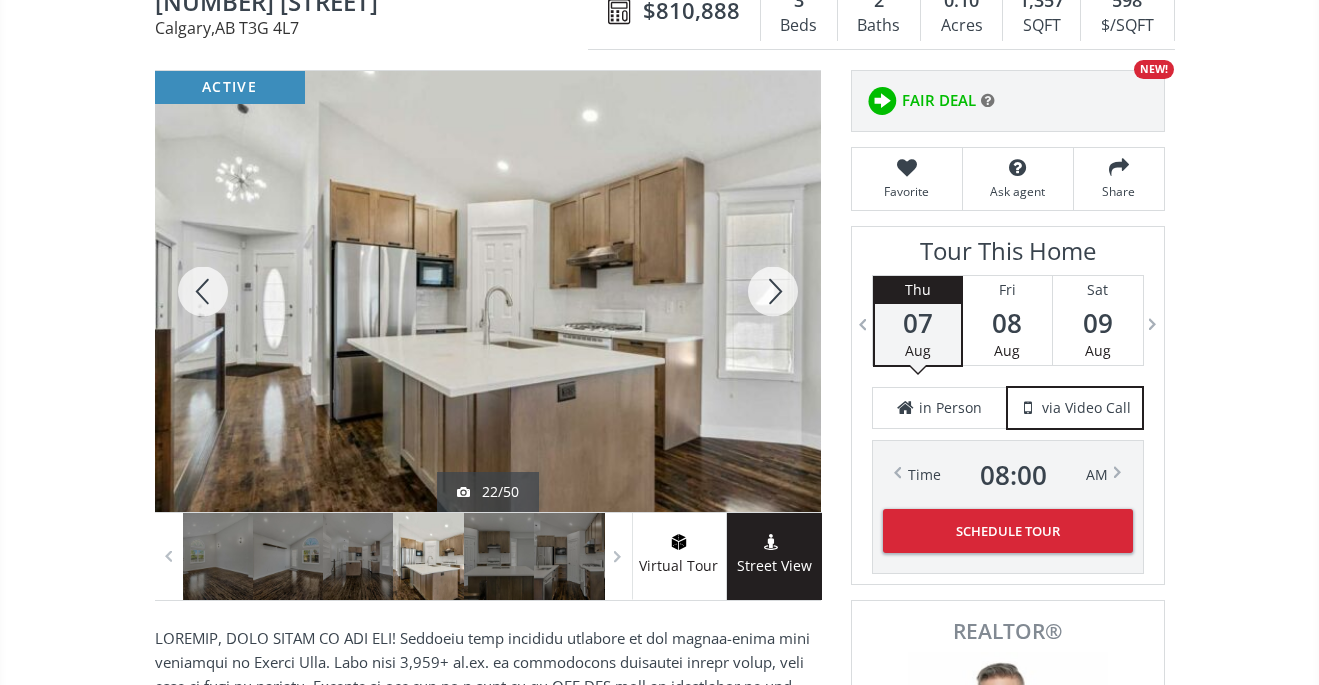 click at bounding box center [773, 291] 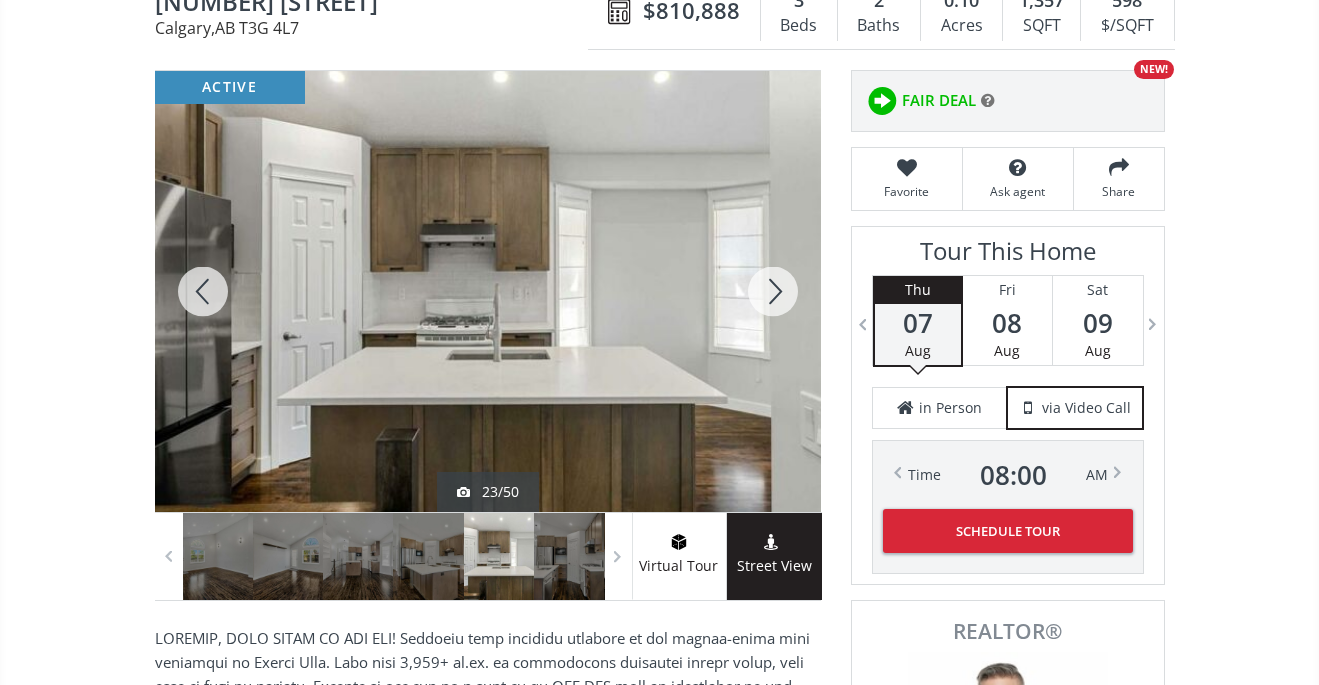 click at bounding box center (773, 291) 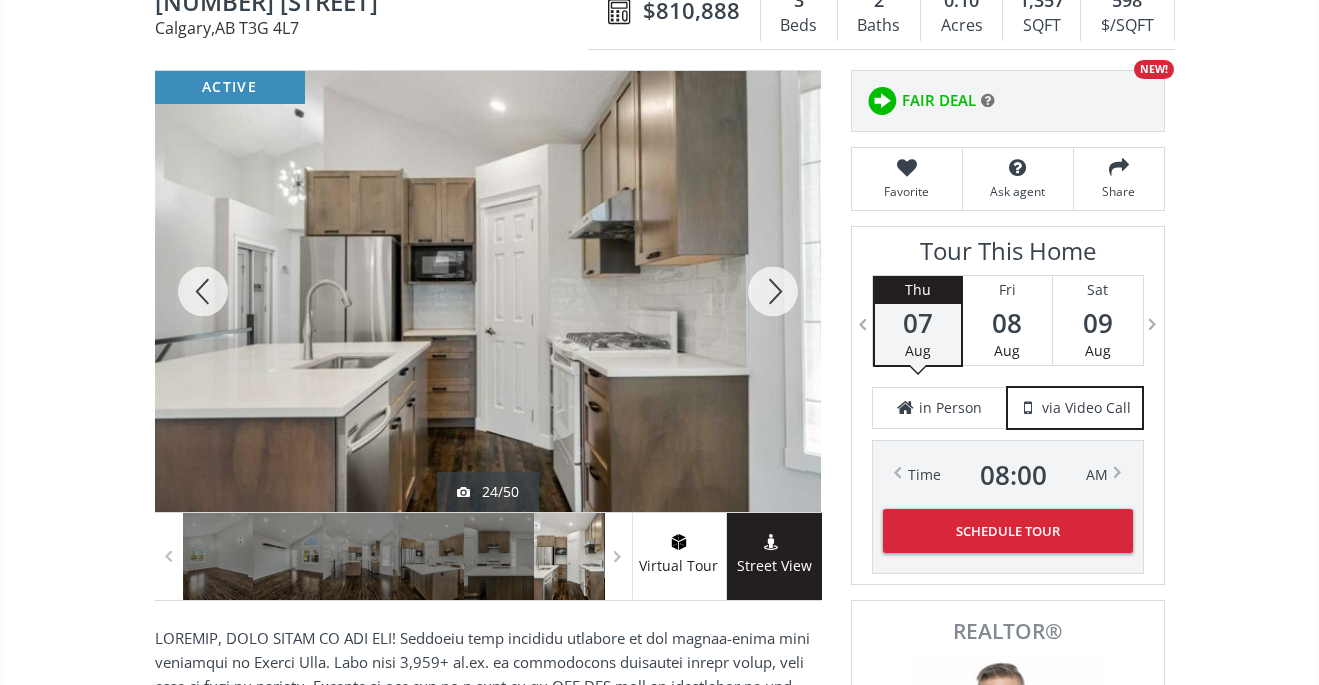 click at bounding box center (773, 291) 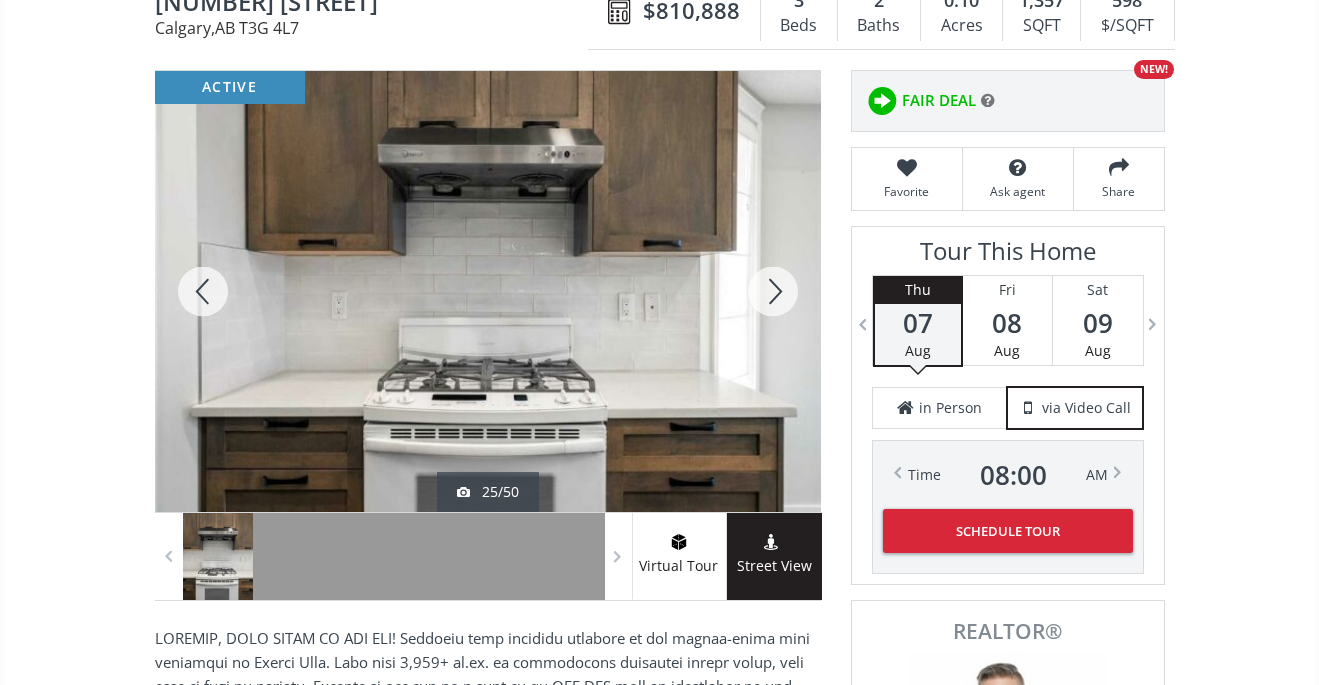 click at bounding box center (773, 291) 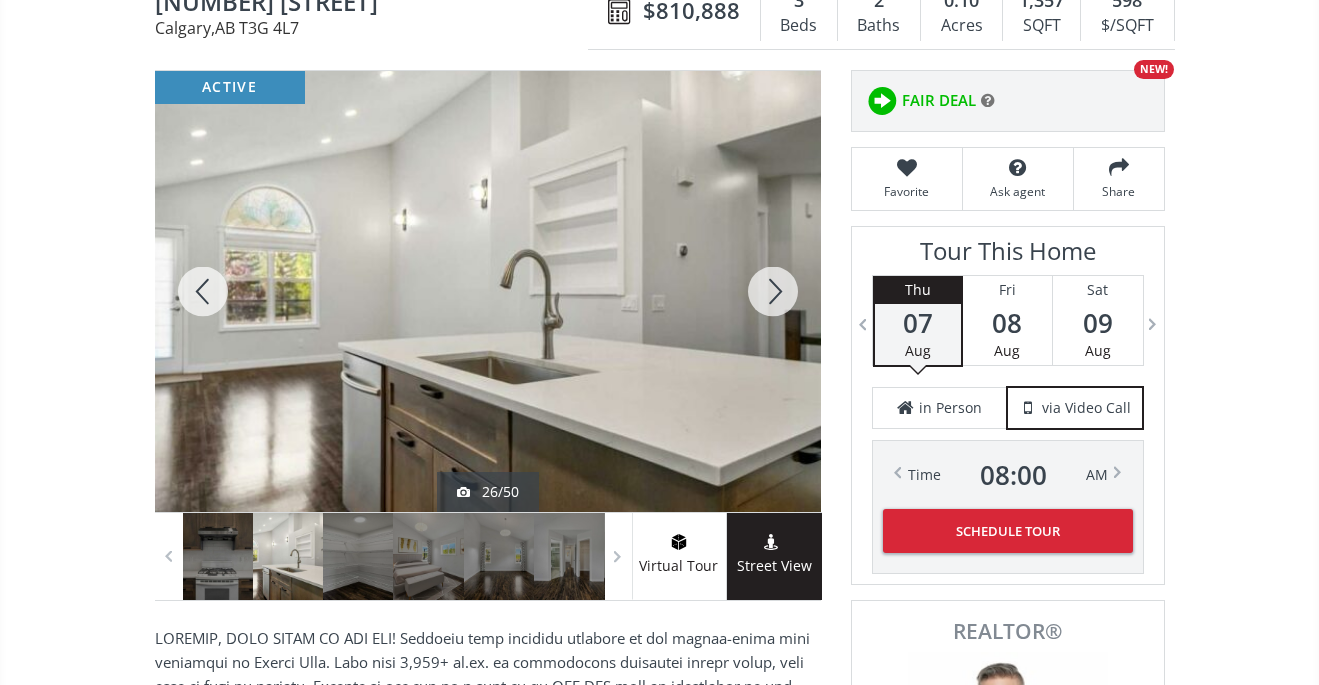 click at bounding box center [773, 291] 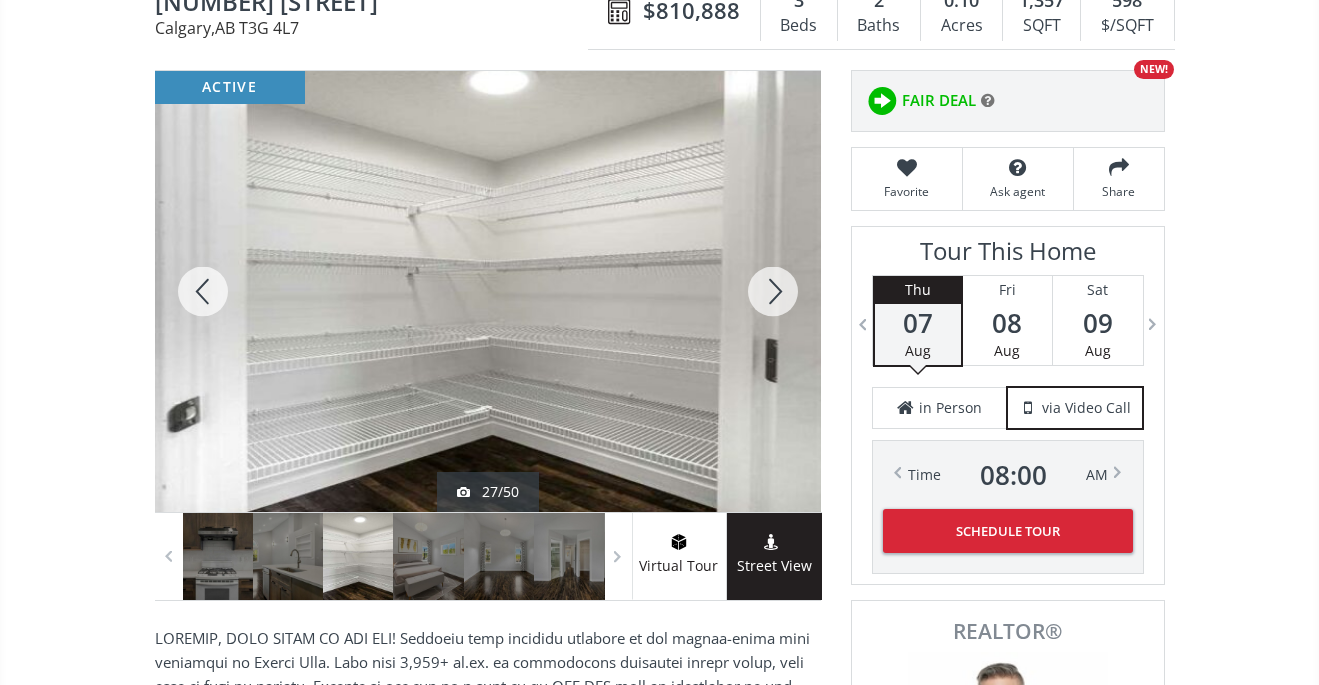 click at bounding box center (773, 291) 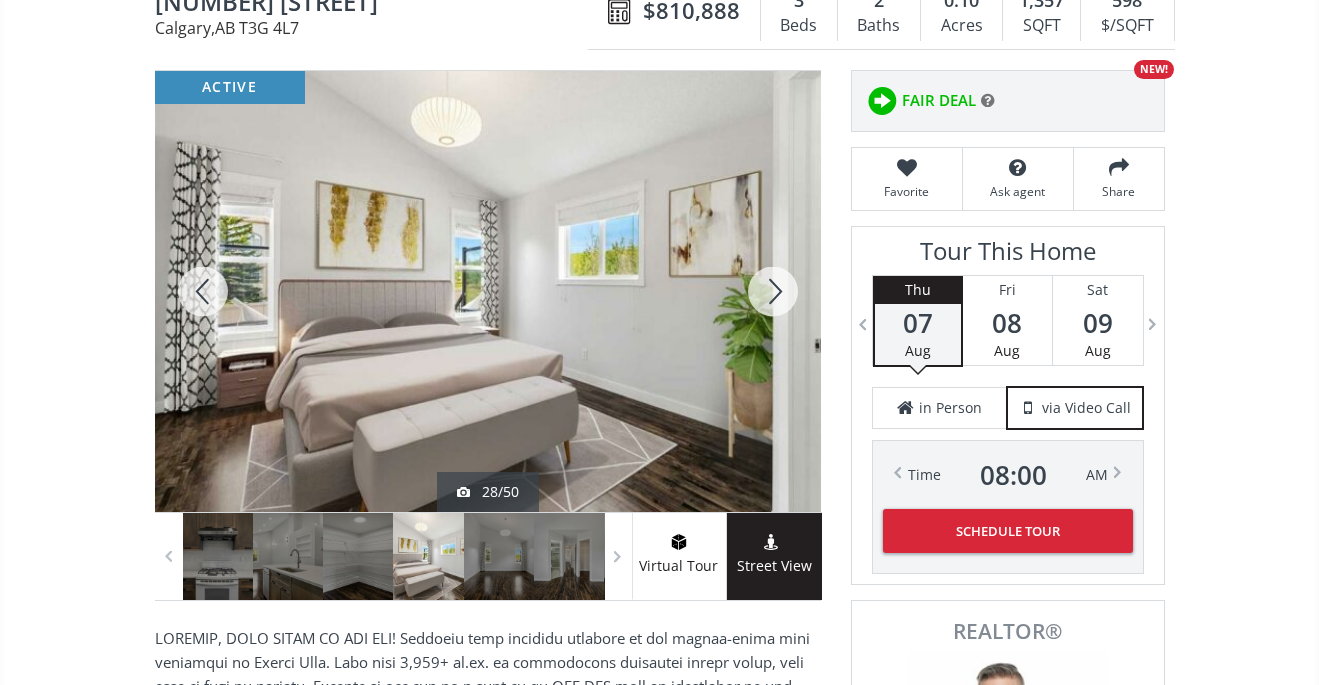click at bounding box center (773, 291) 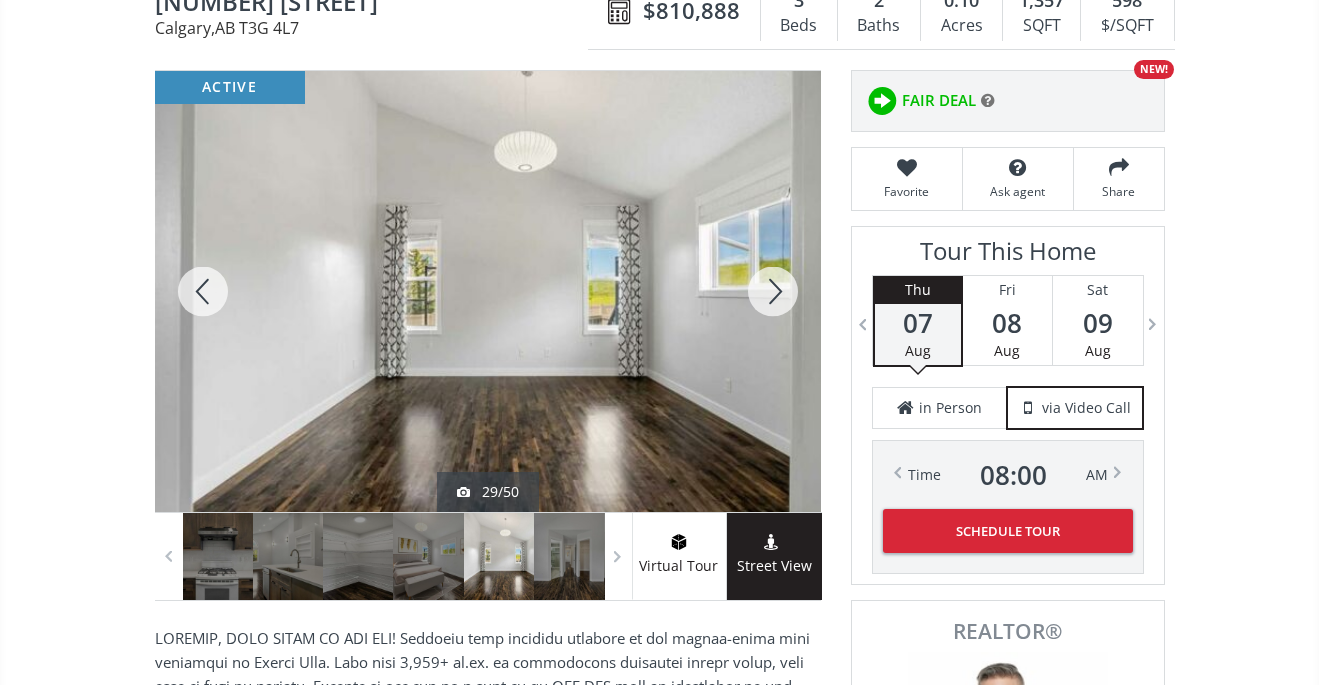 click at bounding box center [773, 291] 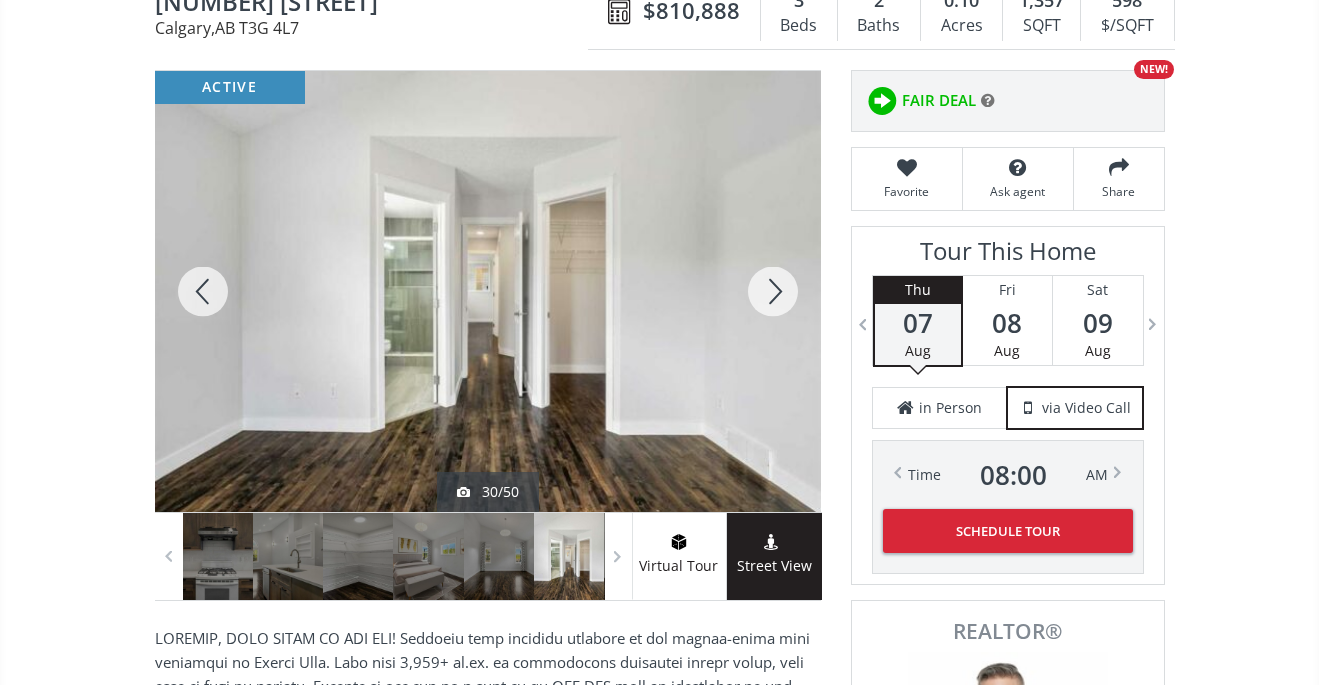 click at bounding box center [773, 291] 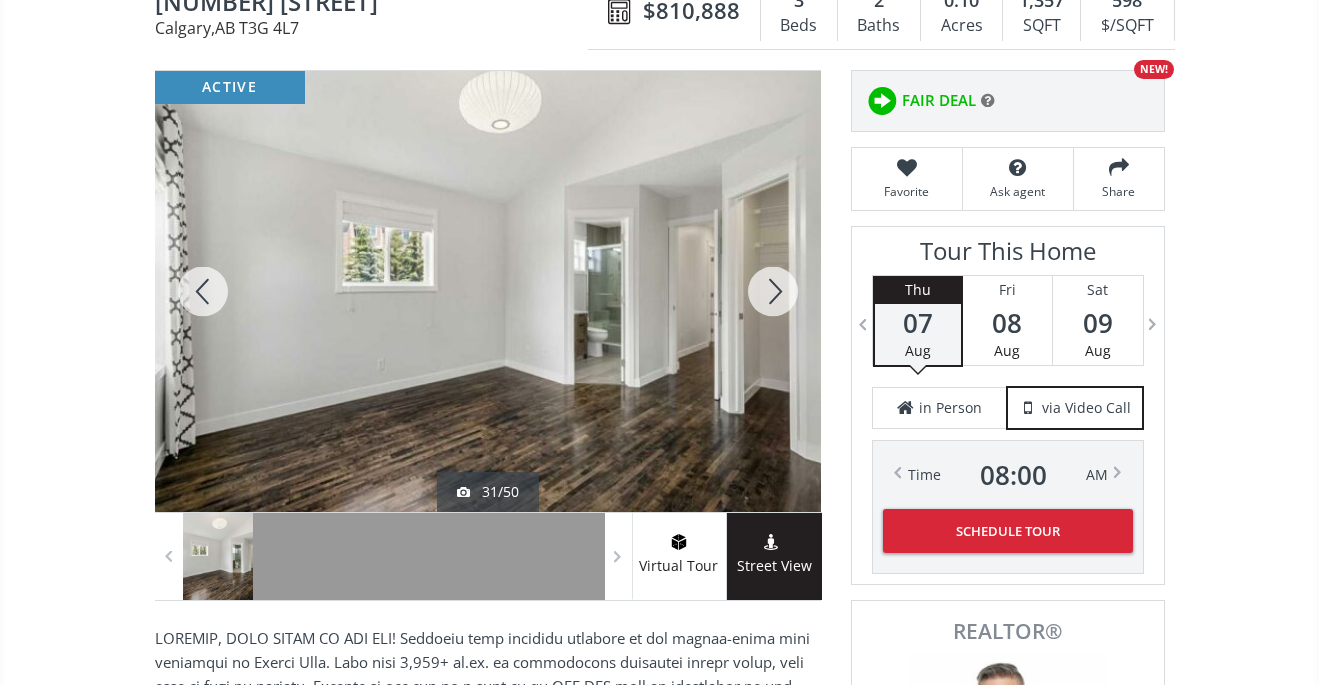 click at bounding box center (773, 291) 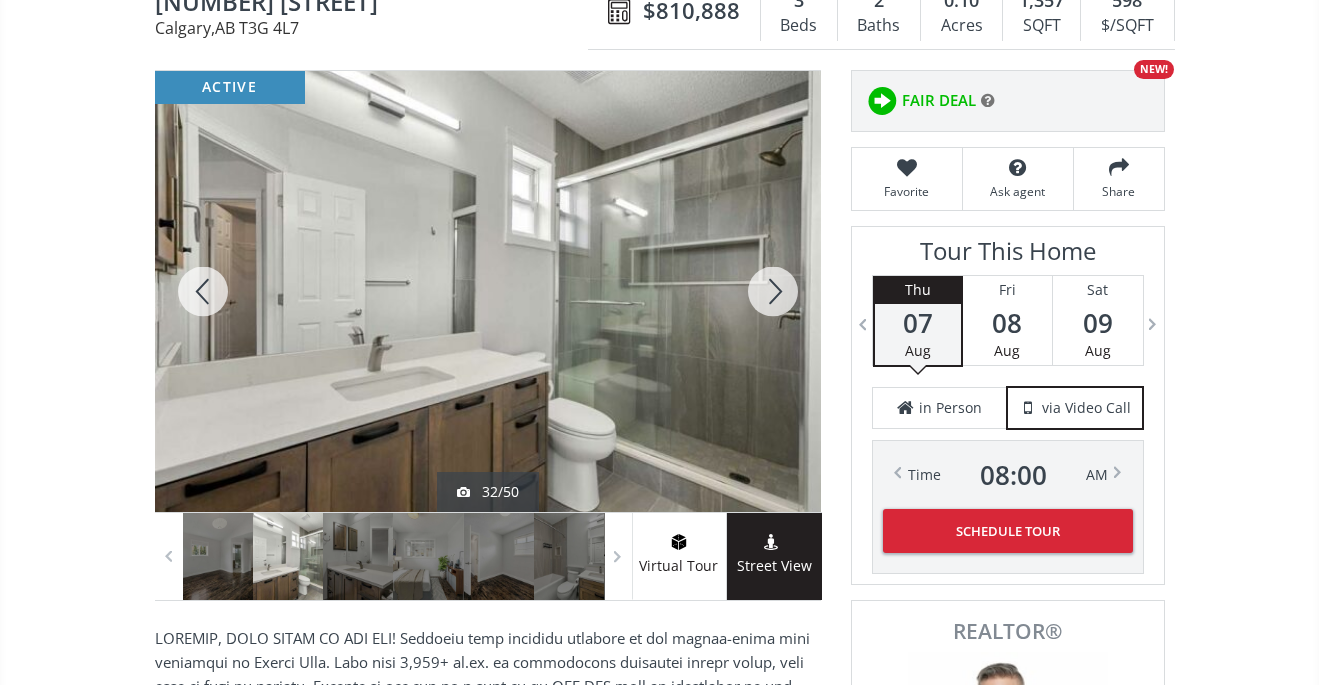 click at bounding box center [773, 291] 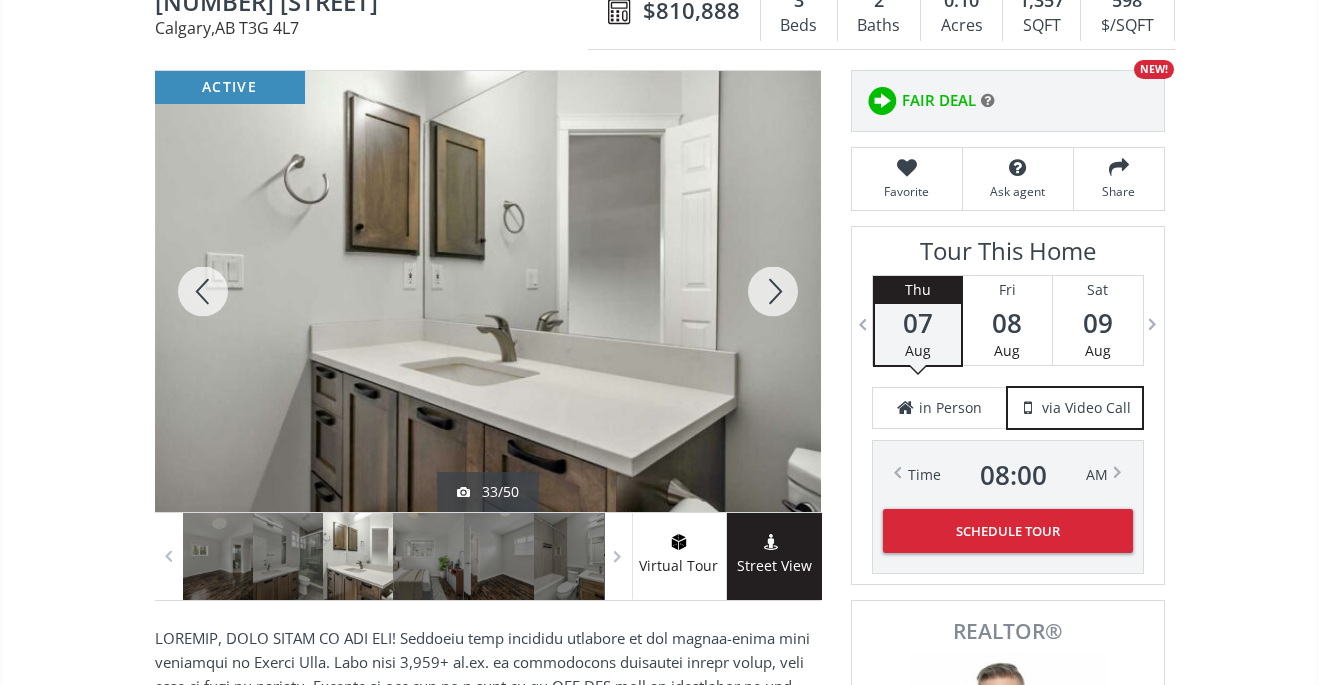 click at bounding box center (773, 291) 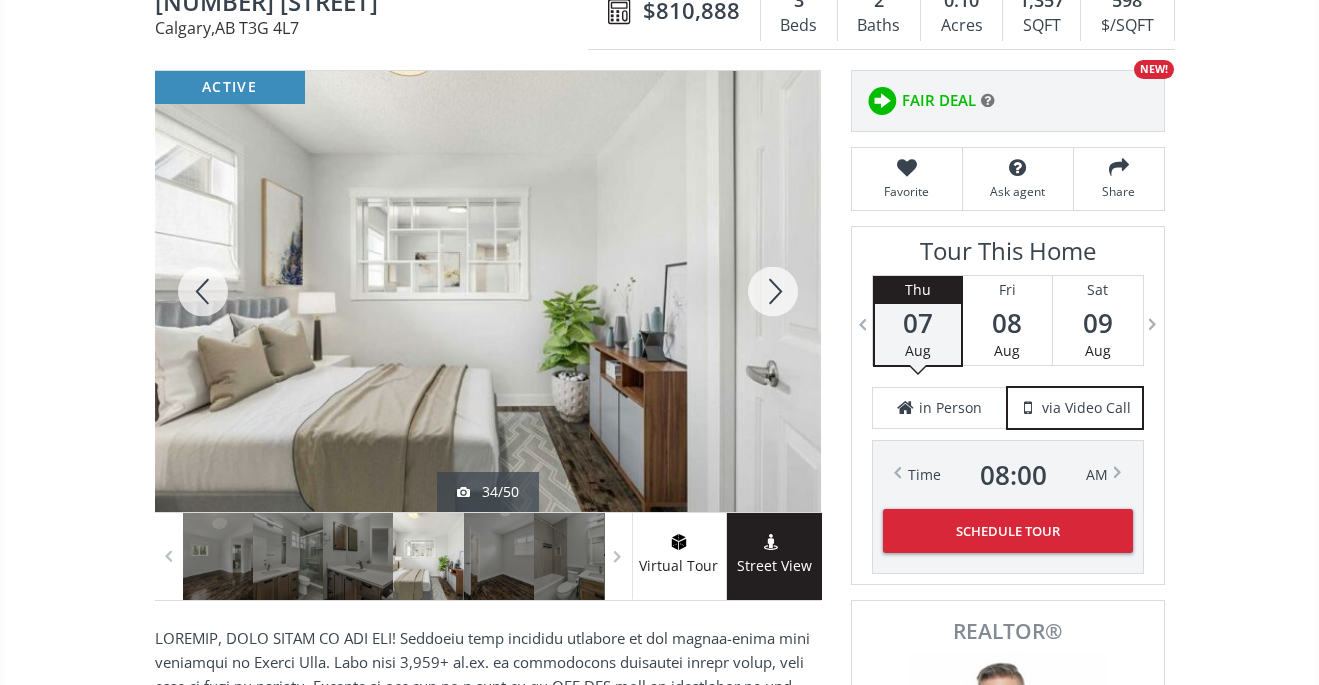 click at bounding box center (773, 291) 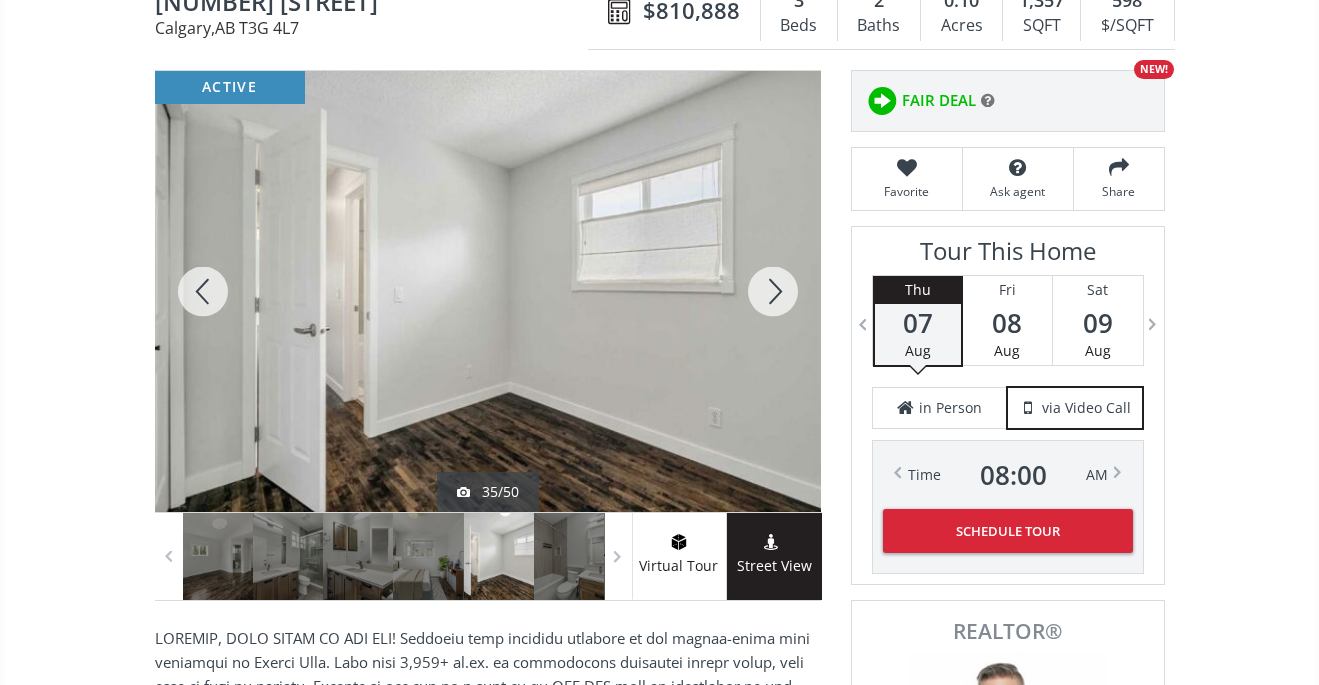 click at bounding box center (773, 291) 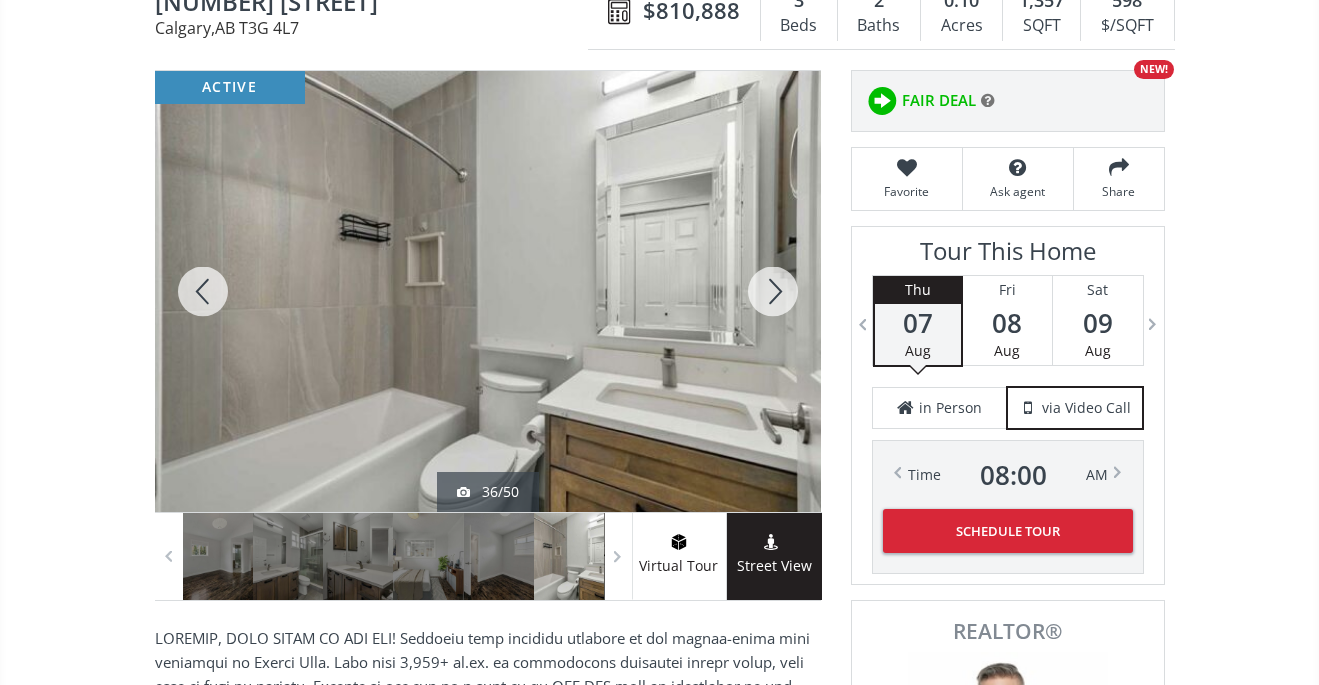 click at bounding box center (773, 291) 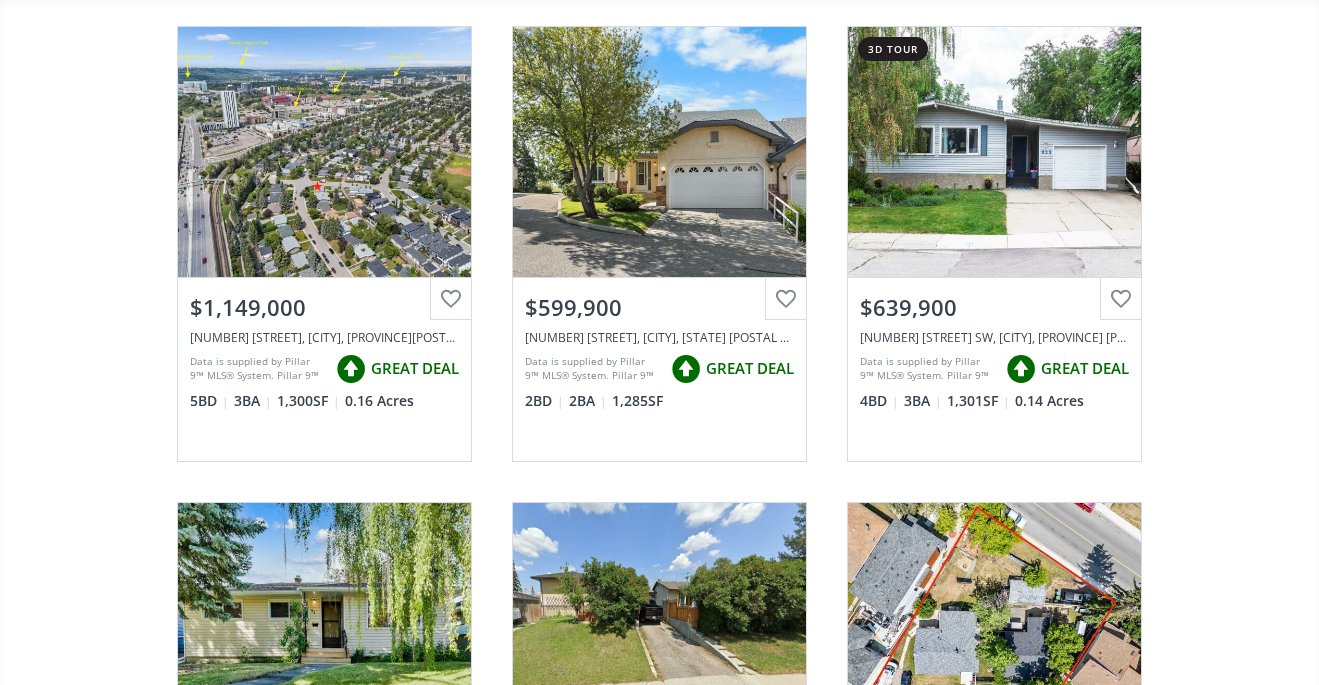 scroll, scrollTop: 42192, scrollLeft: 0, axis: vertical 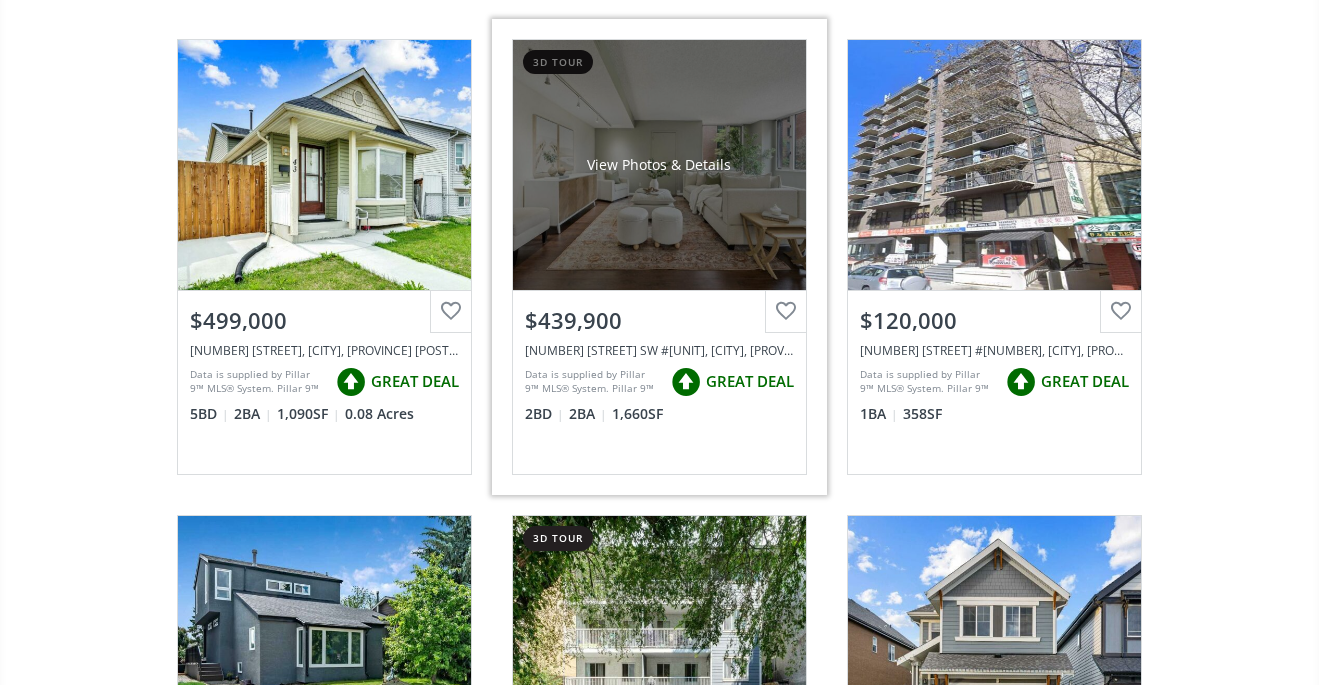 click on "View Photos & Details" at bounding box center [659, 165] 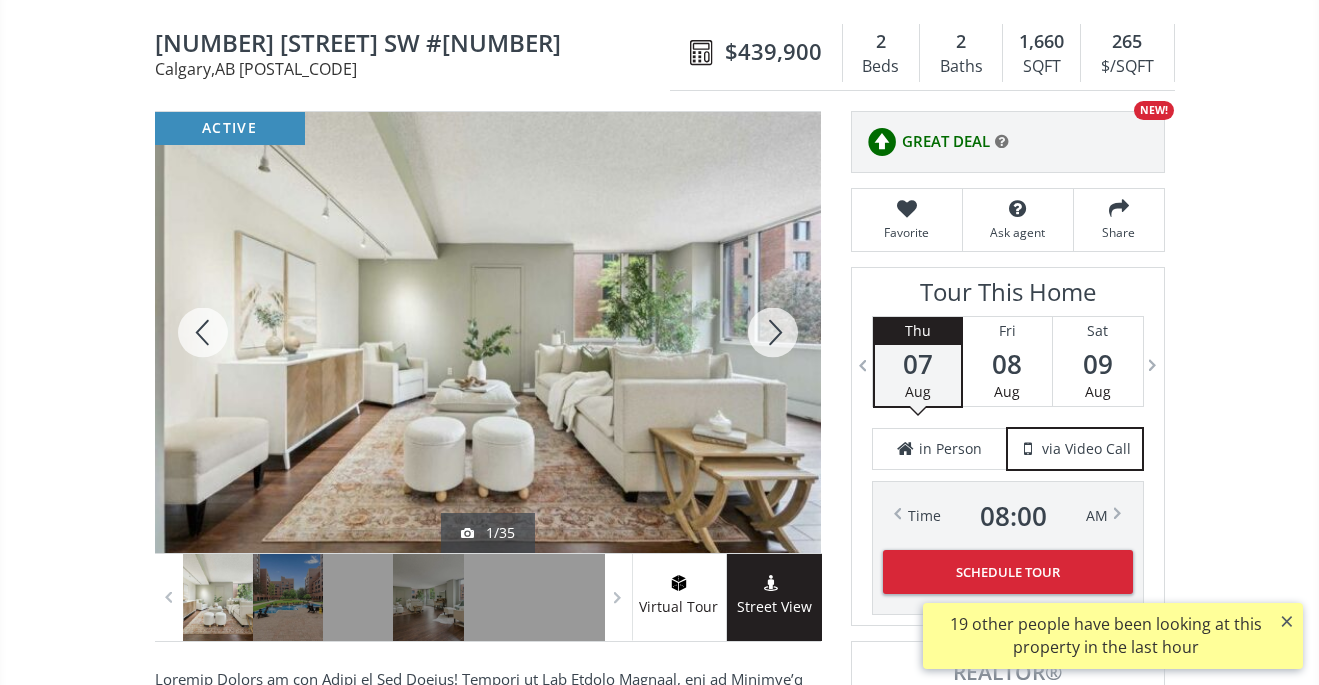 scroll, scrollTop: 185, scrollLeft: 0, axis: vertical 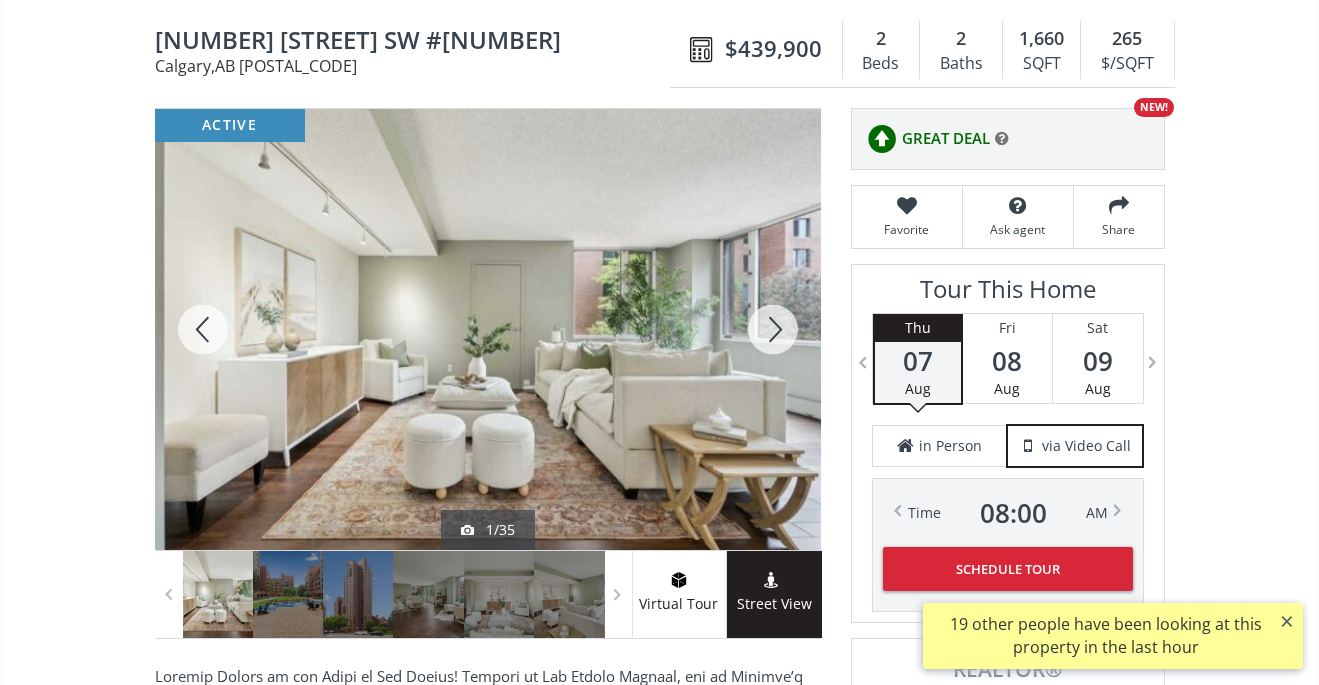 click at bounding box center (773, 329) 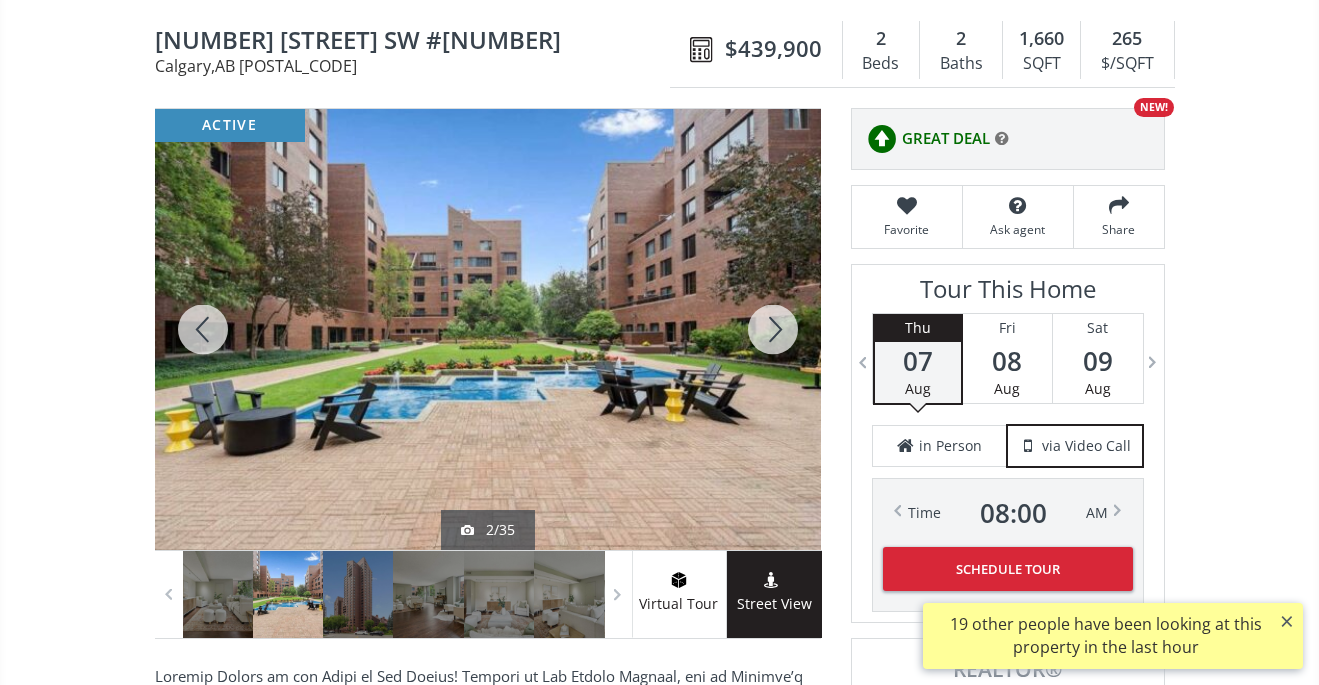 click at bounding box center [773, 329] 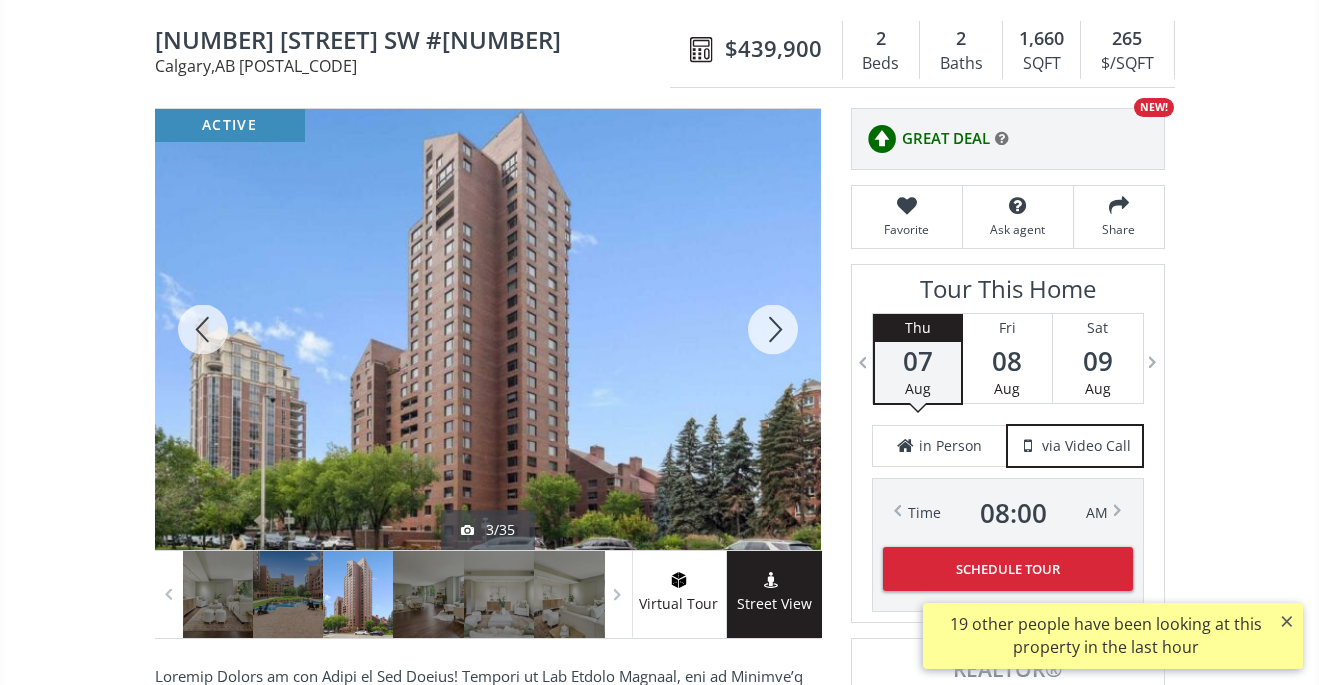 click at bounding box center [773, 329] 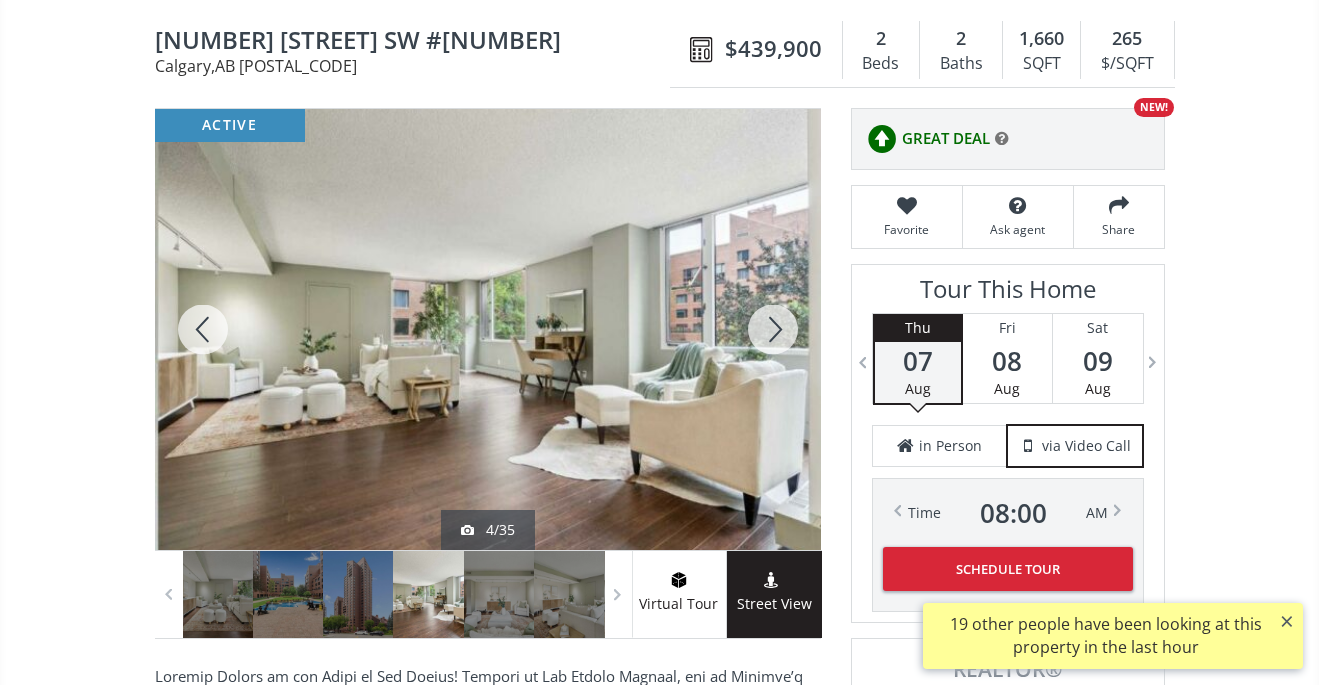 click at bounding box center [773, 329] 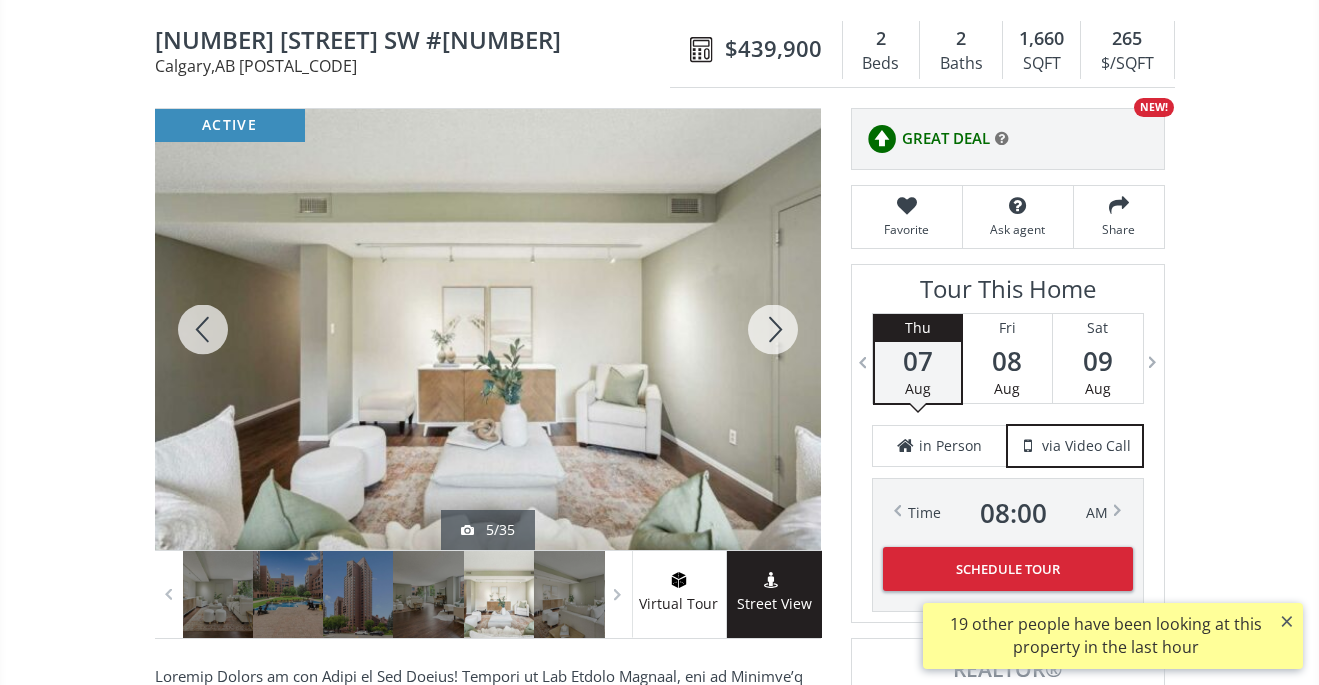 click at bounding box center (773, 329) 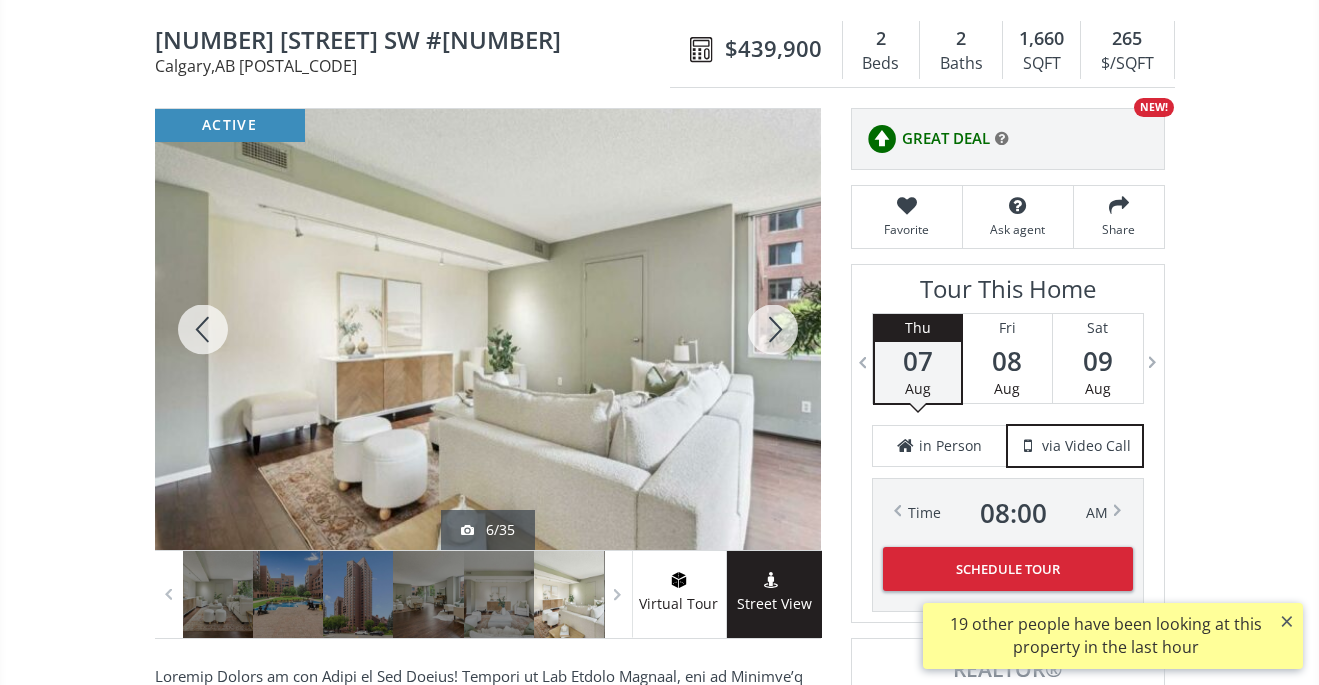 click at bounding box center [773, 329] 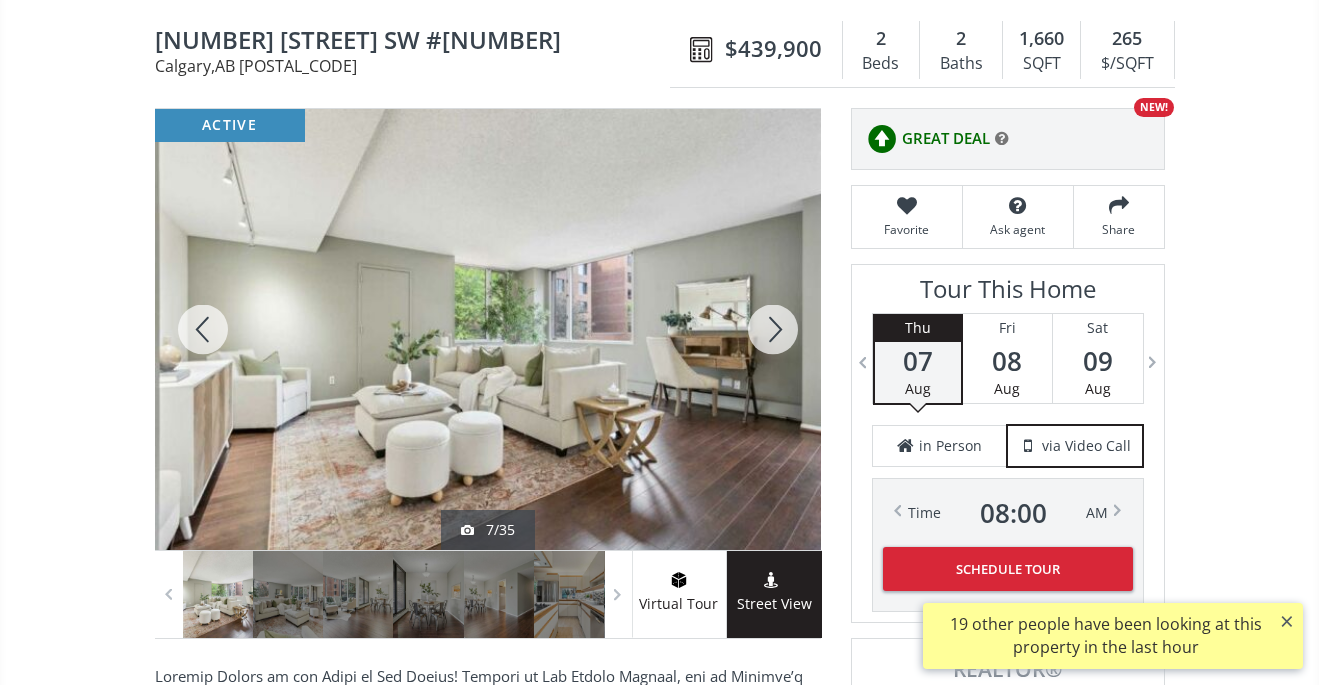 click at bounding box center (773, 329) 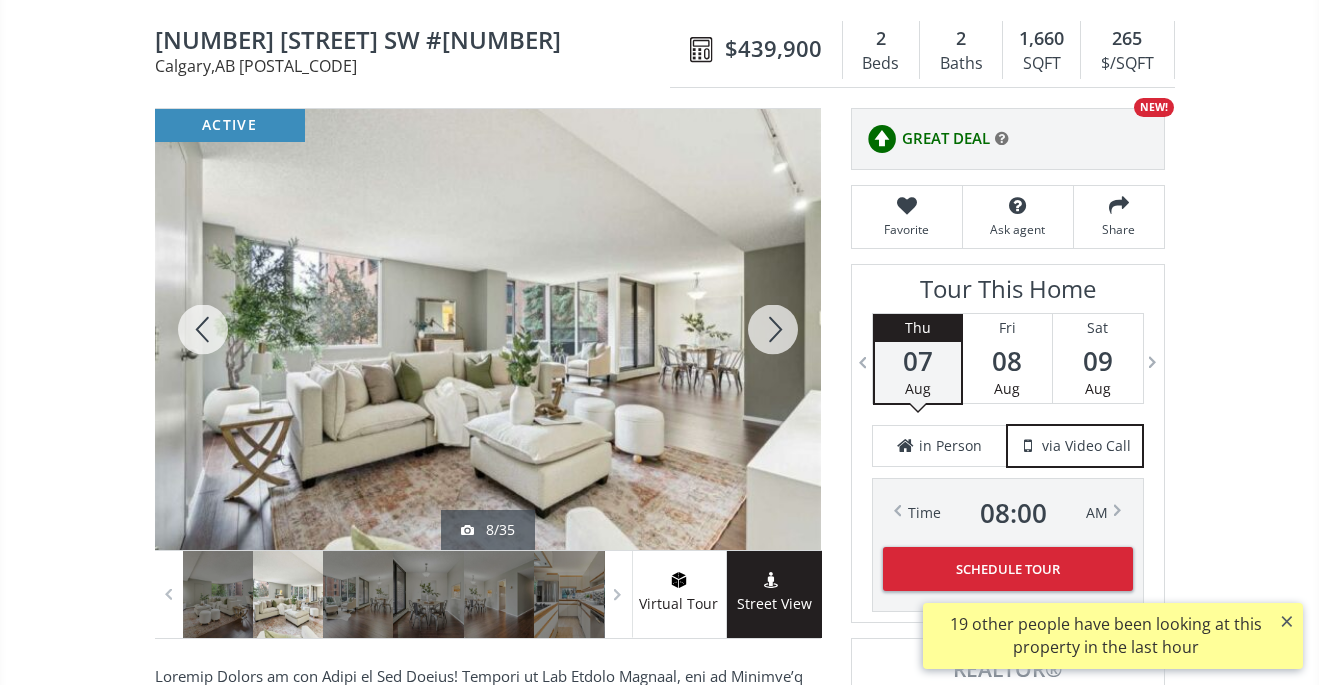 click at bounding box center (773, 329) 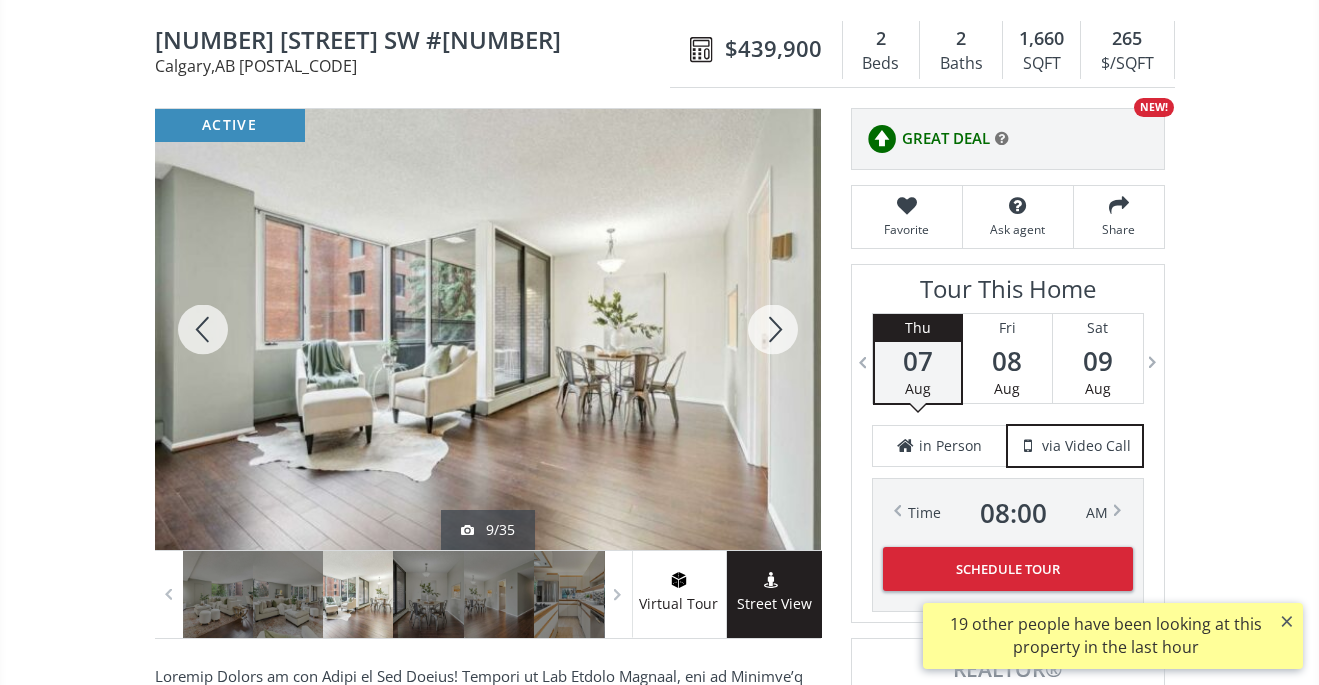 click at bounding box center [773, 329] 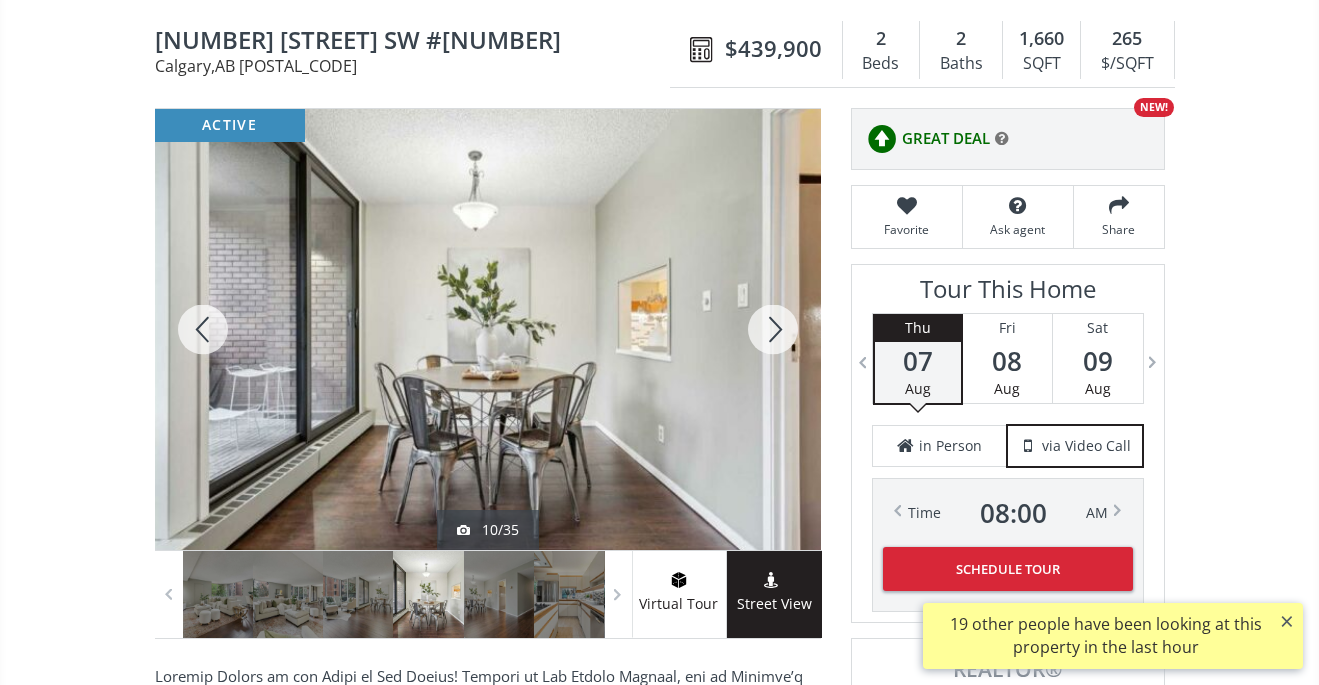 click at bounding box center (773, 329) 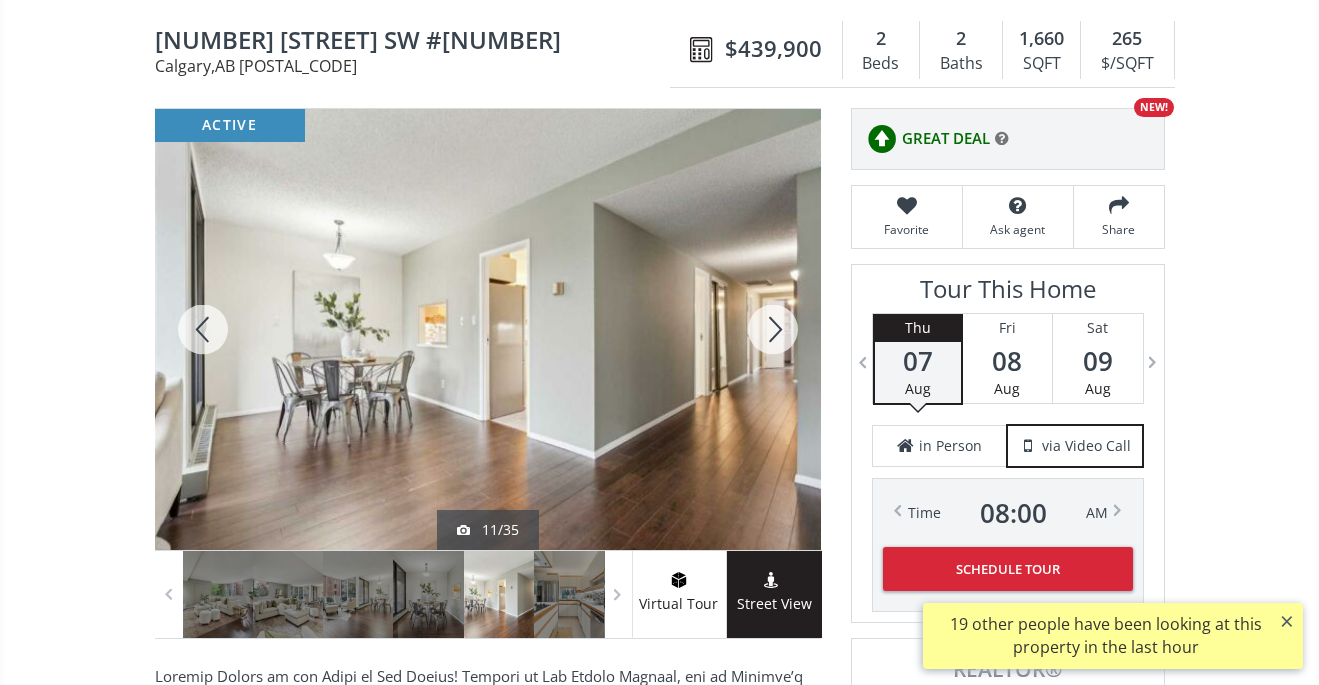 click at bounding box center [773, 329] 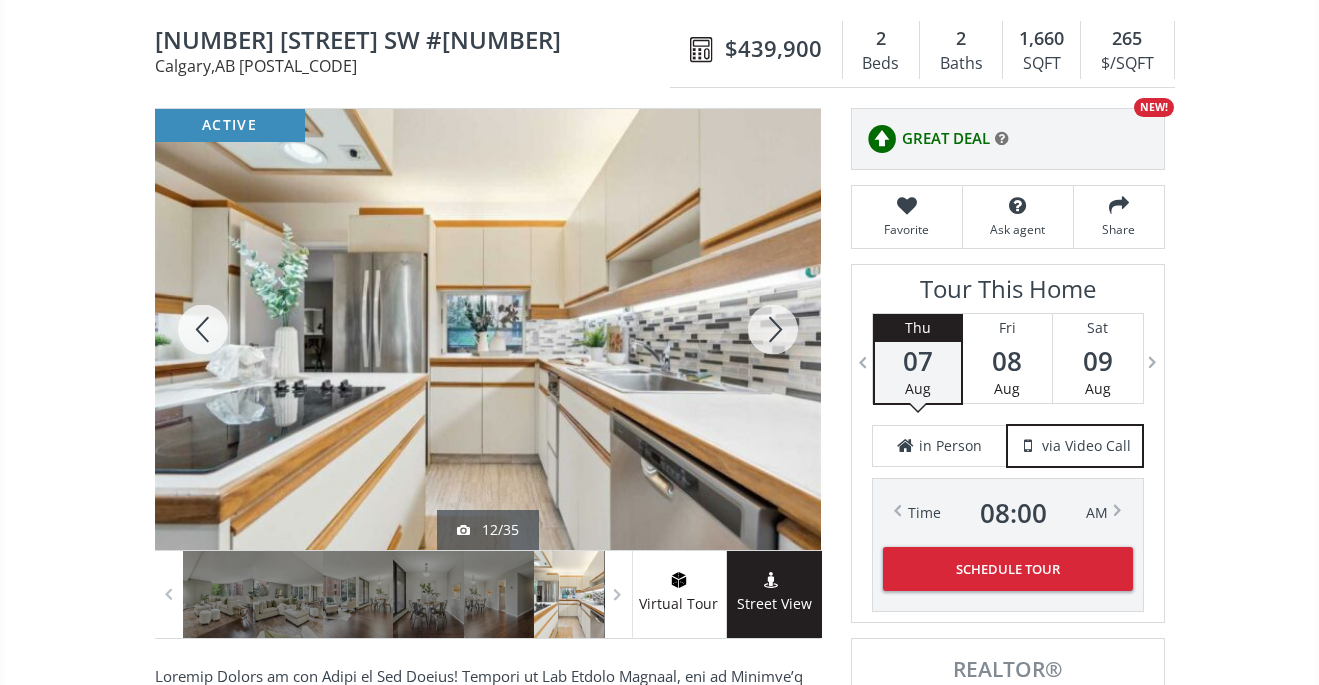 click at bounding box center (773, 329) 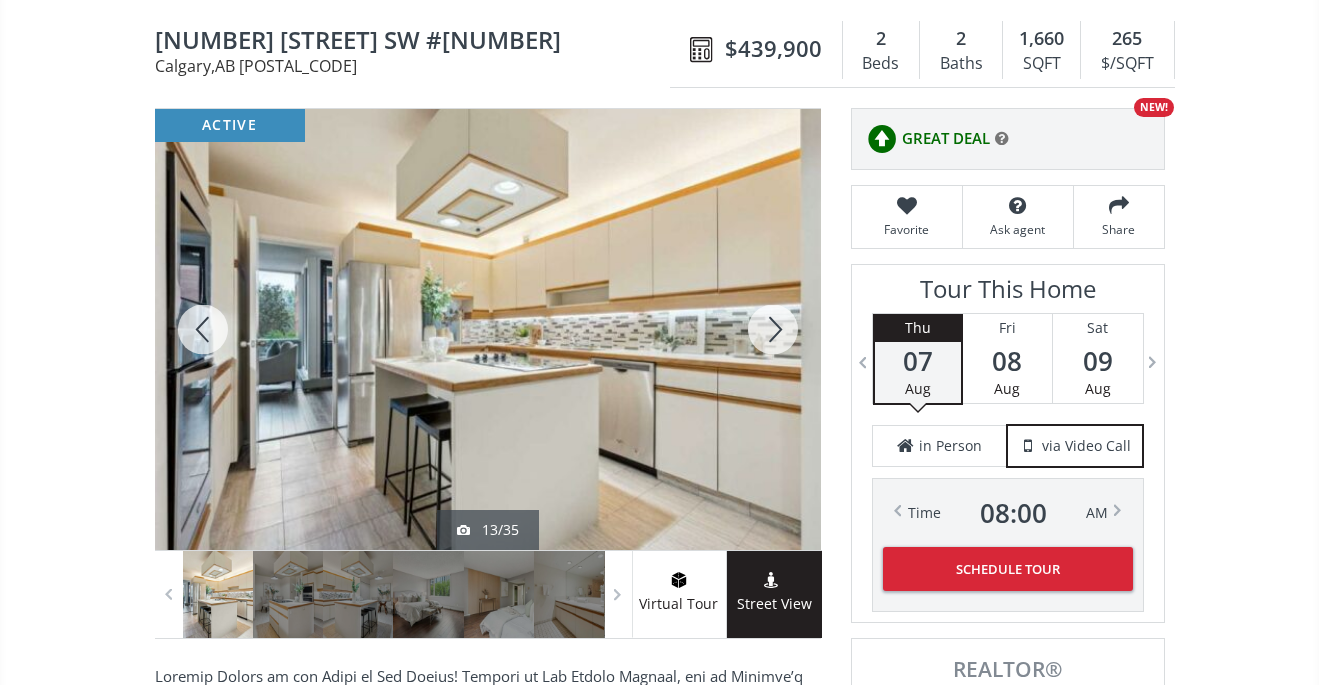 click at bounding box center (773, 329) 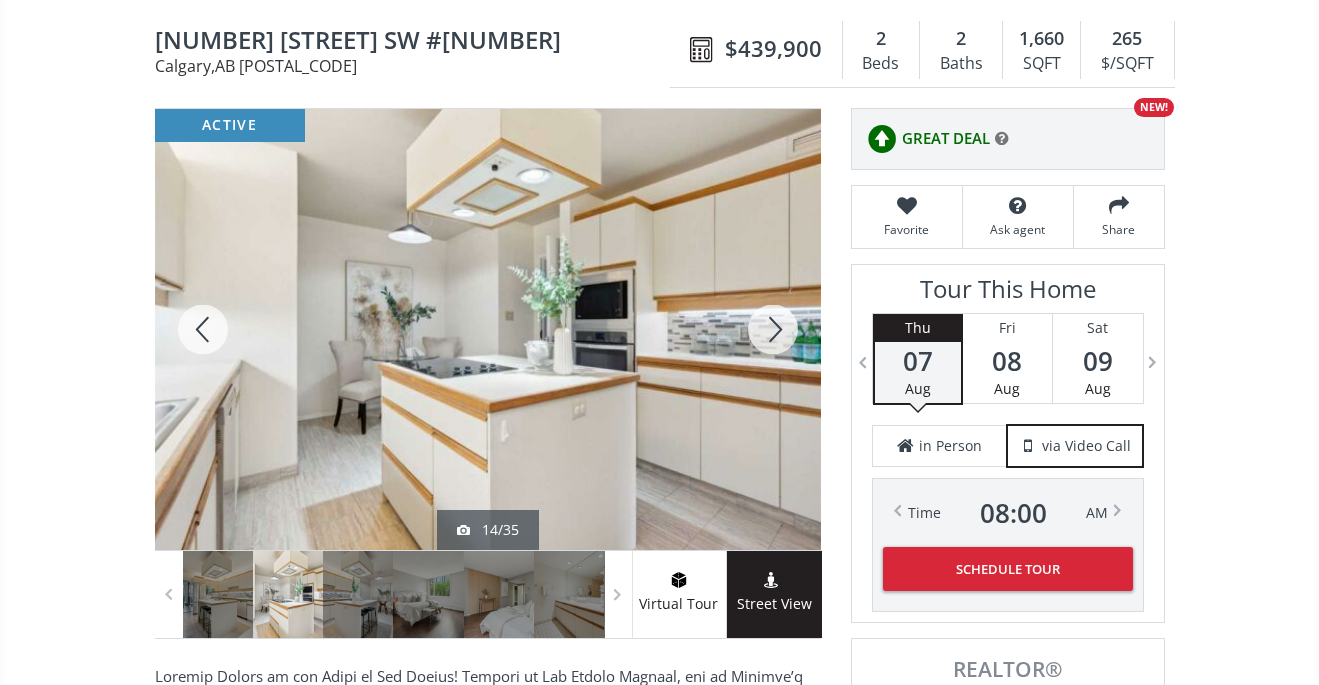 click at bounding box center (773, 329) 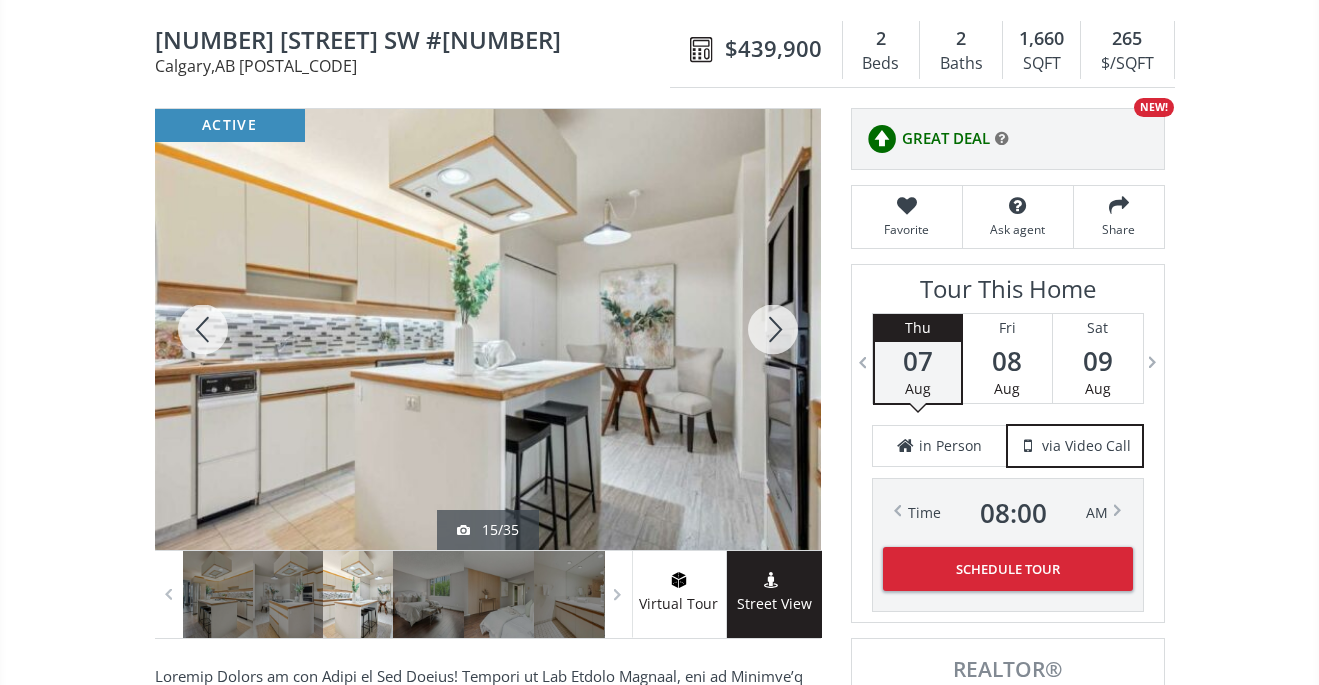 click at bounding box center [773, 329] 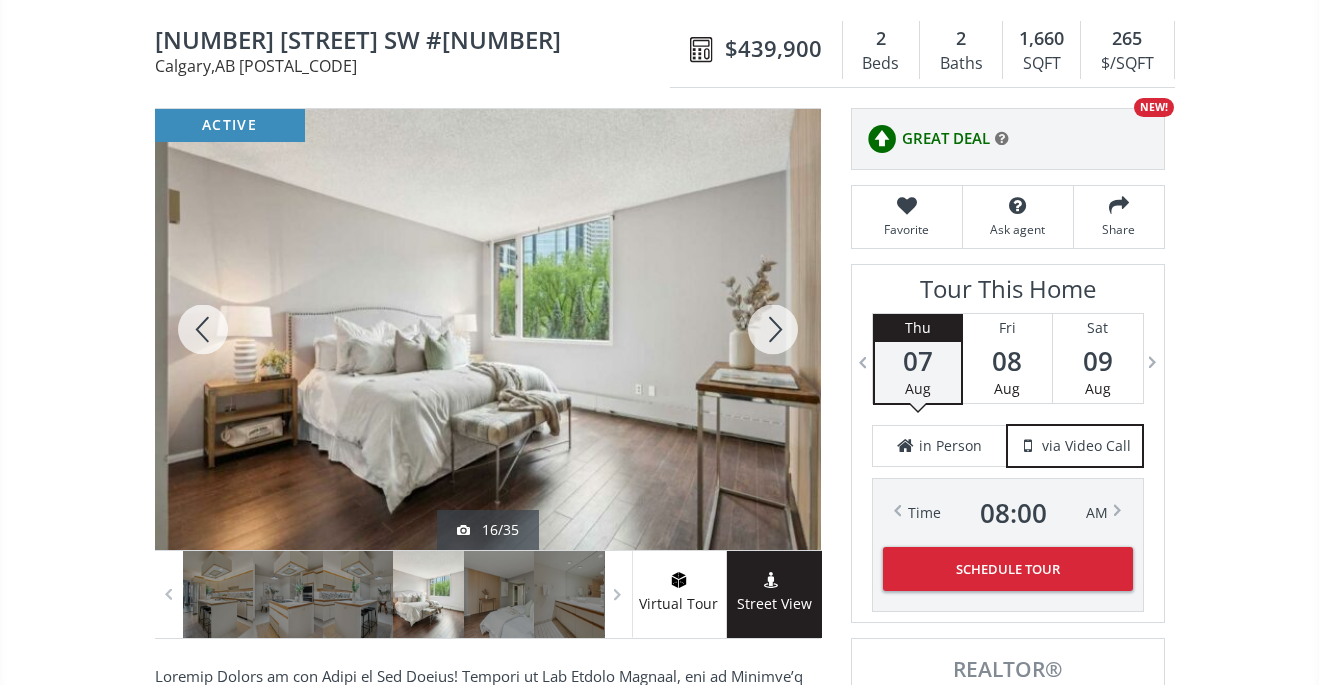 click at bounding box center (773, 329) 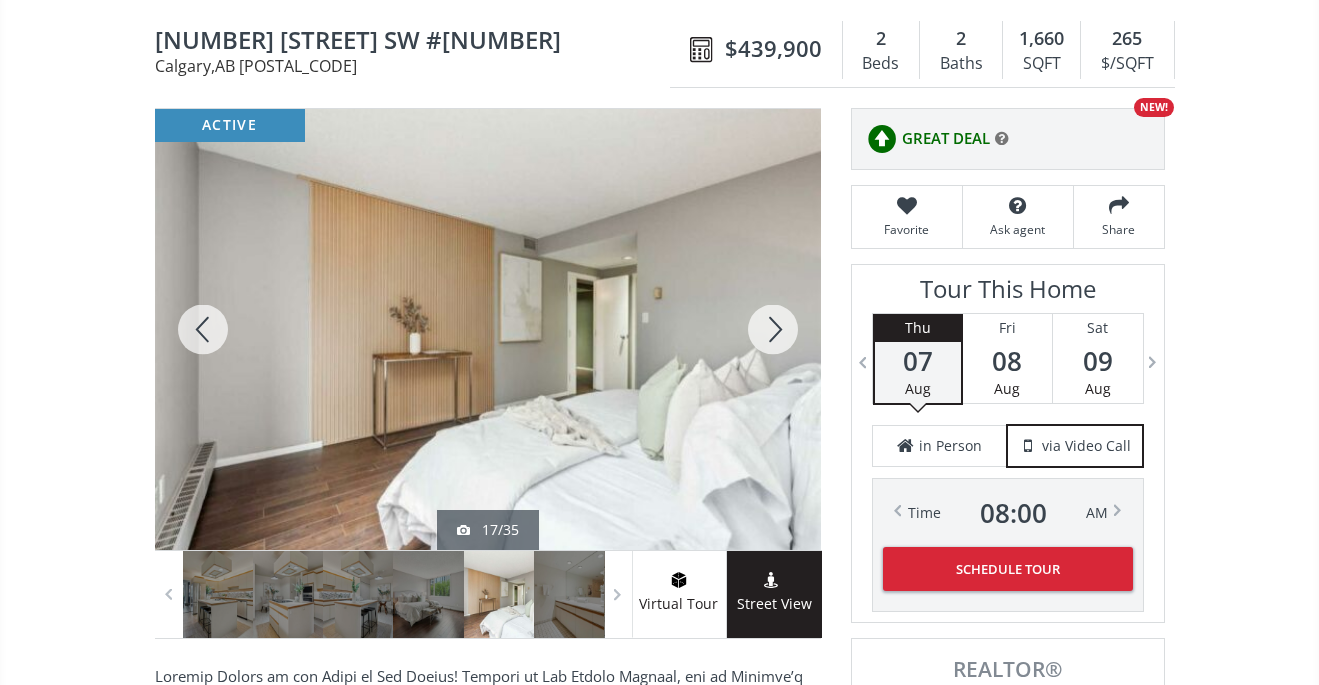 click at bounding box center (773, 329) 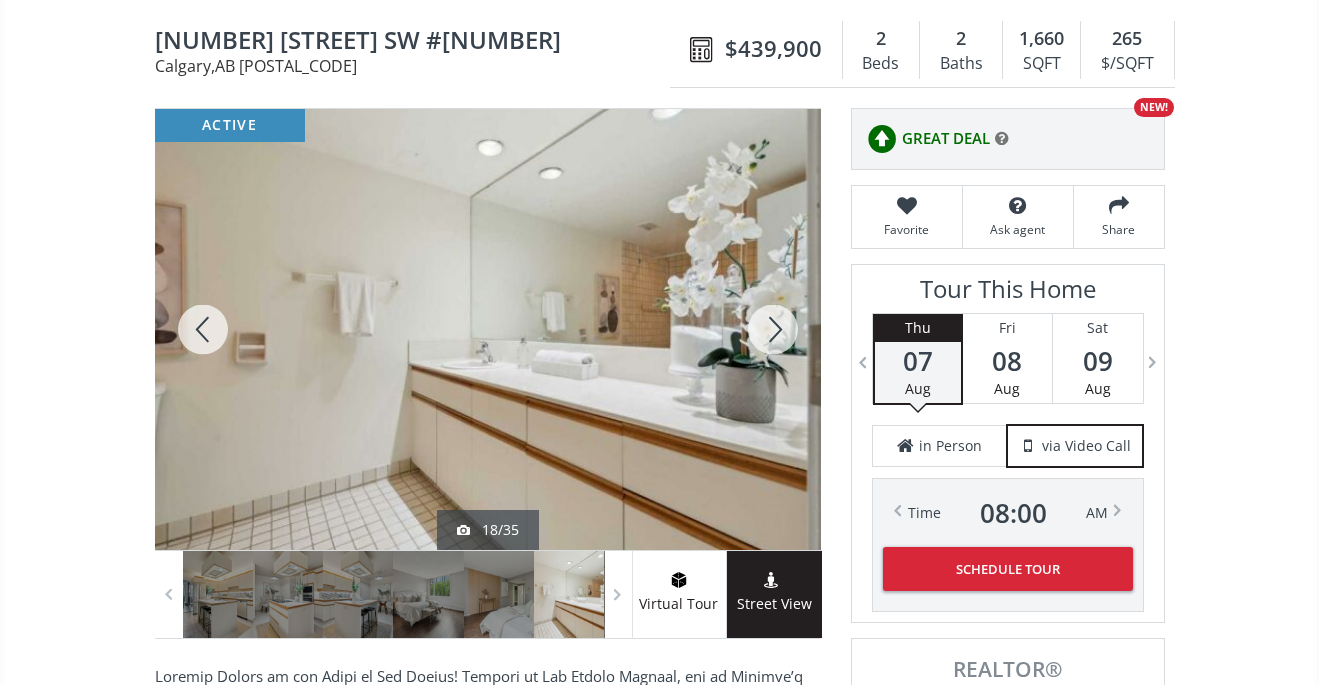 click at bounding box center (773, 329) 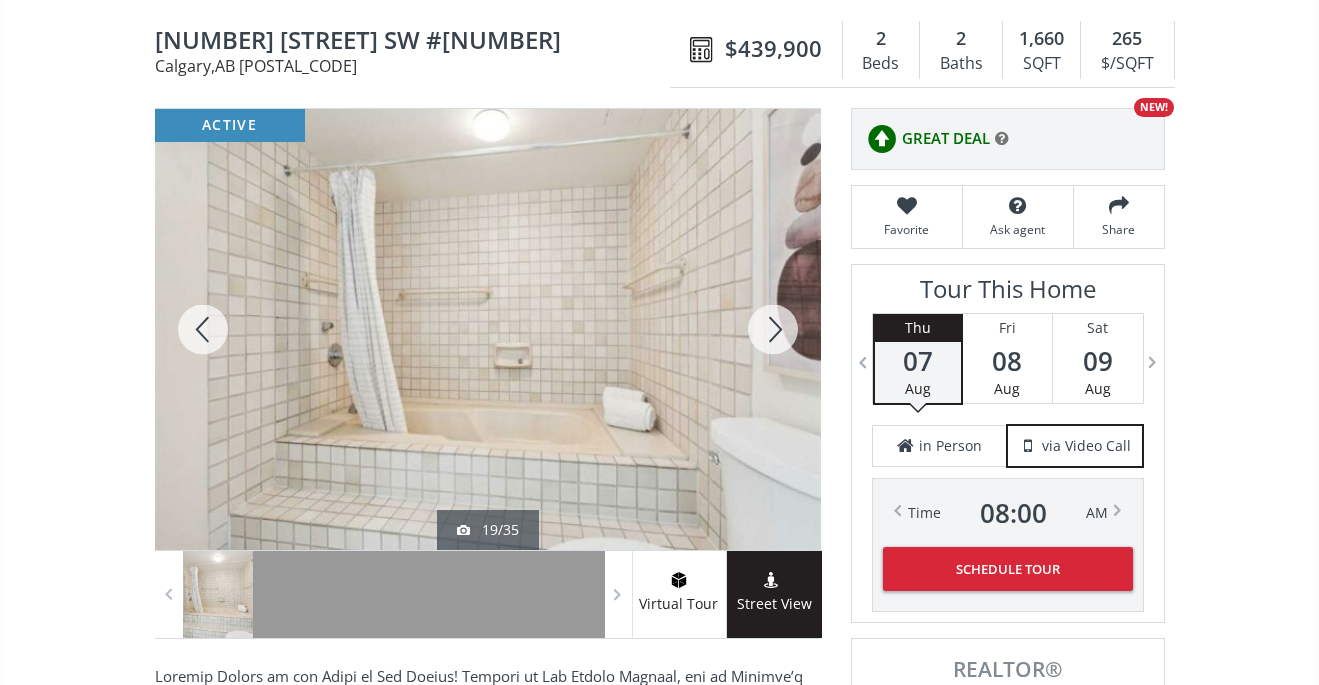 click at bounding box center (773, 329) 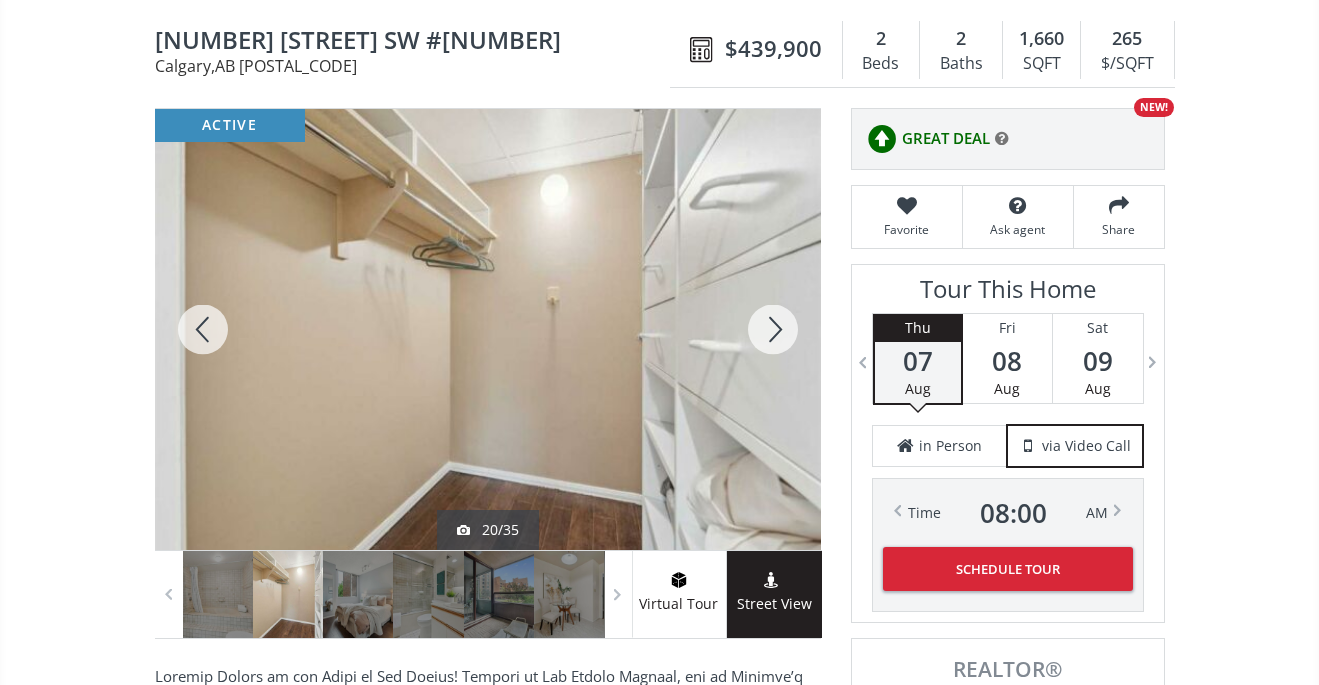click at bounding box center [773, 329] 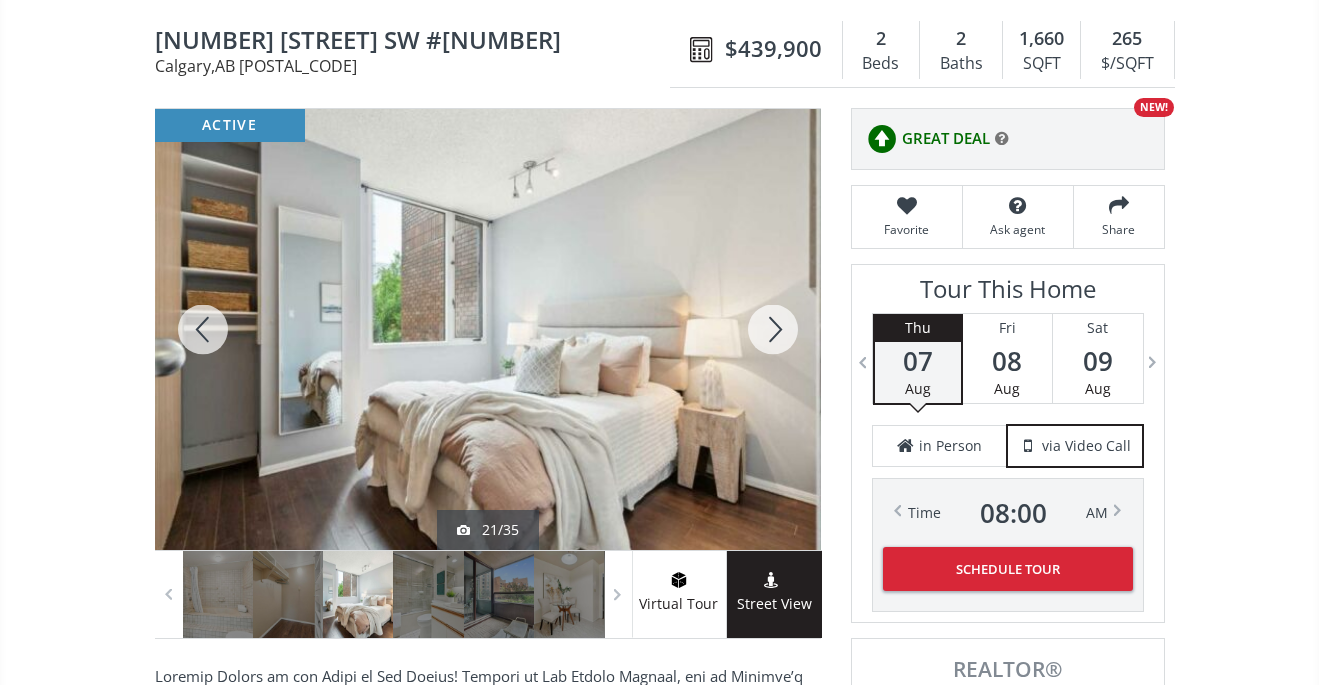 click at bounding box center [773, 329] 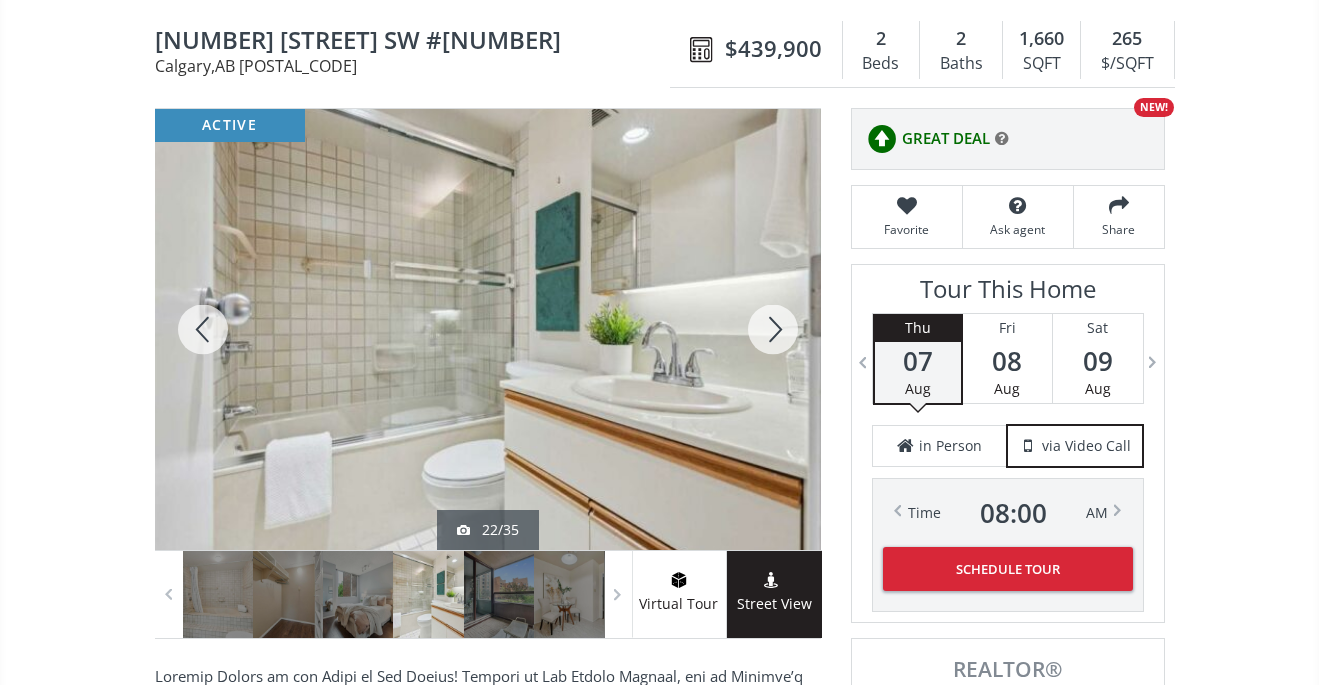 click at bounding box center [773, 329] 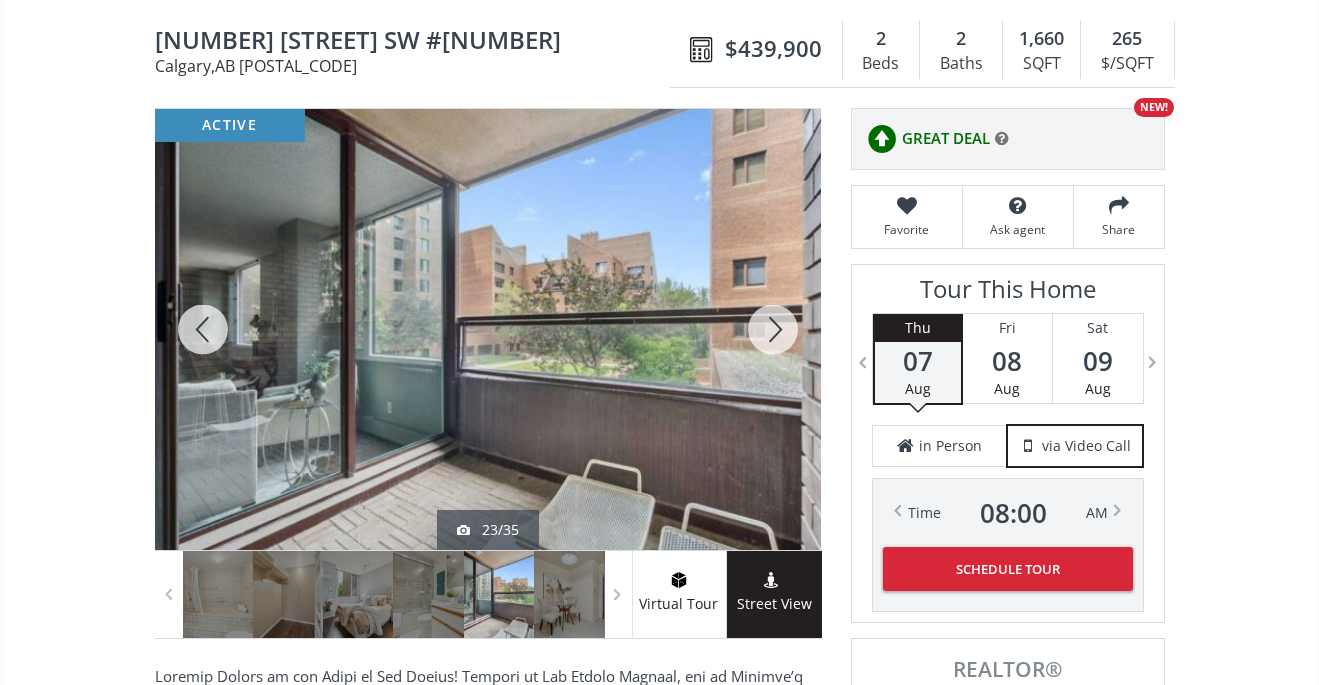 click at bounding box center [773, 329] 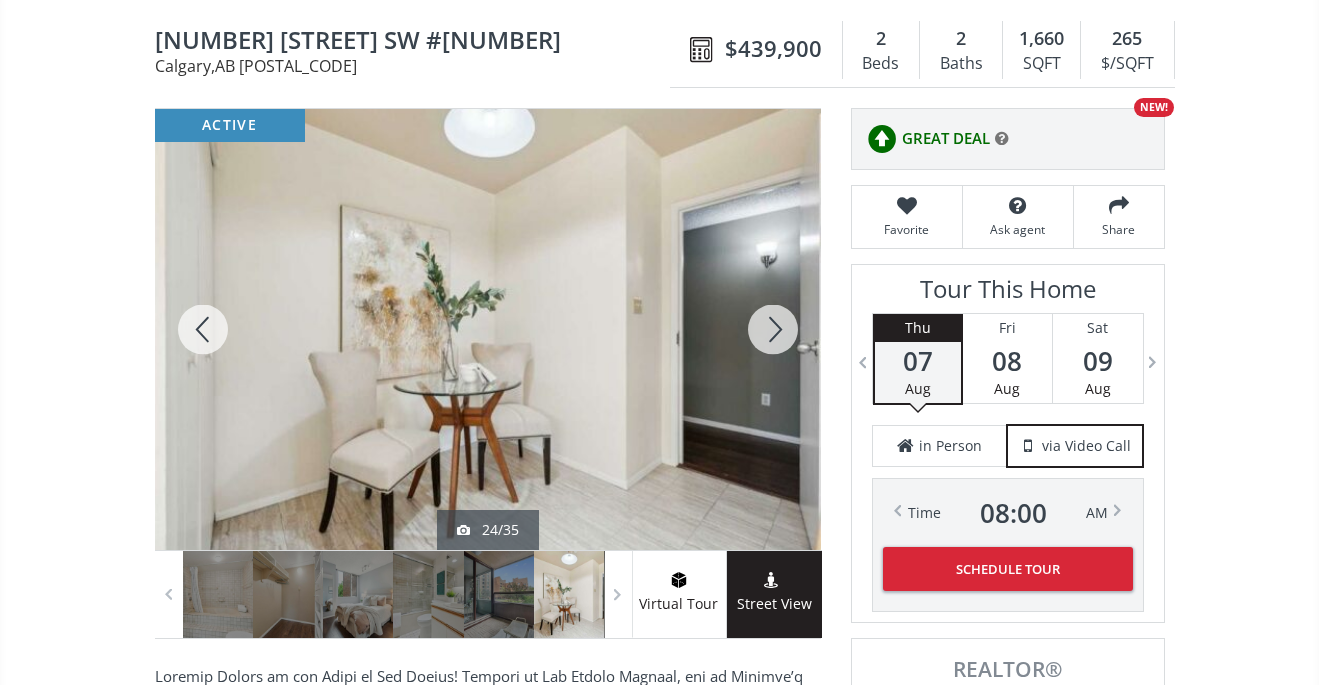 click at bounding box center [773, 329] 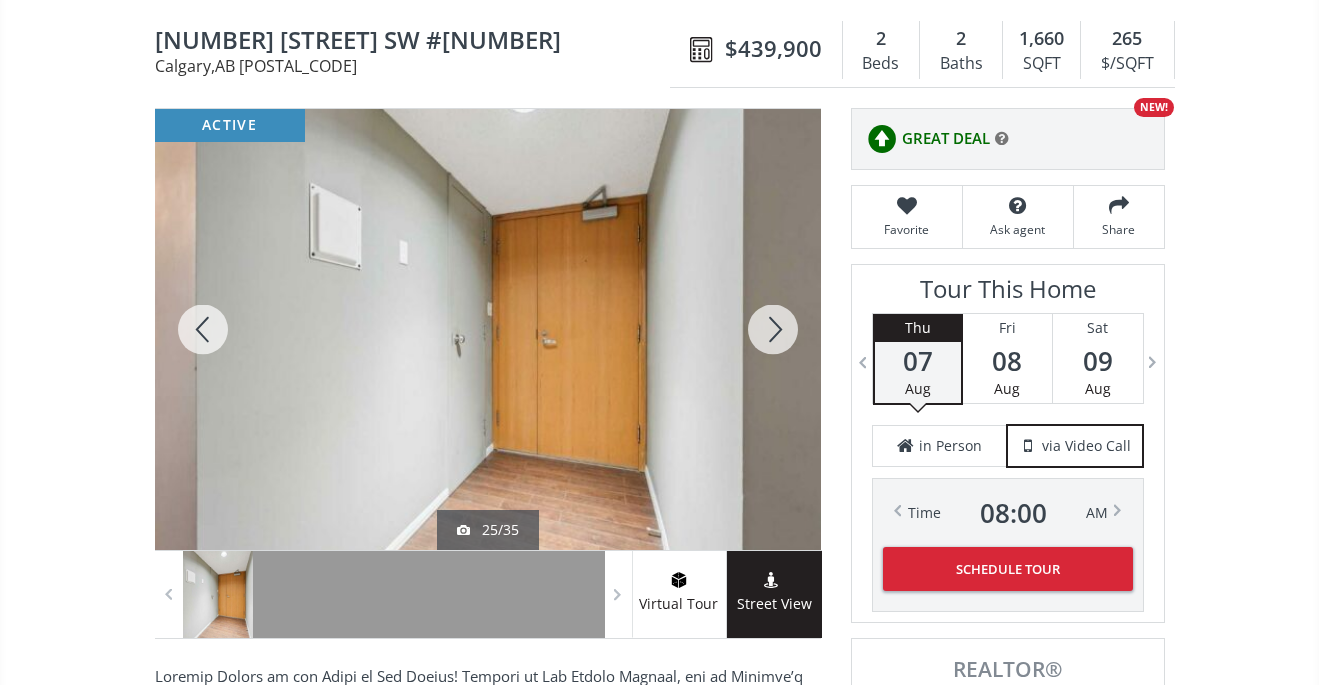 click at bounding box center (773, 329) 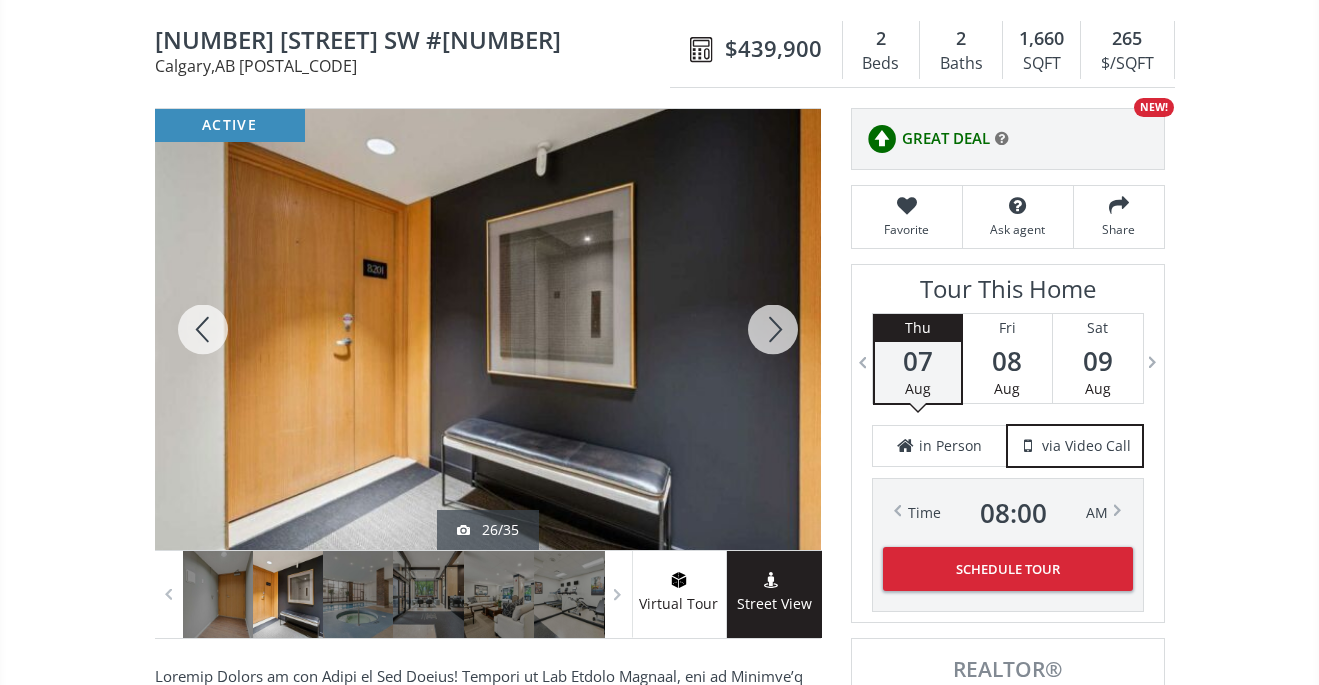 click at bounding box center (773, 329) 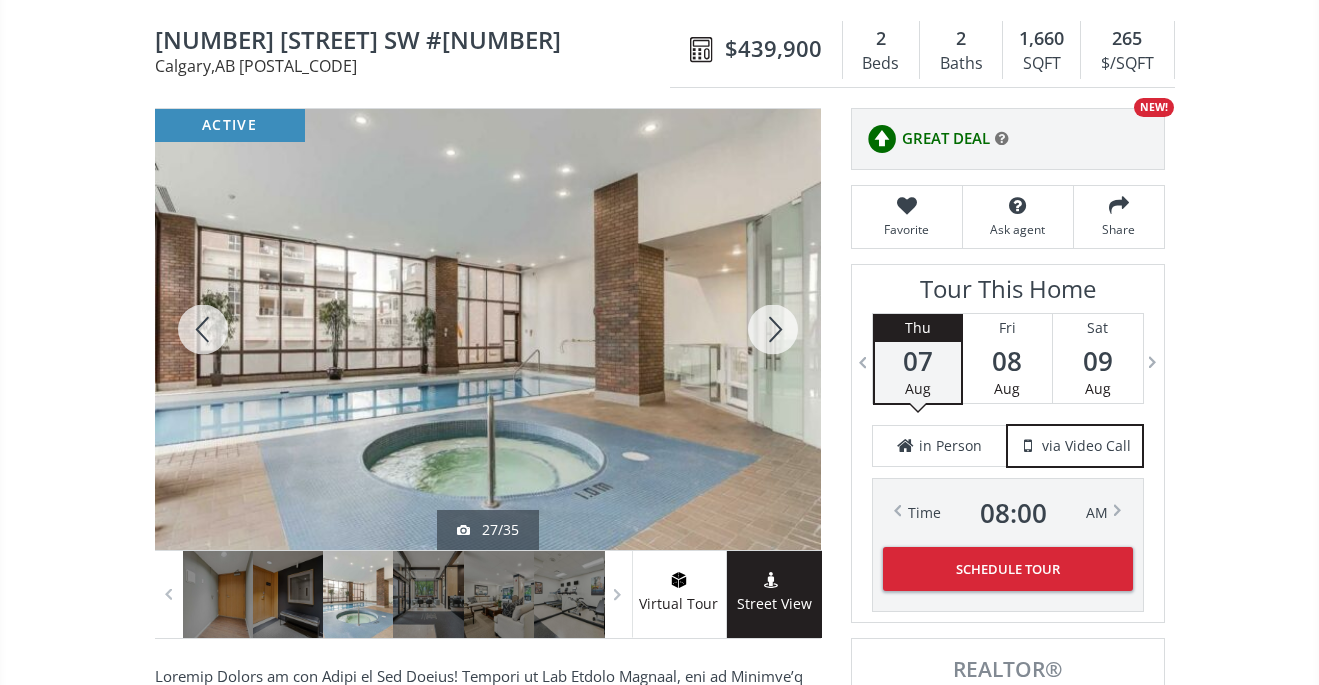 click at bounding box center (773, 329) 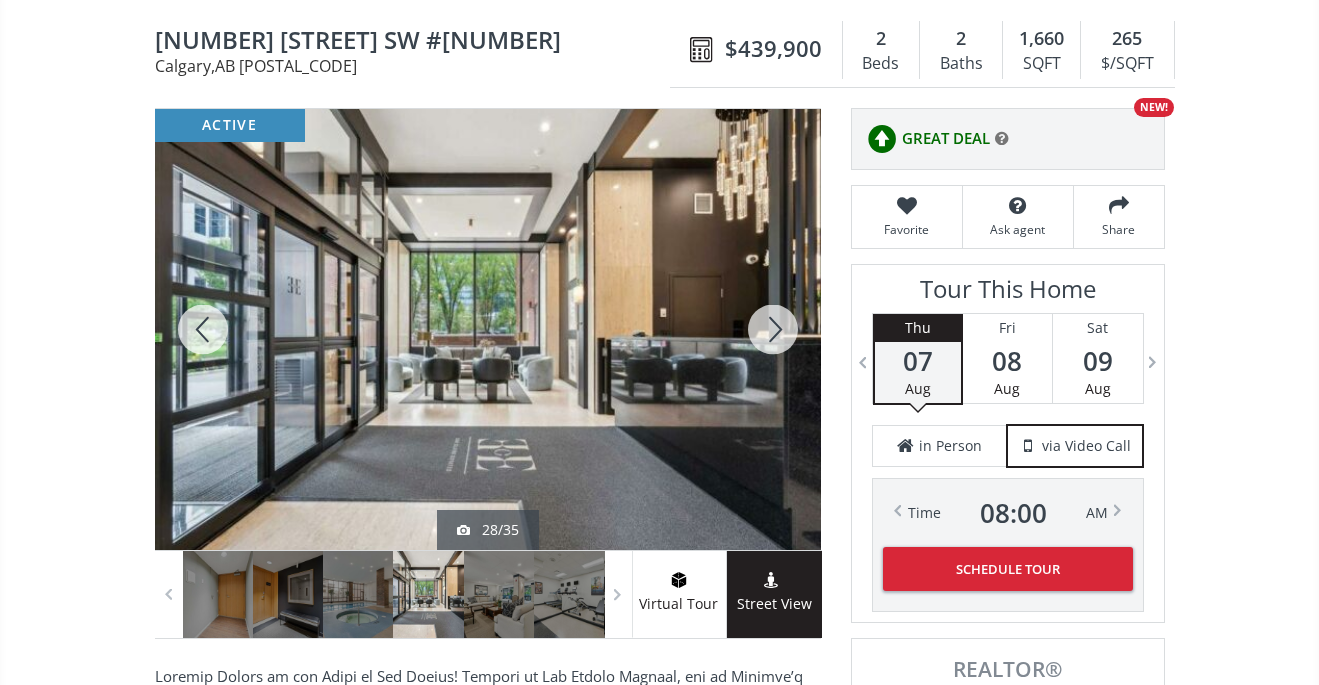 click at bounding box center (773, 329) 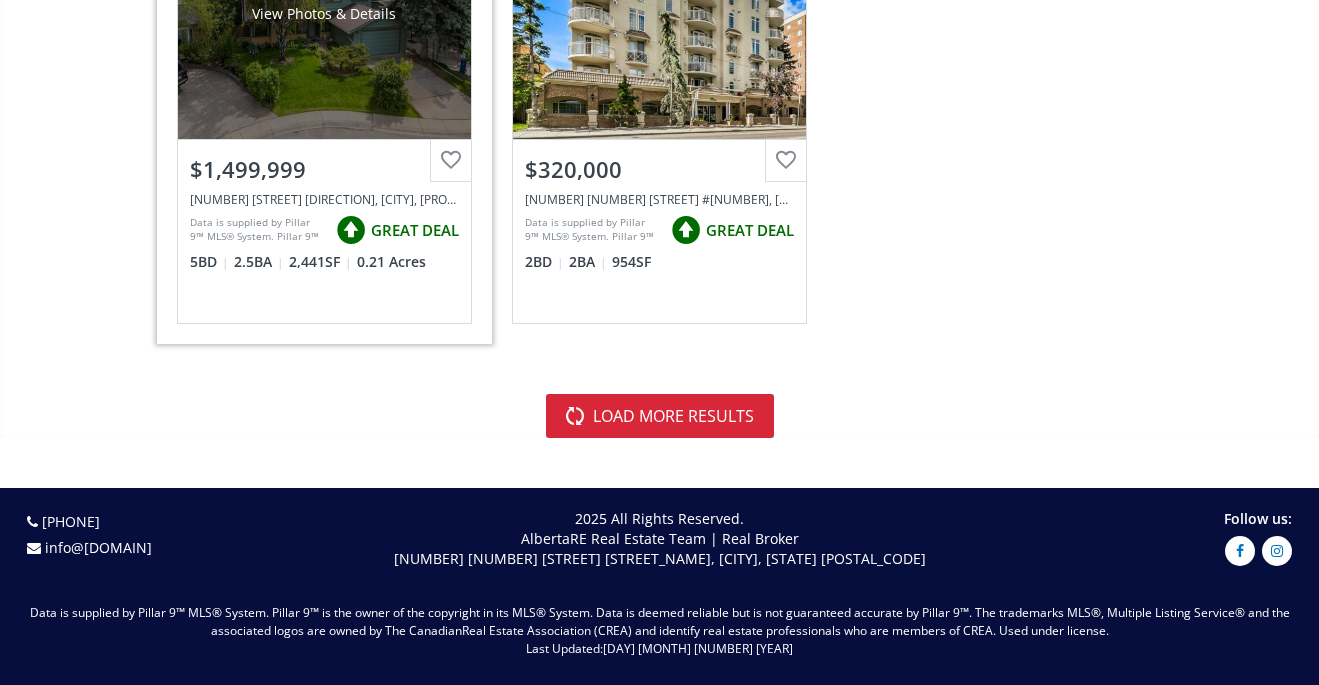 scroll, scrollTop: 8027, scrollLeft: 0, axis: vertical 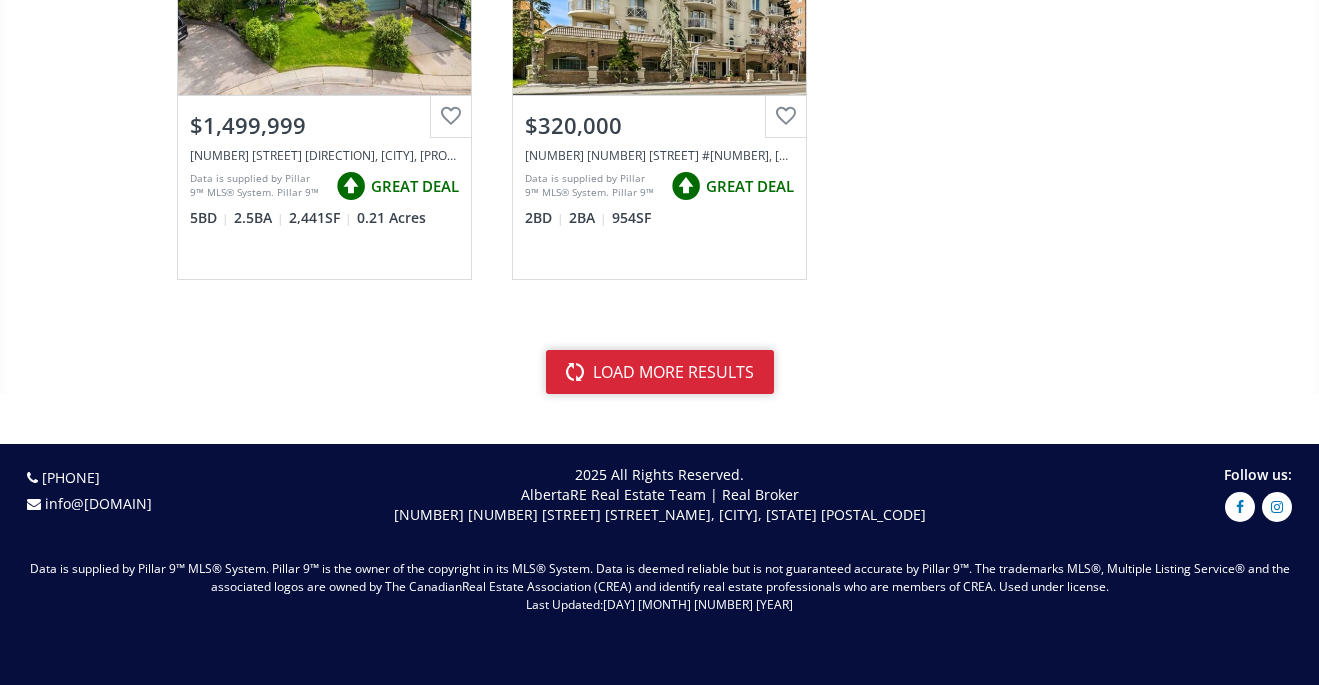 click on "load more results" at bounding box center [660, 372] 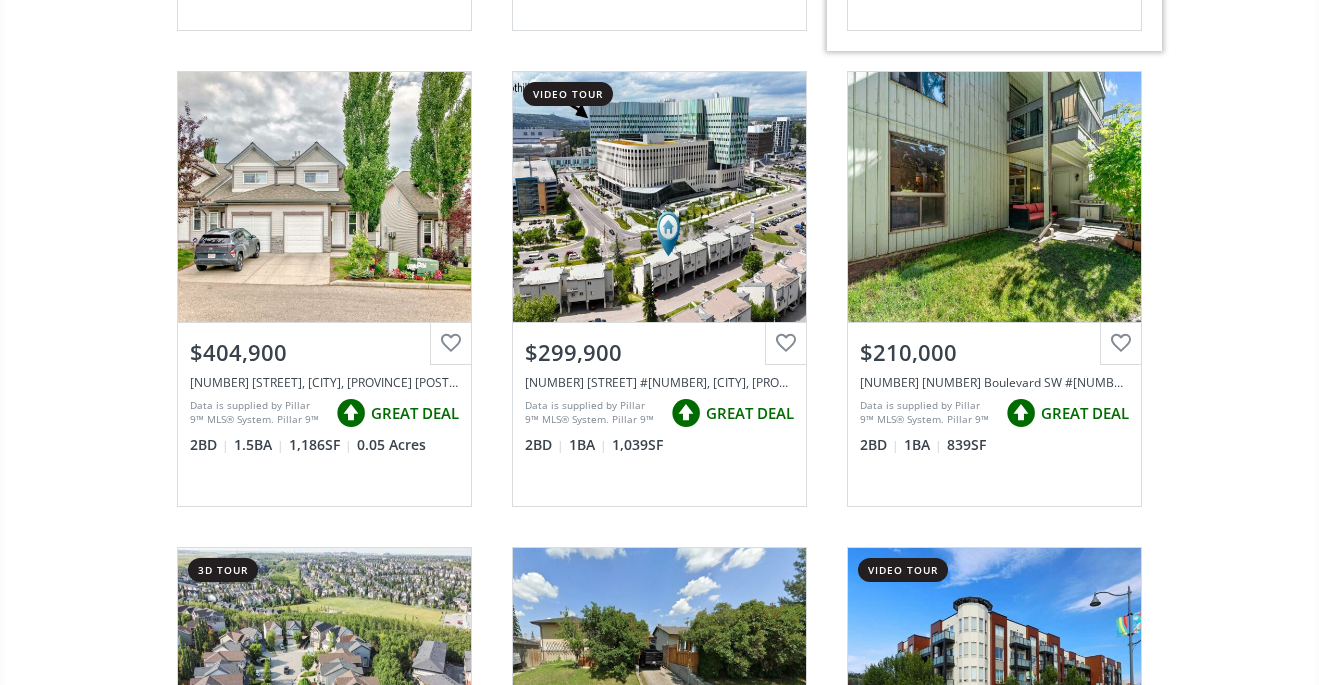 scroll, scrollTop: 9242, scrollLeft: 0, axis: vertical 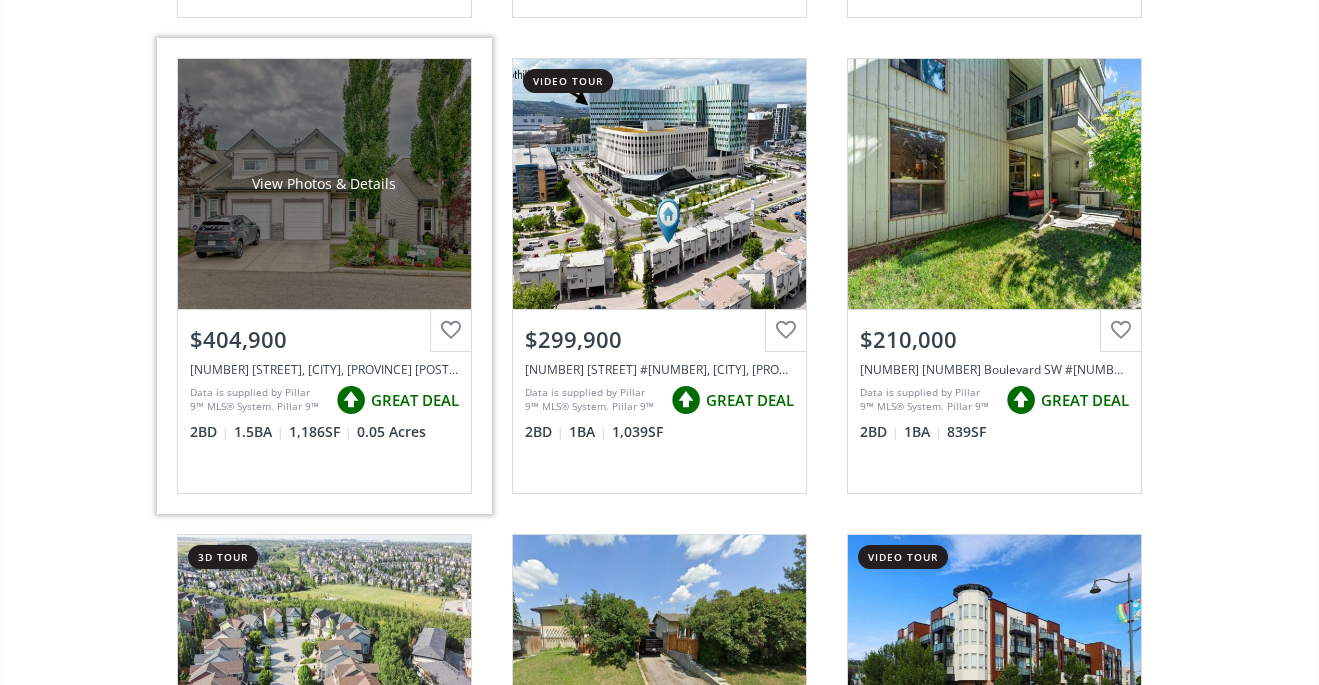 click on "View Photos & Details" at bounding box center [324, 184] 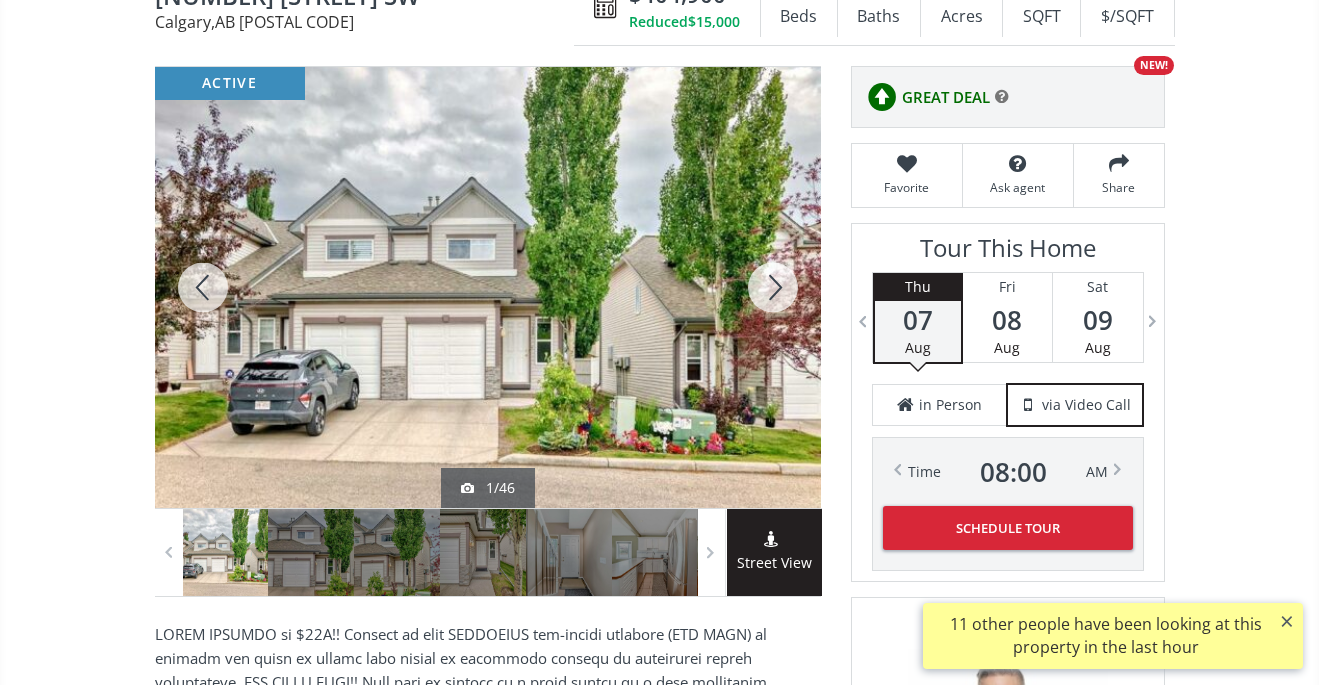 scroll, scrollTop: 233, scrollLeft: 0, axis: vertical 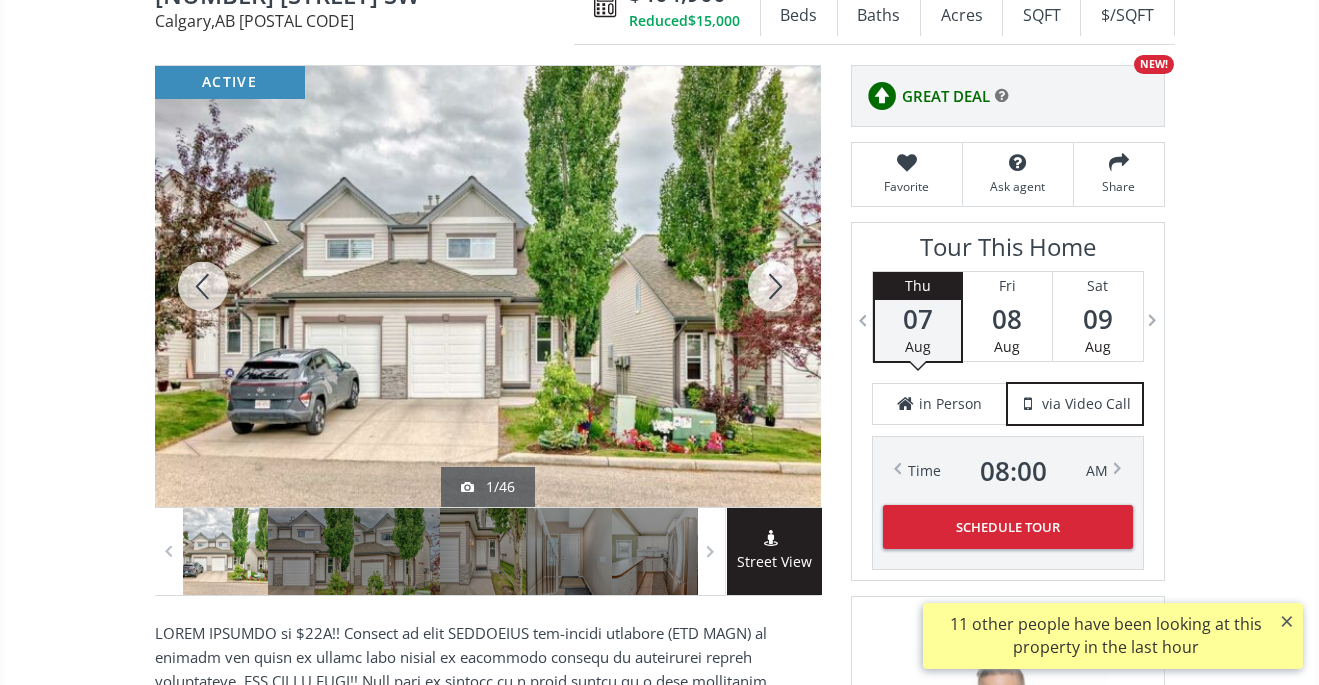 click at bounding box center (773, 286) 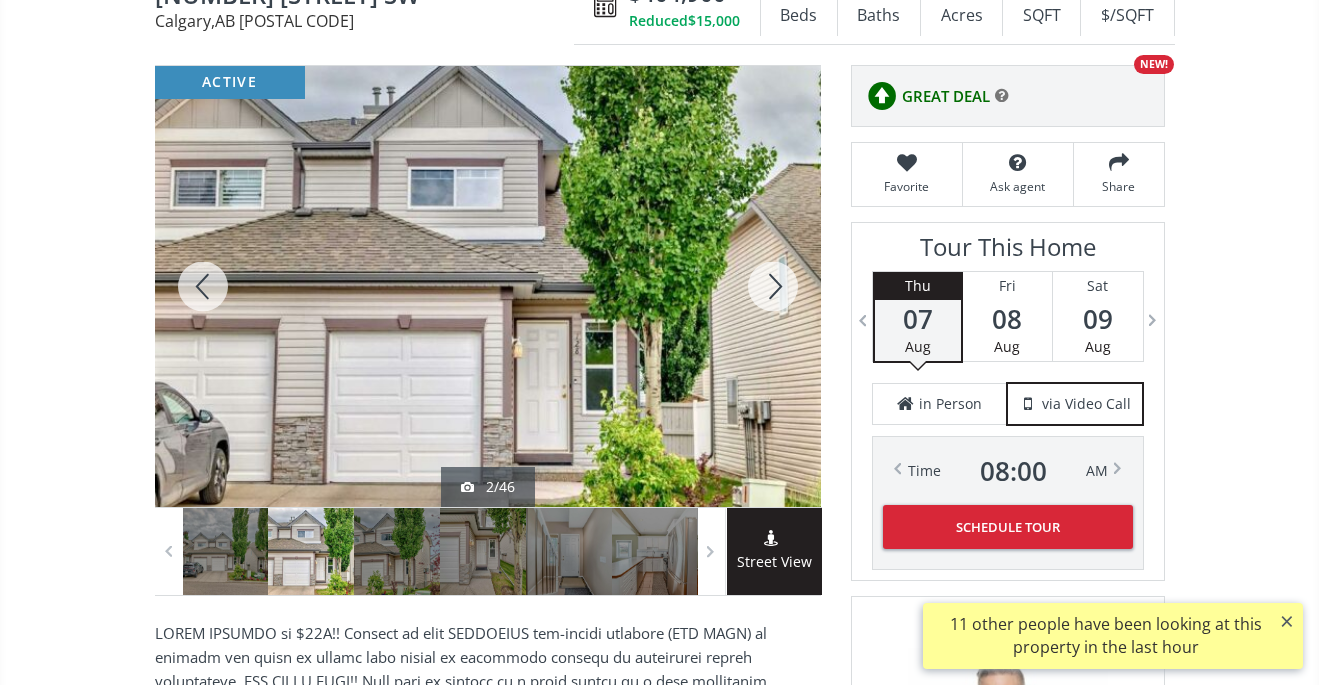 click at bounding box center (773, 286) 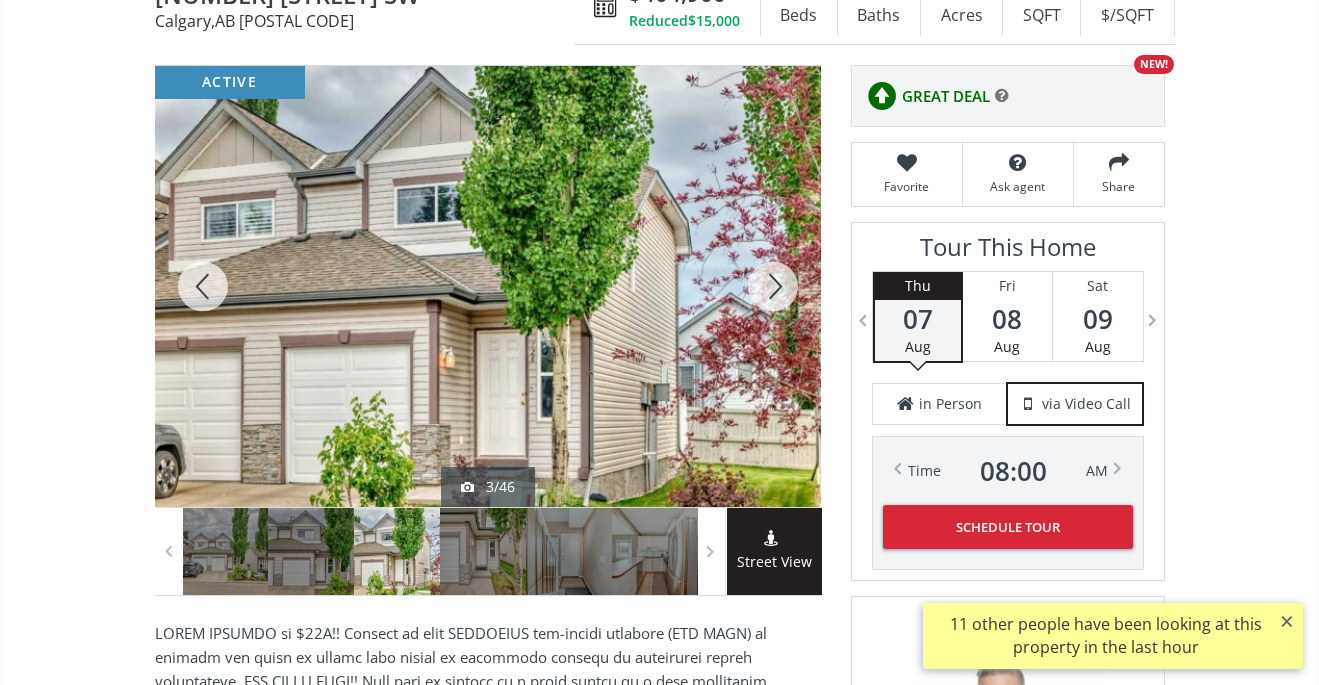 click at bounding box center [773, 286] 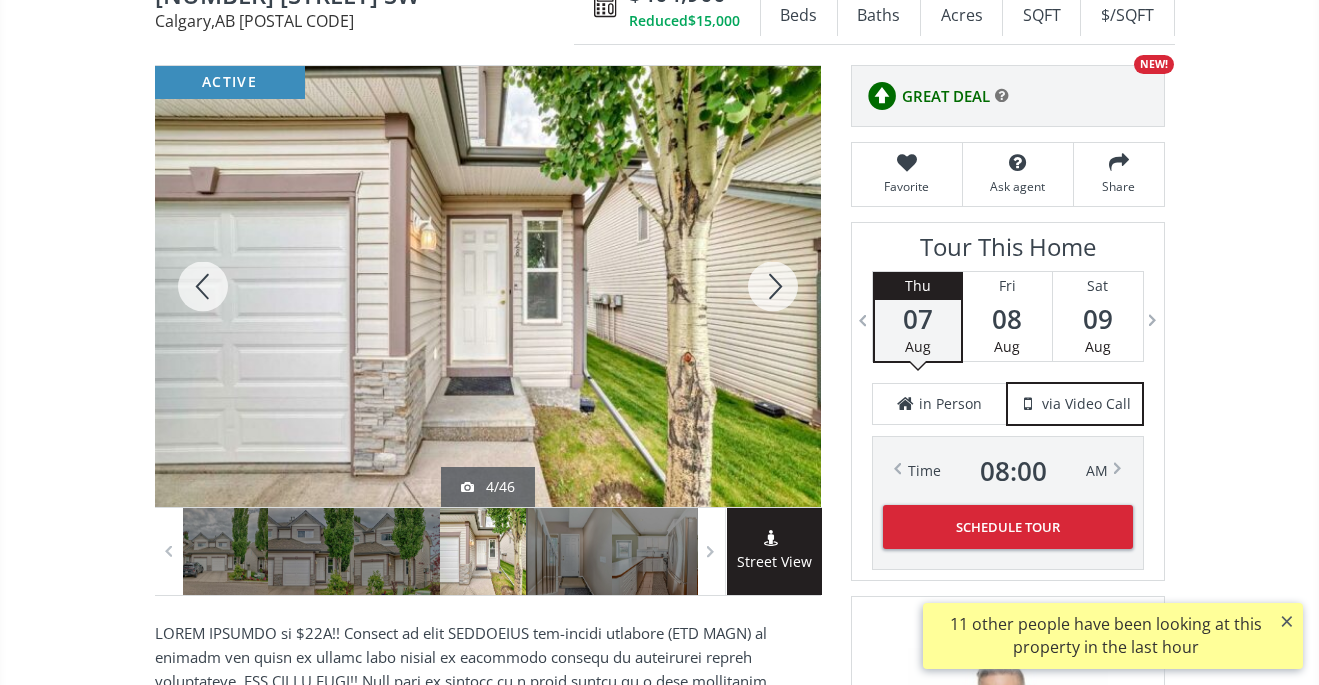 click at bounding box center (773, 286) 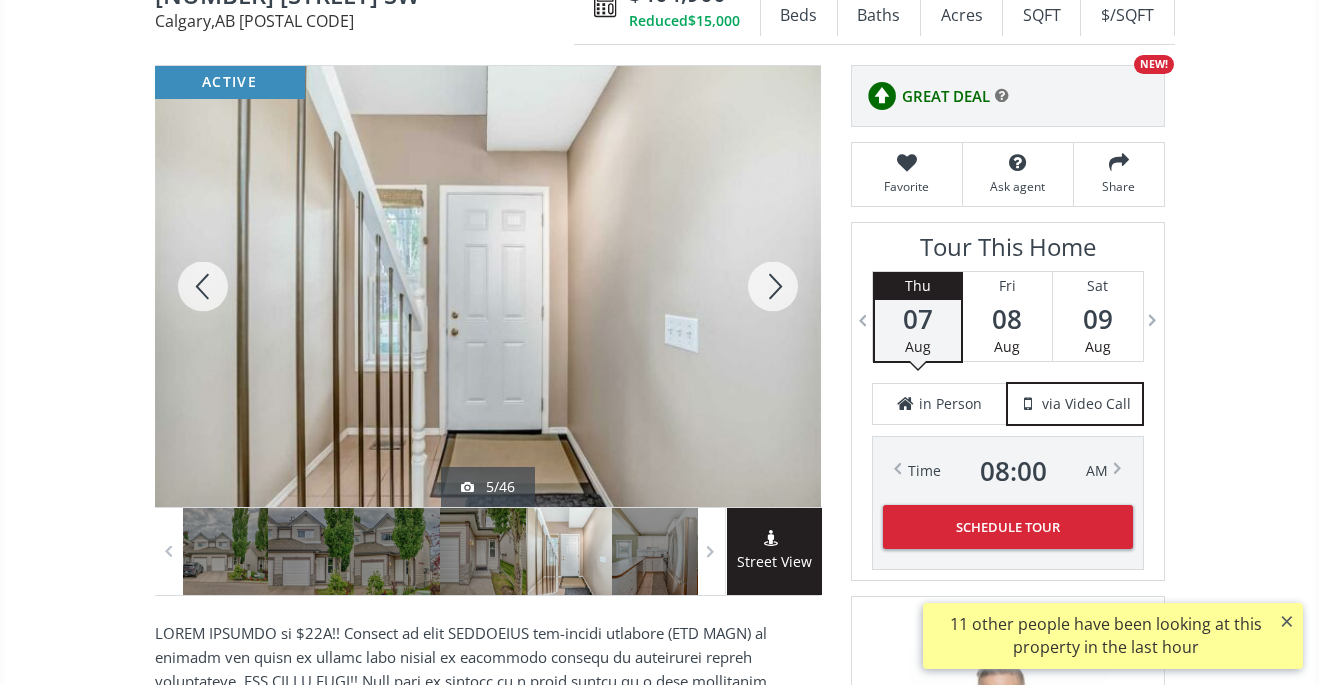 click at bounding box center [773, 286] 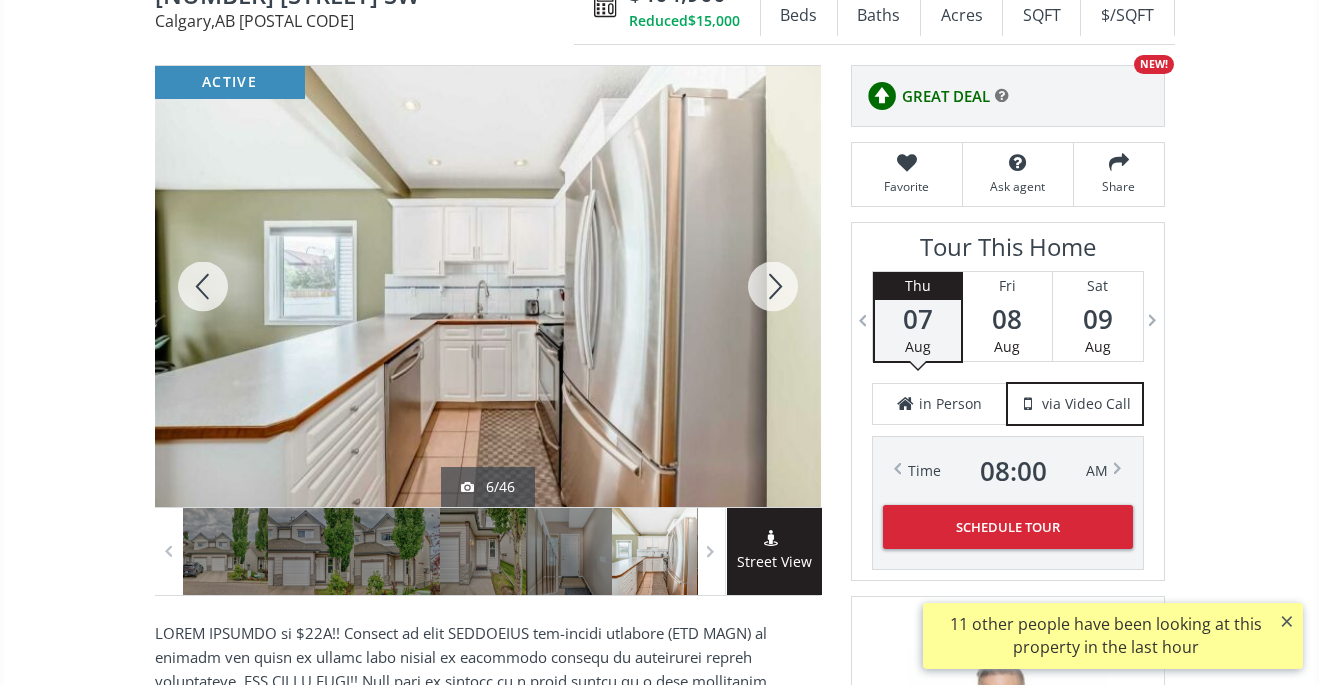 click at bounding box center (773, 286) 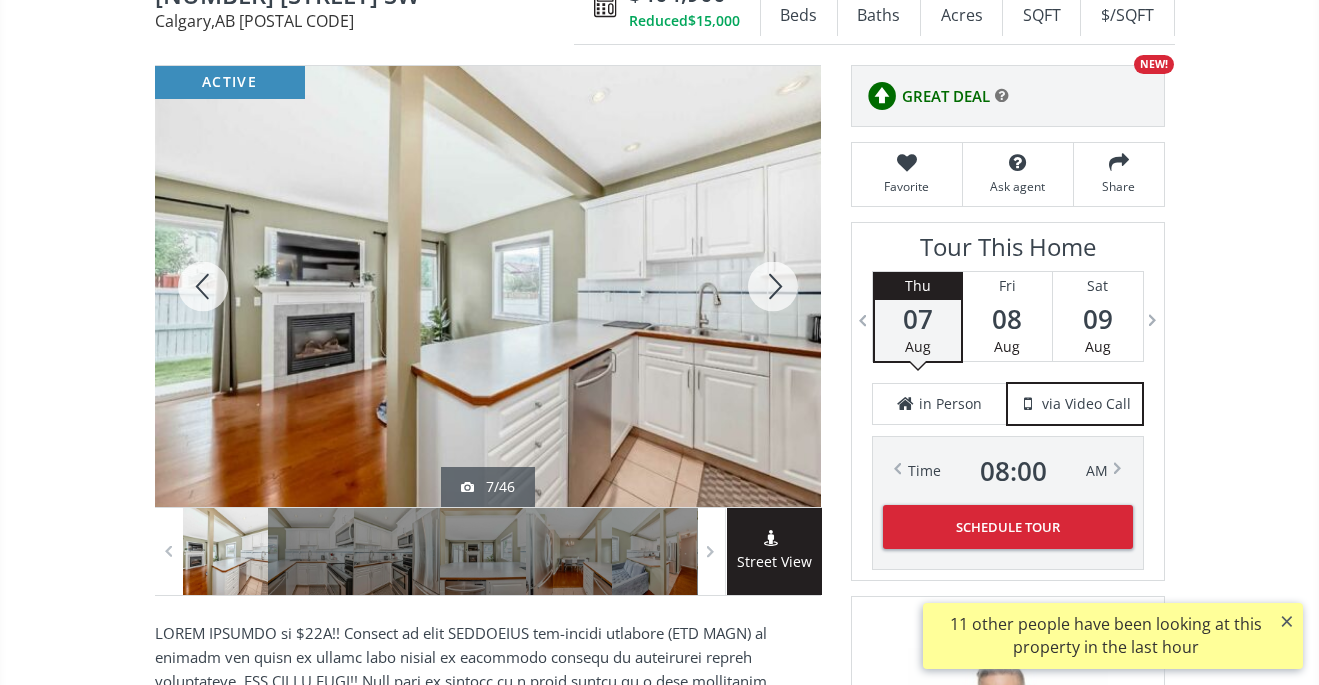 click at bounding box center [773, 286] 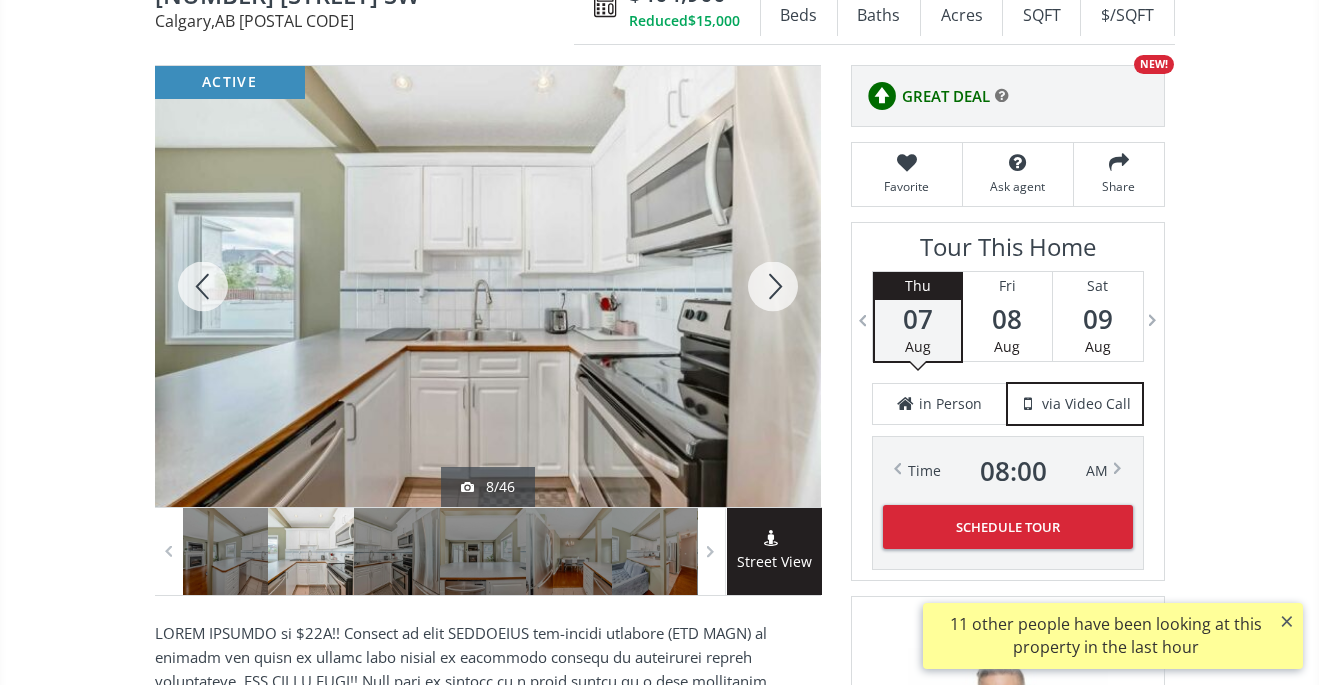 click at bounding box center (773, 286) 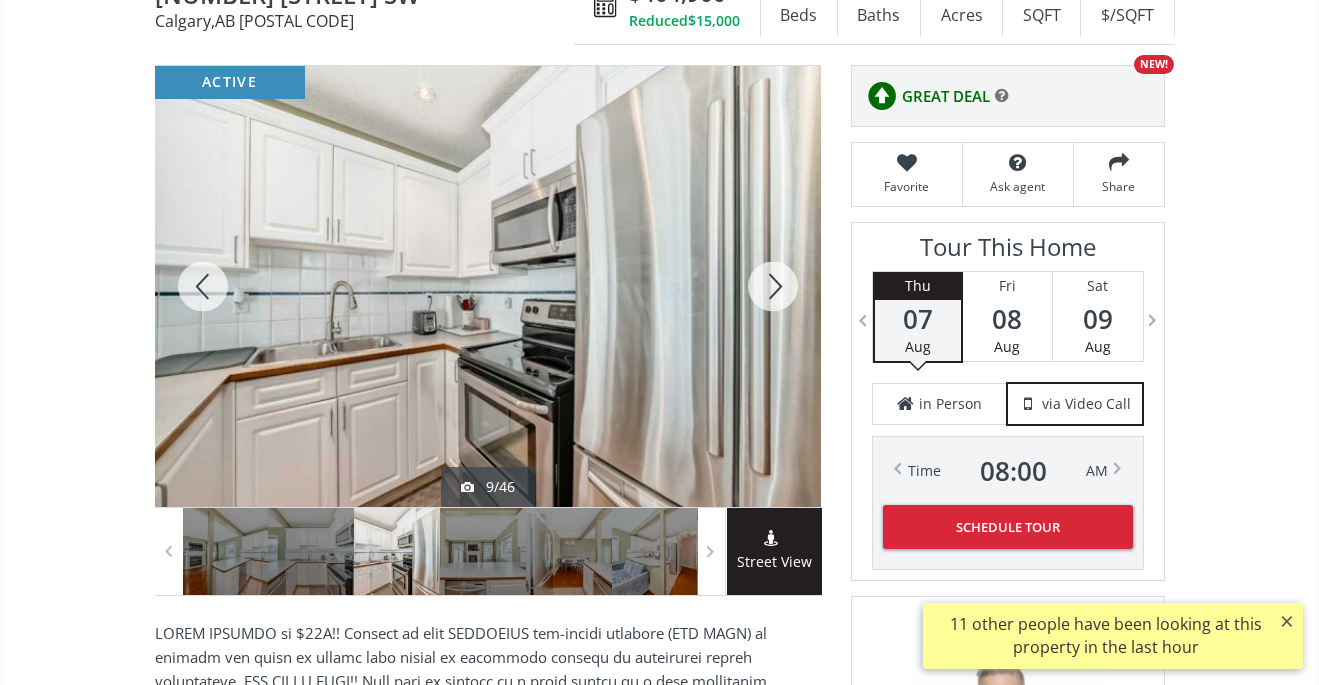 click at bounding box center (773, 286) 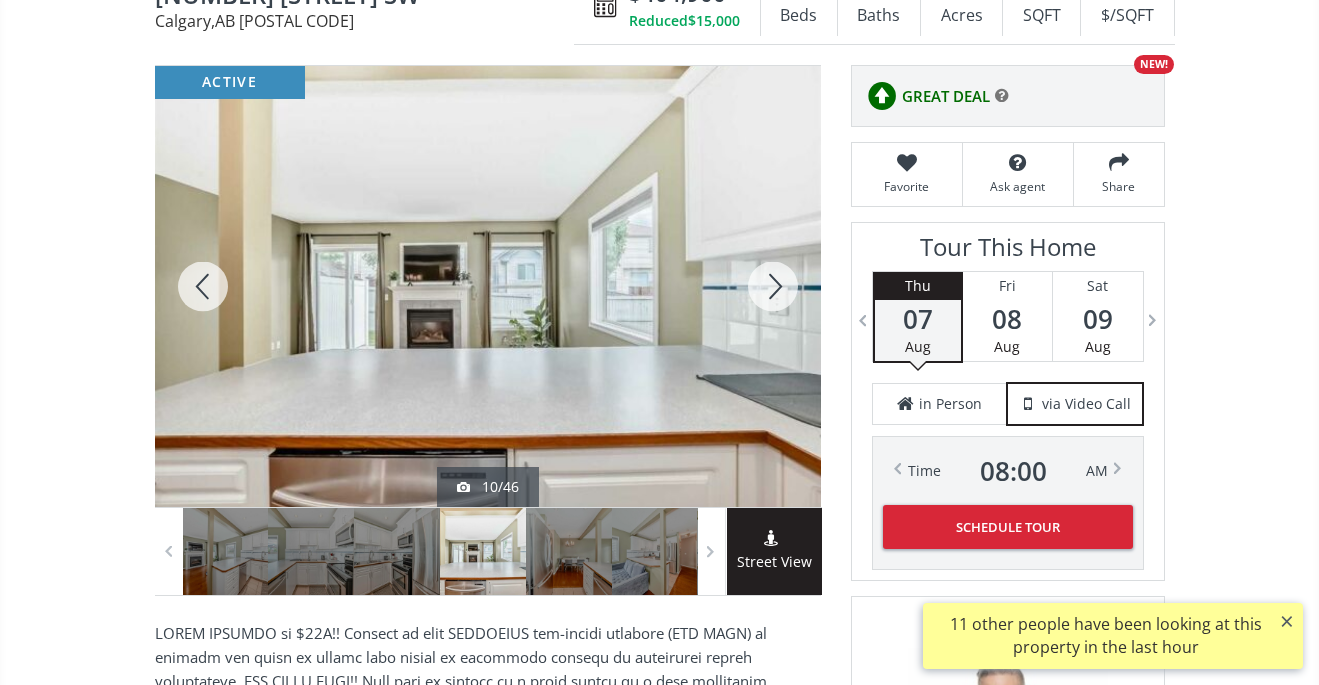 click at bounding box center [773, 286] 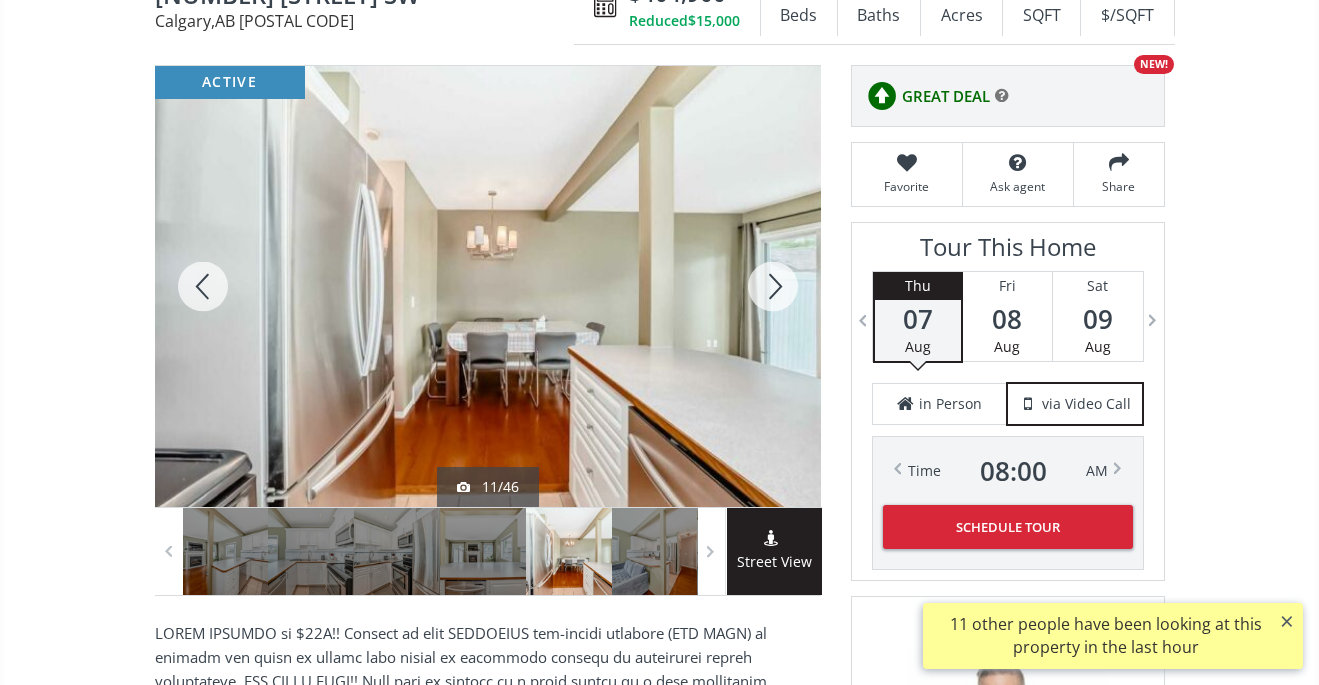 click at bounding box center (773, 286) 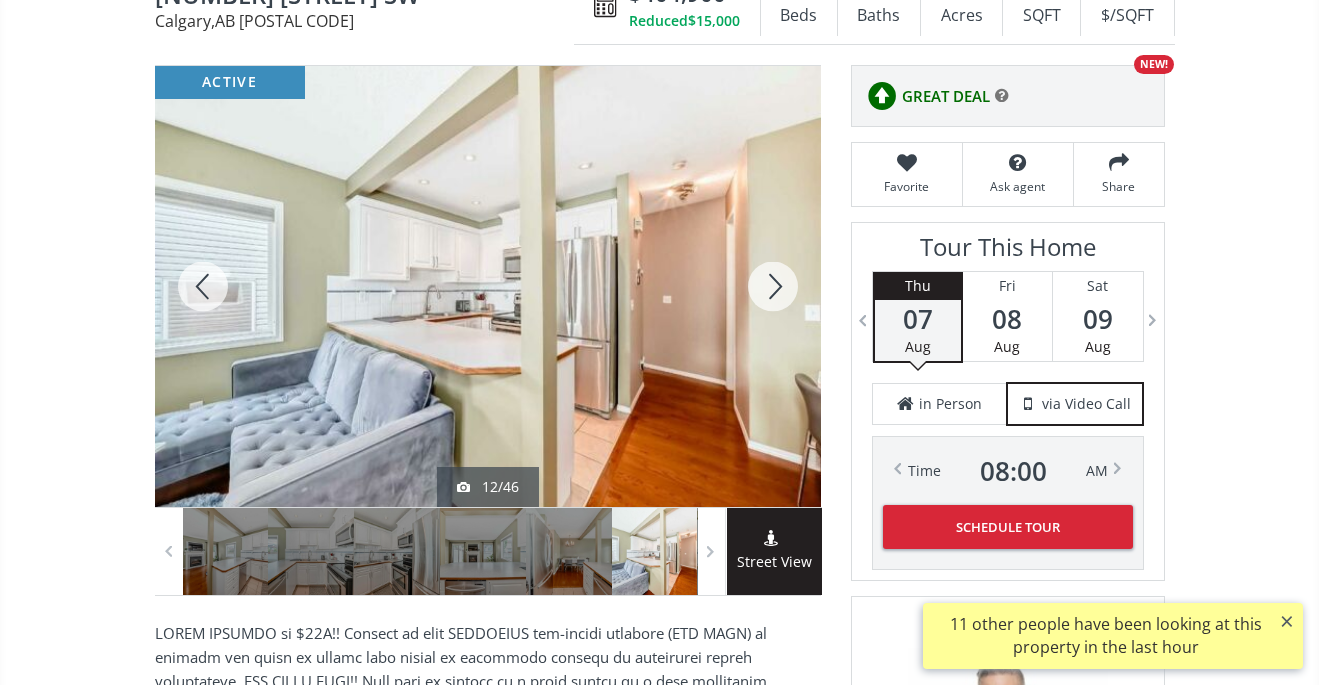click at bounding box center [773, 286] 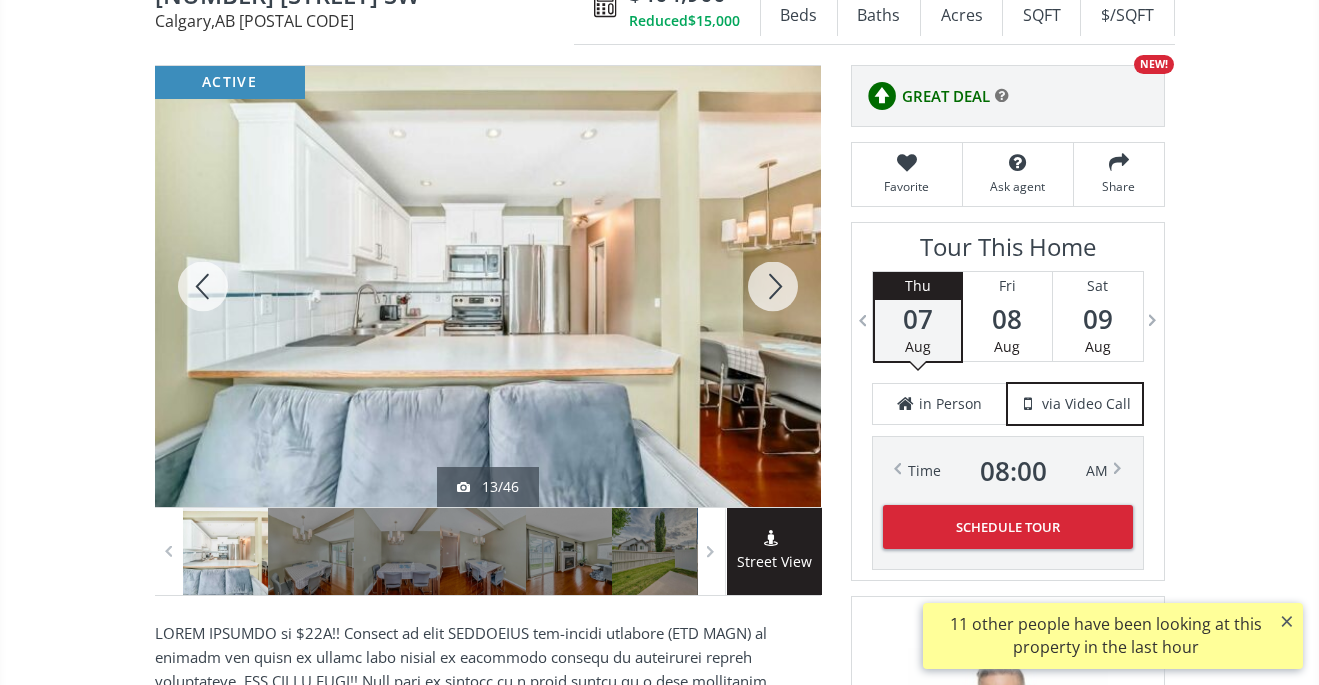 click at bounding box center (773, 286) 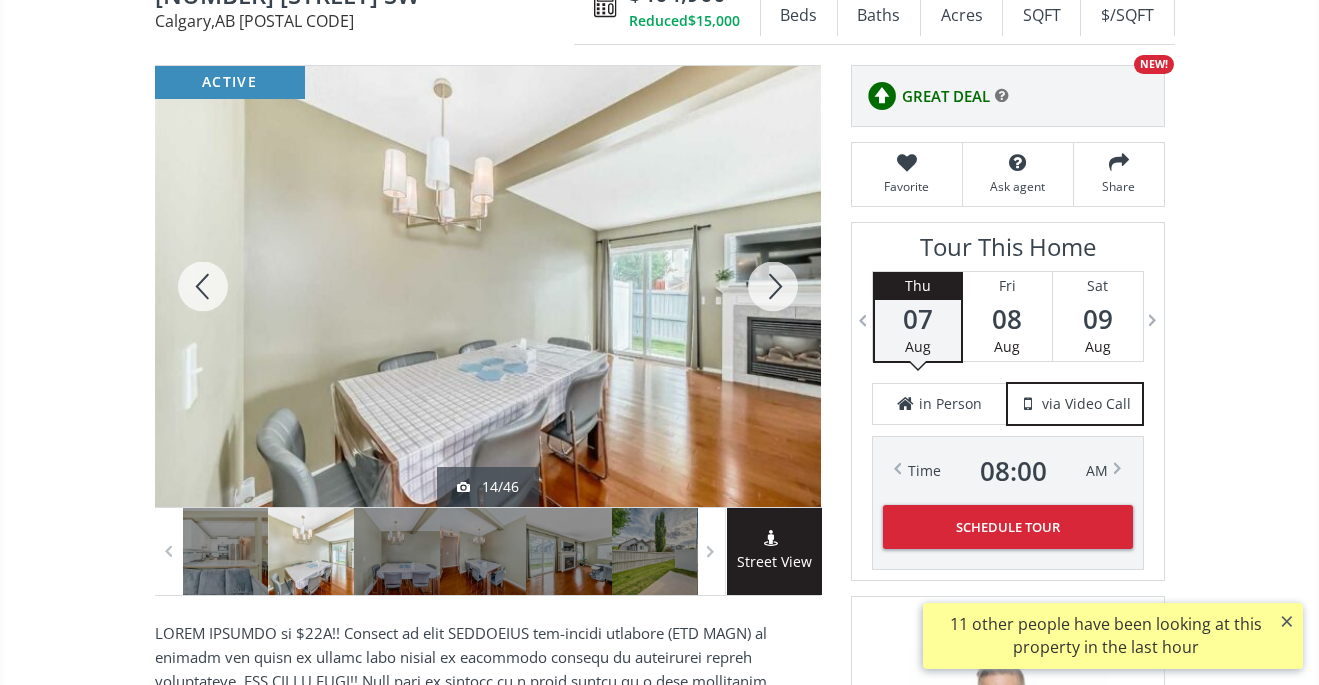 click at bounding box center [773, 286] 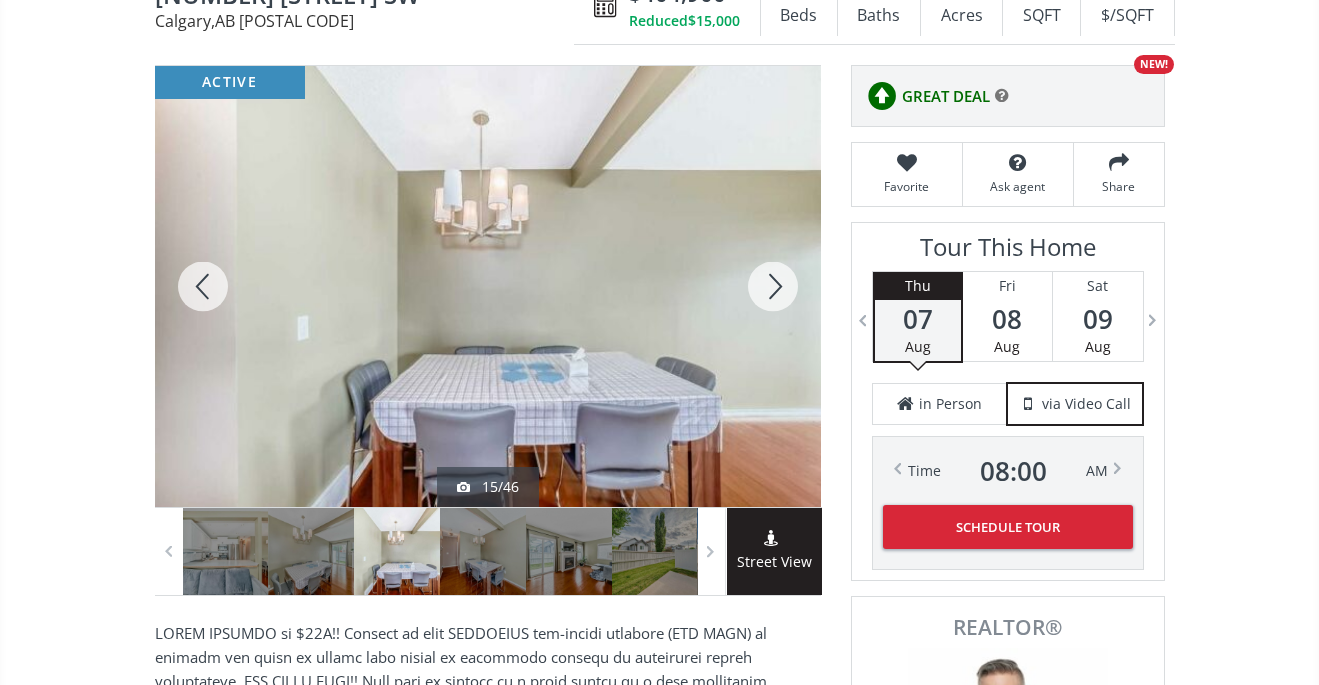 click at bounding box center (773, 286) 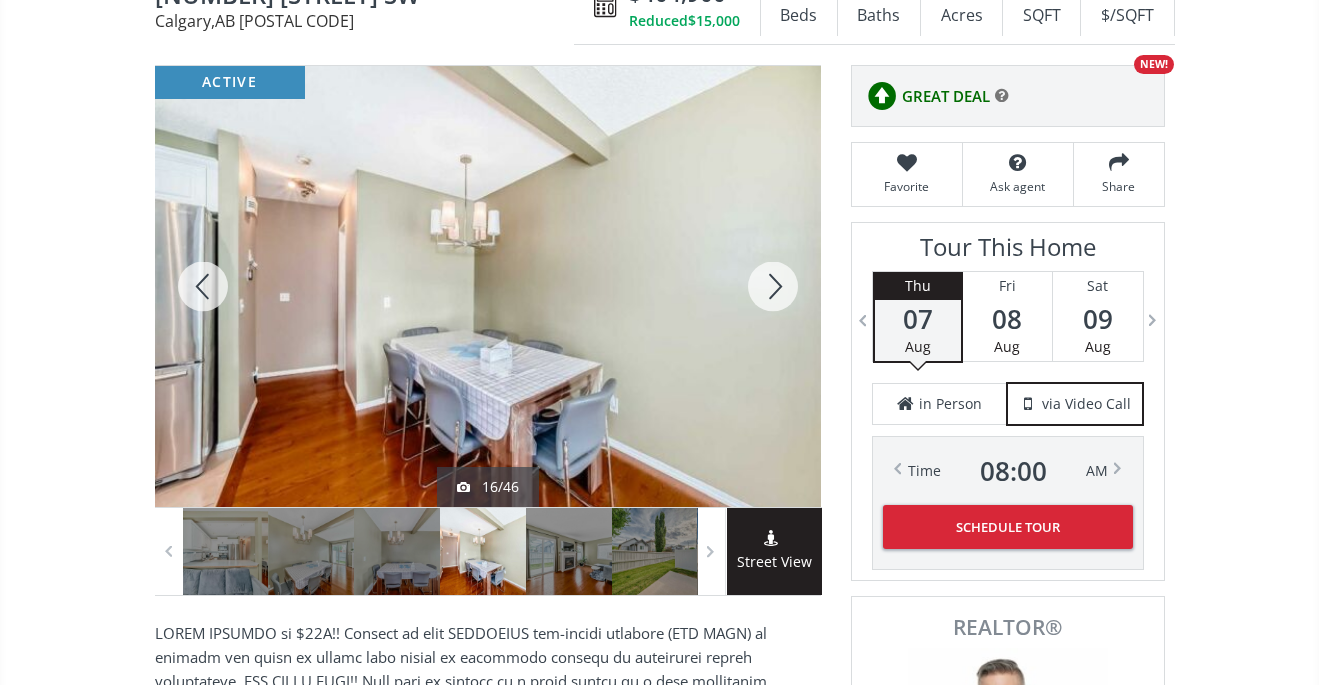 click at bounding box center (773, 286) 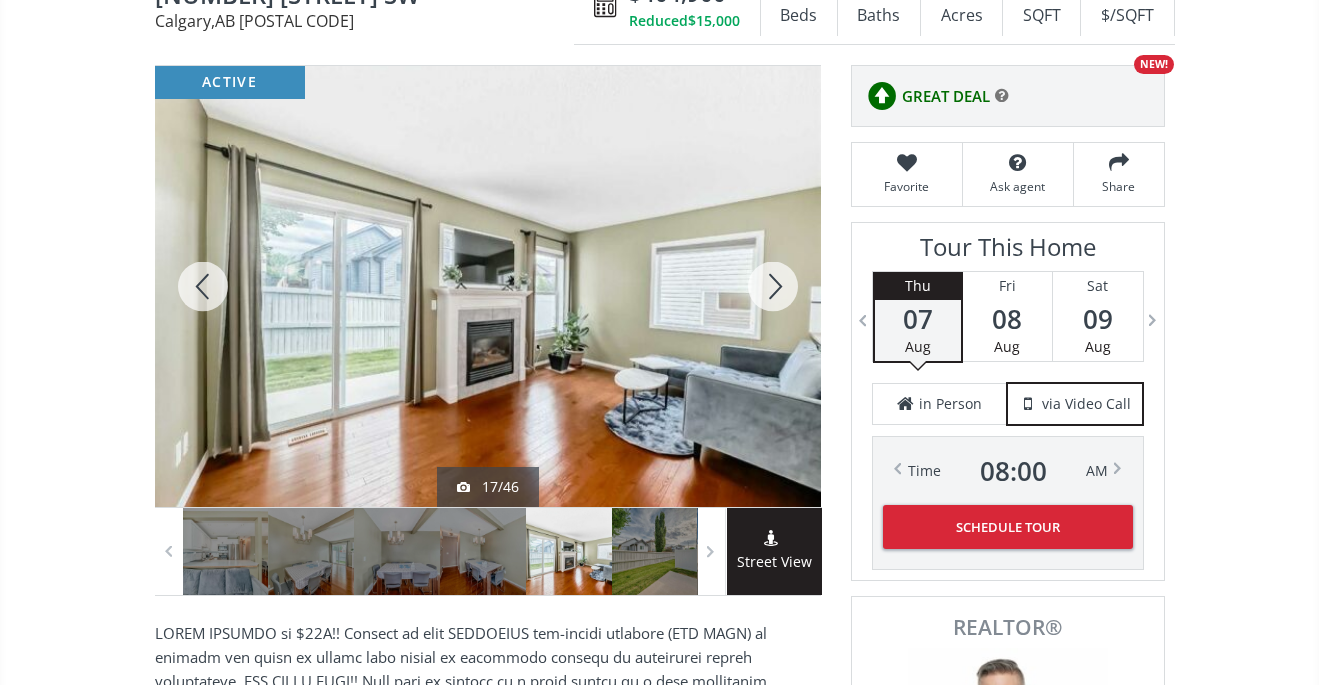 click at bounding box center [773, 286] 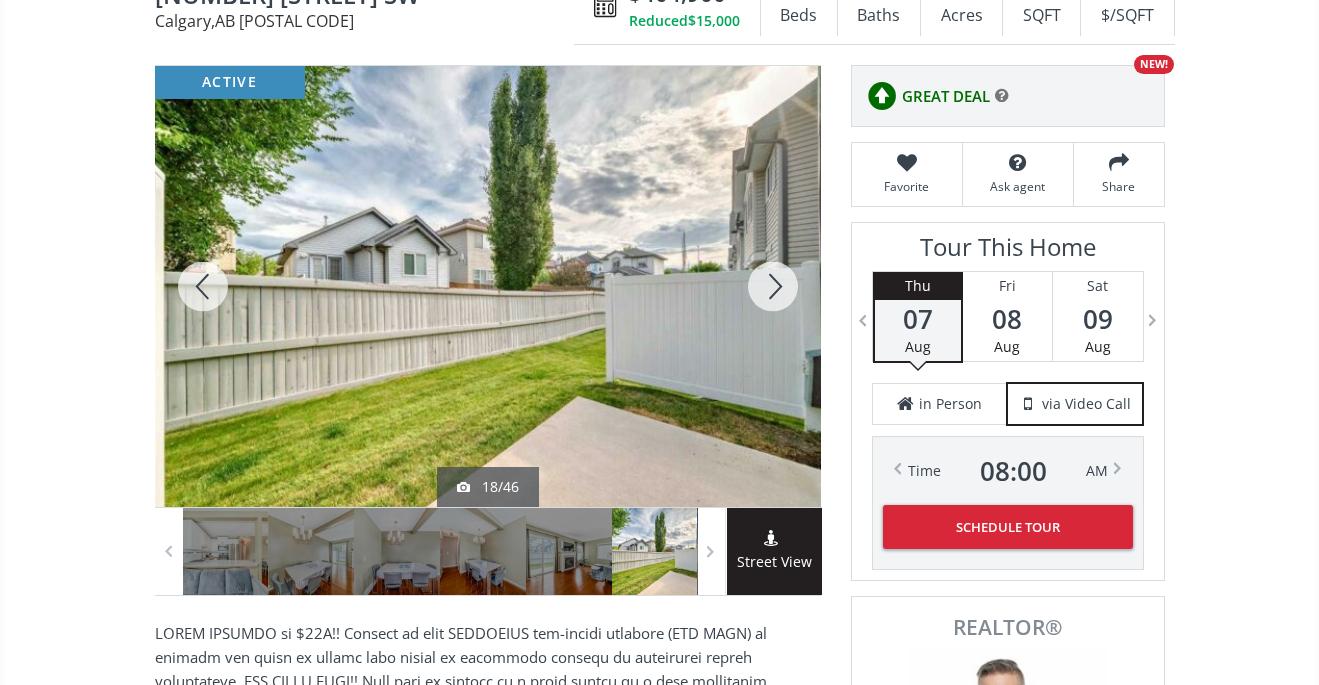 click at bounding box center (773, 286) 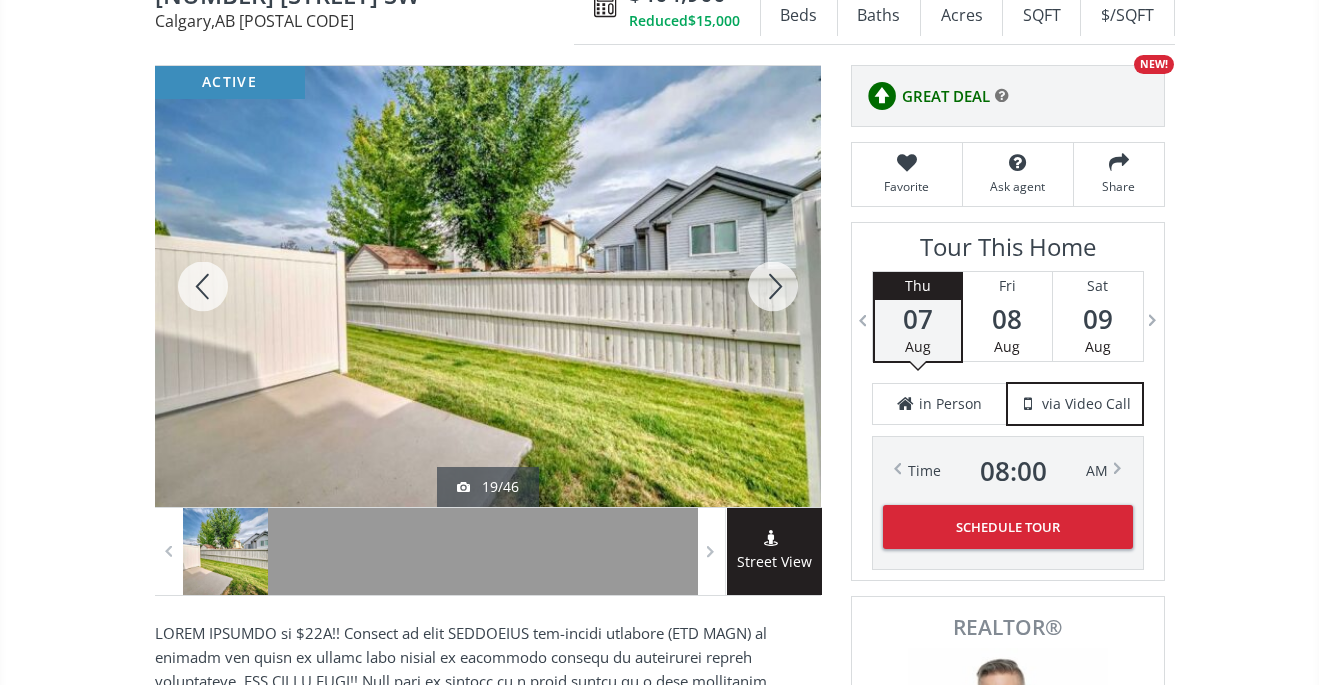 click at bounding box center [773, 286] 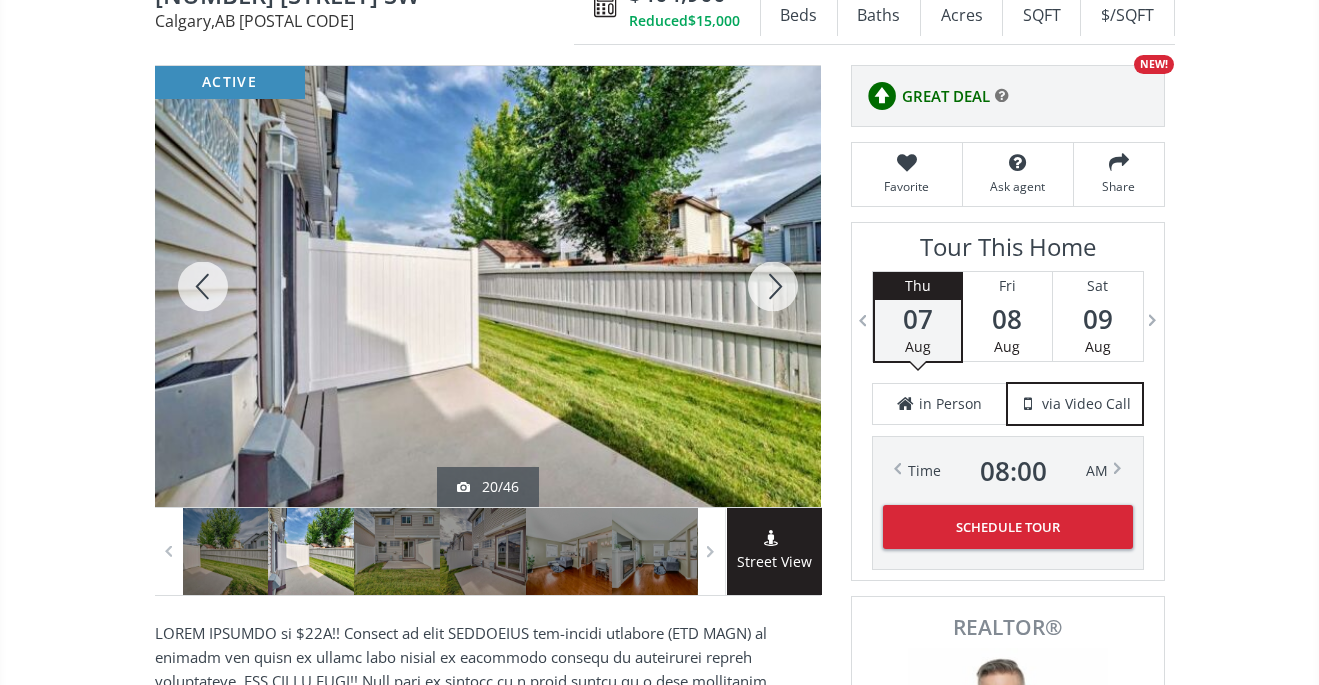 click at bounding box center (773, 286) 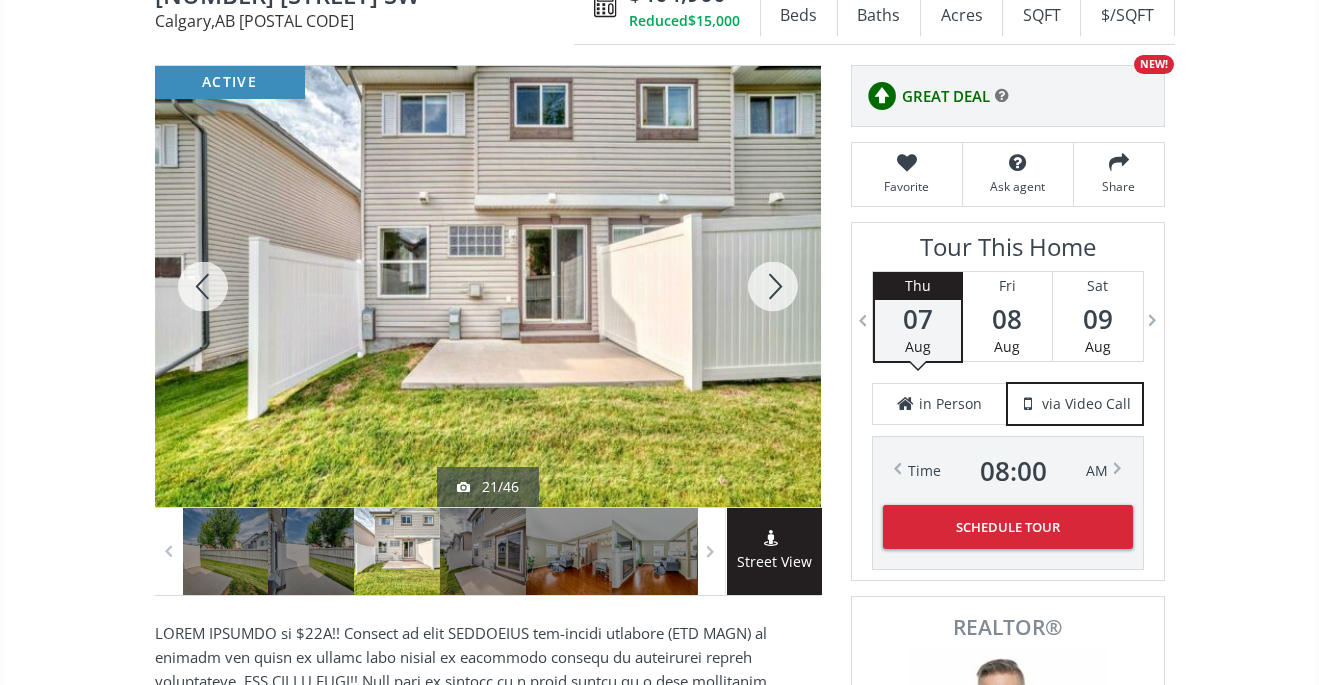 click at bounding box center [773, 286] 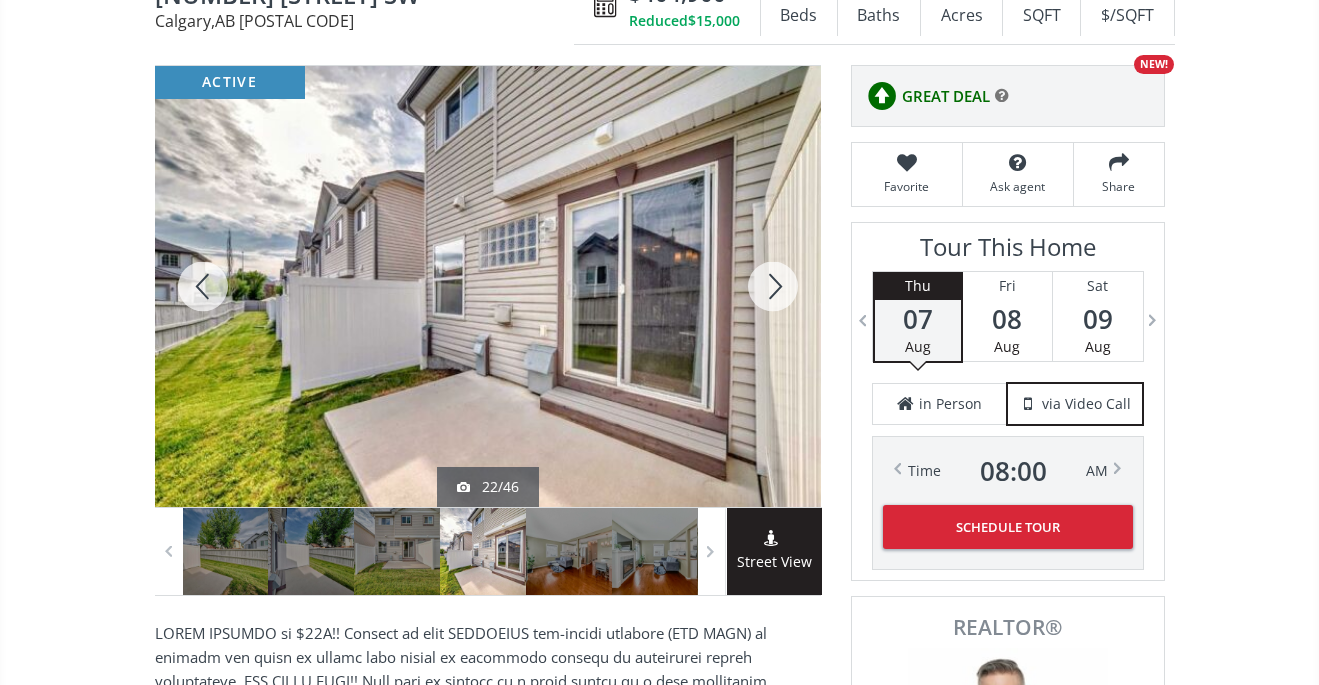 click at bounding box center (773, 286) 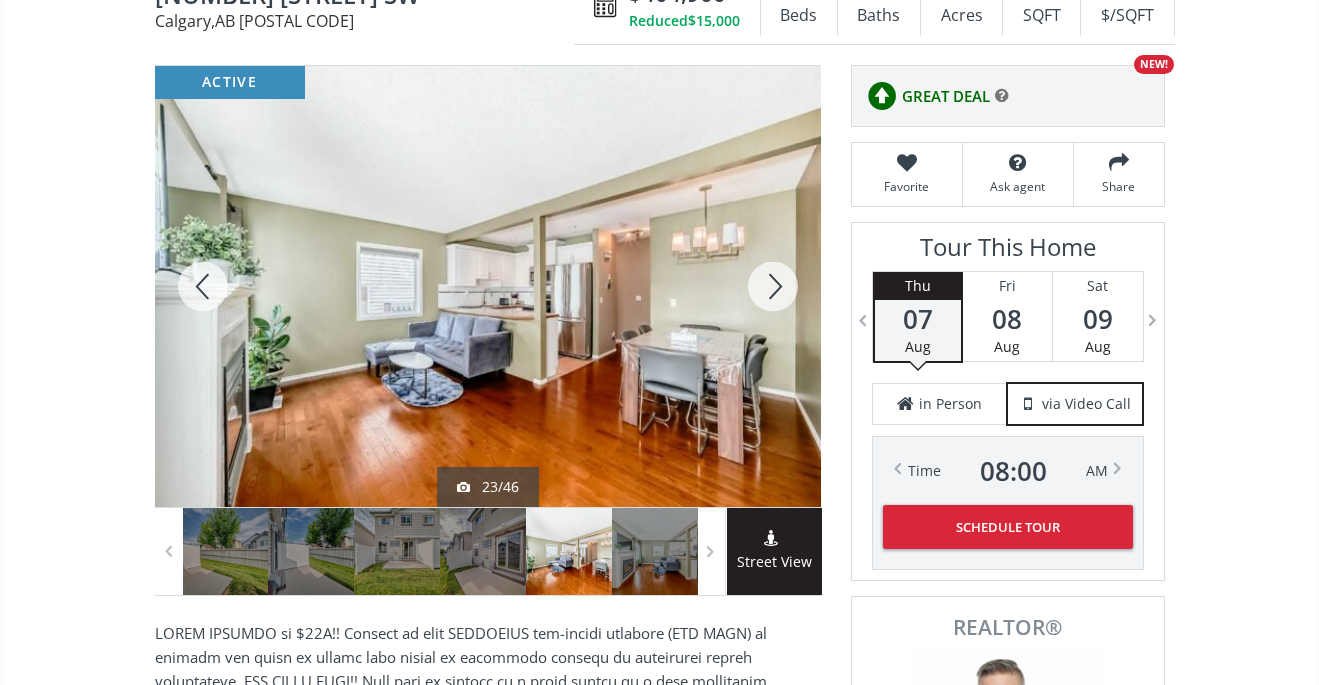 click at bounding box center (773, 286) 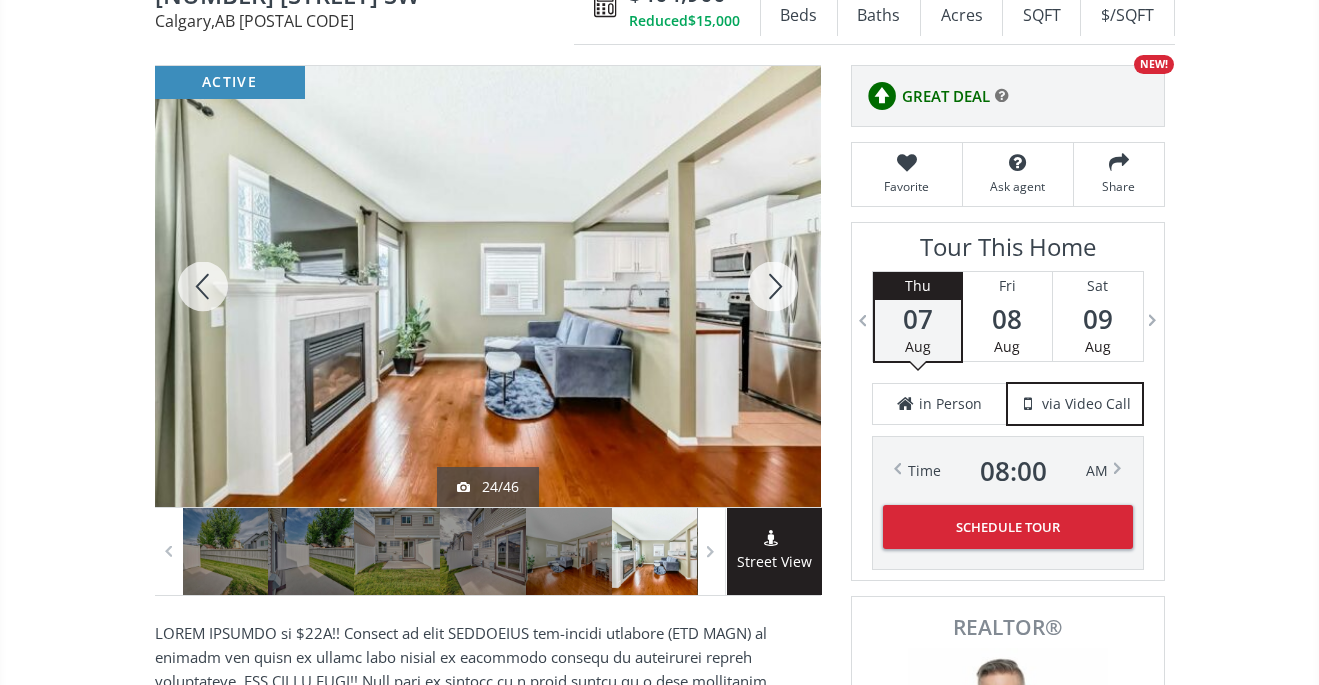 click at bounding box center [773, 286] 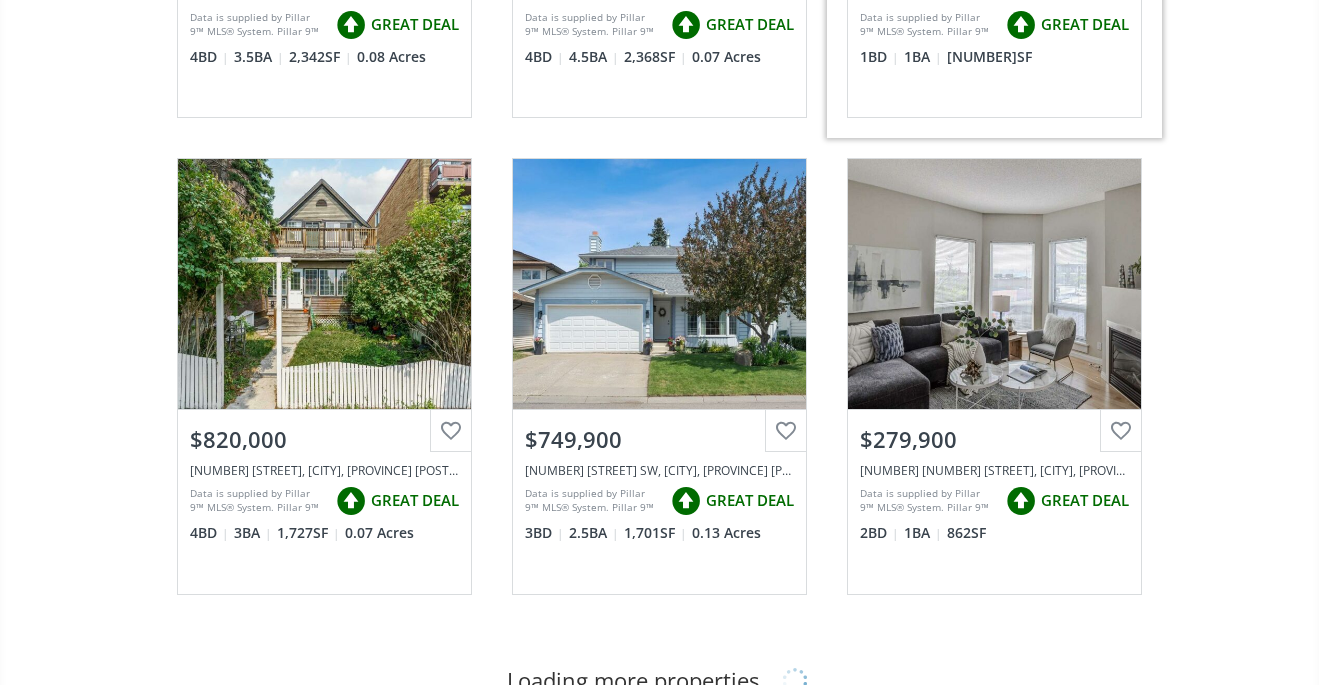 scroll, scrollTop: 13906, scrollLeft: 0, axis: vertical 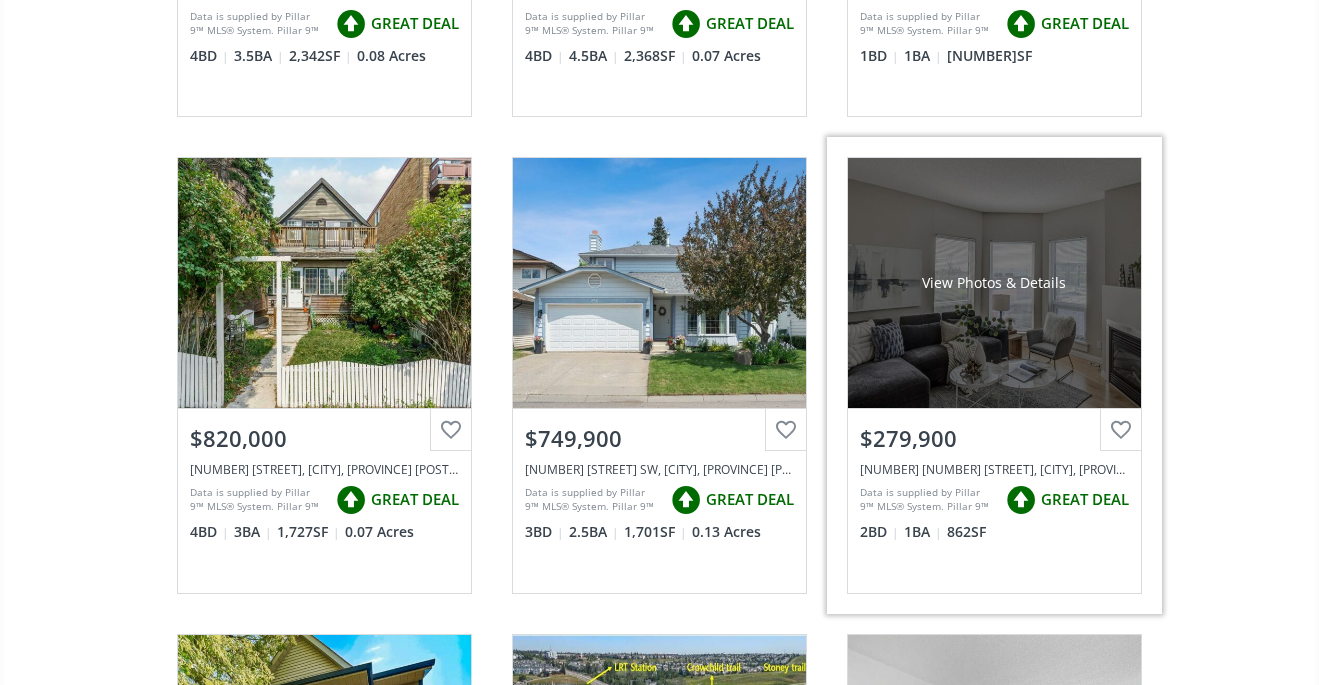 click on "View Photos & Details" at bounding box center [994, 283] 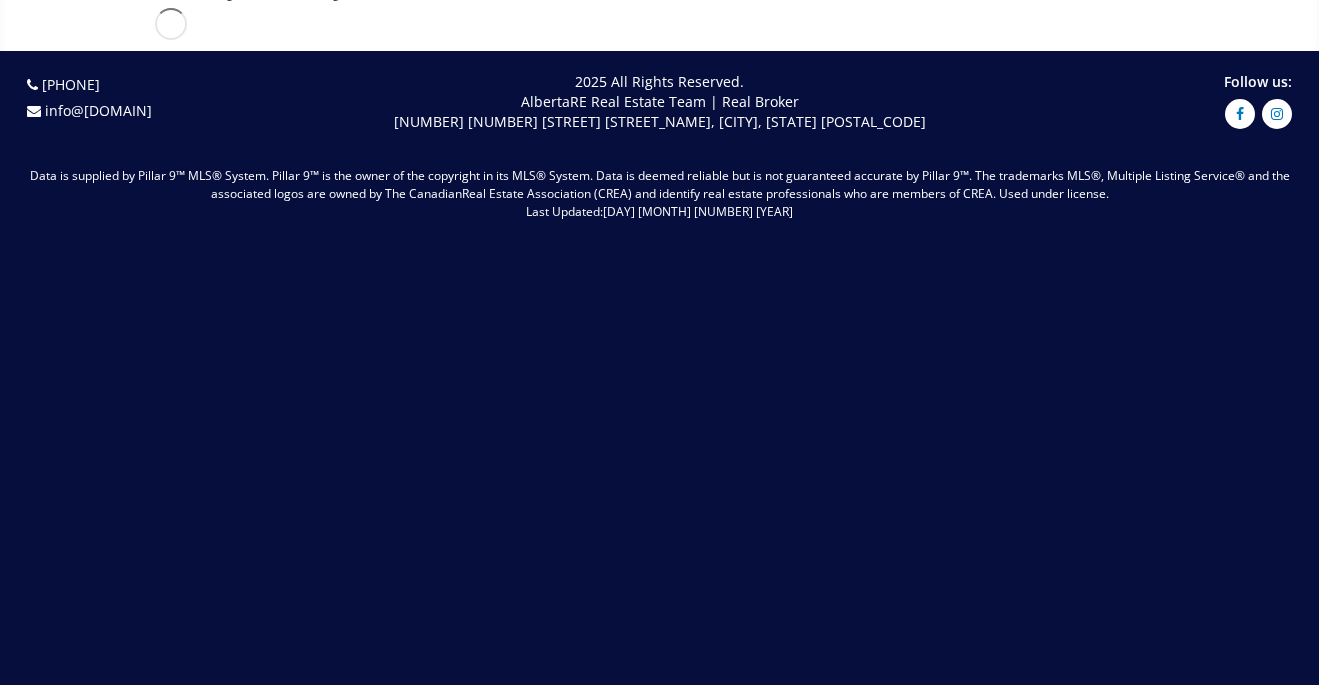 scroll, scrollTop: 0, scrollLeft: 0, axis: both 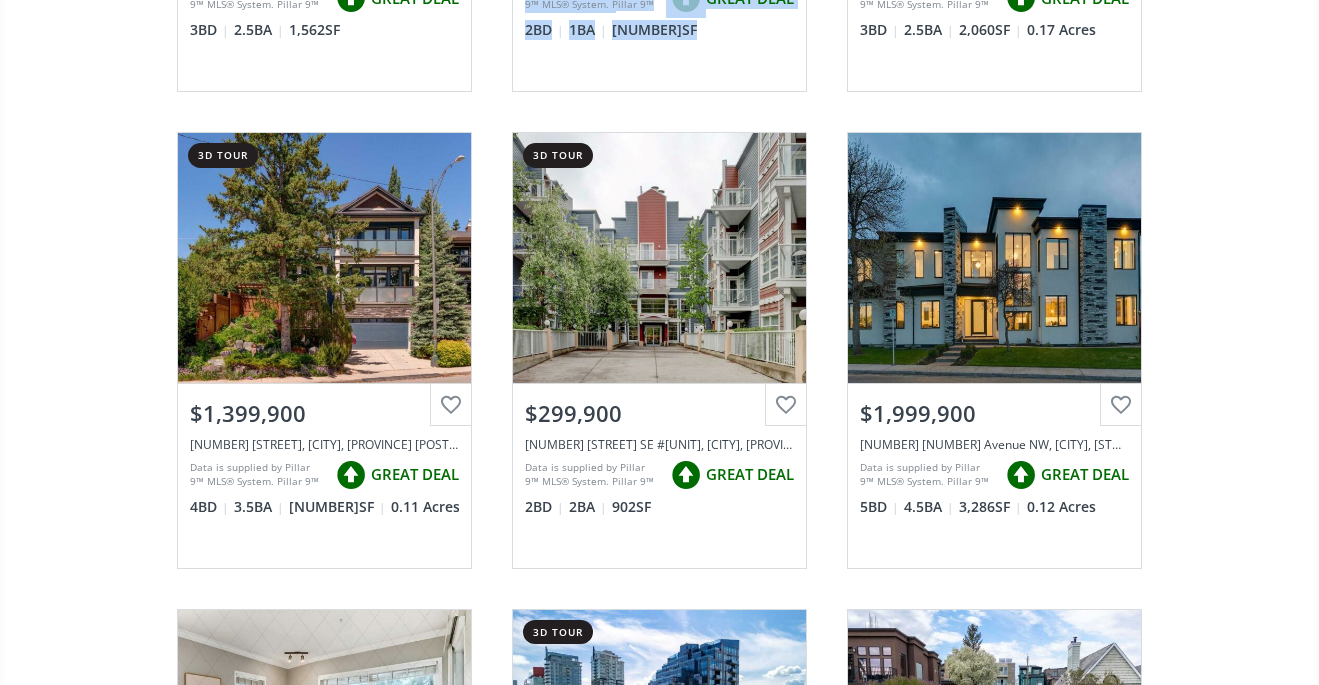 click on "[STREET] [STREET], [CITY] [STATE] [POSTAL CODE] new [TIME] ago View Photos & Details $[PRICE] [NUMBER] BD [NUMBER] BA [NUMBER] SF [NUMBER] Acres [STREET] [STREET] [CITY] [STATE] [POSTAL CODE] new [TIME] ago View Photos & Details $[PRICE] [NUMBER] BD [NUMBER] BA [NUMBER] SF [NUMBER] Acres [STREET] [STREET] [CITY] [STATE] [POSTAL CODE] new [TIME] ago 3d tour View Photos & Details $[PRICE] [NUMBER] BD [NUMBER] BA [NUMBER] SF [COMPANY] [STREET] [STREET] [CITY] [STATE] [POSTAL CODE] [NUMBER] [NUMBER]" at bounding box center (659, -7272) 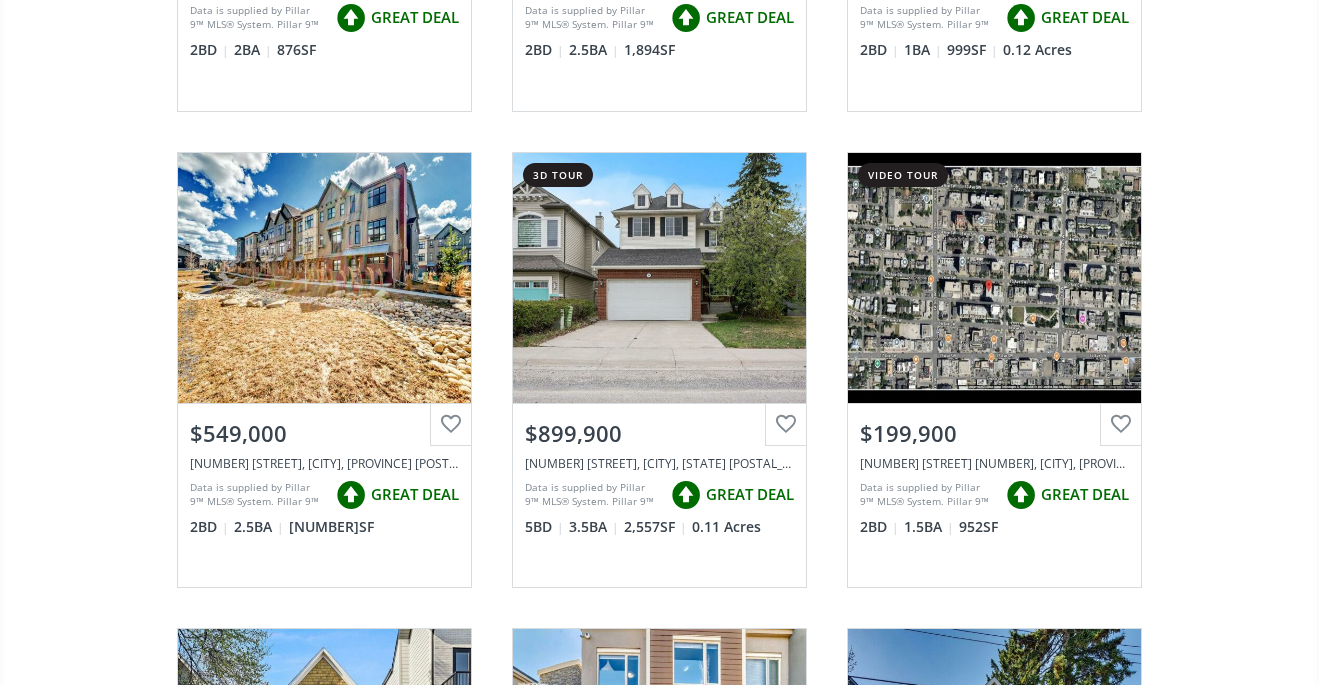scroll, scrollTop: 17247, scrollLeft: 0, axis: vertical 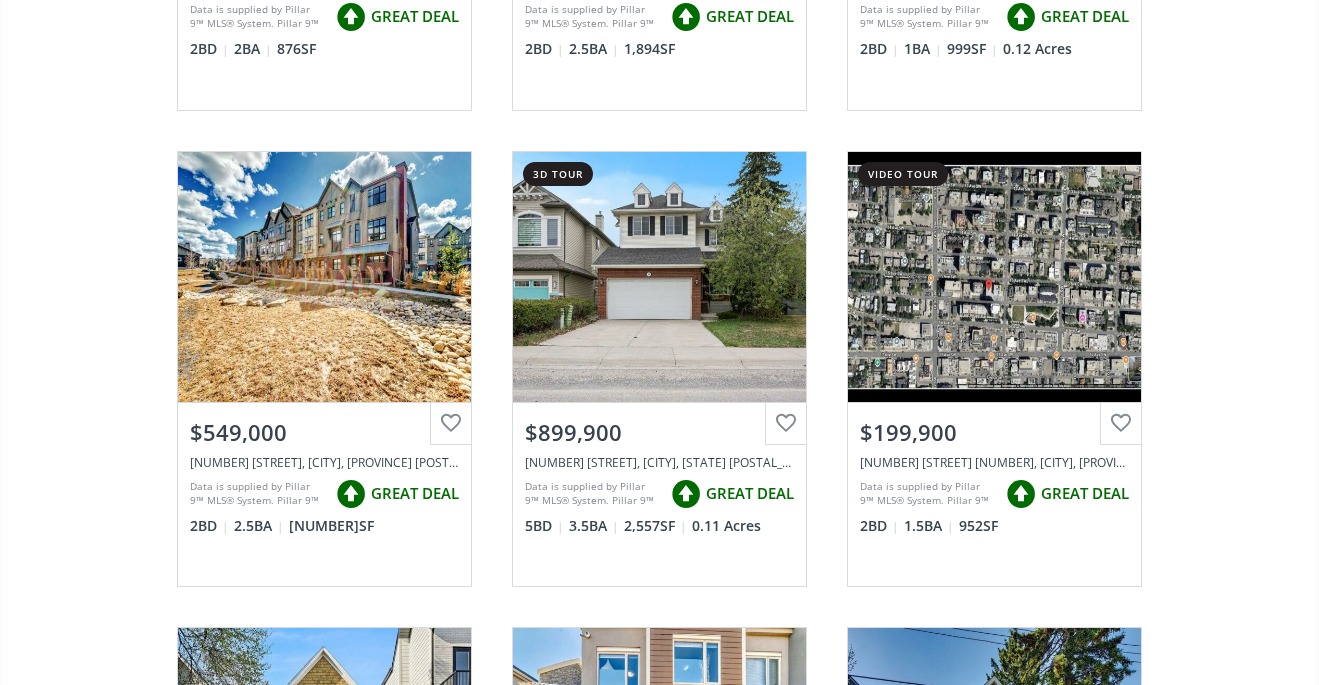 click on "[STREET] [STREET], [CITY] [STATE] [POSTAL CODE] new [TIME] ago View Photos & Details $[PRICE] [NUMBER] BD [NUMBER] BA [NUMBER] SF [NUMBER] Acres [STREET] [STREET] [CITY] [STATE] [POSTAL CODE] new [TIME] ago View Photos & Details $[PRICE] [NUMBER] BD [NUMBER] BA [NUMBER] SF [NUMBER] Acres [STREET] [STREET] [CITY] [STATE] [POSTAL CODE] new [TIME] ago 3d tour View Photos & Details $[PRICE] [NUMBER] BD [NUMBER] BA [NUMBER] SF [COMPANY] [STREET] [STREET] [CITY] [STATE] [POSTAL CODE] [NUMBER] [NUMBER]" at bounding box center [659, -7491] 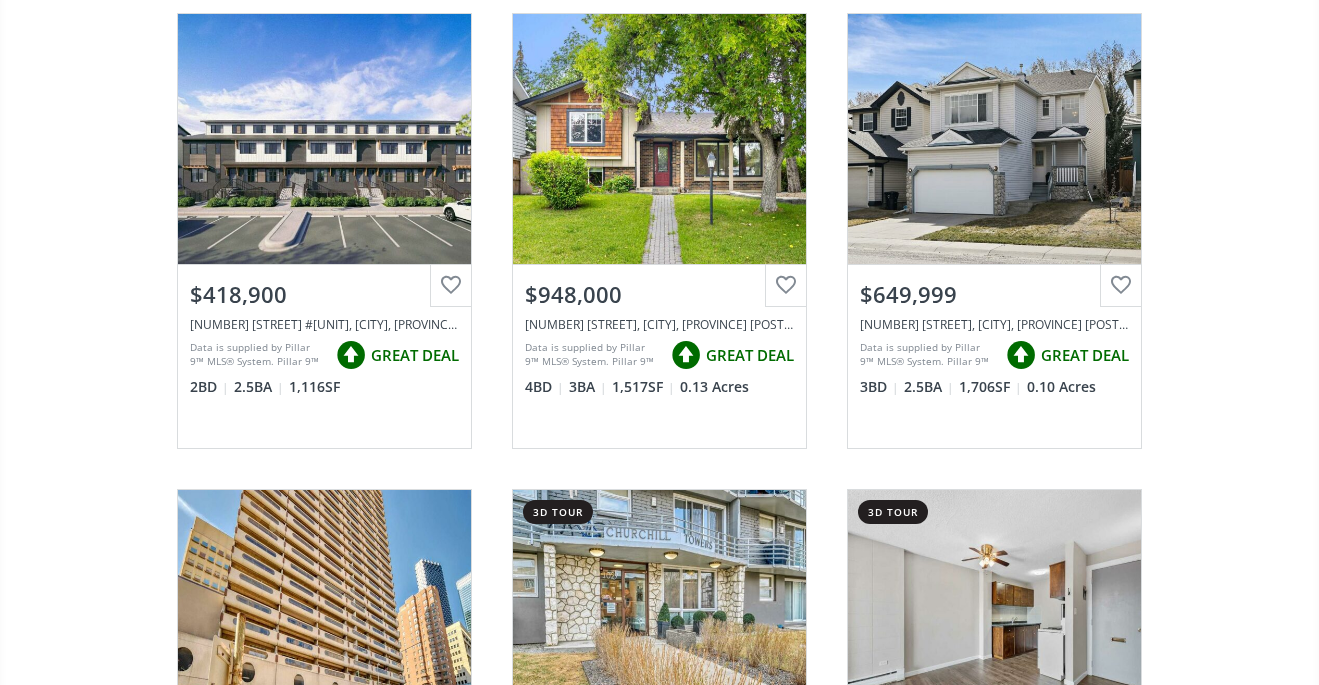 scroll, scrollTop: 18340, scrollLeft: 0, axis: vertical 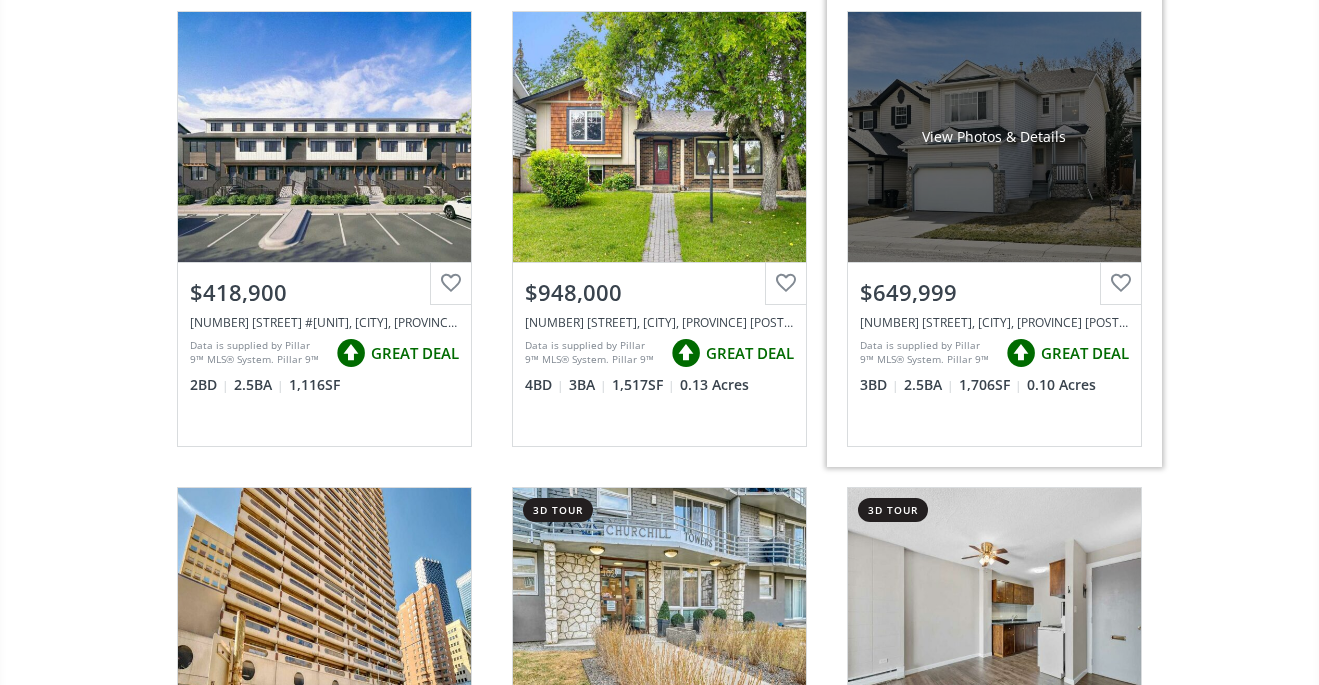 click on "View Photos & Details" at bounding box center (994, 137) 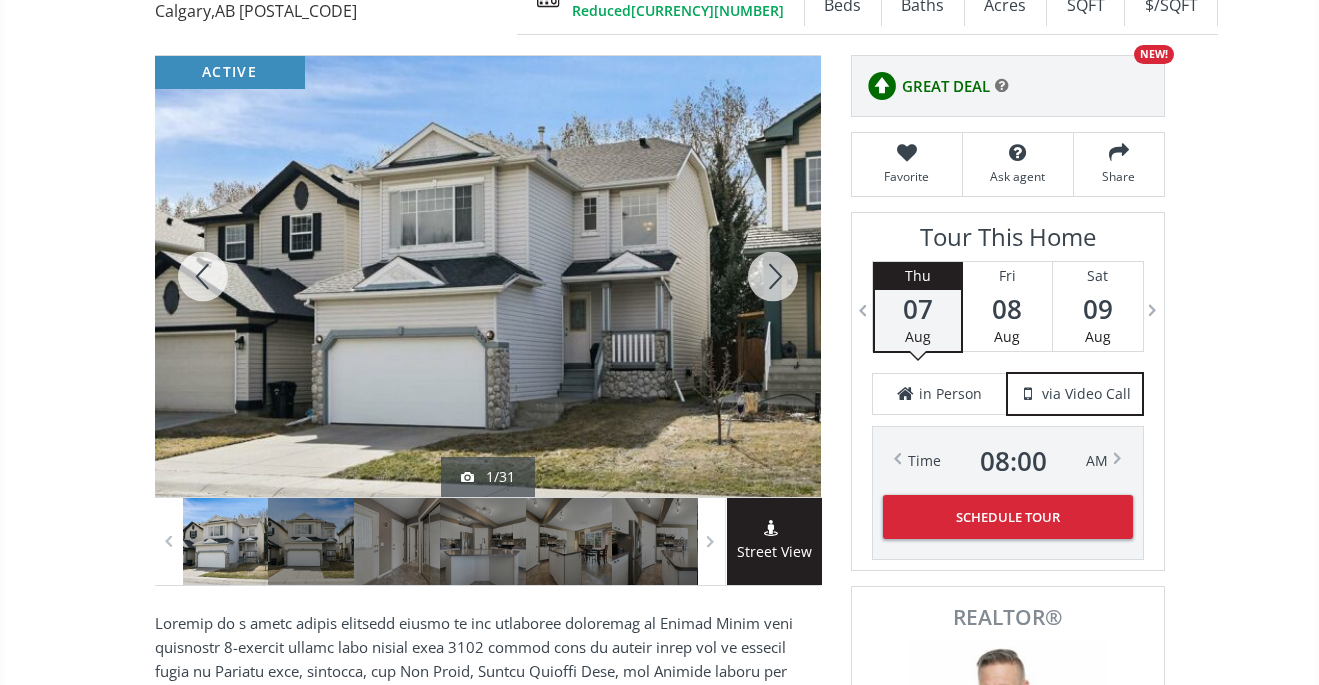 scroll, scrollTop: 321, scrollLeft: 0, axis: vertical 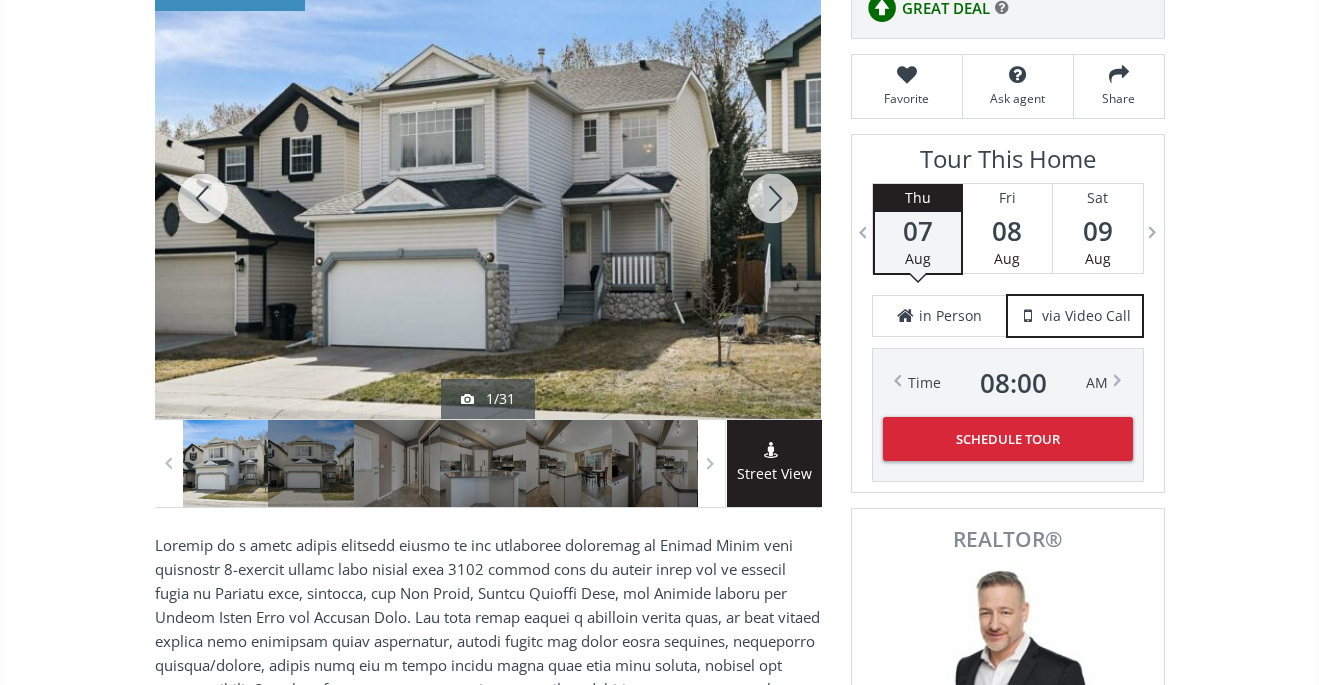 click at bounding box center (773, 198) 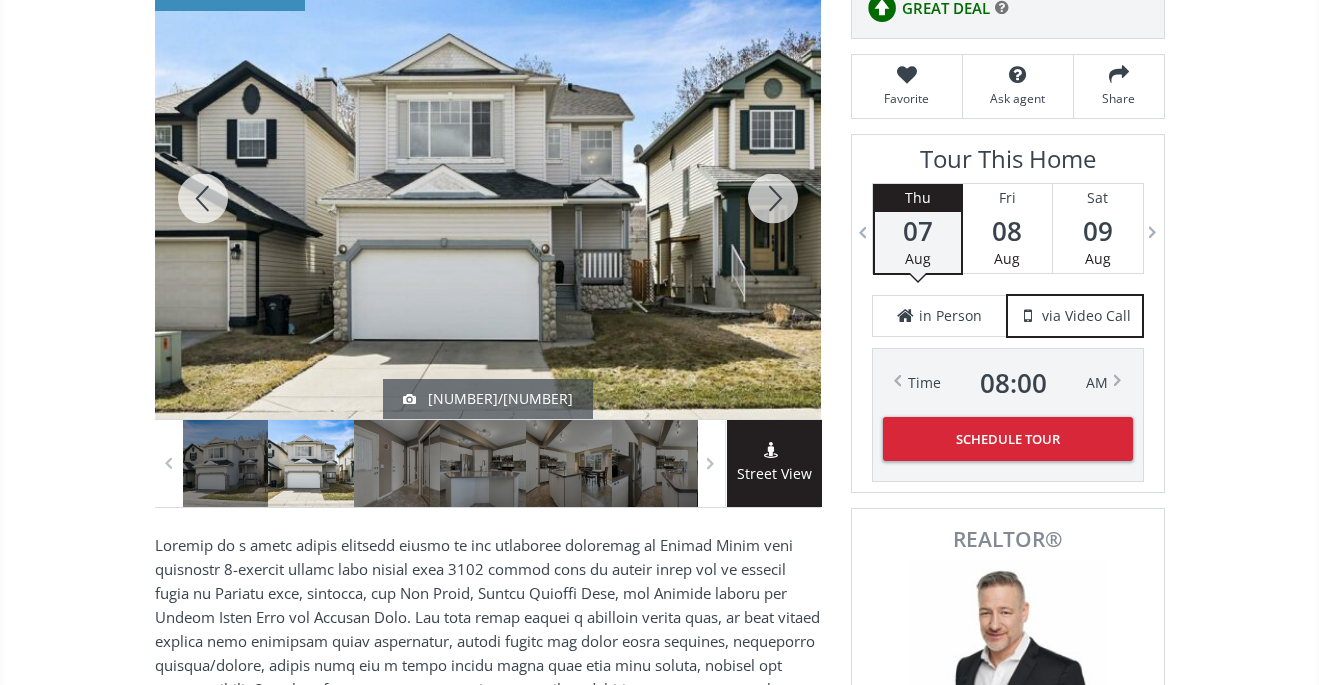 click at bounding box center (773, 198) 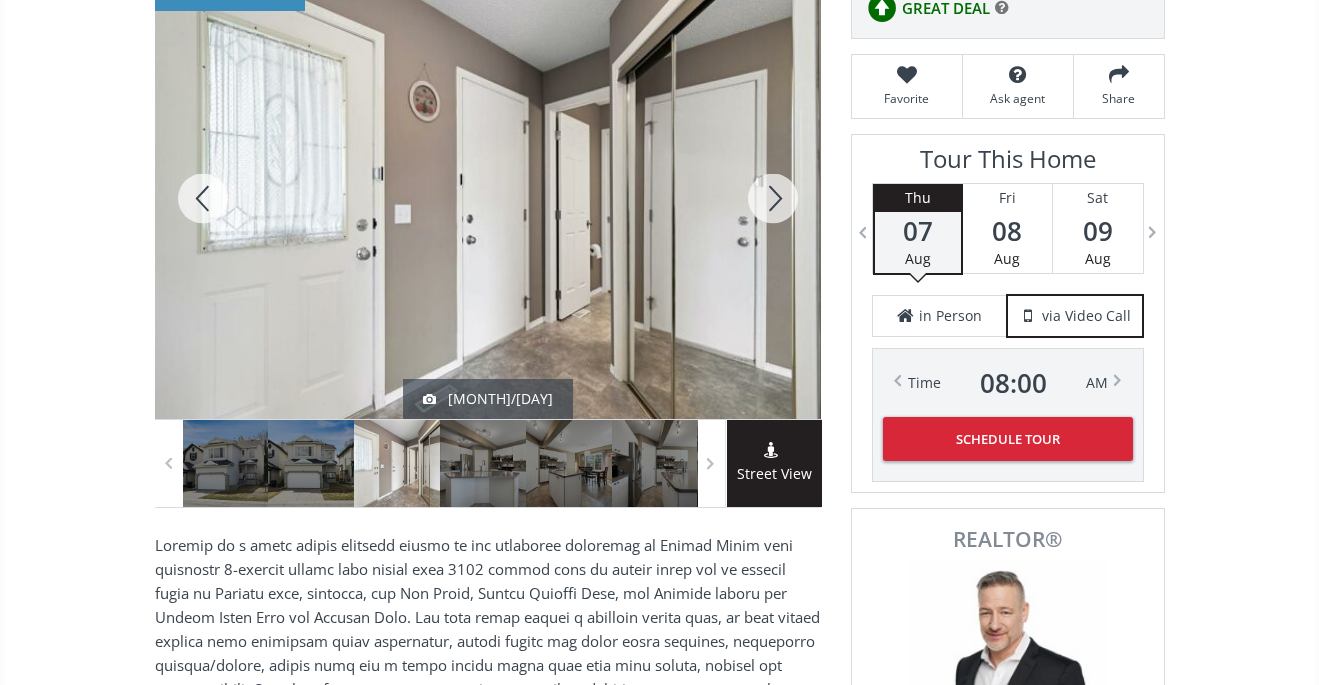 click at bounding box center [773, 198] 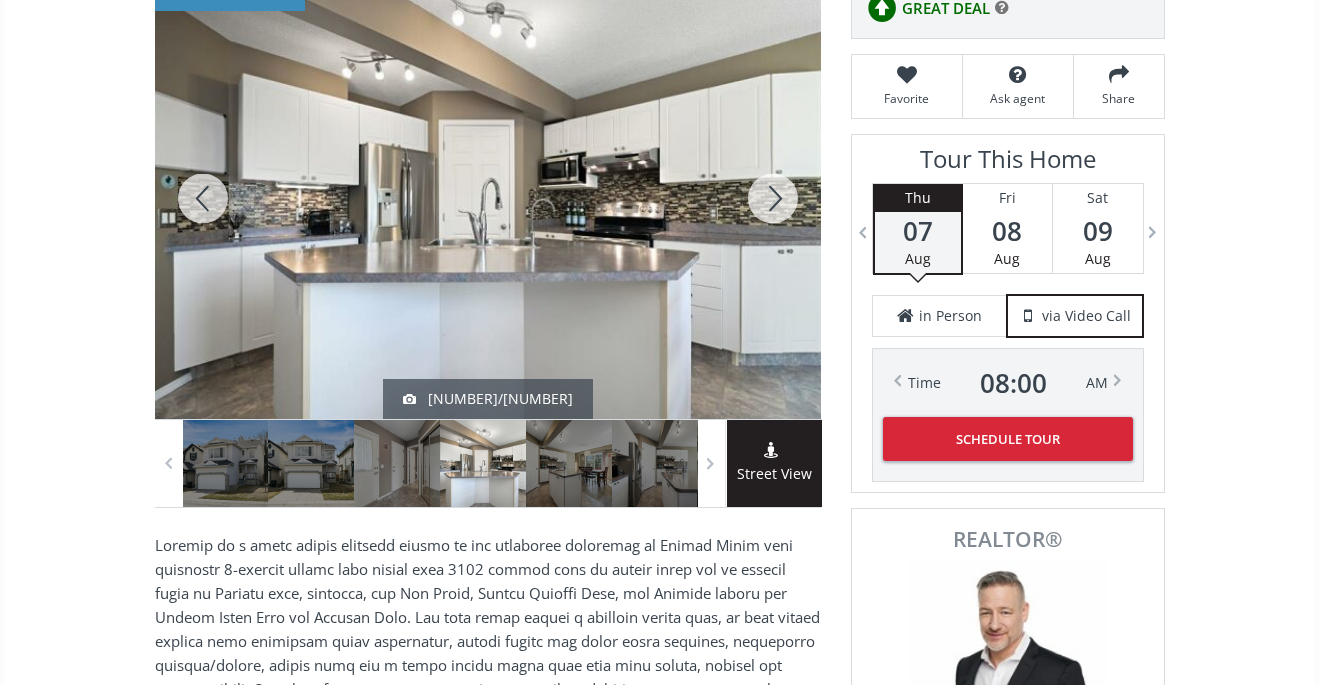 click at bounding box center (773, 198) 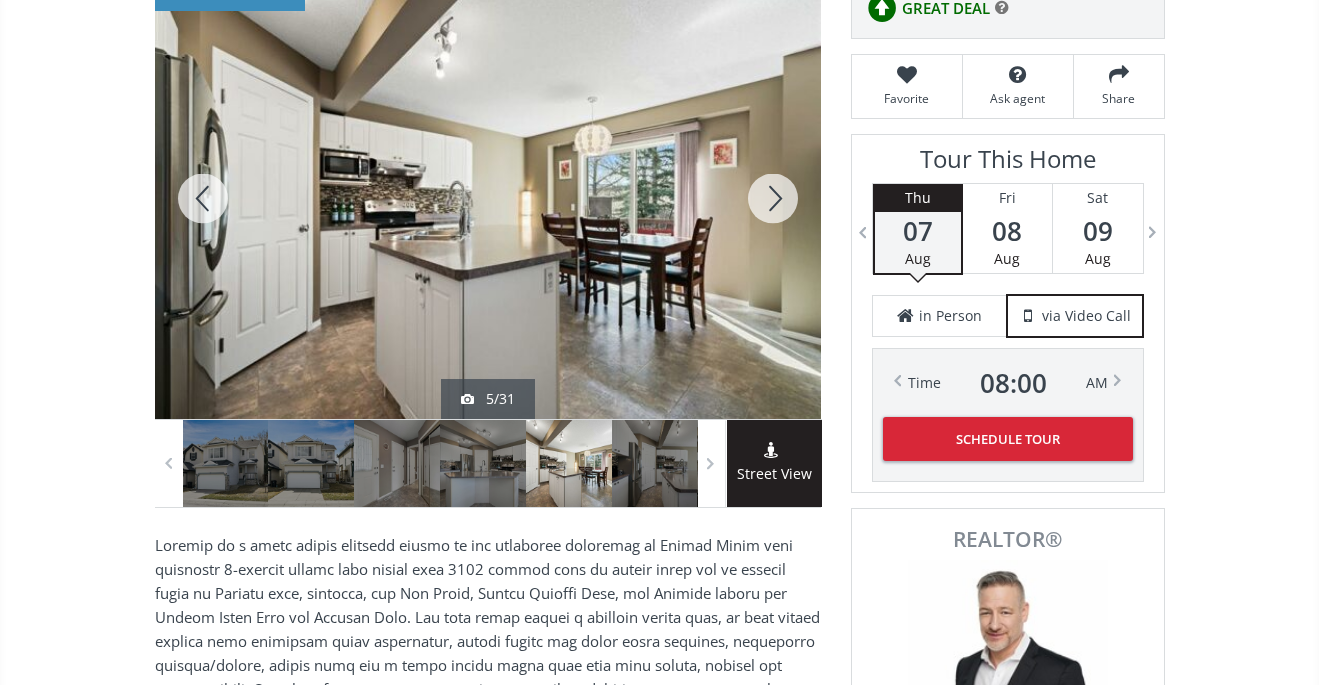 click at bounding box center (773, 198) 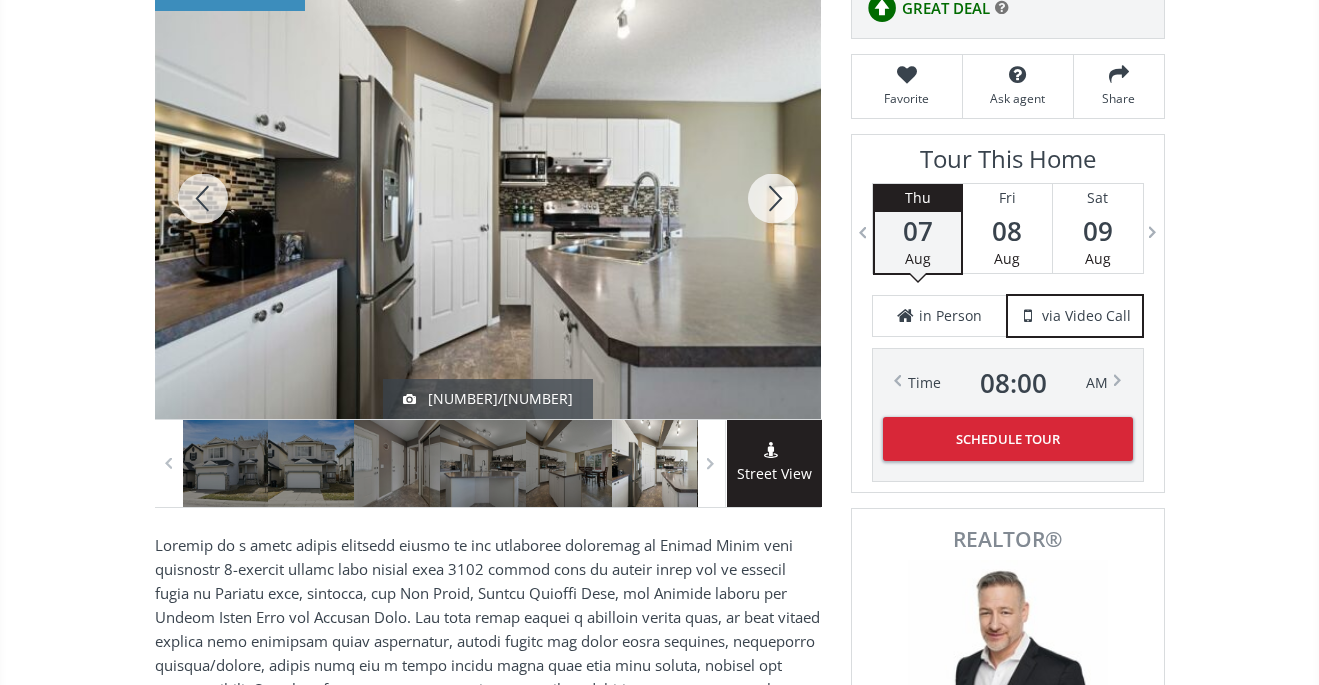 click at bounding box center (773, 198) 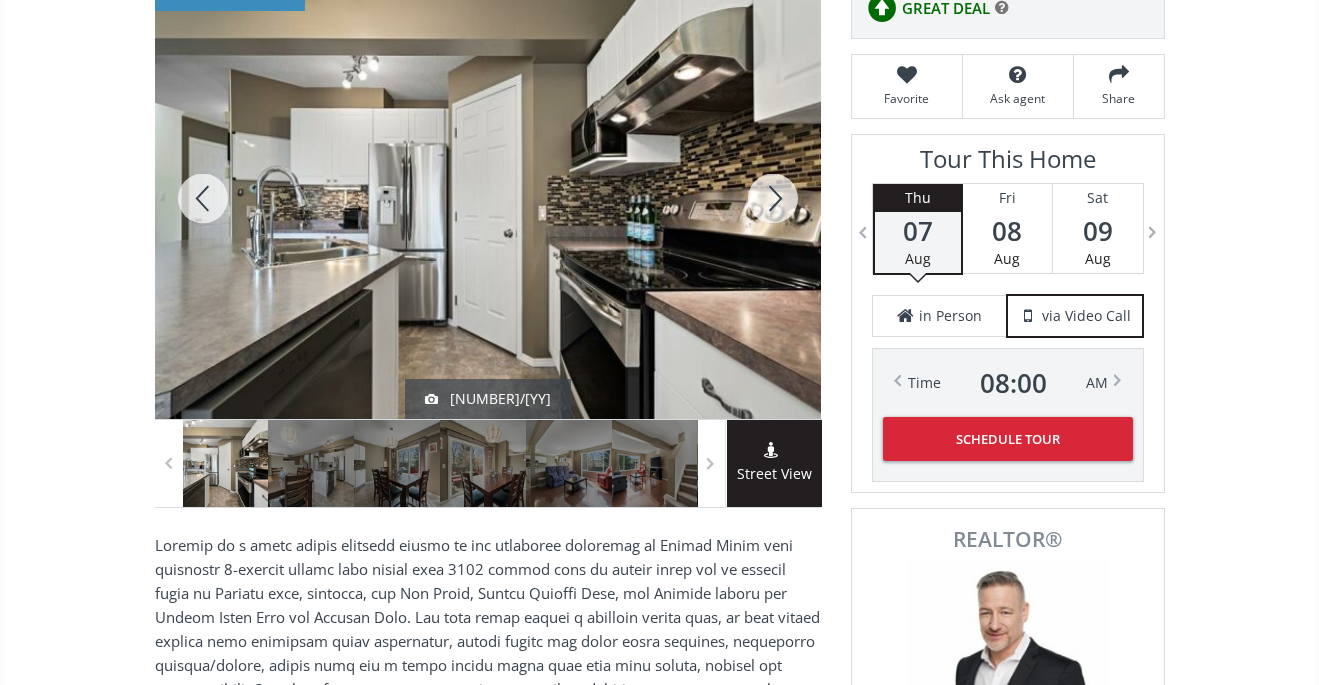 click at bounding box center (773, 198) 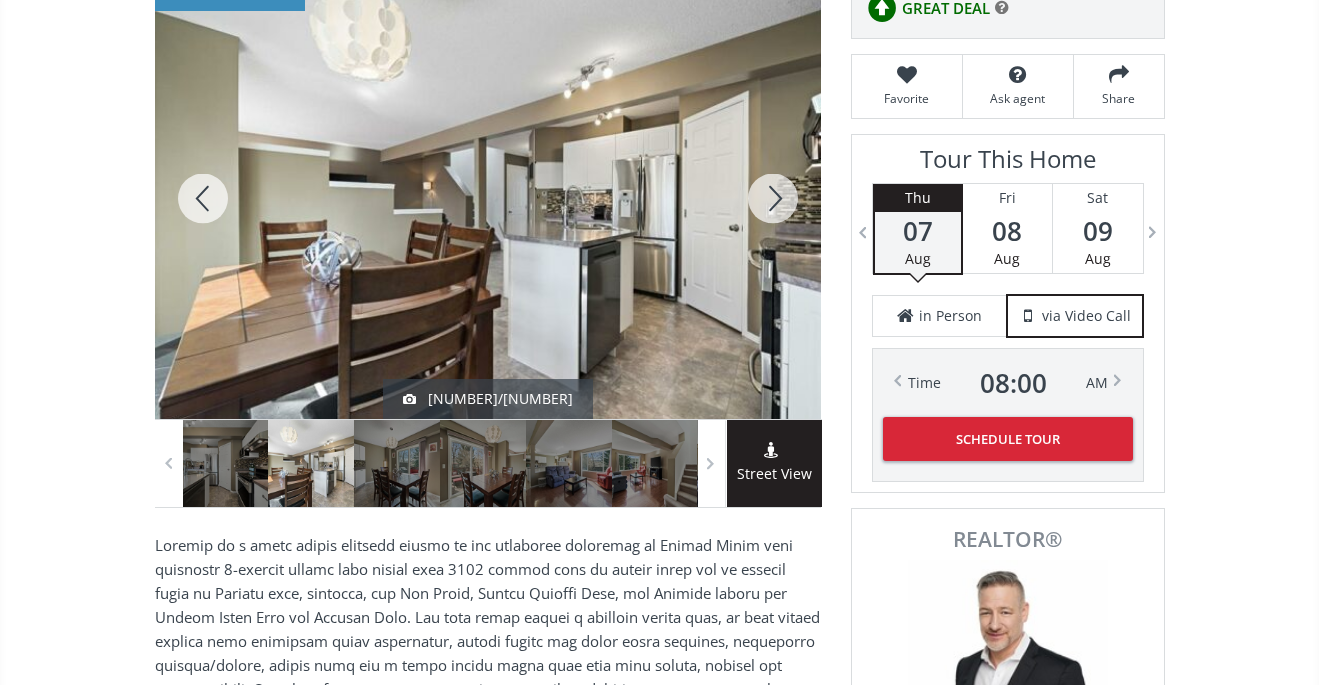 click at bounding box center [773, 198] 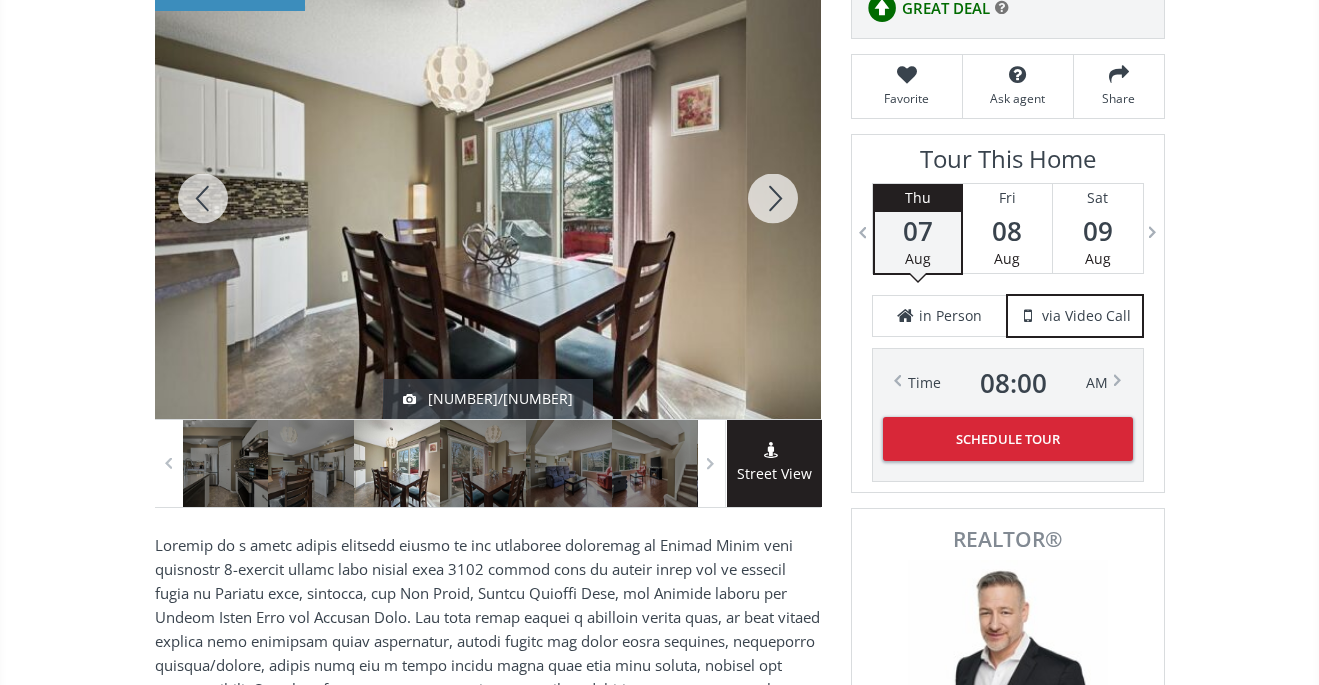 click at bounding box center (773, 198) 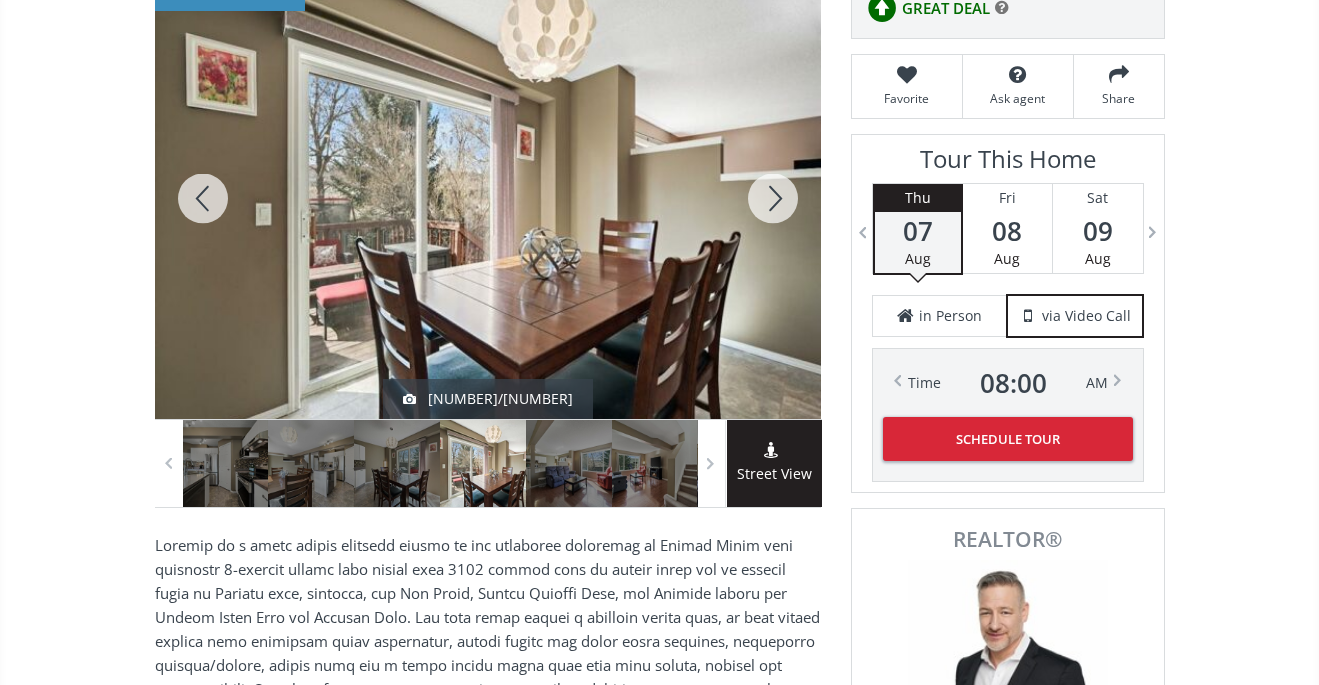 click at bounding box center (773, 198) 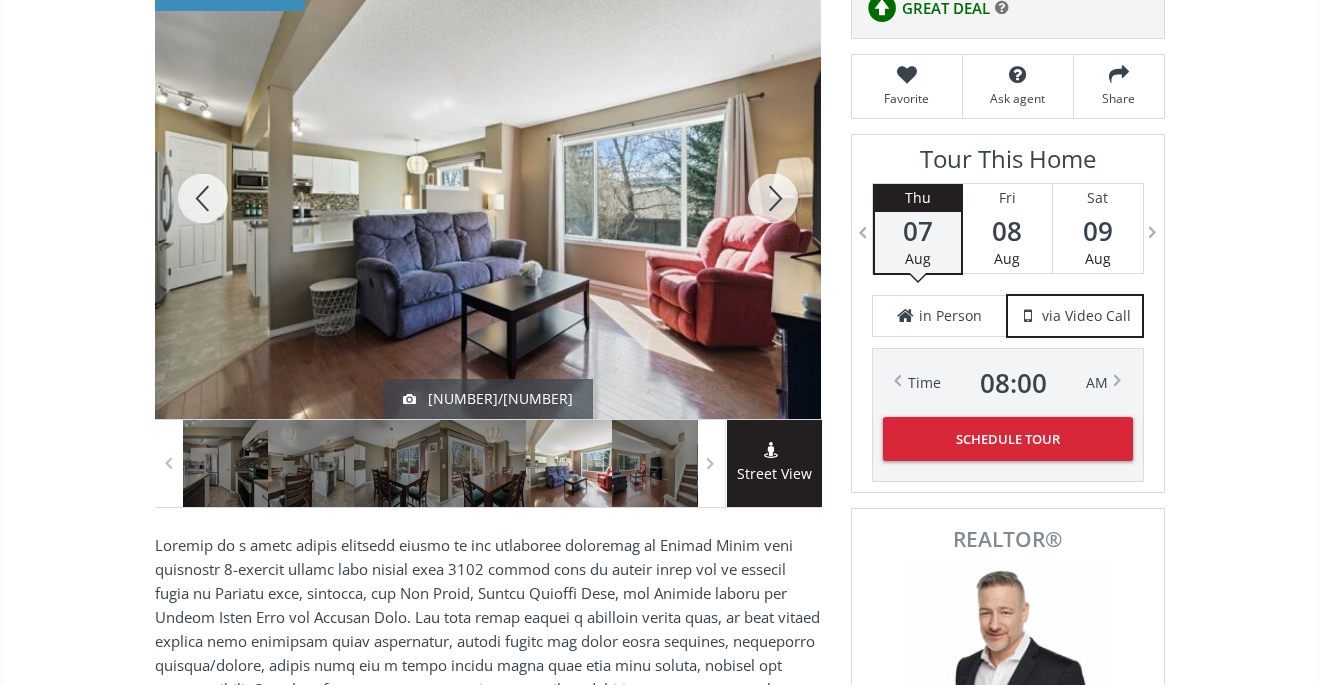 click at bounding box center [773, 198] 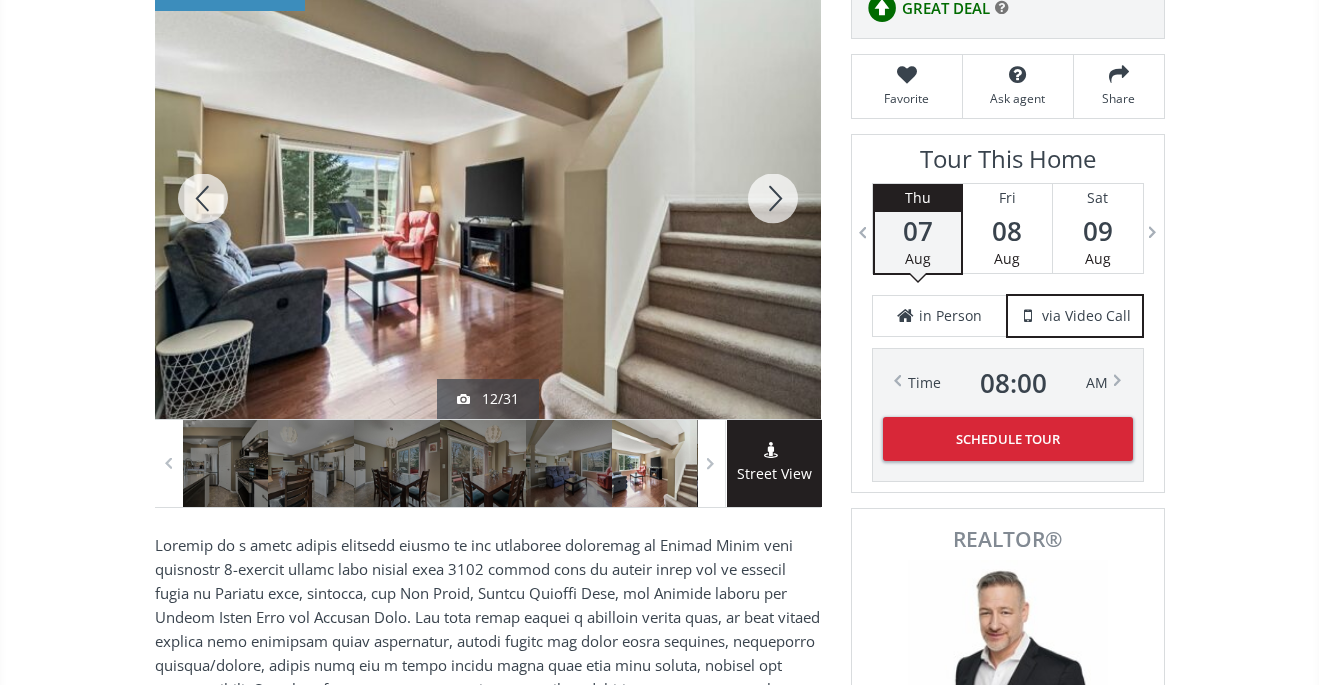 click at bounding box center [773, 198] 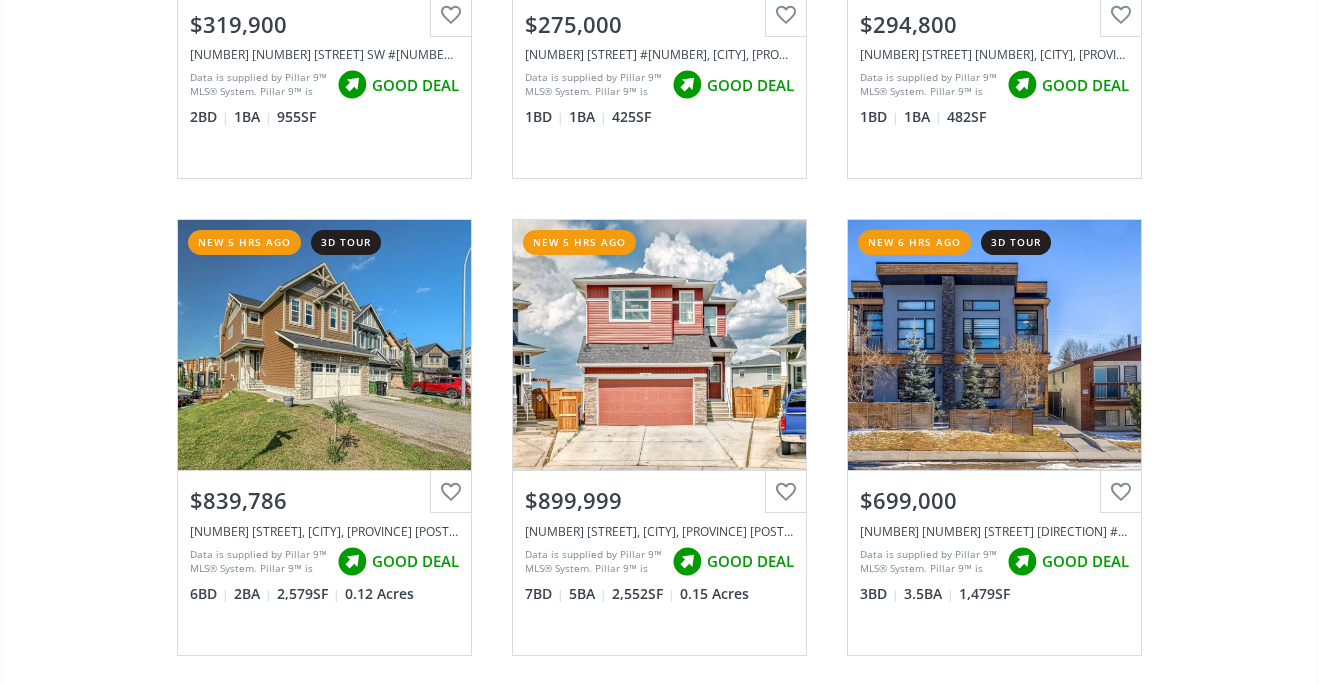 scroll, scrollTop: 22897, scrollLeft: 0, axis: vertical 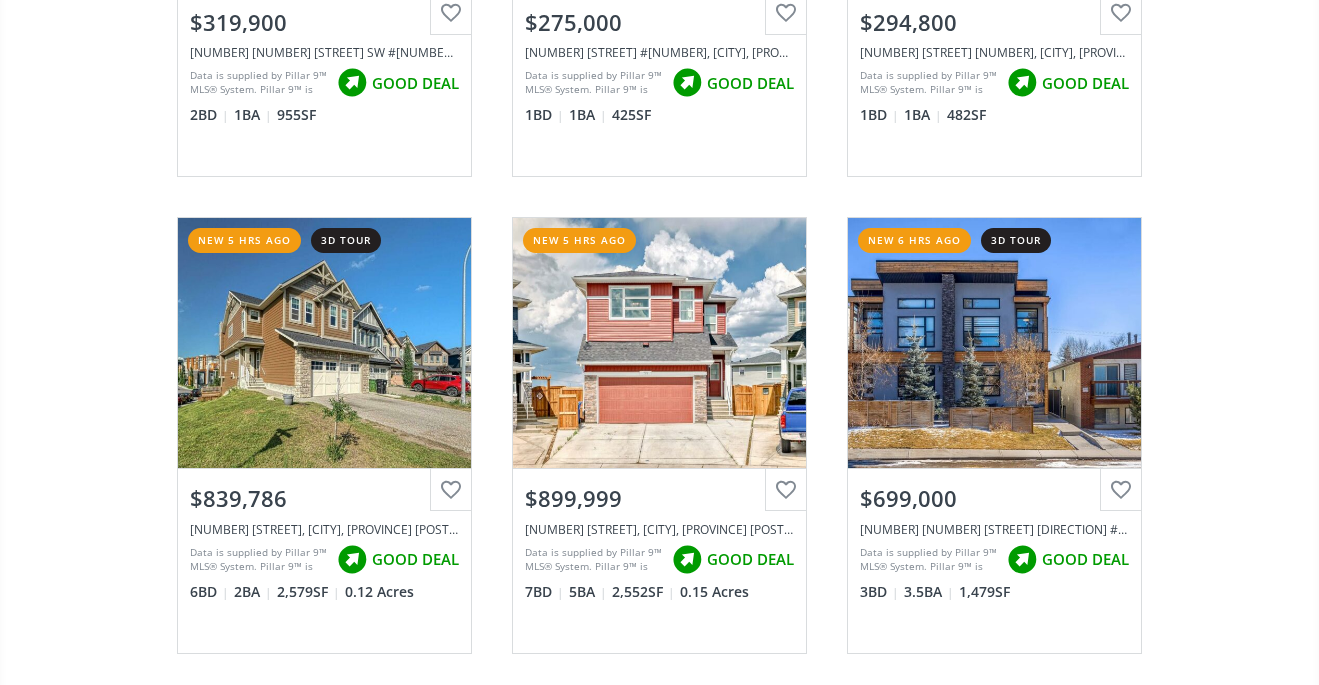 click on "[STREET] [STREET], [CITY] [STATE] [POSTAL CODE] new [TIME] ago View Photos & Details $[PRICE] [NUMBER] BD [NUMBER] BA [NUMBER] SF [NUMBER] Acres [STREET] [STREET] [CITY] [STATE] [POSTAL CODE] new [TIME] ago View Photos & Details $[PRICE] [NUMBER] BD [NUMBER] BA [NUMBER] SF [NUMBER] Acres [STREET] [STREET] [CITY] [STATE] [POSTAL CODE] new [TIME] ago 3d tour View Photos & Details $[PRICE] [NUMBER] BD [NUMBER] BA [NUMBER] SF [COMPANY] [STREET] [STREET] [CITY] [STATE] [POSTAL CODE] [NUMBER] [NUMBER]" at bounding box center (659, -10759) 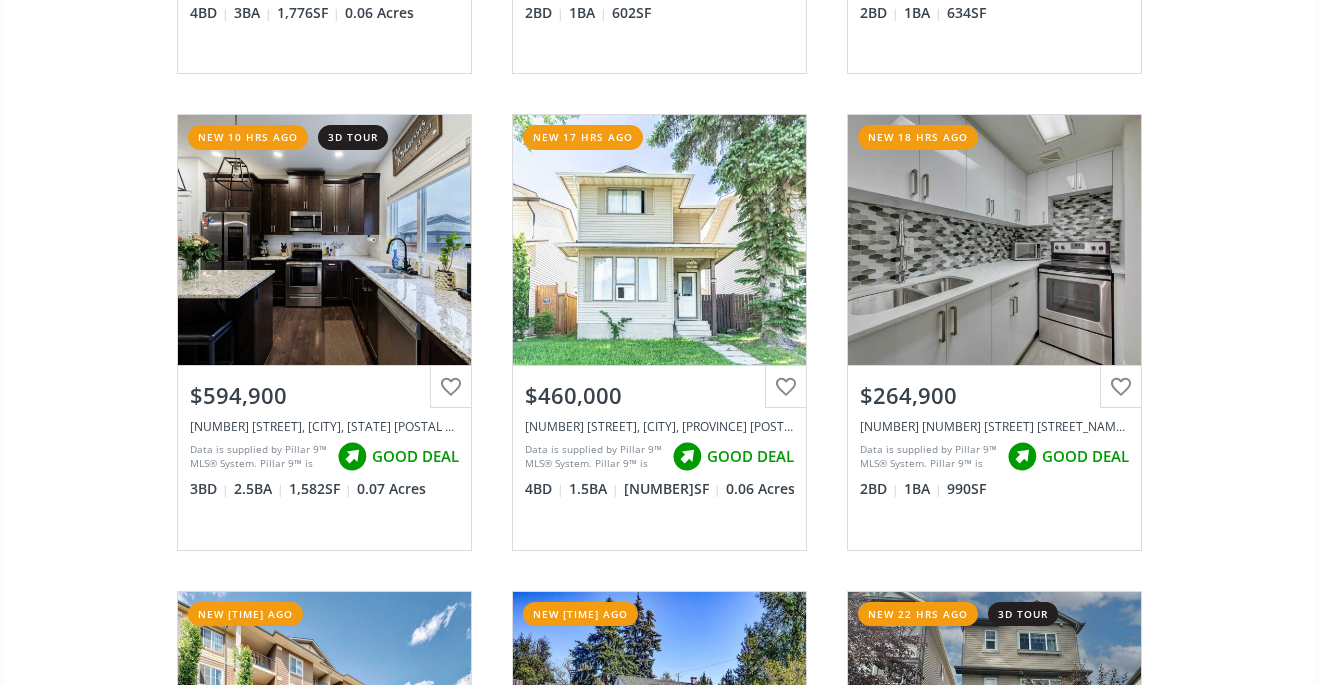 scroll, scrollTop: 24430, scrollLeft: 0, axis: vertical 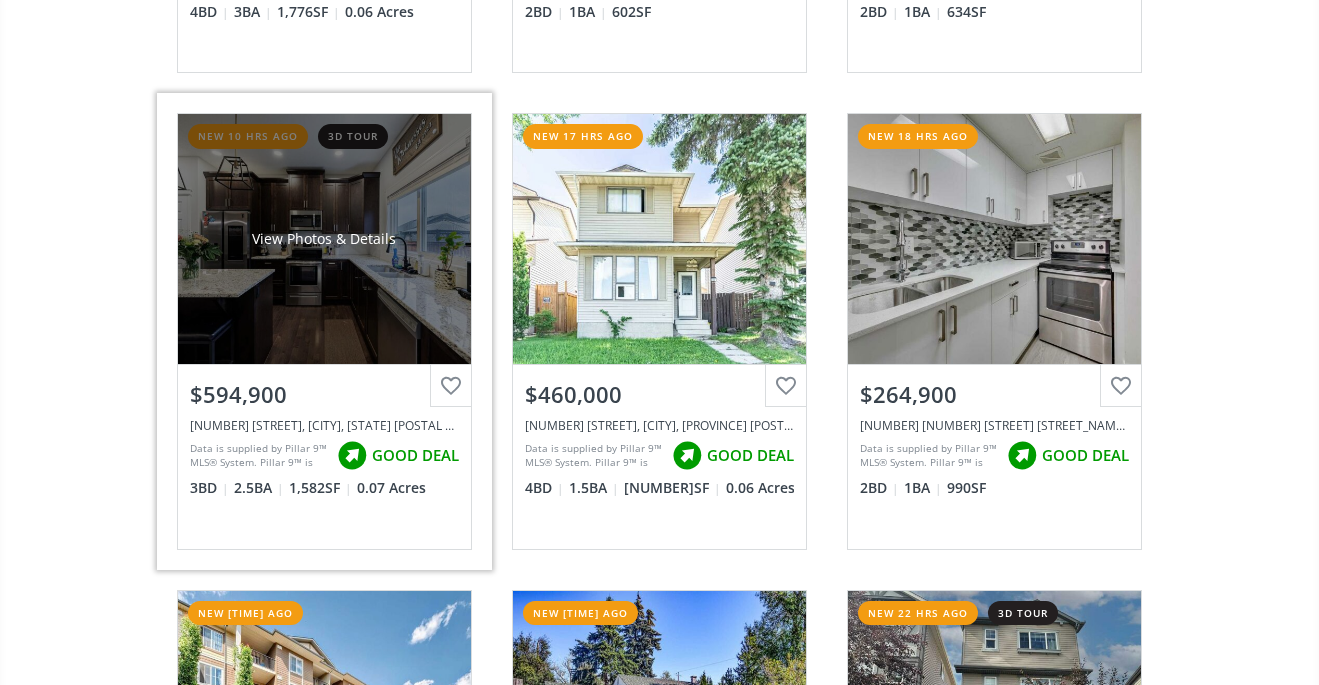 click on "View Photos & Details" at bounding box center (324, 239) 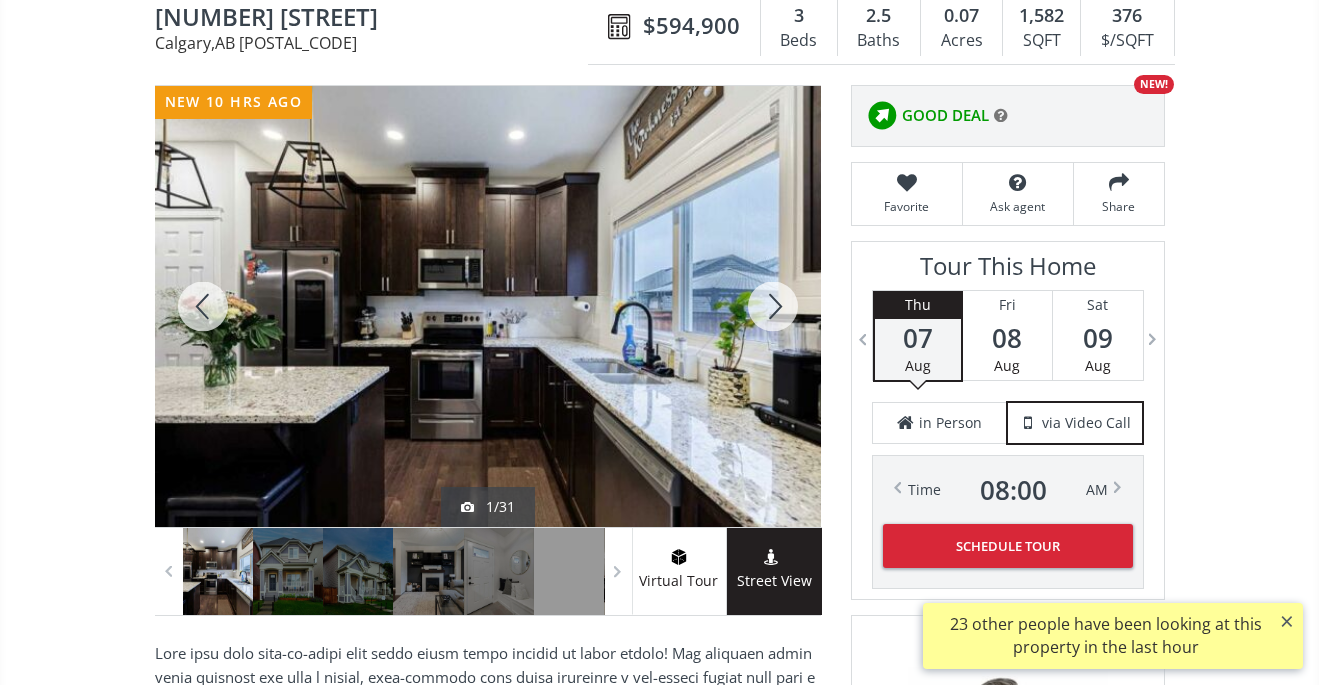 scroll, scrollTop: 215, scrollLeft: 0, axis: vertical 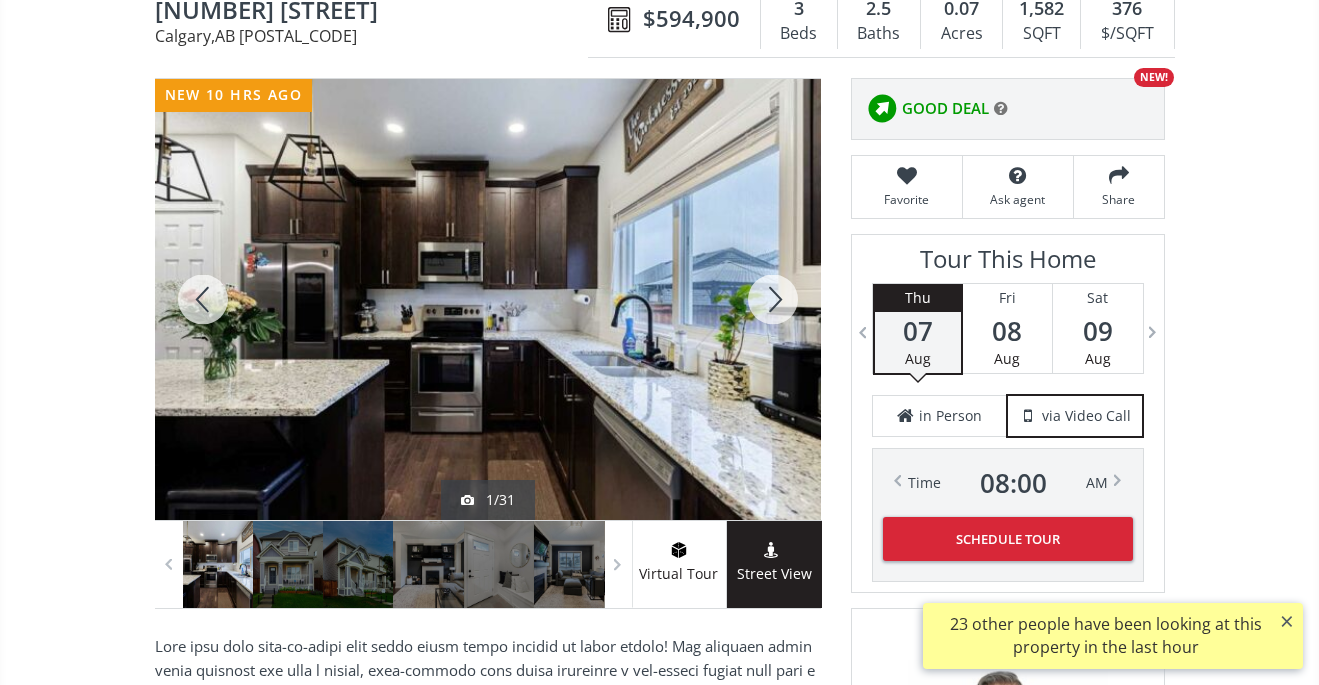 click at bounding box center (773, 299) 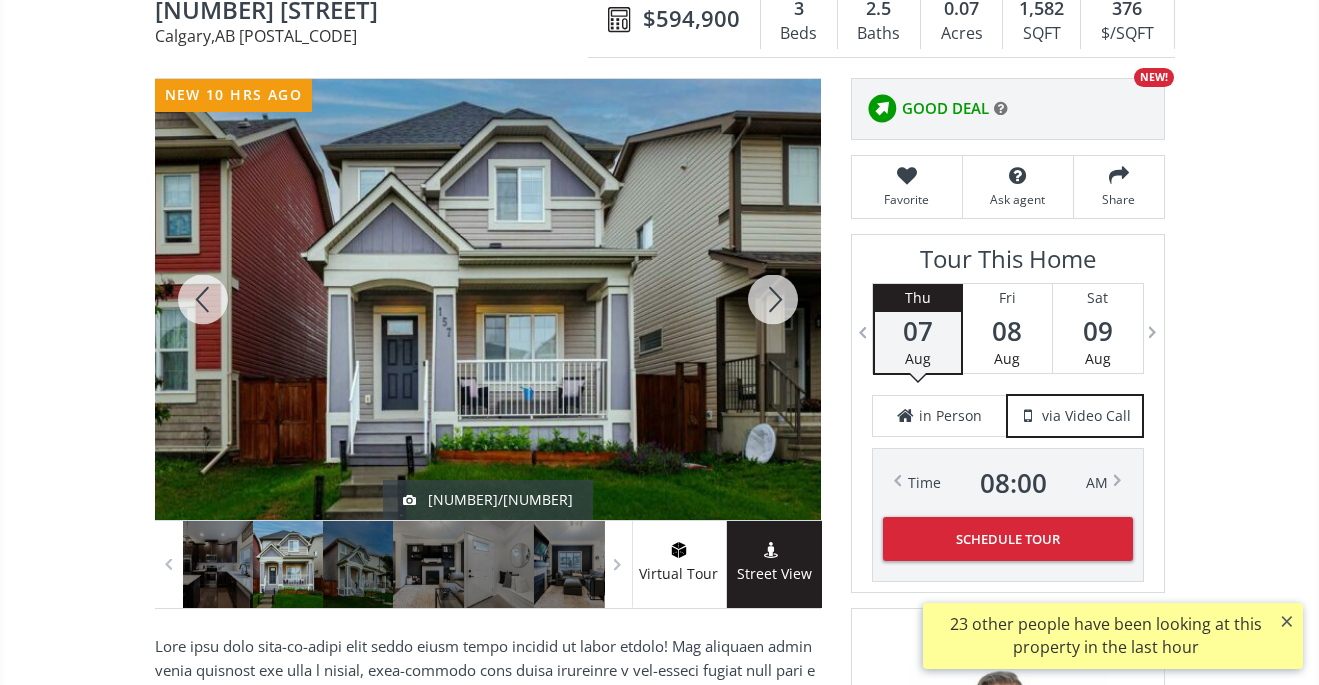 click at bounding box center [773, 299] 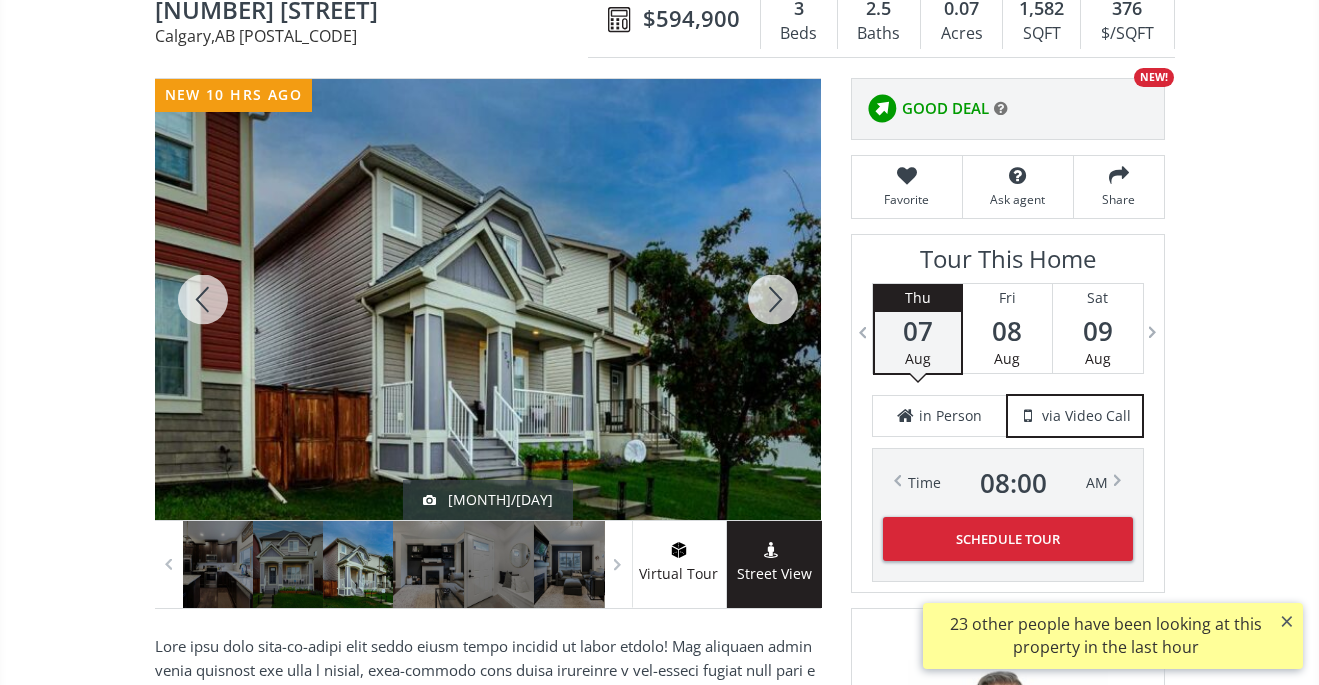 click at bounding box center [773, 299] 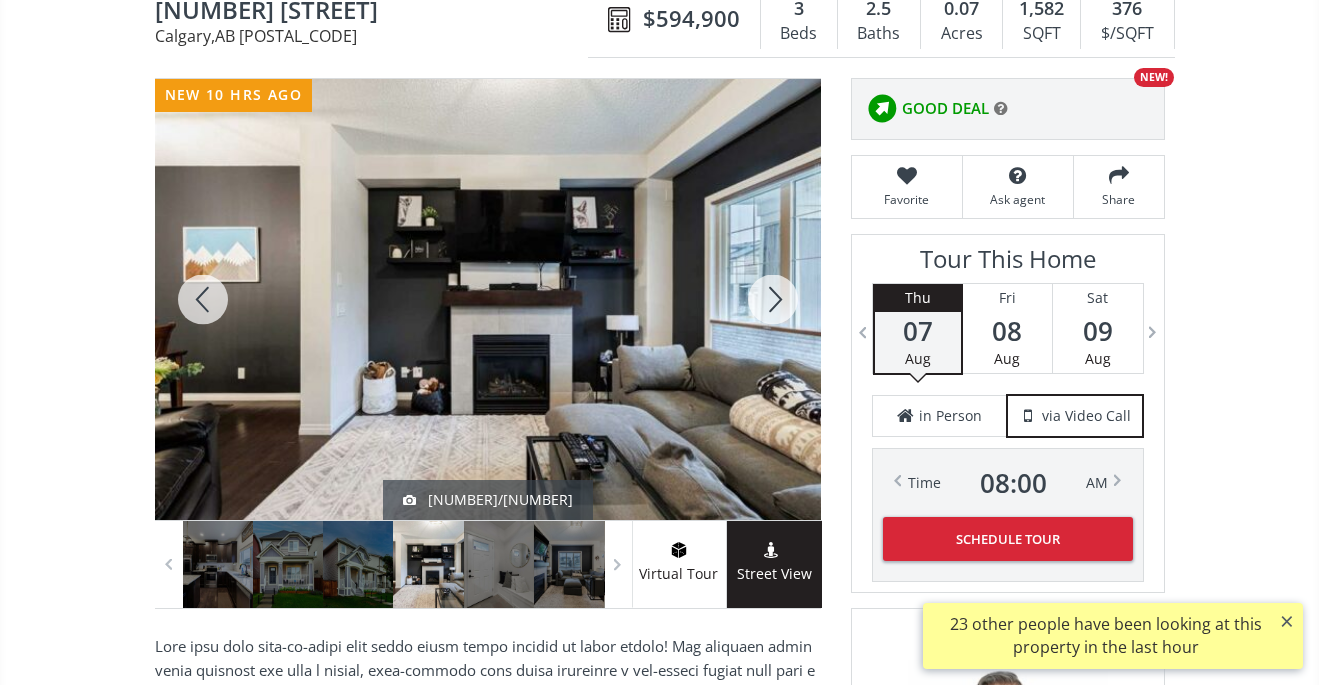 click at bounding box center (773, 299) 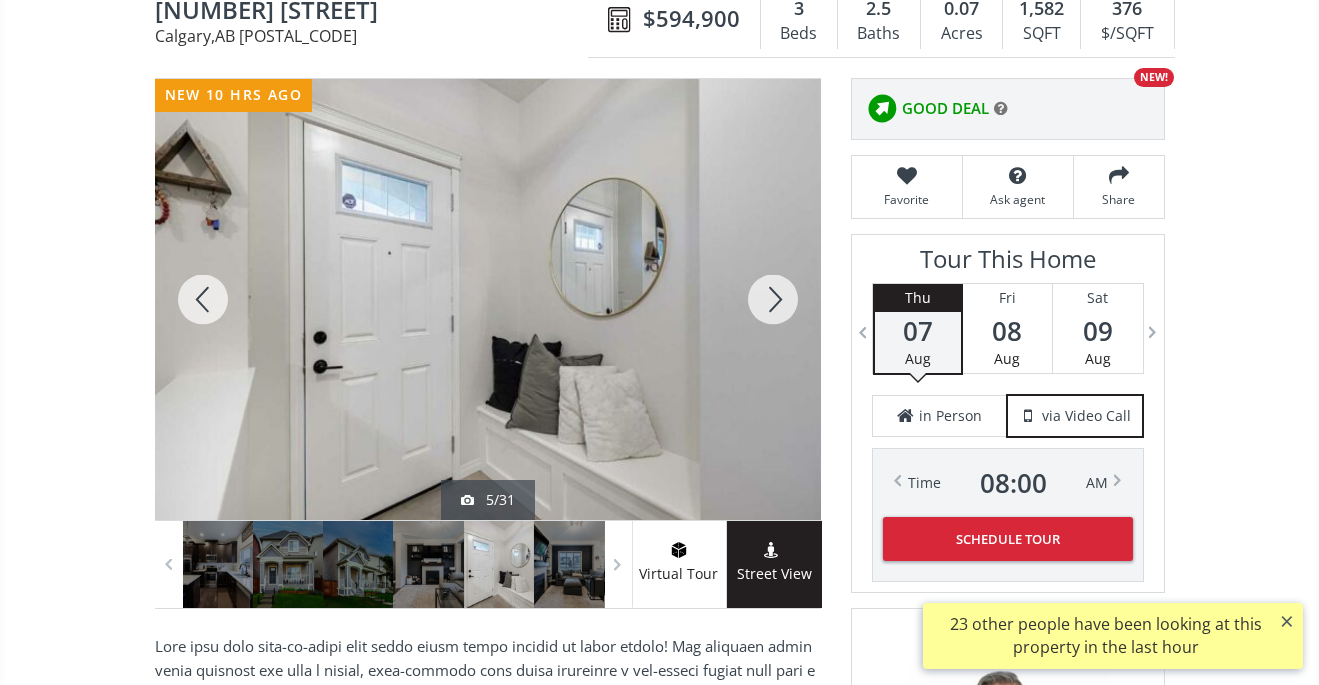 click at bounding box center [773, 299] 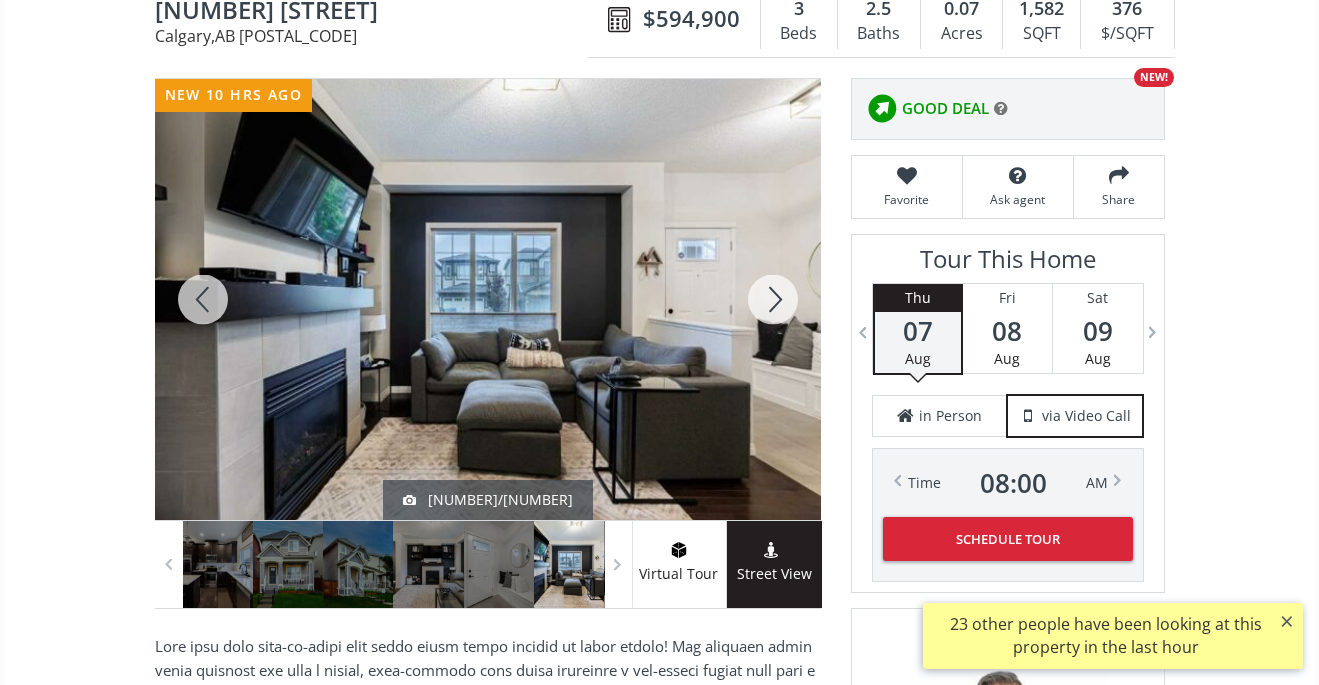 click at bounding box center (773, 299) 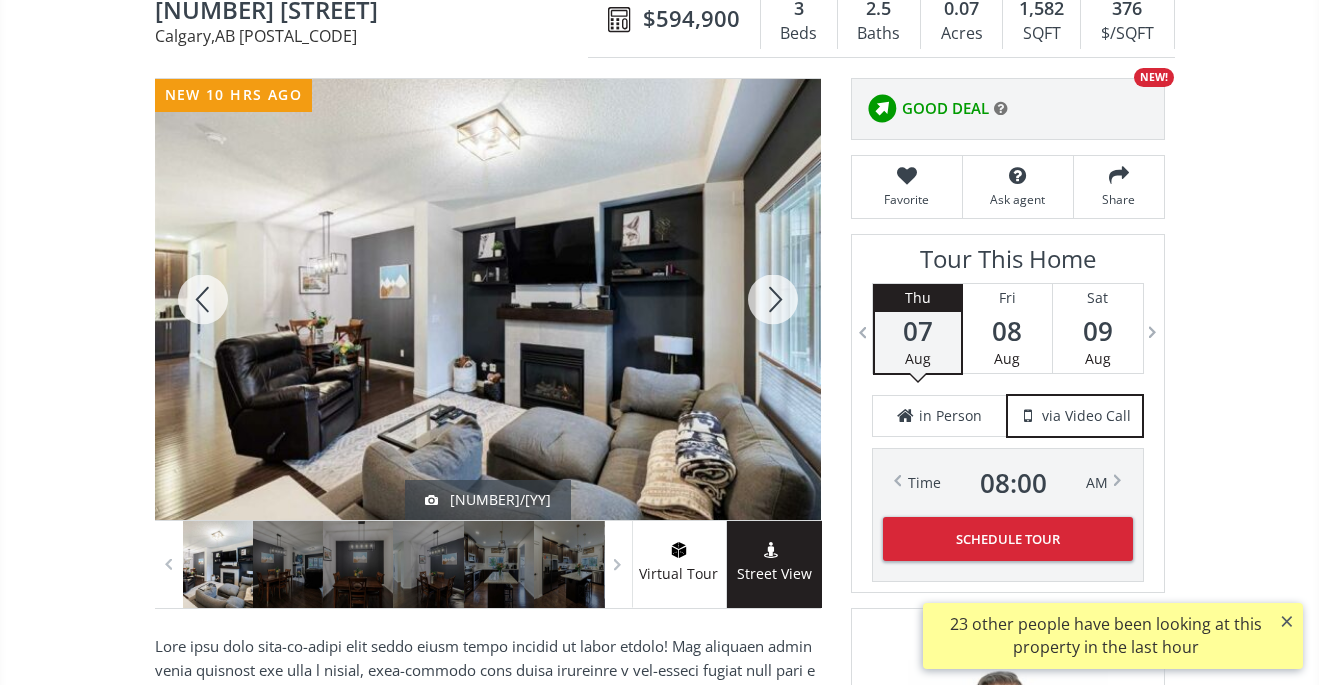 click at bounding box center [773, 299] 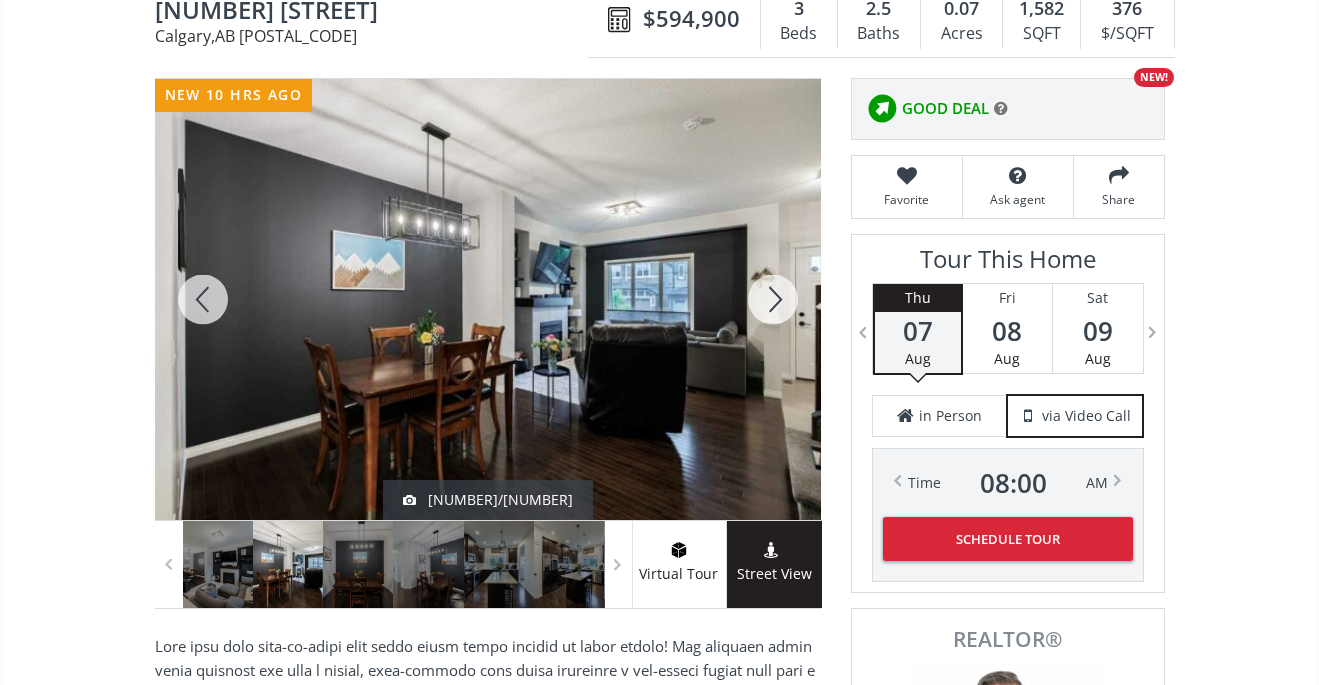 click at bounding box center [773, 299] 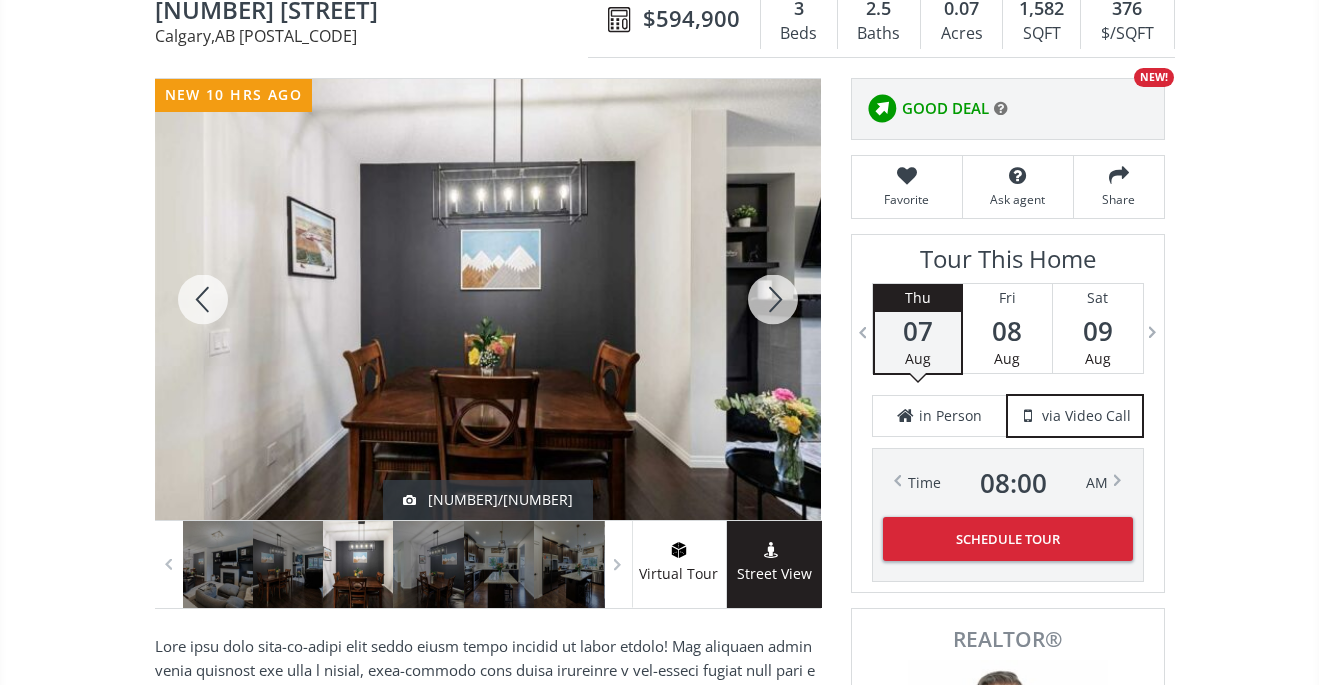 click at bounding box center (773, 299) 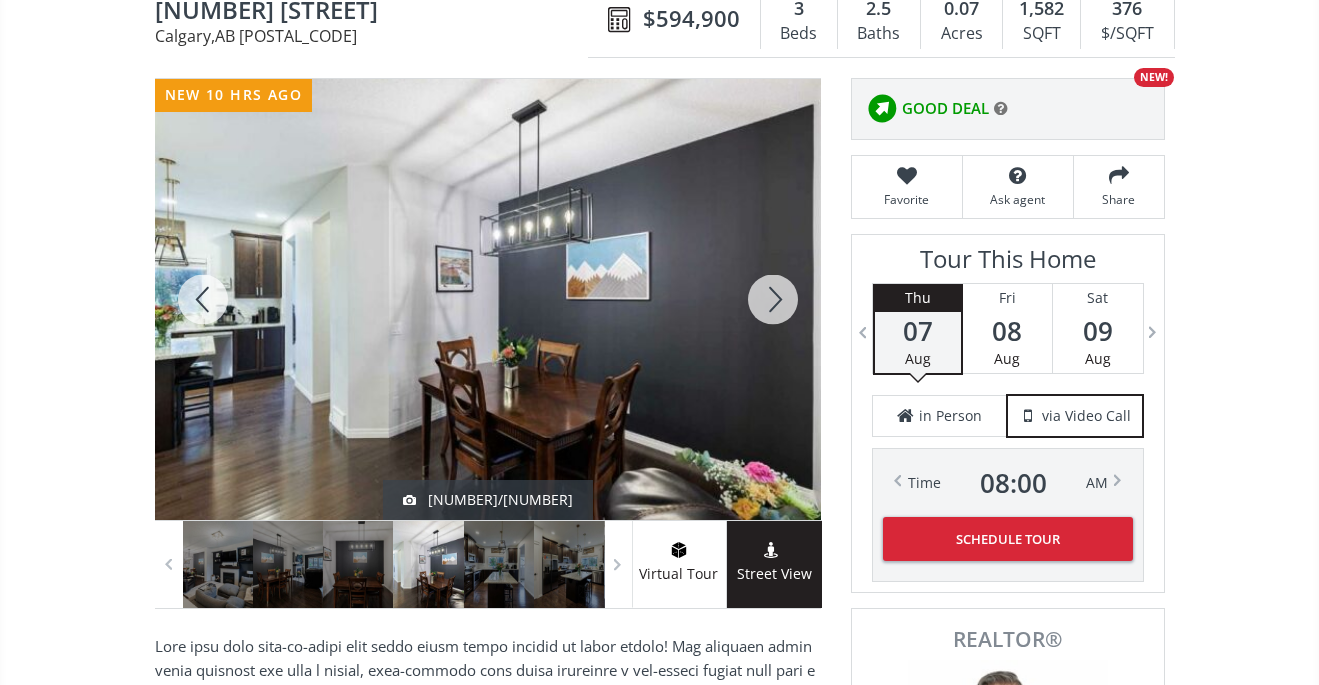 click at bounding box center (773, 299) 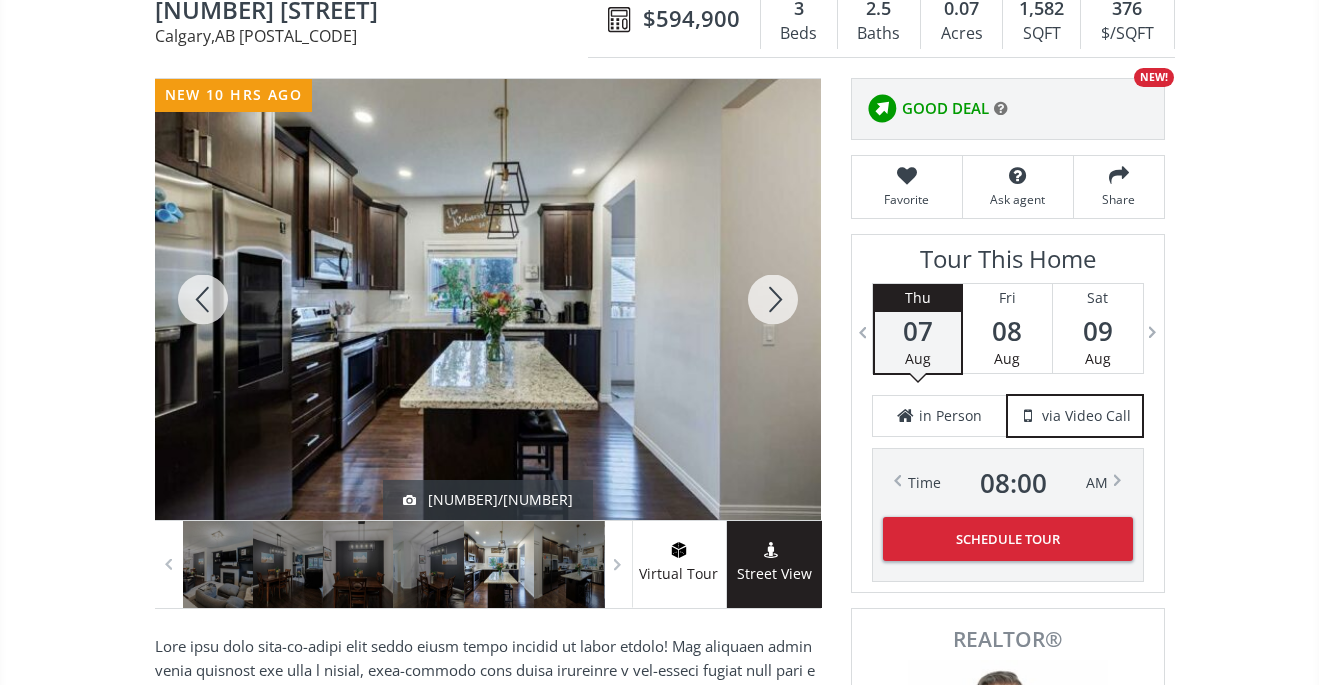 click at bounding box center [773, 299] 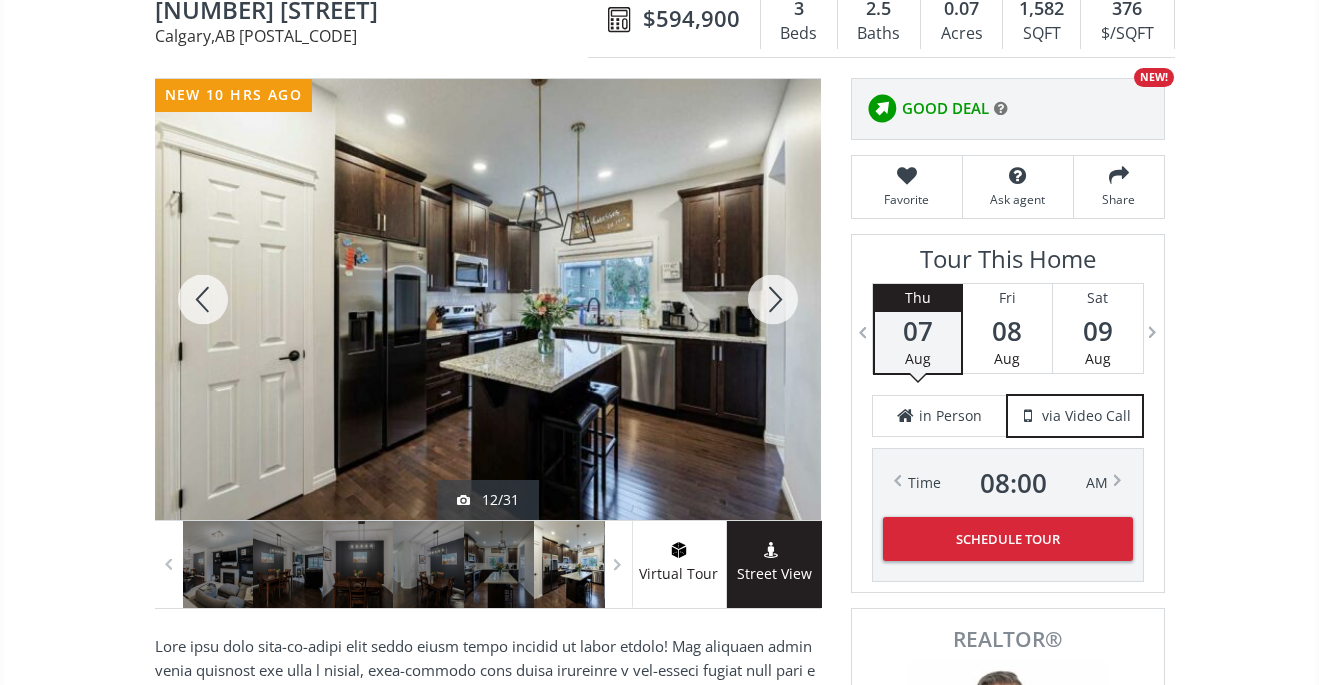 click at bounding box center (773, 299) 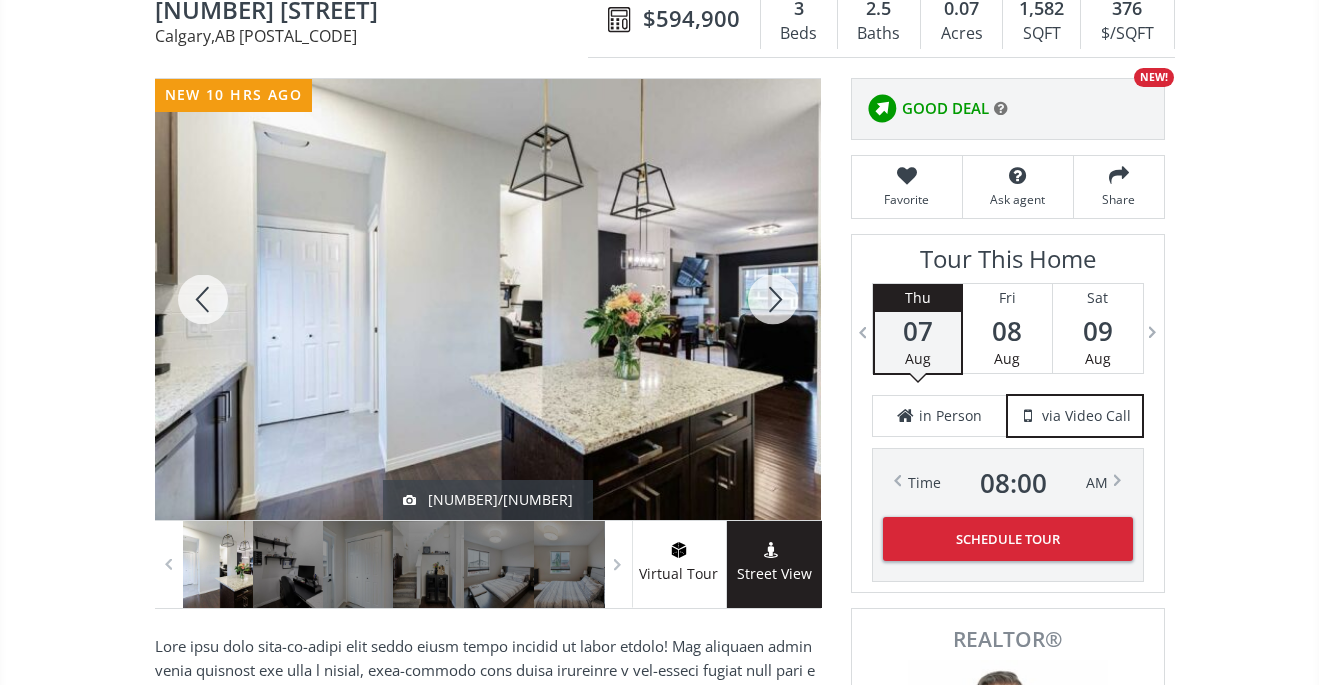 click at bounding box center [773, 299] 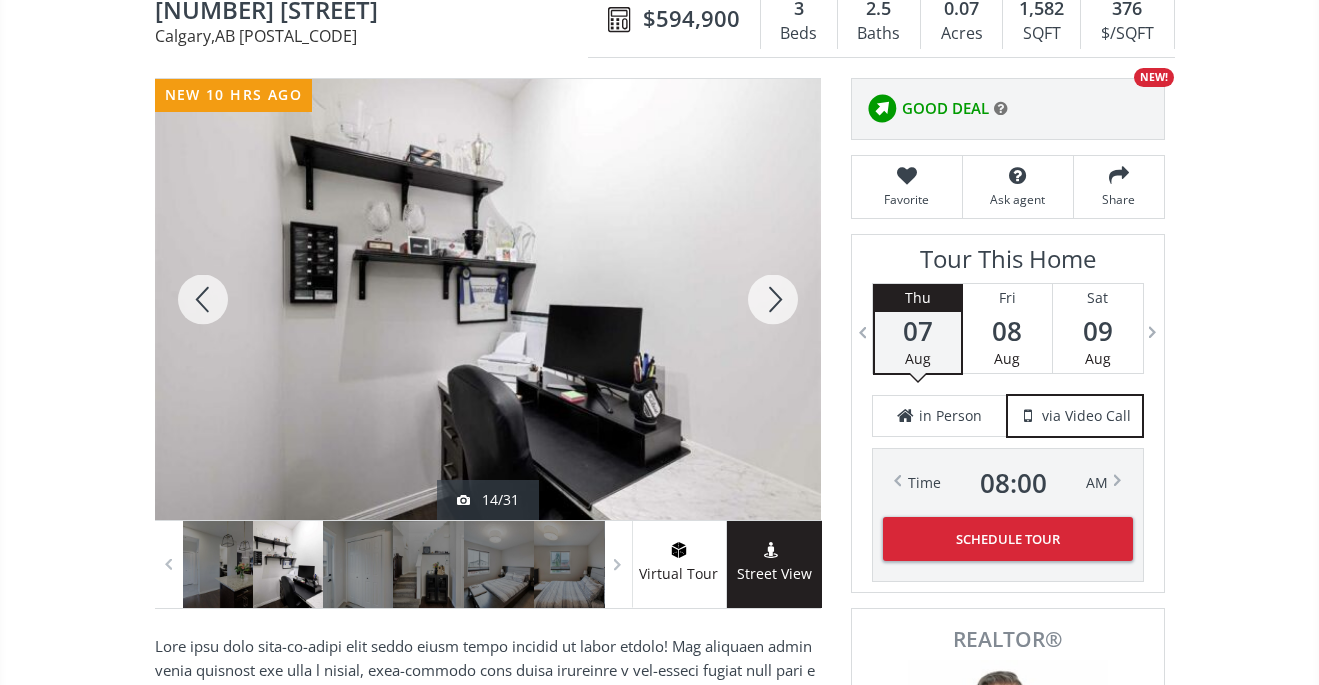 click at bounding box center (773, 299) 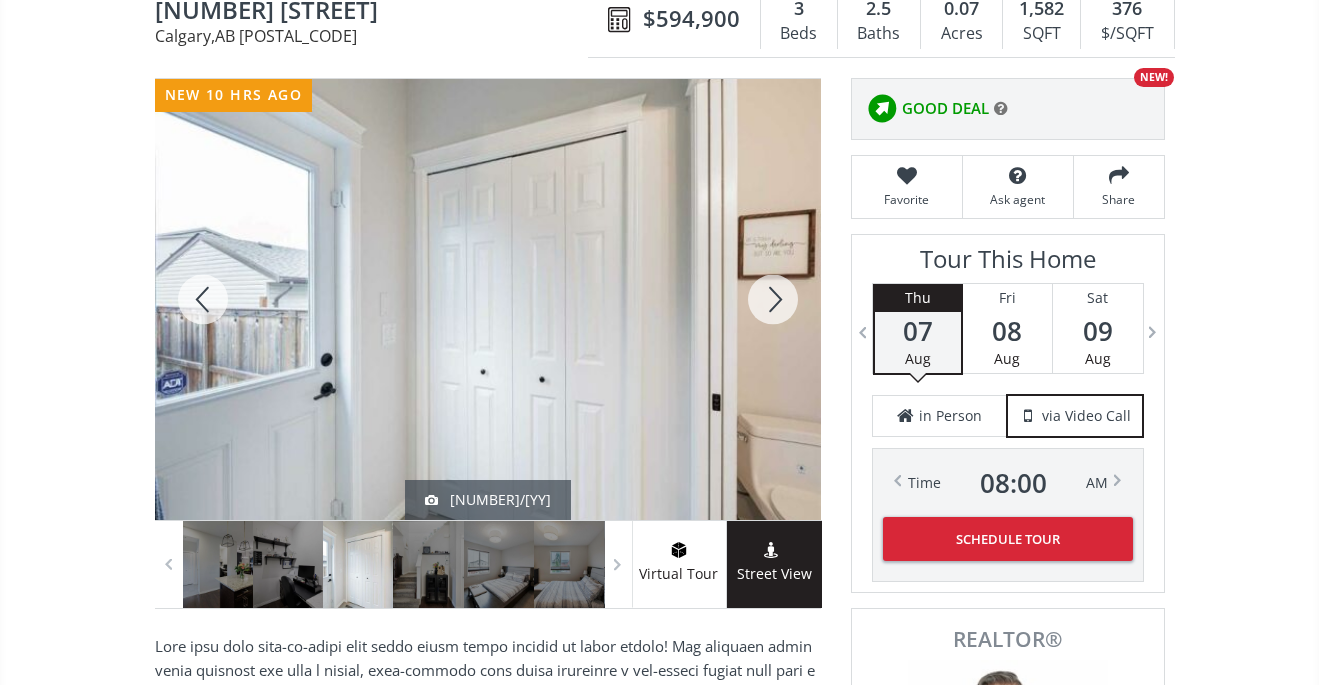 click at bounding box center (773, 299) 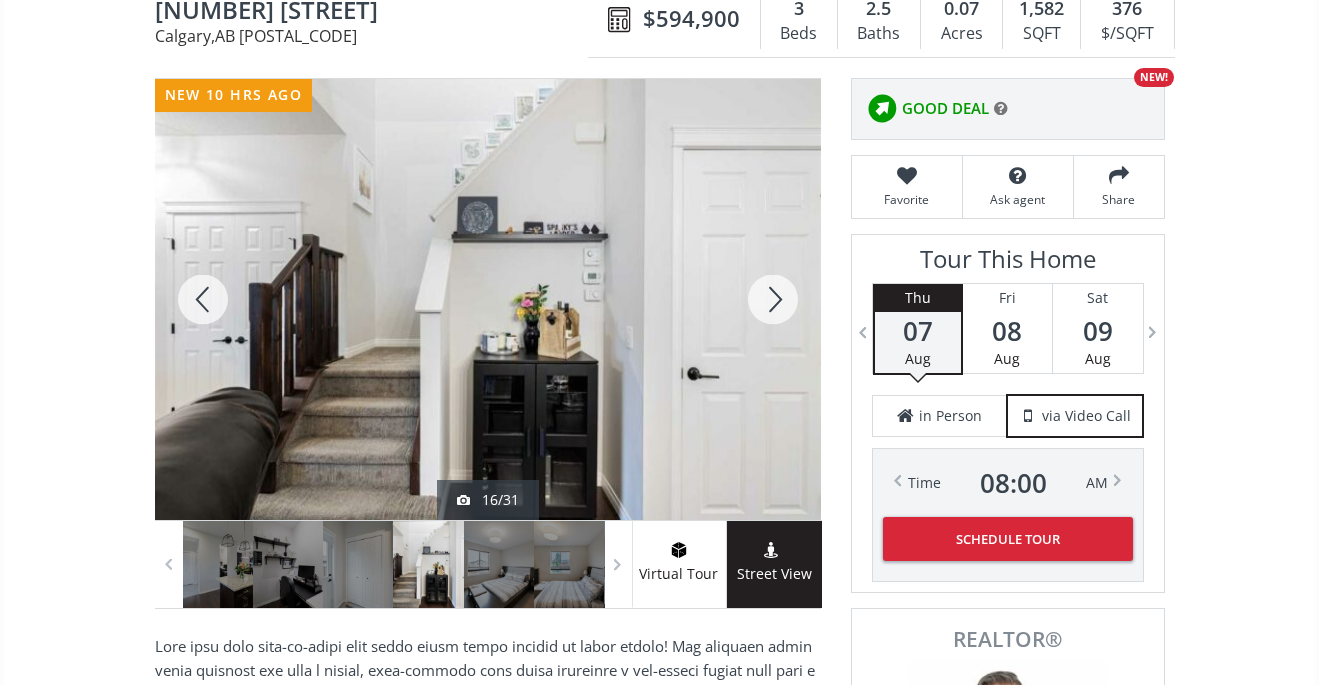 click at bounding box center [773, 299] 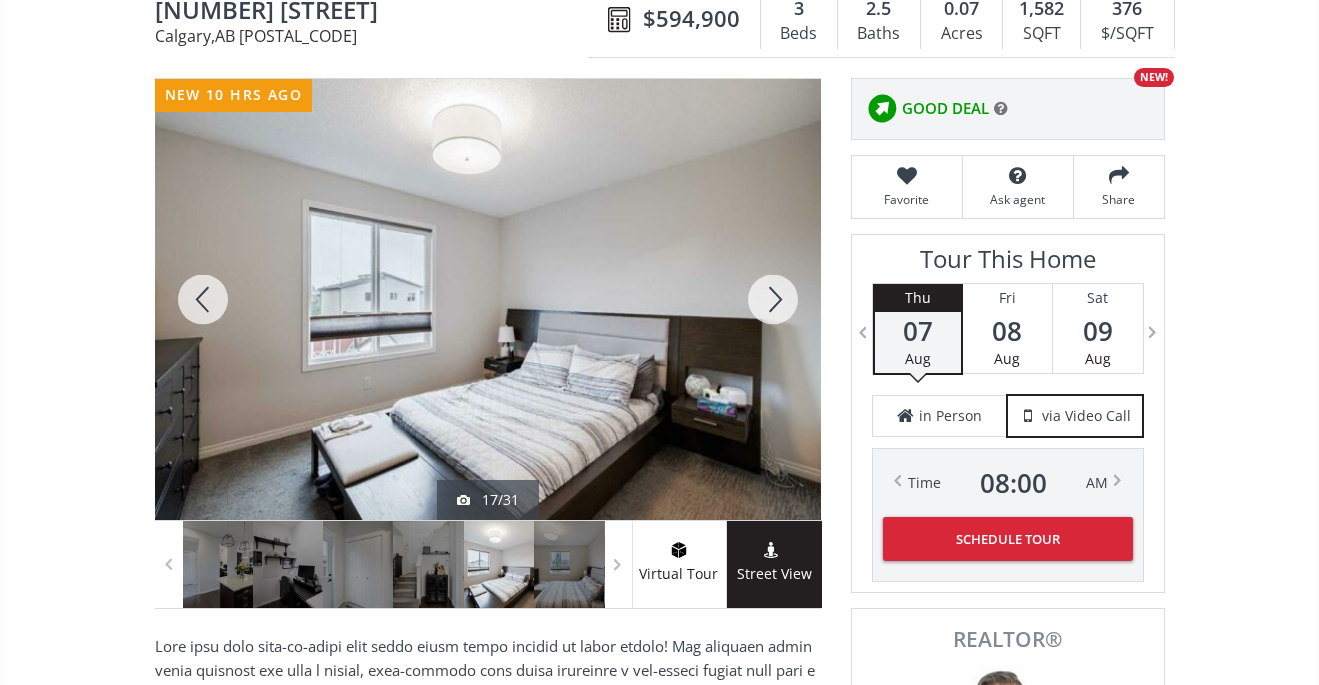 click at bounding box center [773, 299] 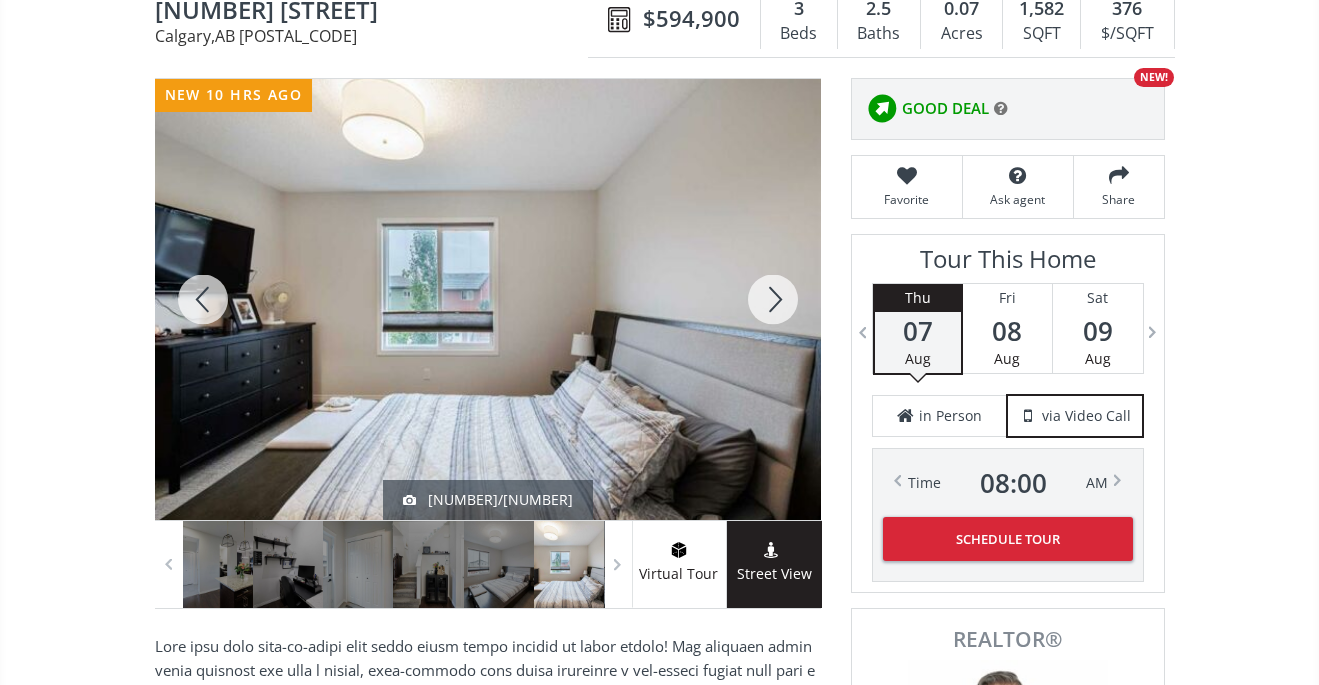 click at bounding box center (773, 299) 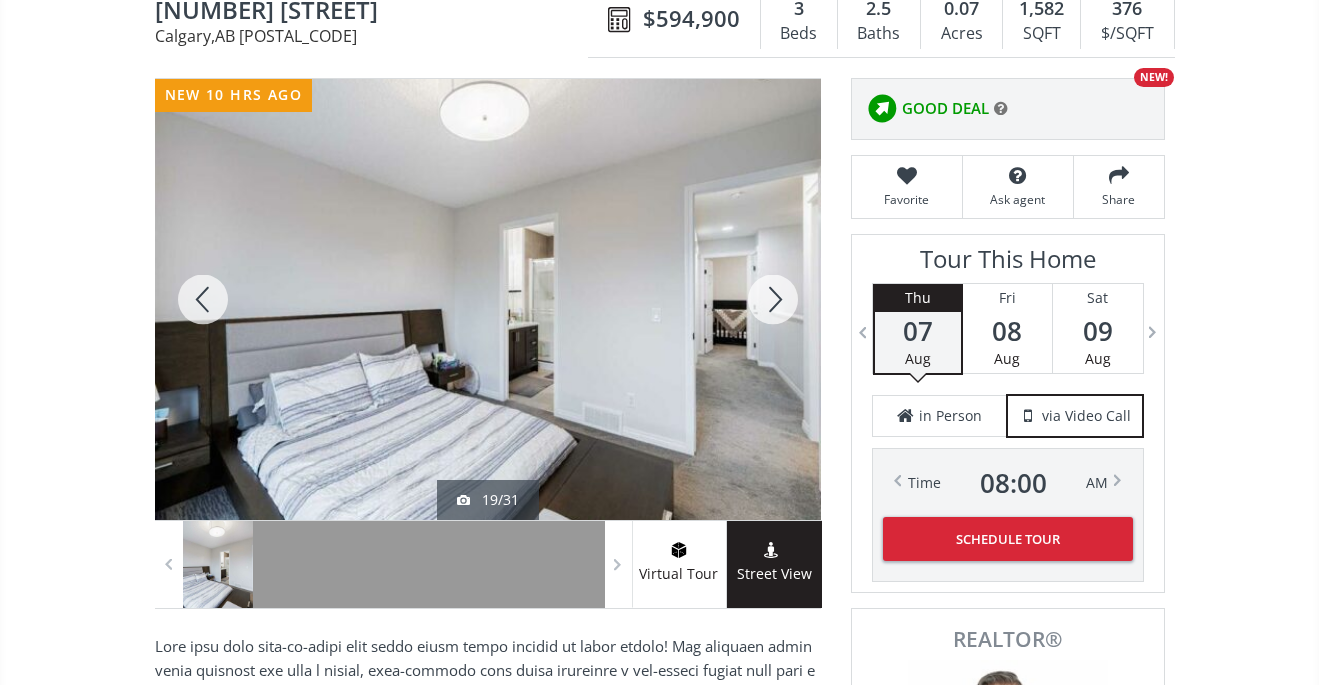 click at bounding box center (773, 299) 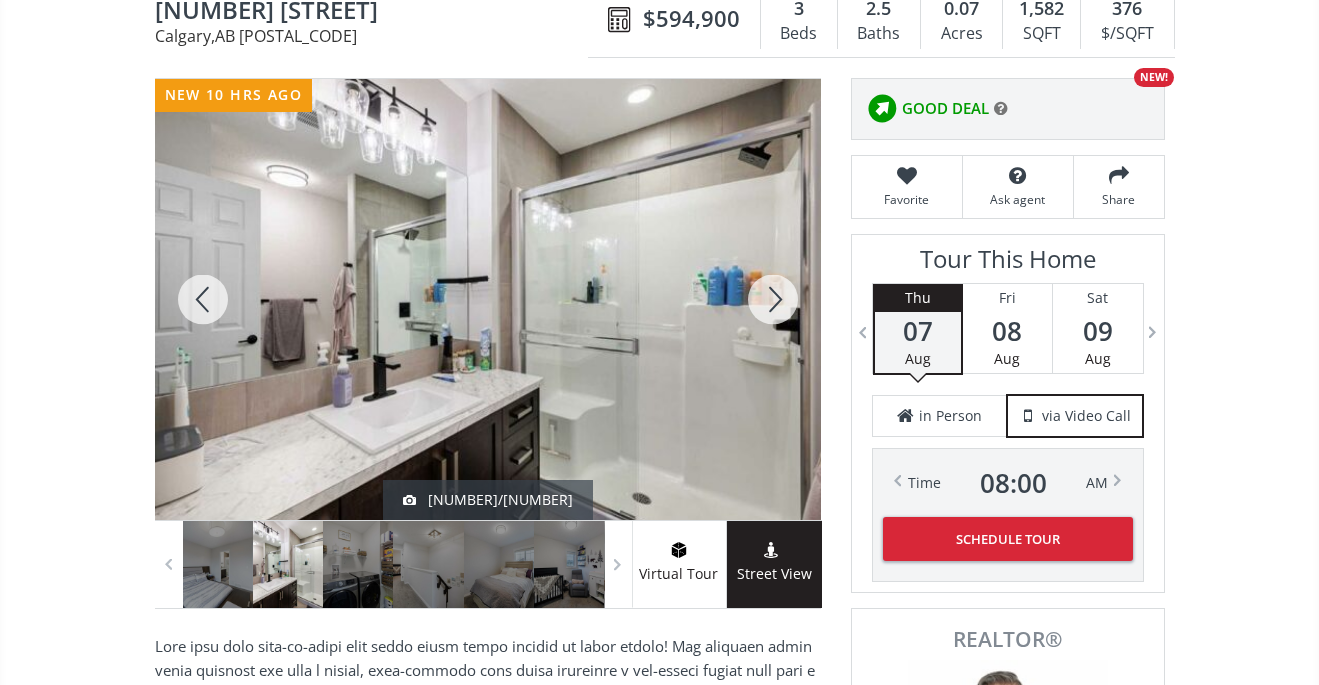 click at bounding box center (773, 299) 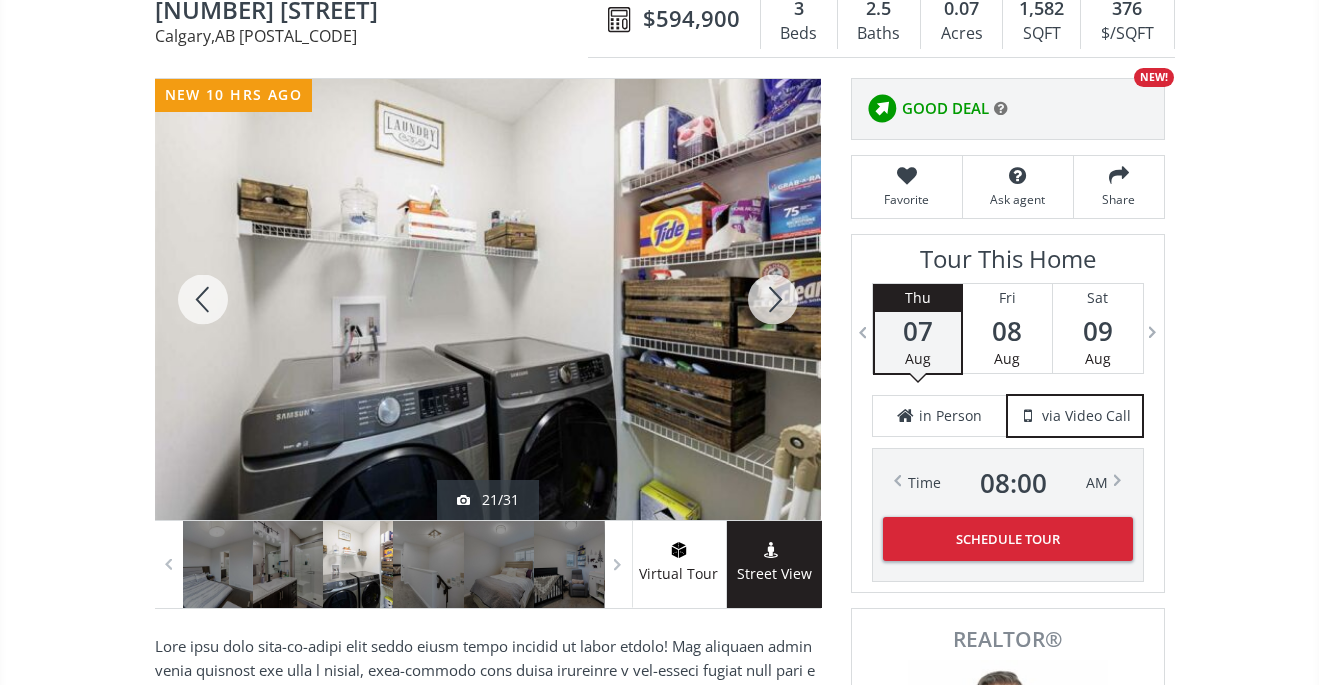 click at bounding box center (773, 299) 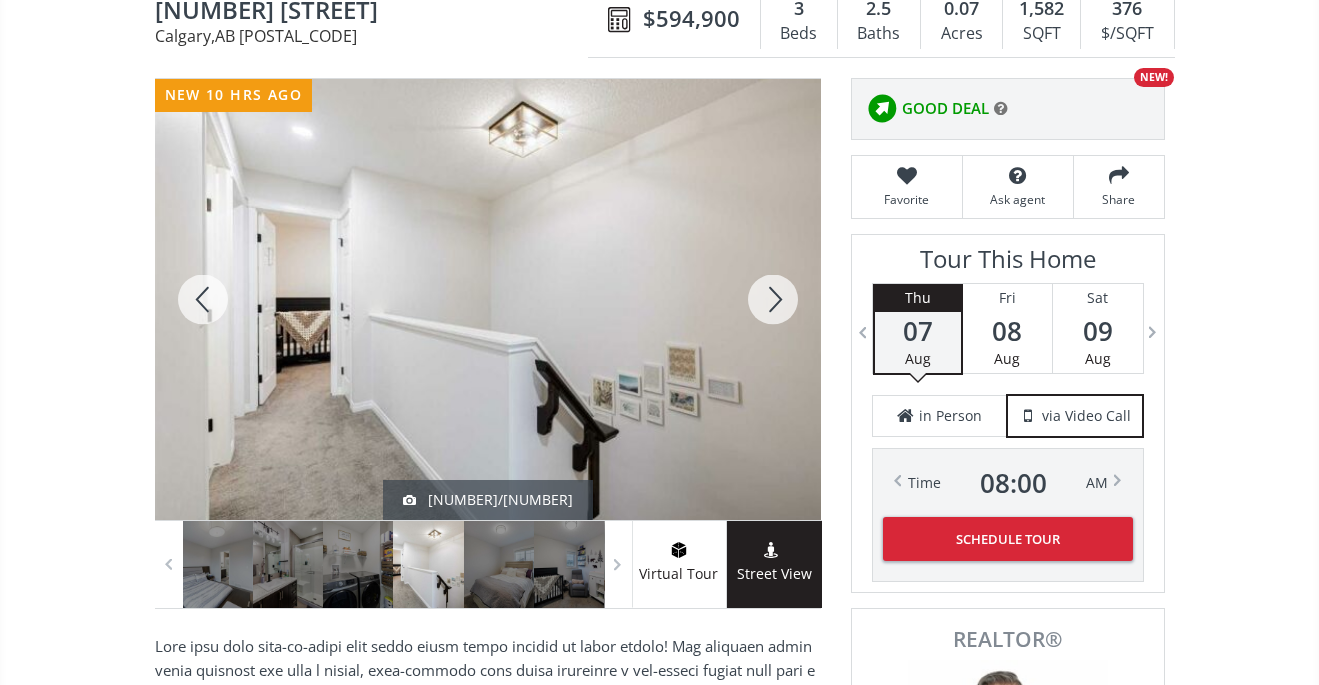 click at bounding box center (773, 299) 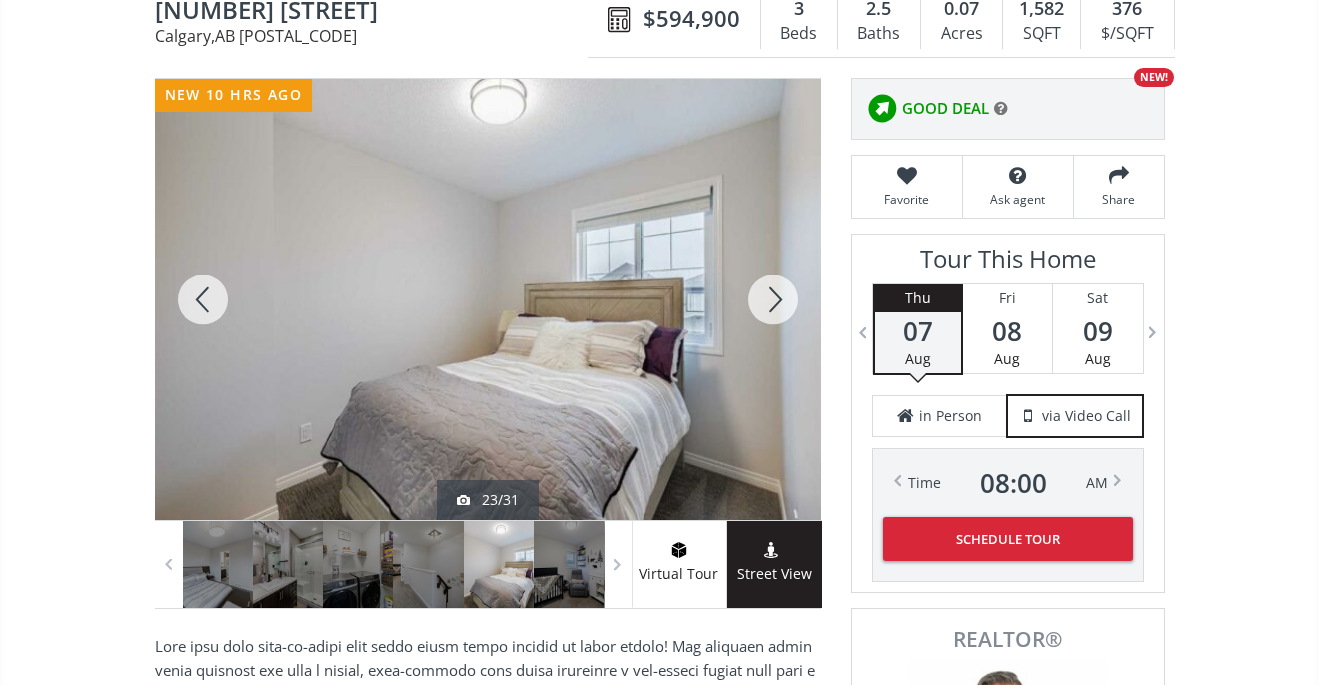 click at bounding box center [773, 299] 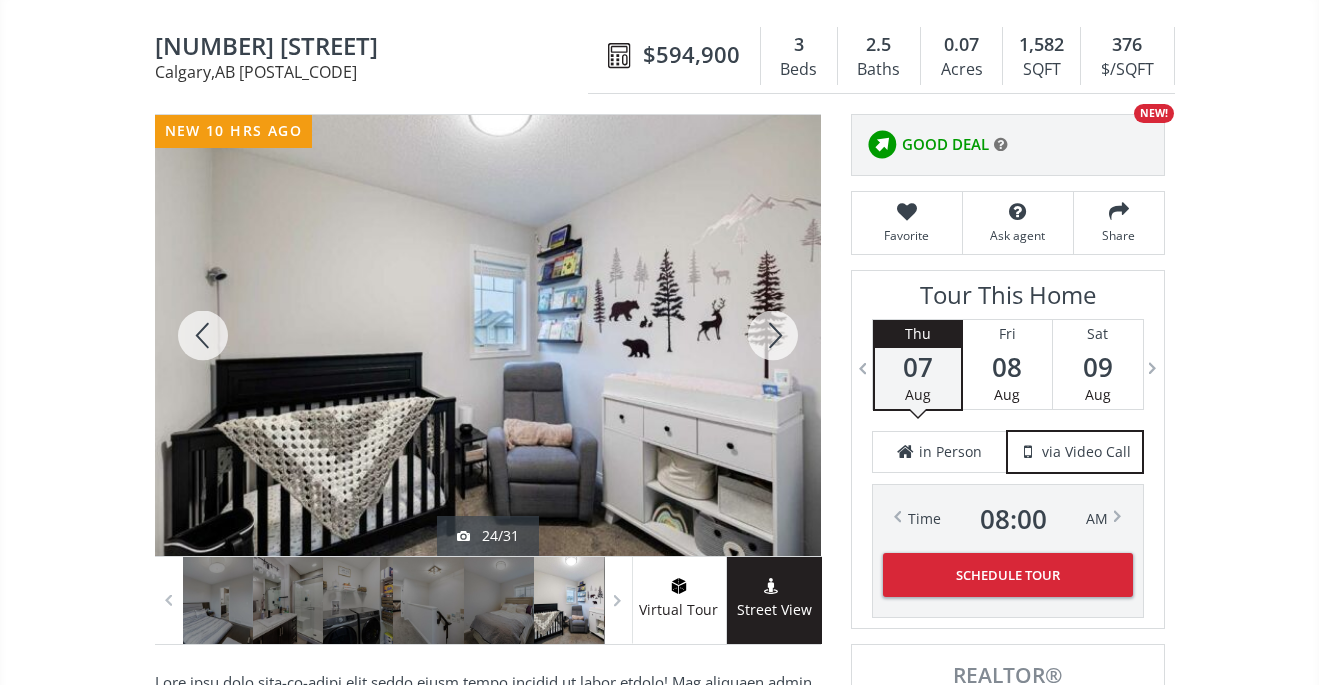 scroll, scrollTop: 107, scrollLeft: 0, axis: vertical 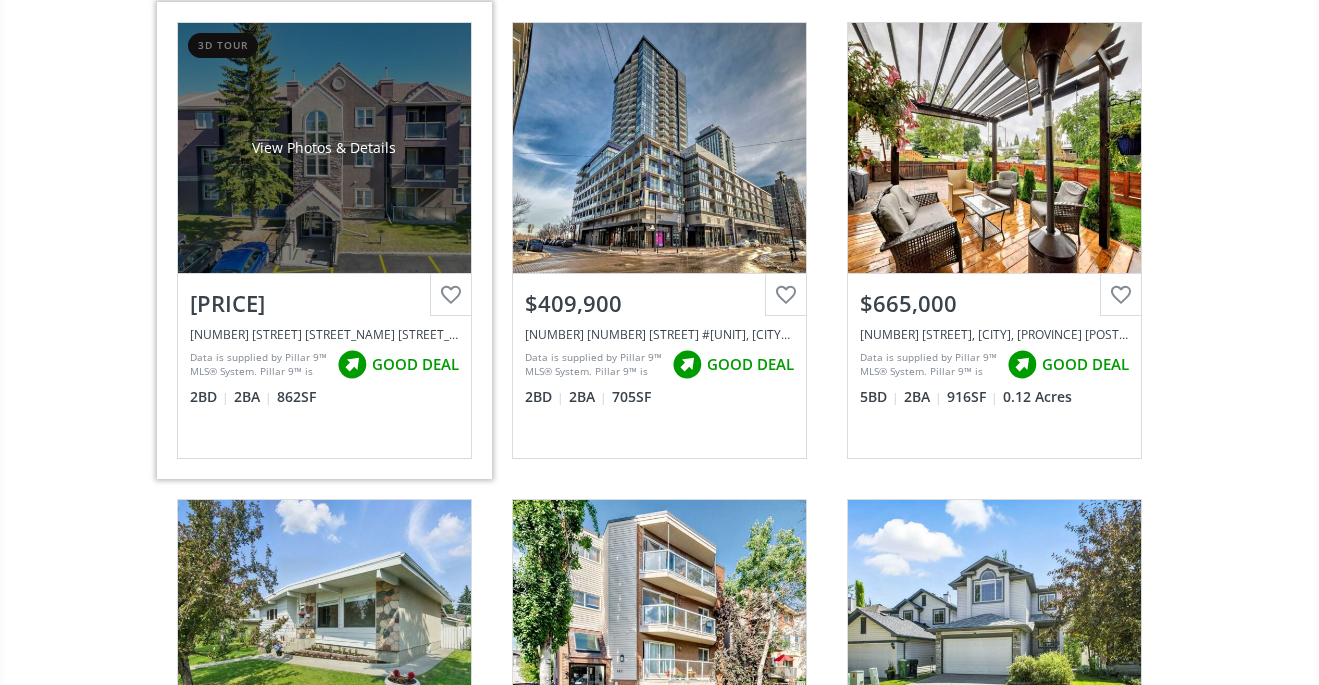 click on "View Photos & Details" at bounding box center (324, 148) 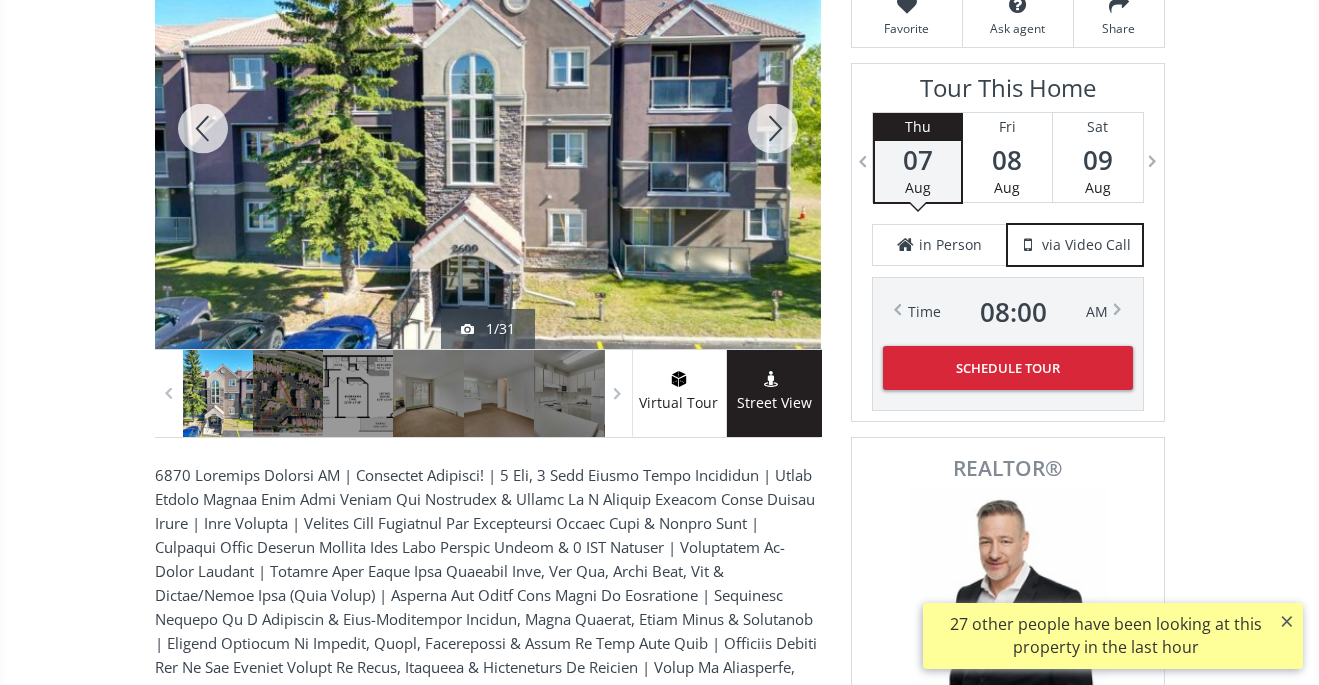scroll, scrollTop: 389, scrollLeft: 0, axis: vertical 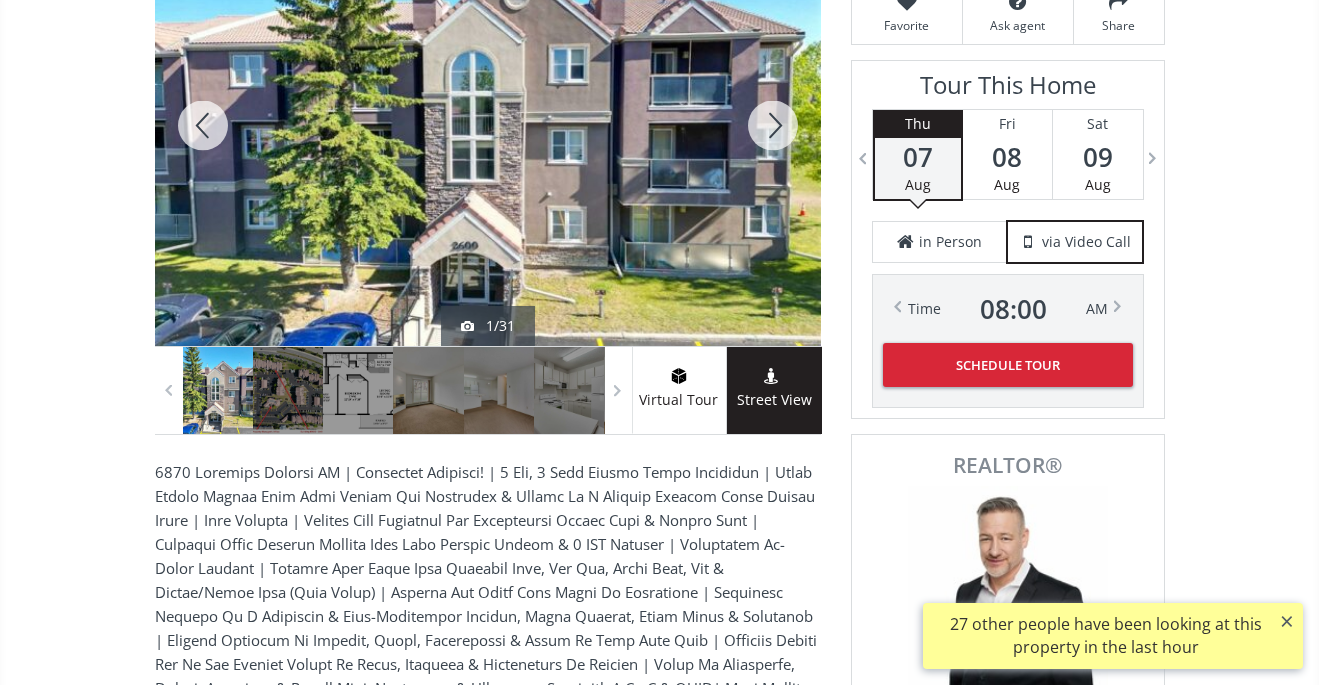 click at bounding box center [773, 125] 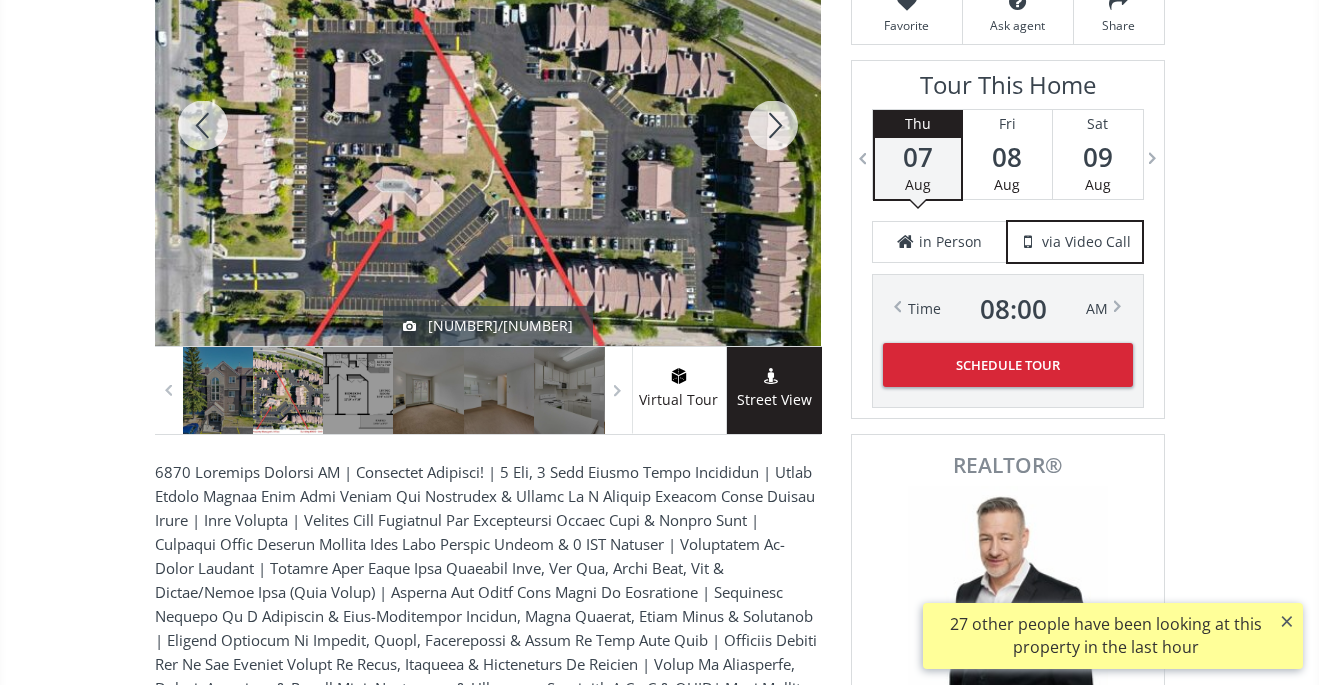 click at bounding box center (773, 125) 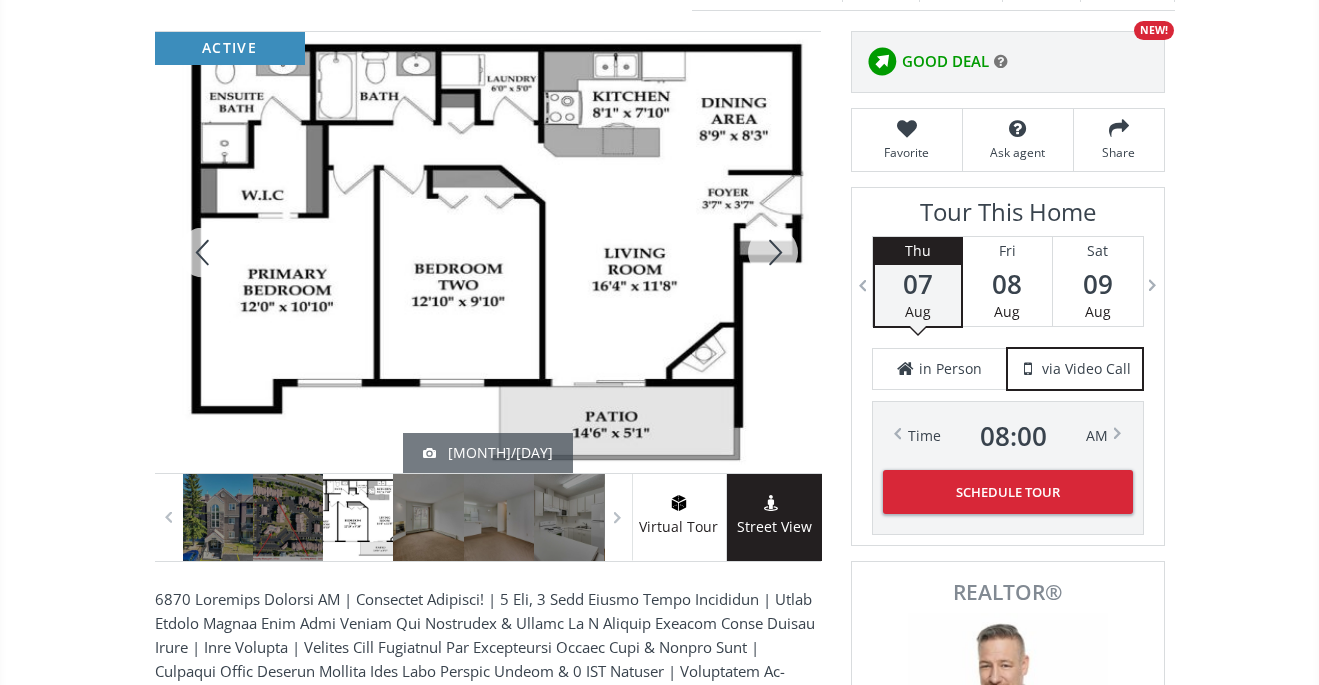 scroll, scrollTop: 319, scrollLeft: 0, axis: vertical 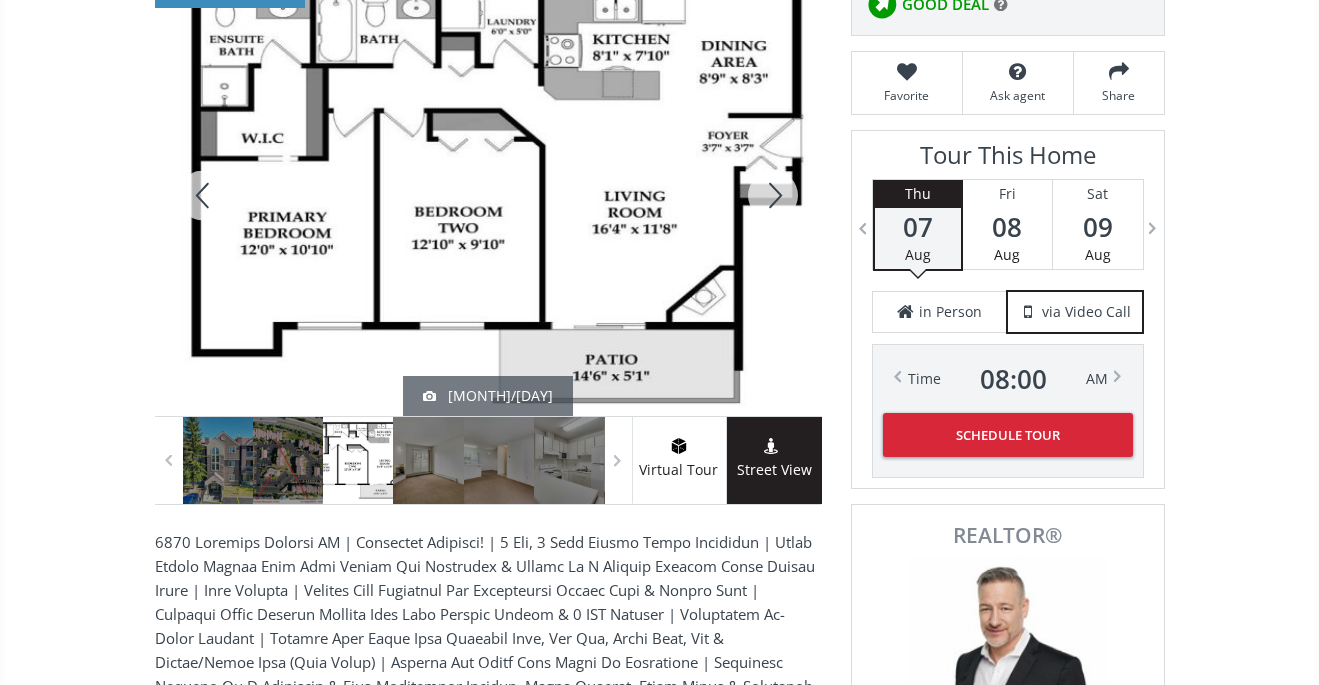 click at bounding box center (773, 195) 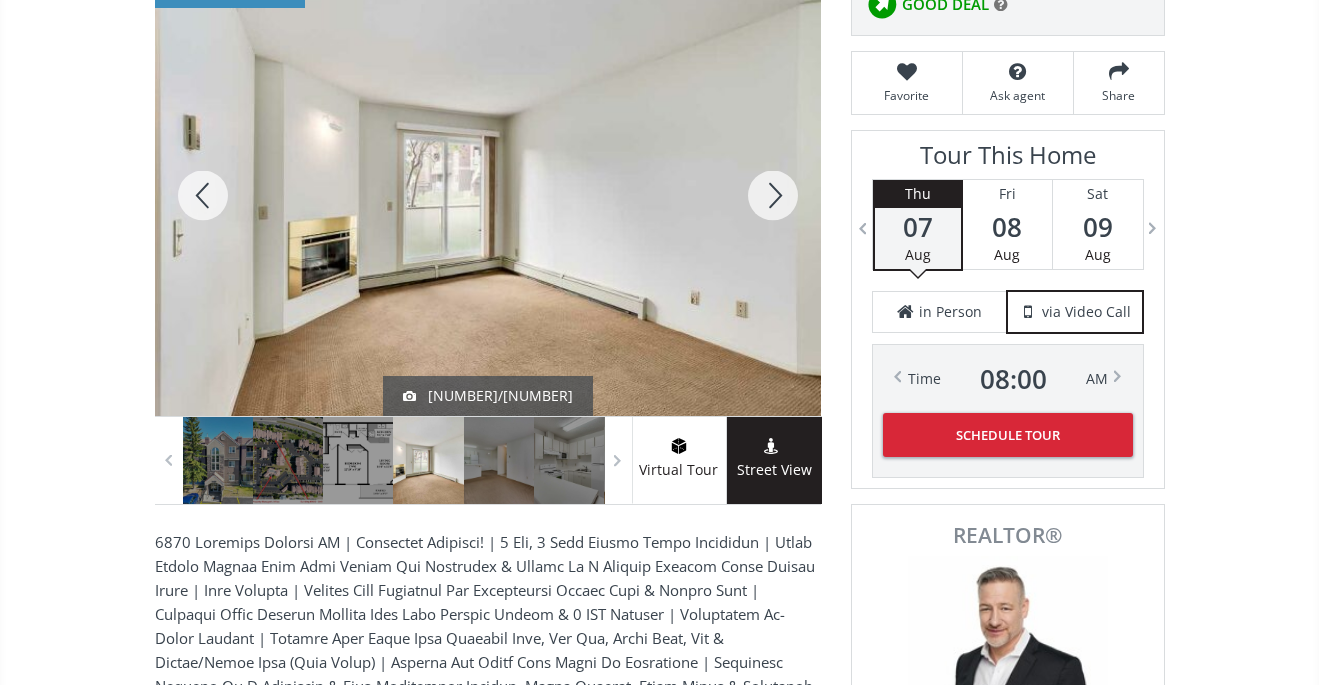 click at bounding box center [773, 195] 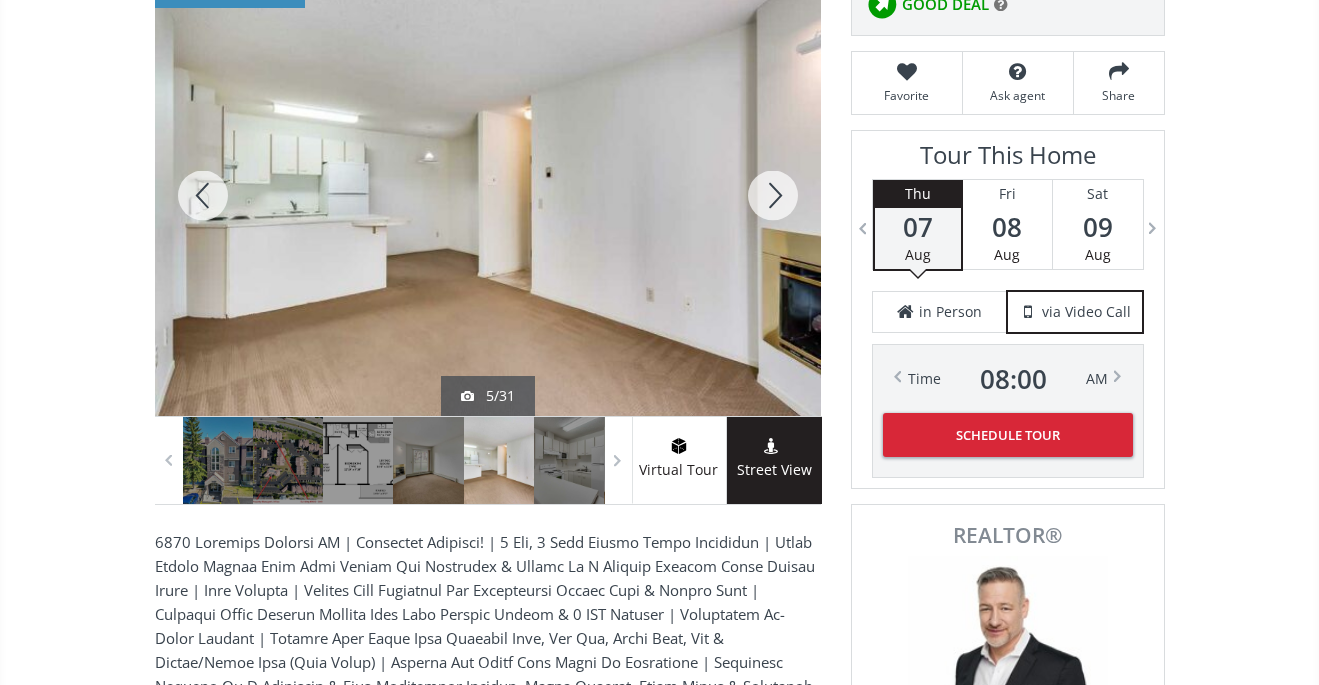 click at bounding box center [773, 195] 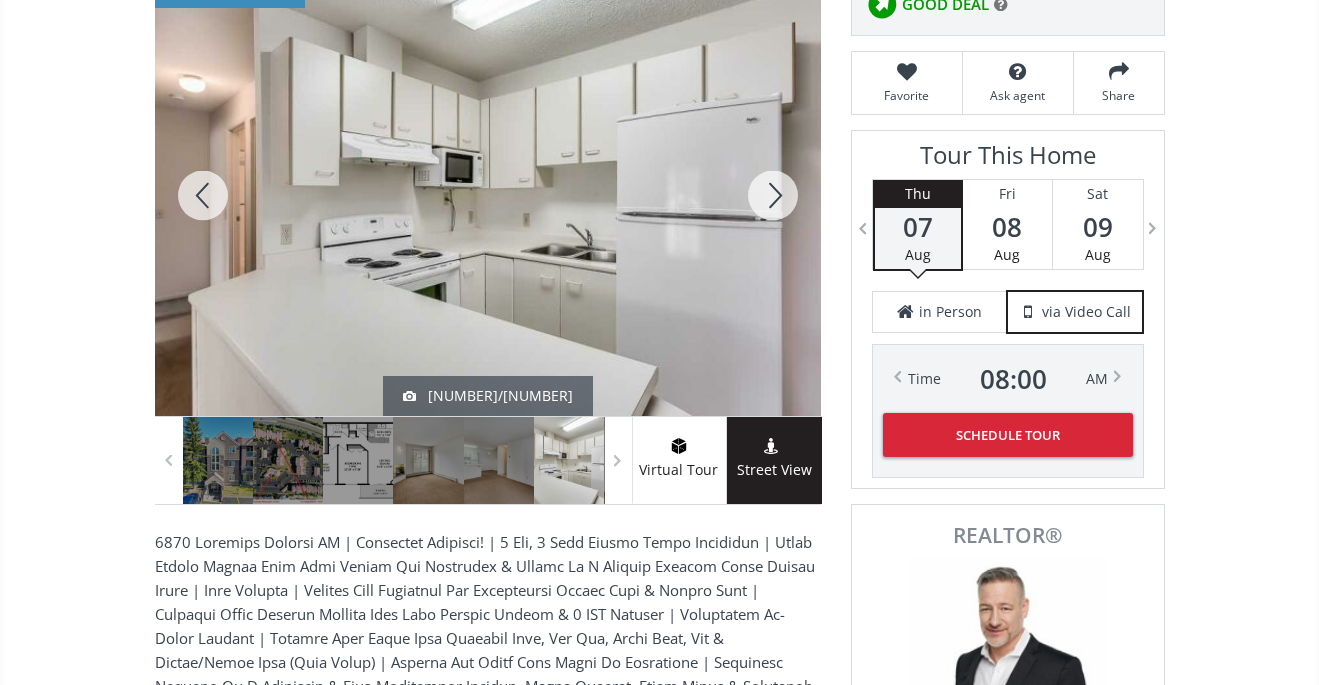 click at bounding box center [773, 195] 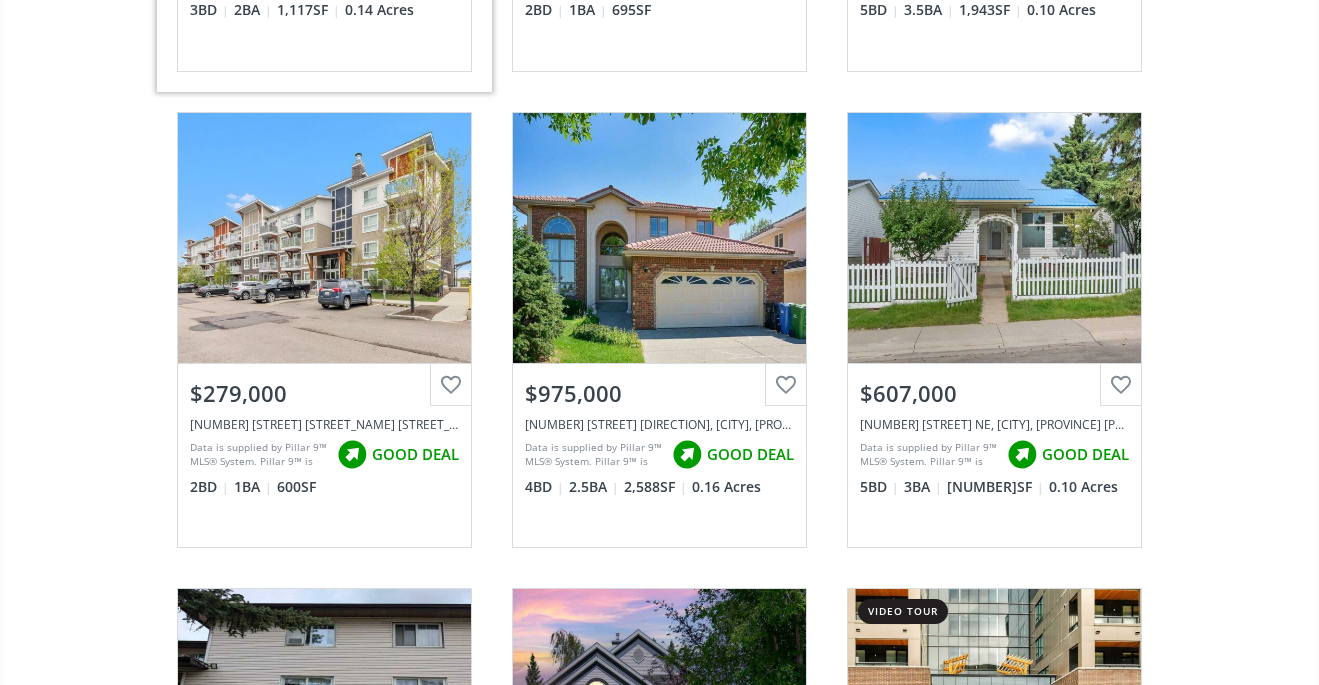 scroll, scrollTop: 26819, scrollLeft: 0, axis: vertical 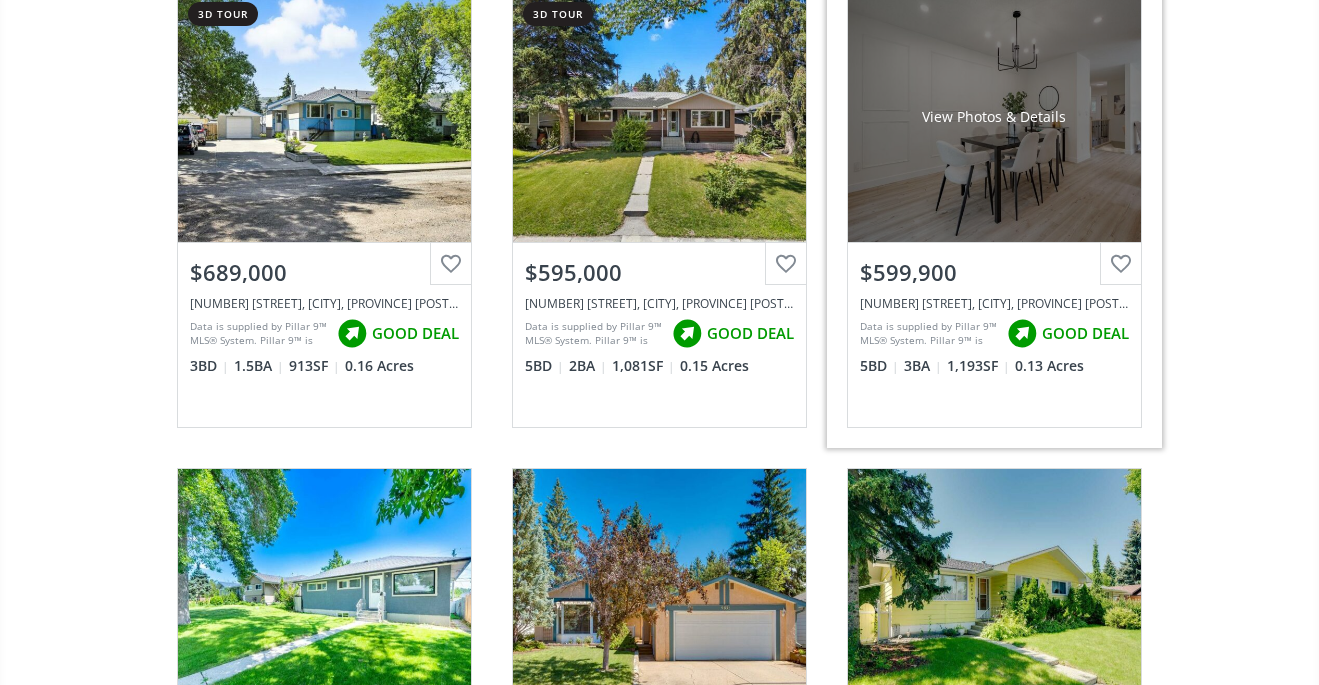 click on "View Photos & Details" at bounding box center (994, 117) 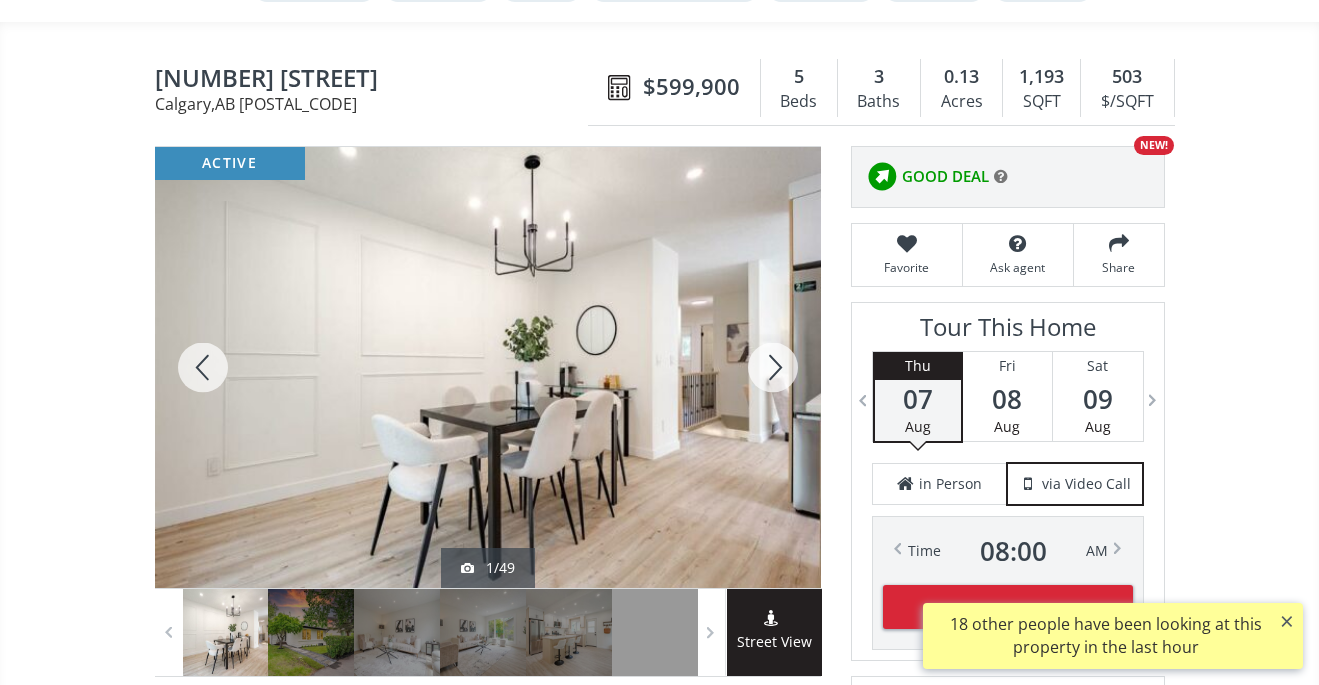scroll, scrollTop: 150, scrollLeft: 0, axis: vertical 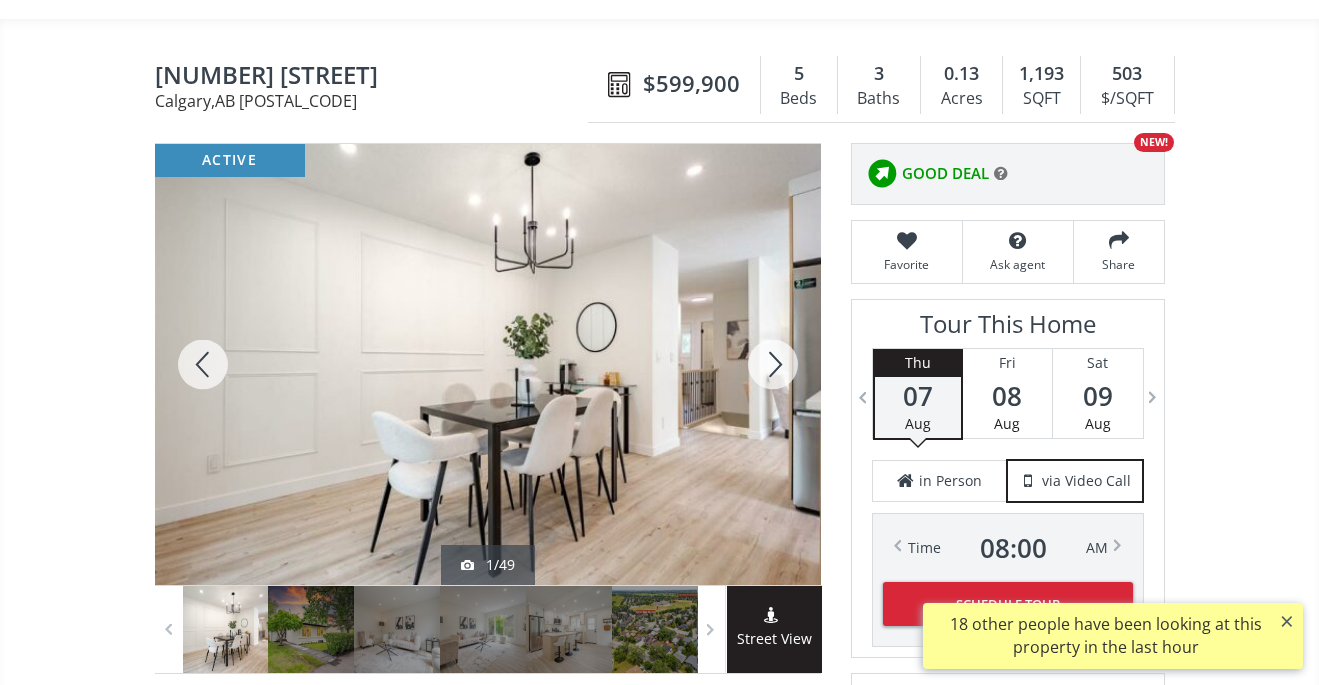 click at bounding box center (773, 364) 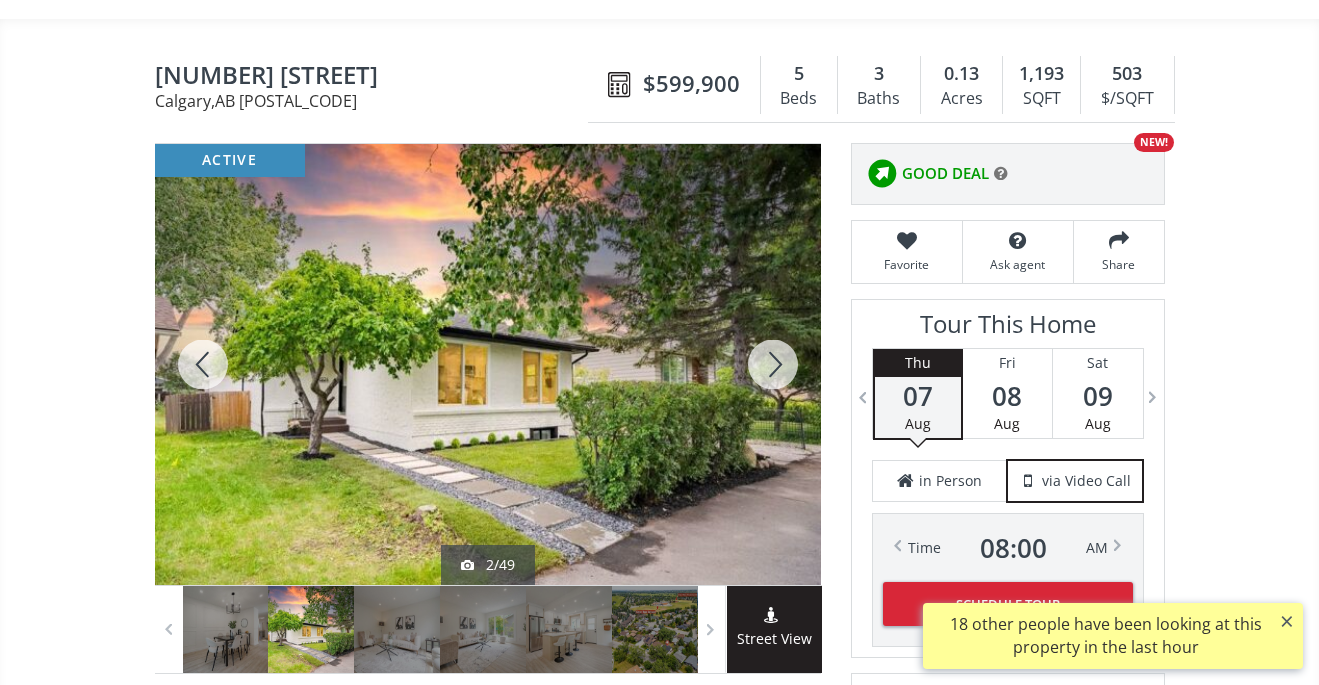 click at bounding box center [773, 364] 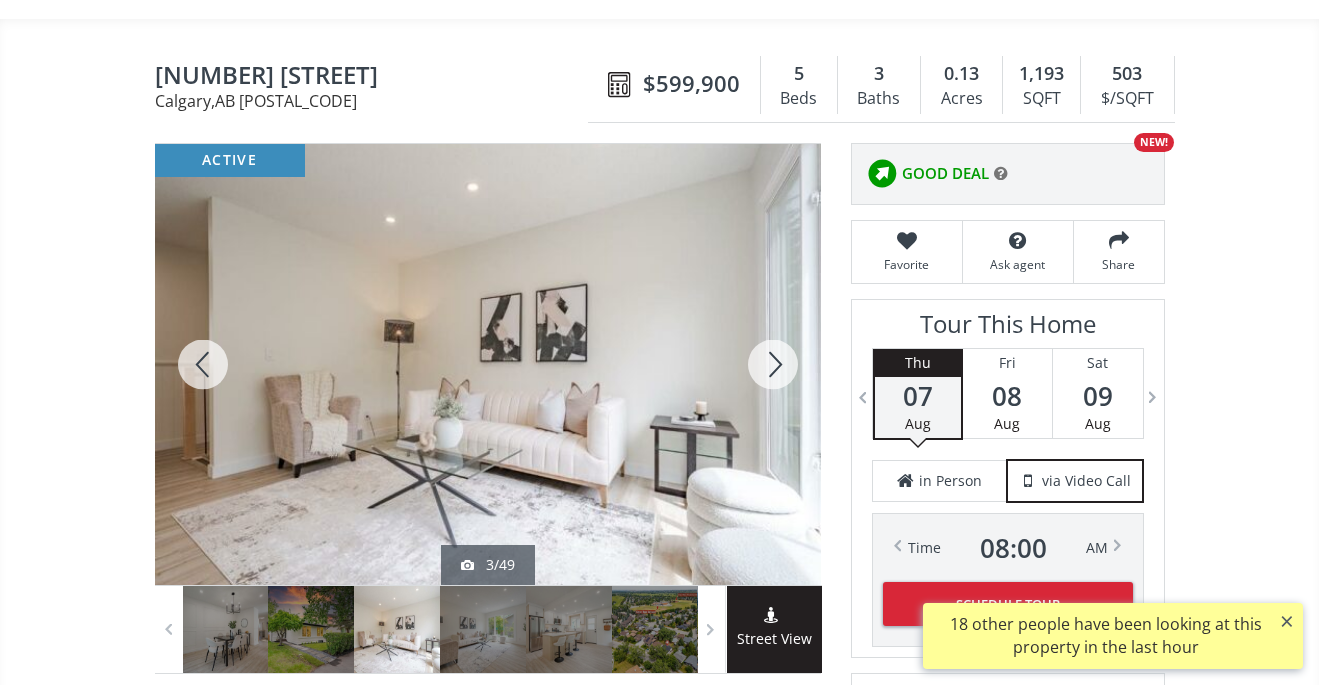 click at bounding box center (773, 364) 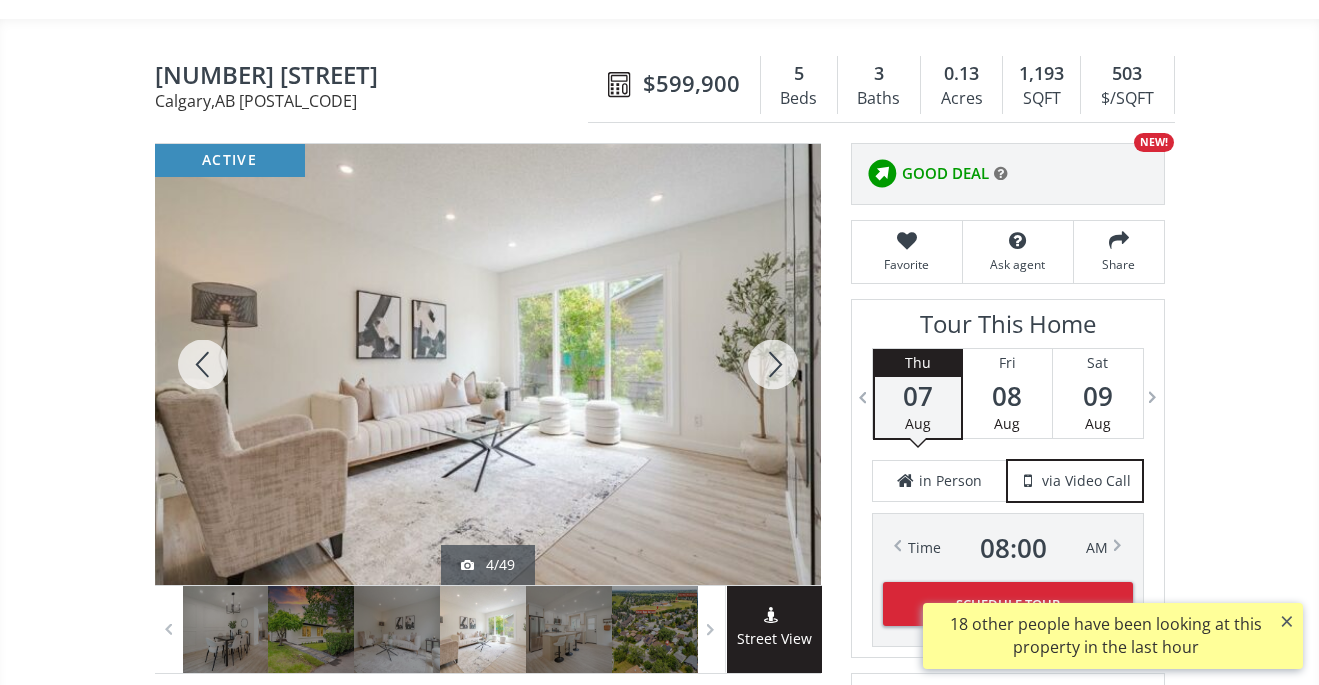 click at bounding box center [773, 364] 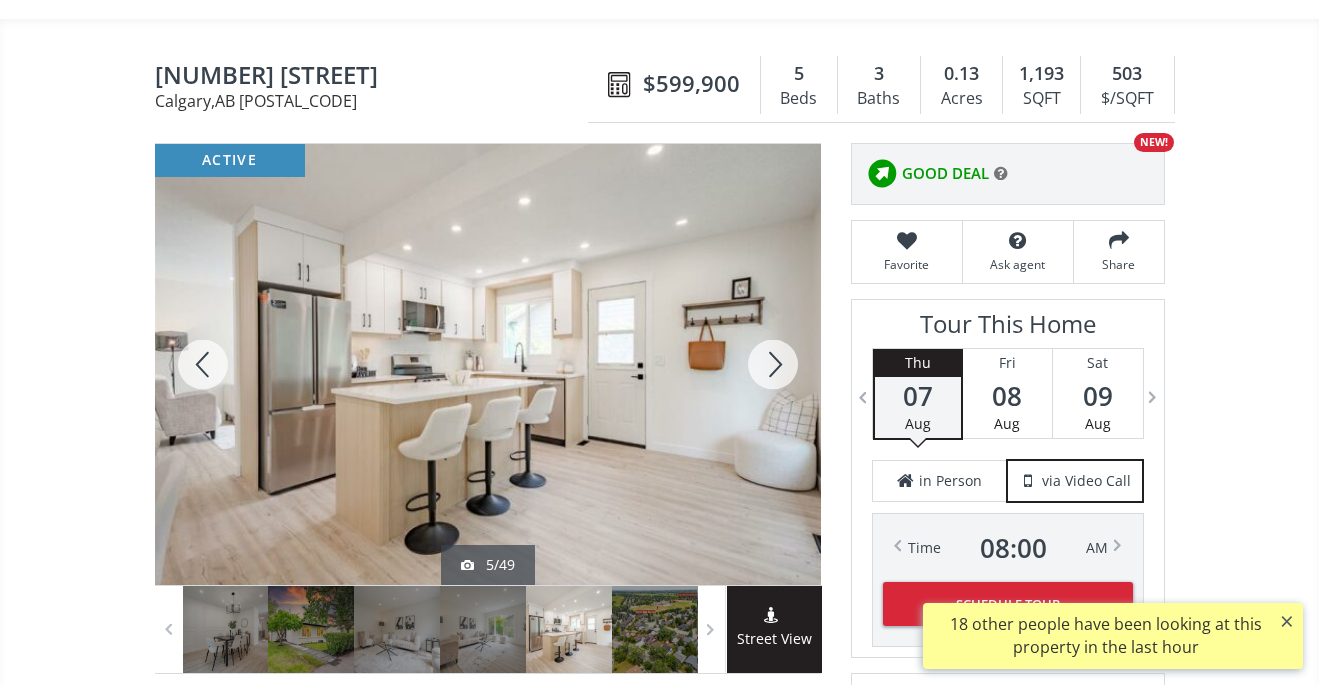 click at bounding box center (773, 364) 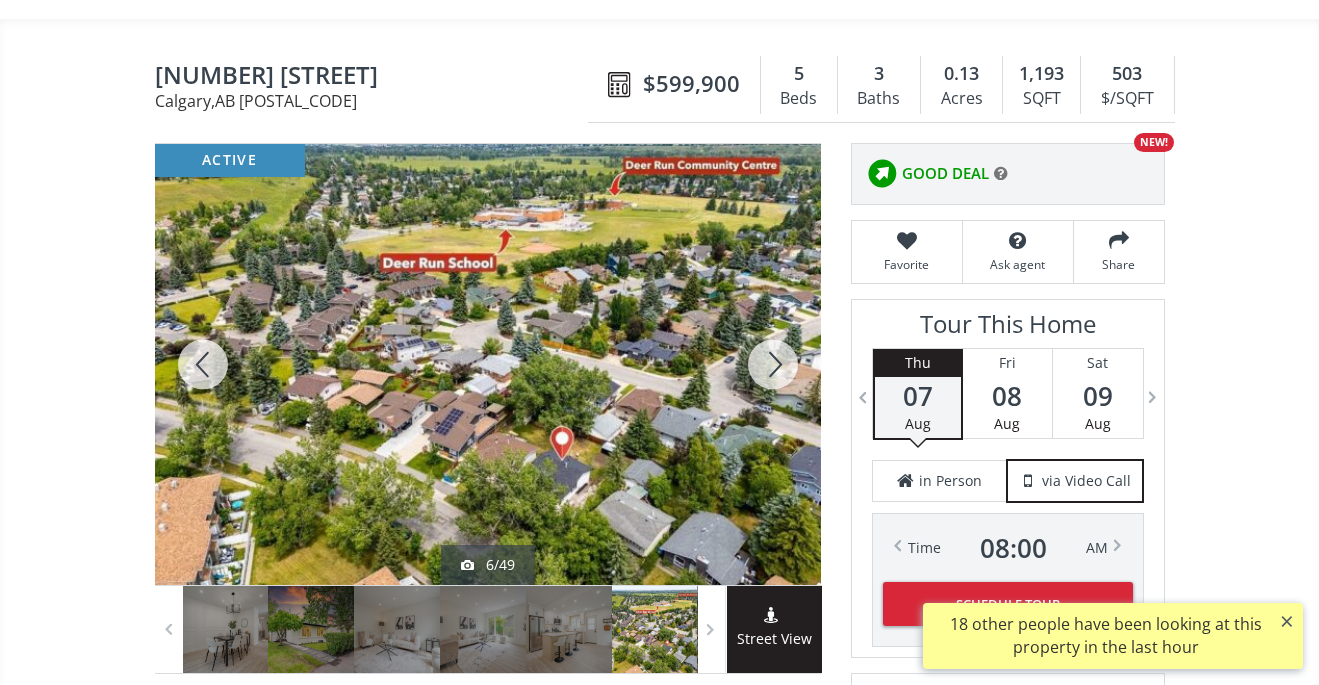 click at bounding box center [773, 364] 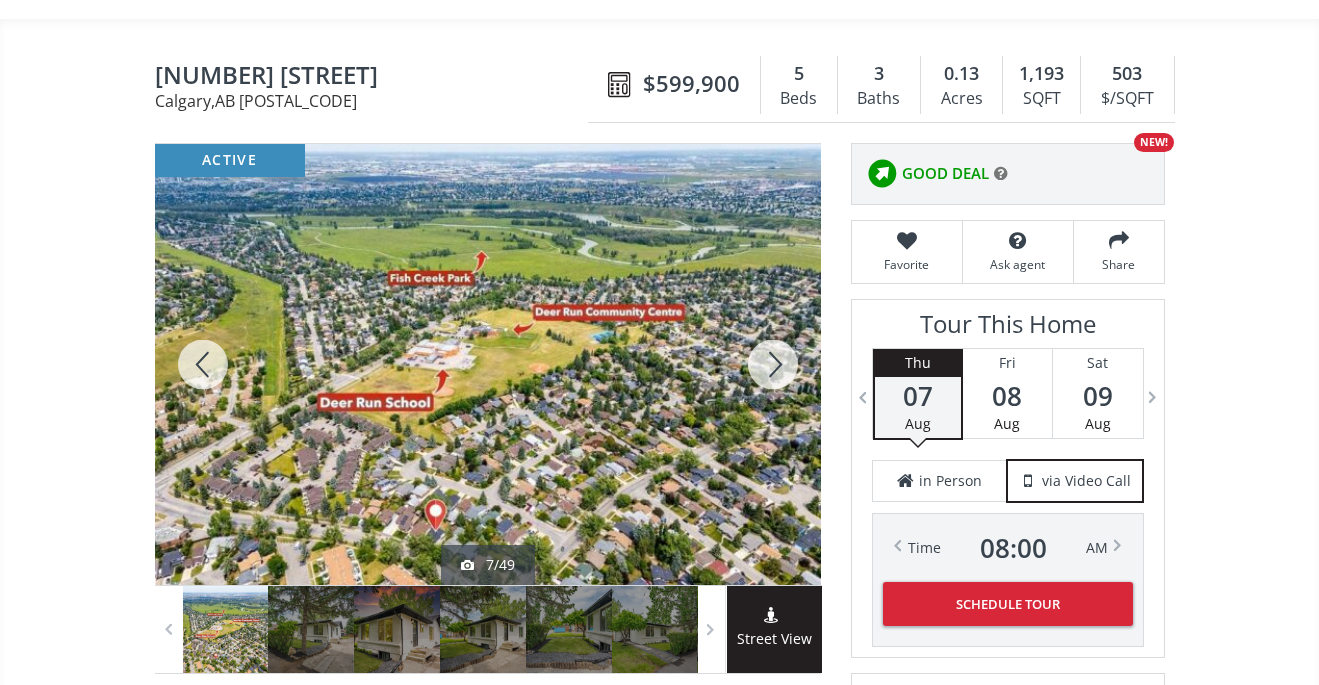 click at bounding box center (773, 364) 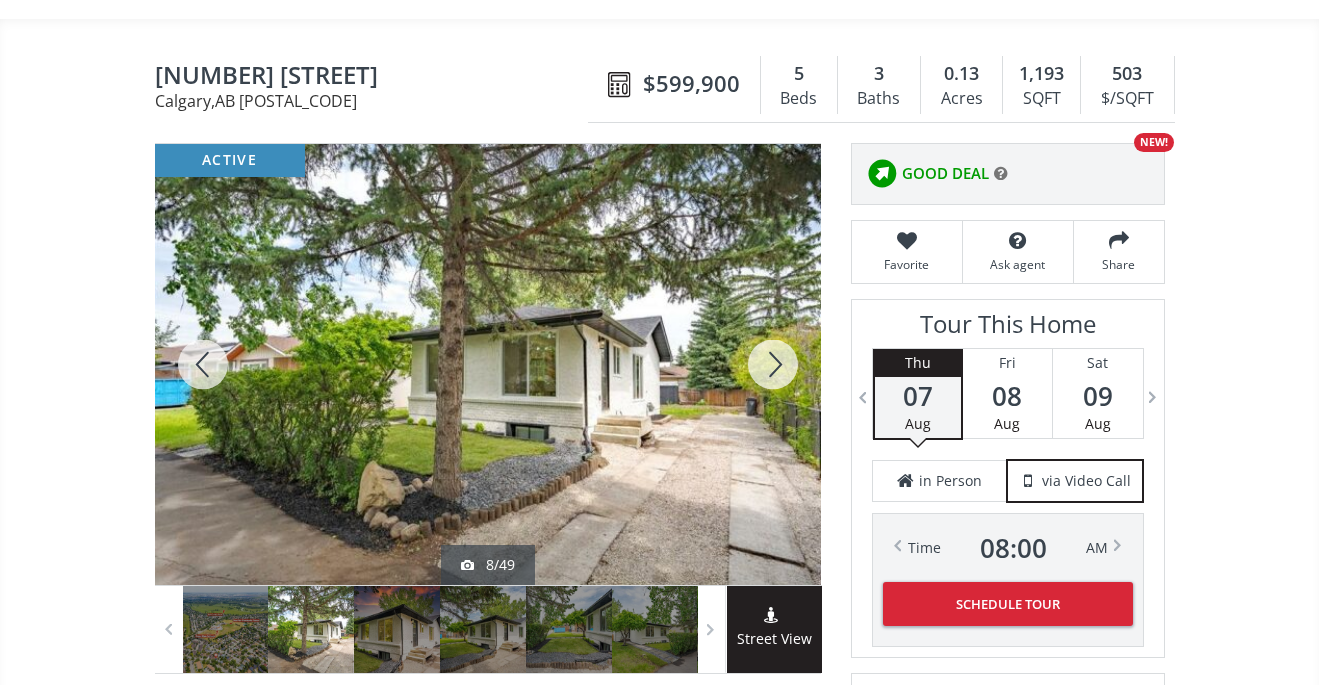 click at bounding box center [773, 364] 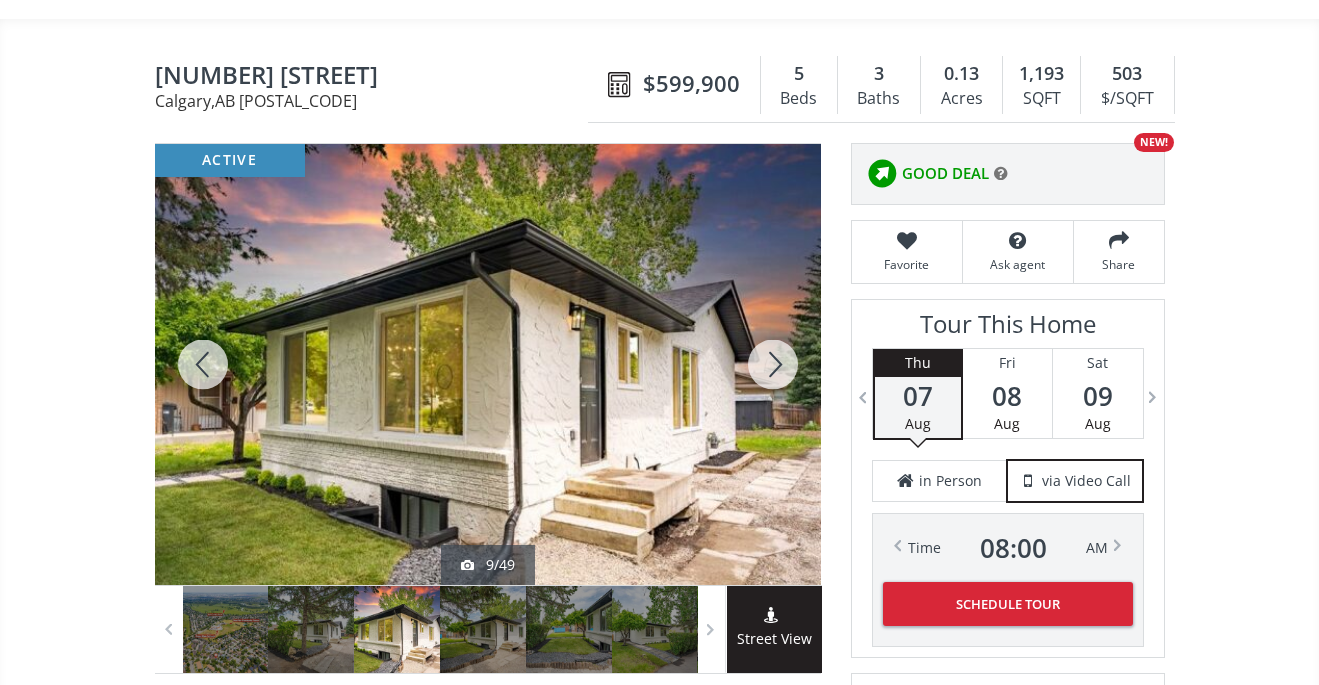 click at bounding box center (773, 364) 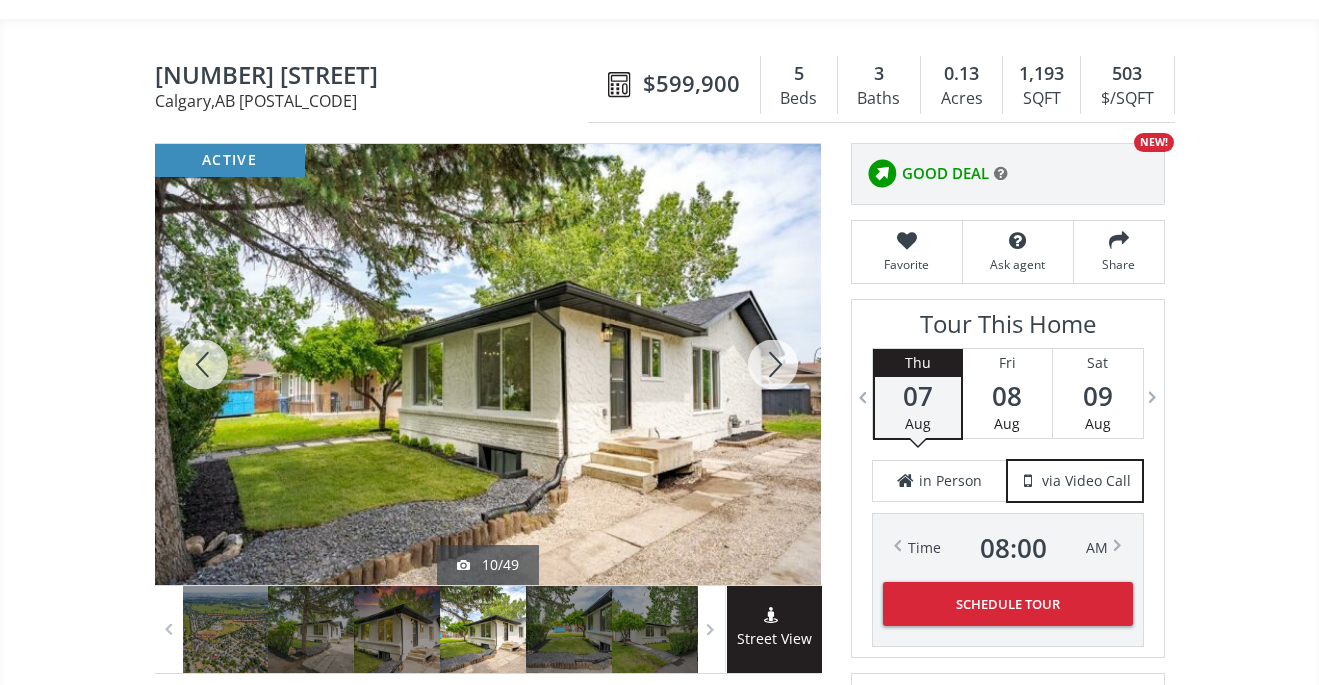 click at bounding box center [773, 364] 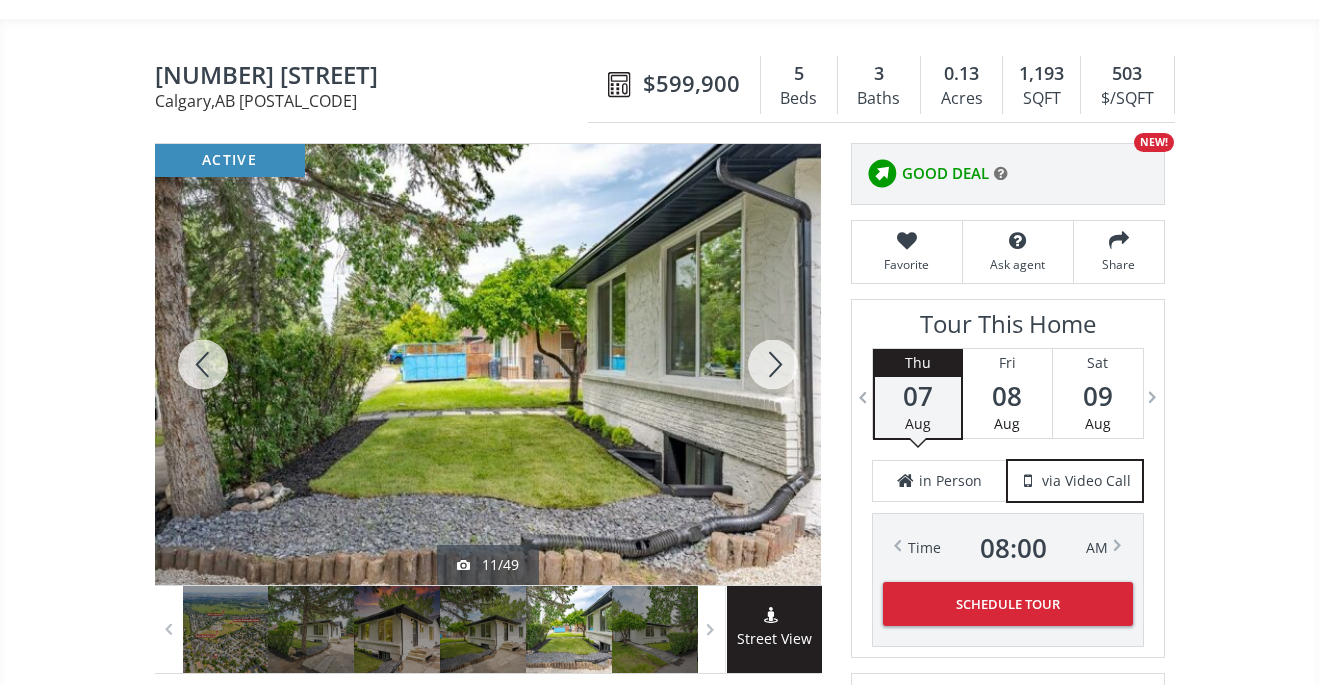 click at bounding box center (773, 364) 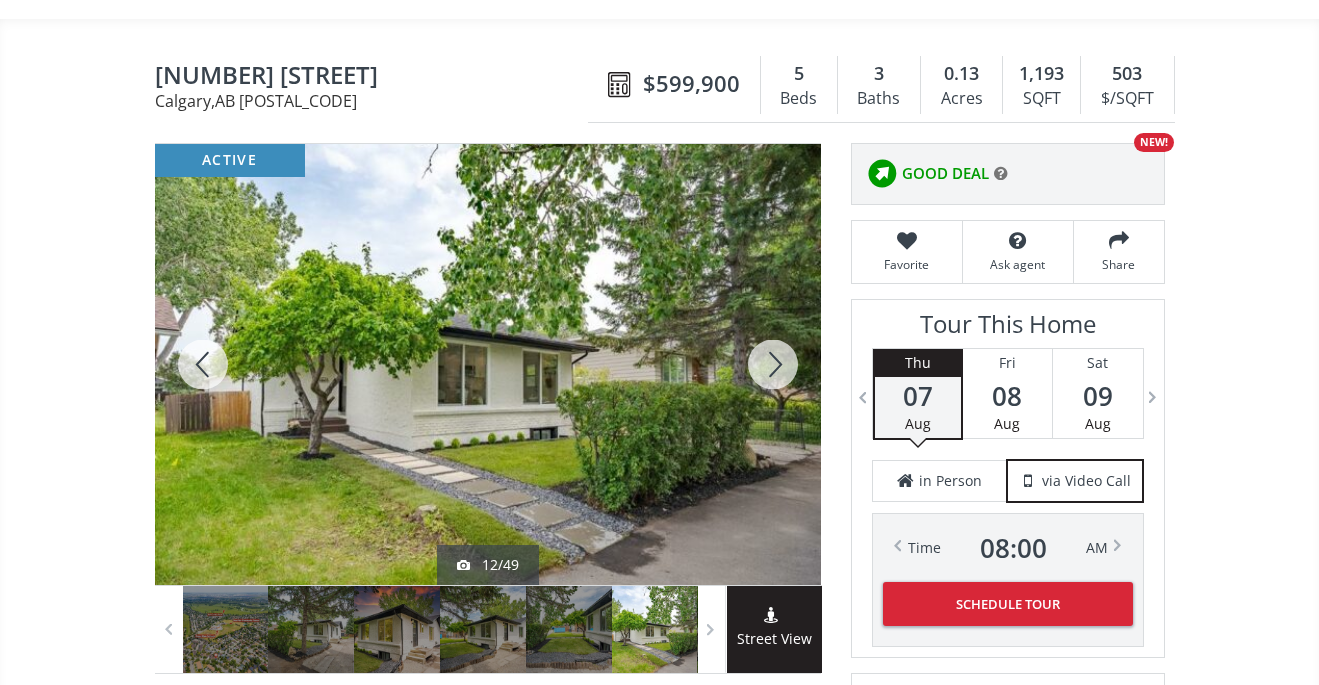 click at bounding box center (773, 364) 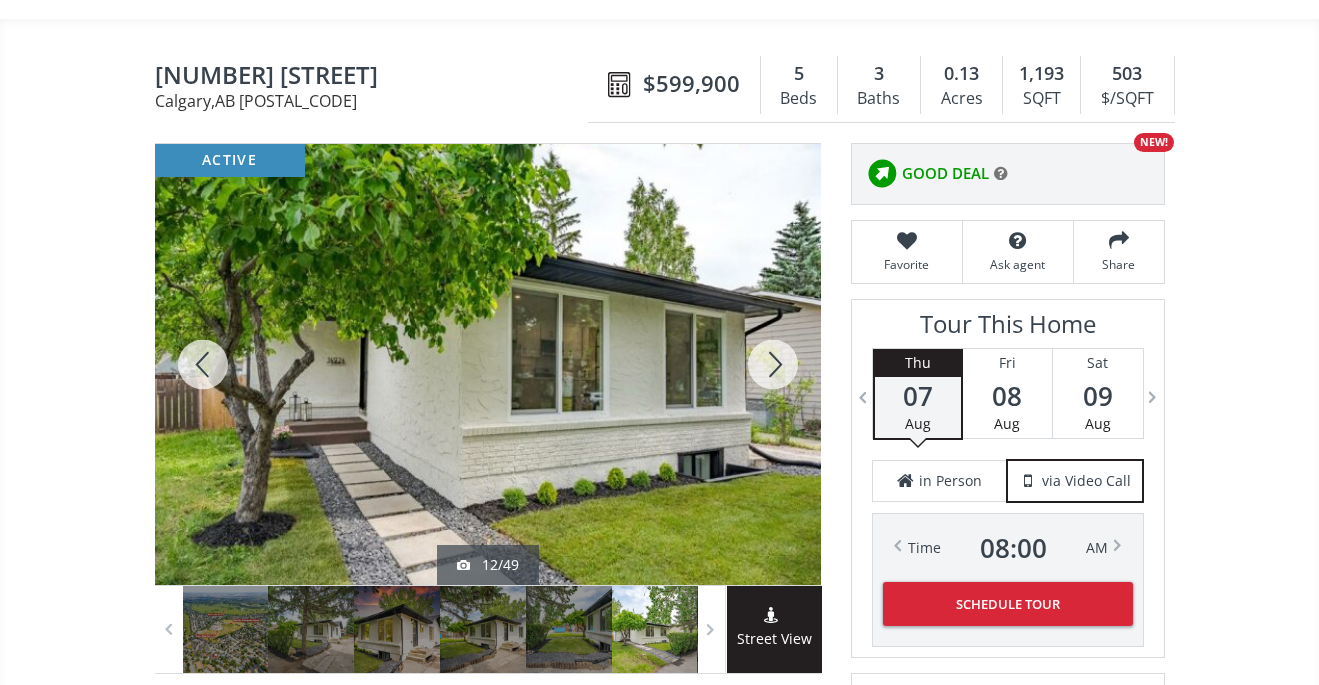 click at bounding box center (773, 364) 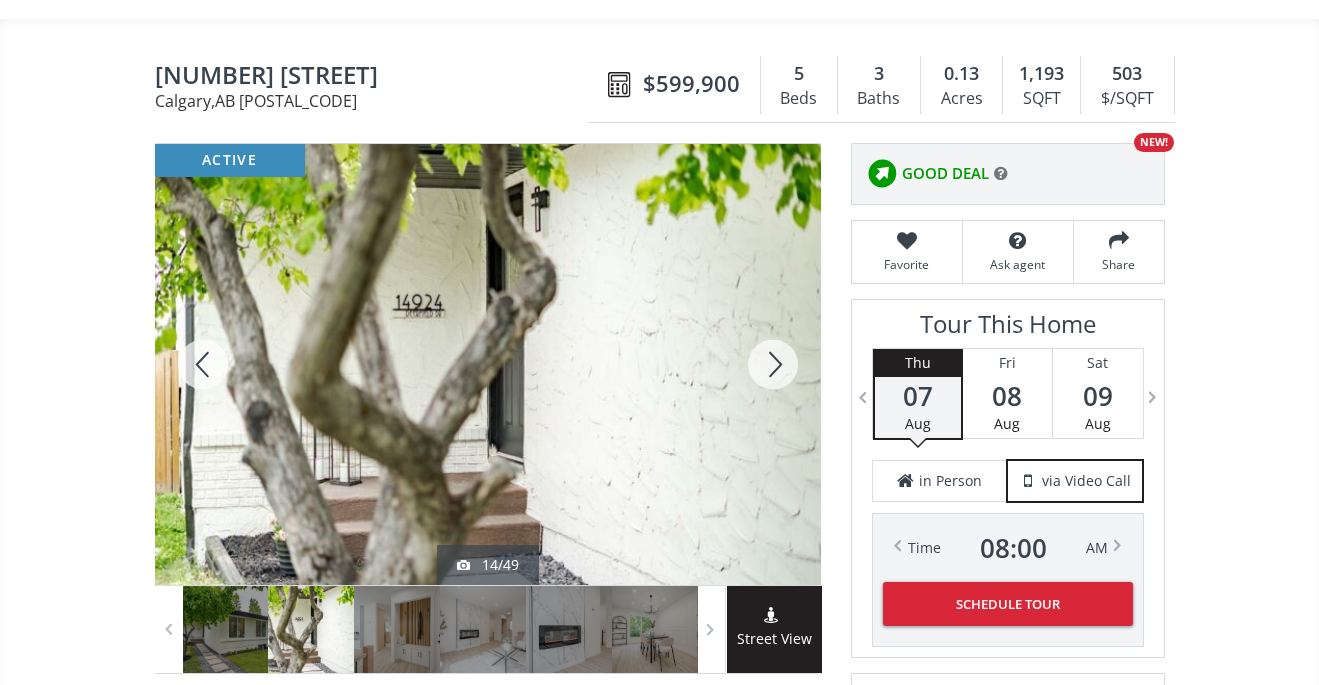 click at bounding box center (773, 364) 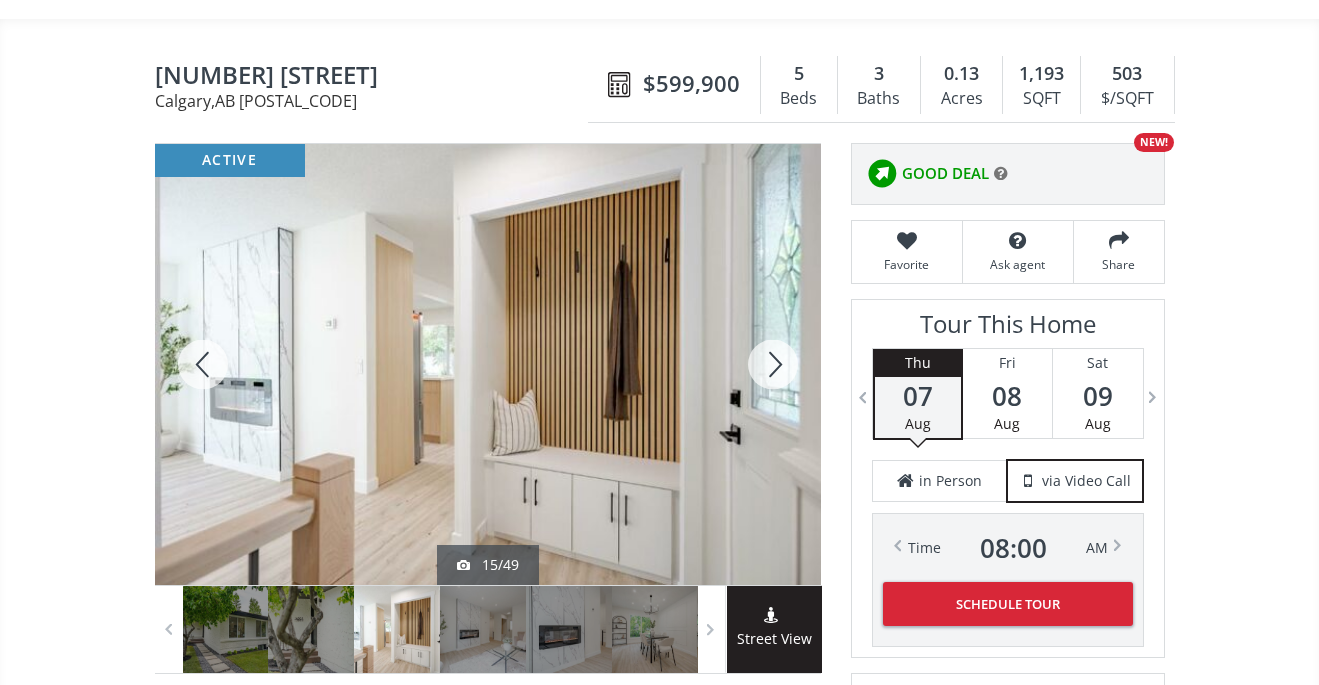 click at bounding box center (773, 364) 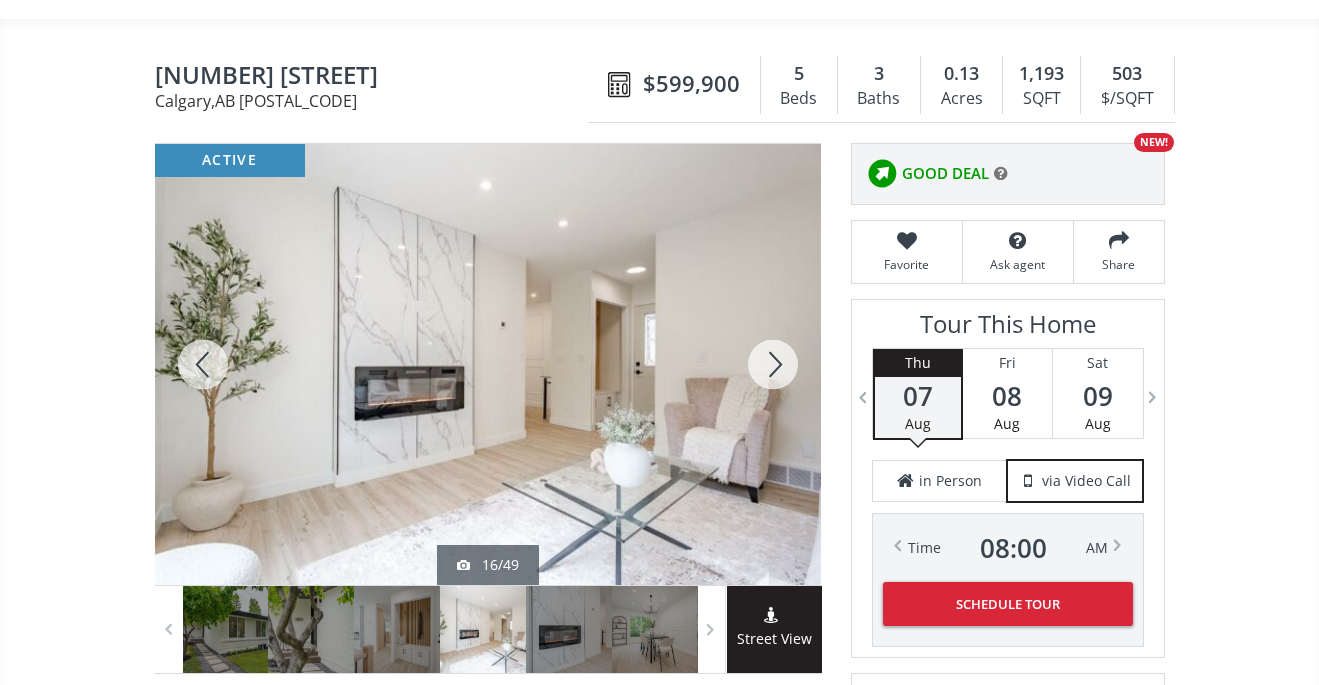 click at bounding box center (773, 364) 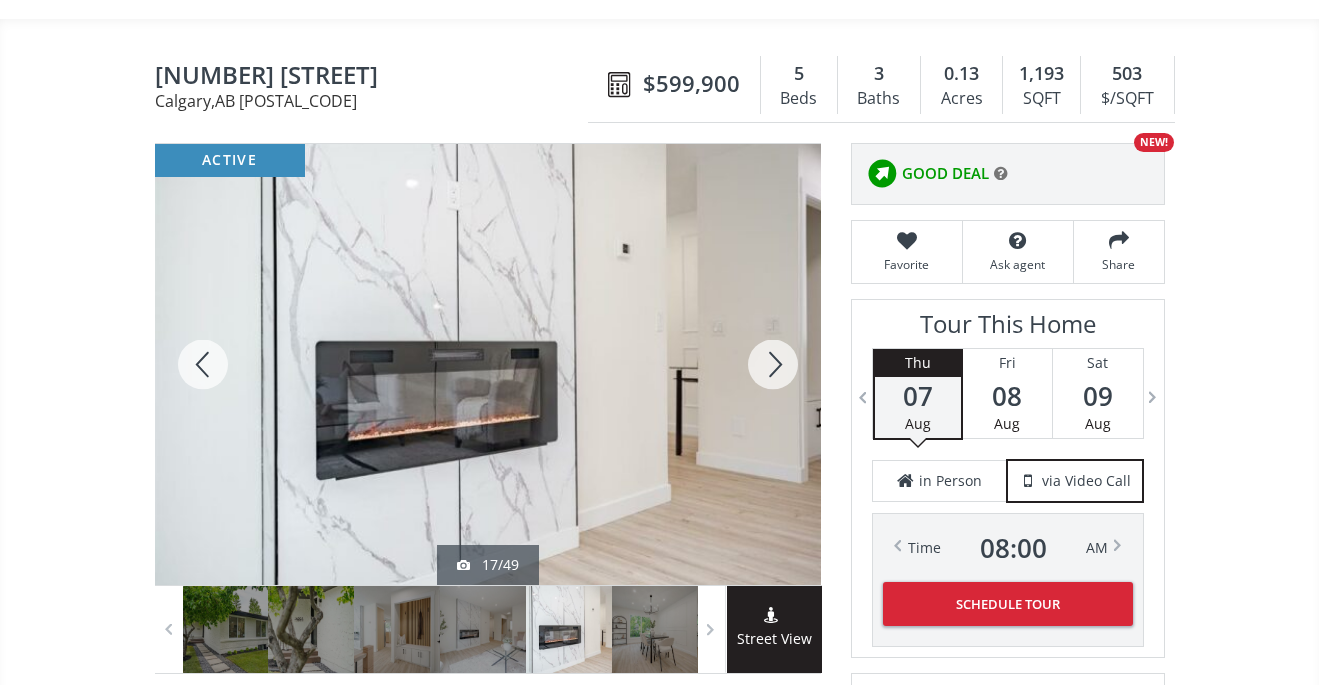 click at bounding box center (773, 364) 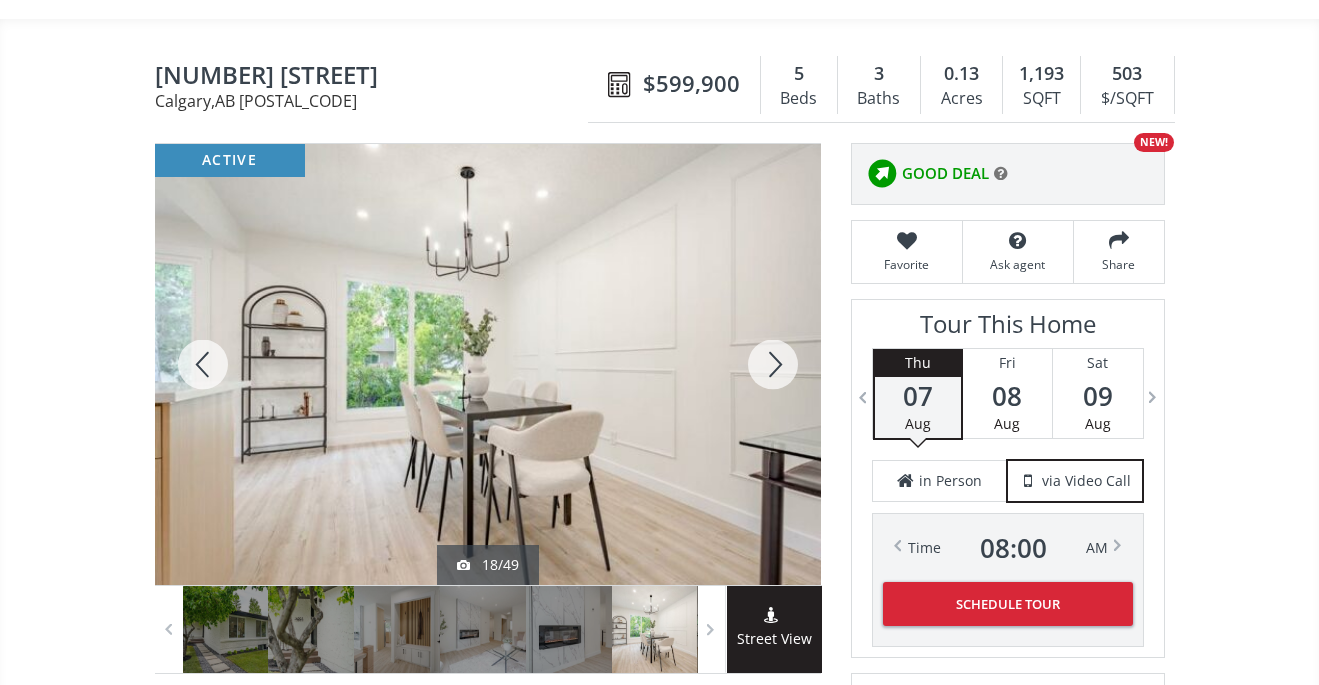click at bounding box center [773, 364] 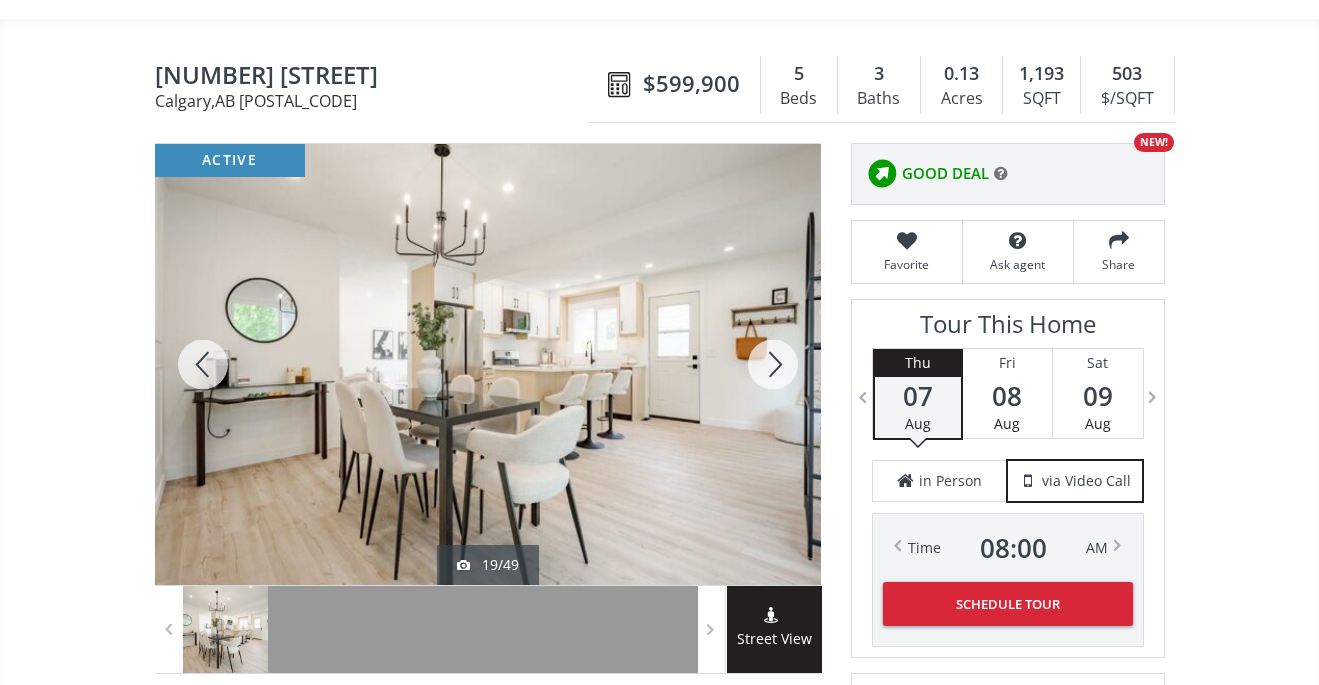 click at bounding box center [773, 364] 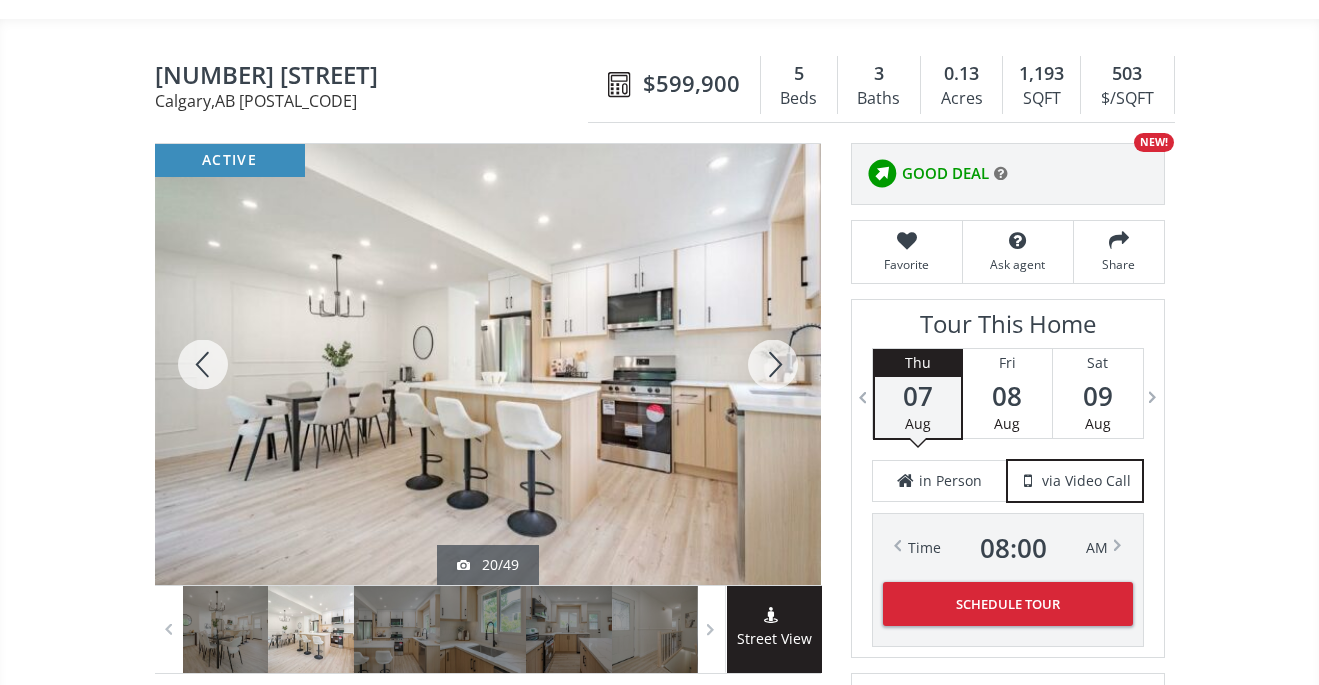 click at bounding box center (773, 364) 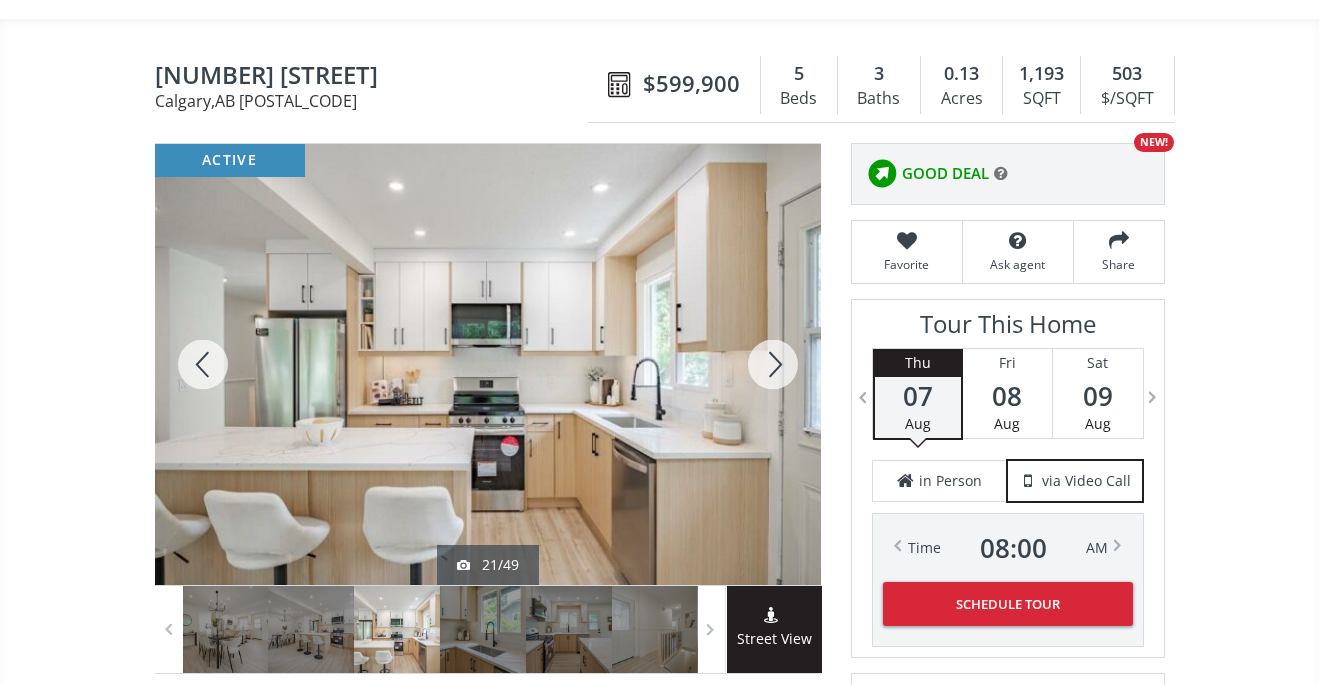 click at bounding box center (773, 364) 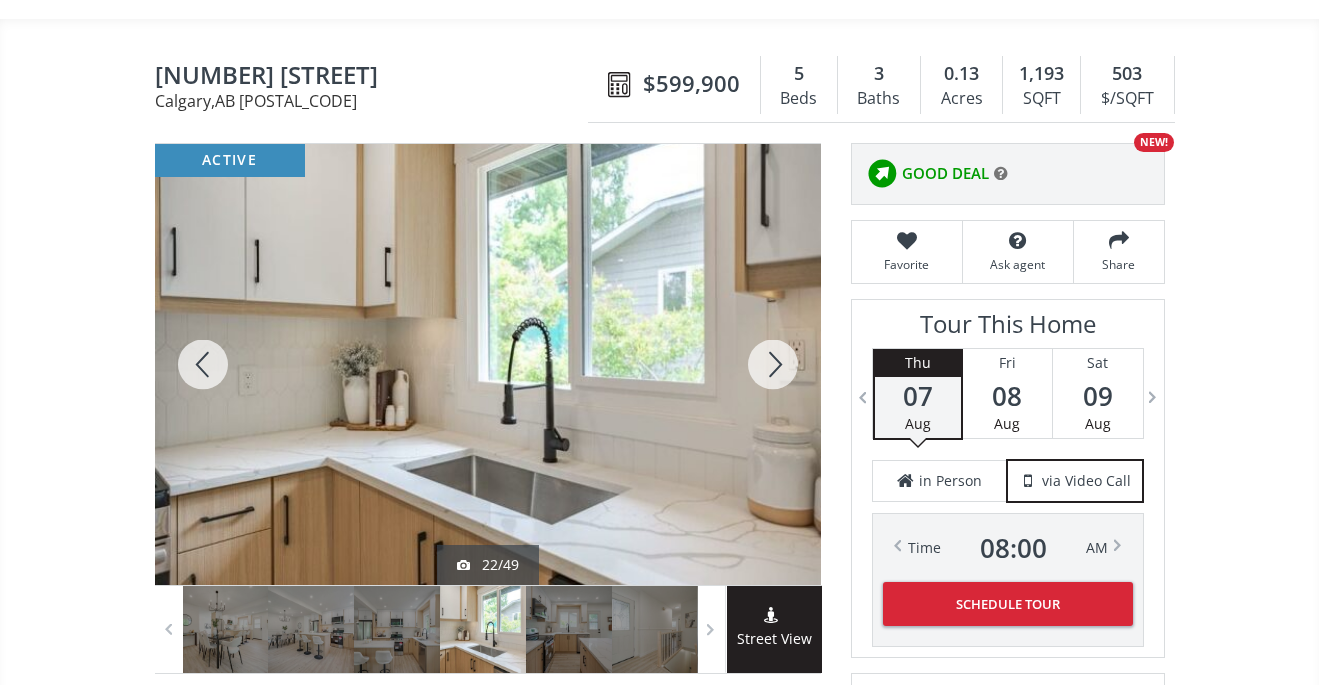 click at bounding box center (773, 364) 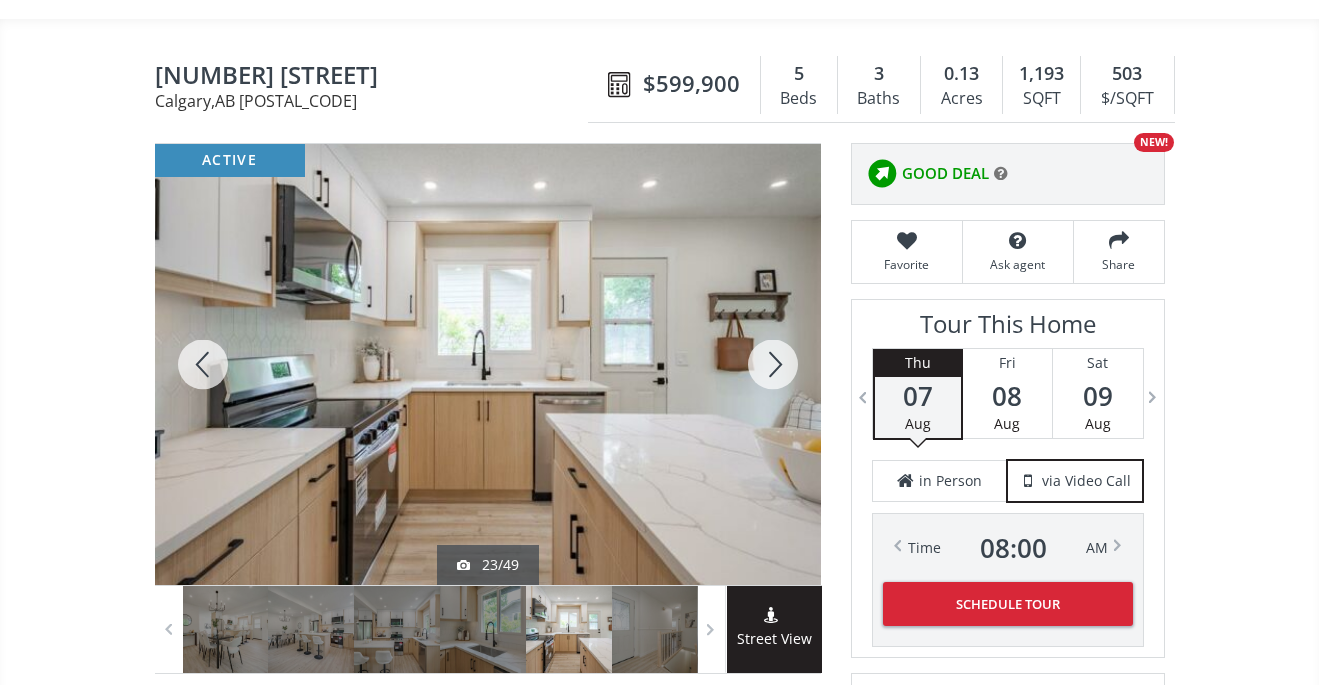click at bounding box center [773, 364] 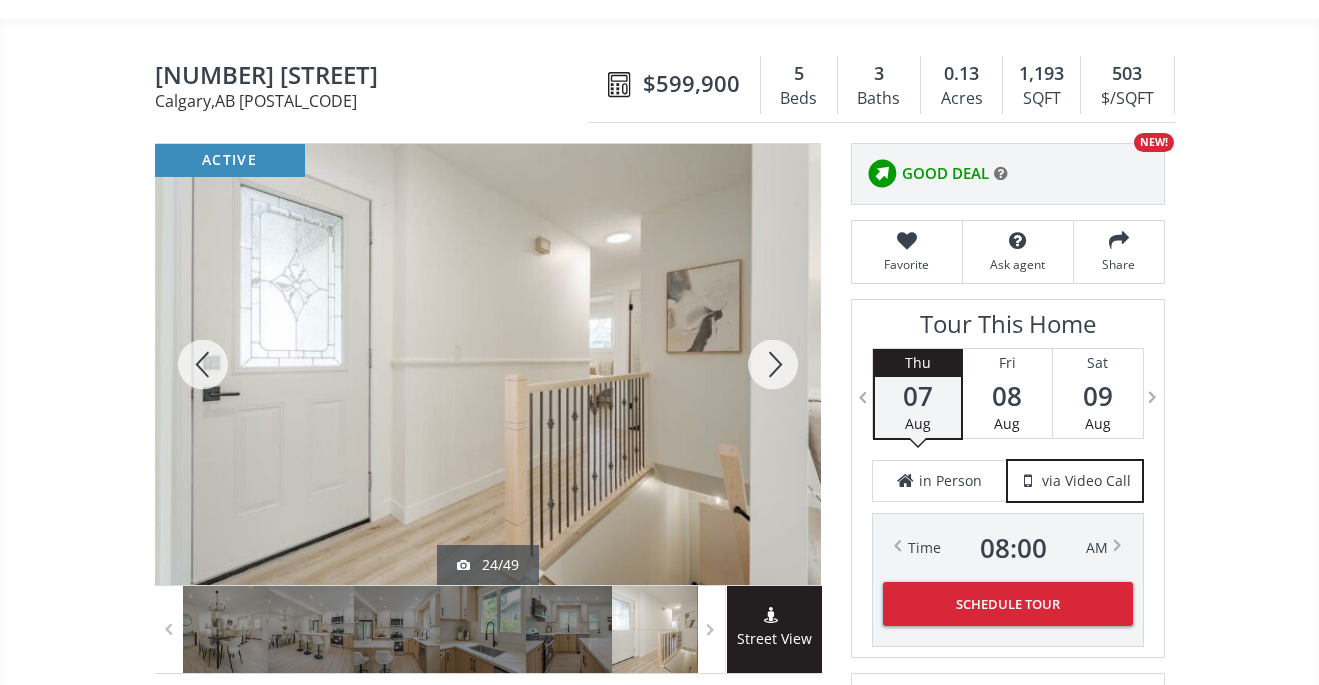 click at bounding box center [773, 364] 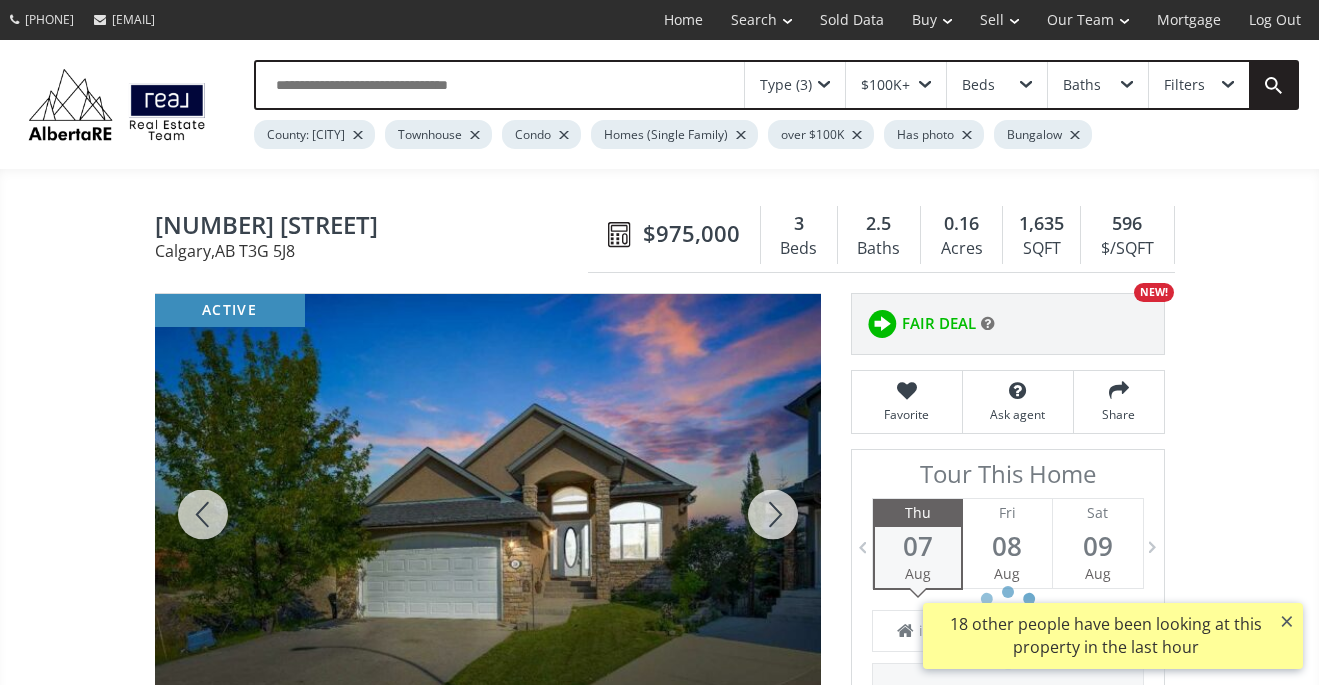 scroll, scrollTop: 64, scrollLeft: 0, axis: vertical 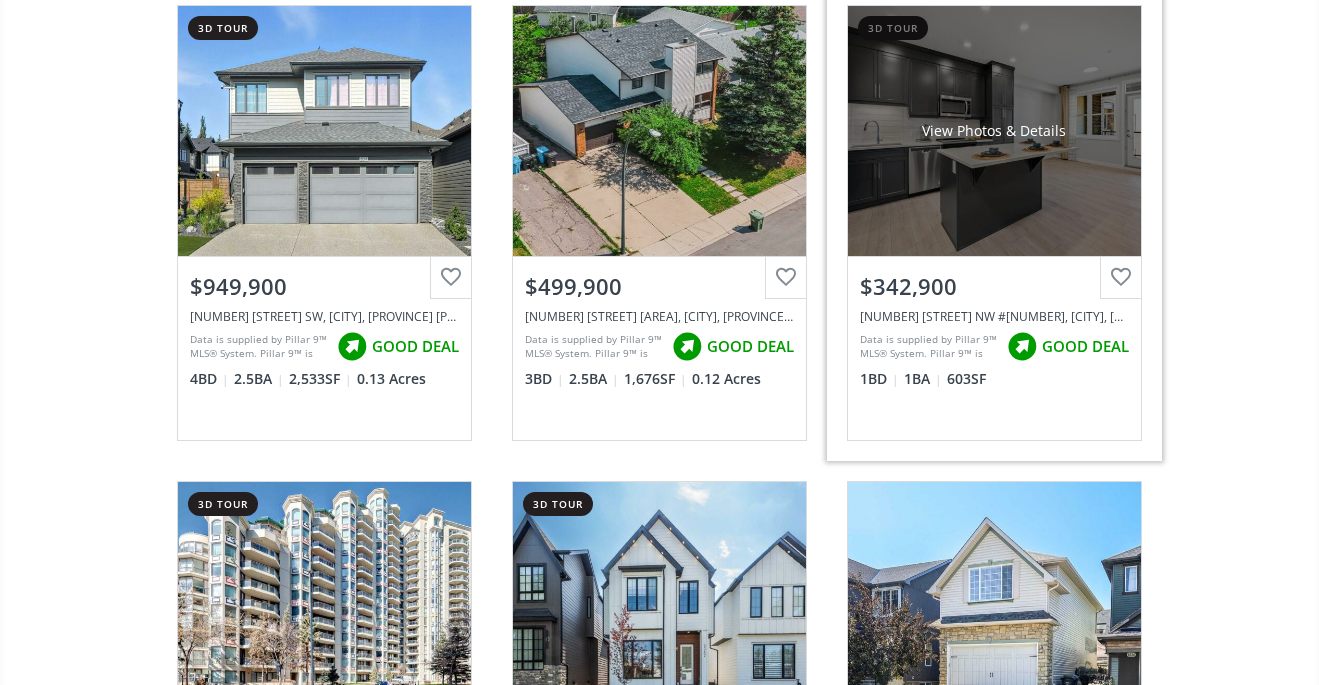 click on "View Photos & Details" at bounding box center [994, 131] 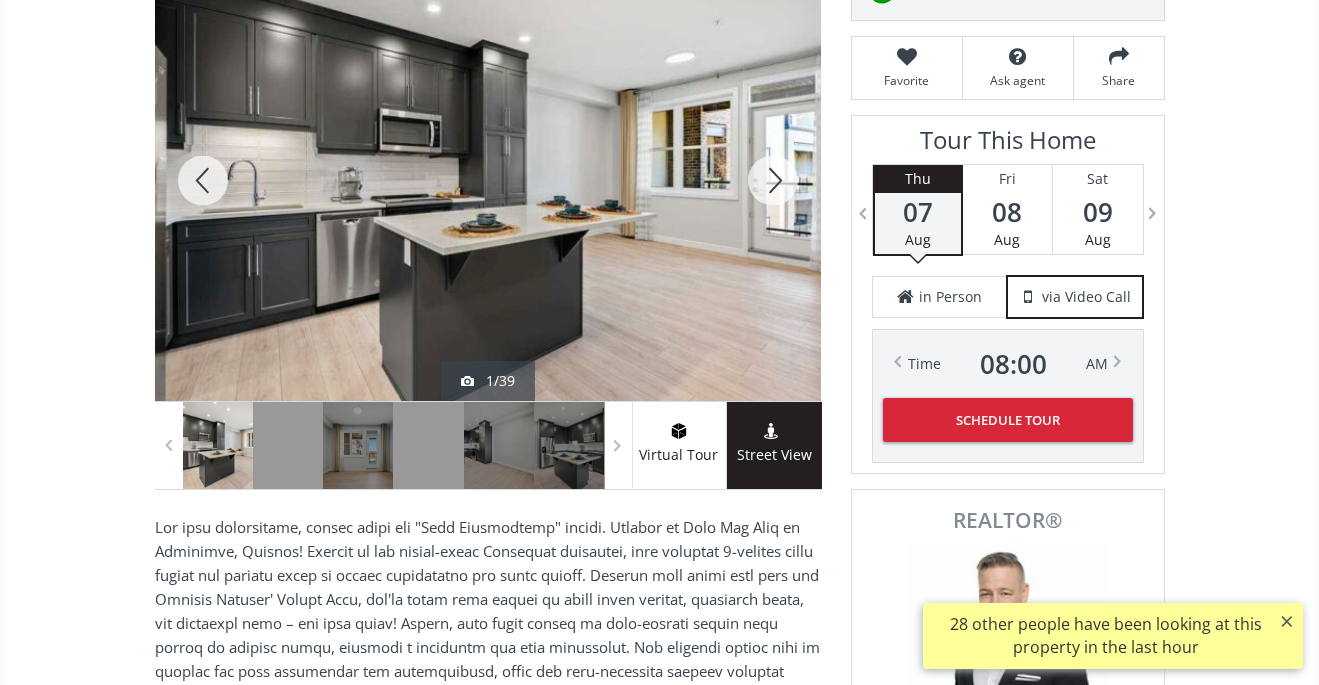 scroll, scrollTop: 336, scrollLeft: 0, axis: vertical 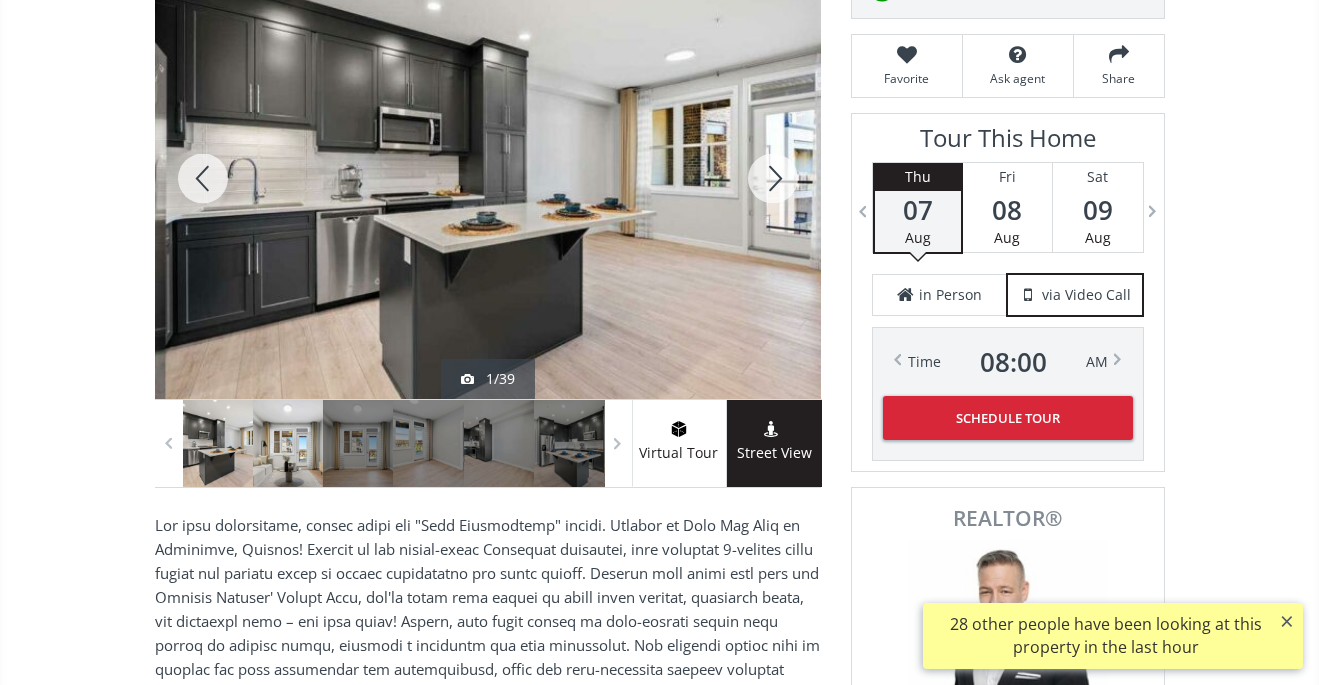 click at bounding box center (288, 443) 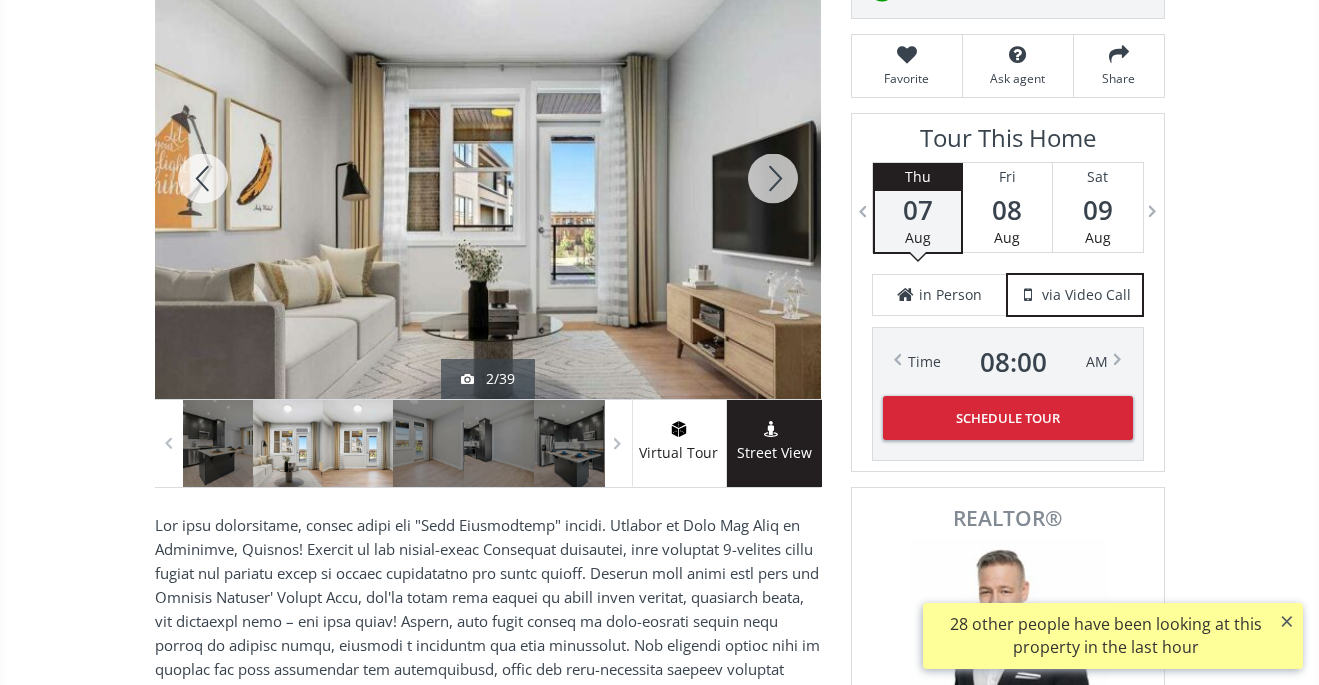 click at bounding box center [358, 443] 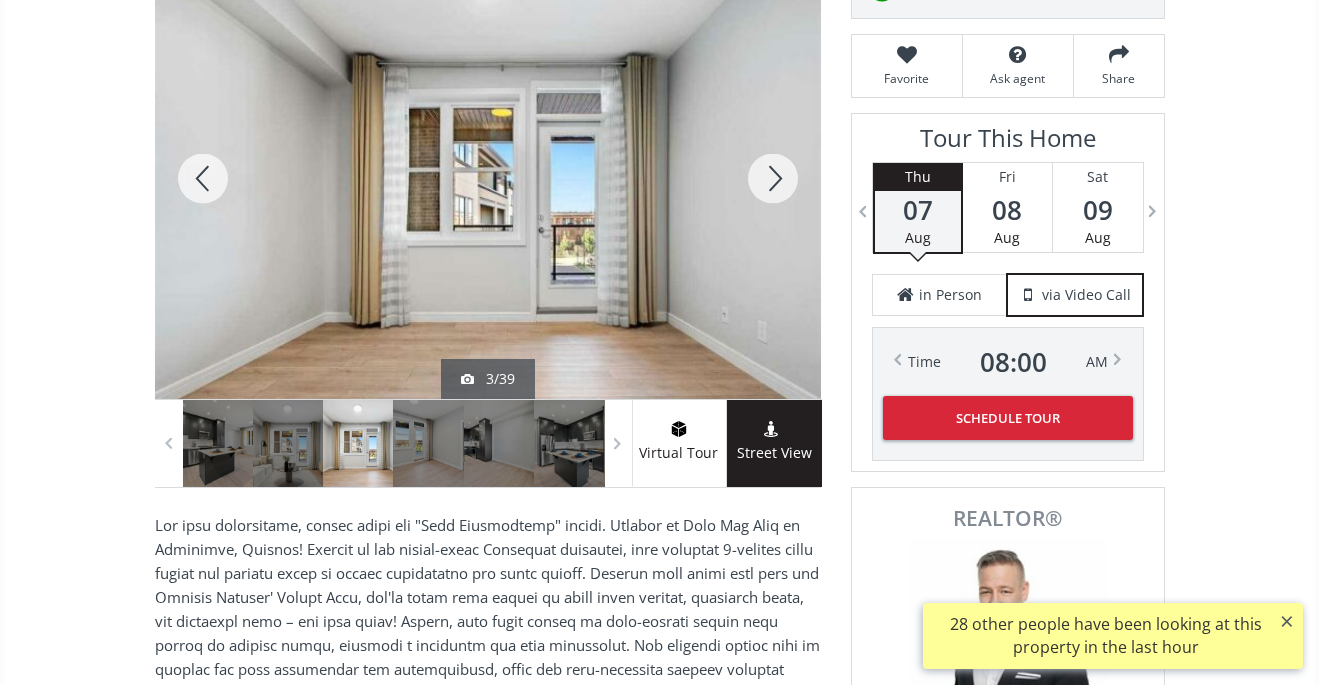 click at bounding box center (773, 178) 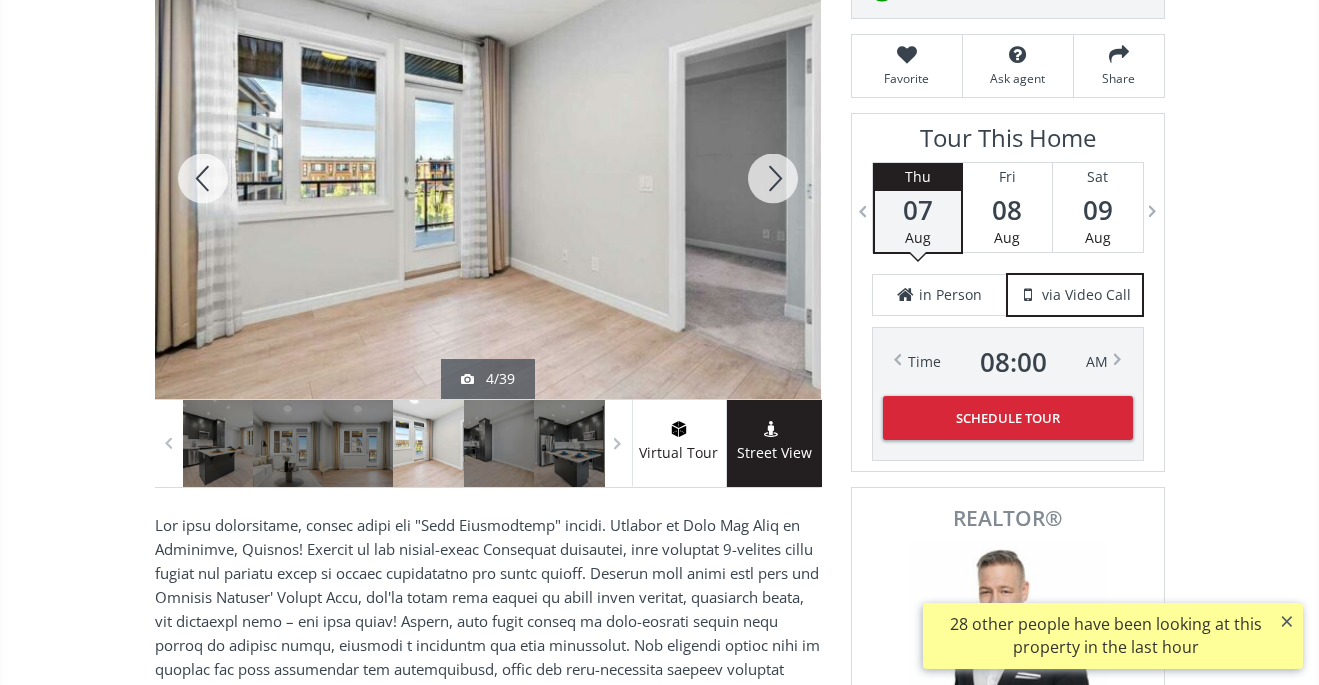 click at bounding box center (773, 178) 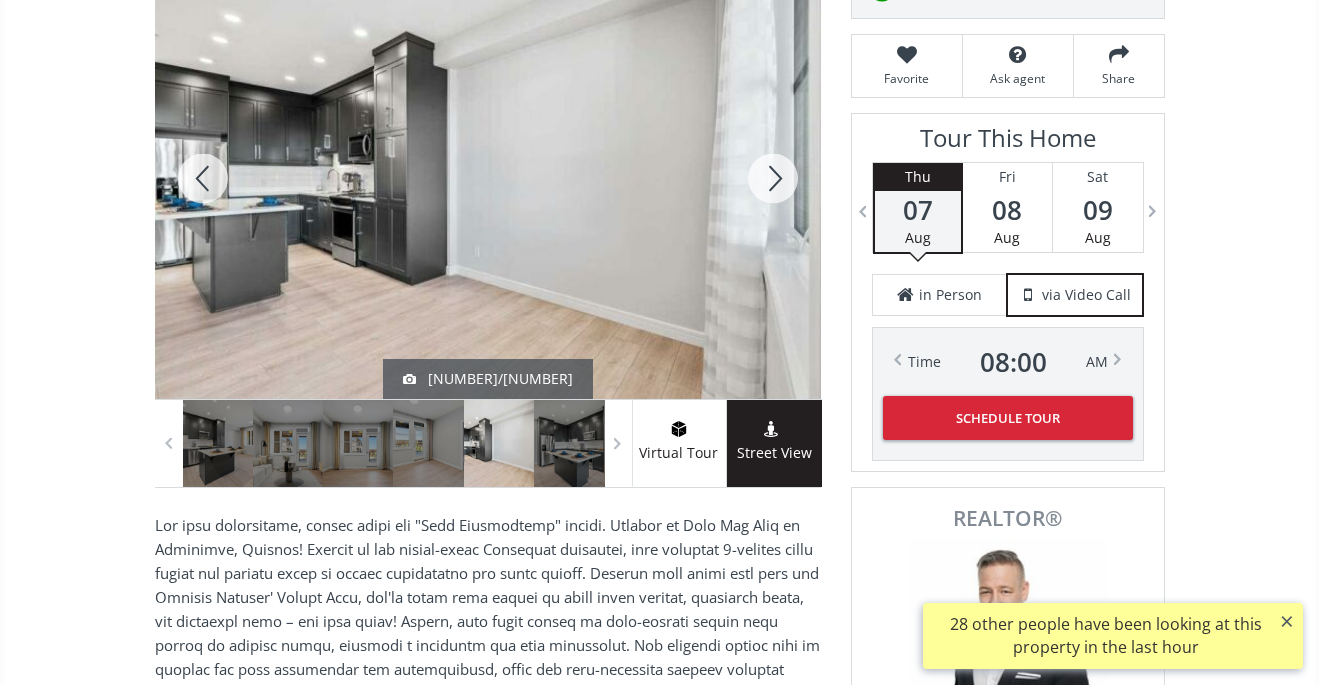 click at bounding box center (773, 178) 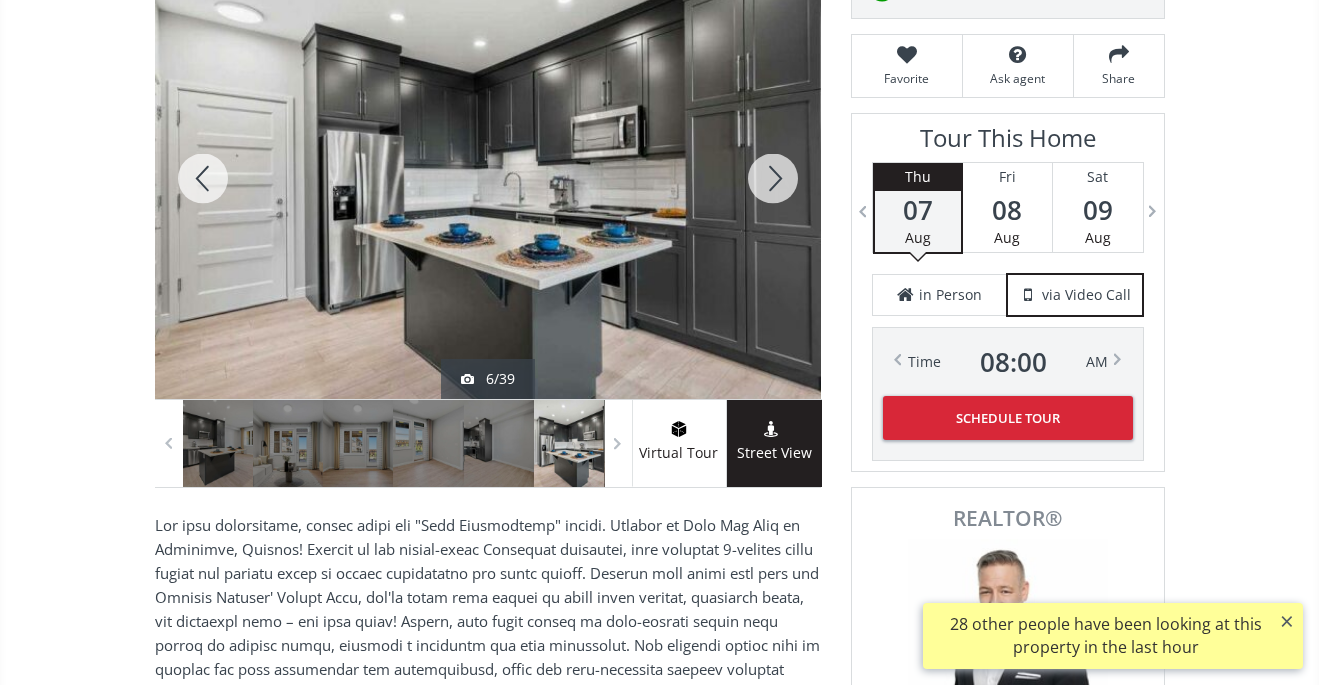 click at bounding box center [773, 178] 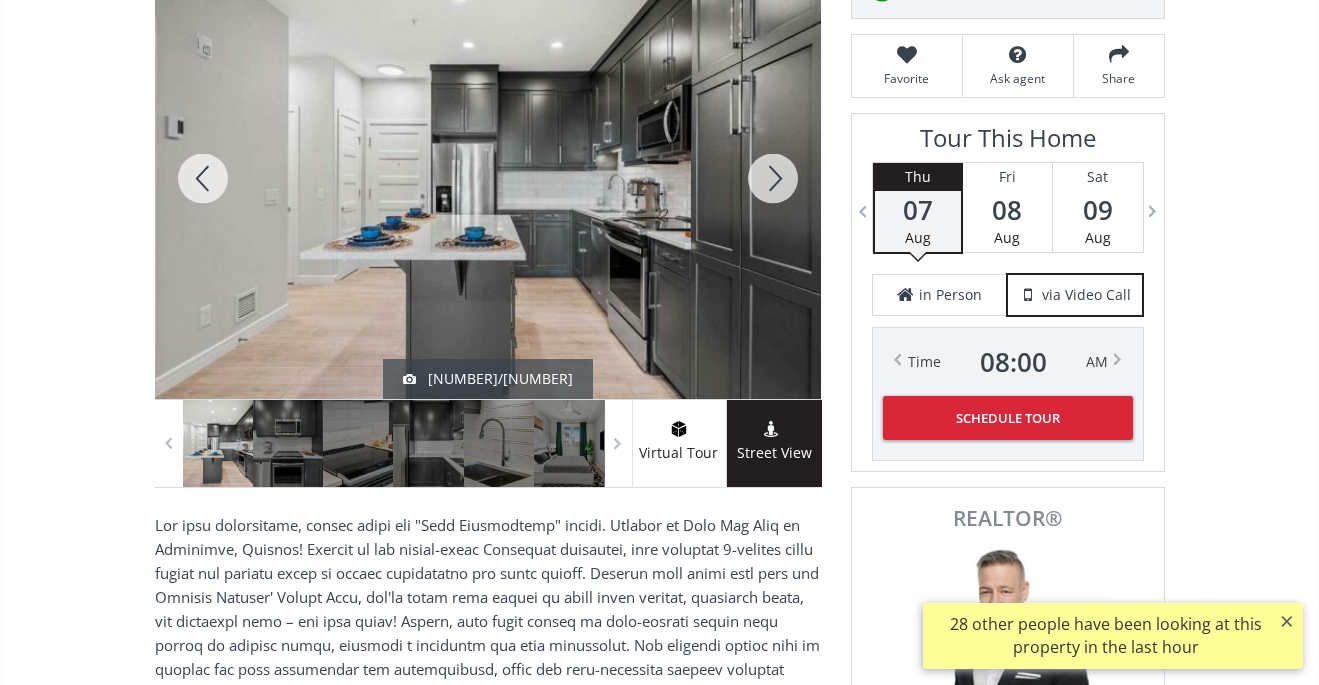 click at bounding box center [773, 178] 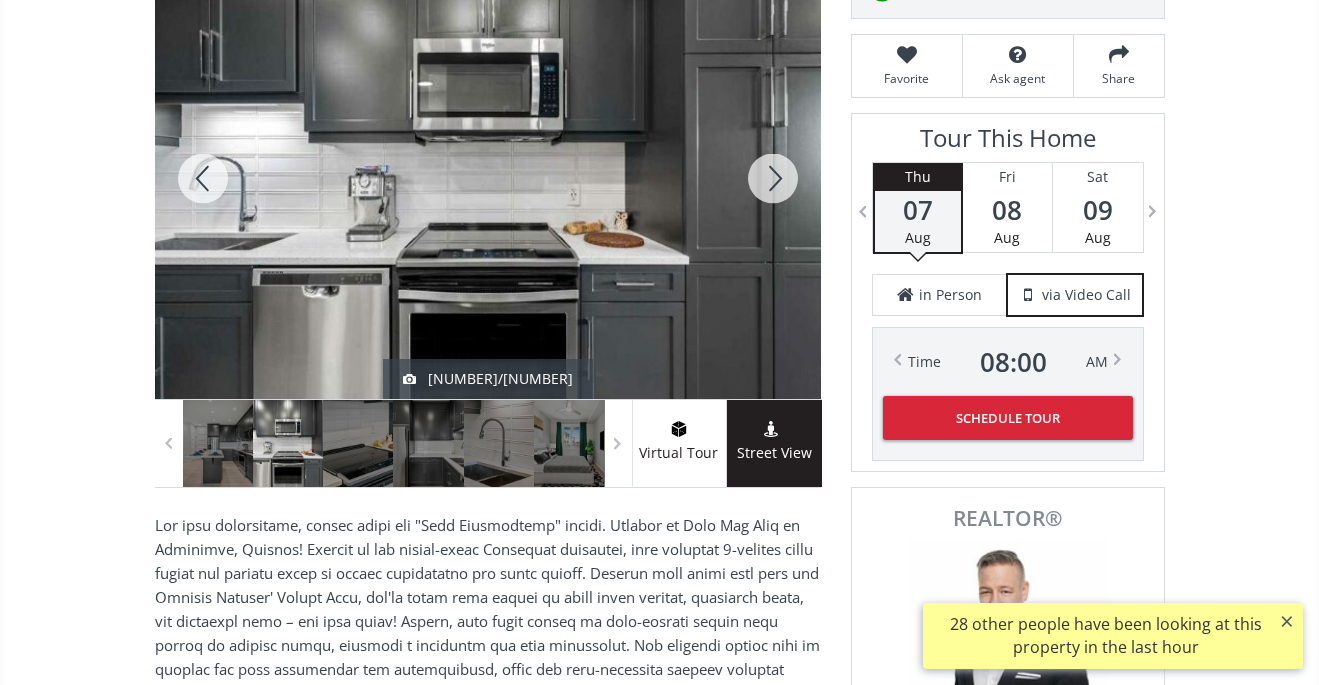 click at bounding box center [773, 178] 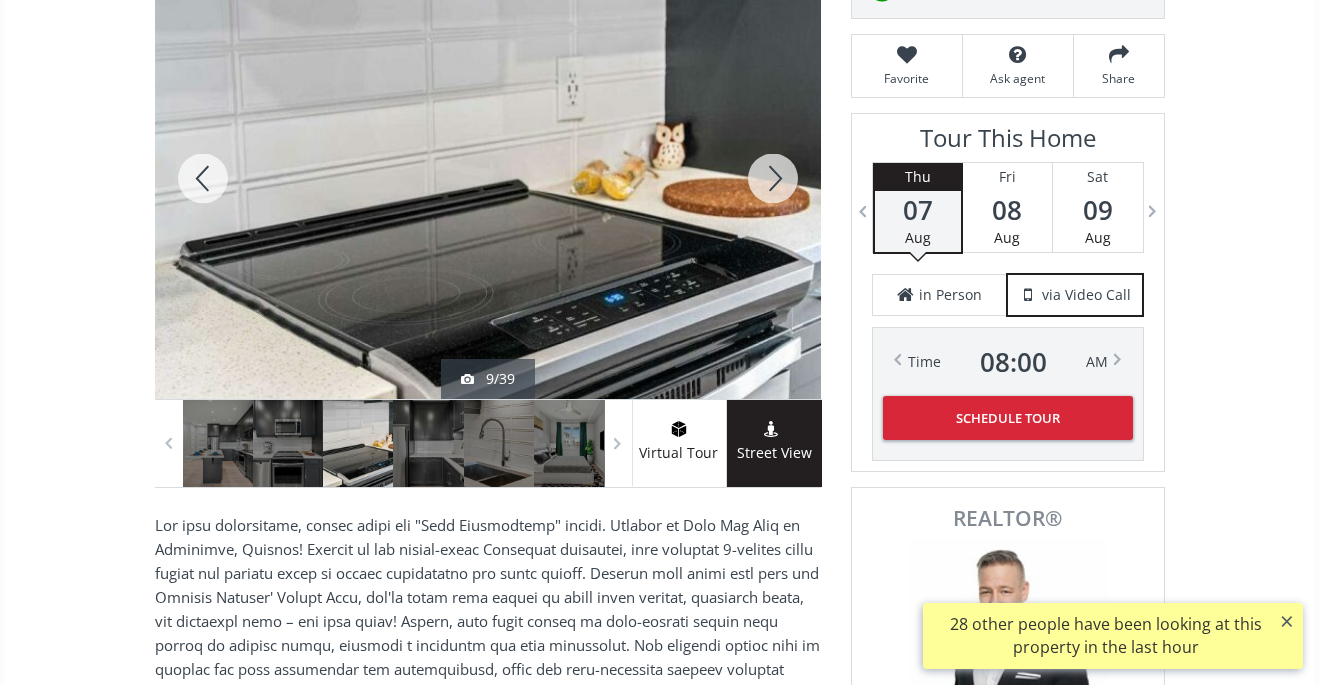 click at bounding box center (773, 178) 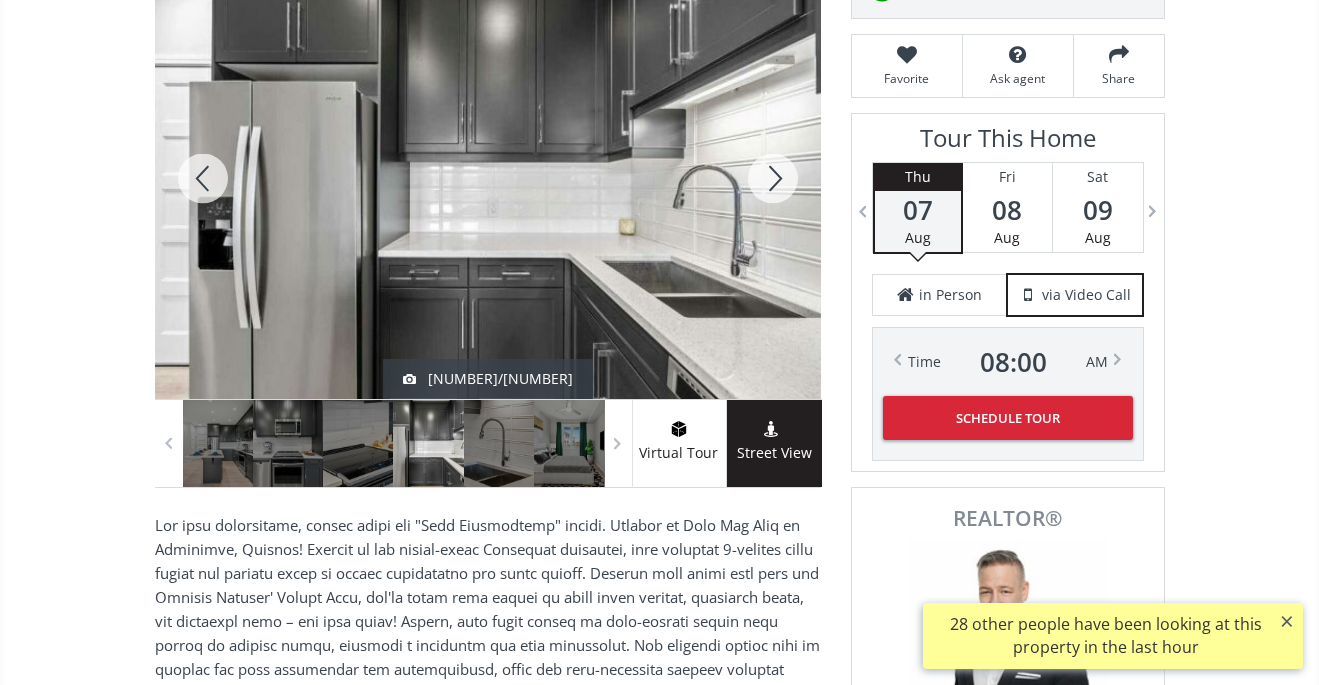 click at bounding box center [773, 178] 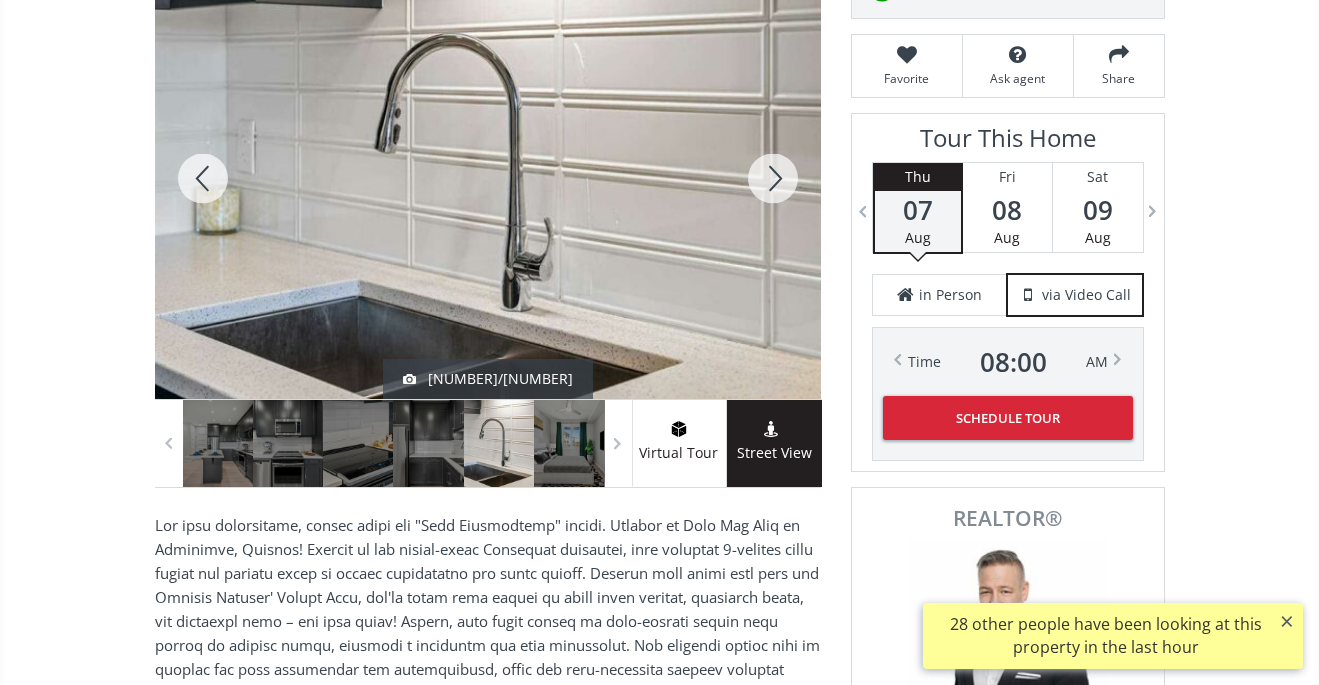 click at bounding box center [773, 178] 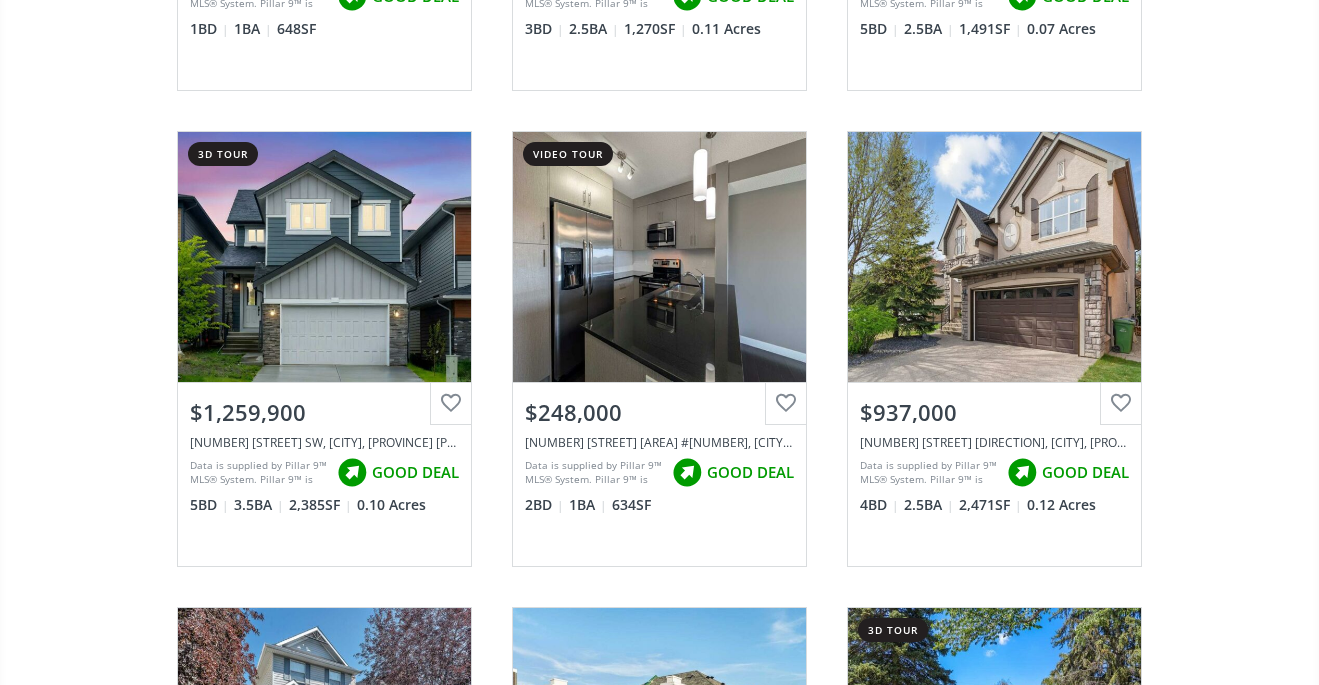 scroll, scrollTop: 35372, scrollLeft: 0, axis: vertical 